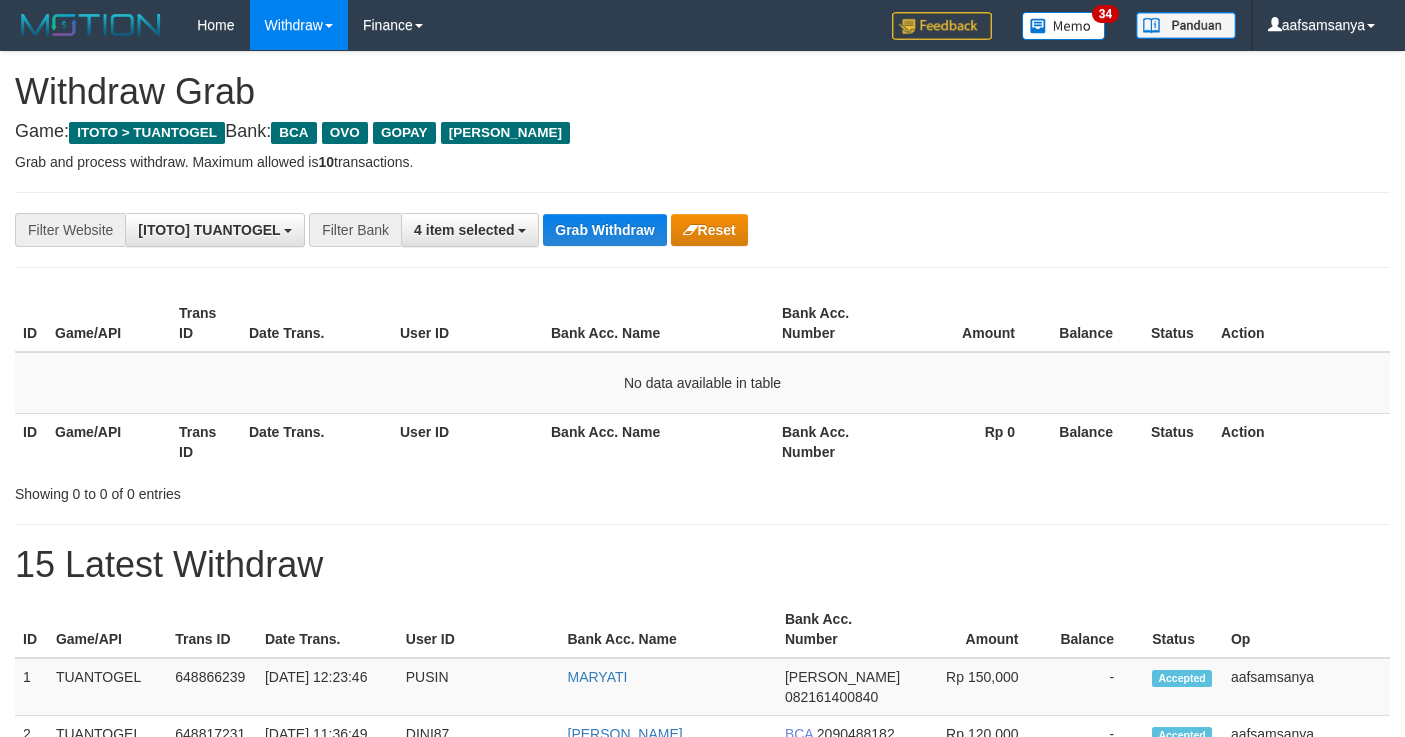 scroll, scrollTop: 0, scrollLeft: 0, axis: both 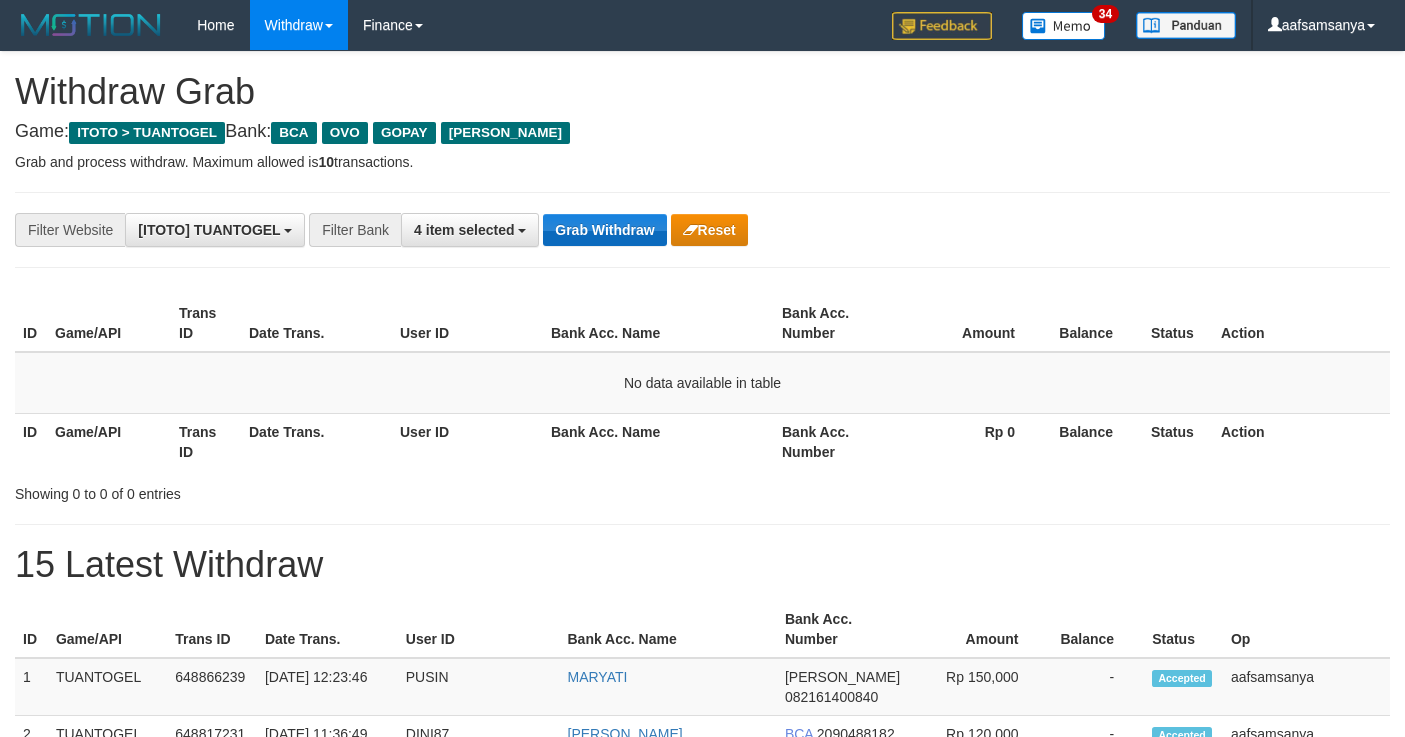 drag, startPoint x: 0, startPoint y: 0, endPoint x: 597, endPoint y: 217, distance: 635.2149 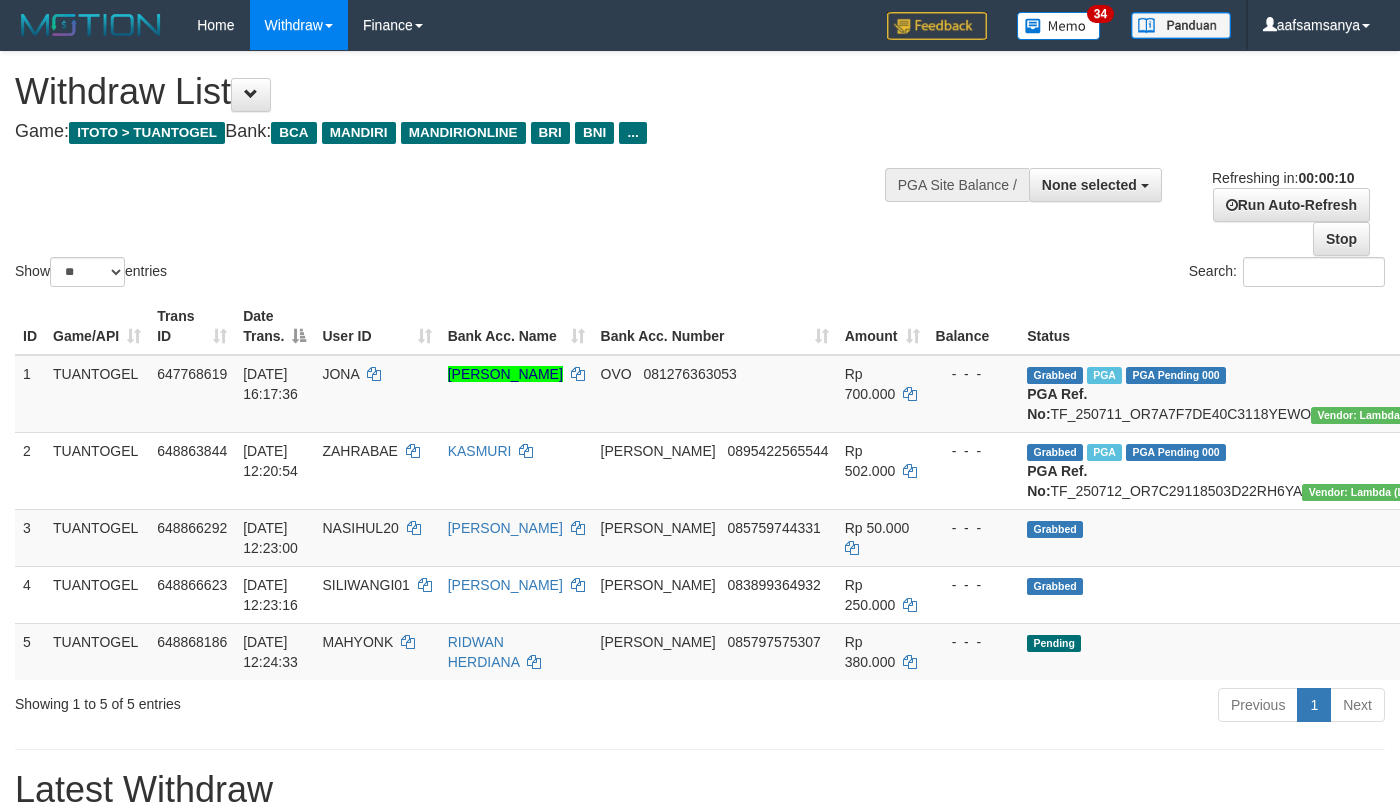 select 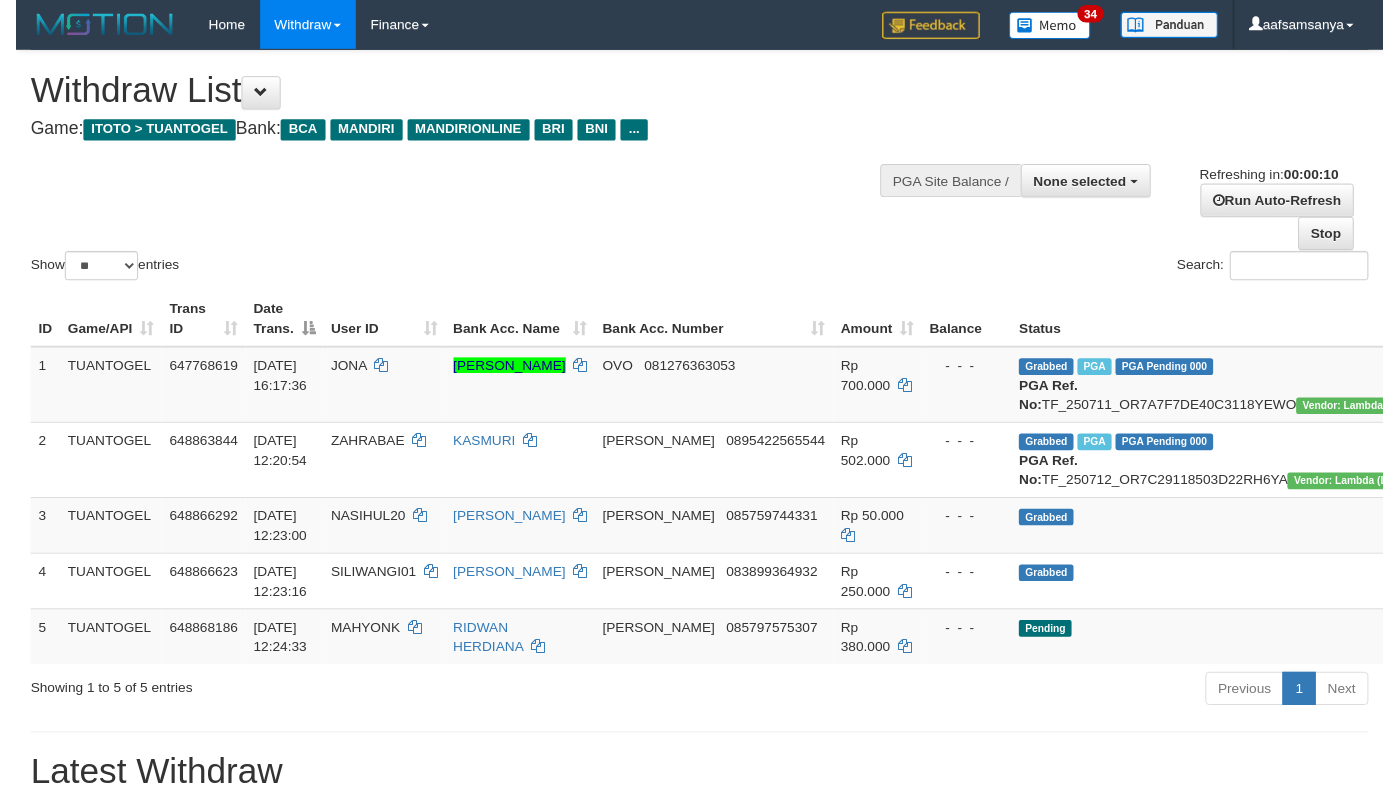 scroll, scrollTop: 0, scrollLeft: 0, axis: both 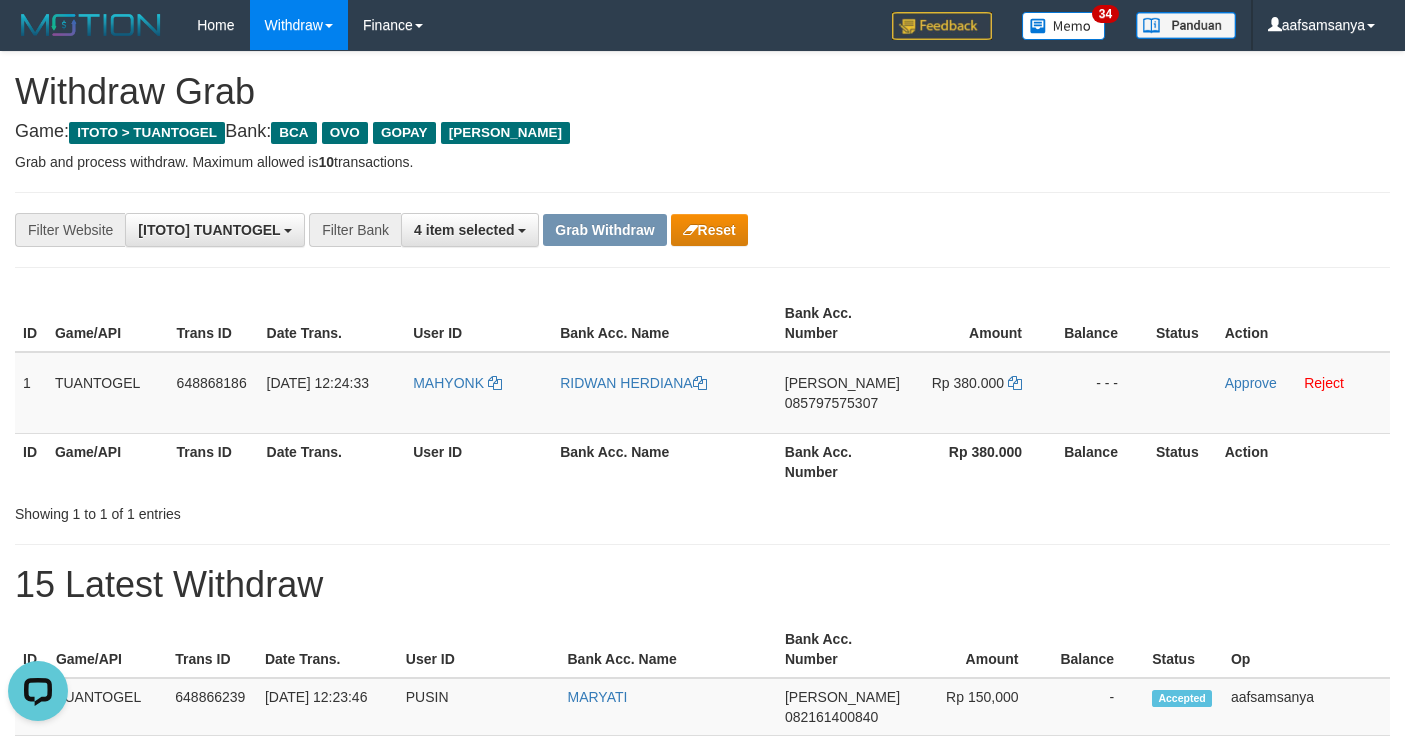 drag, startPoint x: 1022, startPoint y: 186, endPoint x: 1405, endPoint y: 226, distance: 385.0831 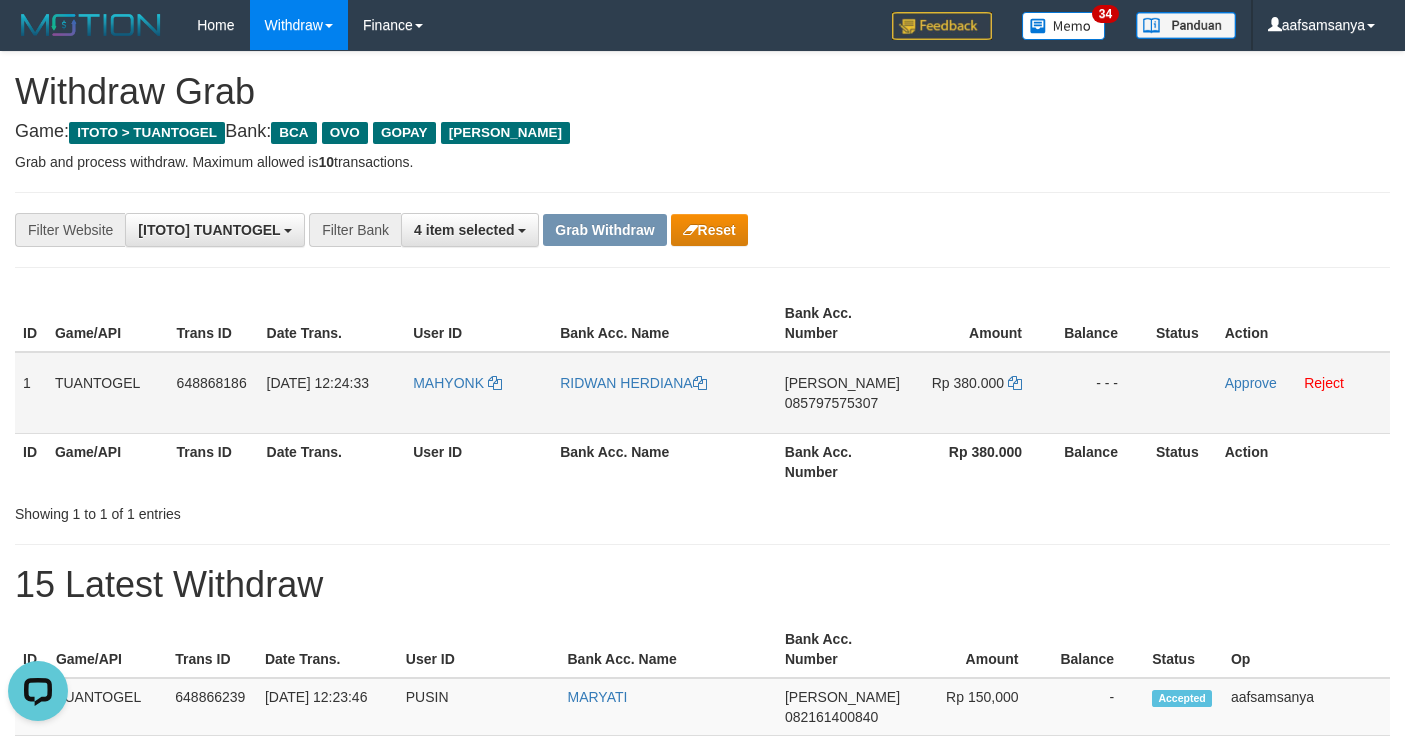 click on "085797575307" at bounding box center (831, 403) 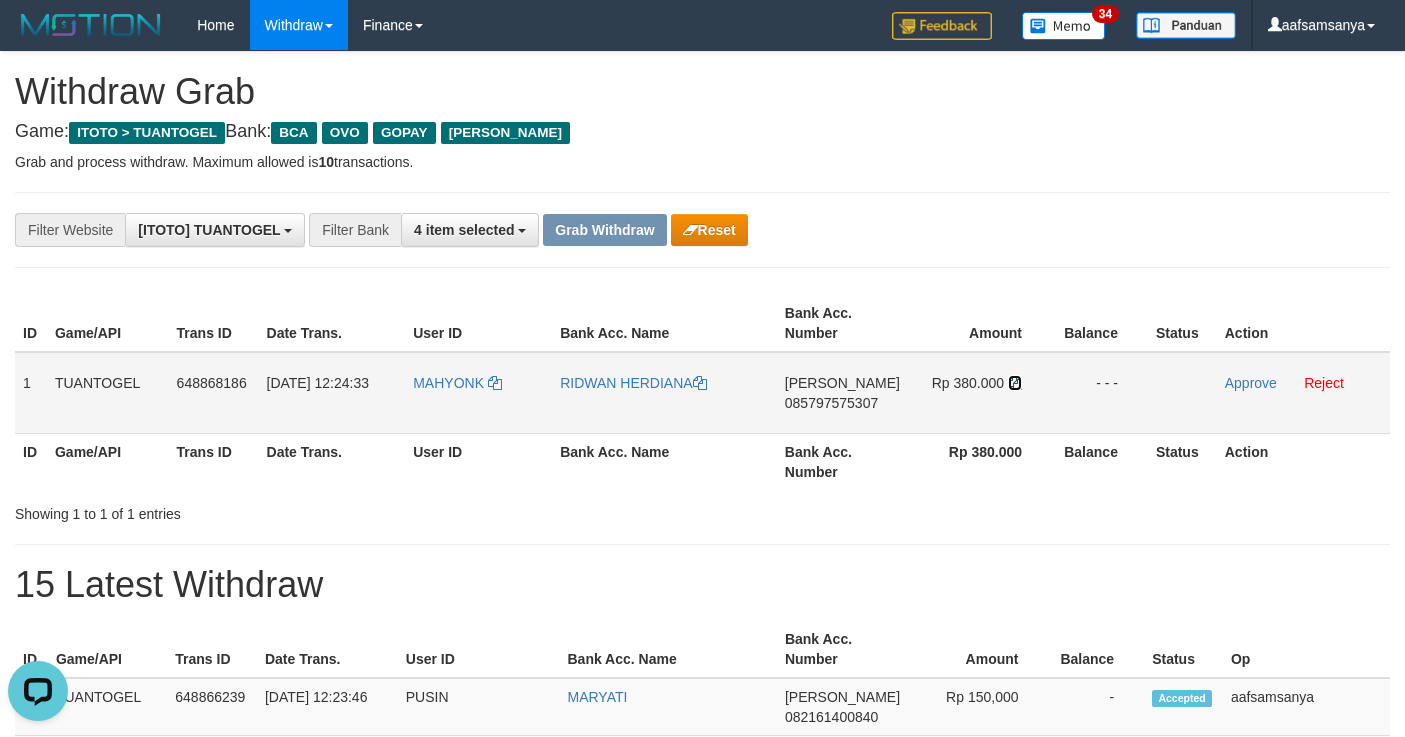 click at bounding box center [1015, 383] 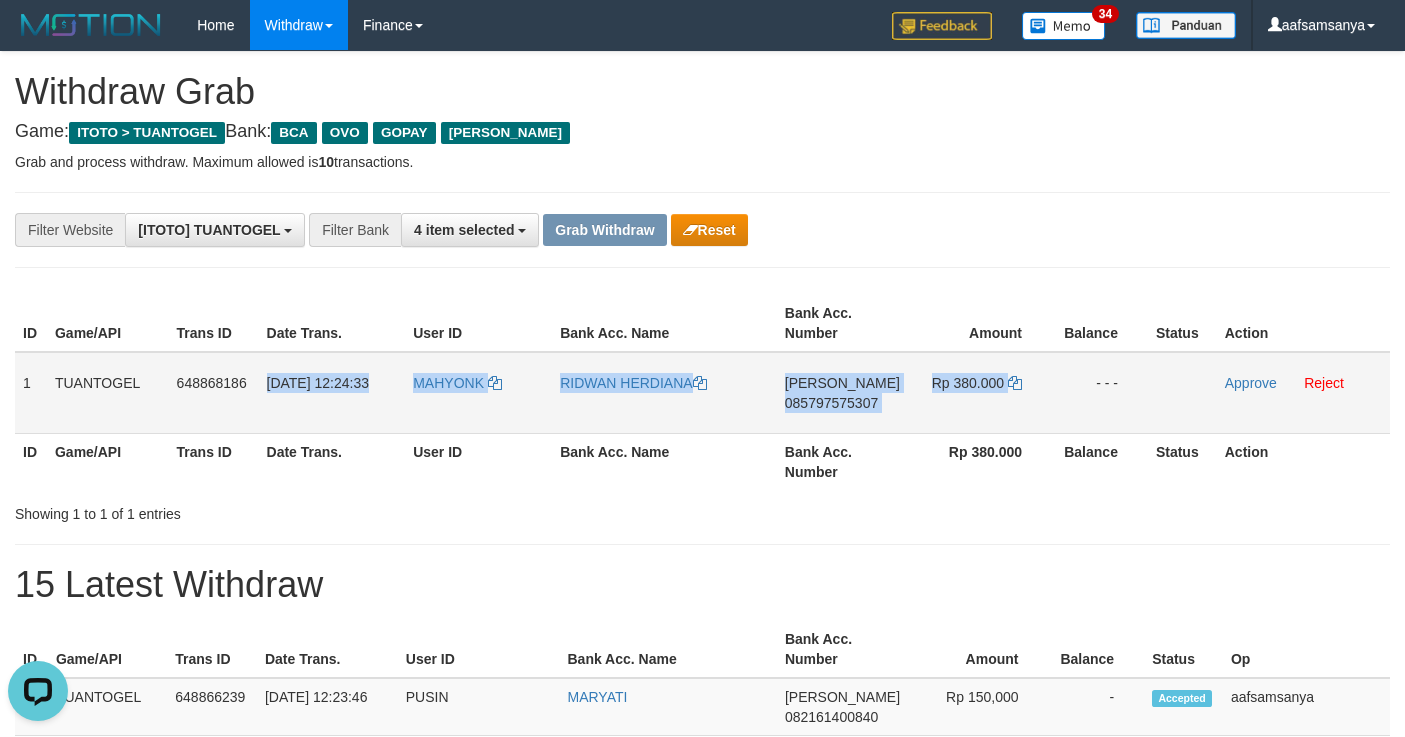 drag, startPoint x: 267, startPoint y: 378, endPoint x: 1032, endPoint y: 432, distance: 766.9035 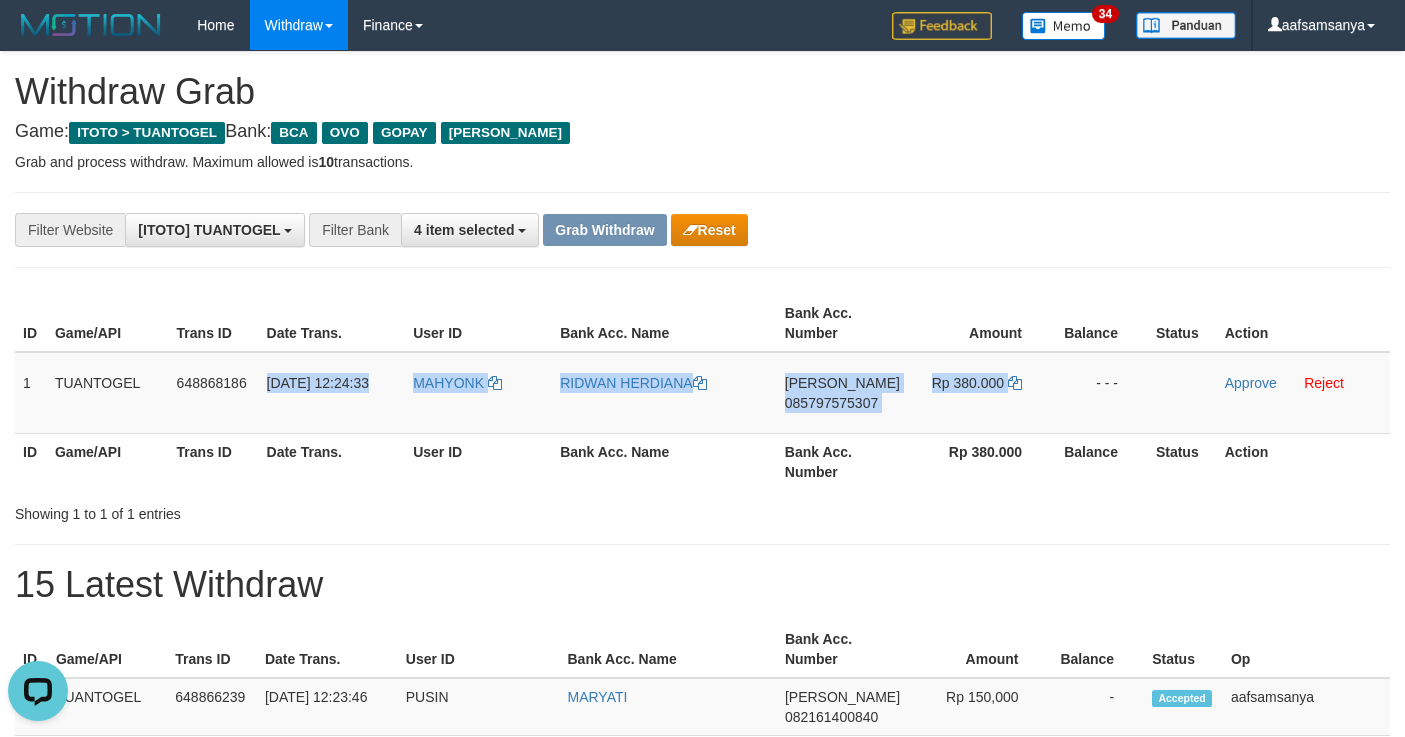 copy on "12/07/2025 12:24:33
MAHYONK
RIDWAN HERDIANA
DANA
085797575307
Rp 380.000" 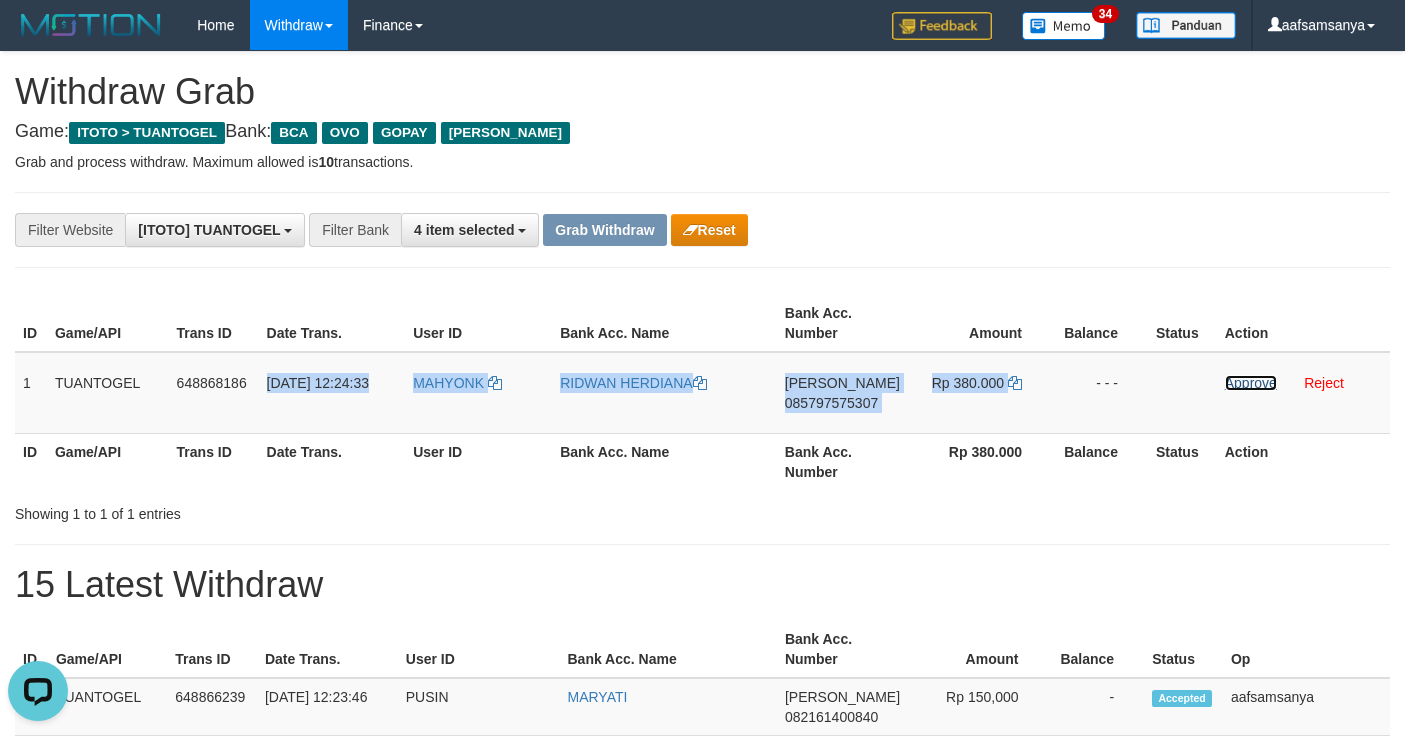 click on "Approve" at bounding box center [1251, 383] 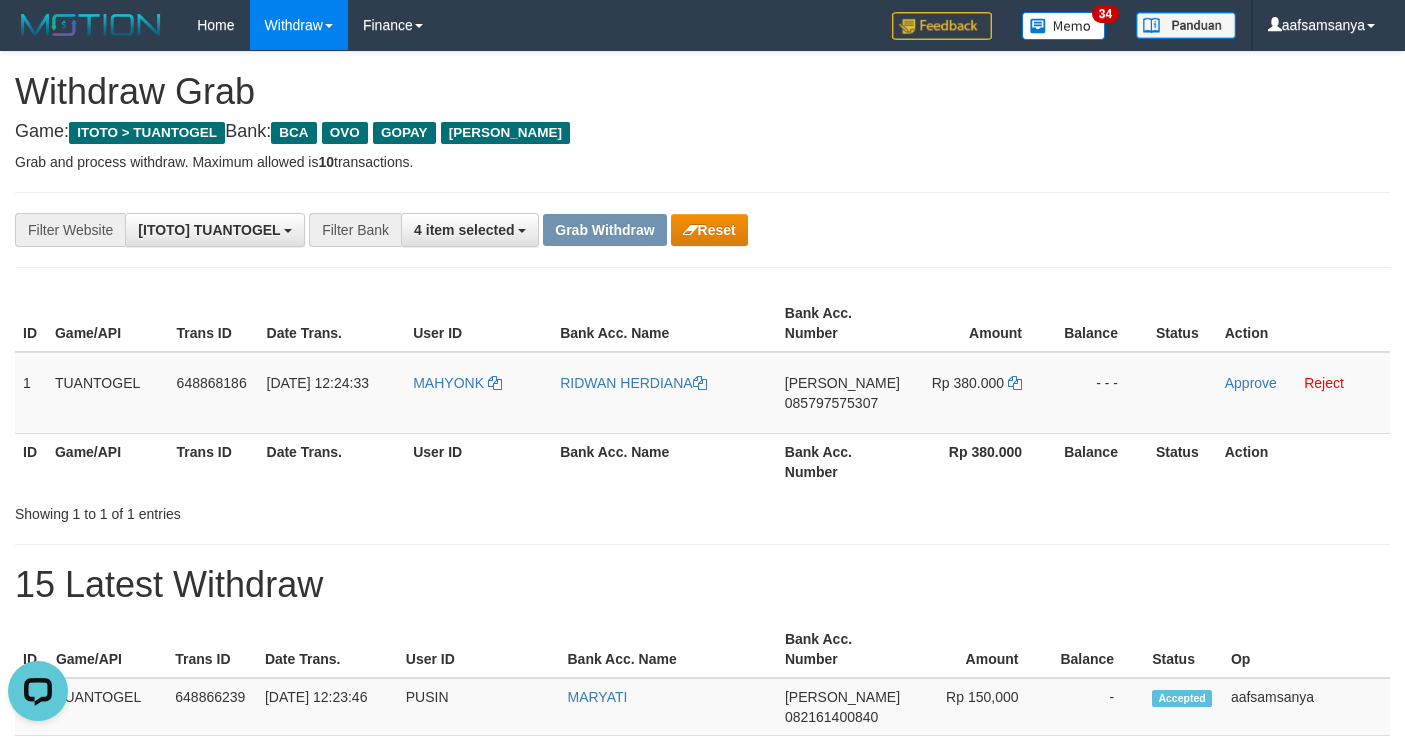 click on "**********" at bounding box center (702, 675) 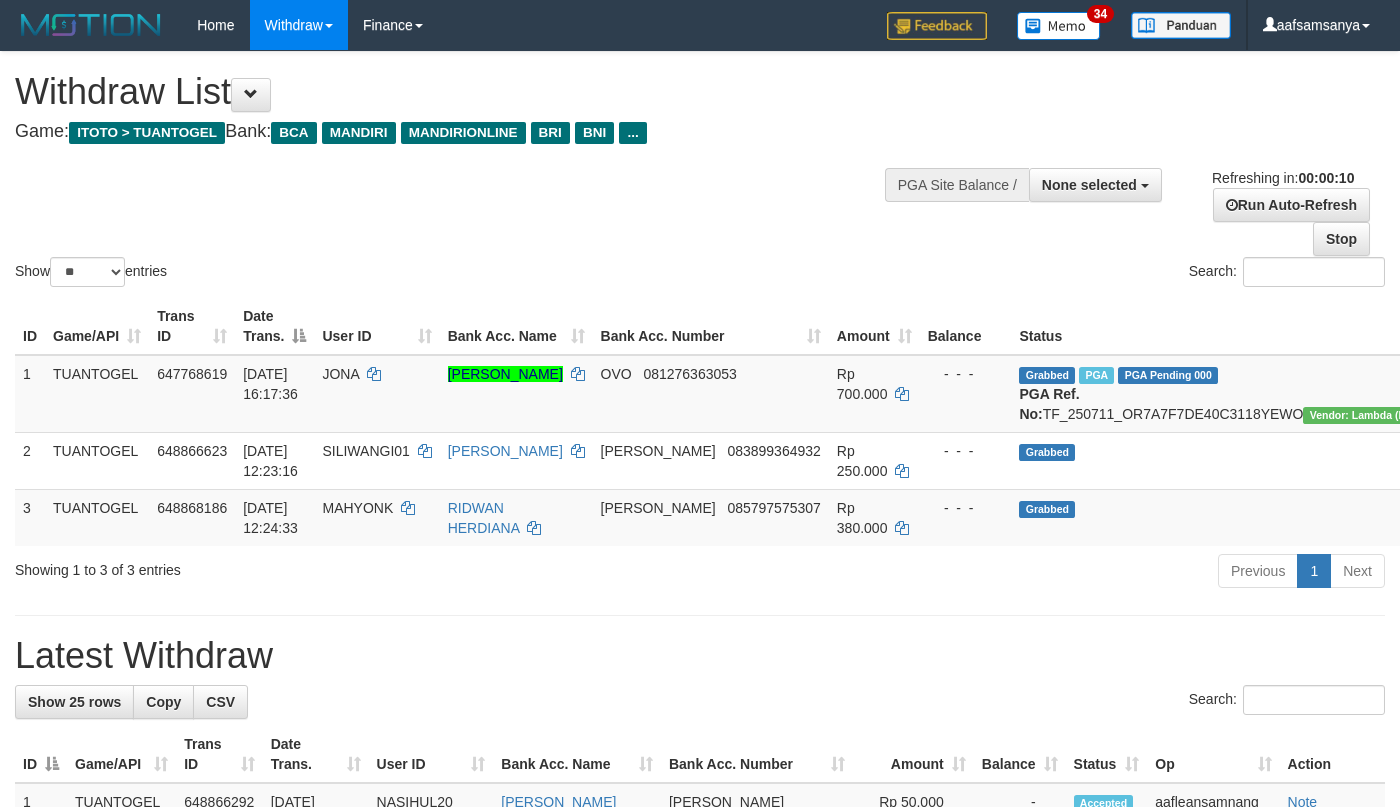 select 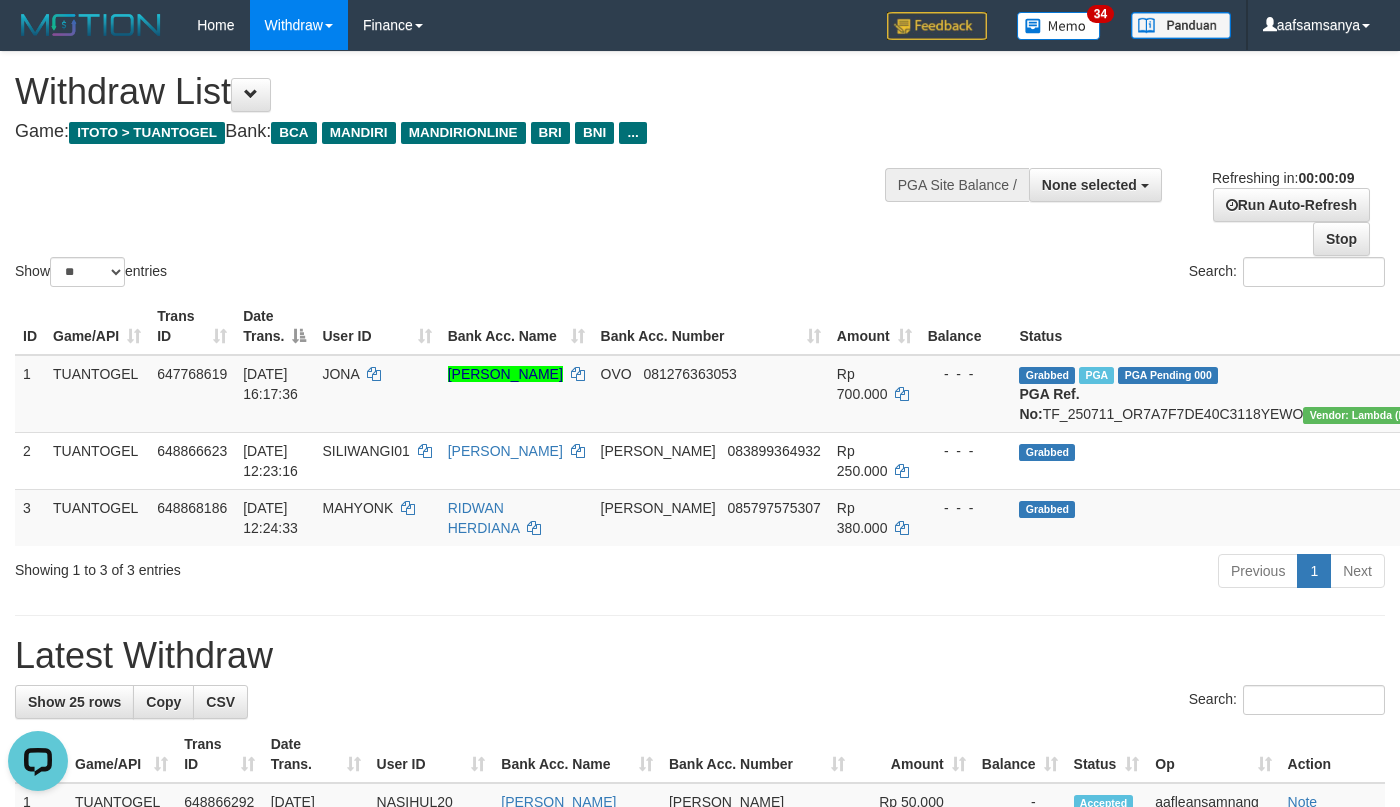 scroll, scrollTop: 0, scrollLeft: 0, axis: both 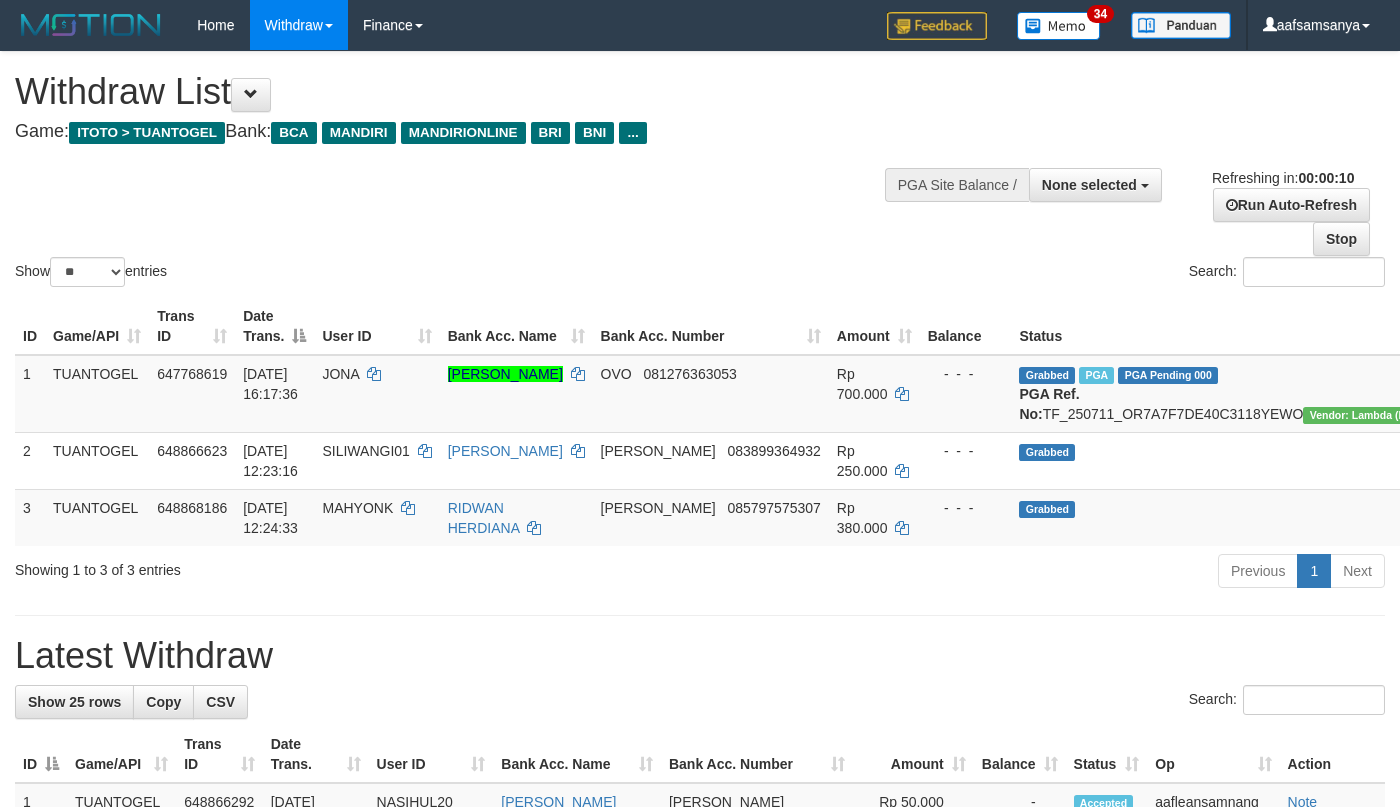 select 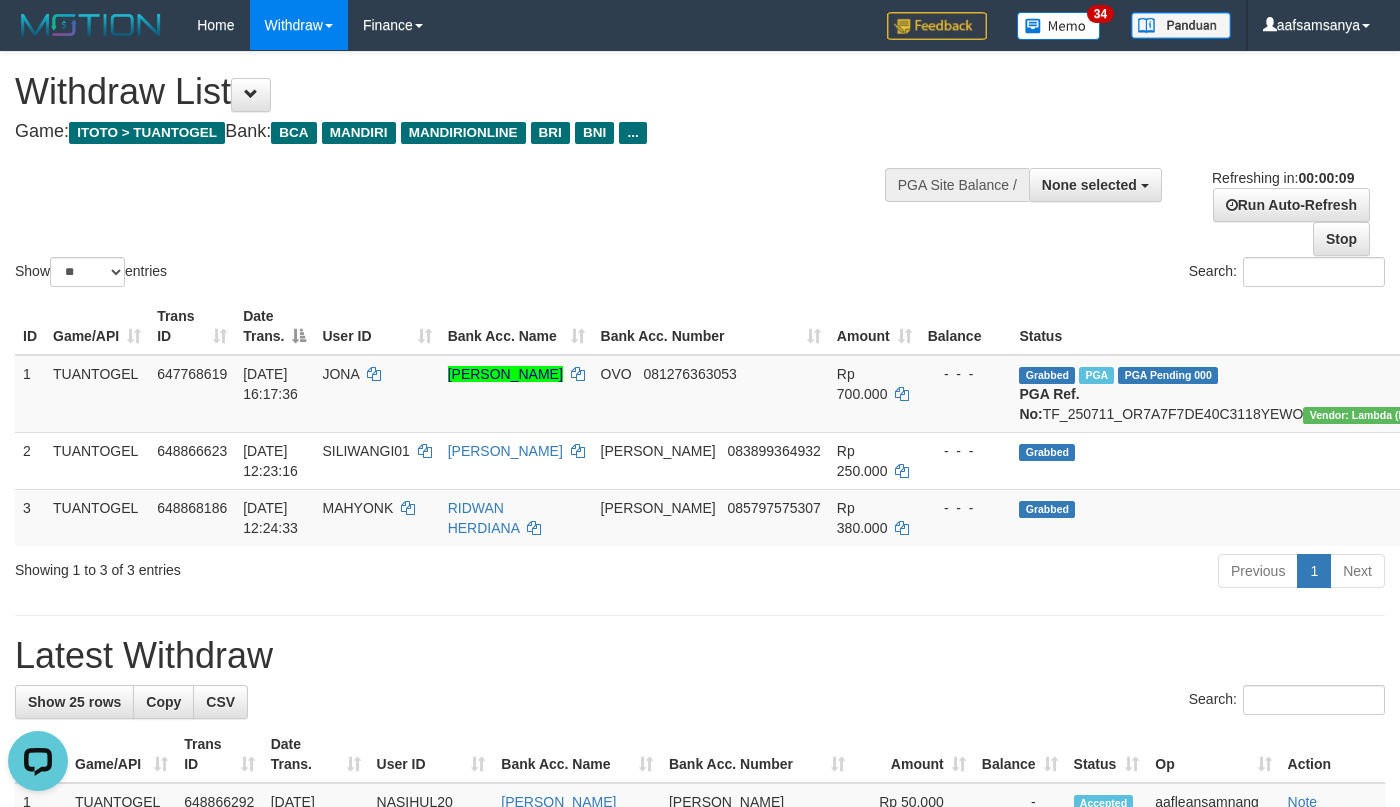 scroll, scrollTop: 0, scrollLeft: 0, axis: both 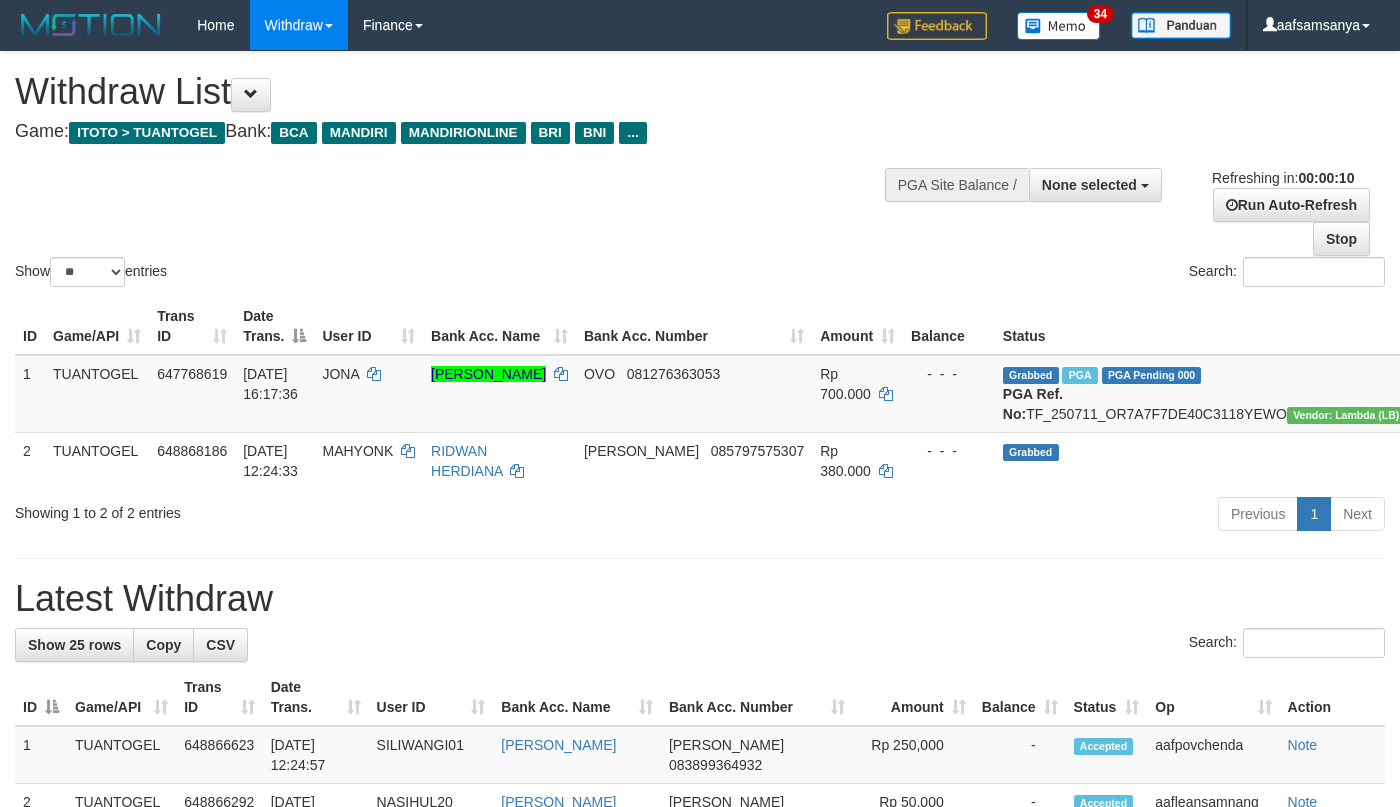 select 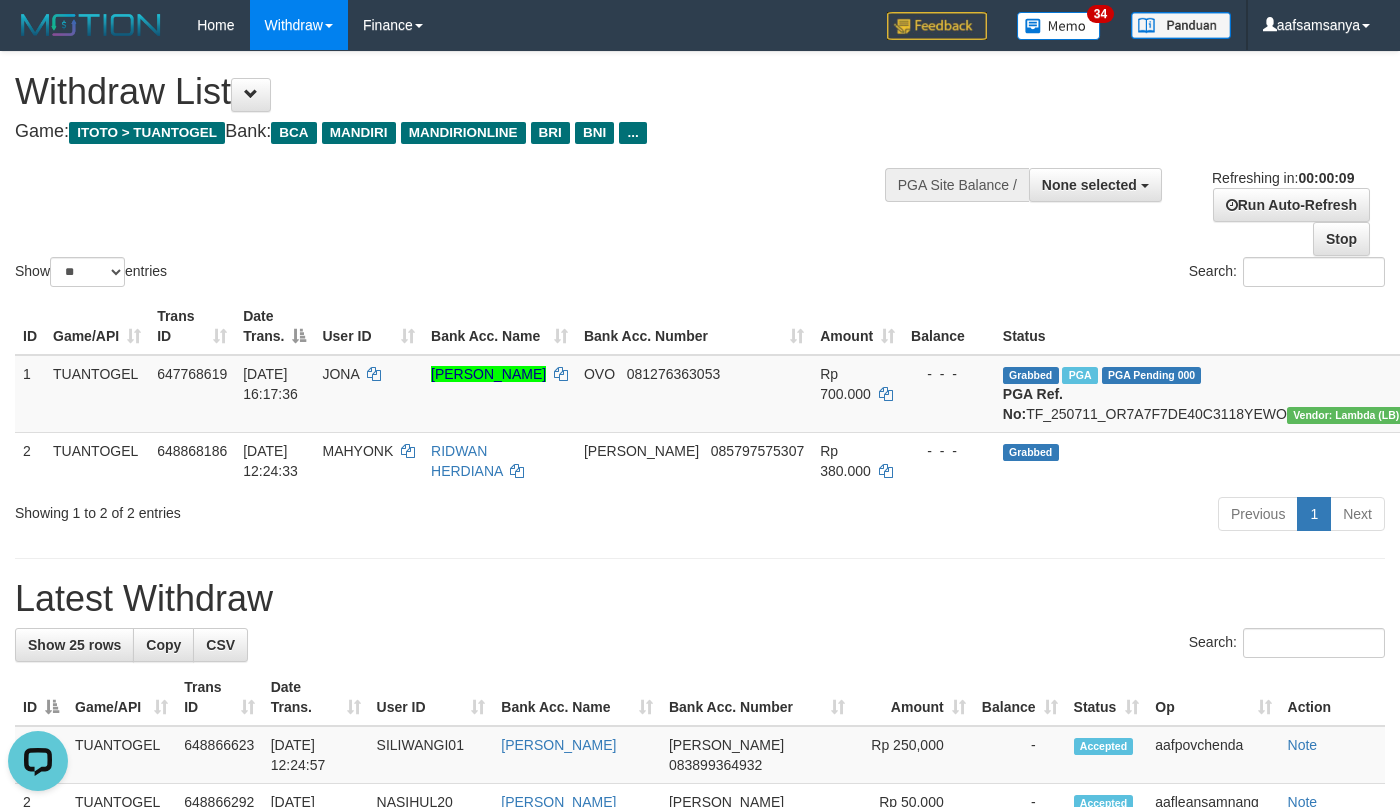 scroll, scrollTop: 0, scrollLeft: 0, axis: both 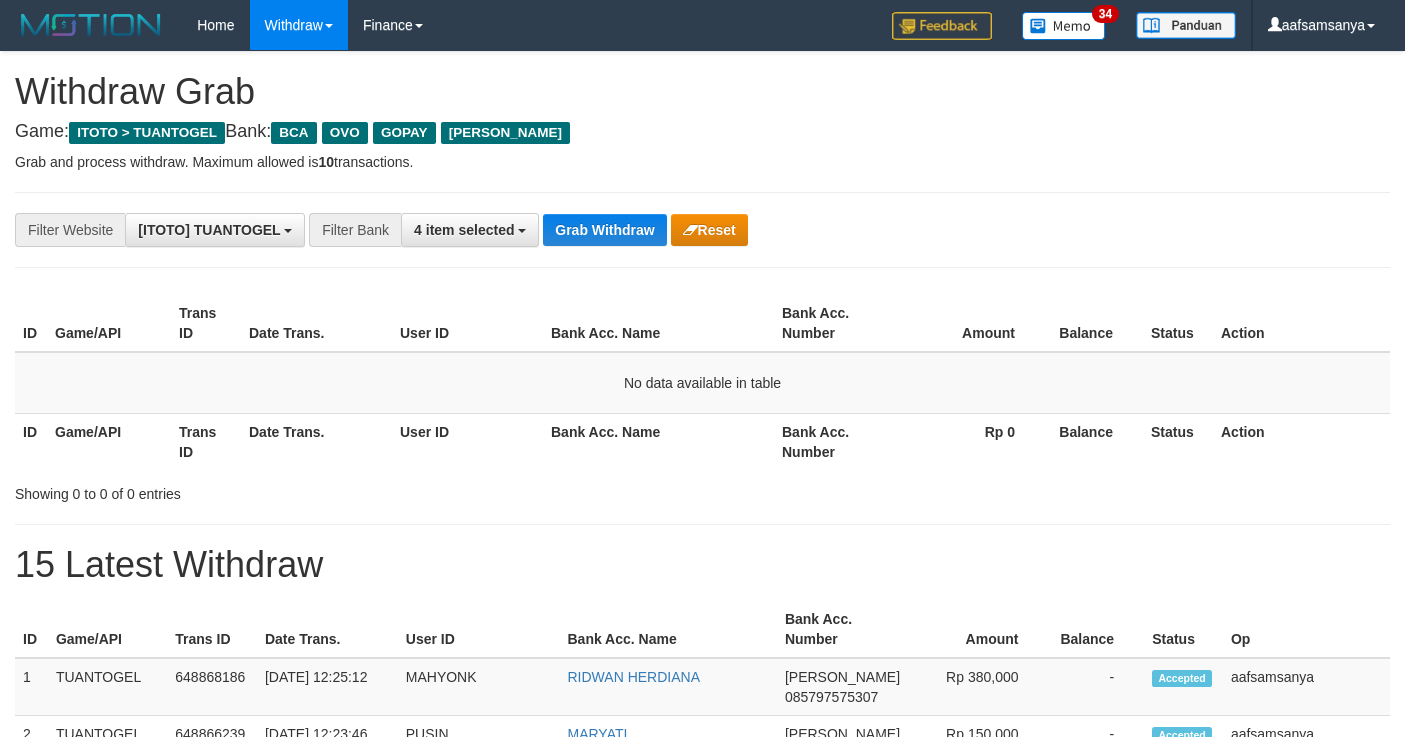click on "Grab Withdraw" at bounding box center (604, 230) 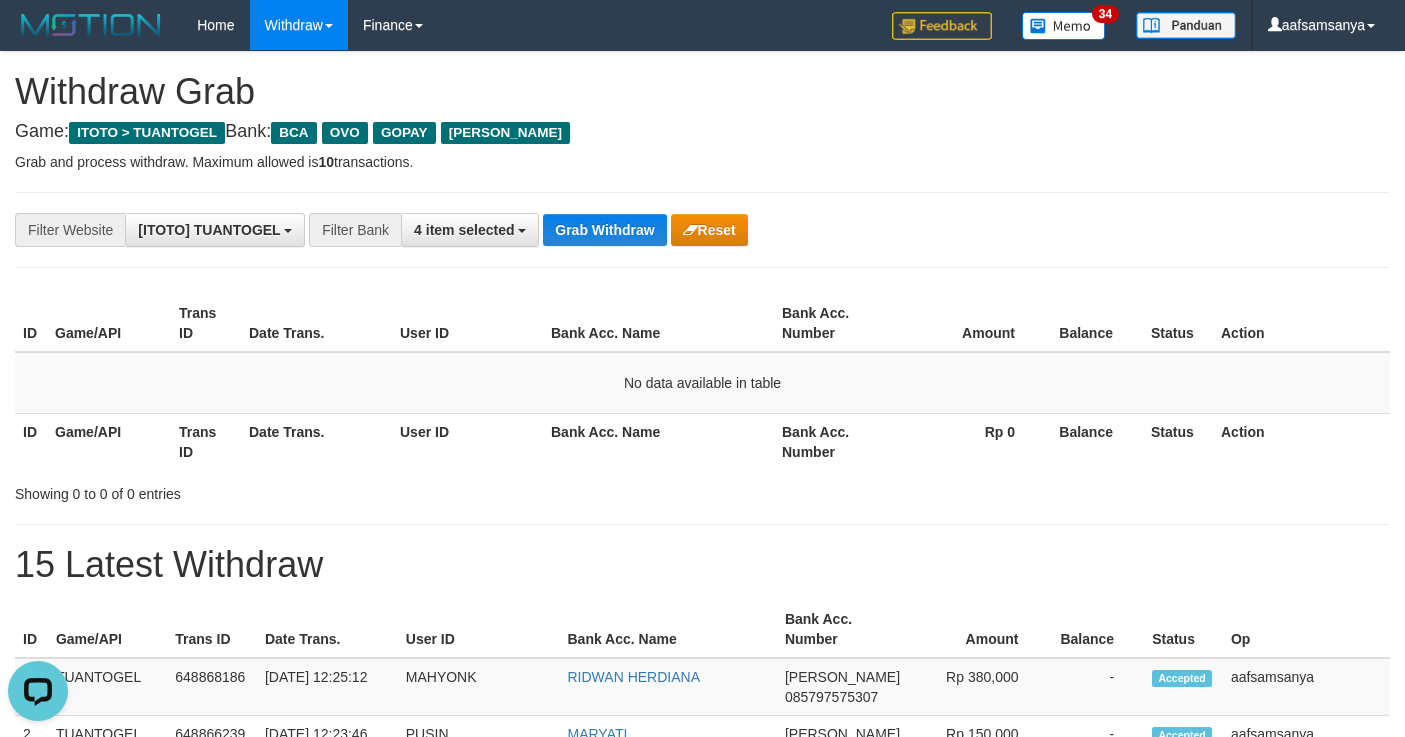 scroll, scrollTop: 0, scrollLeft: 0, axis: both 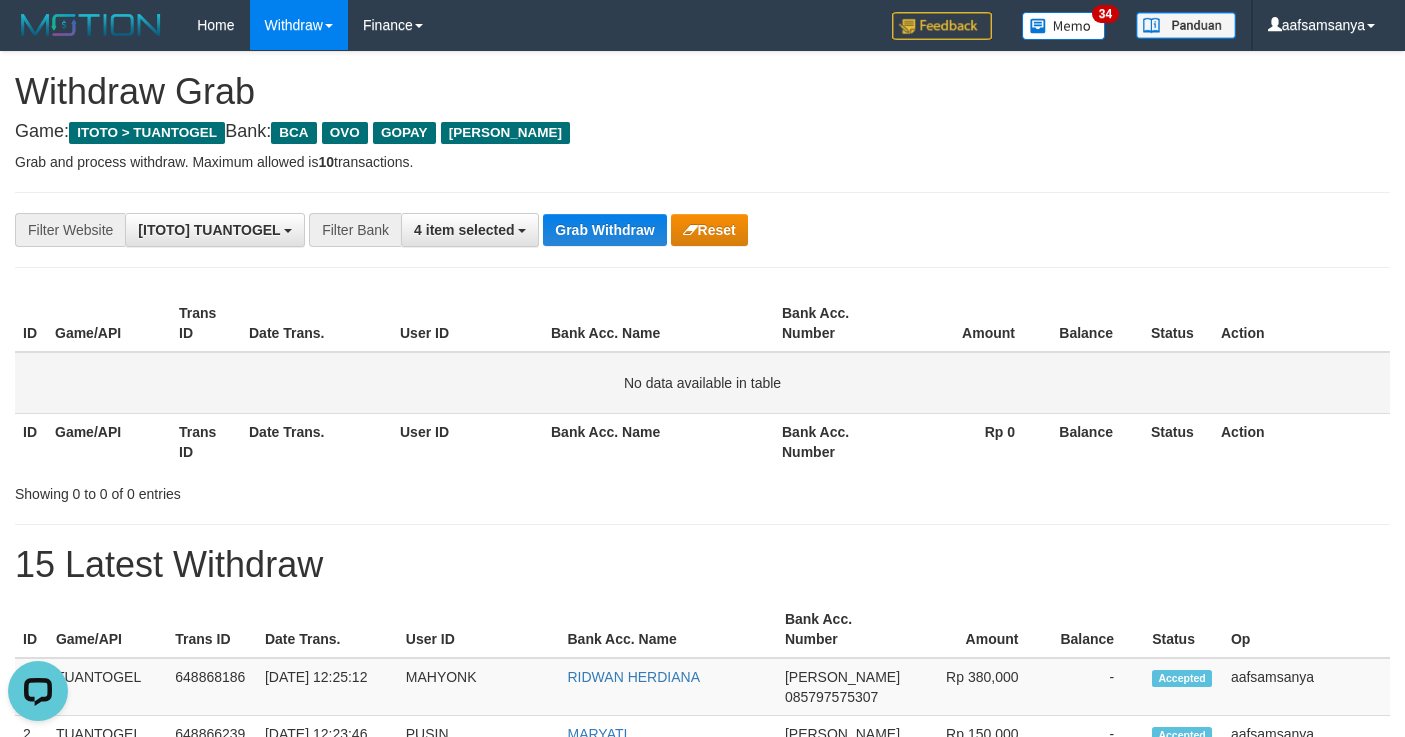 click on "No data available in table" at bounding box center (702, 383) 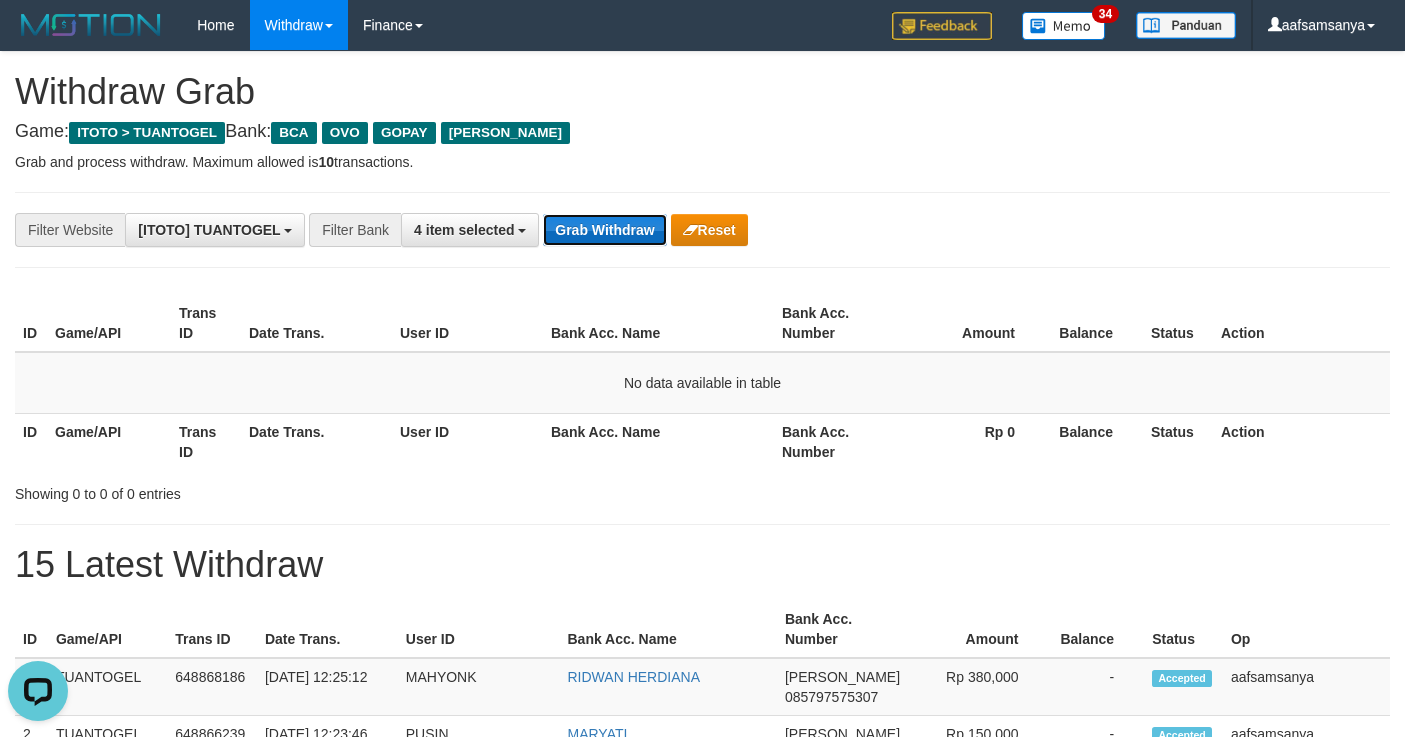click on "Grab Withdraw" at bounding box center (604, 230) 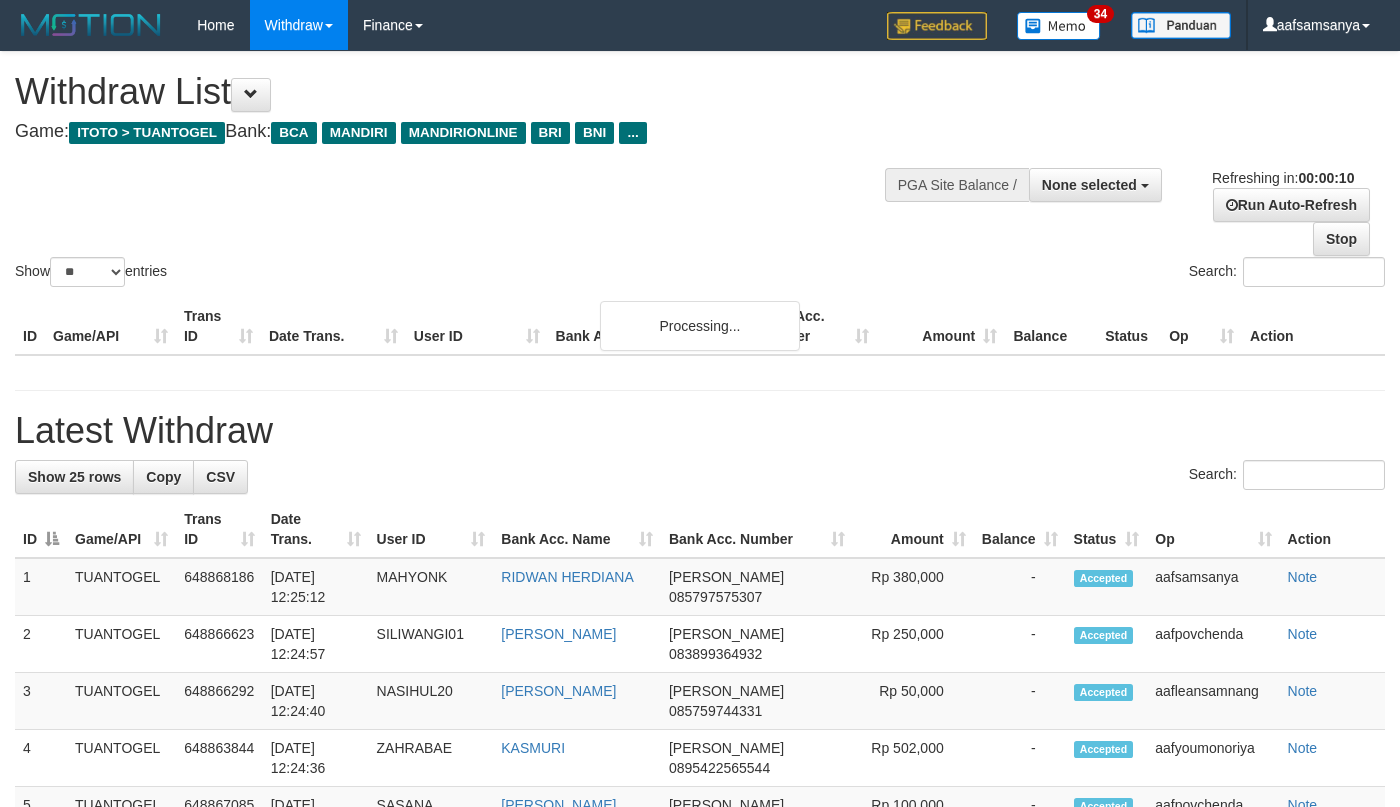 select 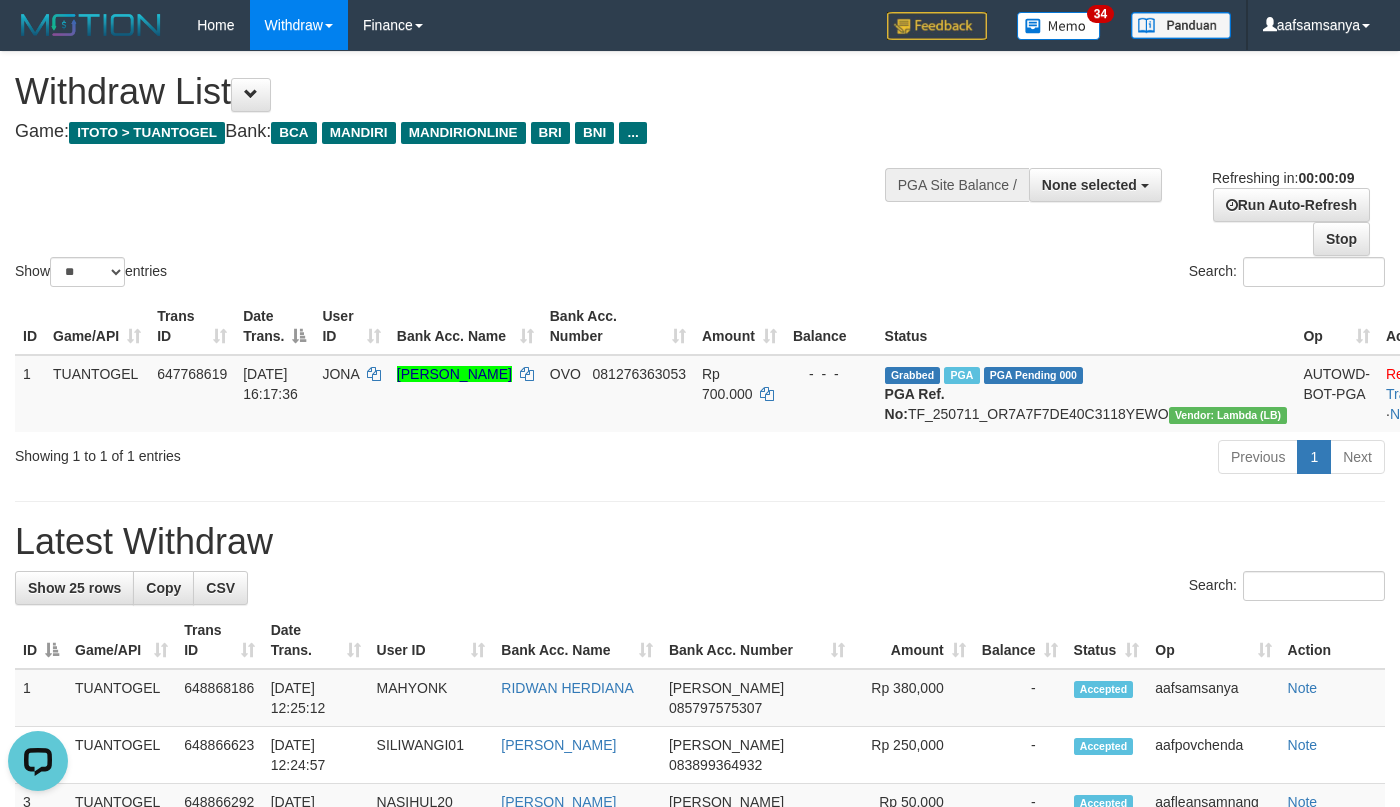 scroll, scrollTop: 0, scrollLeft: 0, axis: both 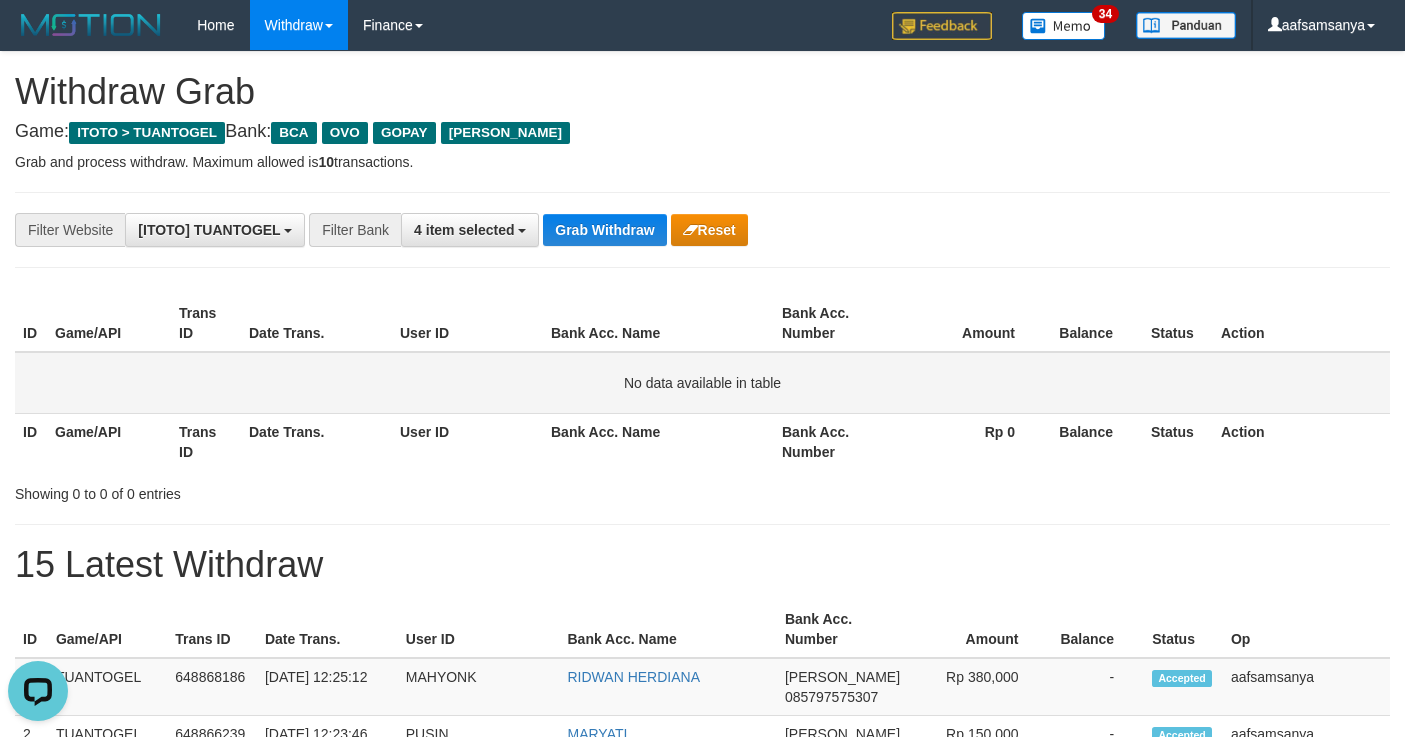 drag, startPoint x: 795, startPoint y: 398, endPoint x: 740, endPoint y: 276, distance: 133.82451 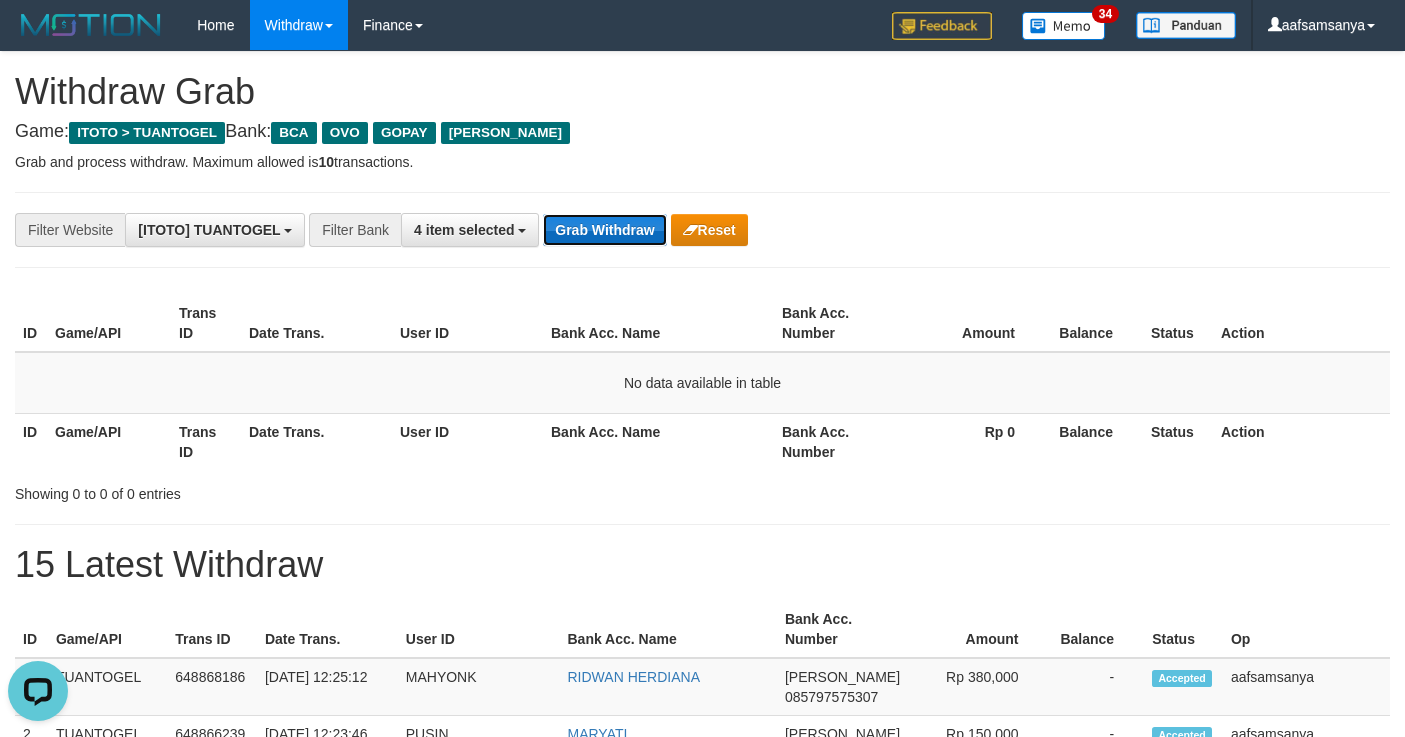 click on "Grab Withdraw" at bounding box center (604, 230) 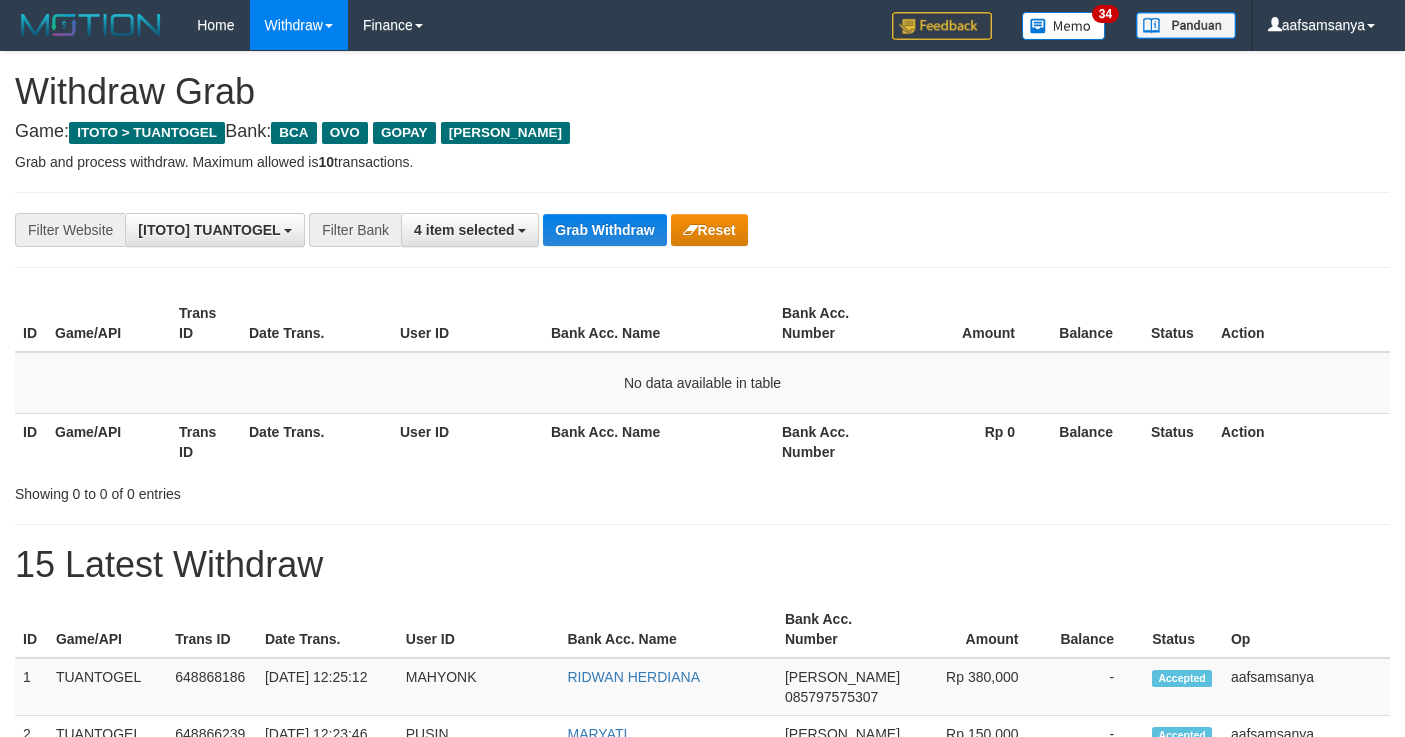 scroll, scrollTop: 0, scrollLeft: 0, axis: both 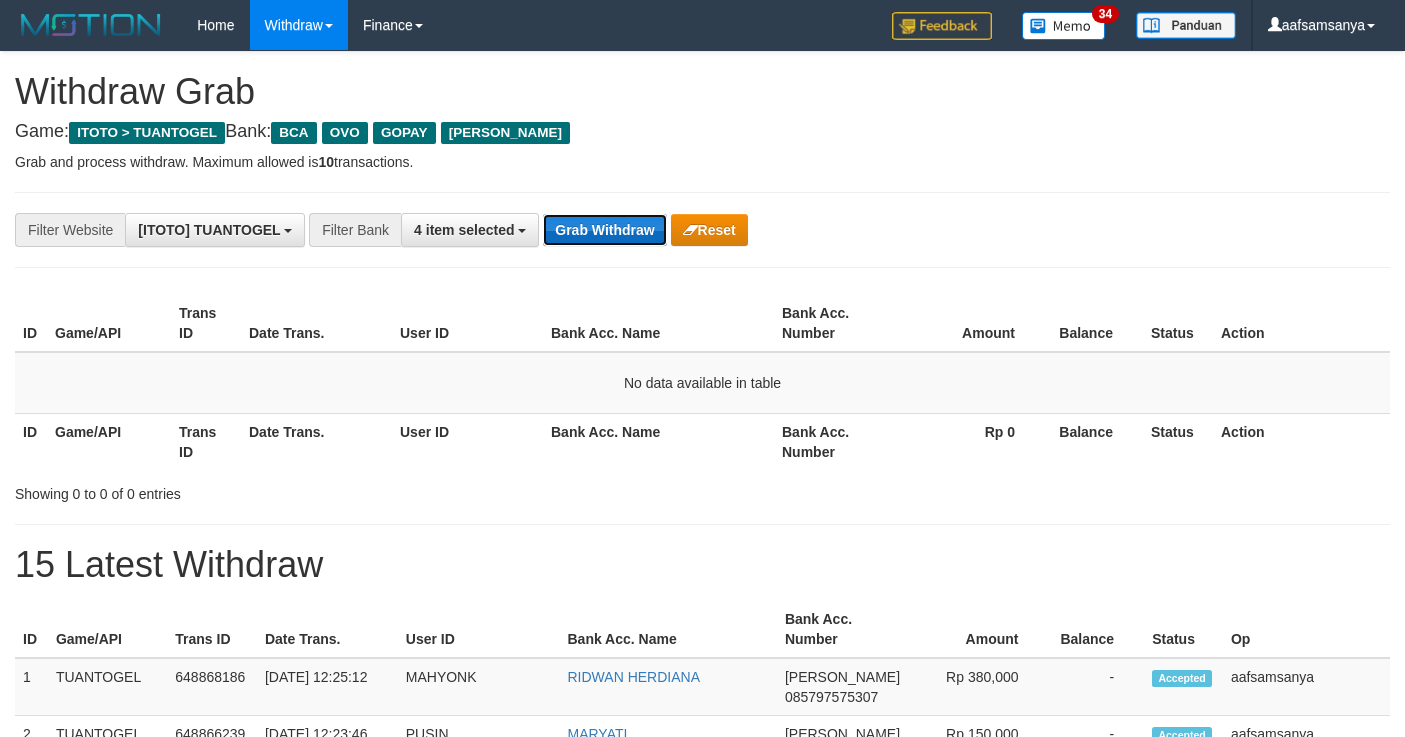 click on "Grab Withdraw" at bounding box center (604, 230) 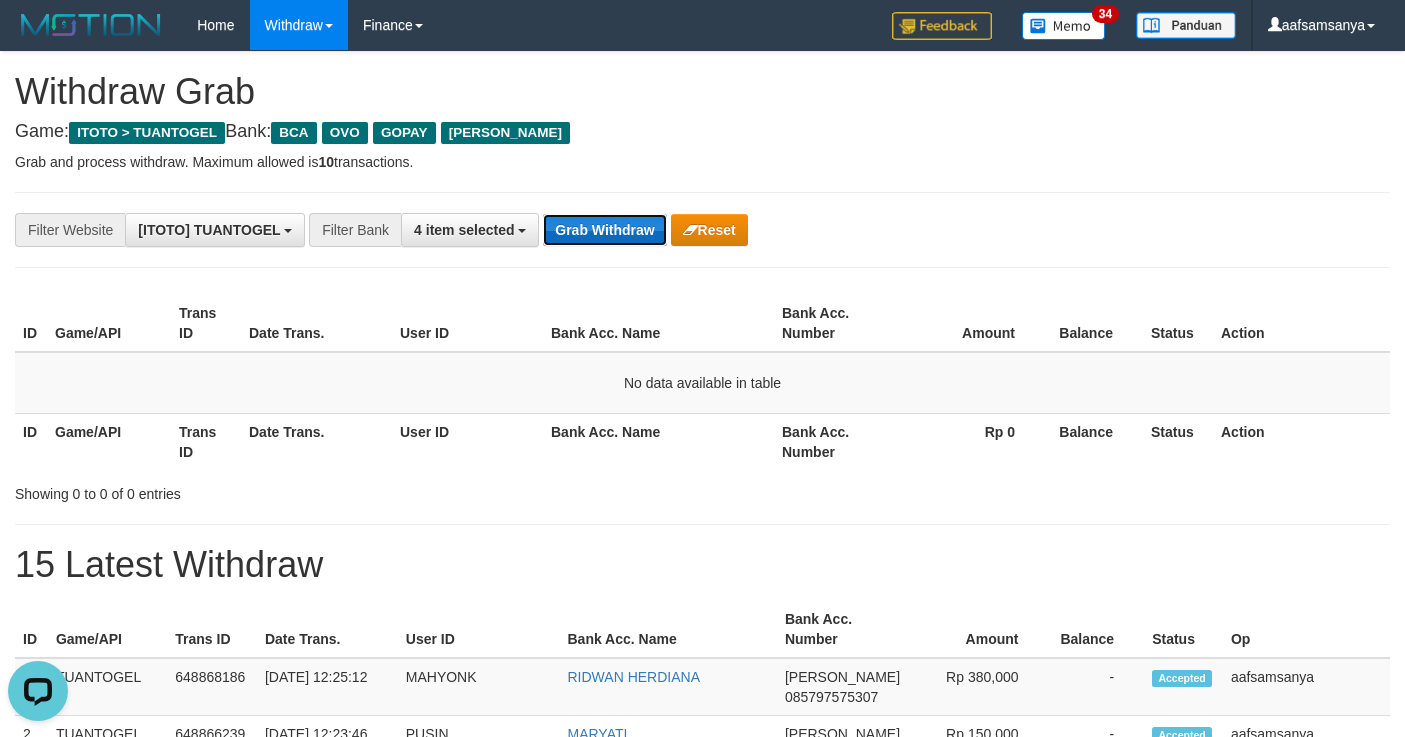 scroll, scrollTop: 0, scrollLeft: 0, axis: both 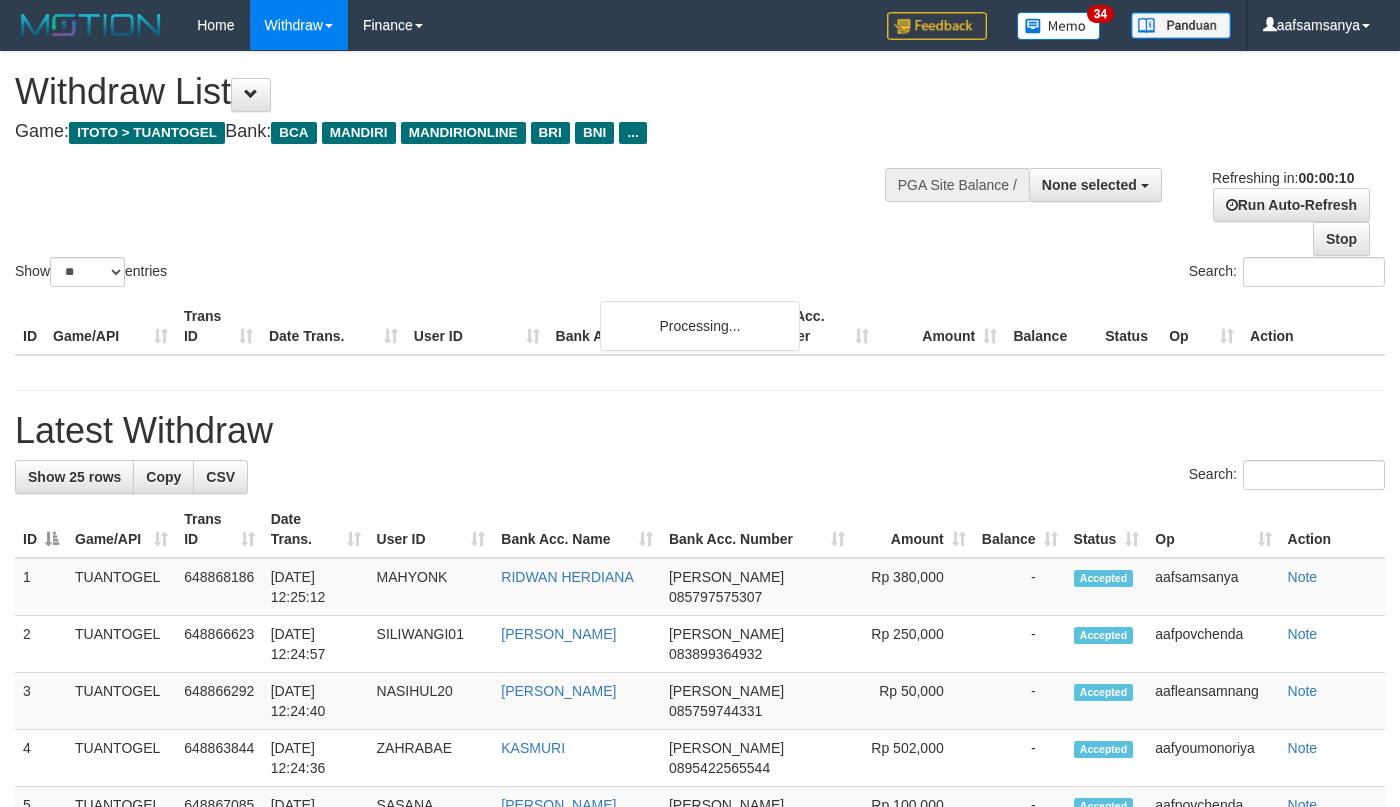 select 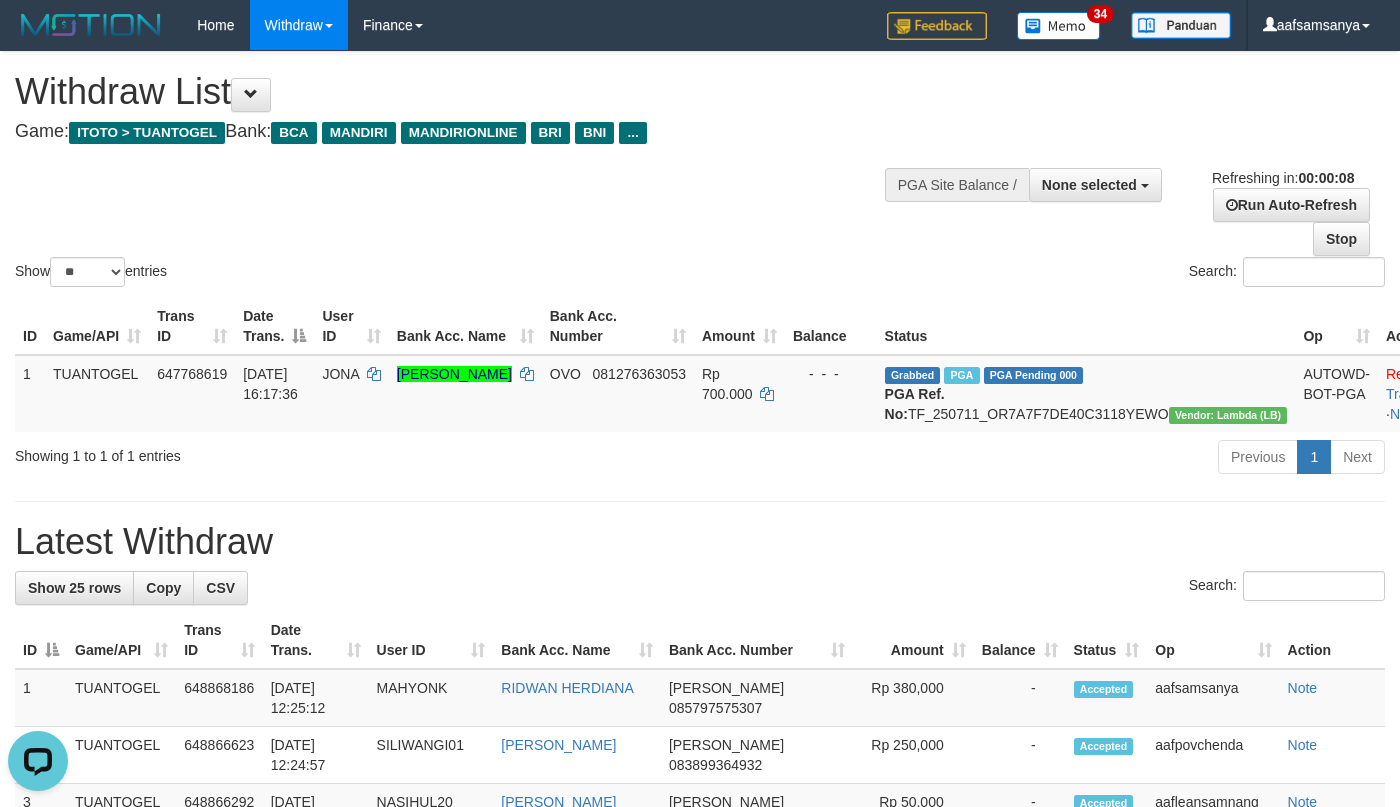 scroll, scrollTop: 0, scrollLeft: 0, axis: both 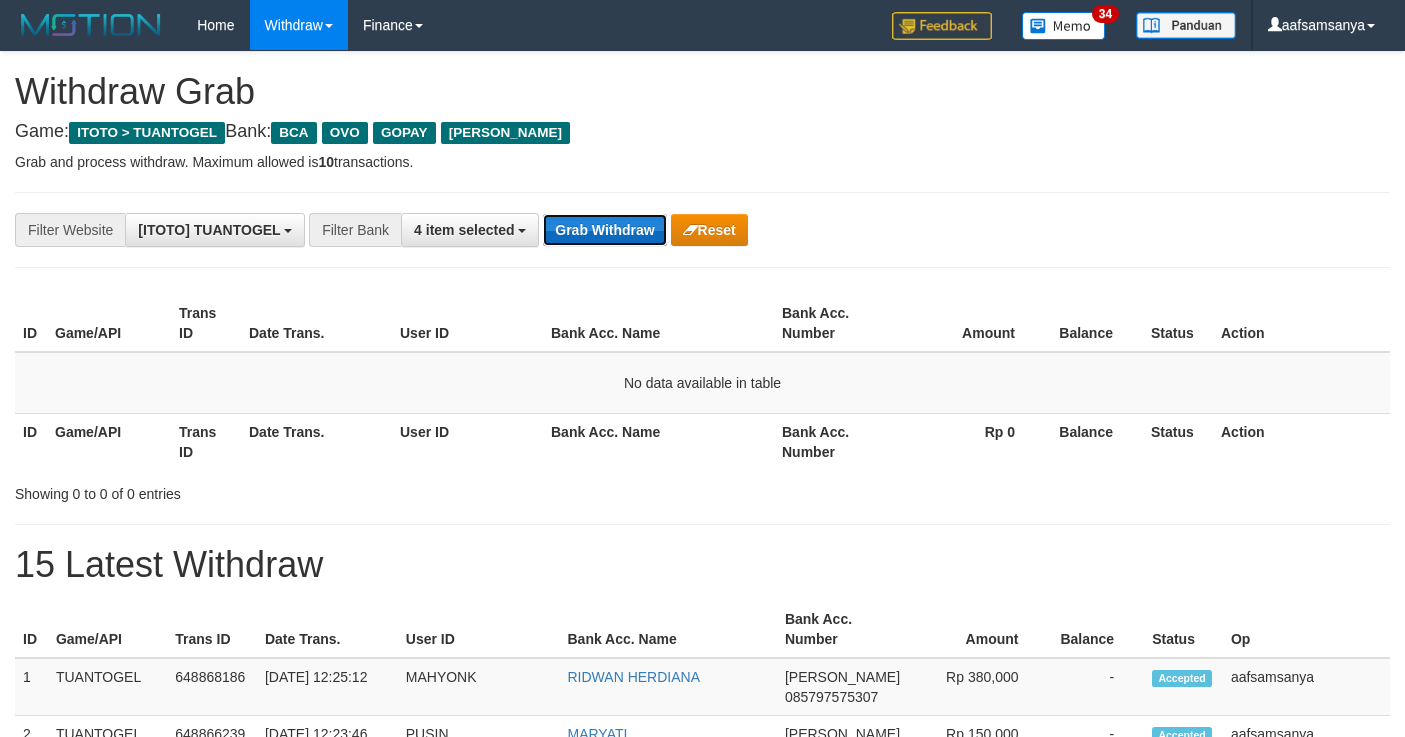 click on "Grab Withdraw" at bounding box center [604, 230] 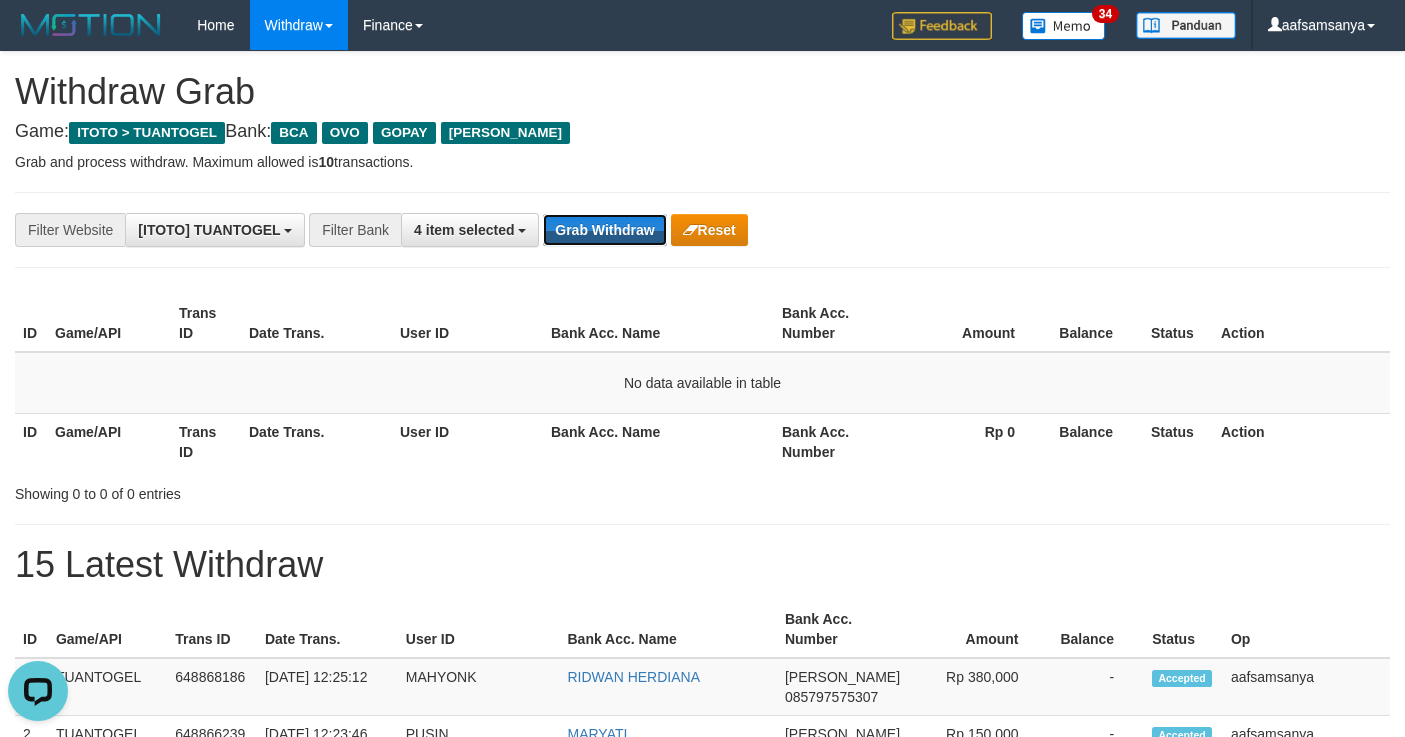 scroll, scrollTop: 0, scrollLeft: 0, axis: both 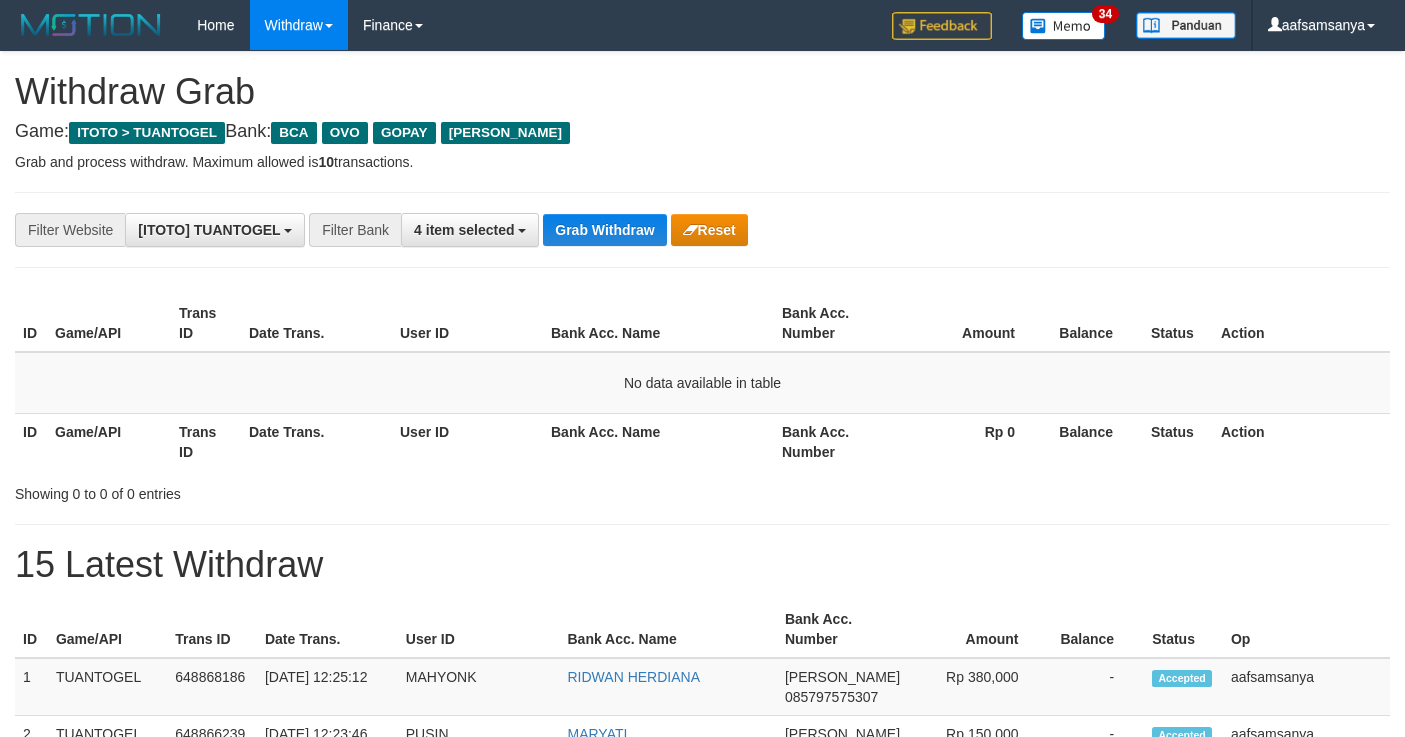 click on "Grab Withdraw" at bounding box center (604, 230) 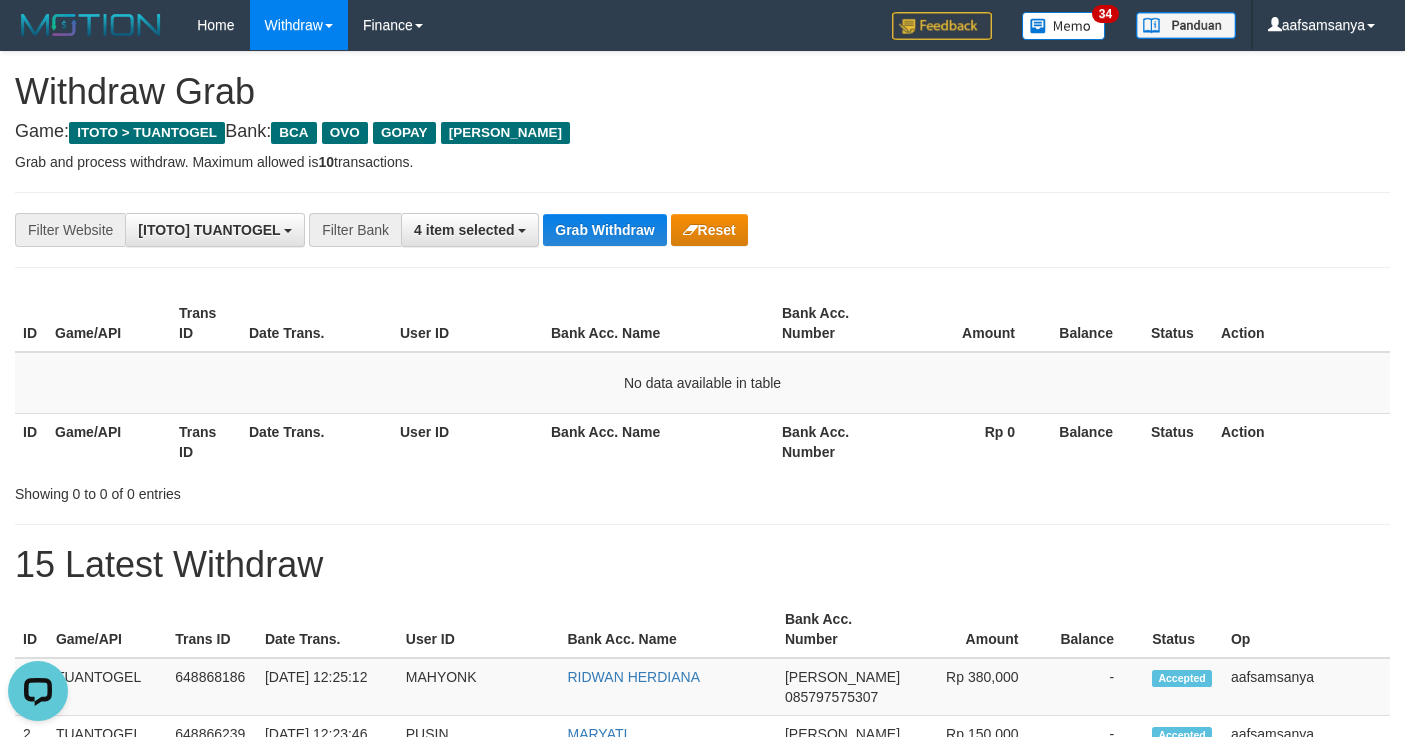 scroll, scrollTop: 0, scrollLeft: 0, axis: both 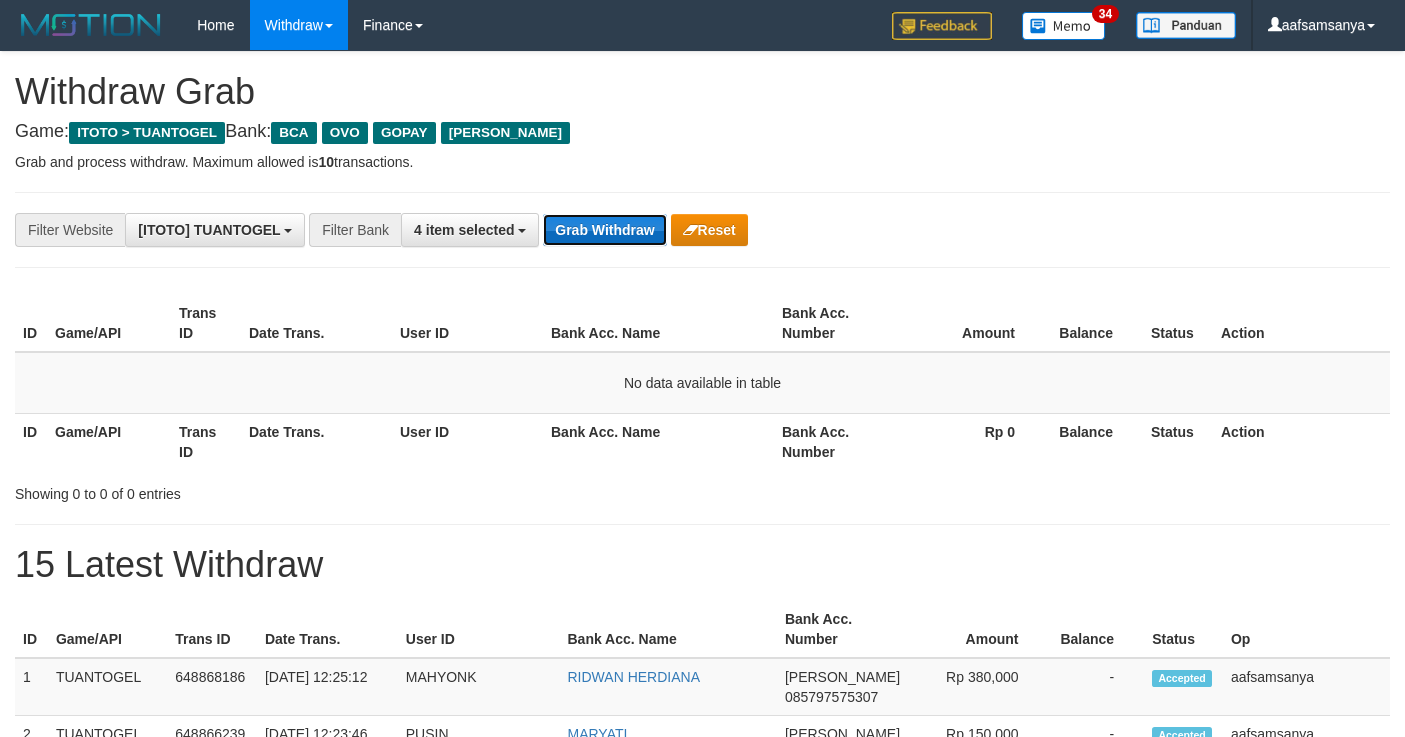 click on "Grab Withdraw" at bounding box center [604, 230] 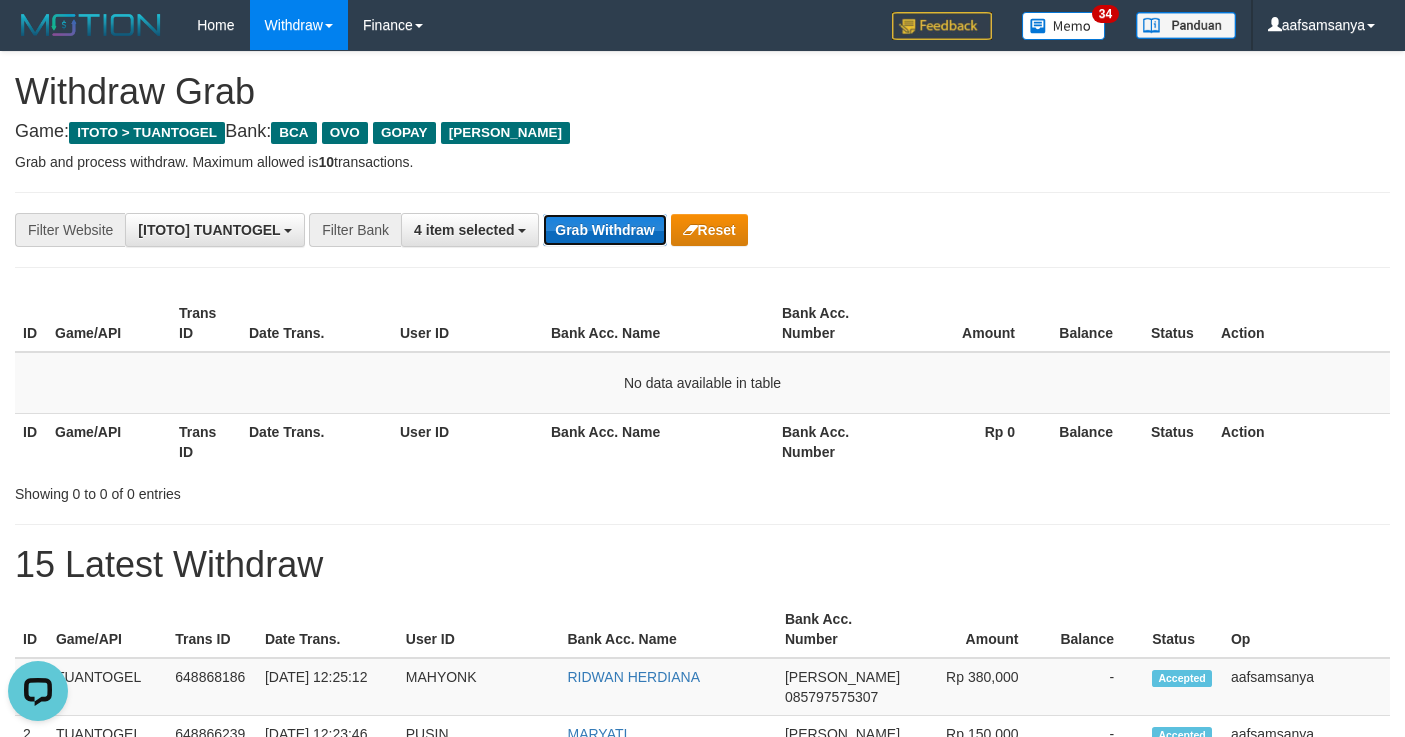 scroll, scrollTop: 0, scrollLeft: 0, axis: both 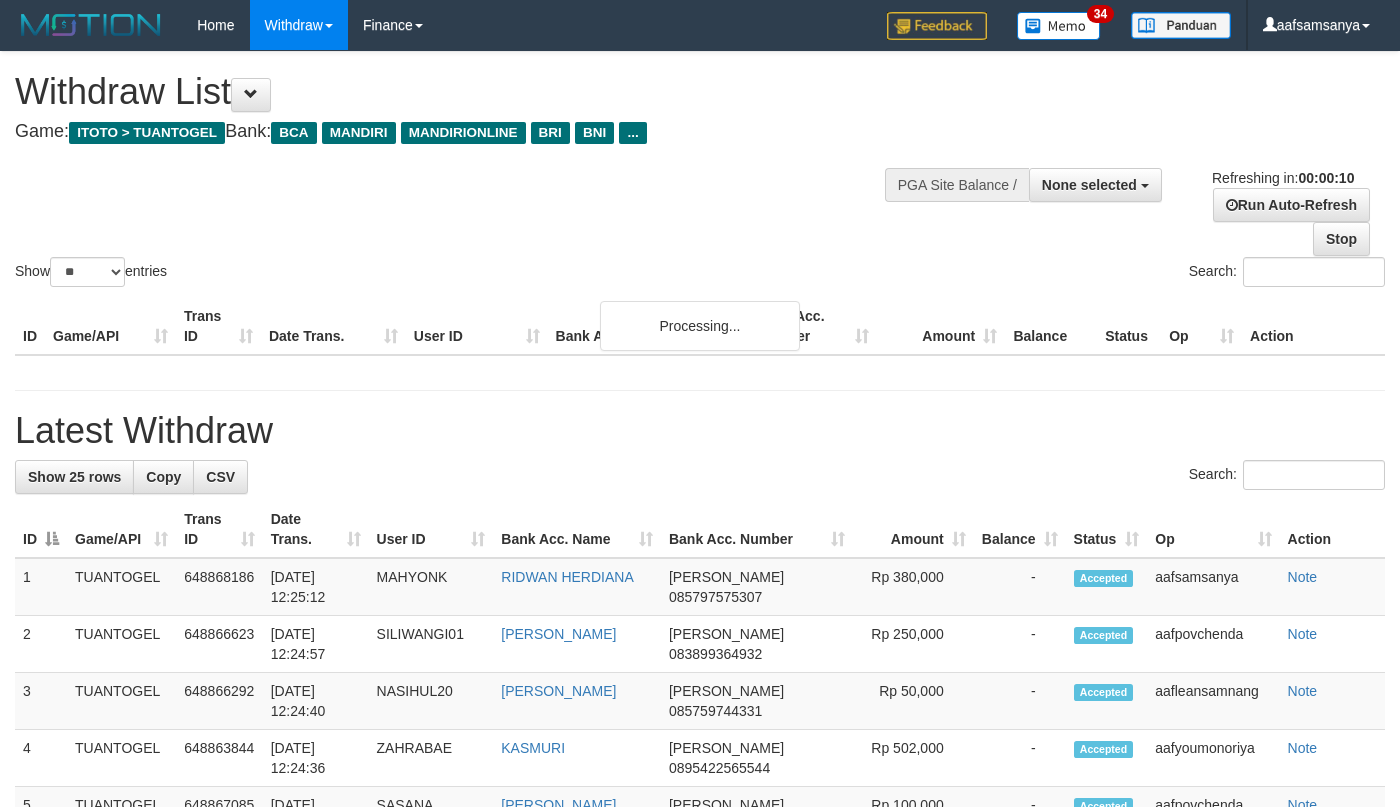 select 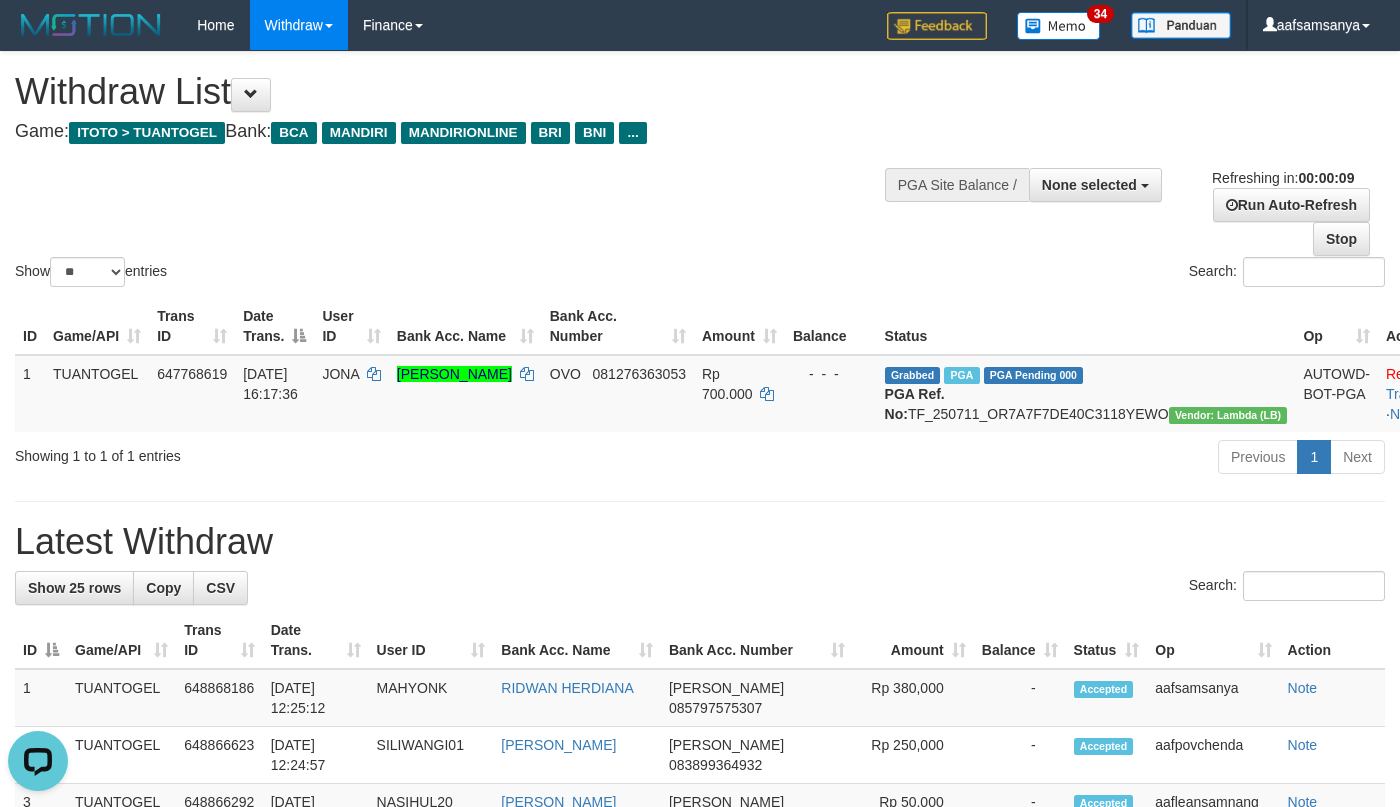 scroll, scrollTop: 0, scrollLeft: 0, axis: both 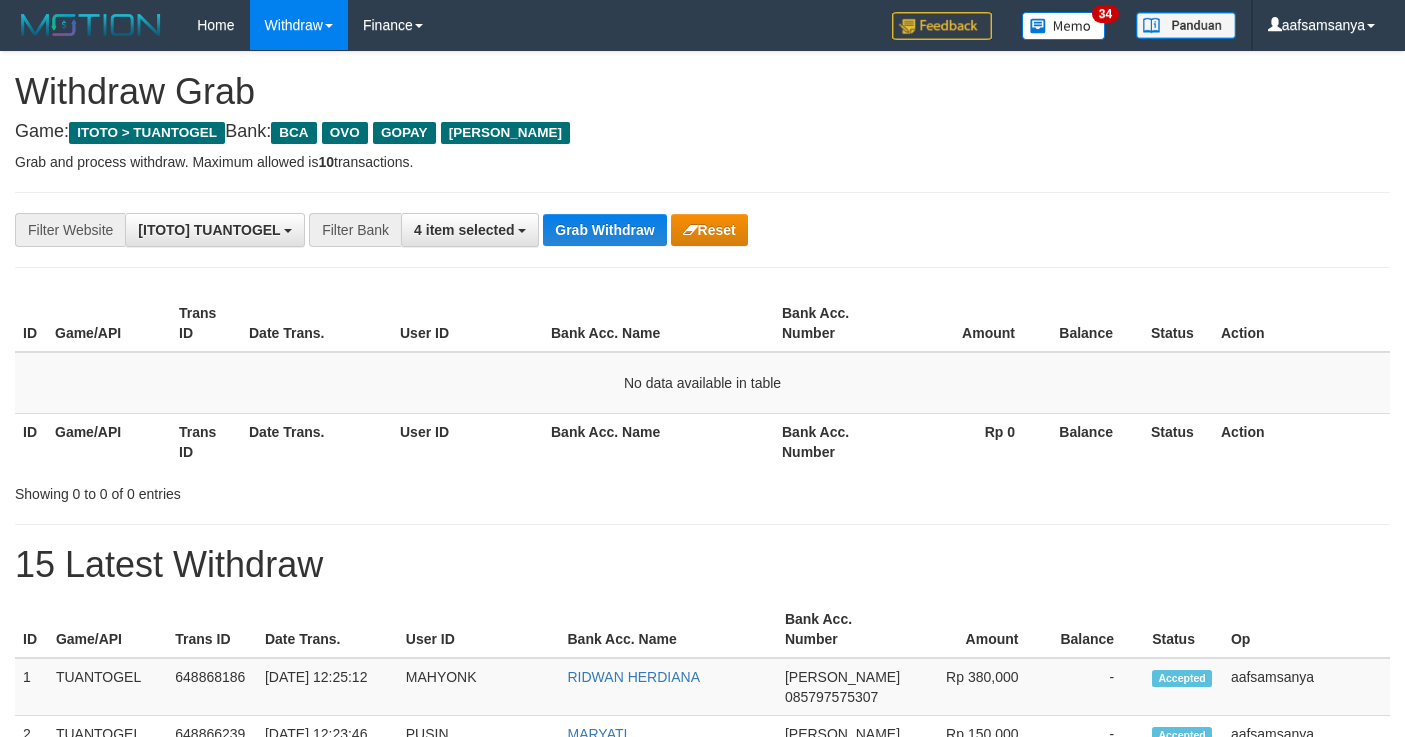 click on "Grab Withdraw" at bounding box center (604, 230) 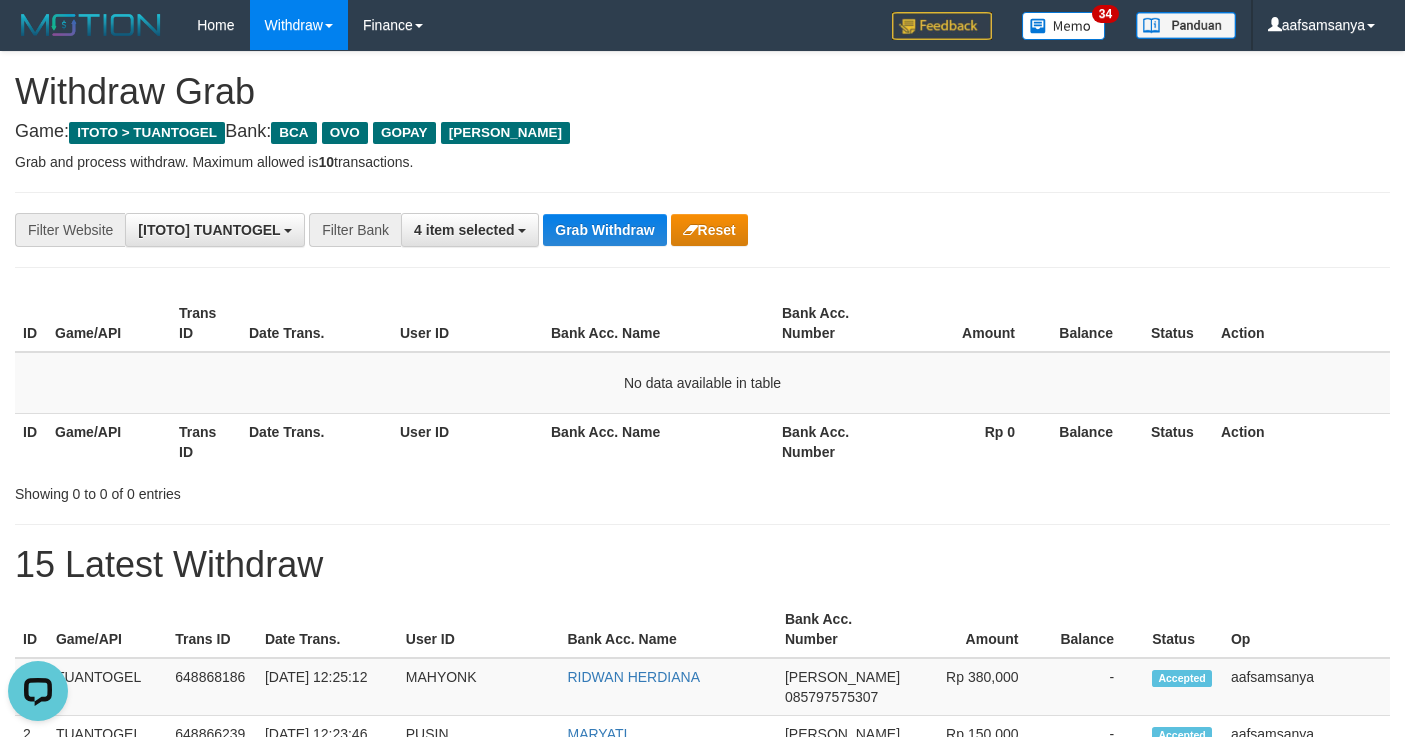 scroll, scrollTop: 0, scrollLeft: 0, axis: both 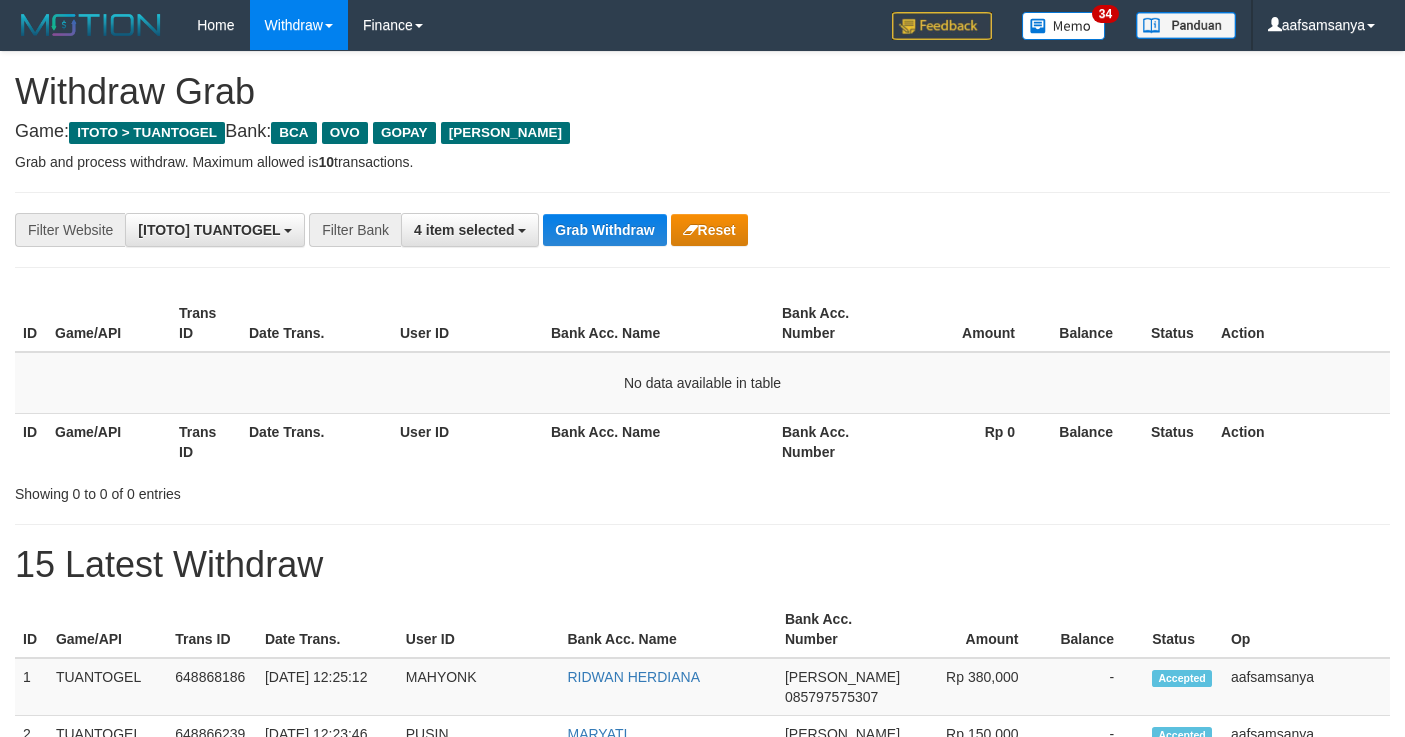 click on "Grab Withdraw" at bounding box center [604, 230] 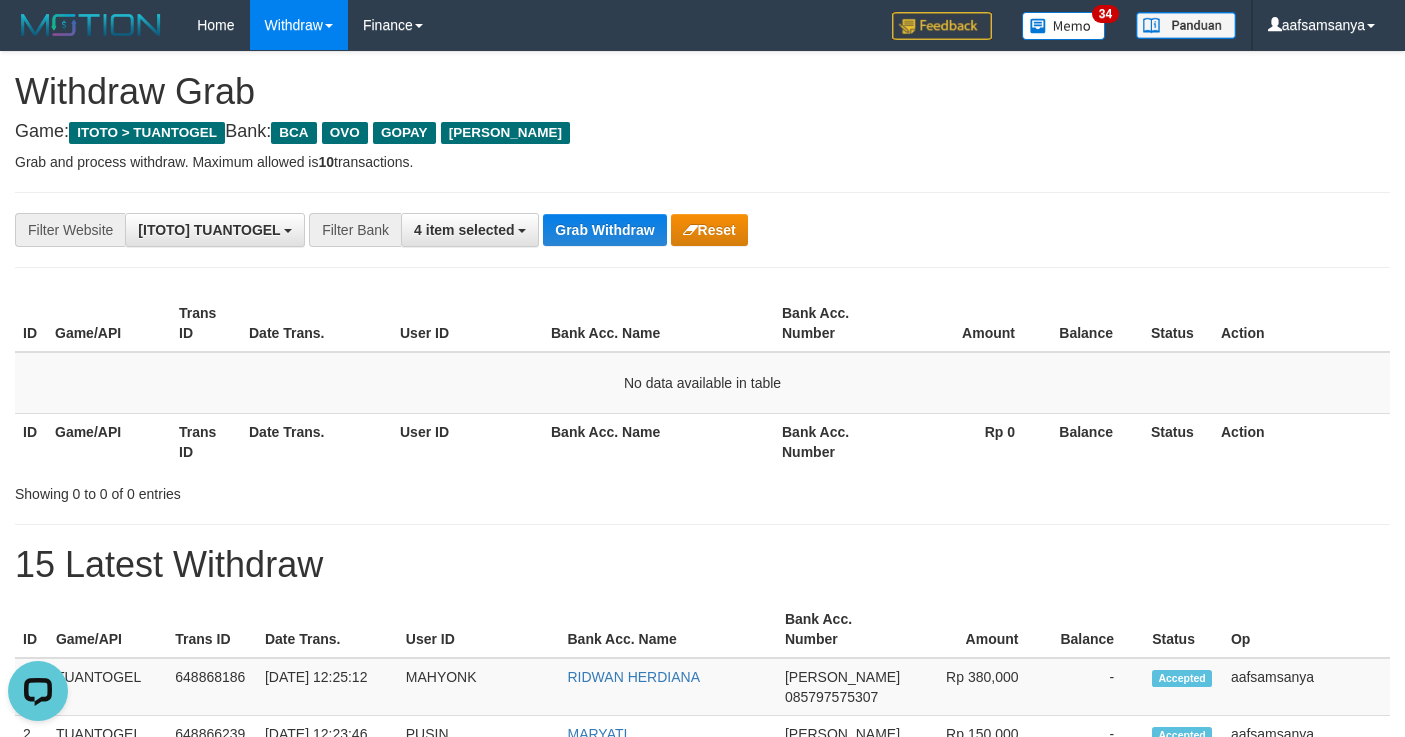 scroll, scrollTop: 0, scrollLeft: 0, axis: both 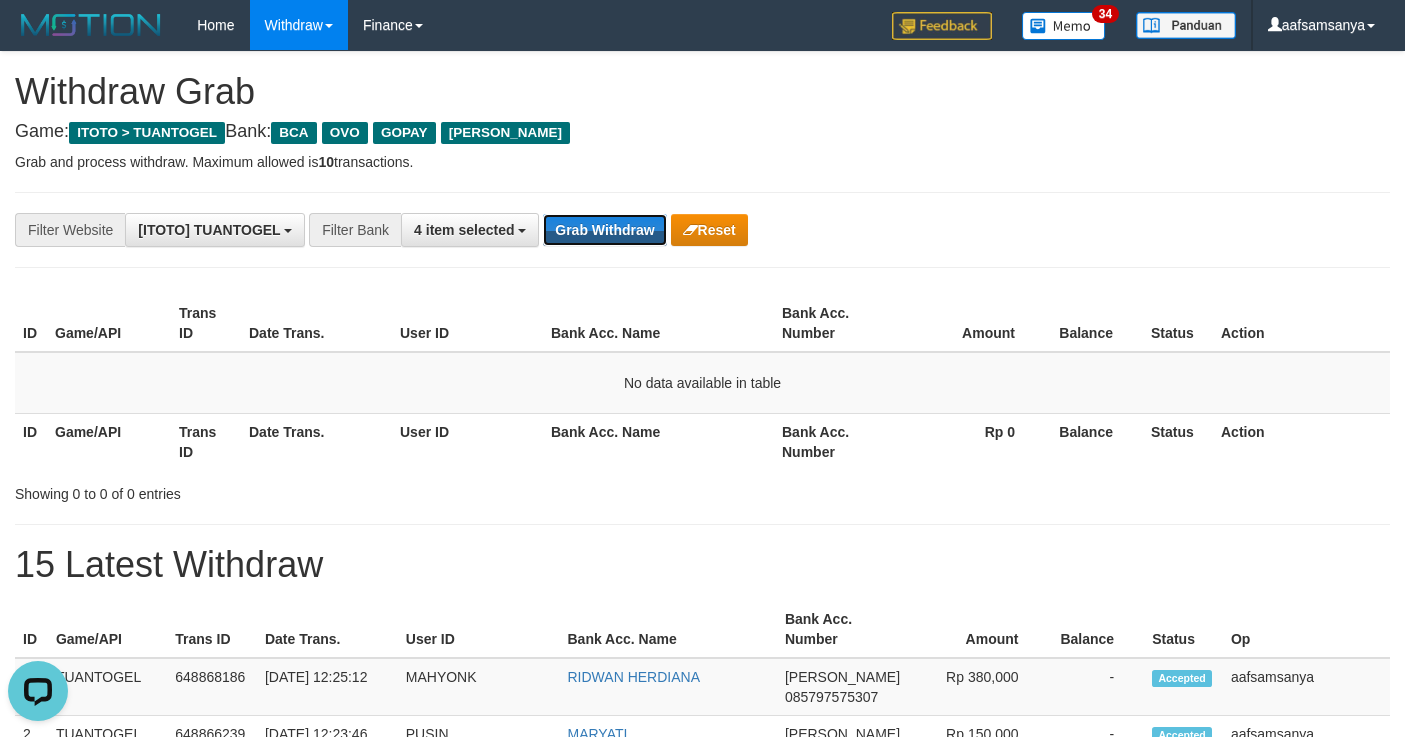 click on "Grab Withdraw" at bounding box center (604, 230) 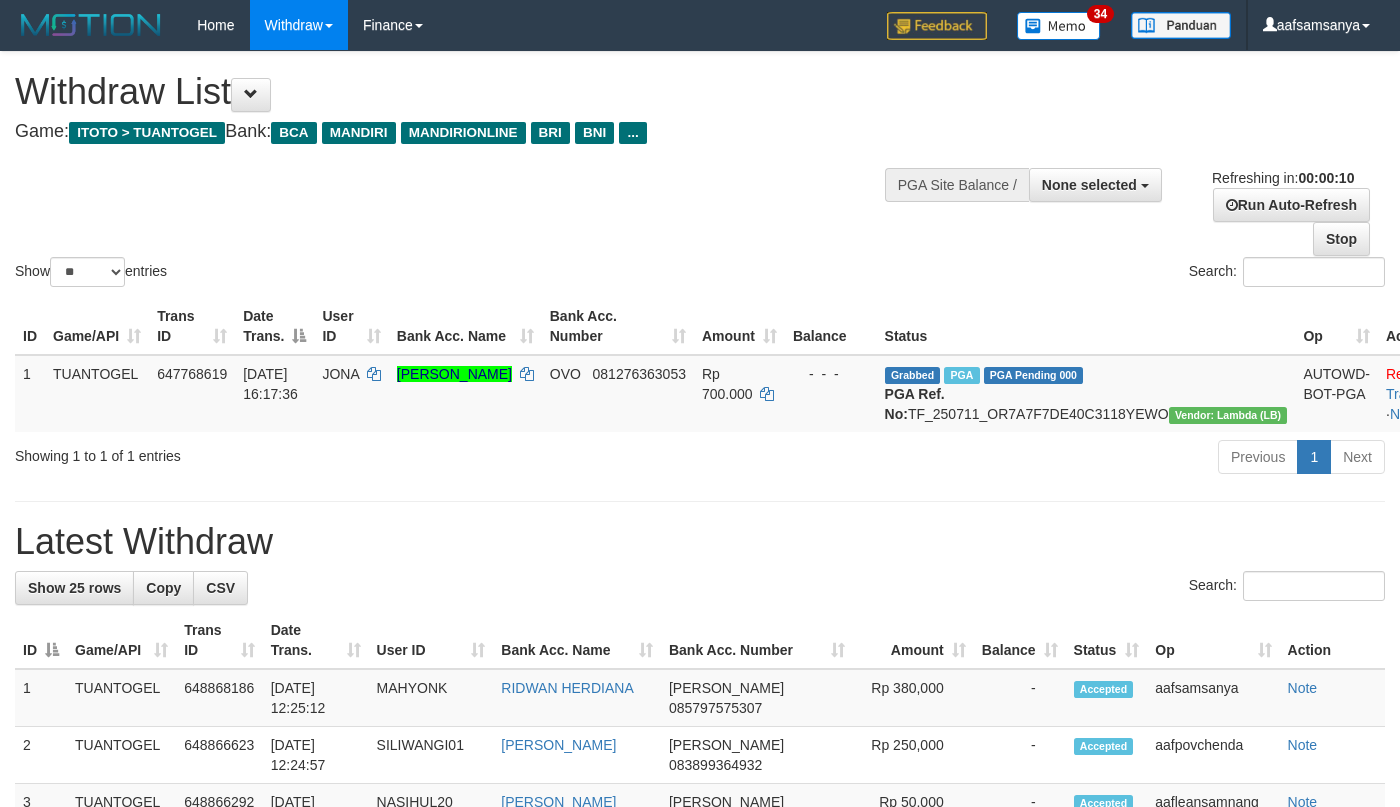 select 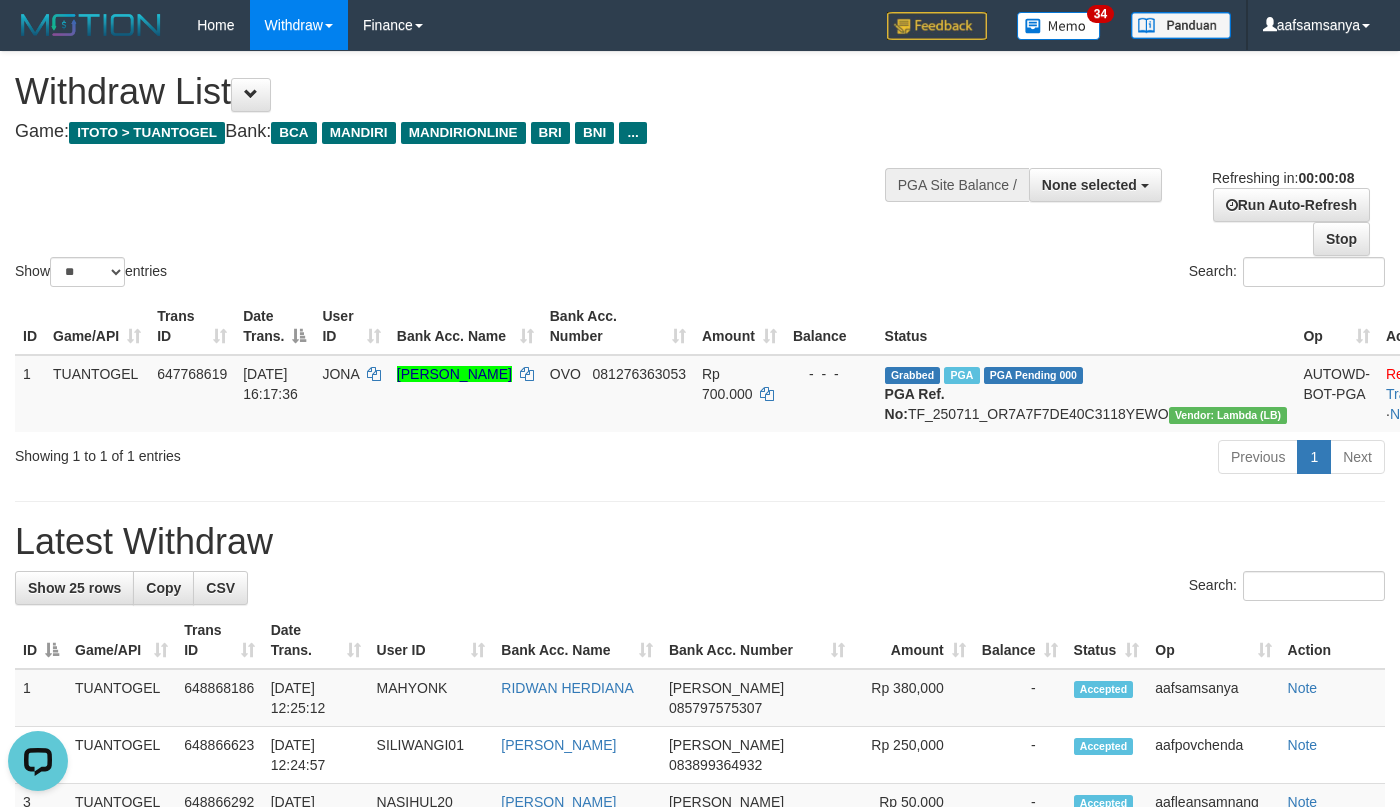scroll, scrollTop: 0, scrollLeft: 0, axis: both 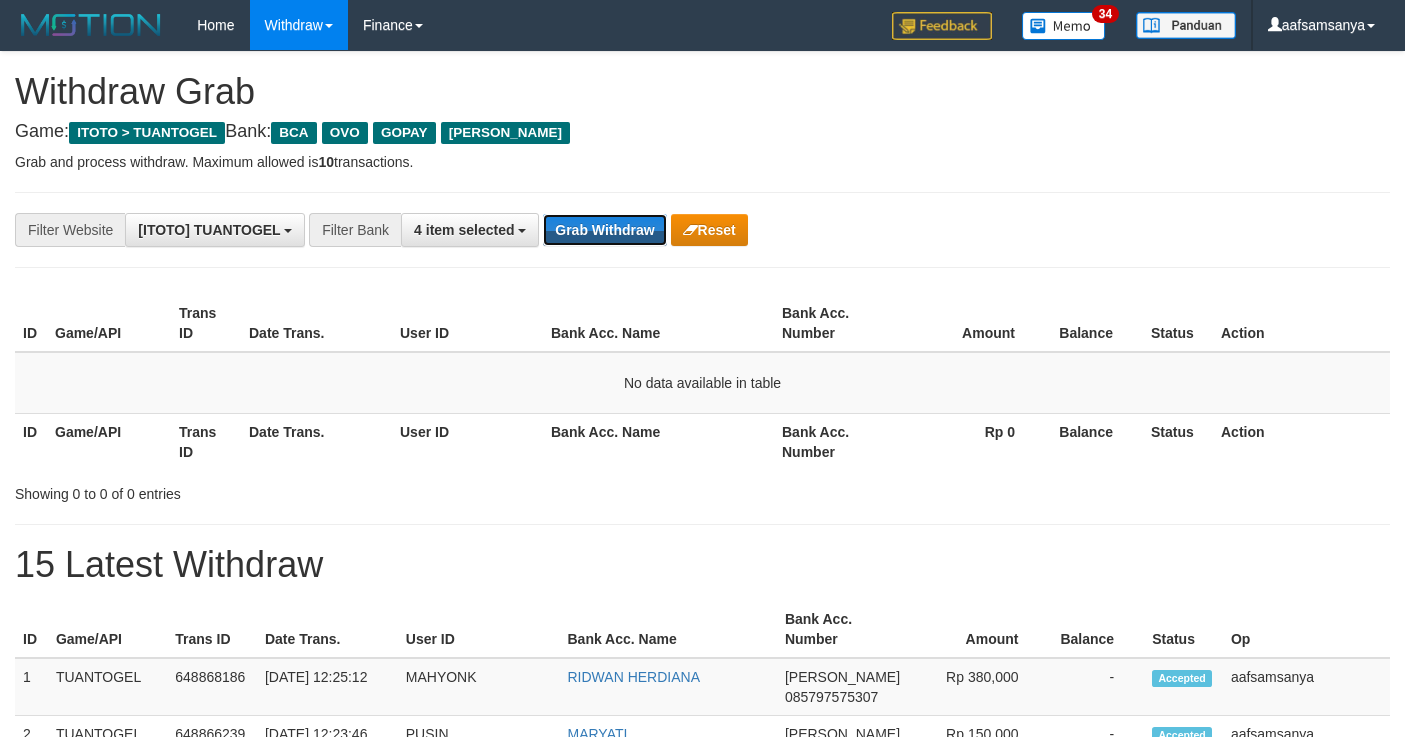 click on "Grab Withdraw" at bounding box center [604, 230] 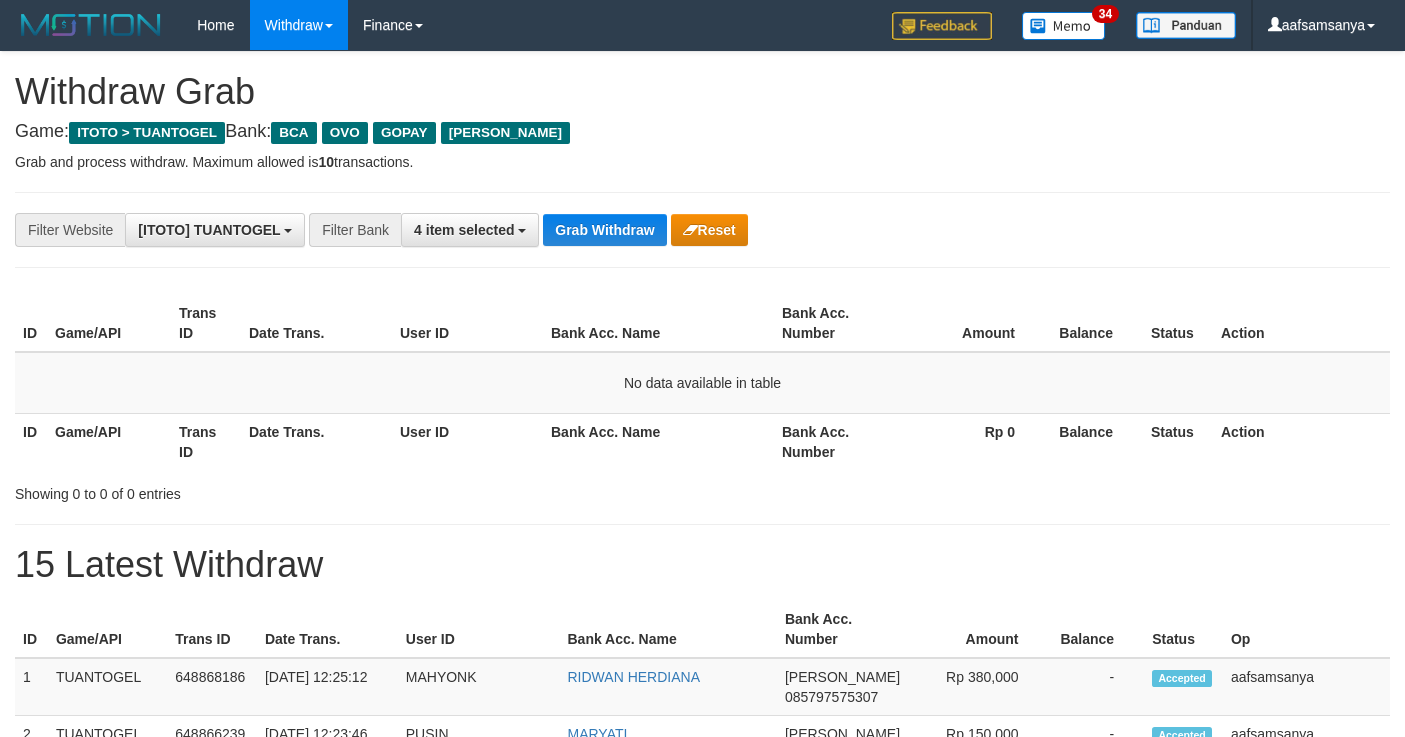scroll, scrollTop: 0, scrollLeft: 0, axis: both 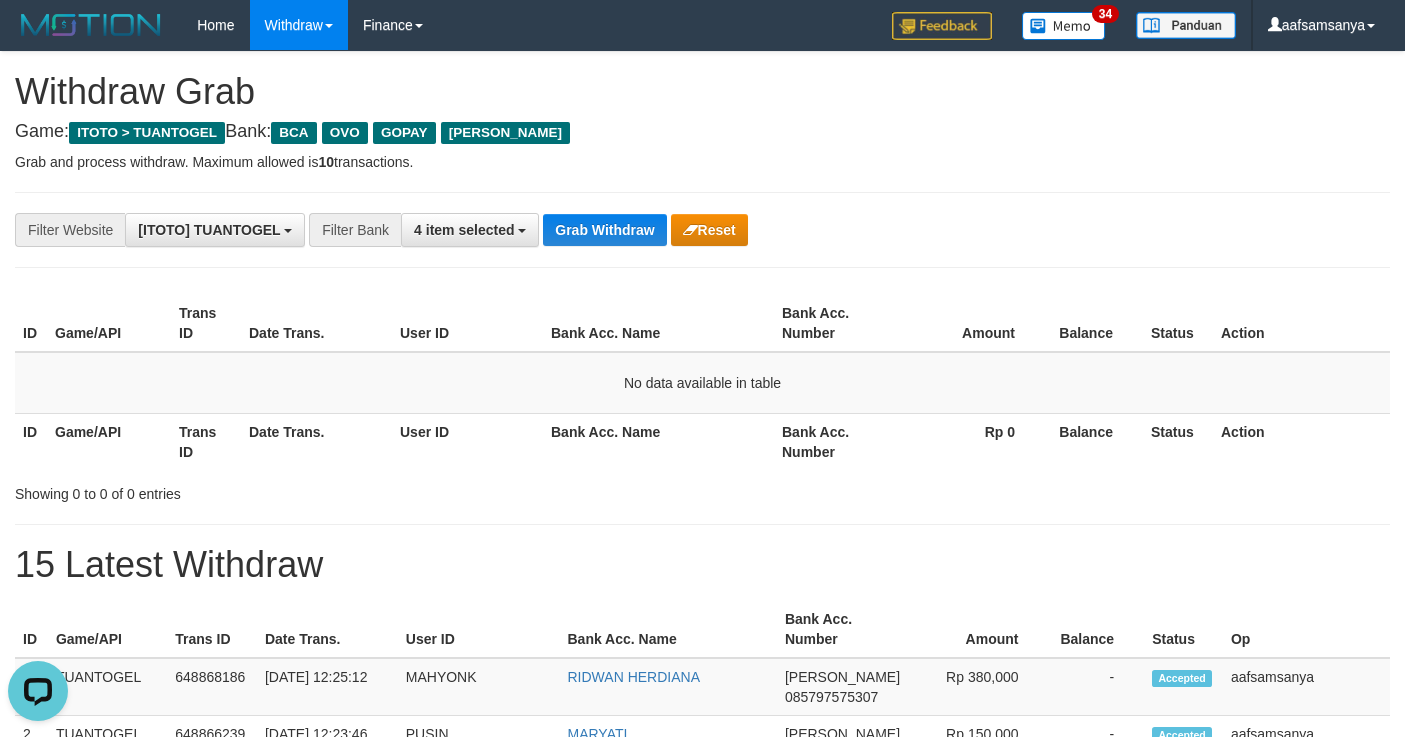 click on "Grab Withdraw" at bounding box center [604, 230] 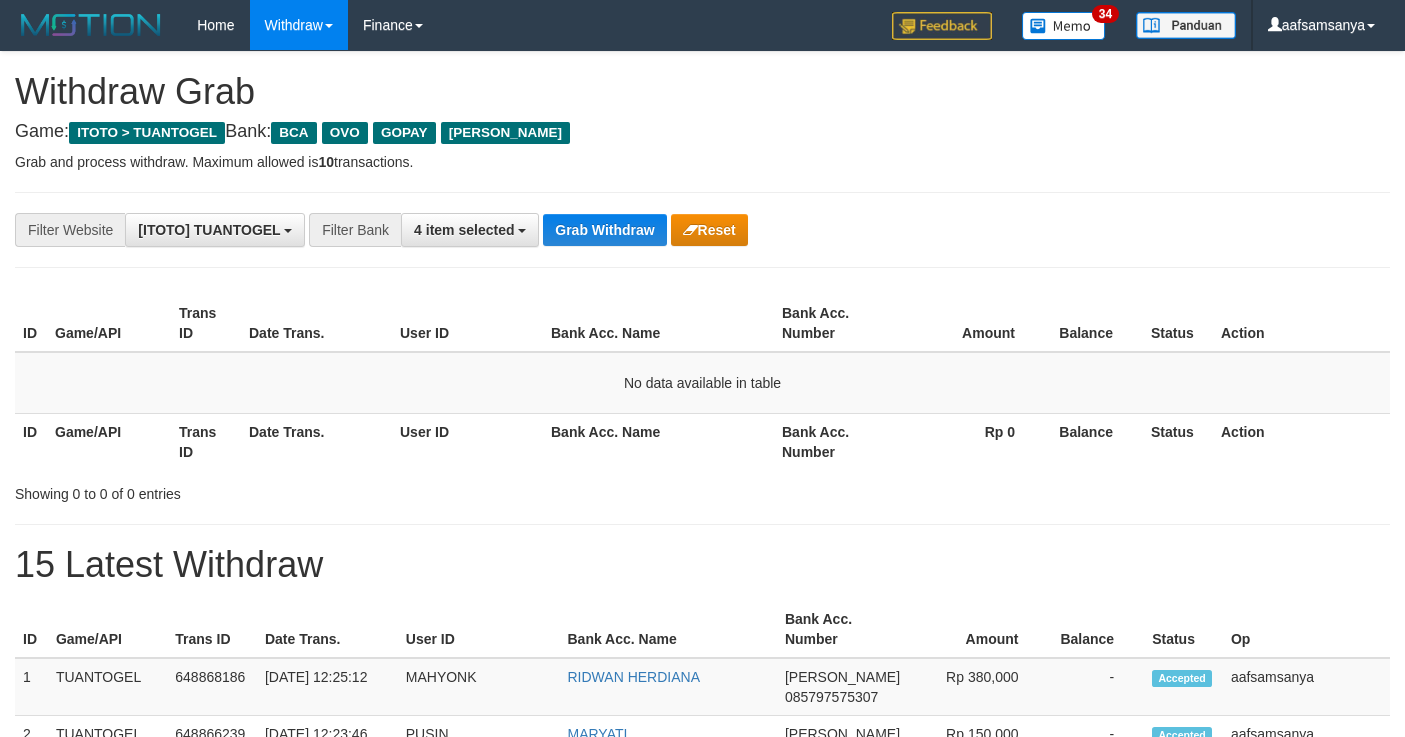click on "Grab Withdraw" at bounding box center (604, 230) 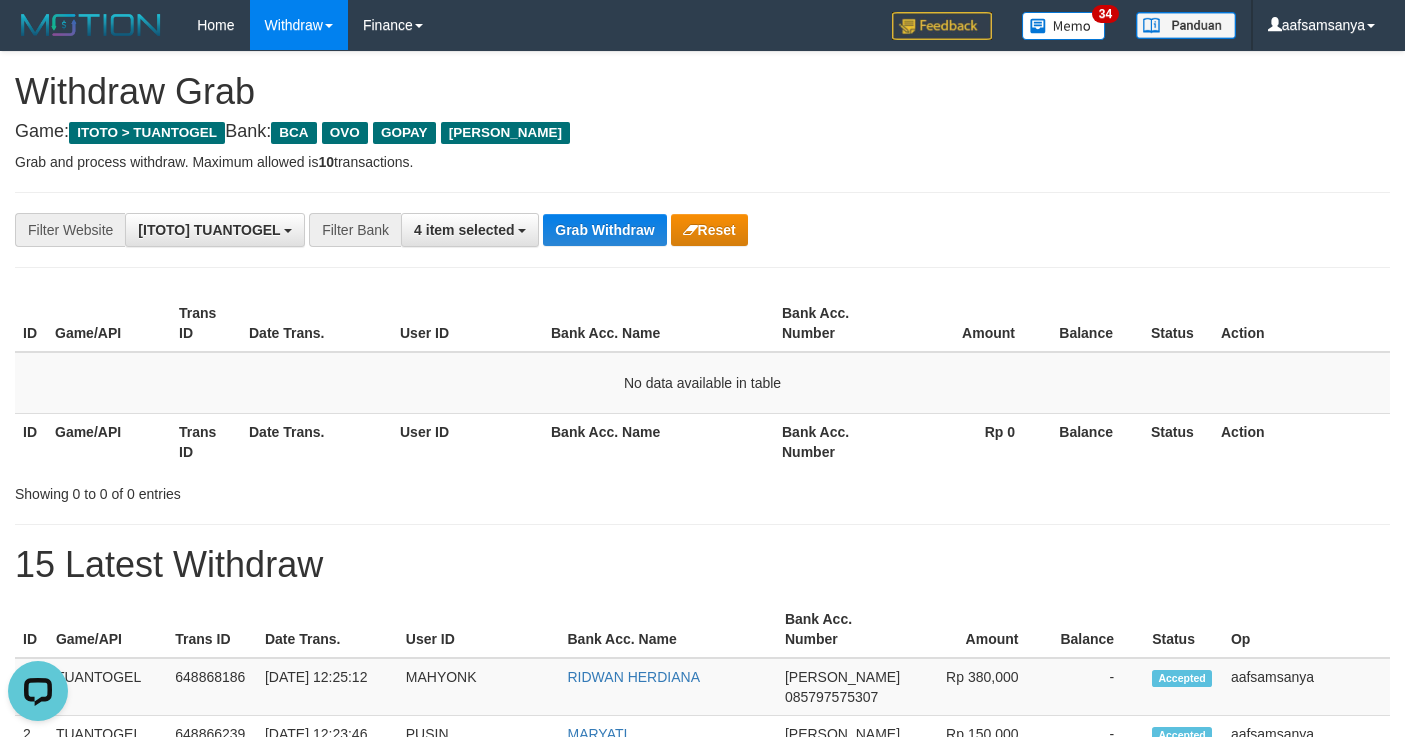 scroll, scrollTop: 0, scrollLeft: 0, axis: both 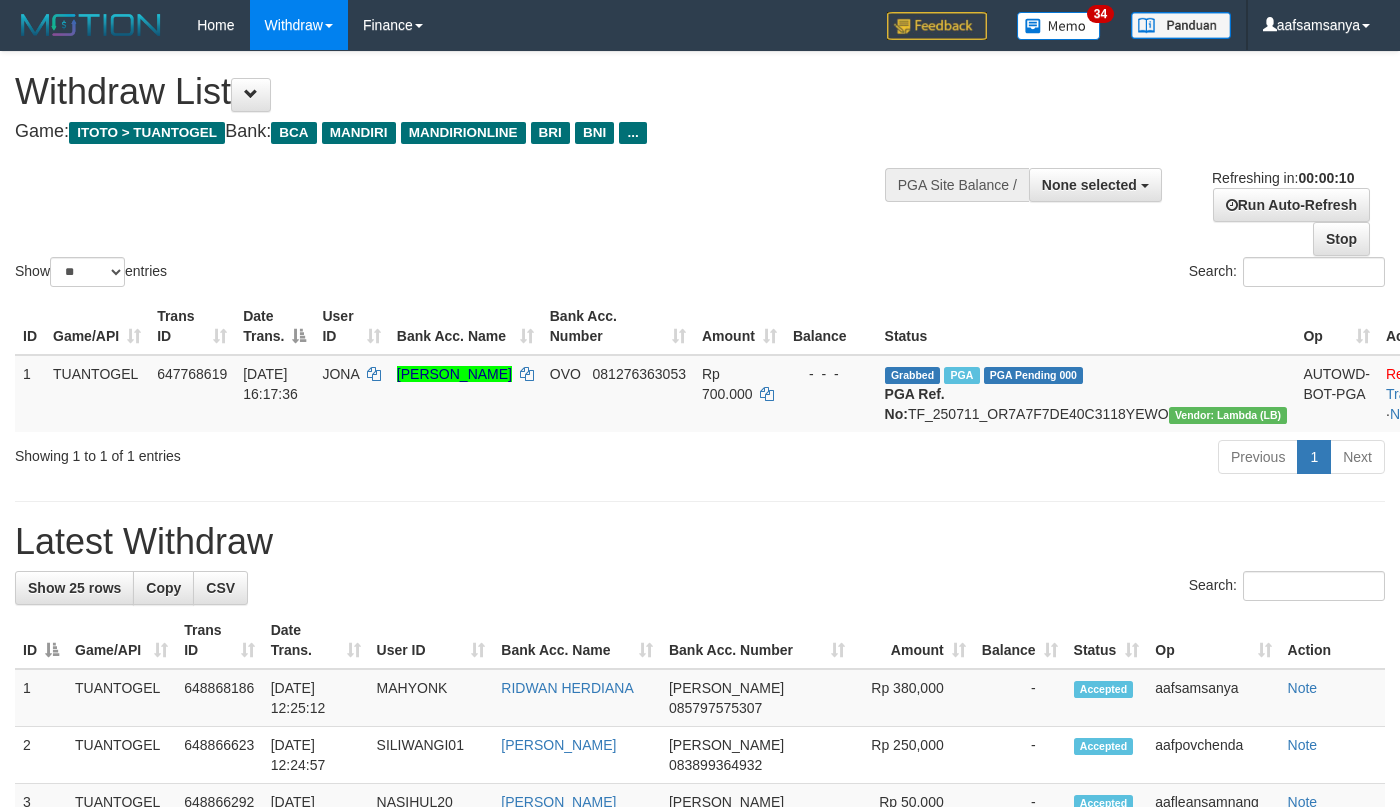 select 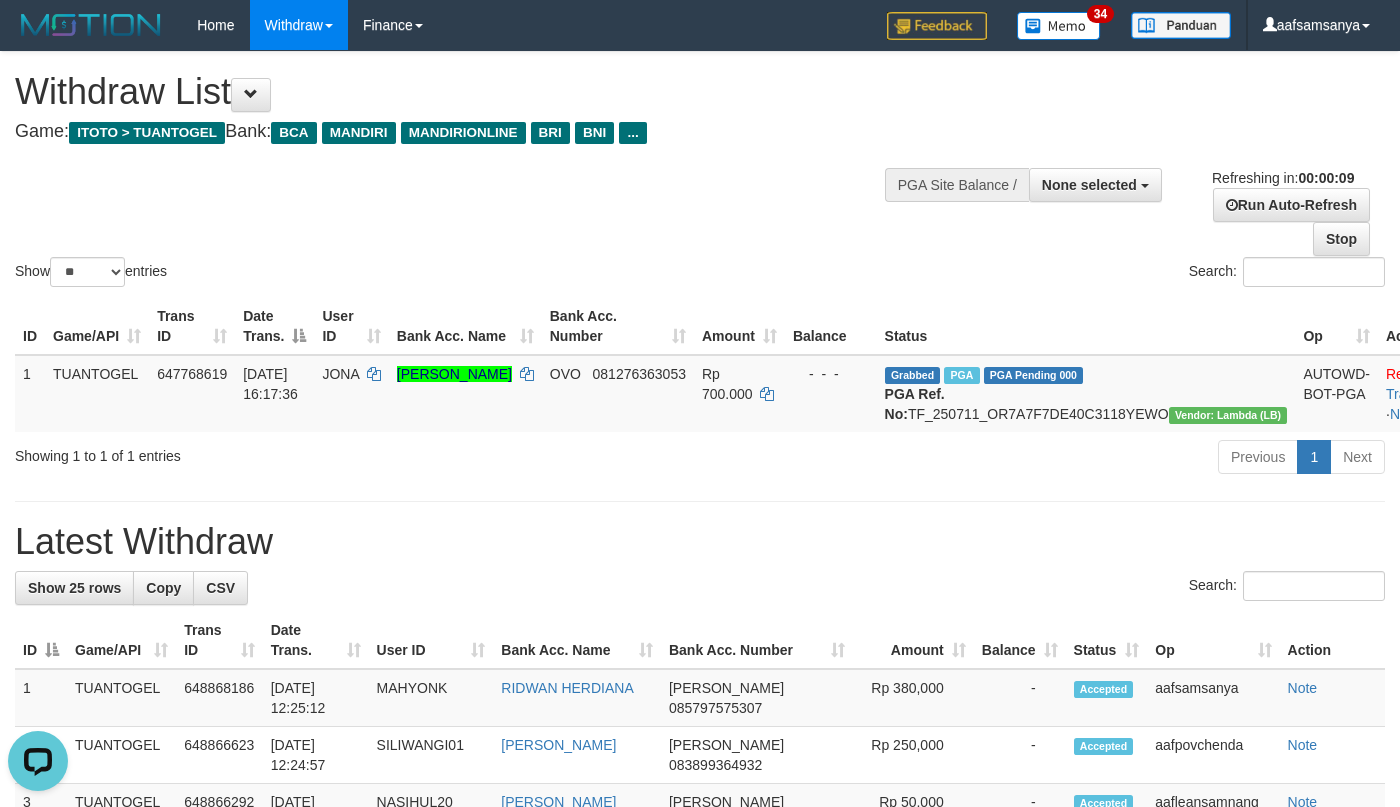 scroll, scrollTop: 0, scrollLeft: 0, axis: both 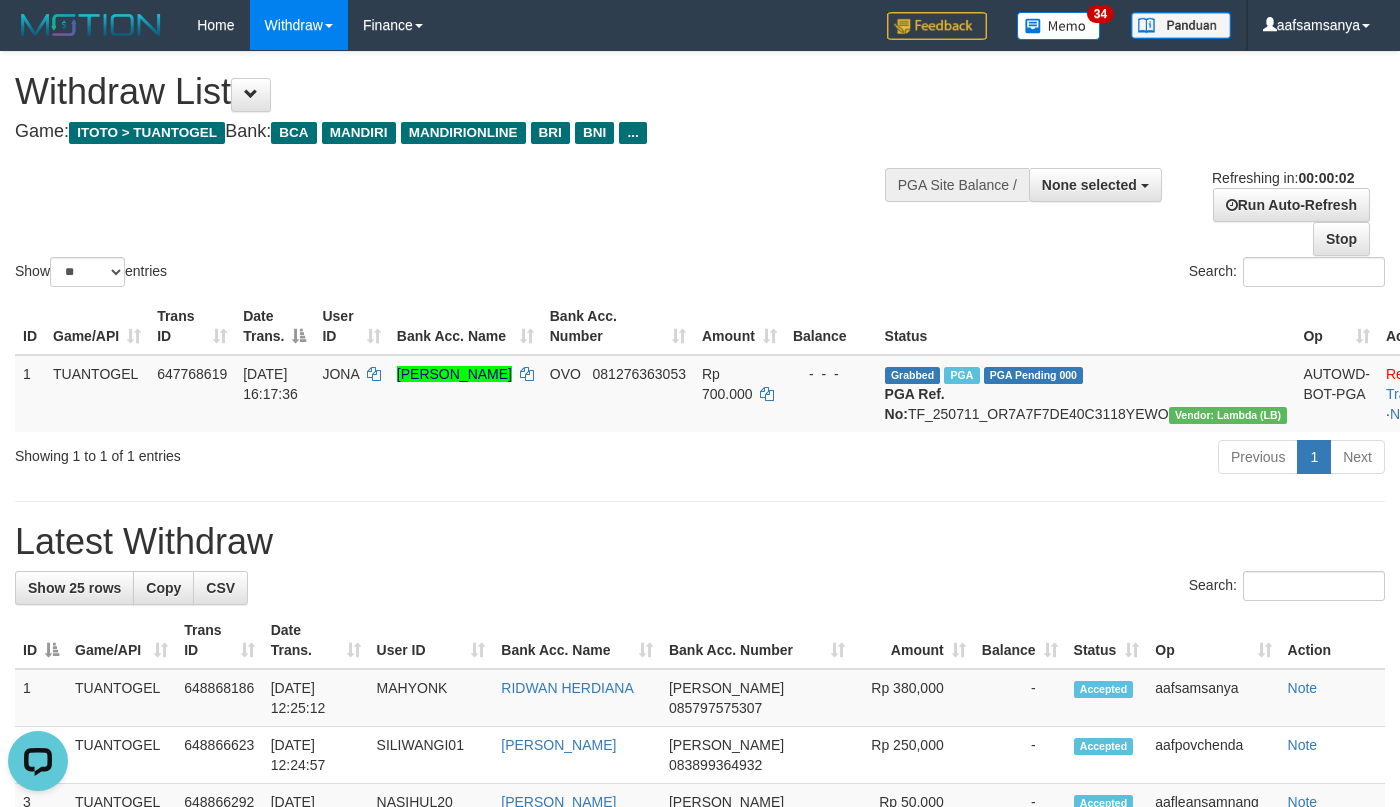 drag, startPoint x: 741, startPoint y: 535, endPoint x: 752, endPoint y: 467, distance: 68.88396 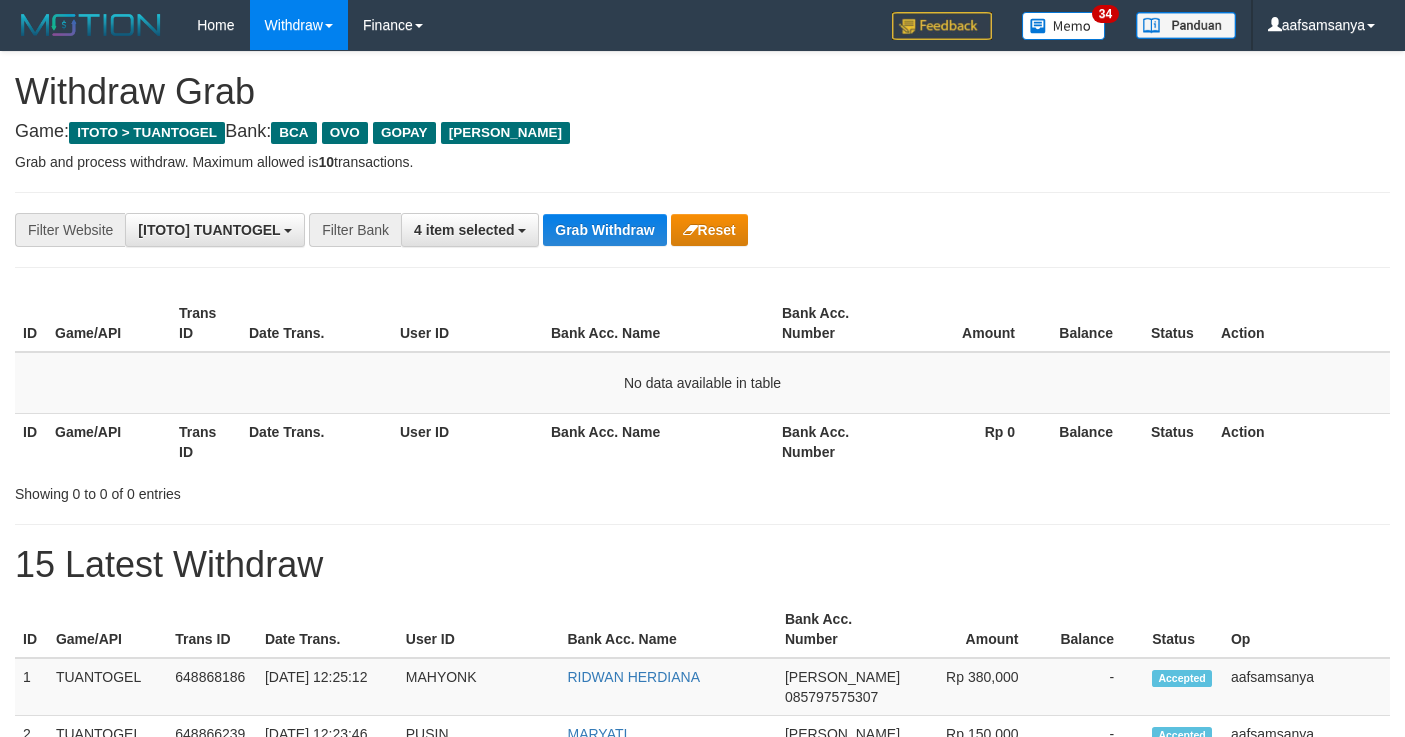 scroll, scrollTop: 0, scrollLeft: 0, axis: both 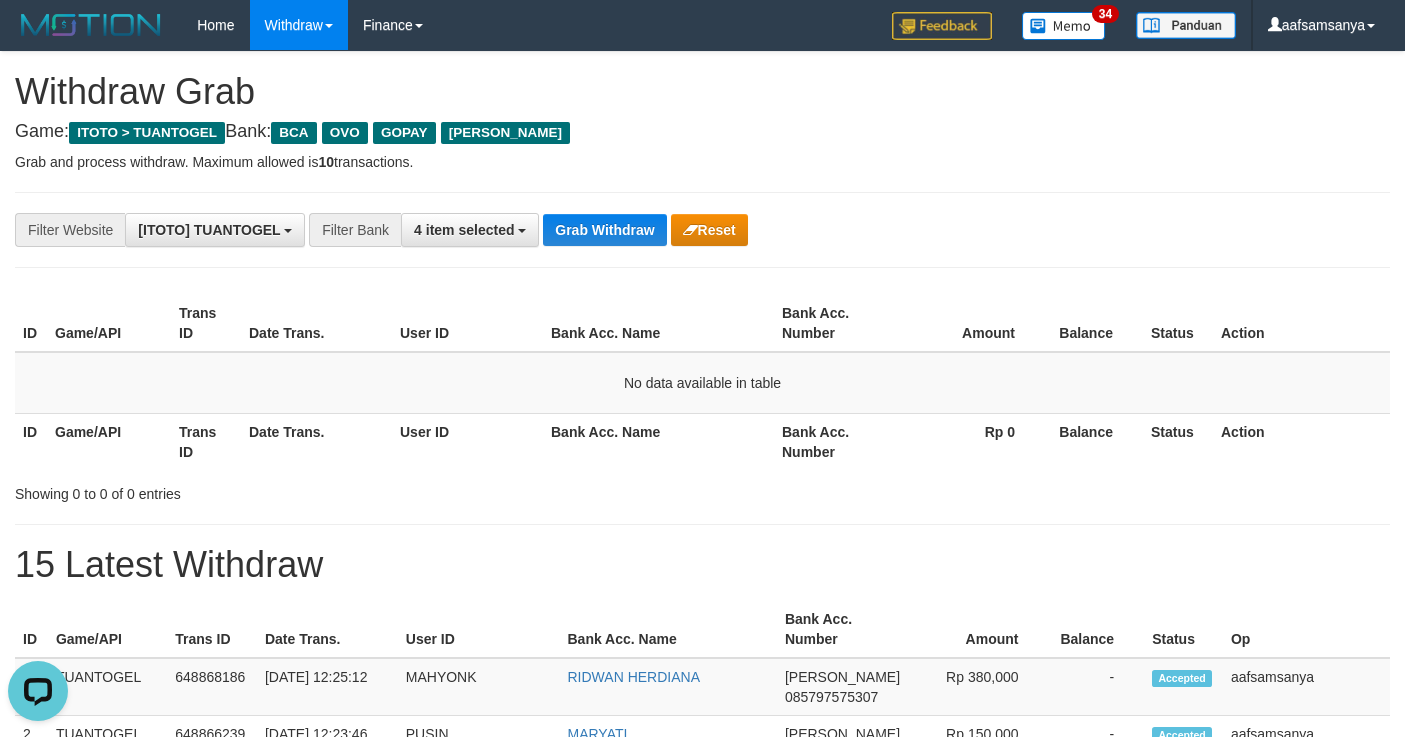 click on "Grab Withdraw" at bounding box center [604, 230] 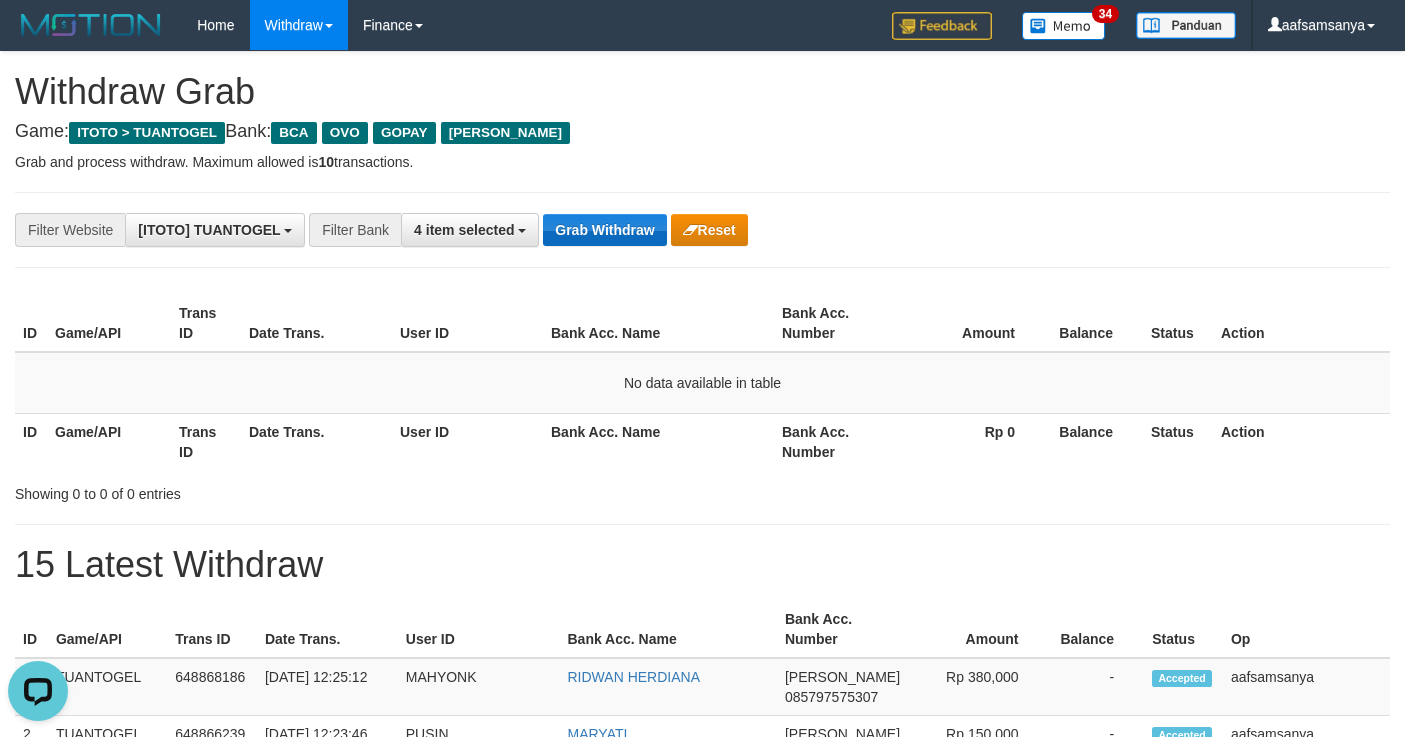 click on "Grab Withdraw" at bounding box center [604, 230] 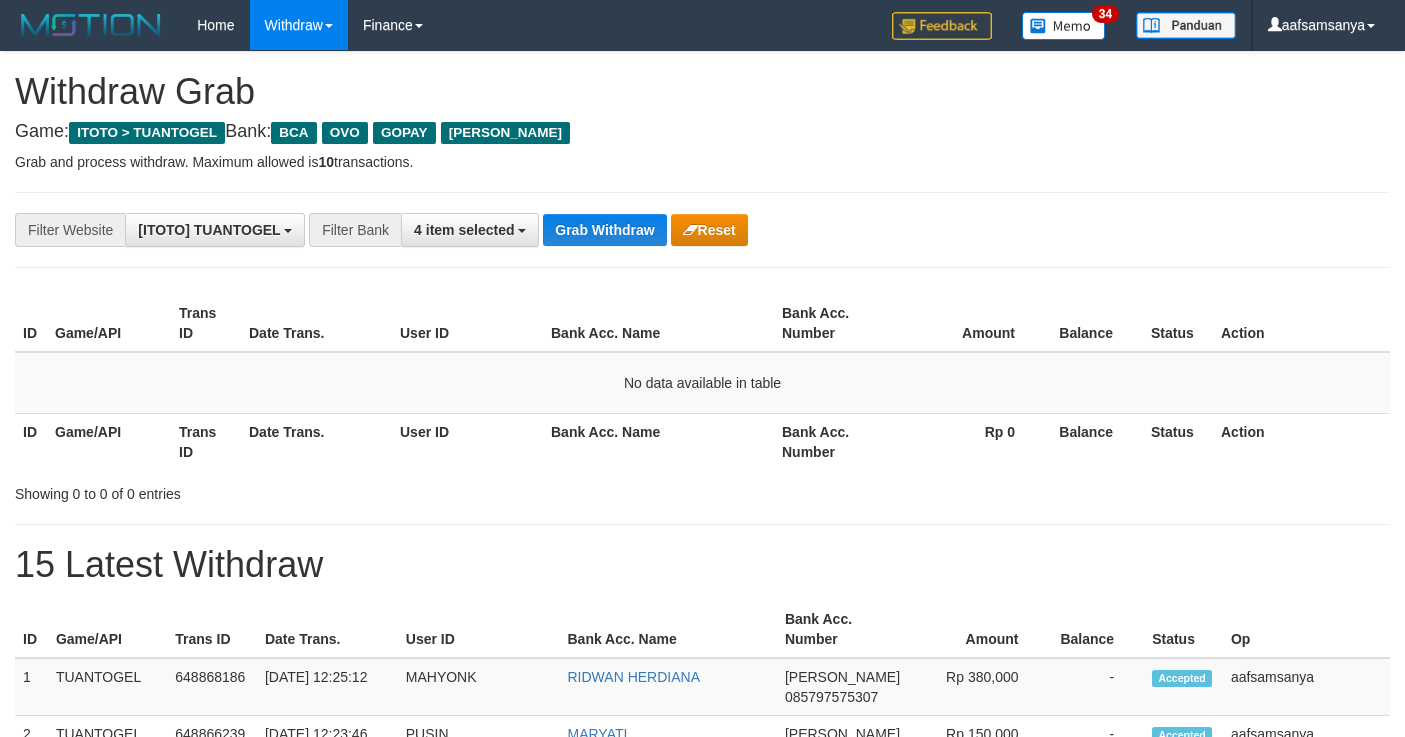 scroll, scrollTop: 0, scrollLeft: 0, axis: both 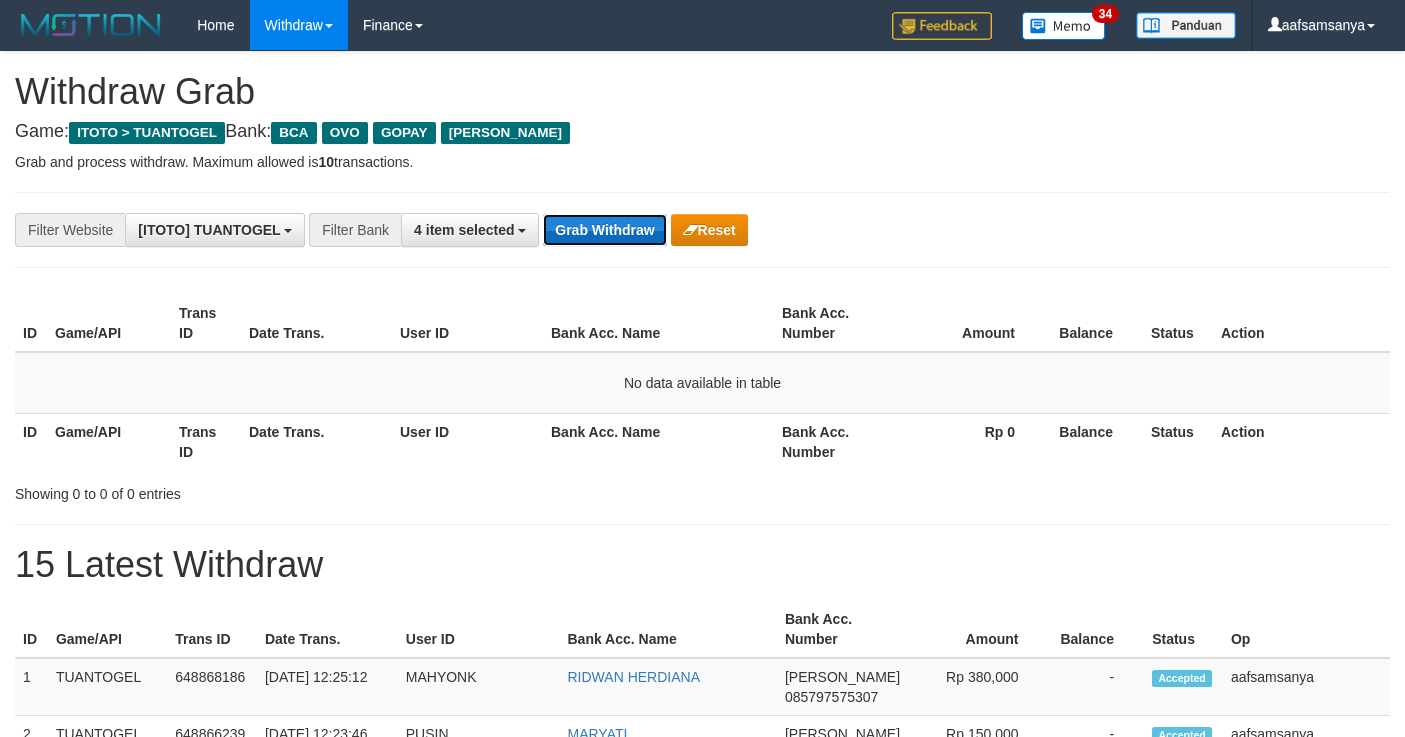 click on "Grab Withdraw" at bounding box center [604, 230] 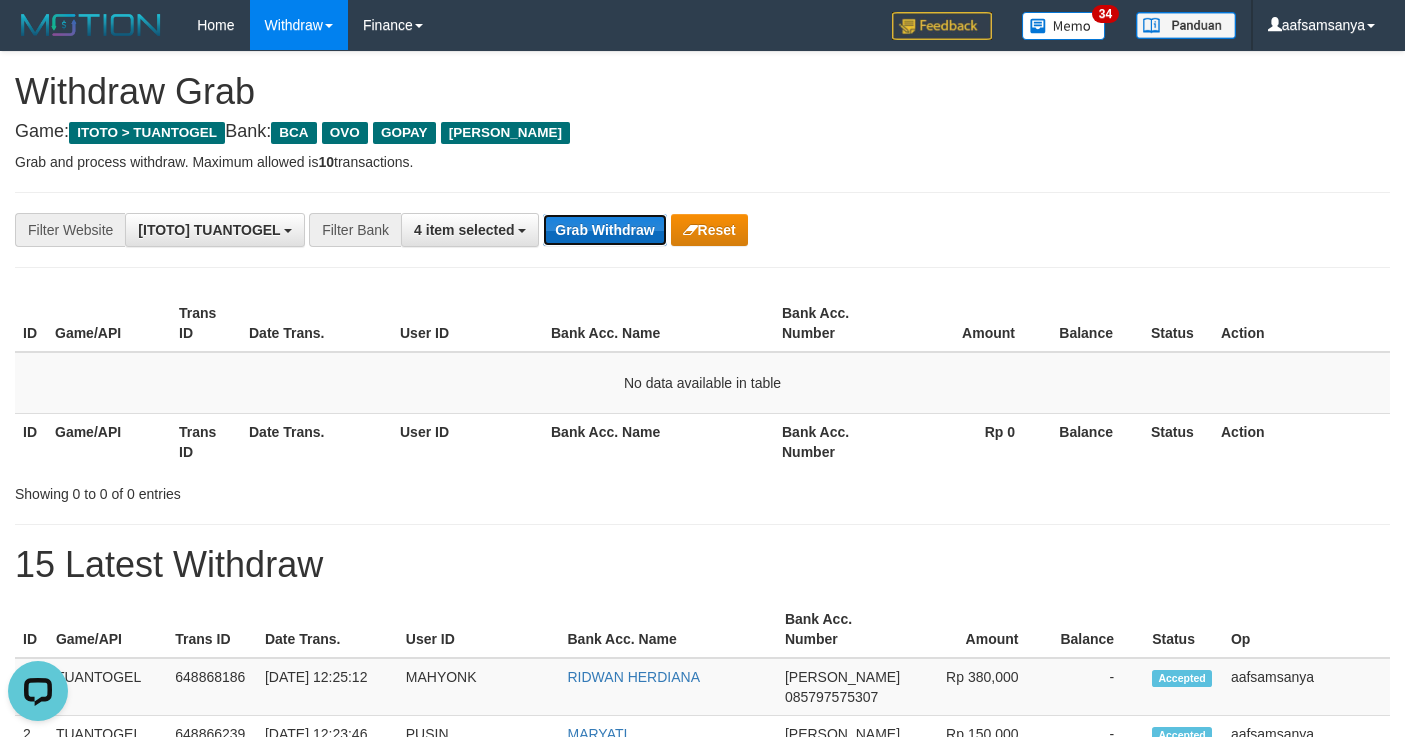 scroll, scrollTop: 0, scrollLeft: 0, axis: both 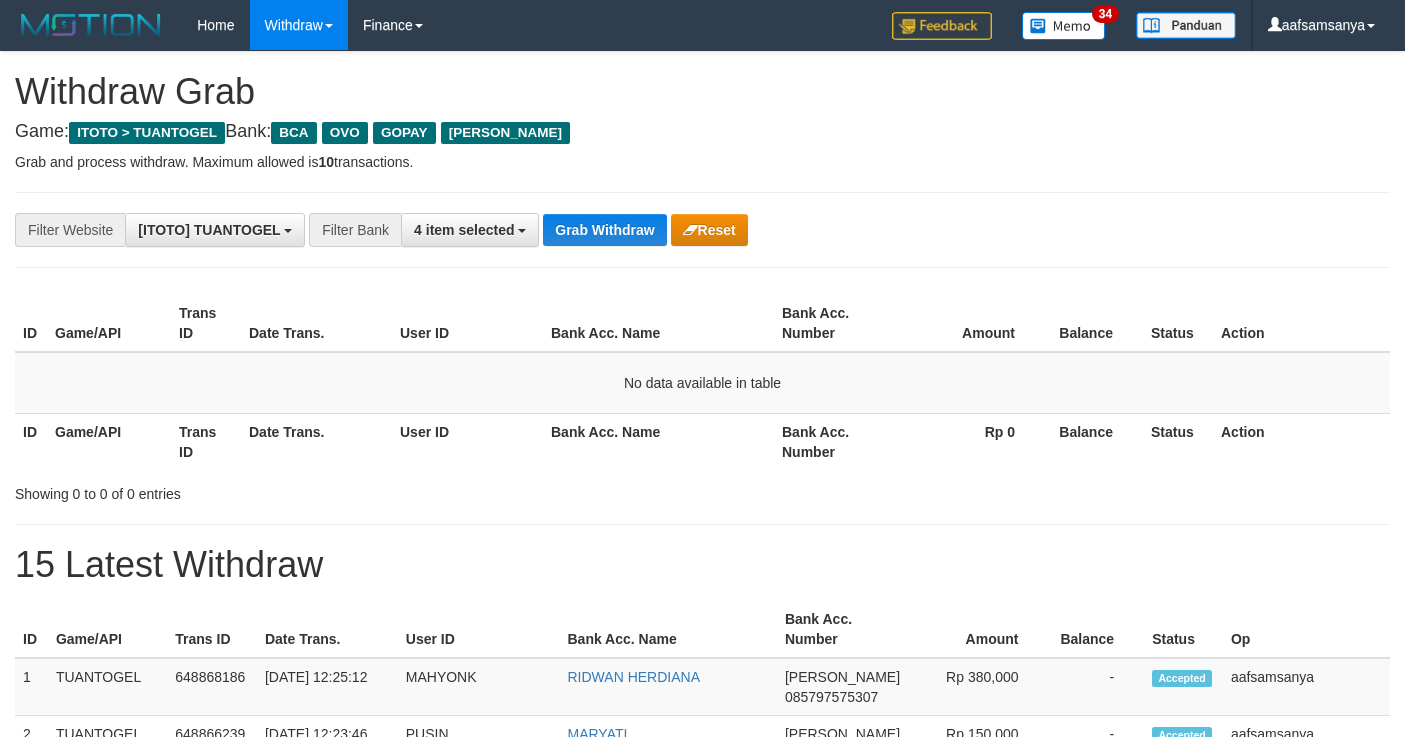 click on "**********" at bounding box center [585, 230] 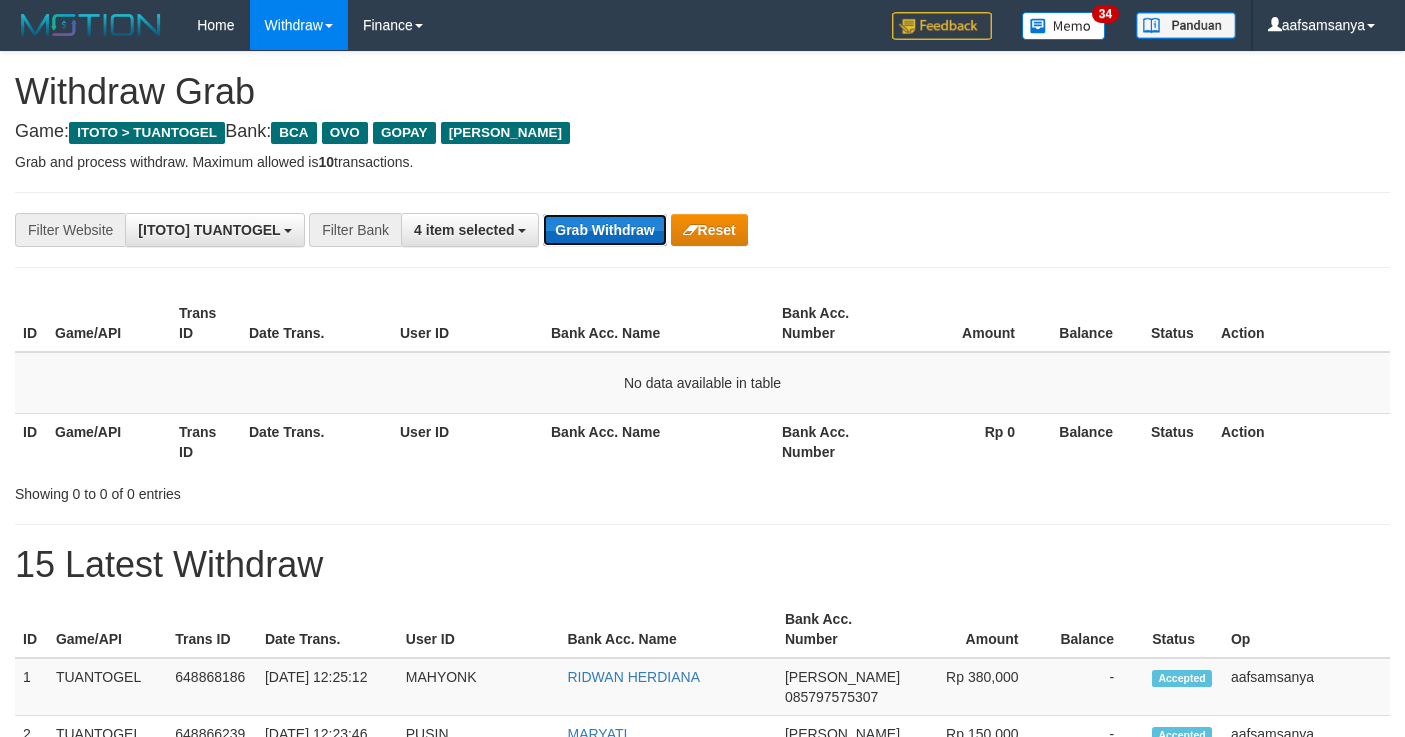 click on "Grab Withdraw" at bounding box center [604, 230] 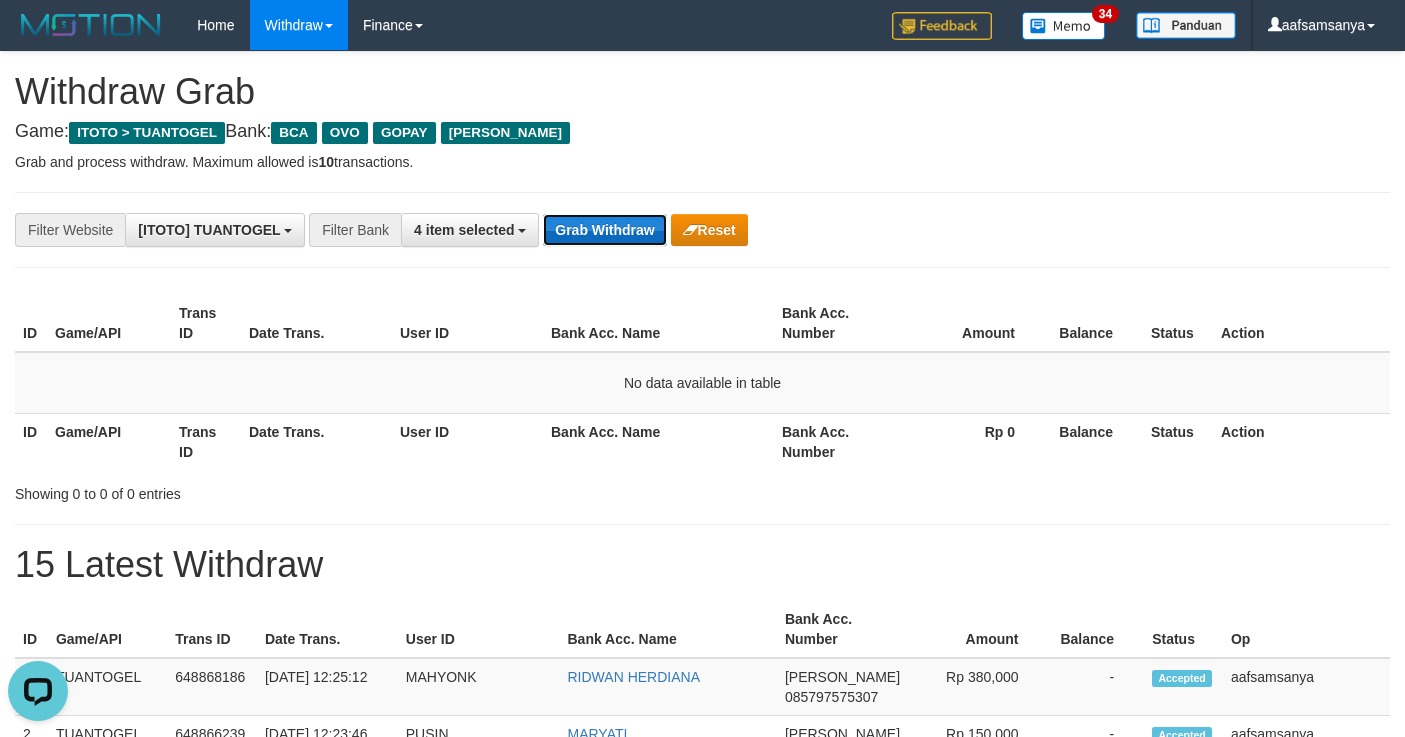 scroll, scrollTop: 0, scrollLeft: 0, axis: both 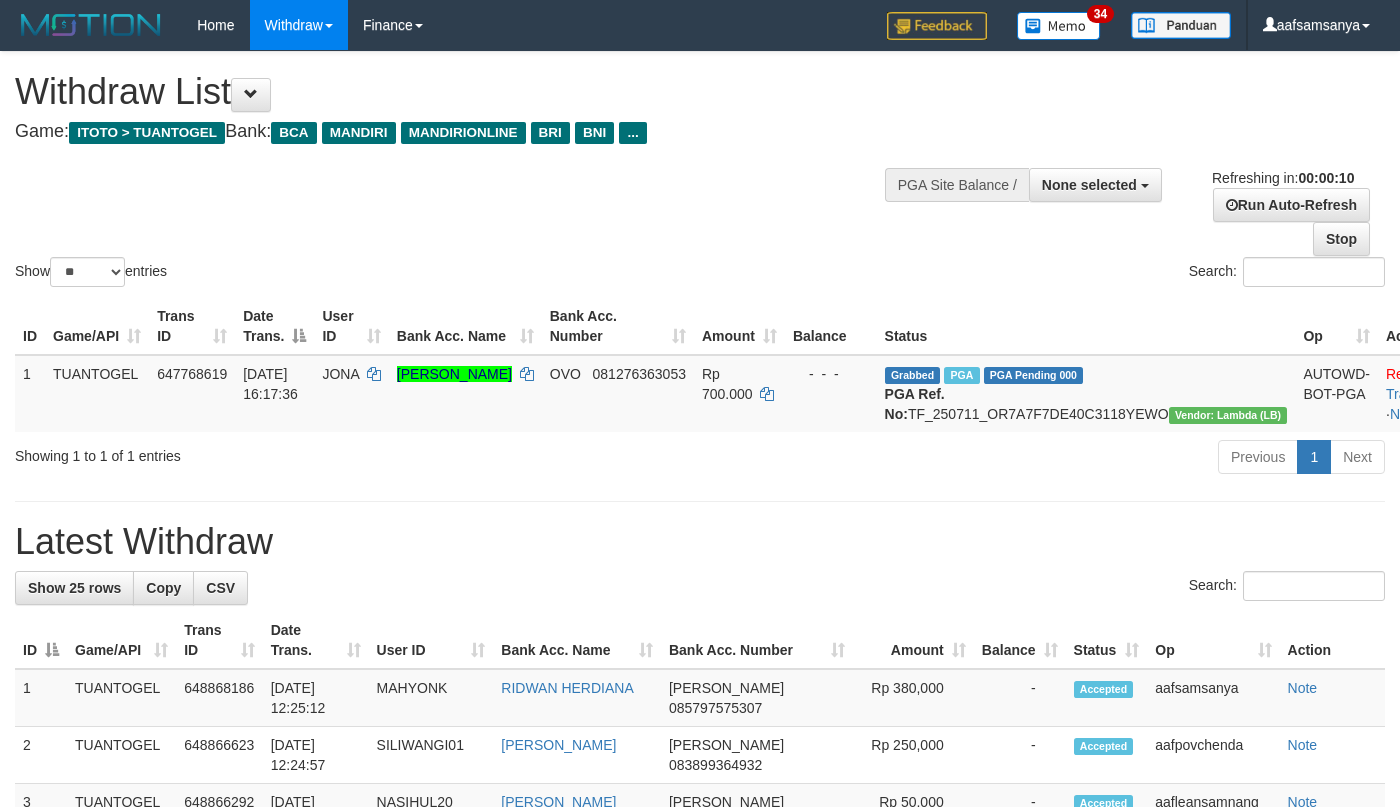 select 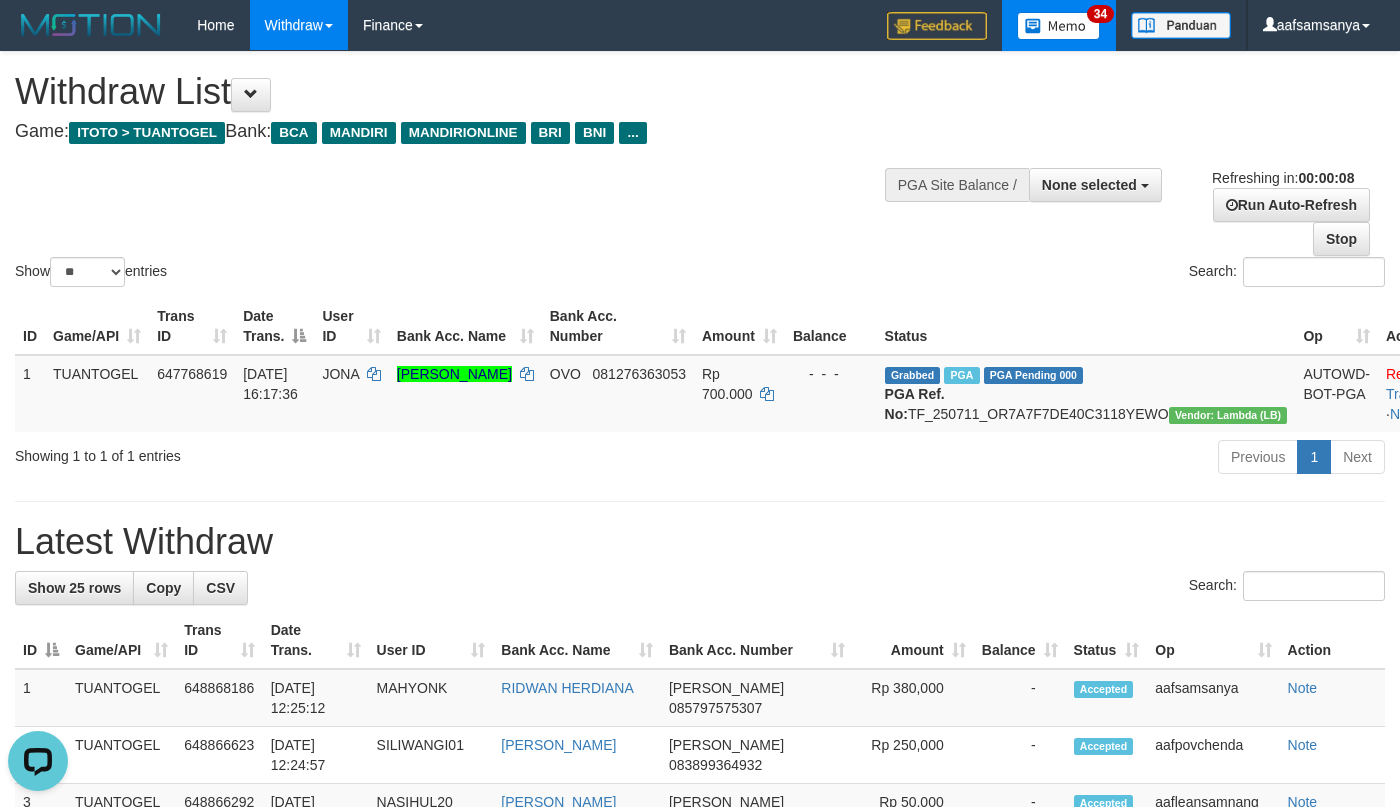 scroll, scrollTop: 0, scrollLeft: 0, axis: both 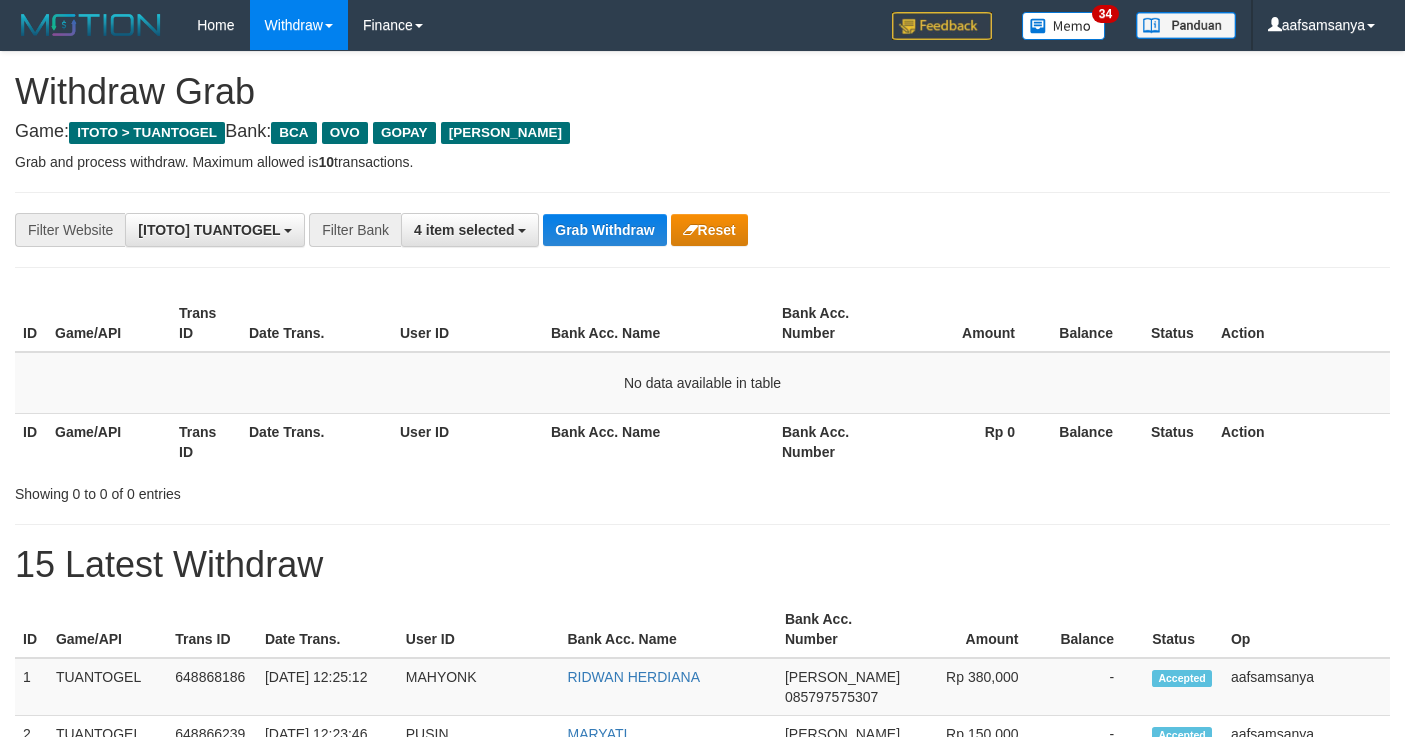 drag, startPoint x: 0, startPoint y: 0, endPoint x: 890, endPoint y: 252, distance: 924.98865 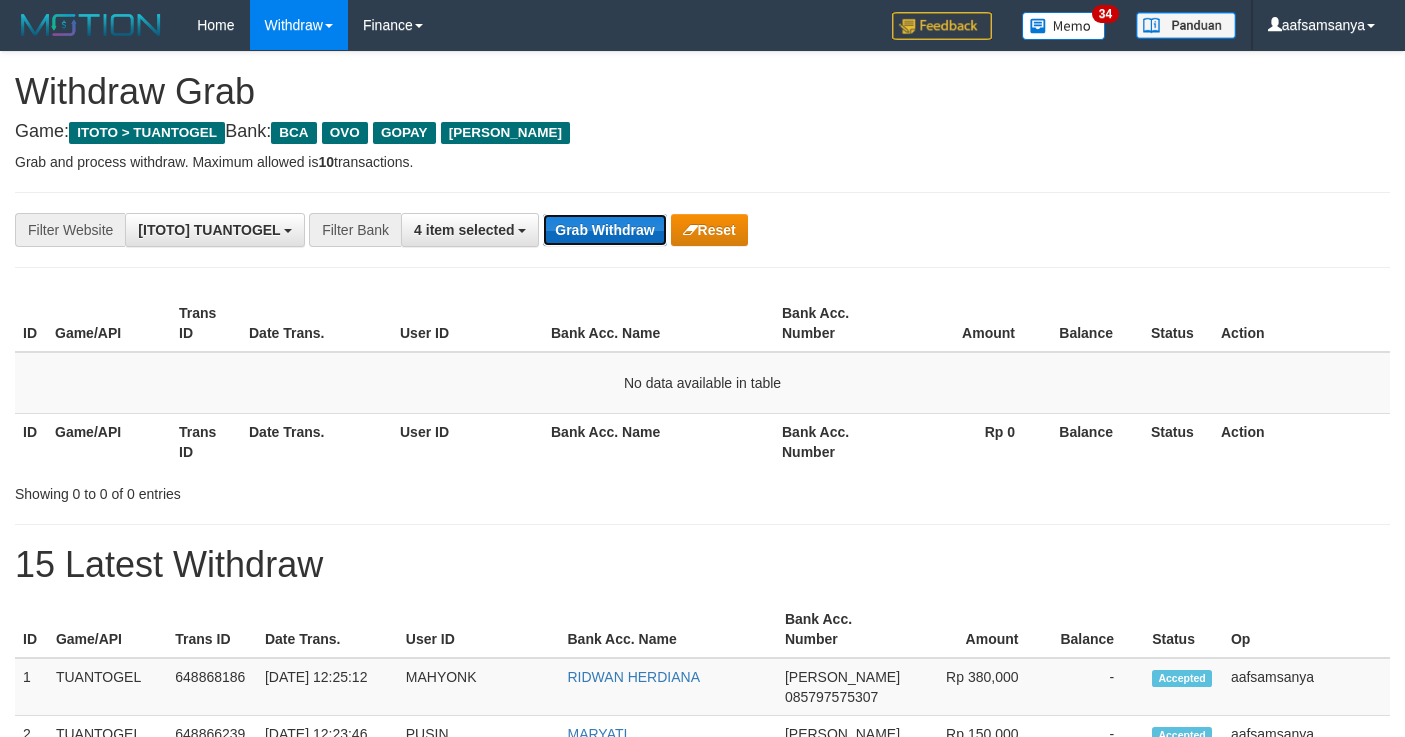 click on "Grab Withdraw" at bounding box center [604, 230] 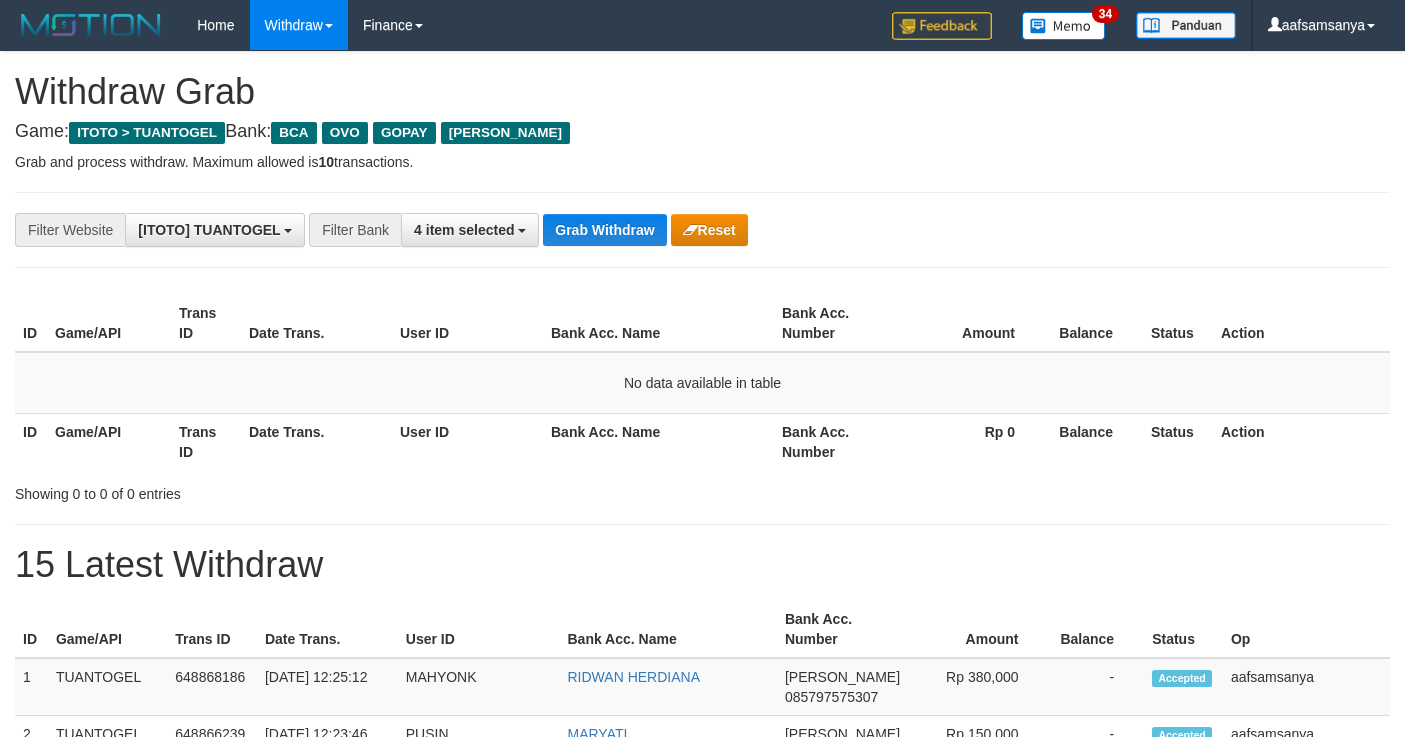 scroll, scrollTop: 0, scrollLeft: 0, axis: both 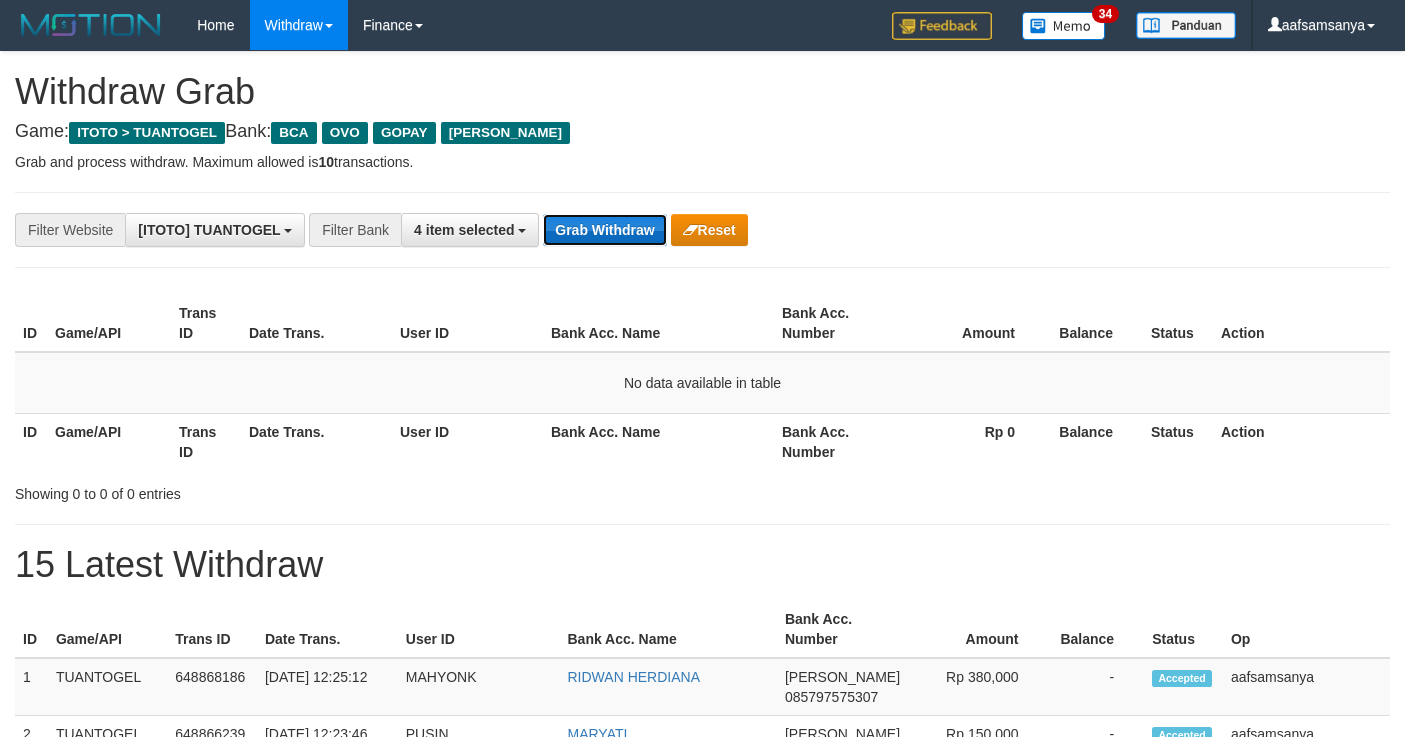 click on "Grab Withdraw" at bounding box center (604, 230) 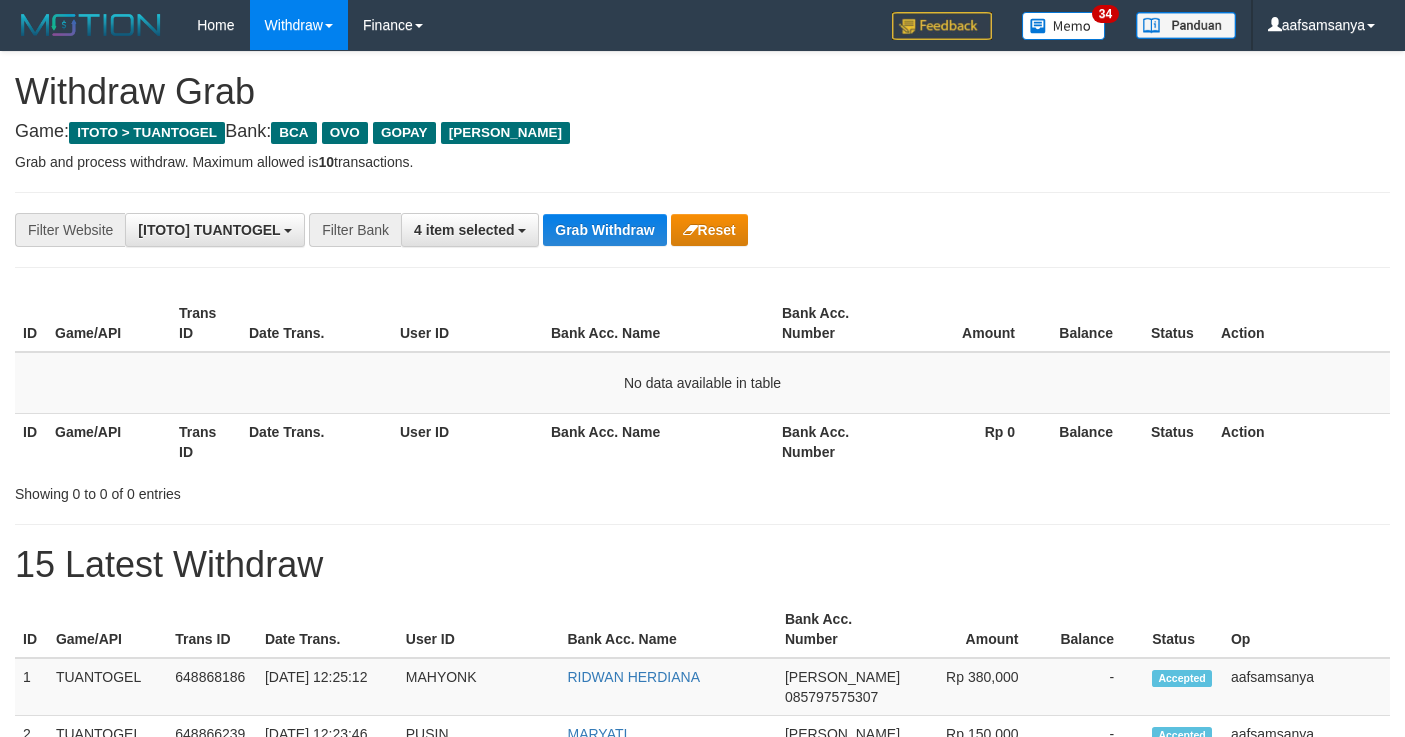 scroll, scrollTop: 0, scrollLeft: 0, axis: both 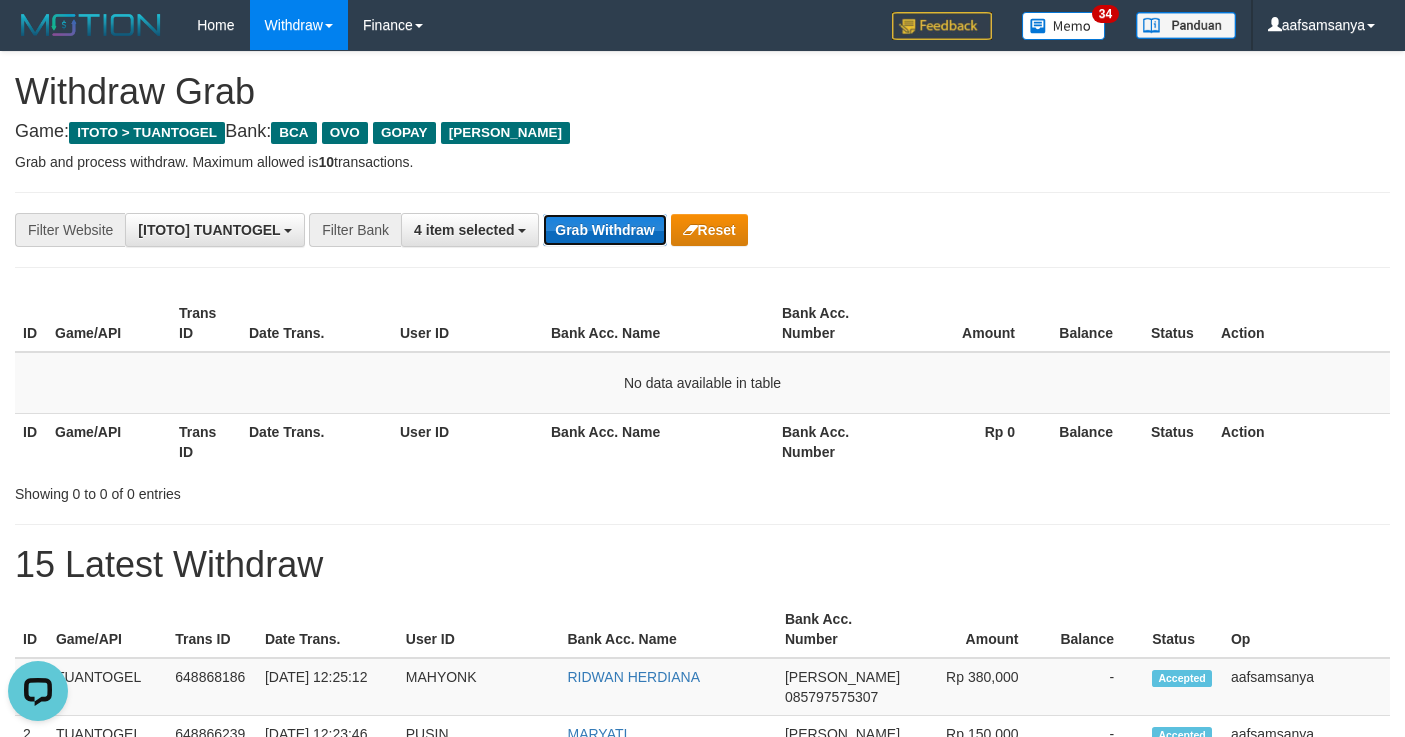 click on "Grab Withdraw" at bounding box center [604, 230] 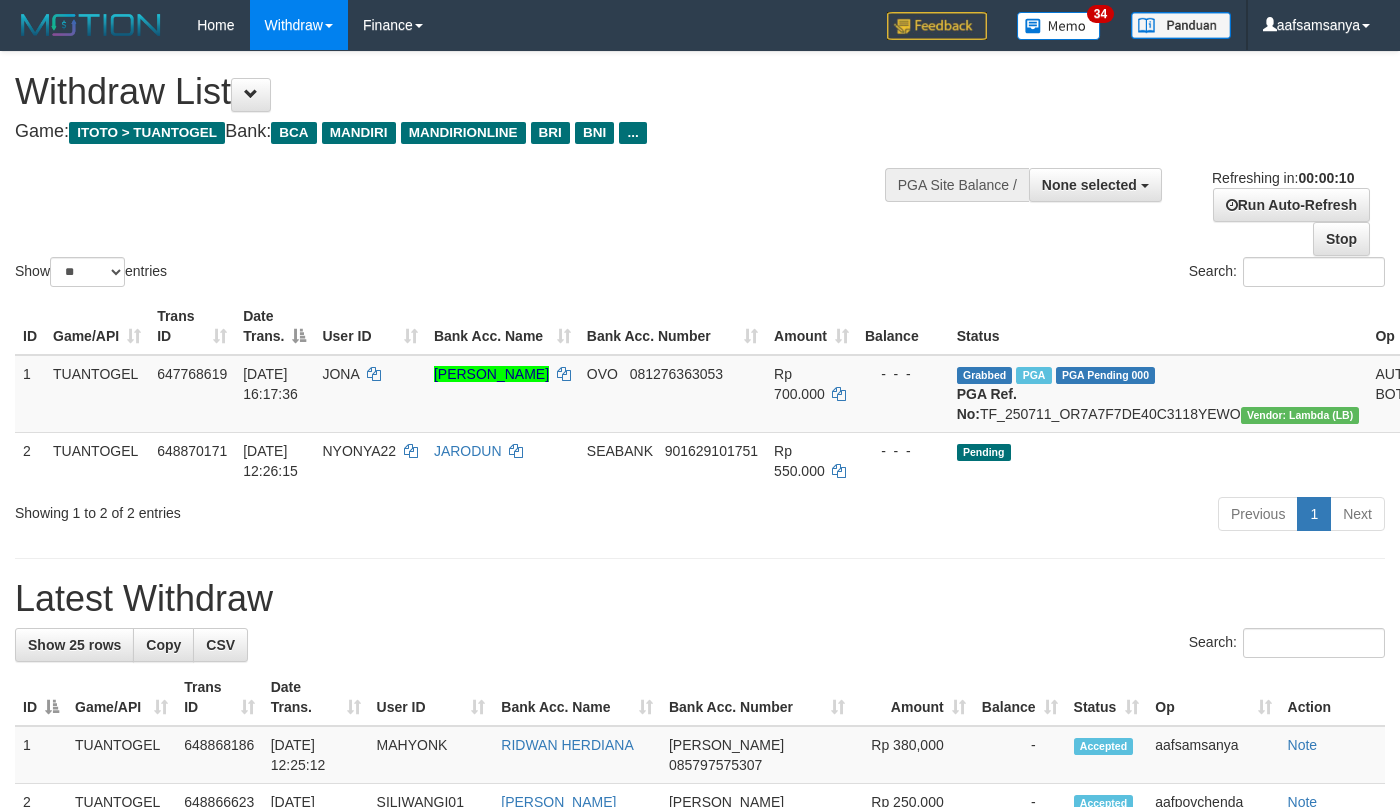 select 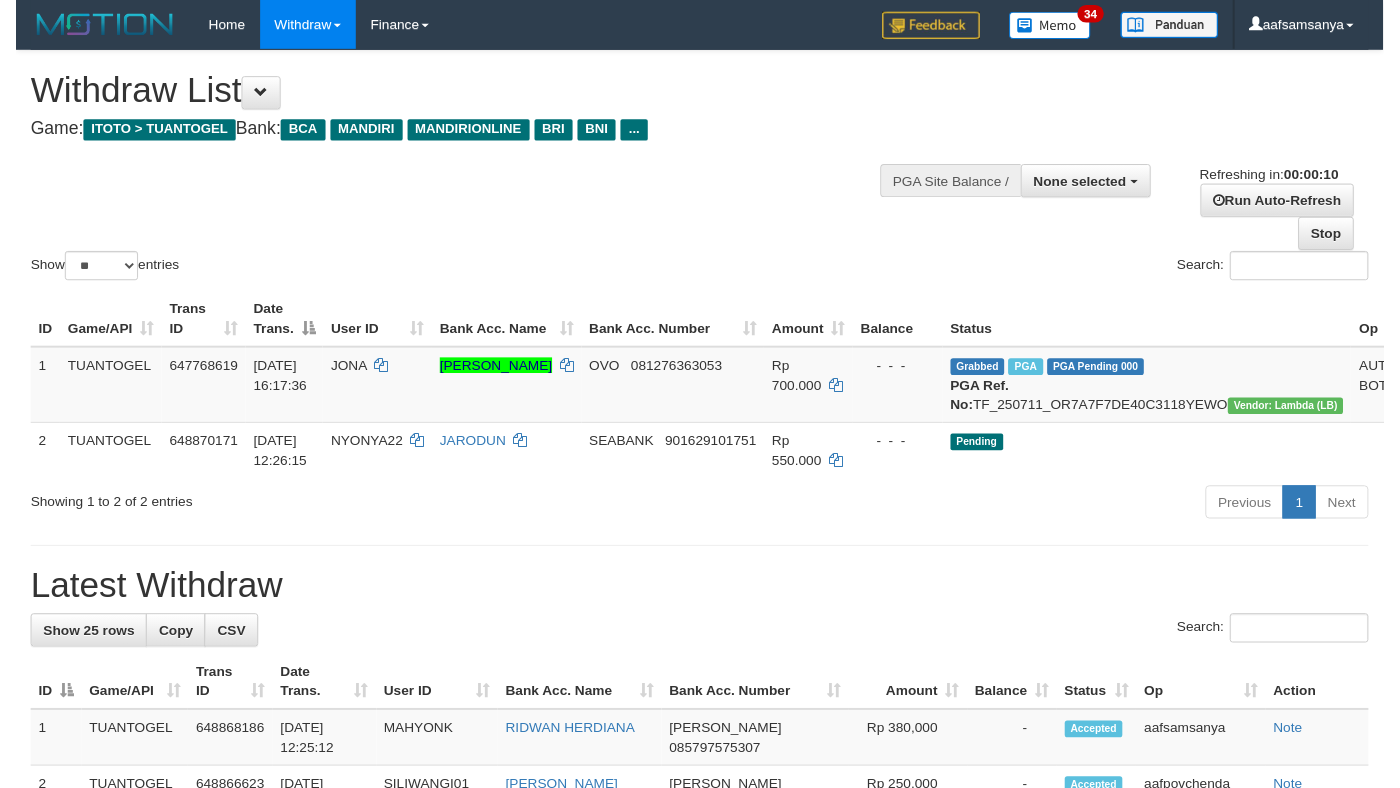 scroll, scrollTop: 0, scrollLeft: 0, axis: both 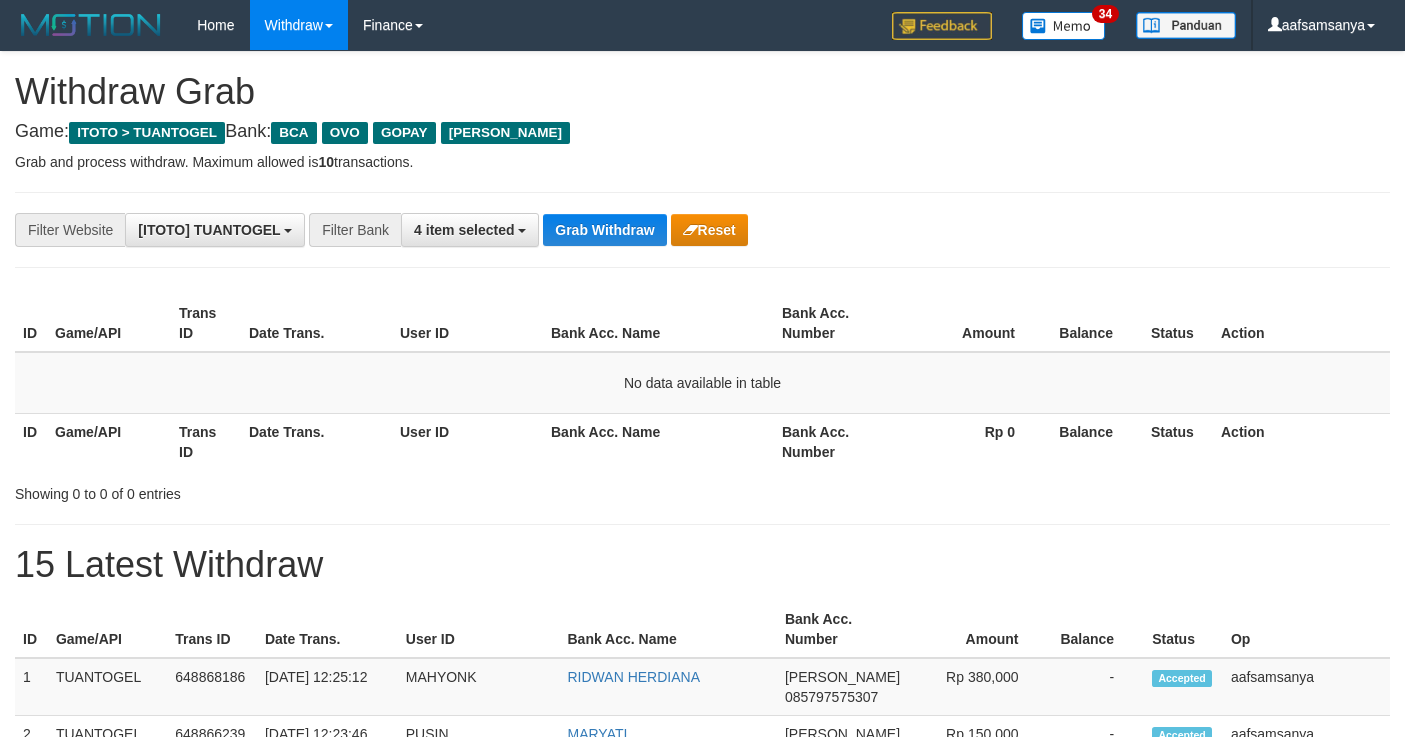 click on "Bank Acc. Number" at bounding box center (836, 323) 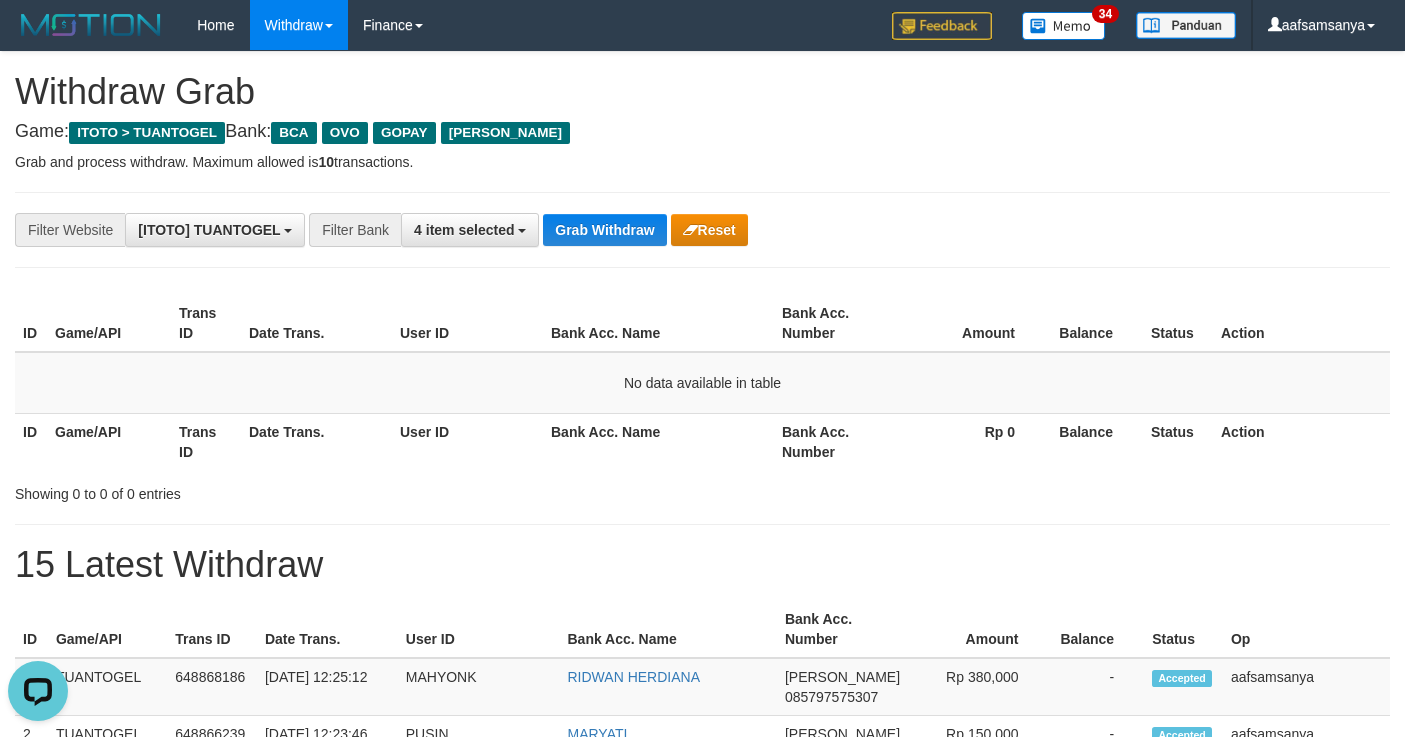 scroll, scrollTop: 0, scrollLeft: 0, axis: both 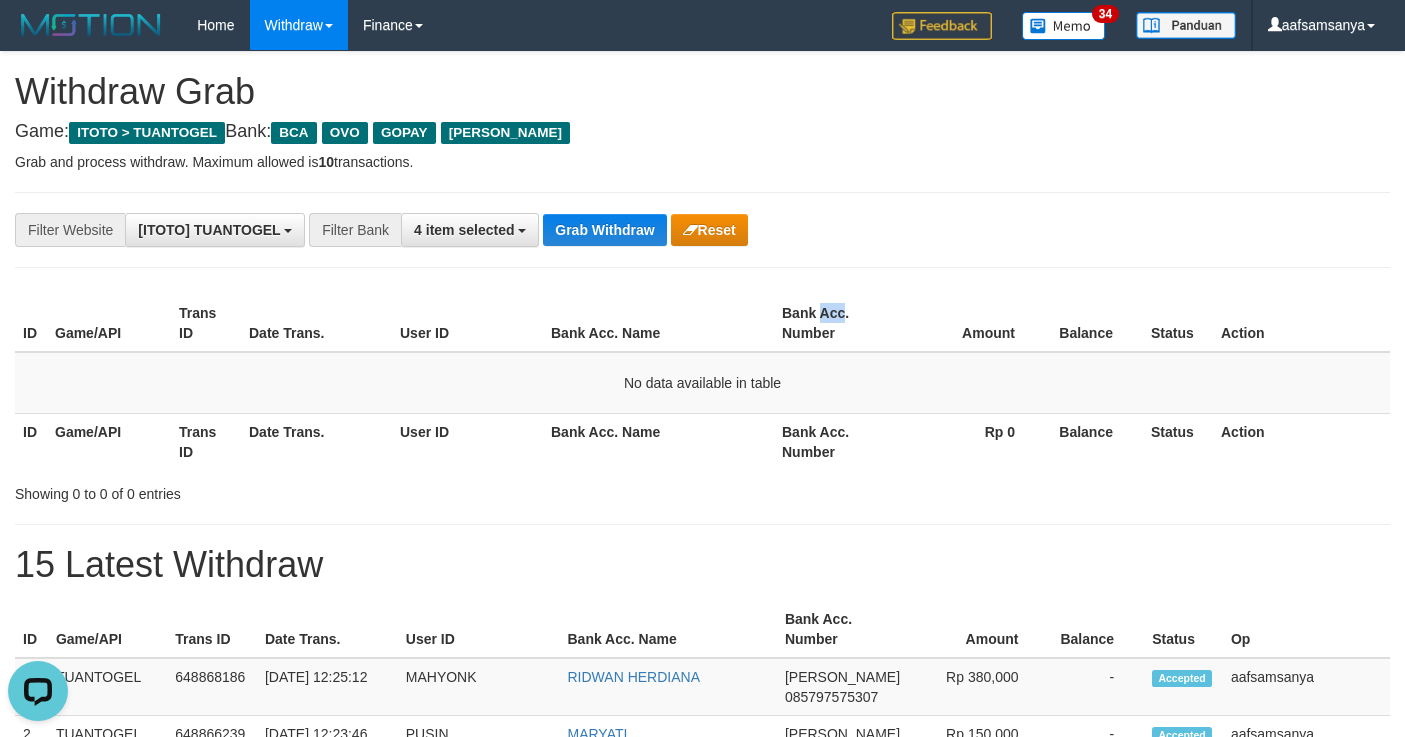 click on "Bank Acc. Number" at bounding box center (836, 323) 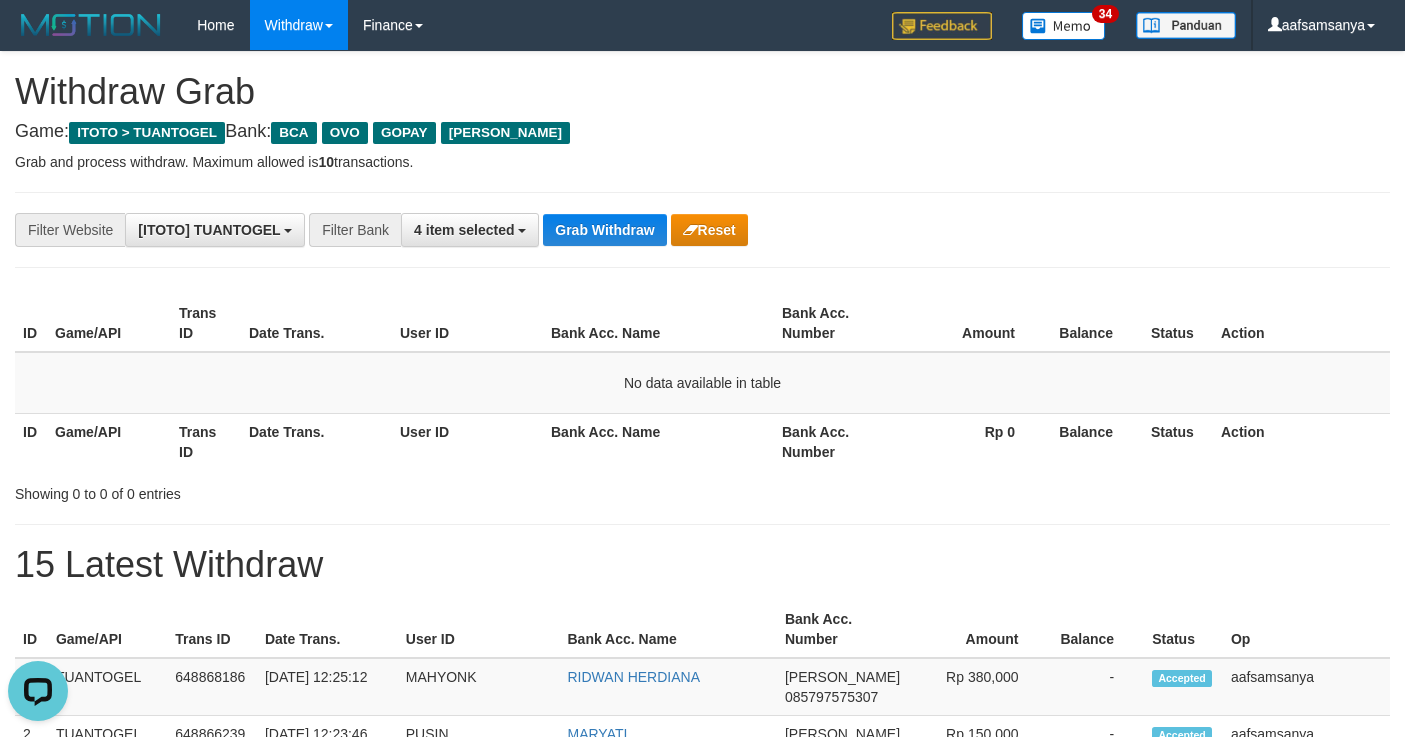 click on "Bank Acc. Number" at bounding box center [836, 323] 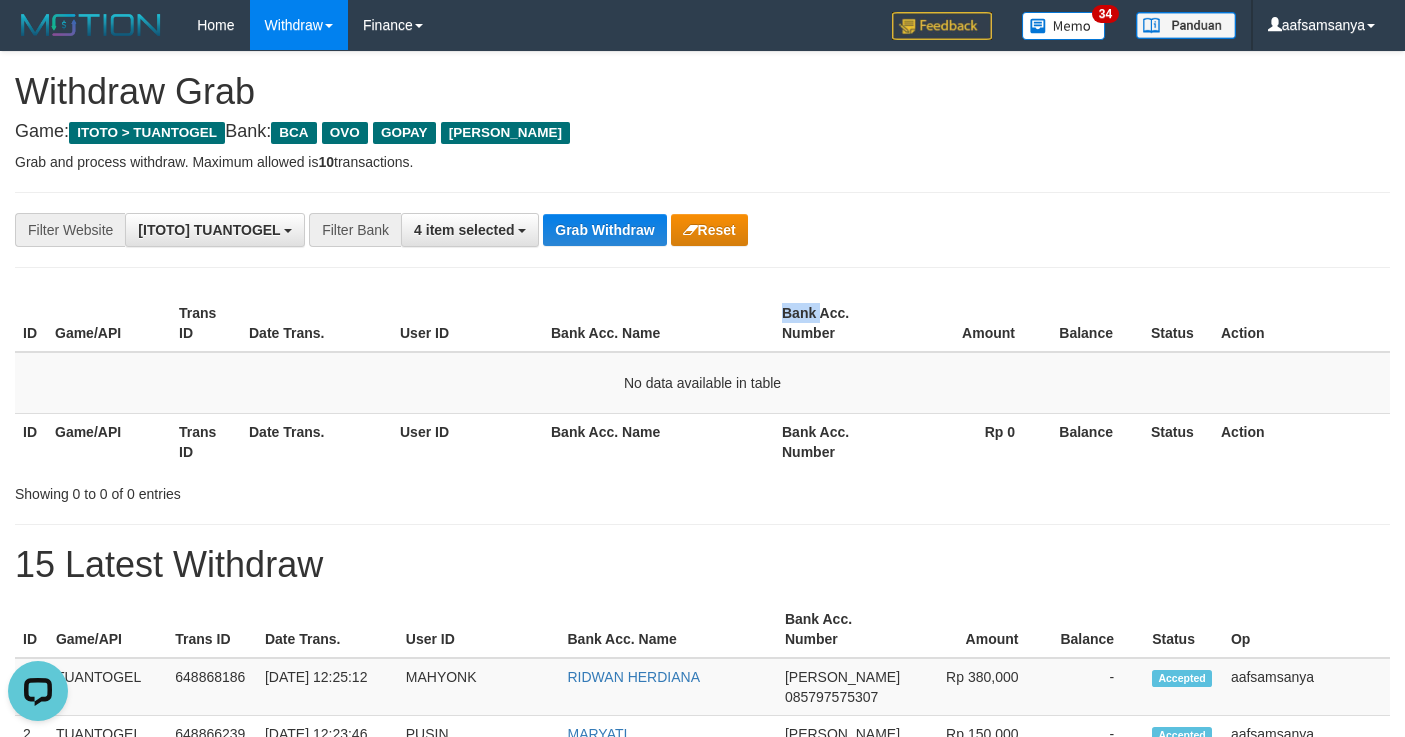 click on "Bank Acc. Number" at bounding box center (836, 323) 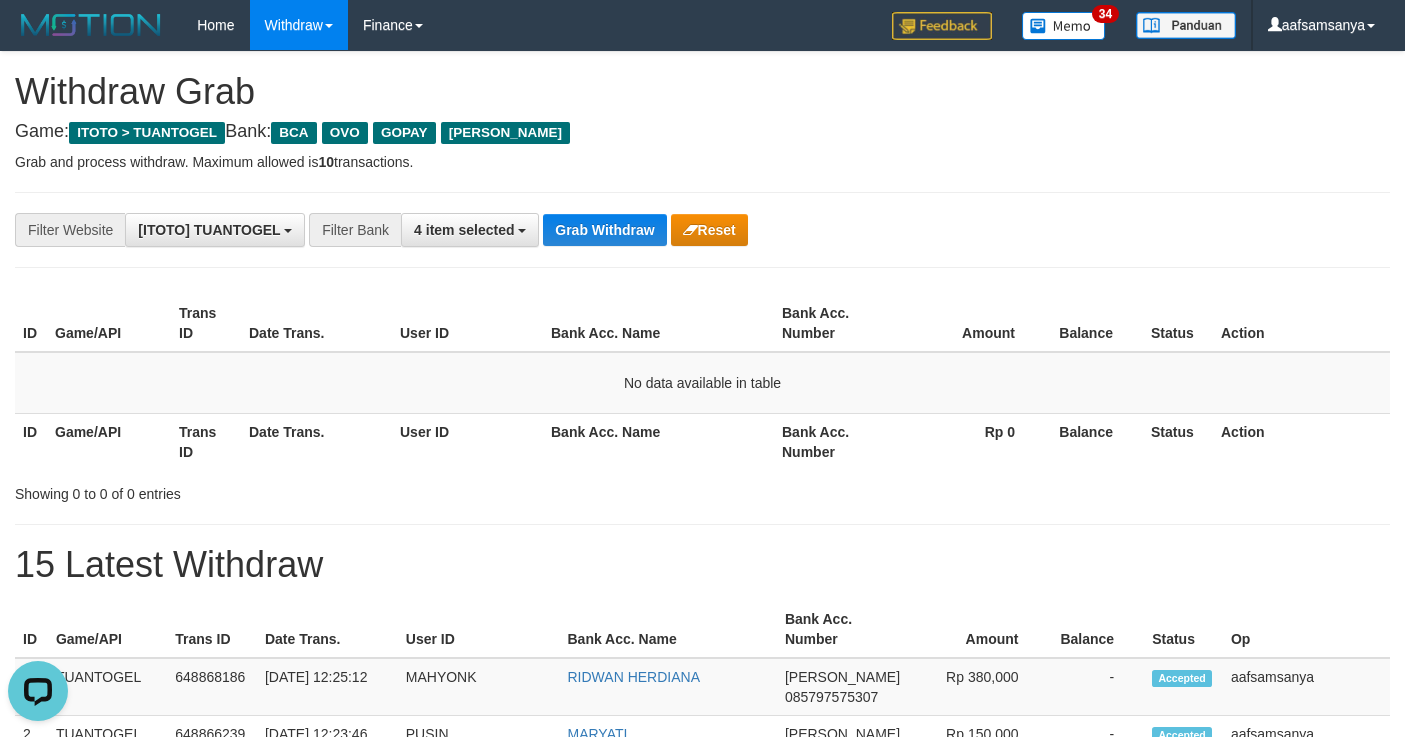 click on "Bank Acc. Number" at bounding box center [836, 323] 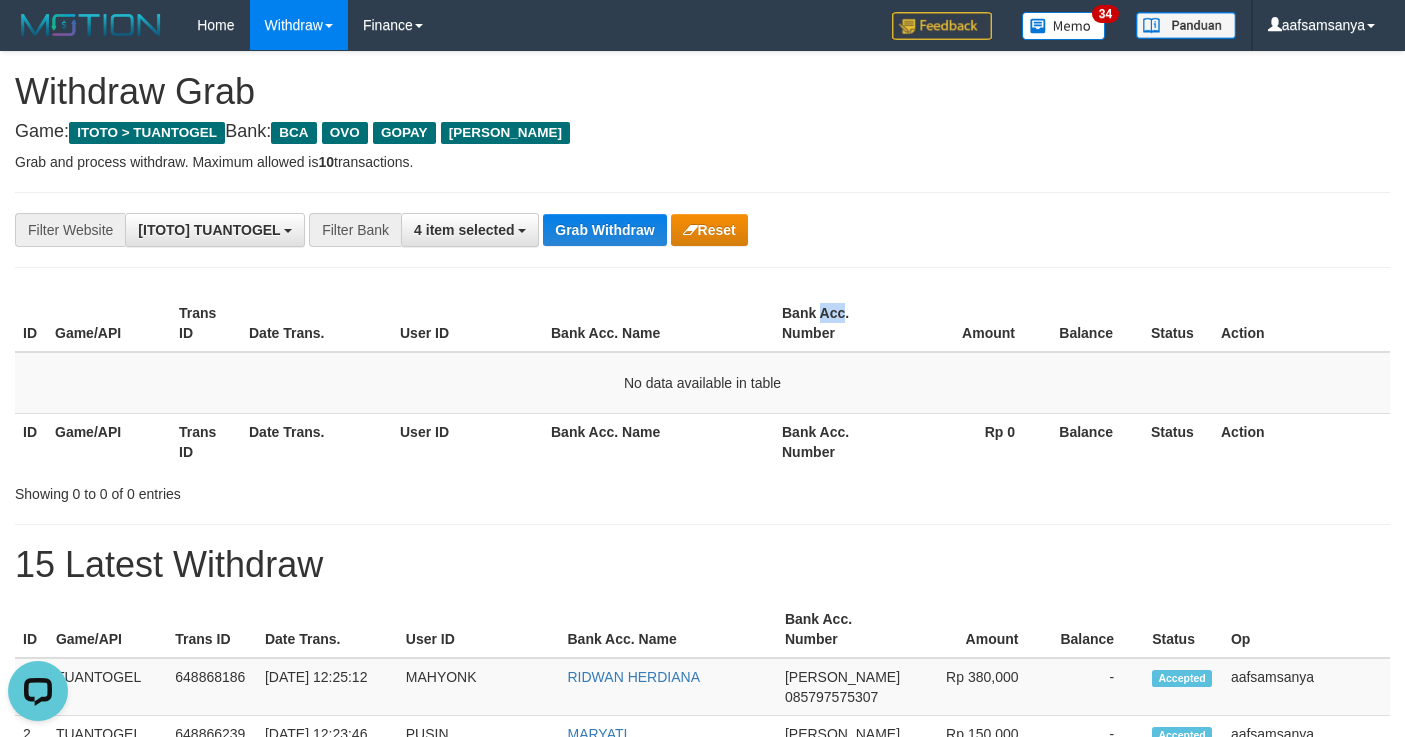 click on "Bank Acc. Number" at bounding box center [836, 323] 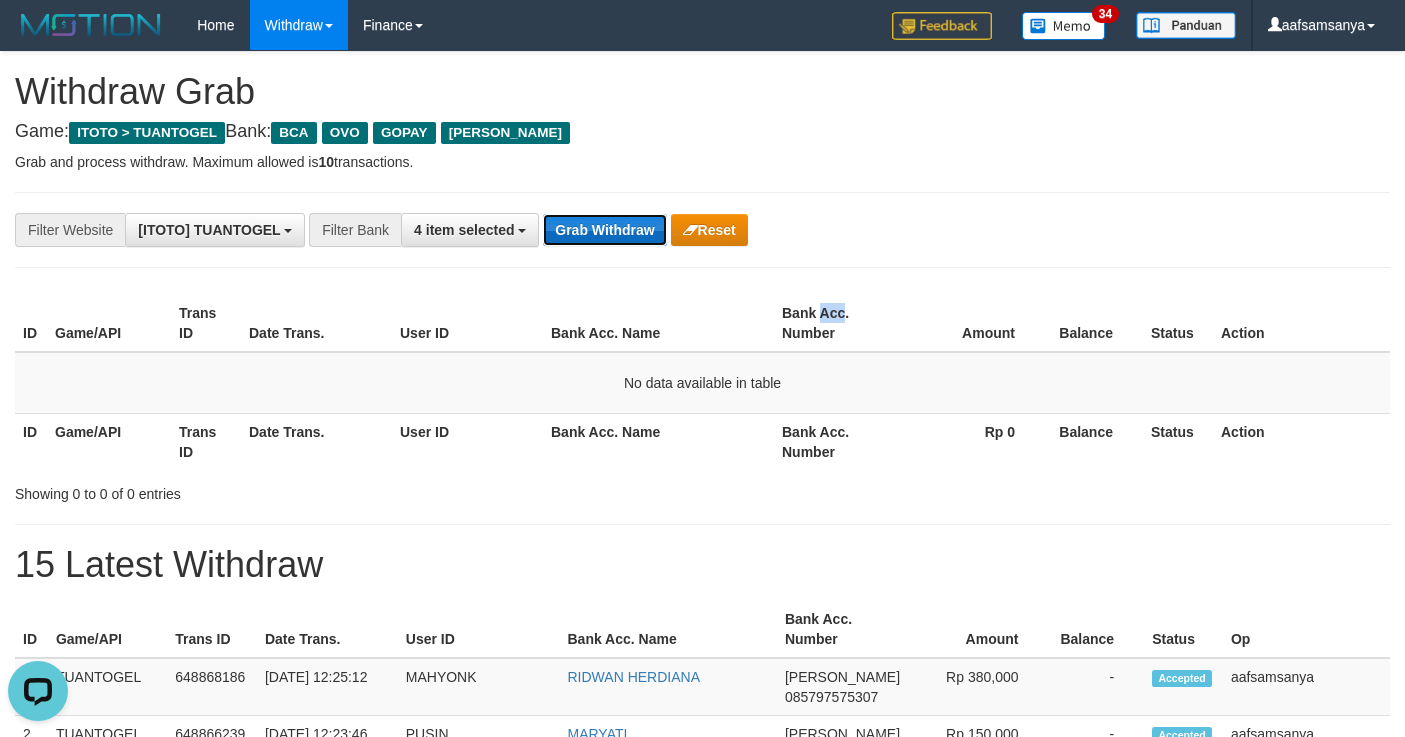 click on "Grab Withdraw" at bounding box center (604, 230) 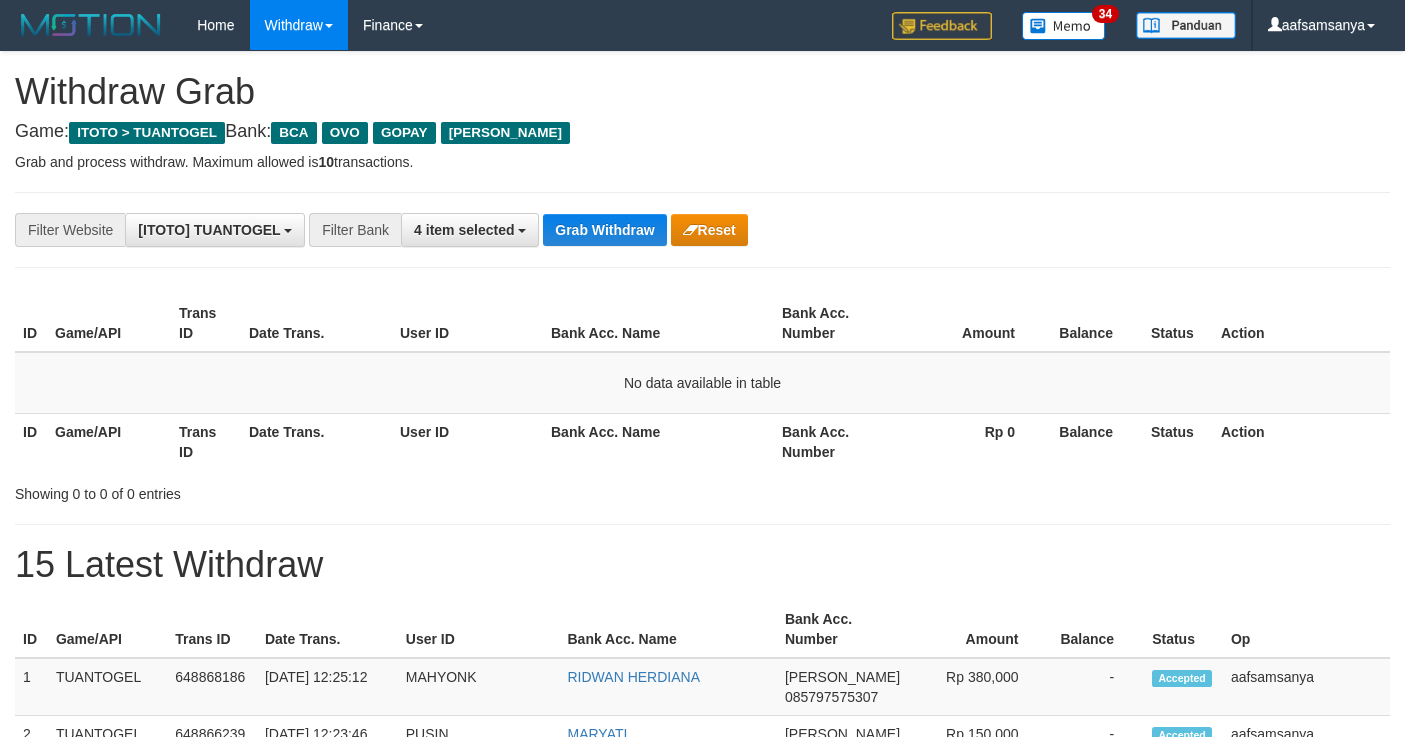 scroll, scrollTop: 0, scrollLeft: 0, axis: both 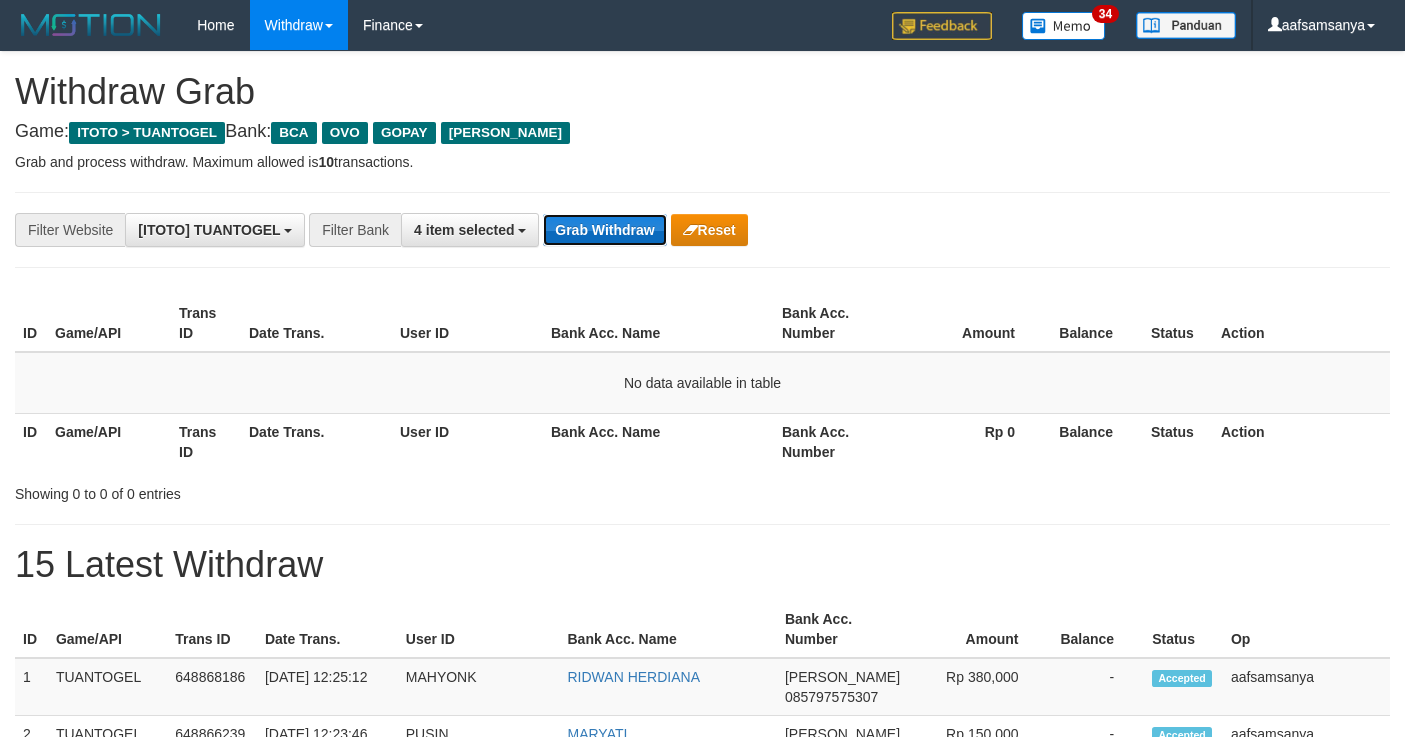 click on "Grab Withdraw" at bounding box center [604, 230] 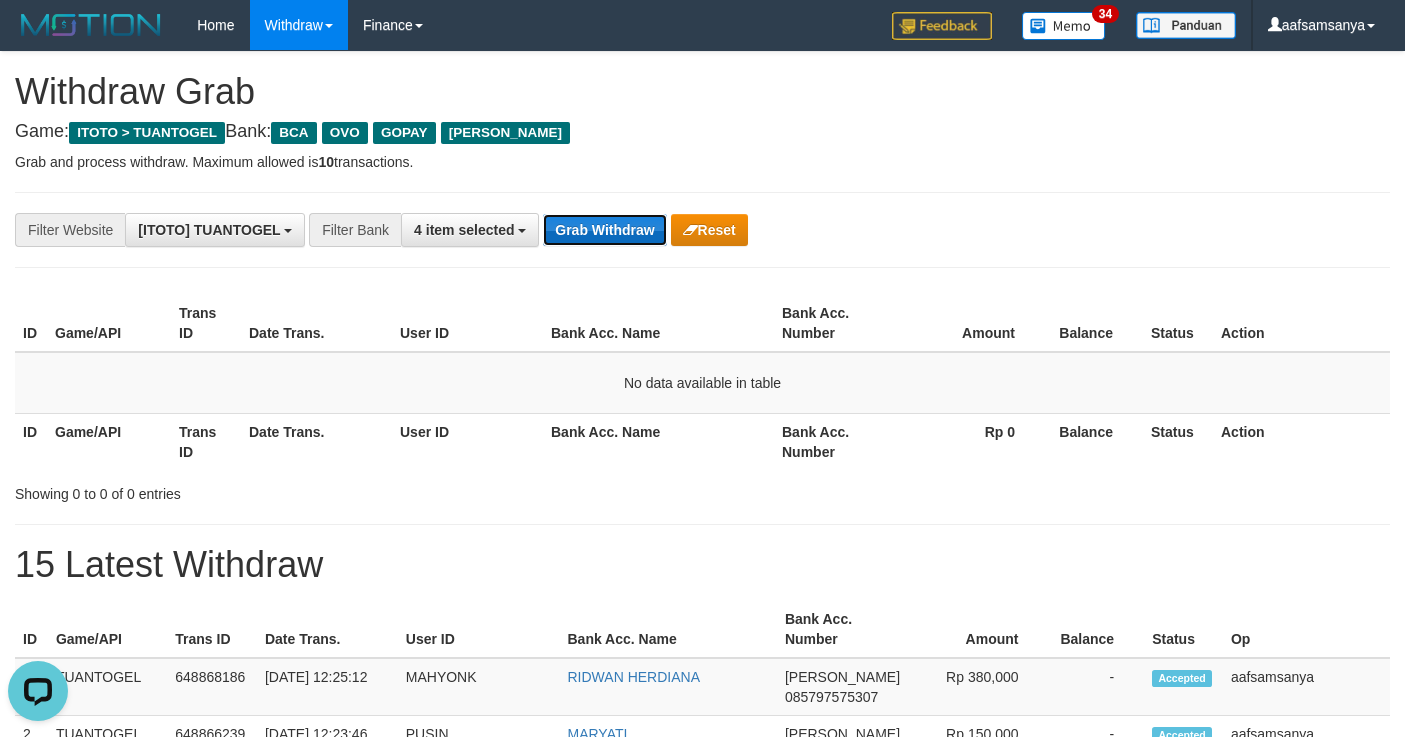 scroll, scrollTop: 0, scrollLeft: 0, axis: both 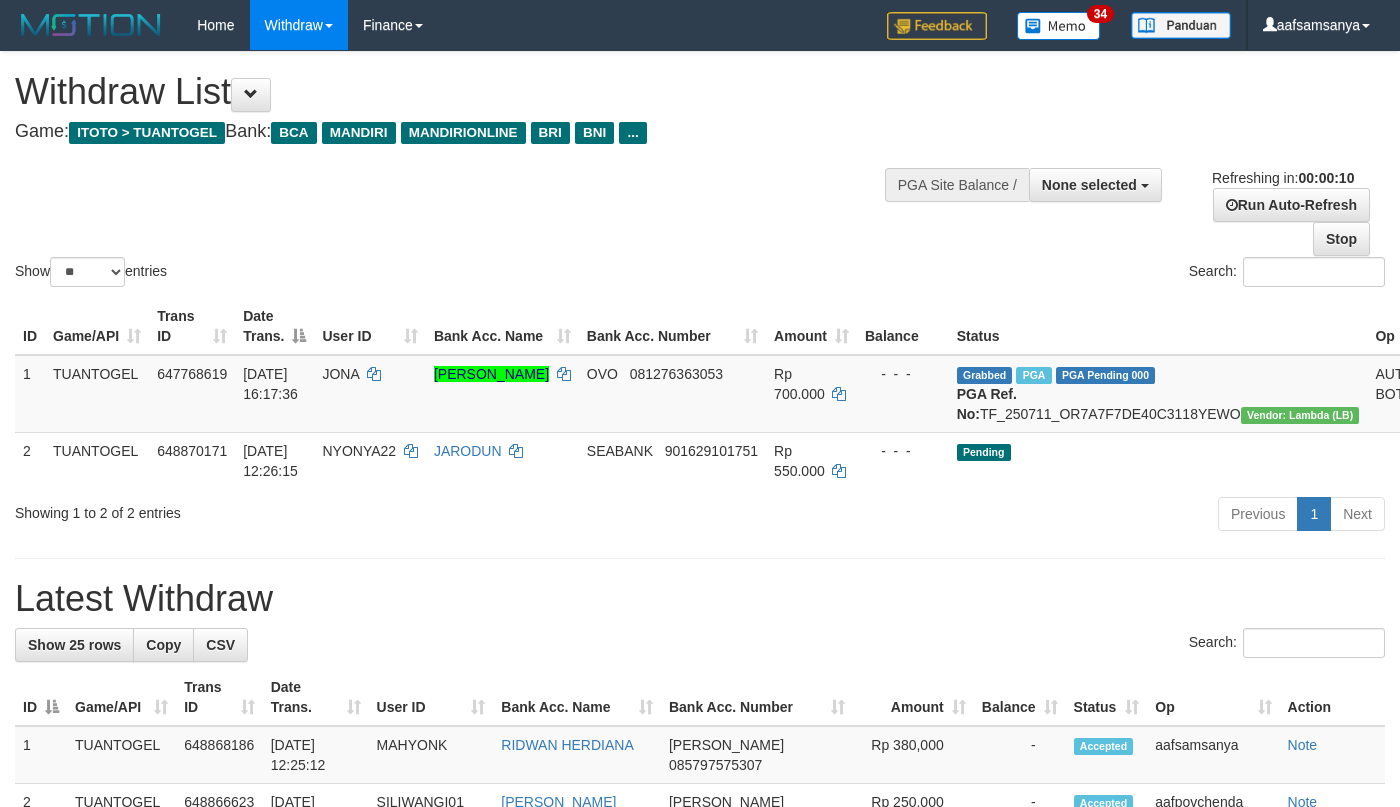 select 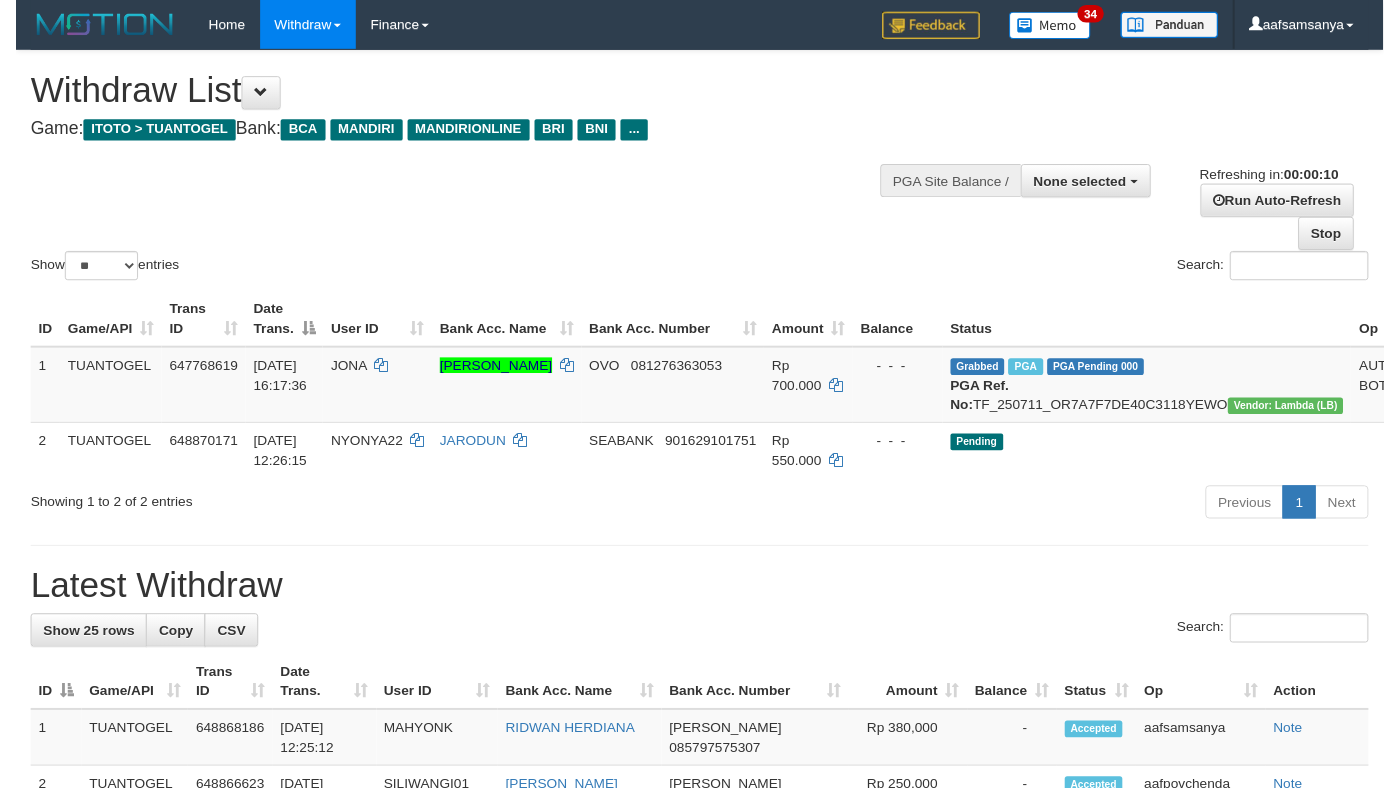 scroll, scrollTop: 0, scrollLeft: 0, axis: both 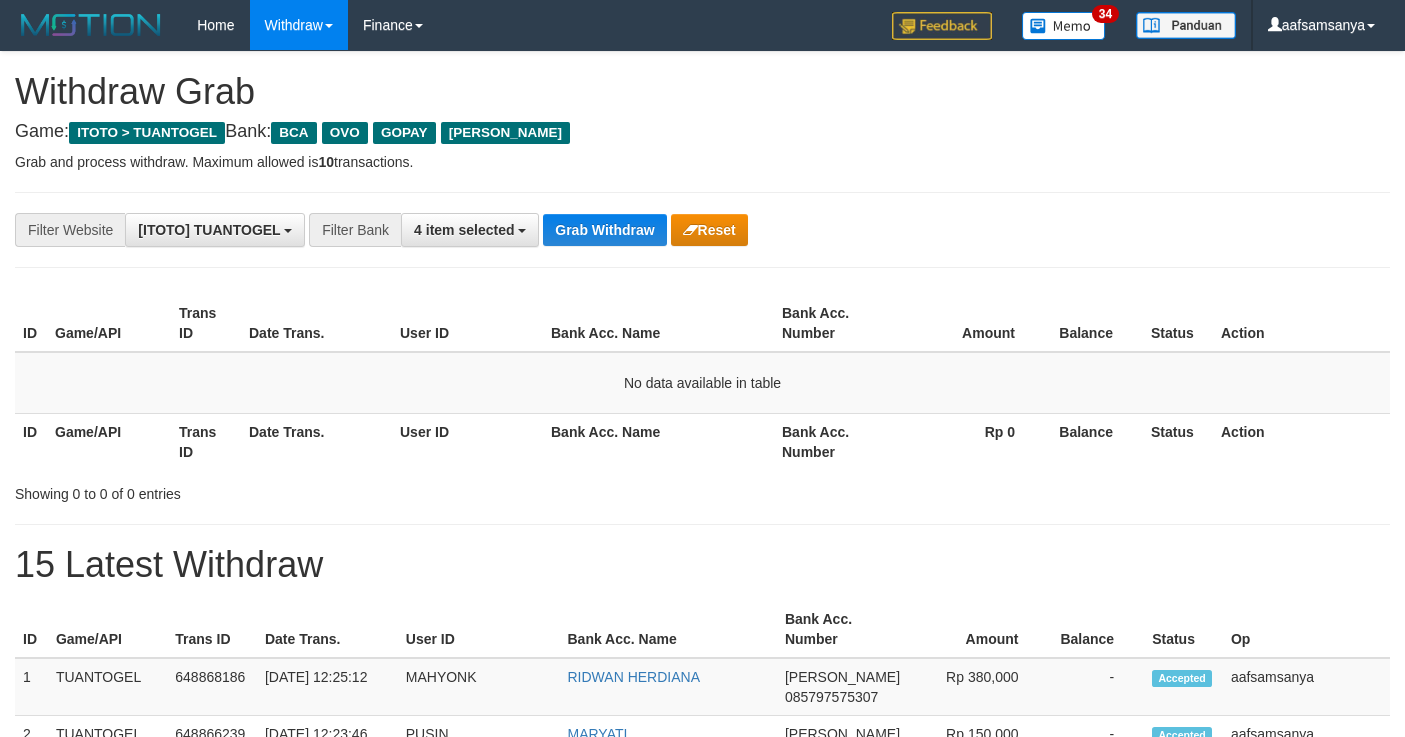 click on "User ID" at bounding box center [467, 323] 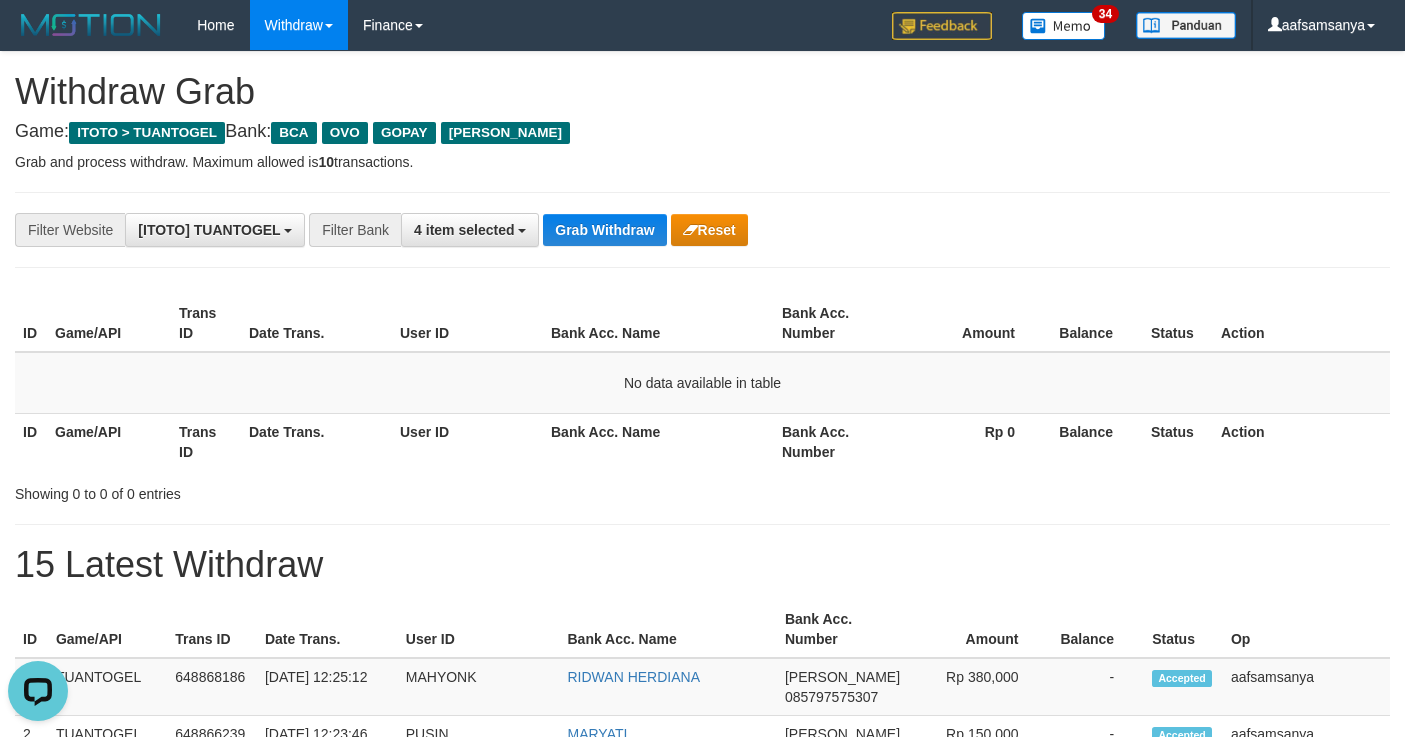 scroll, scrollTop: 0, scrollLeft: 0, axis: both 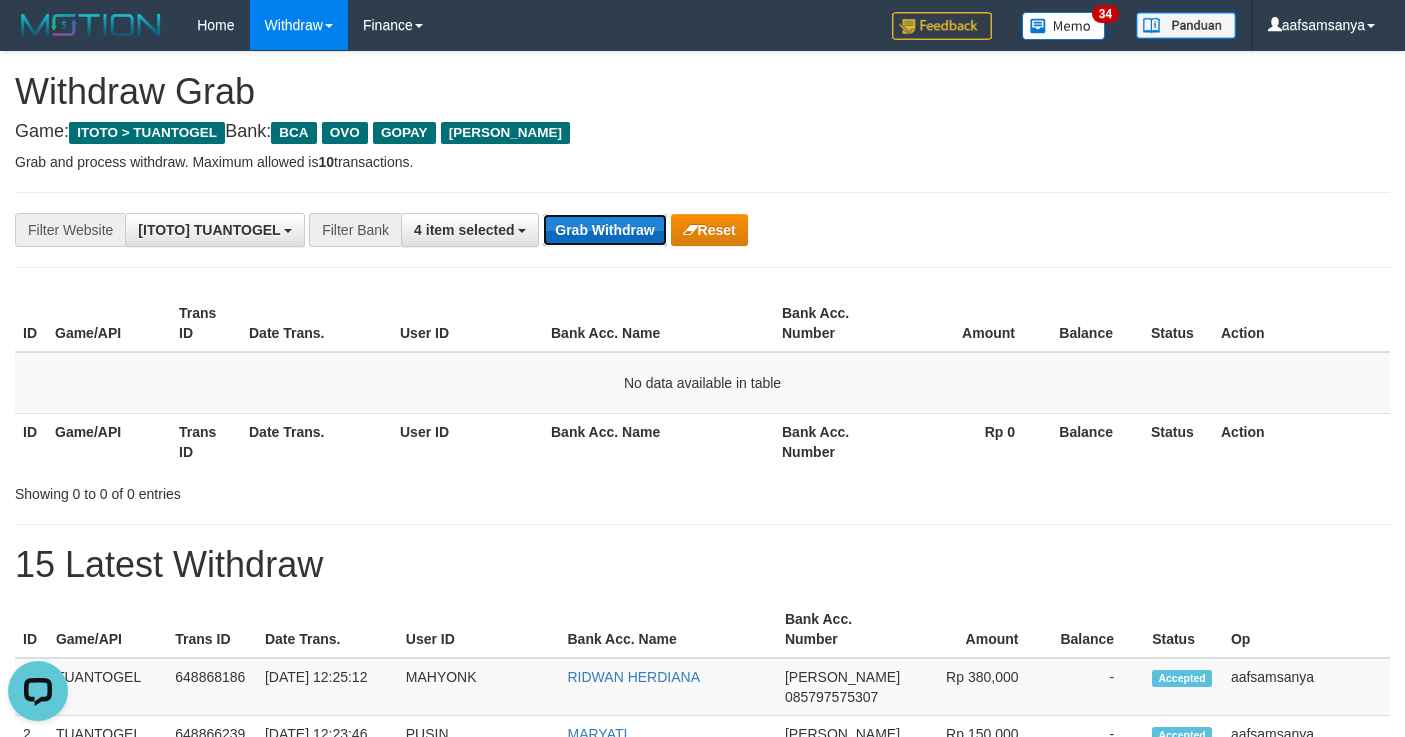 click on "Grab Withdraw" at bounding box center [604, 230] 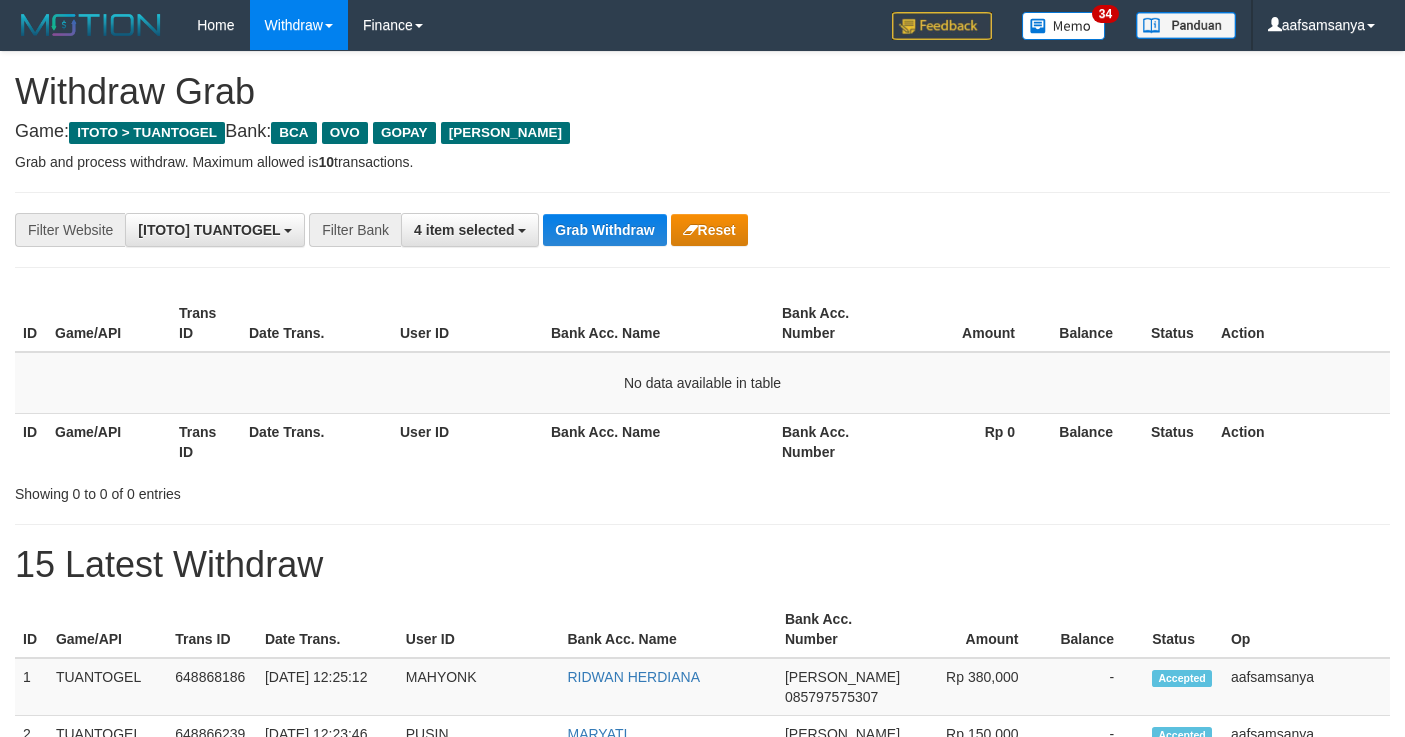 scroll, scrollTop: 0, scrollLeft: 0, axis: both 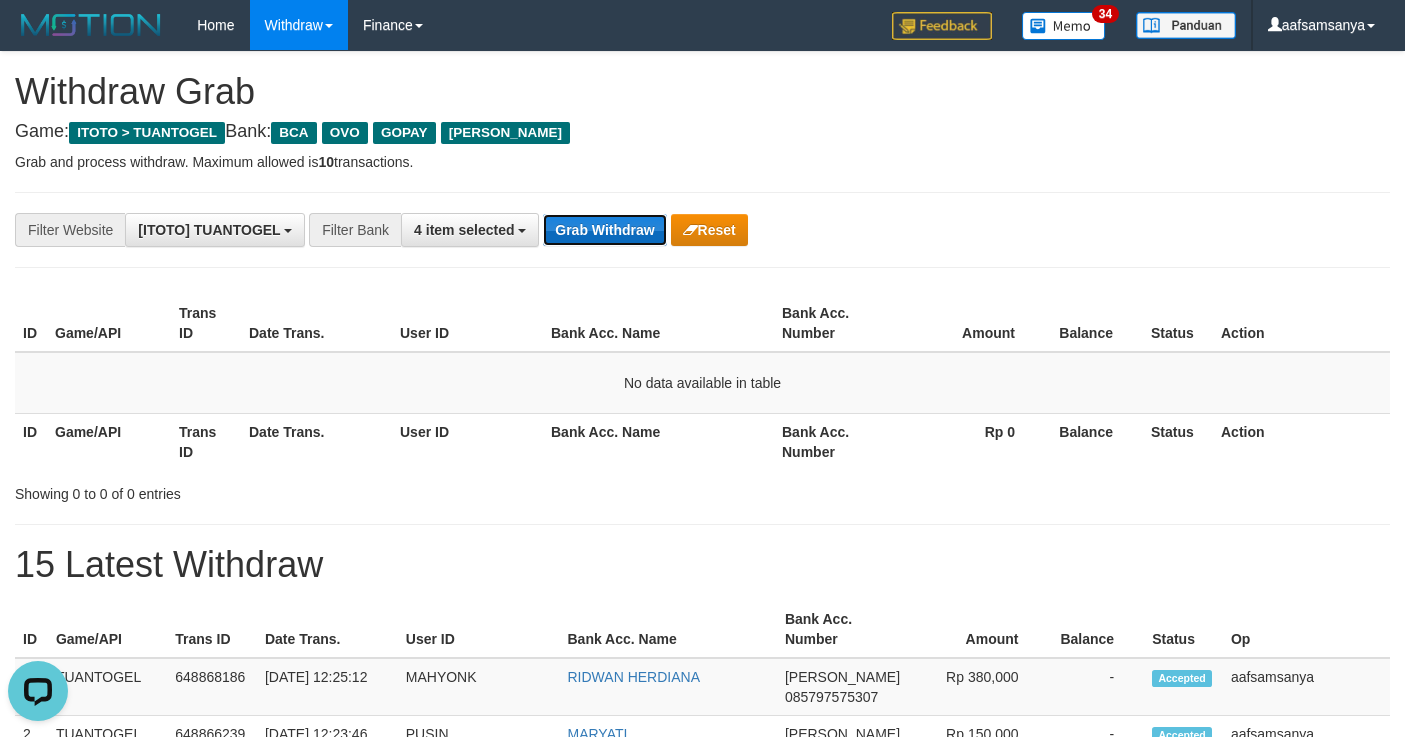 click on "Grab Withdraw" at bounding box center (604, 230) 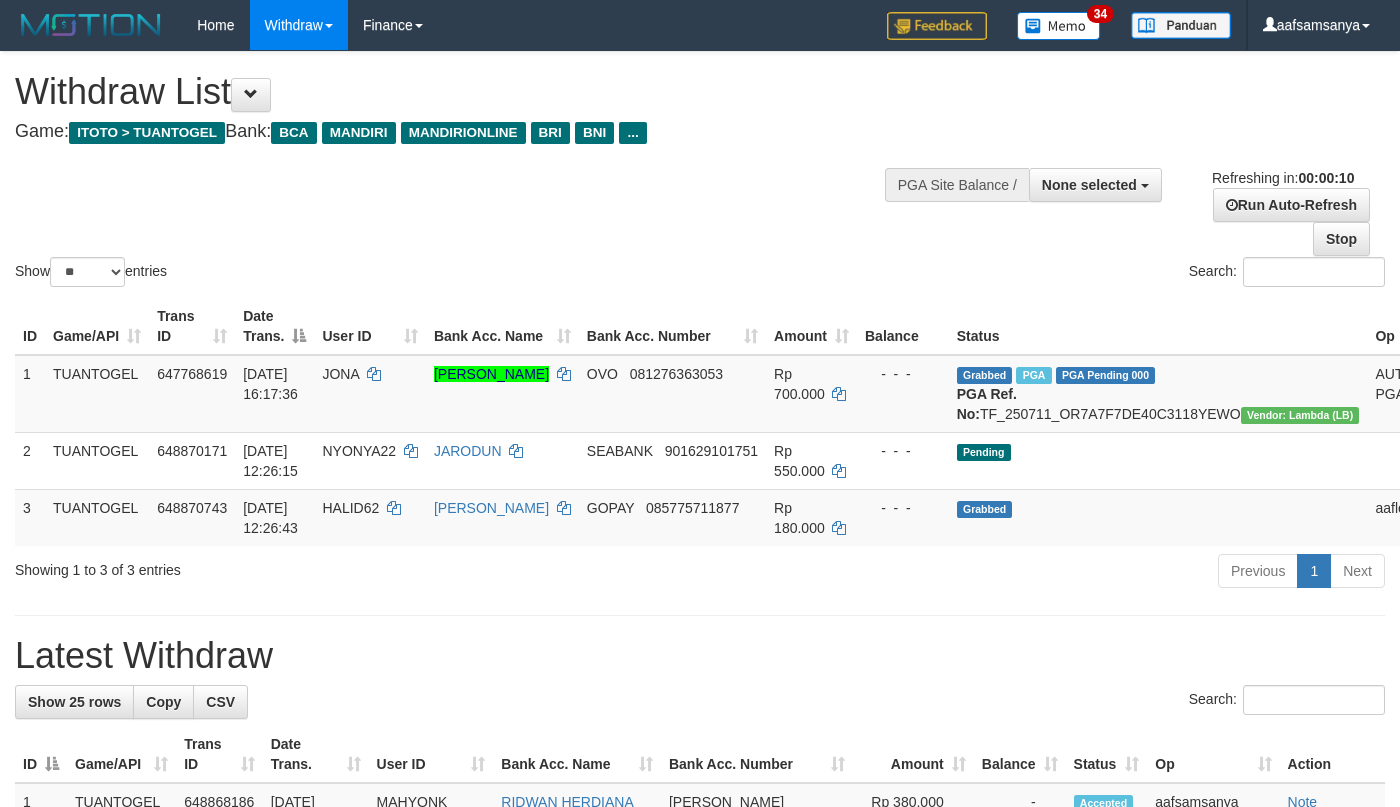 select 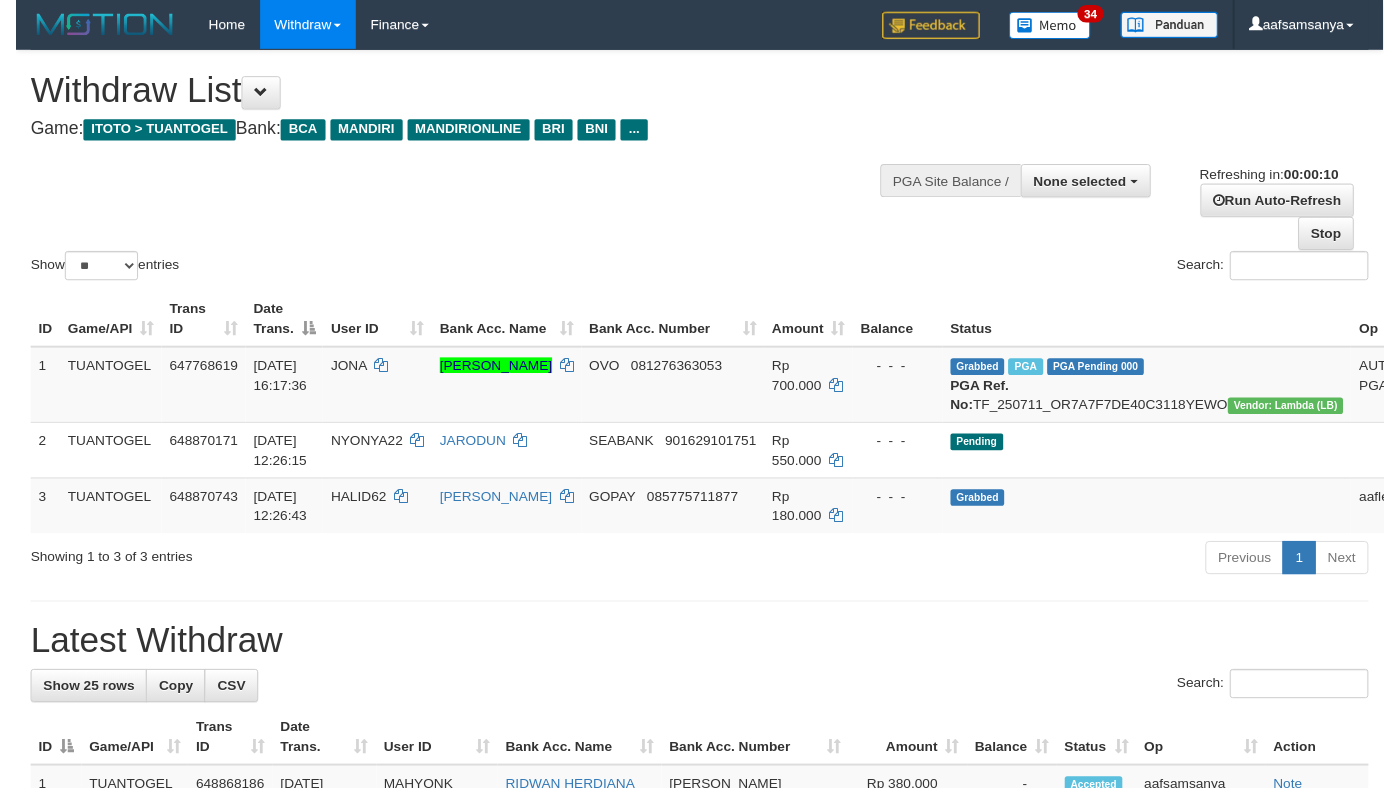 scroll, scrollTop: 0, scrollLeft: 0, axis: both 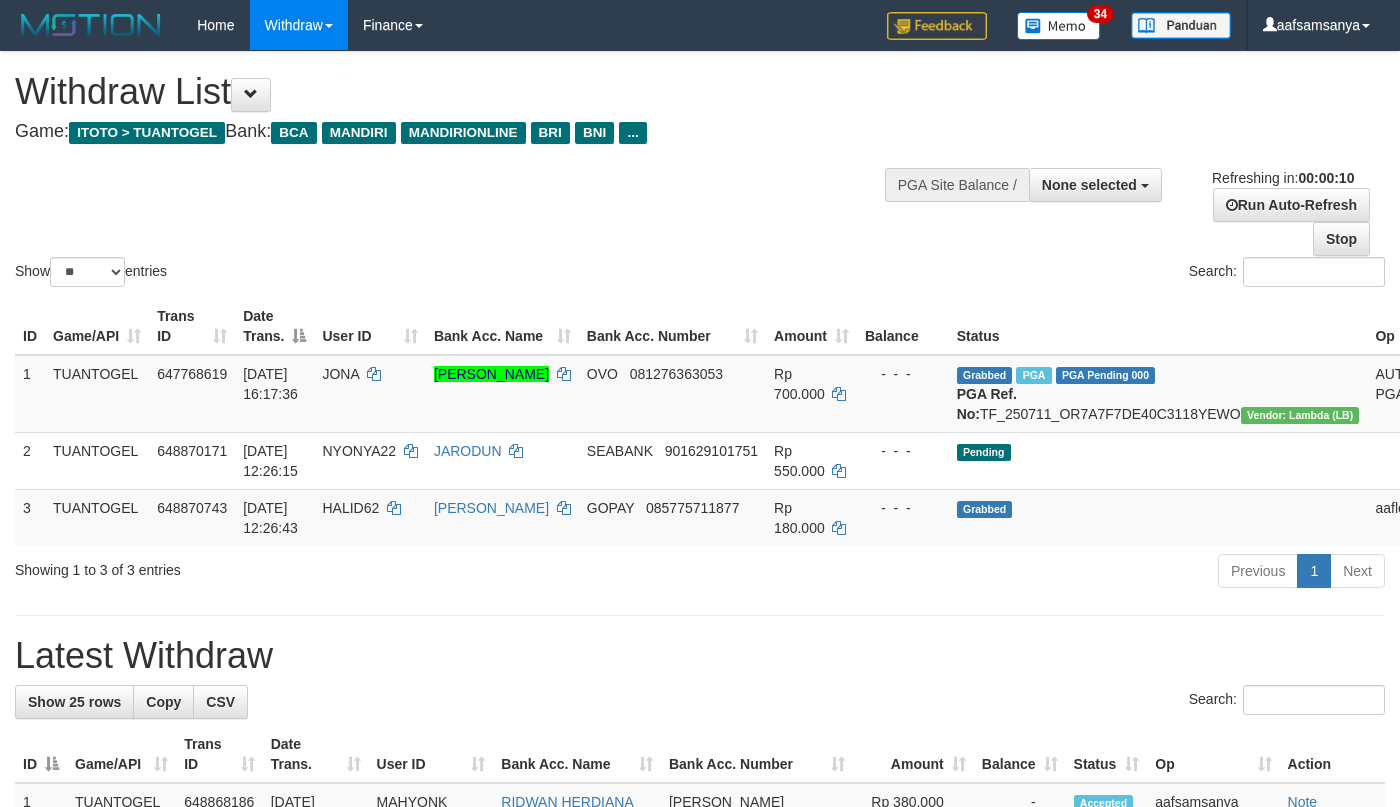 select 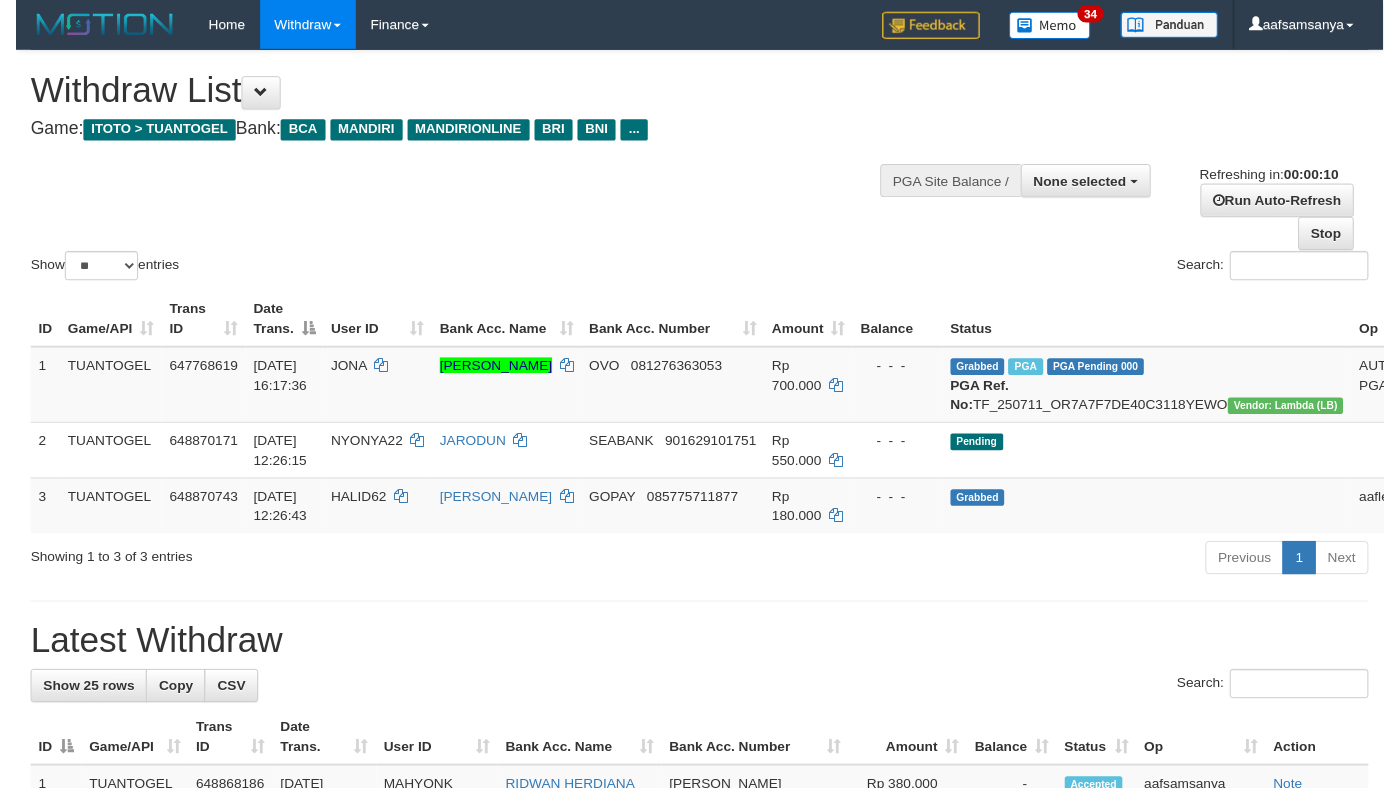 scroll, scrollTop: 0, scrollLeft: 0, axis: both 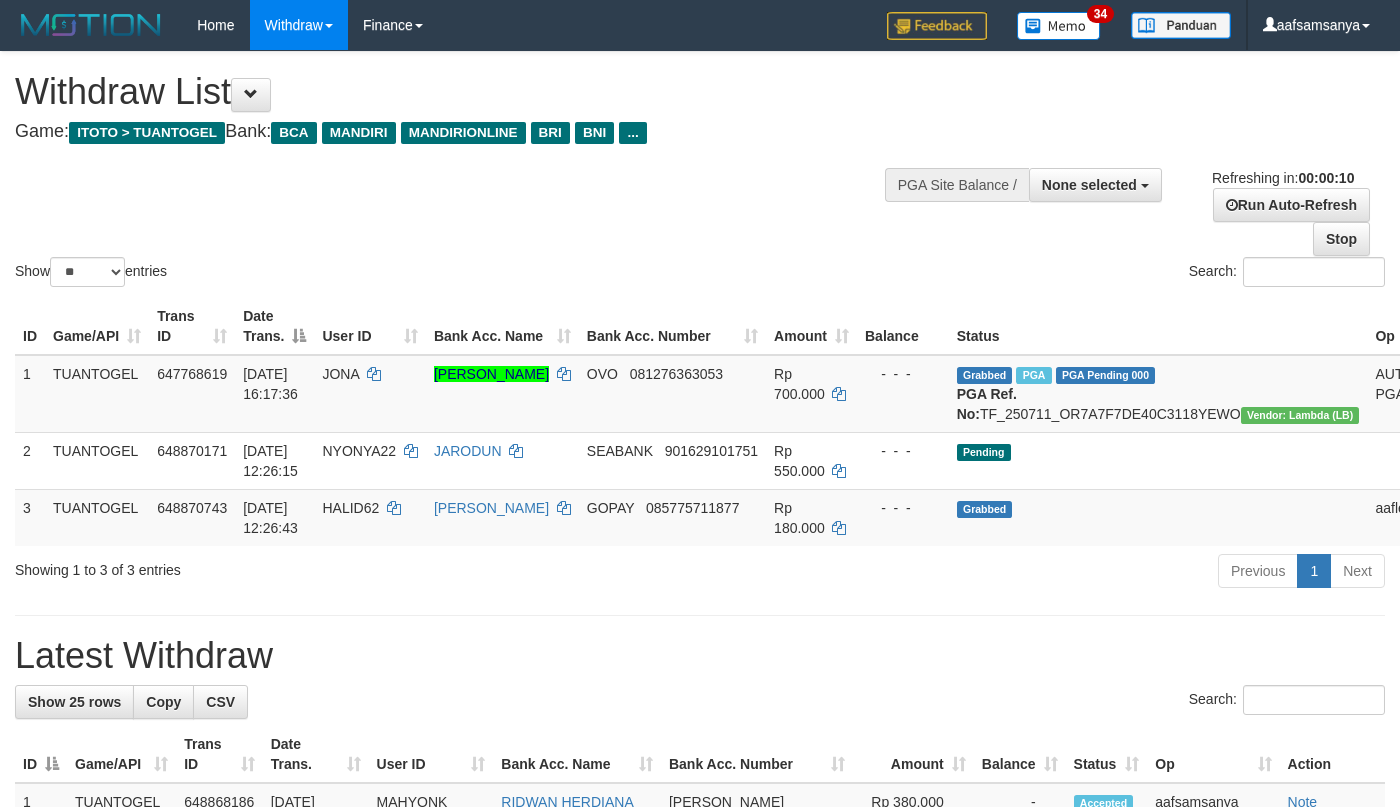 select 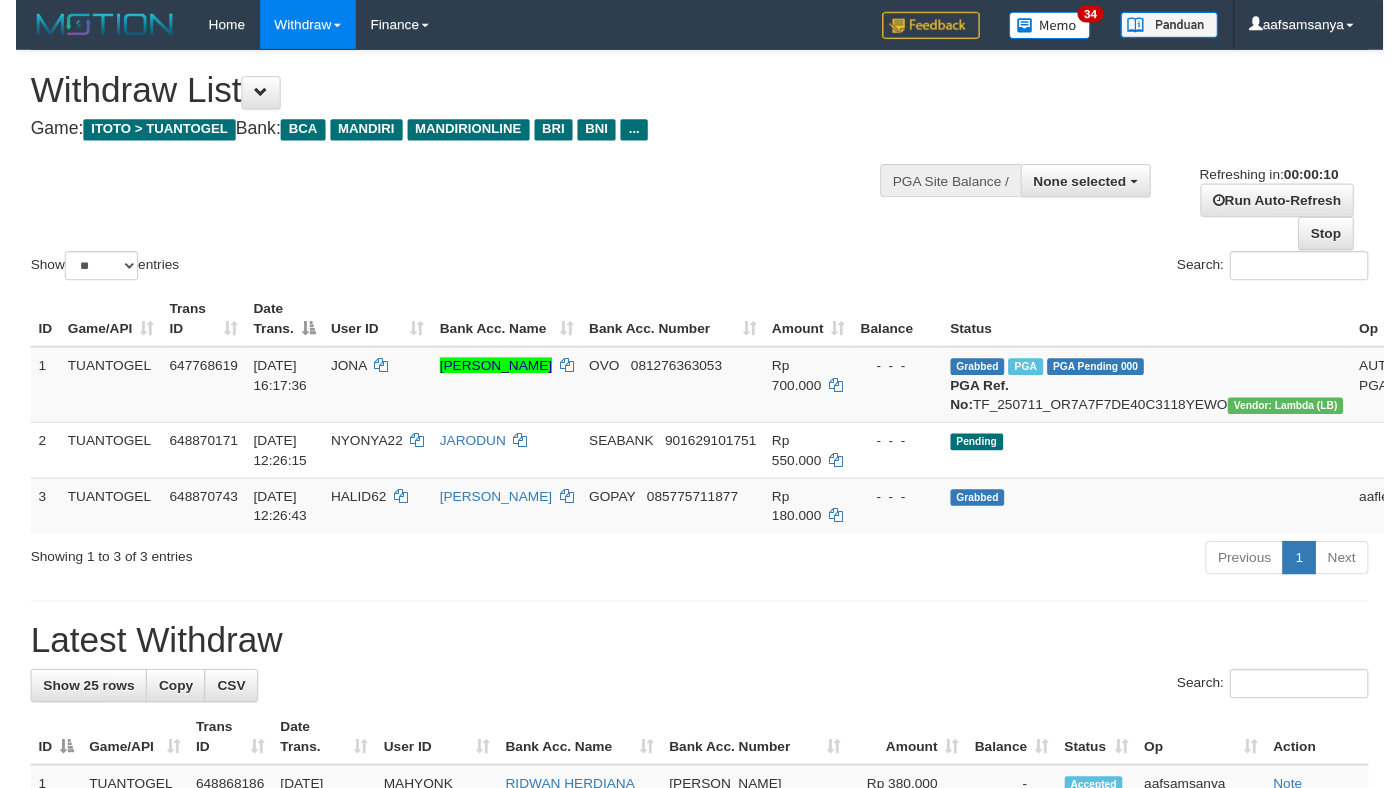 scroll, scrollTop: 0, scrollLeft: 0, axis: both 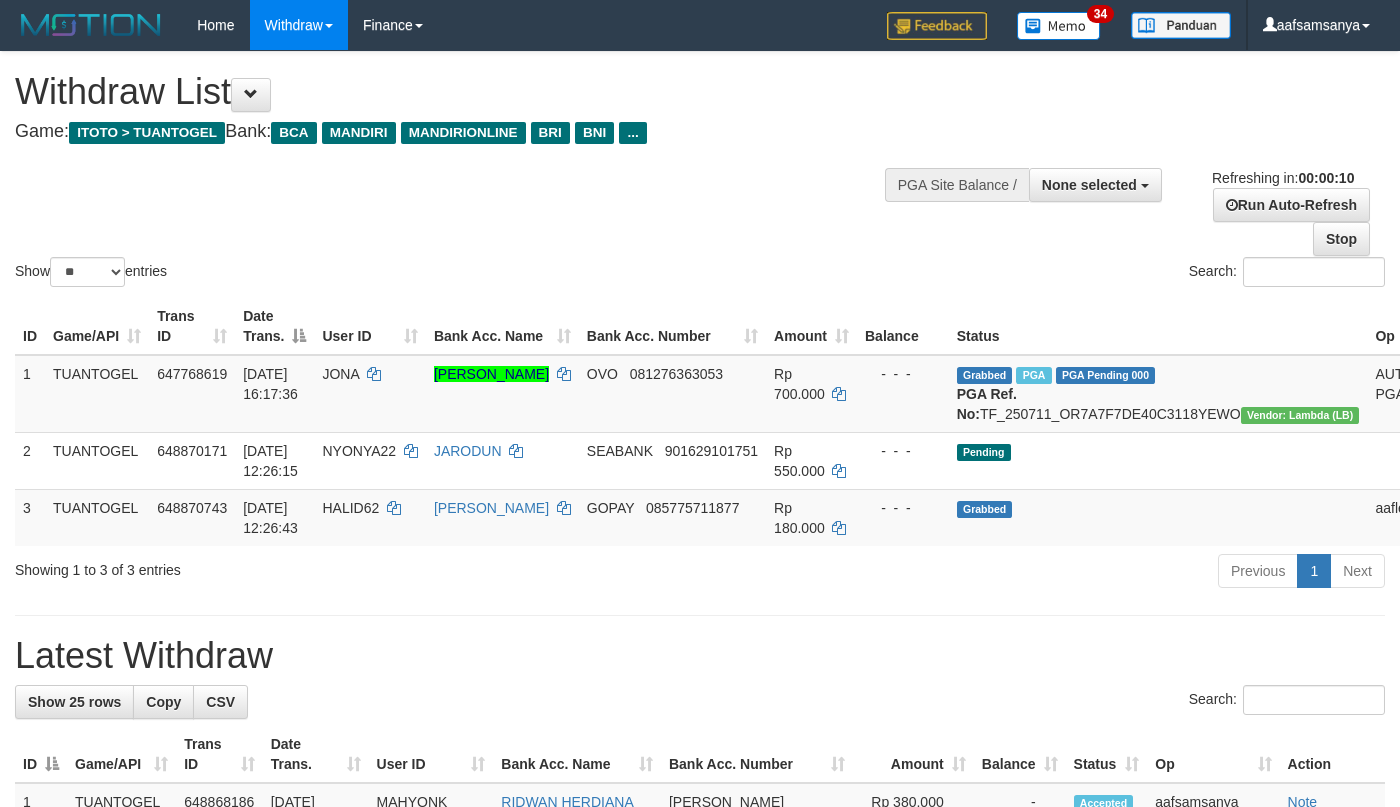 select 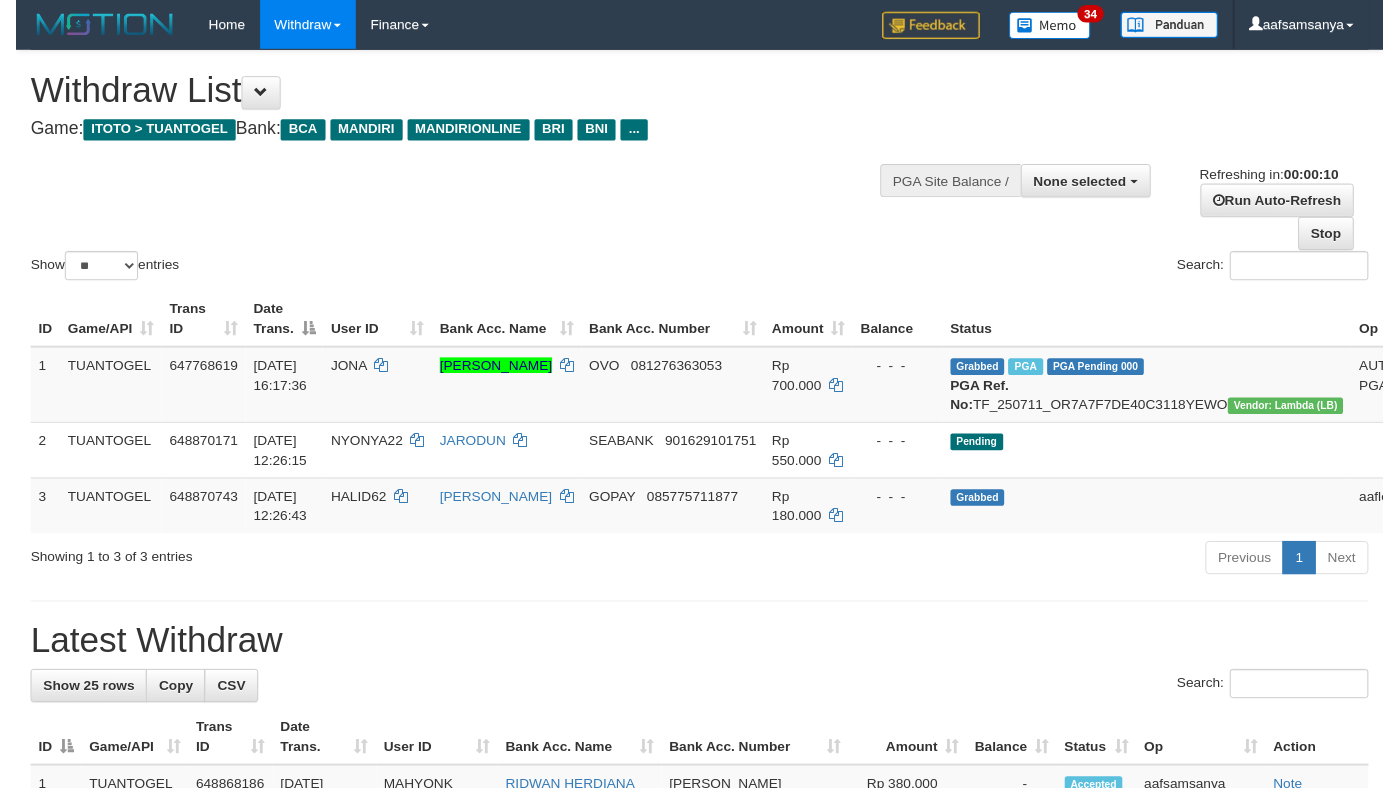 scroll, scrollTop: 0, scrollLeft: 0, axis: both 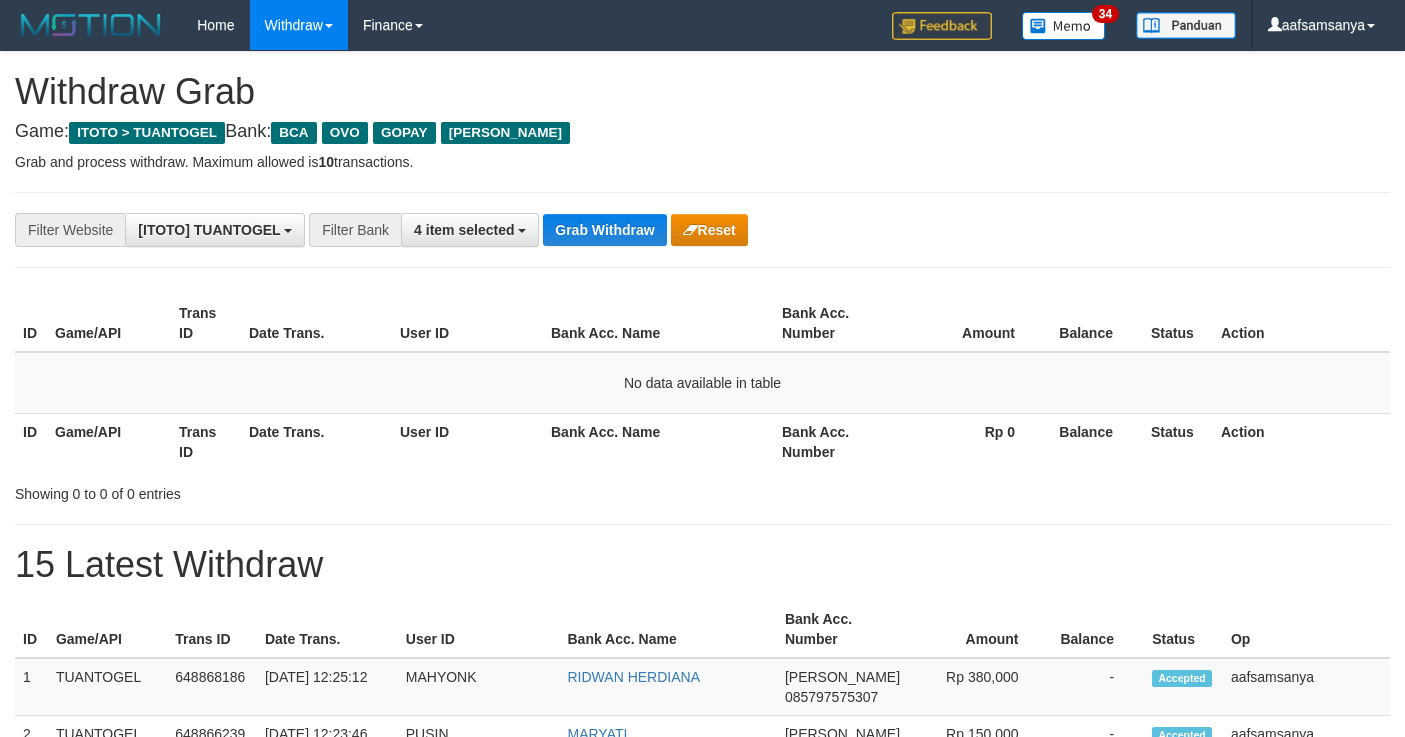 click on "Grab Withdraw" at bounding box center (604, 230) 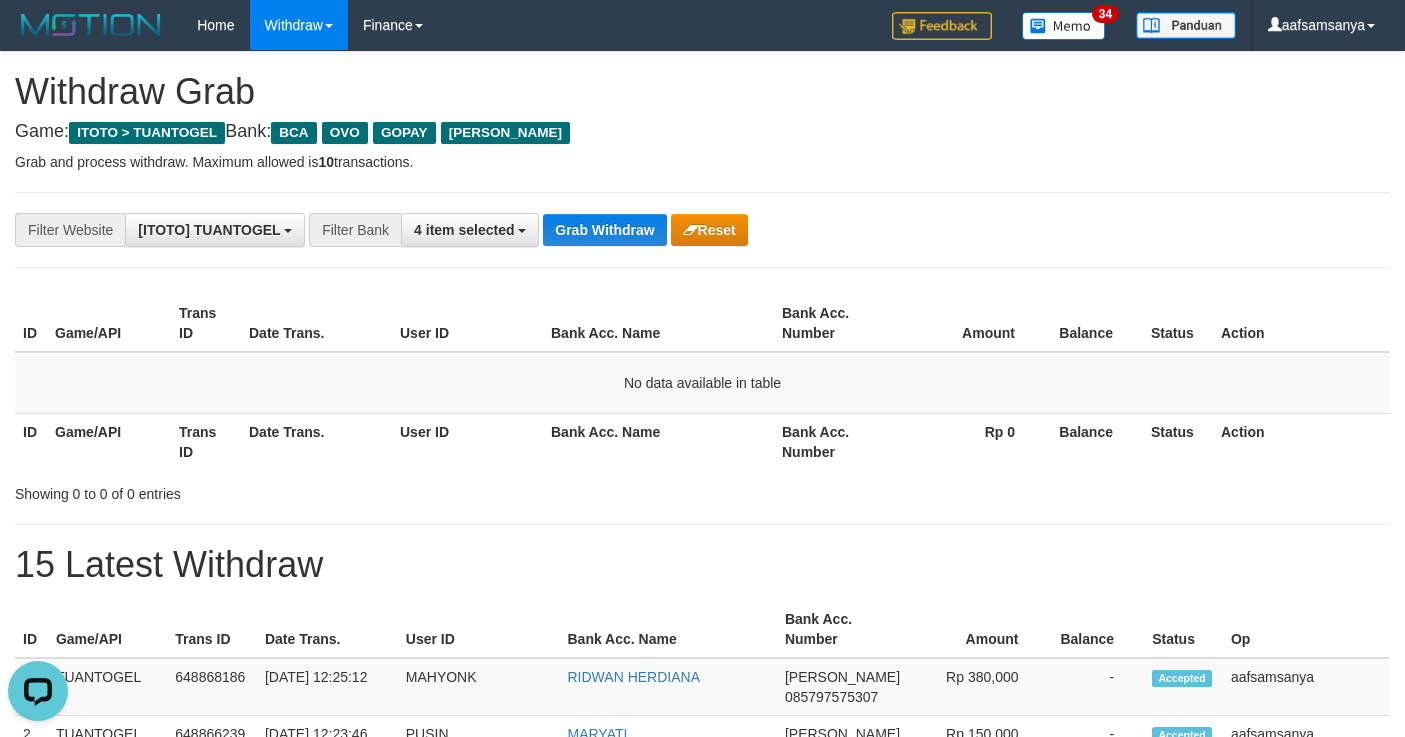 scroll, scrollTop: 0, scrollLeft: 0, axis: both 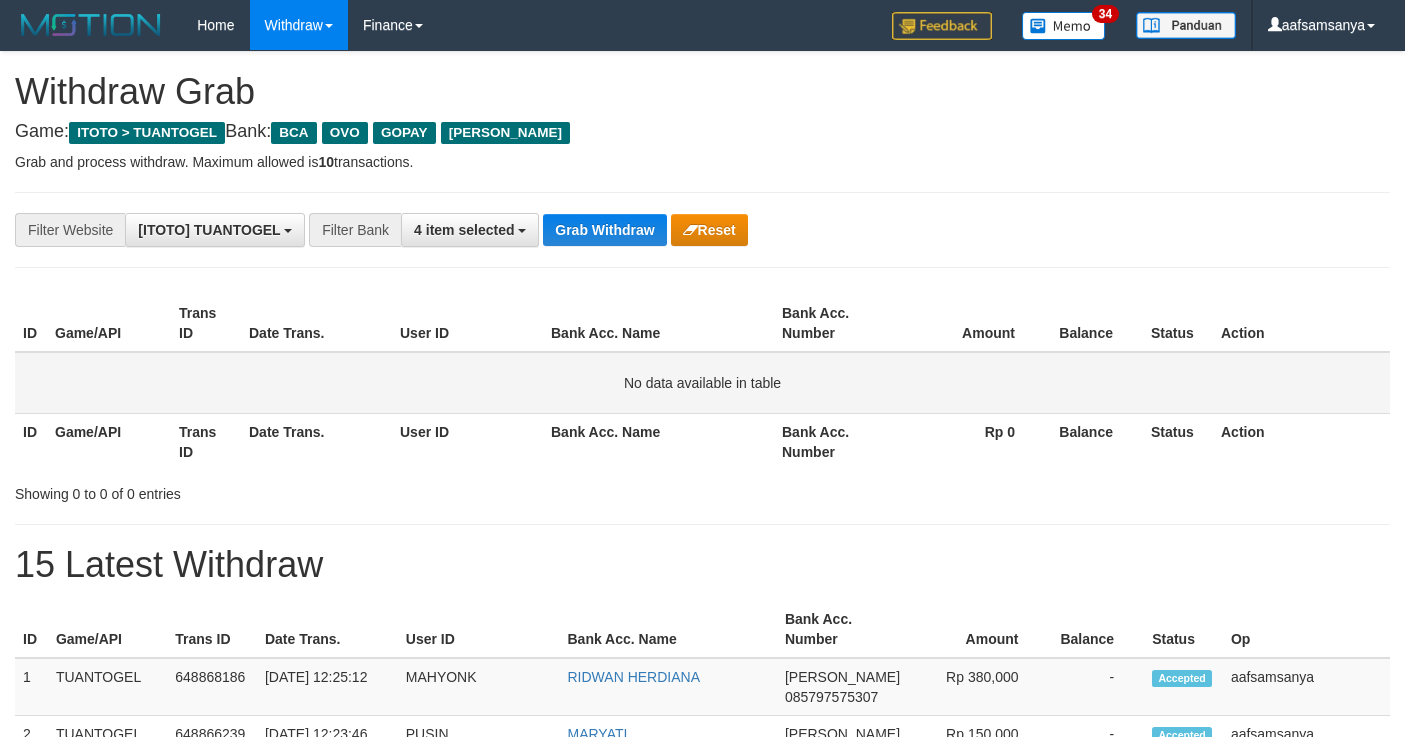 drag, startPoint x: 740, startPoint y: 435, endPoint x: 707, endPoint y: 367, distance: 75.58439 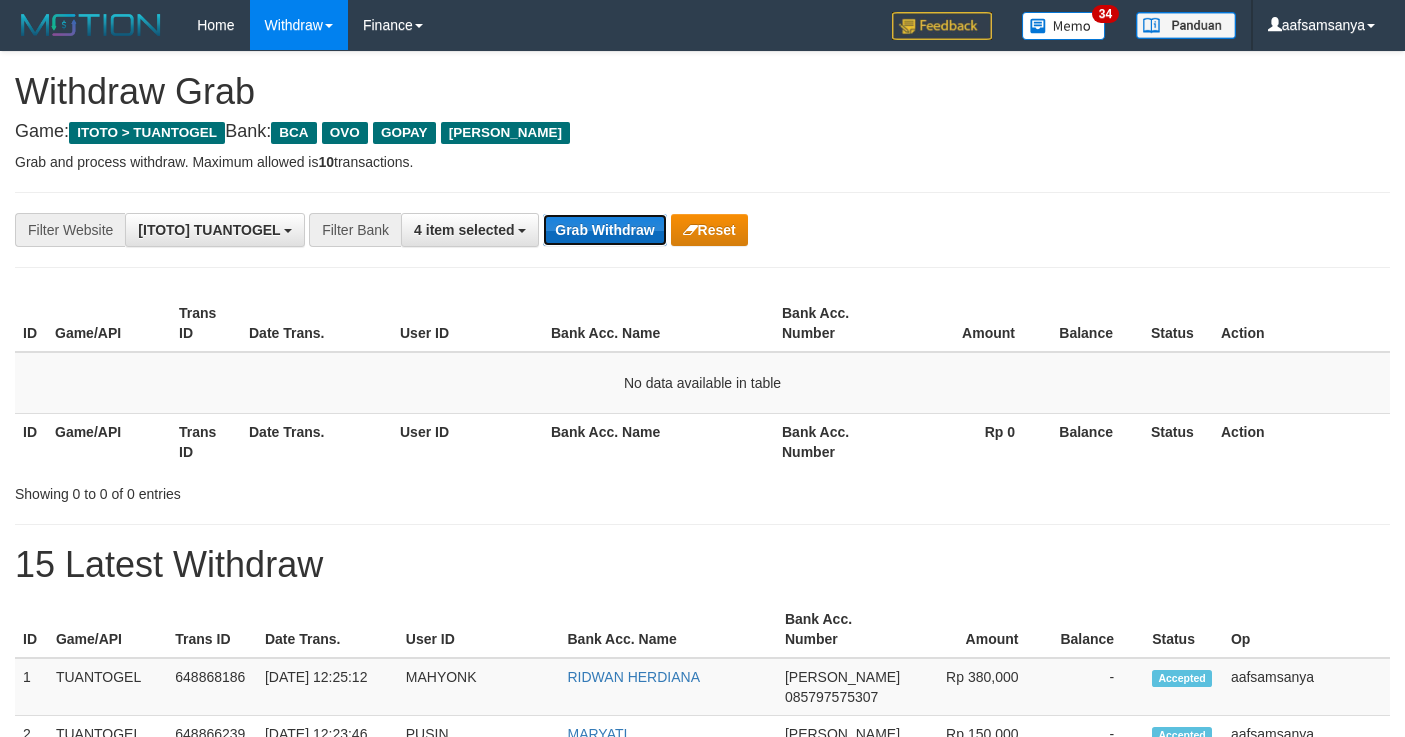 click on "Grab Withdraw" at bounding box center [604, 230] 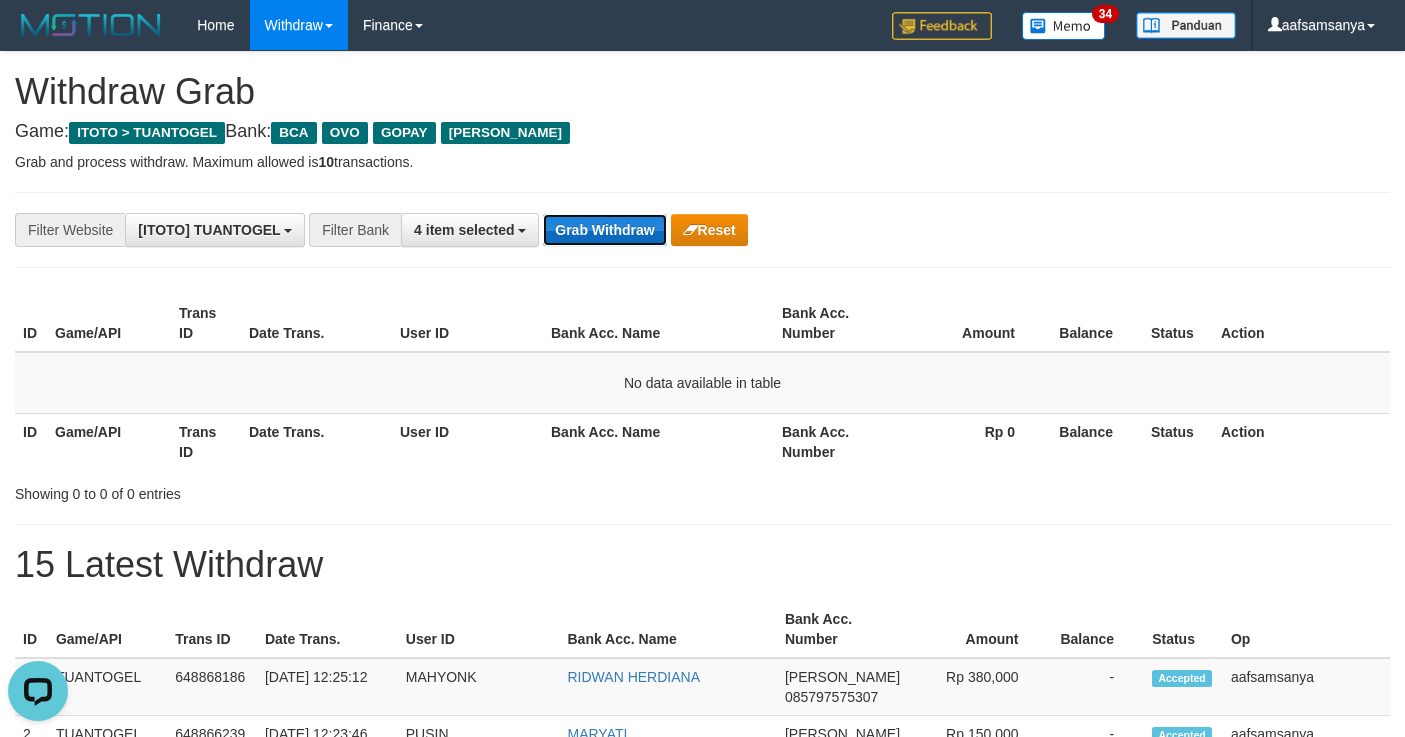 scroll, scrollTop: 0, scrollLeft: 0, axis: both 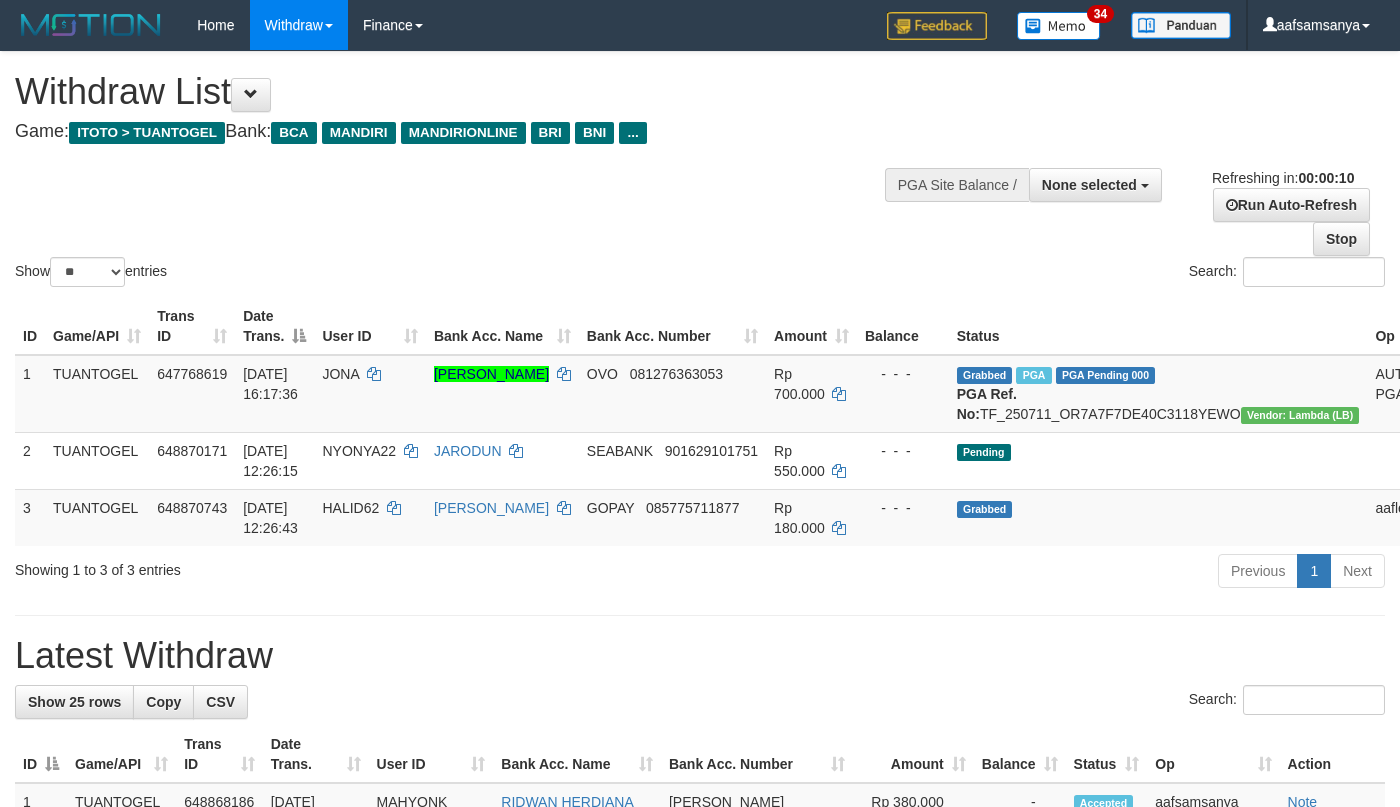 select 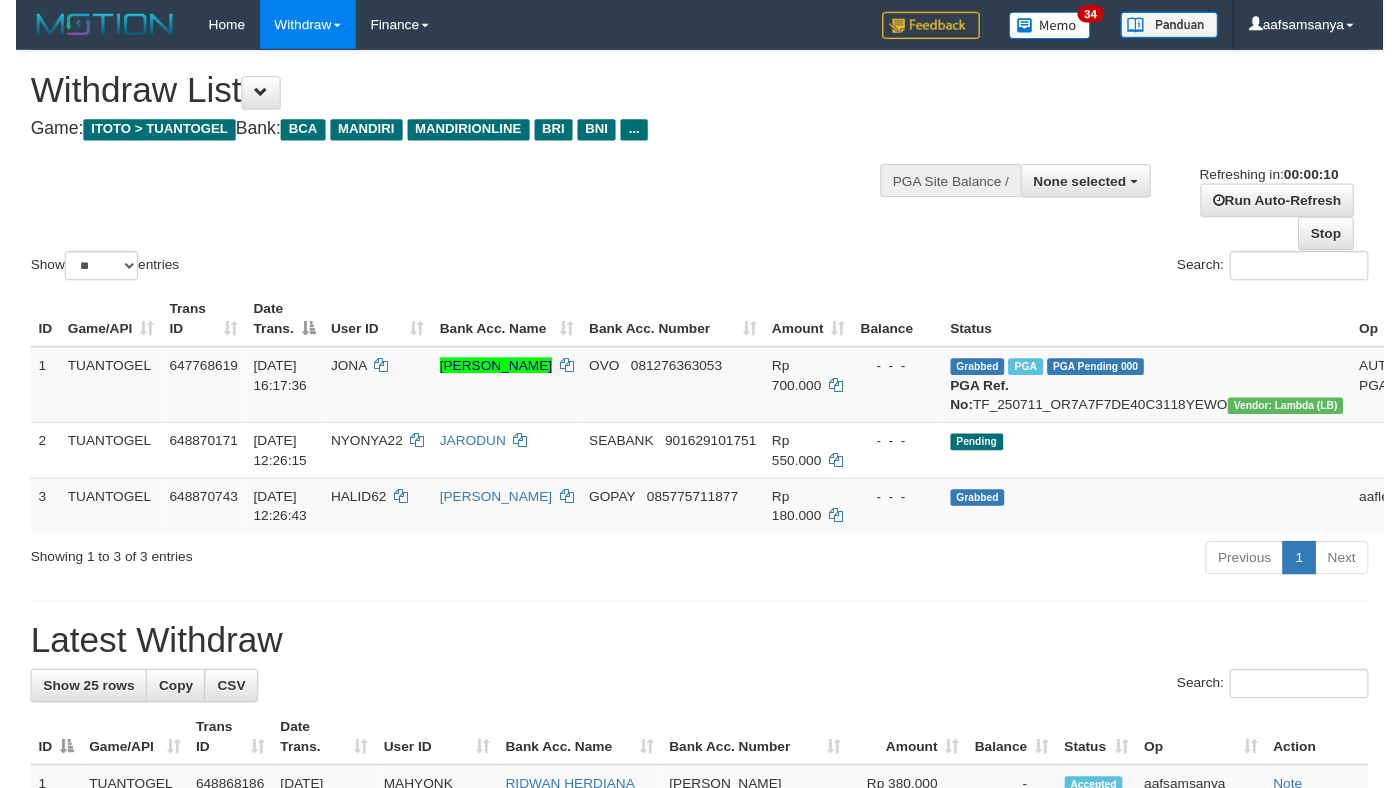 scroll, scrollTop: 0, scrollLeft: 0, axis: both 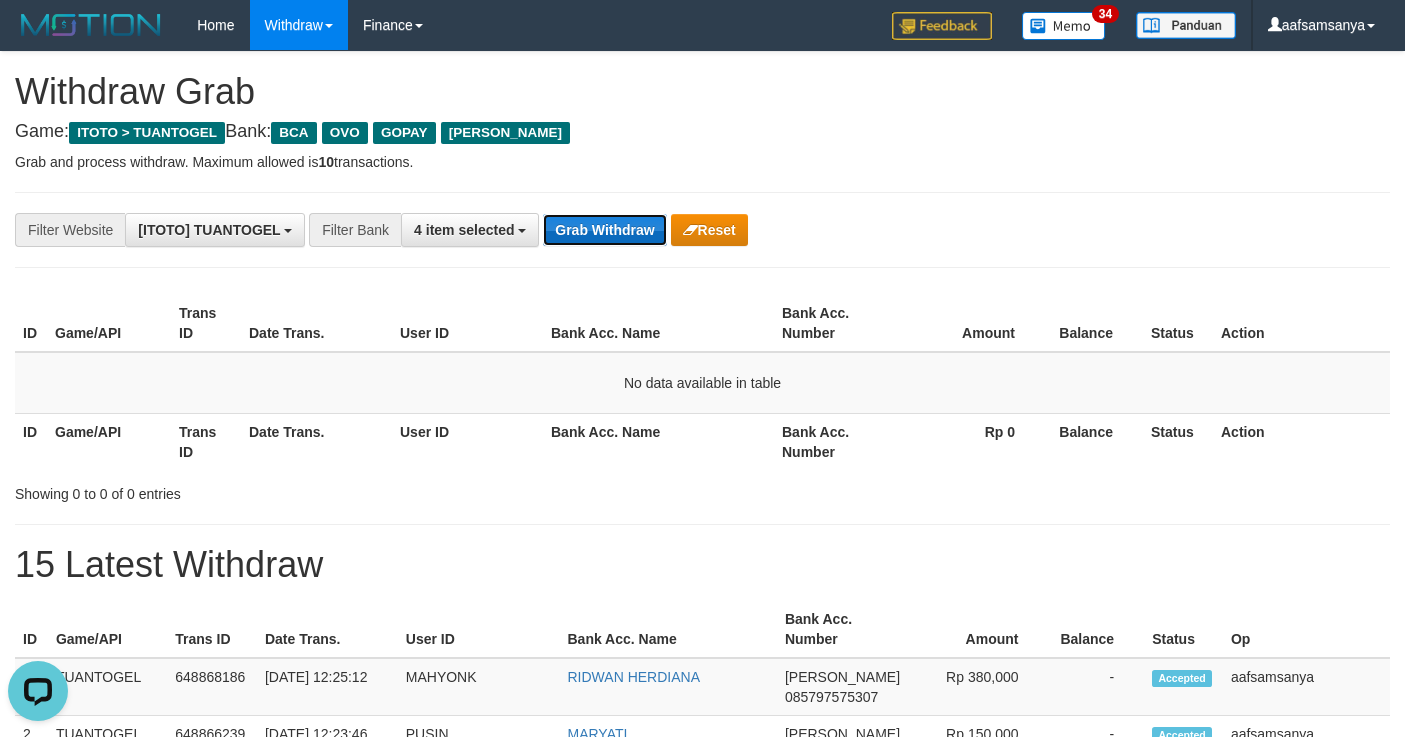 click on "Grab Withdraw" at bounding box center (604, 230) 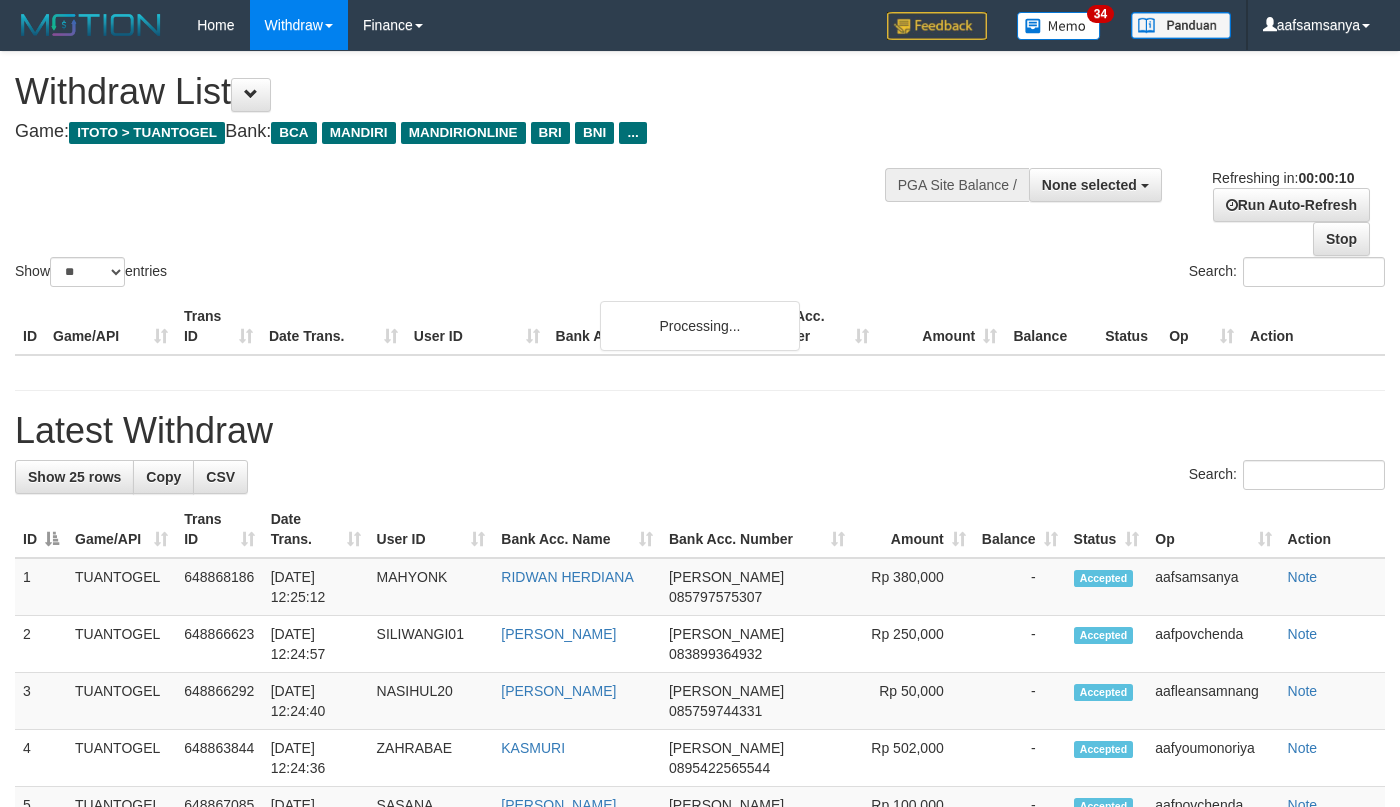 select 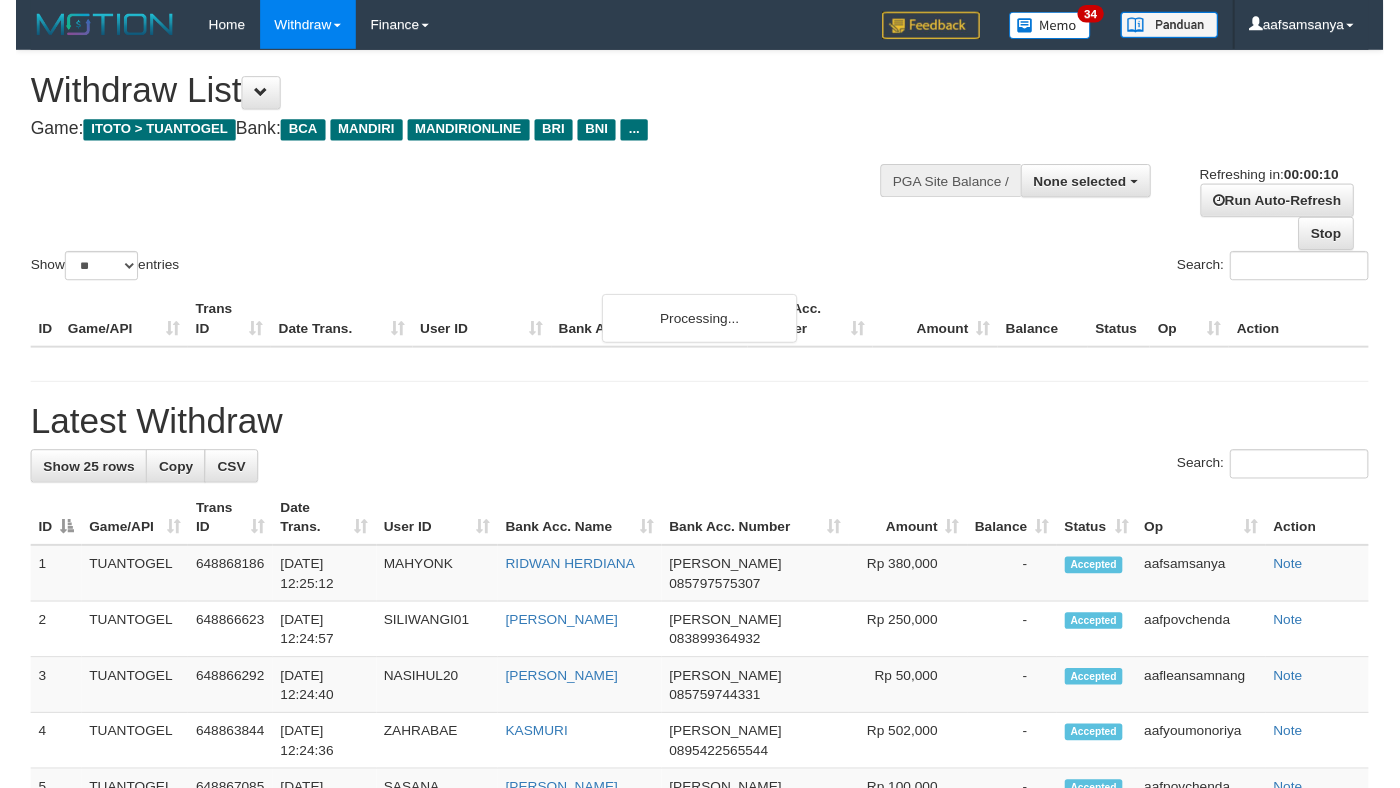 scroll, scrollTop: 0, scrollLeft: 0, axis: both 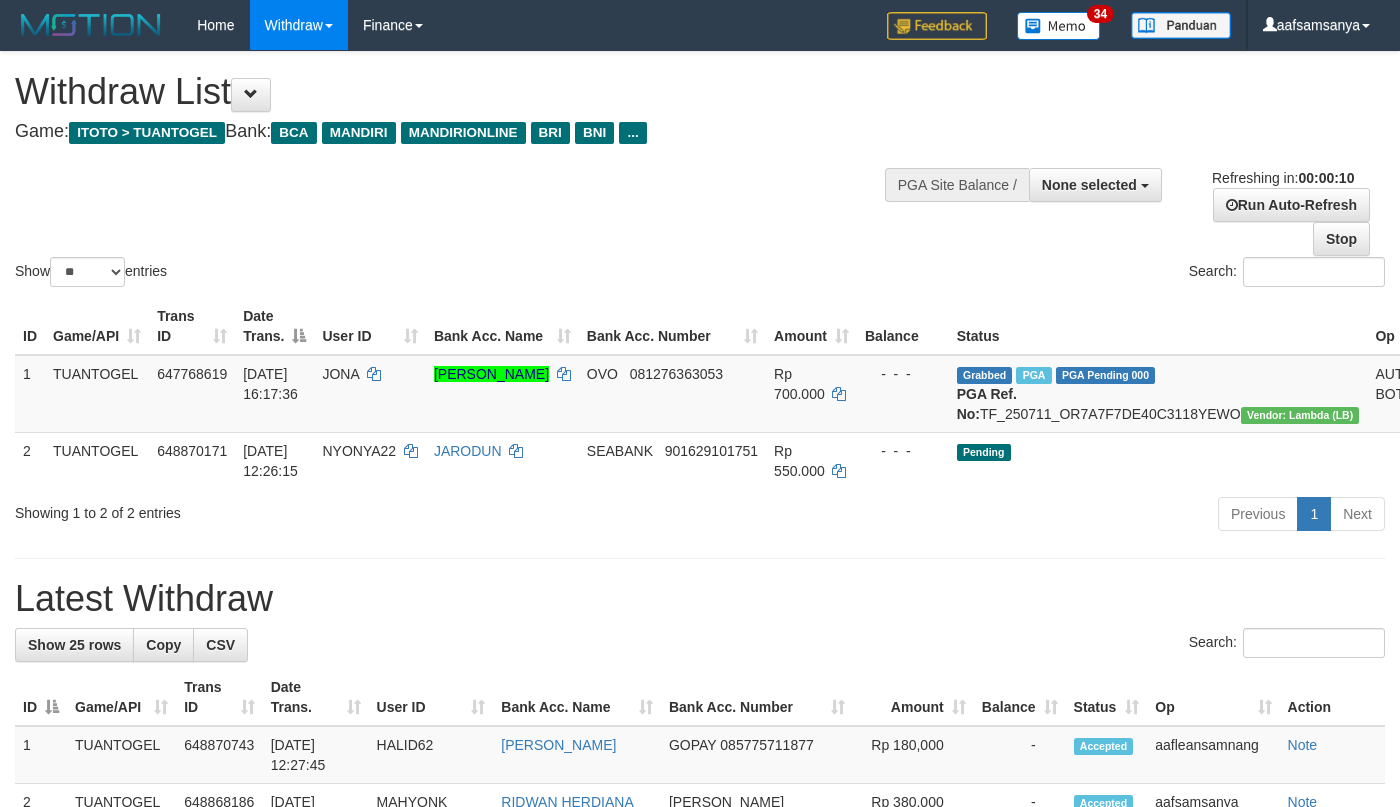 select 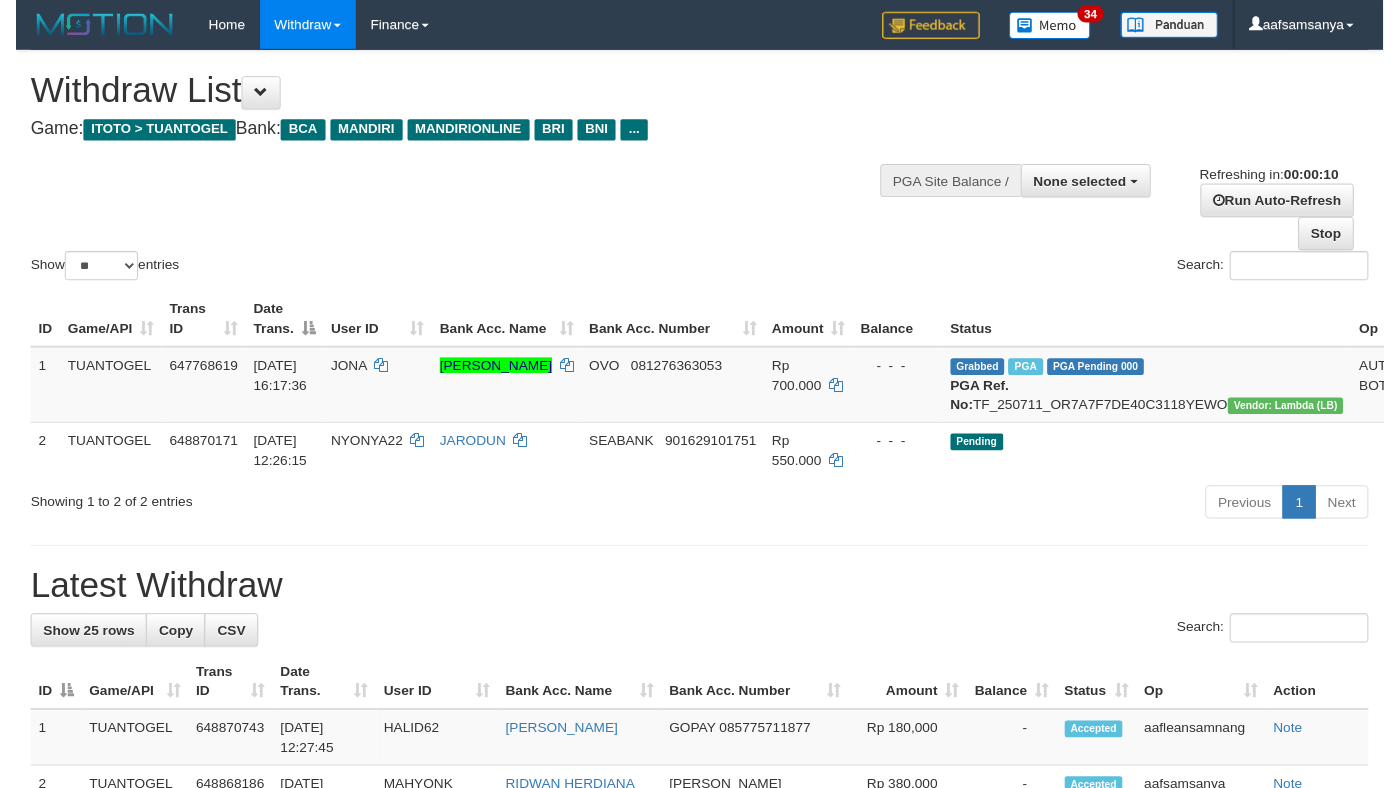 scroll, scrollTop: 0, scrollLeft: 0, axis: both 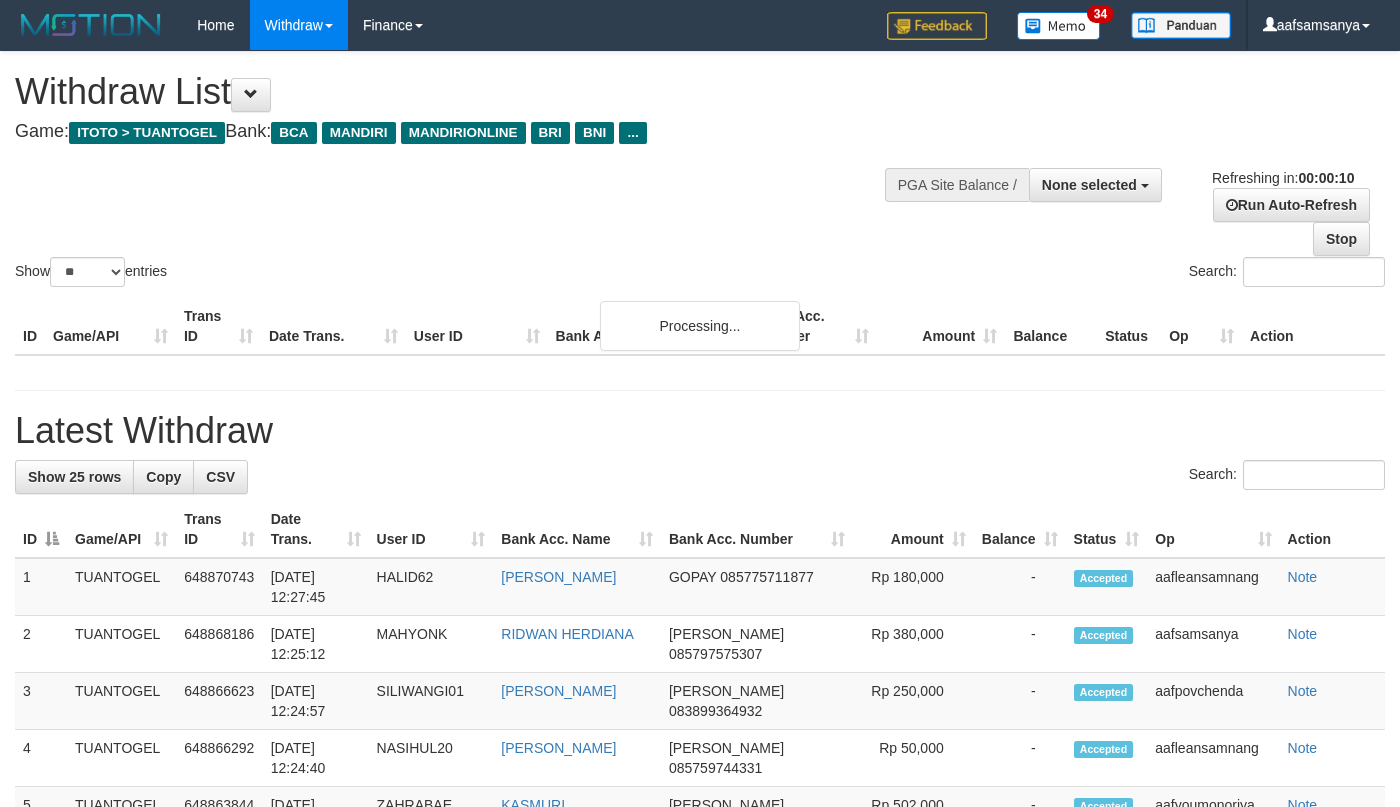 select 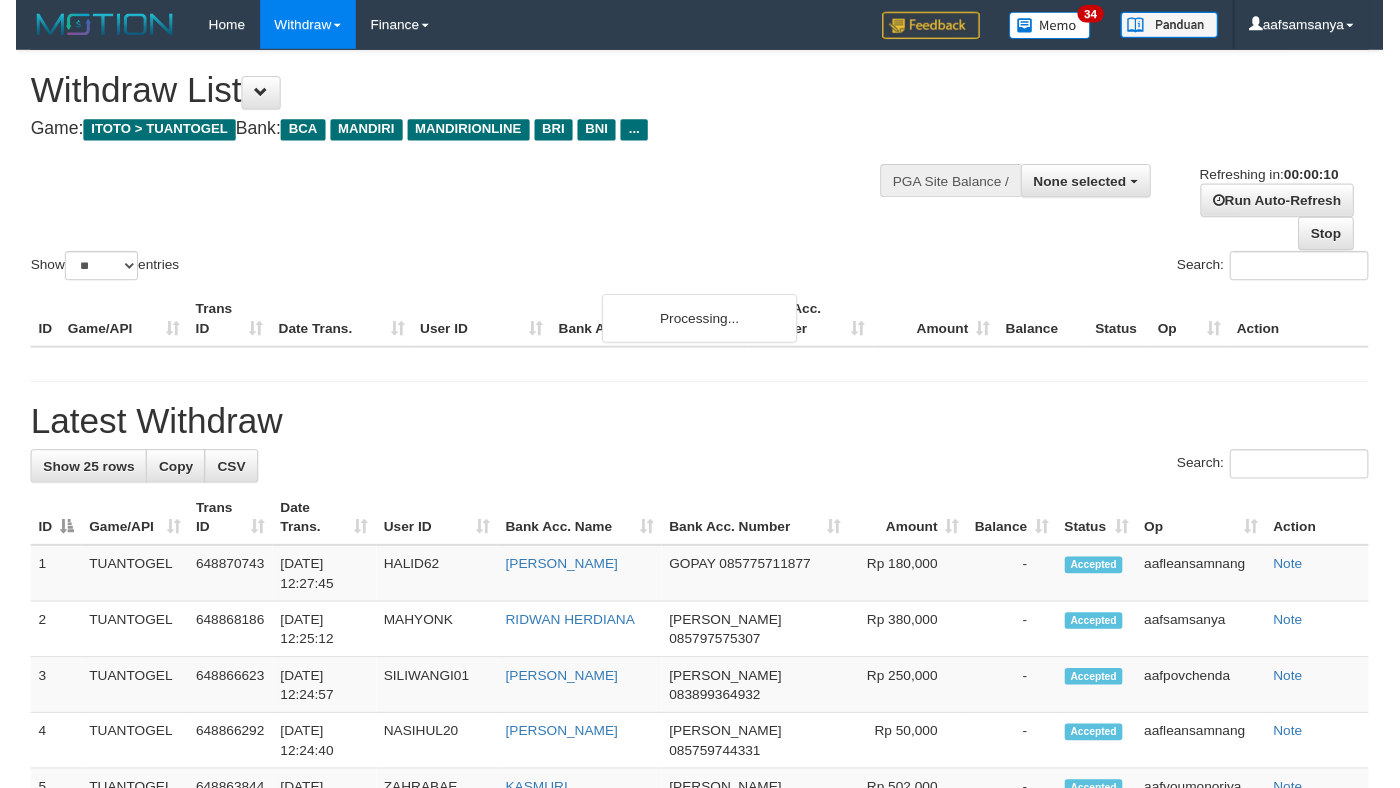 scroll, scrollTop: 0, scrollLeft: 0, axis: both 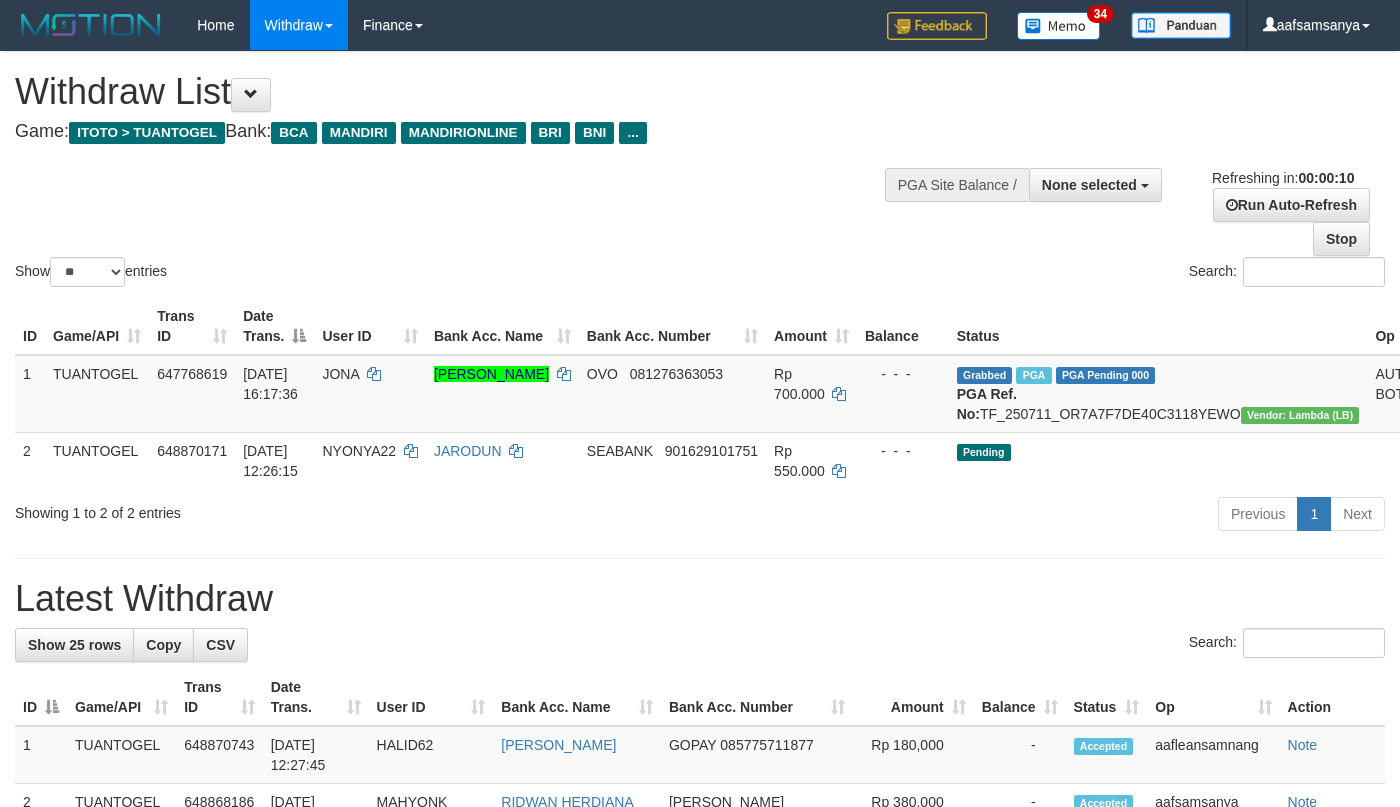 select 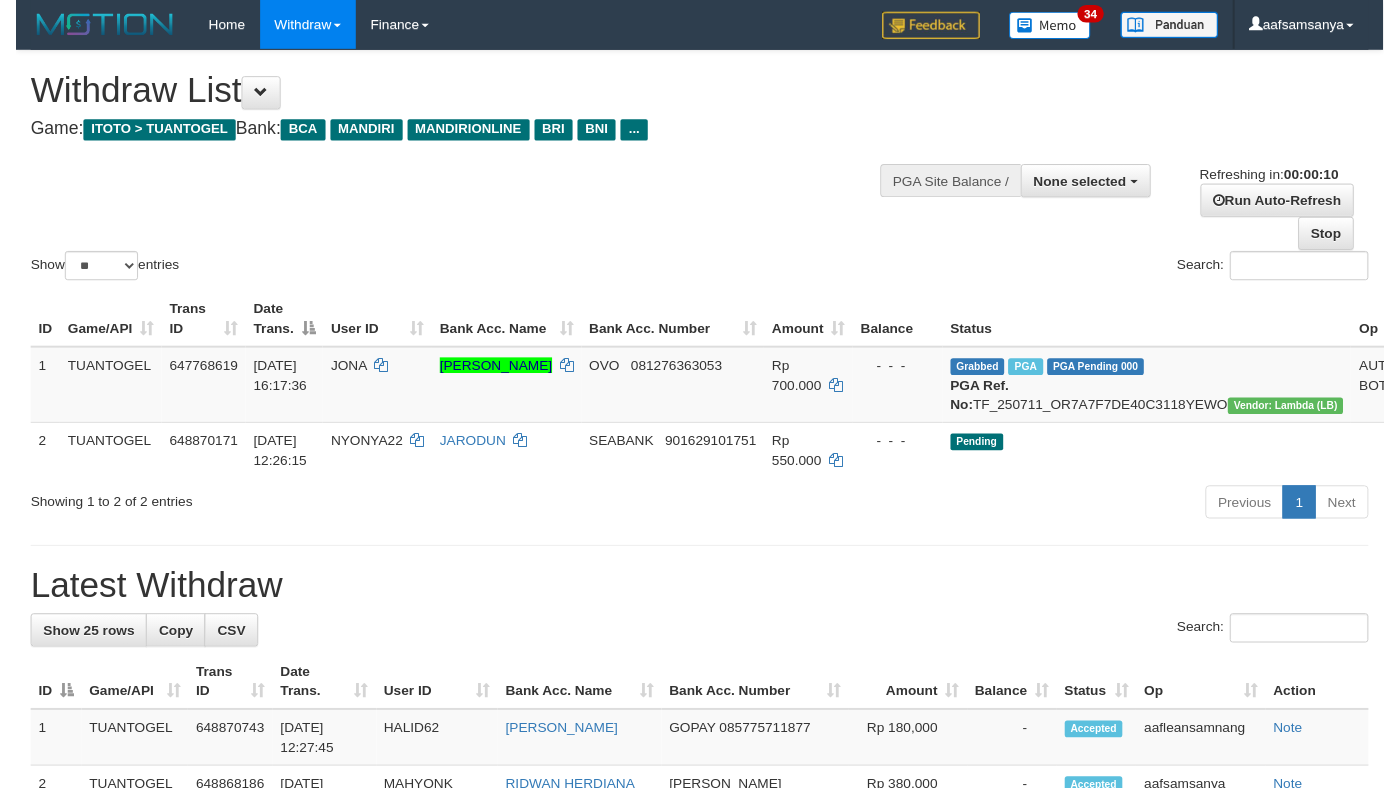 scroll, scrollTop: 0, scrollLeft: 0, axis: both 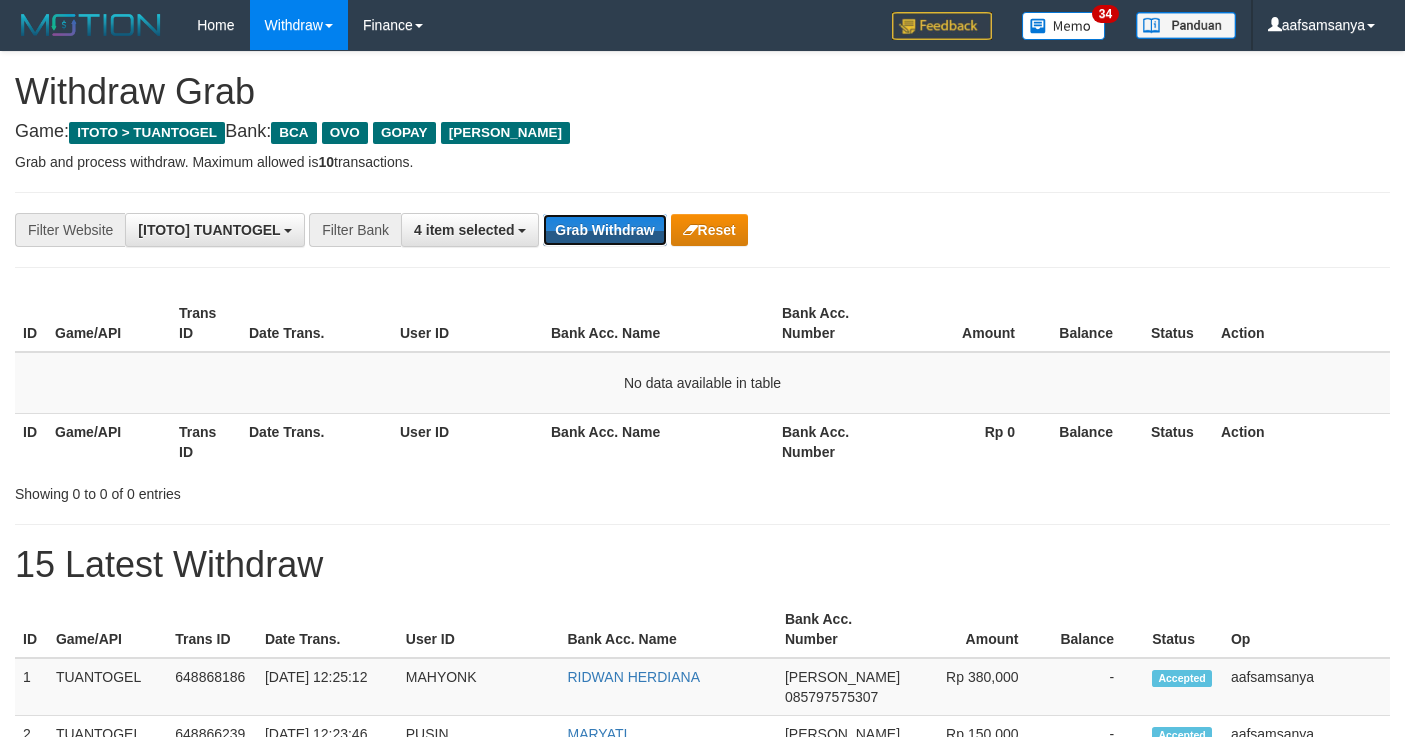 click on "Grab Withdraw" at bounding box center (604, 230) 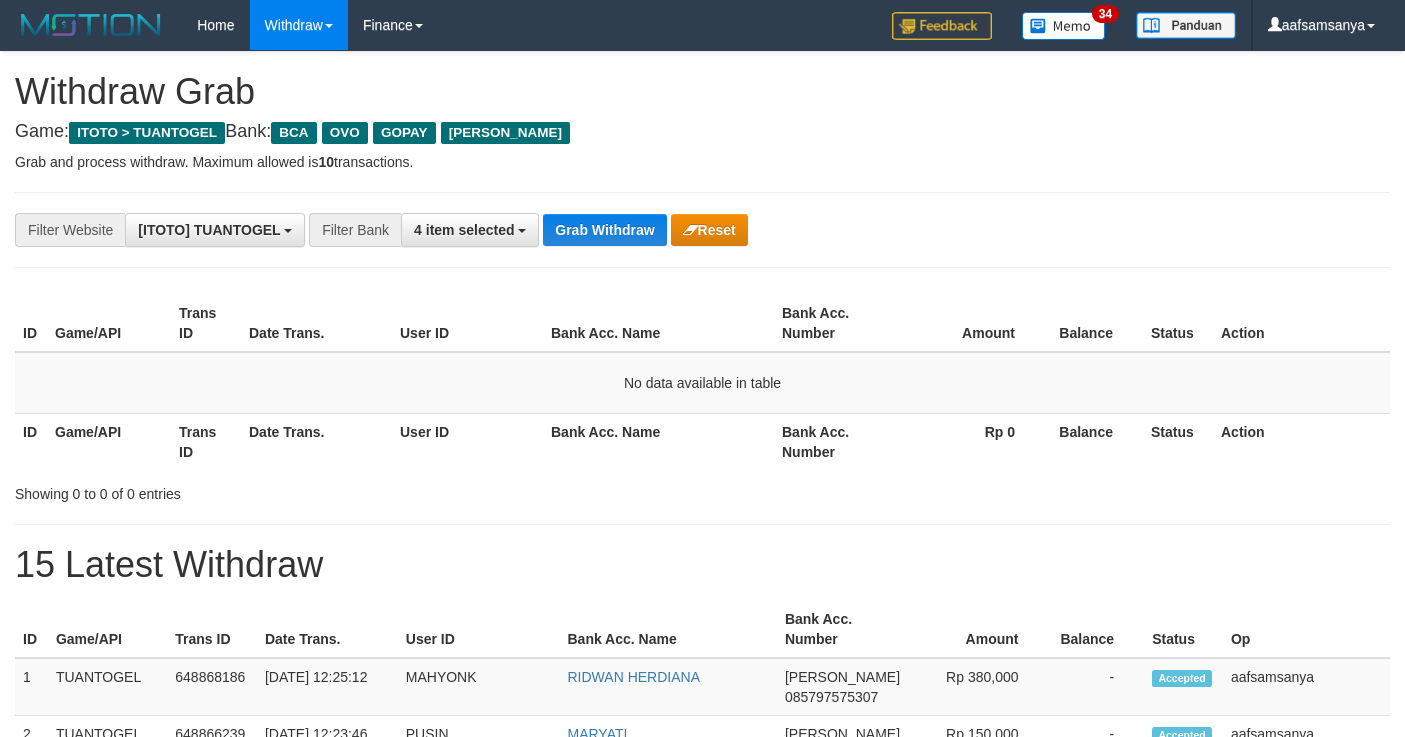 scroll, scrollTop: 0, scrollLeft: 0, axis: both 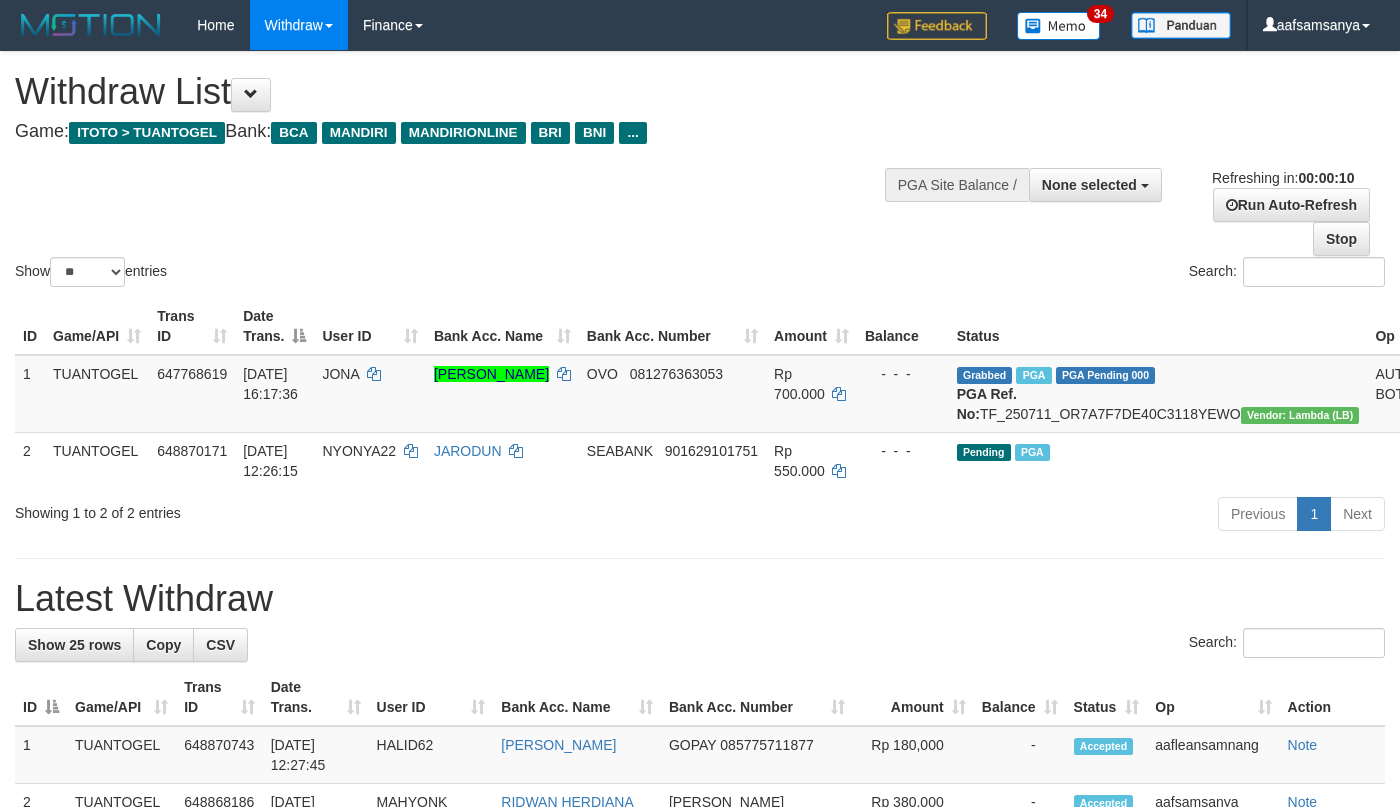 select 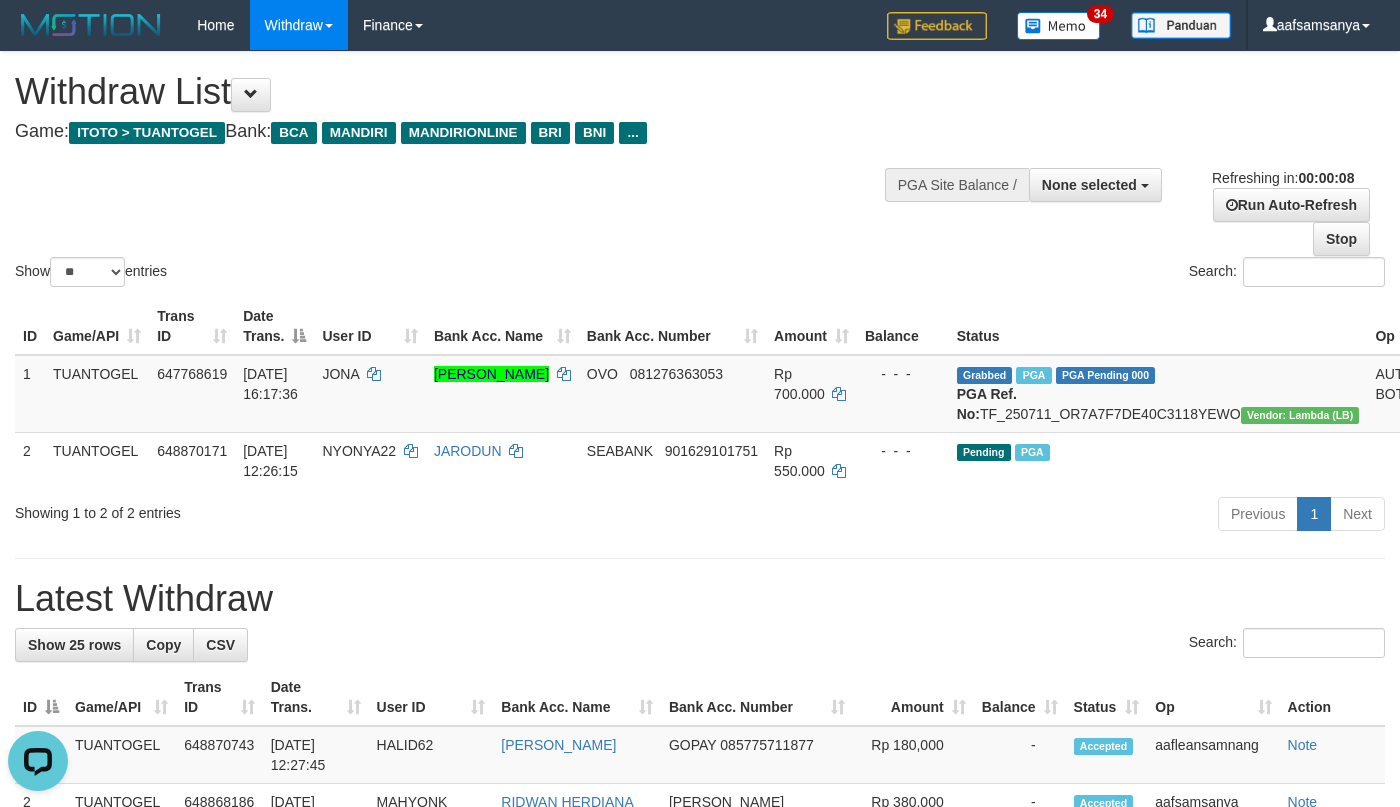 scroll, scrollTop: 0, scrollLeft: 0, axis: both 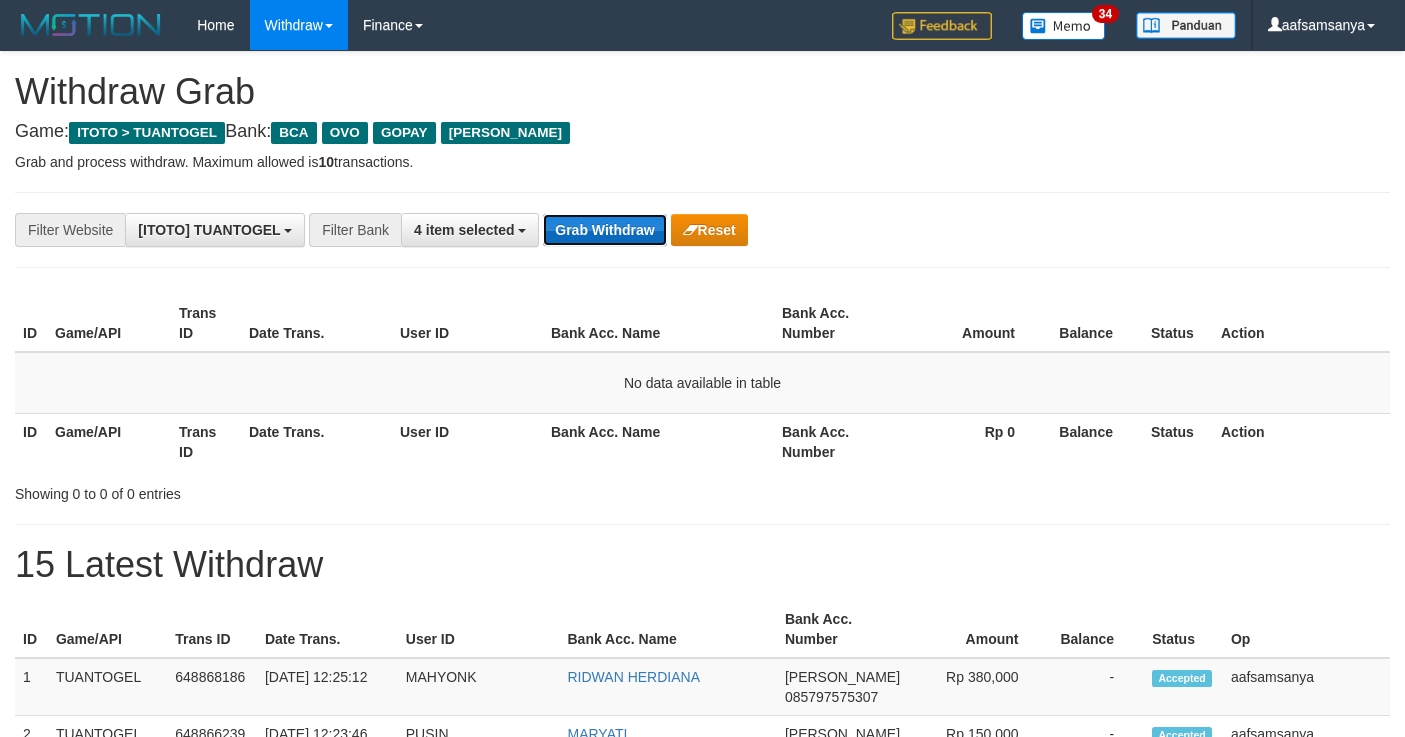 click on "Grab Withdraw" at bounding box center (604, 230) 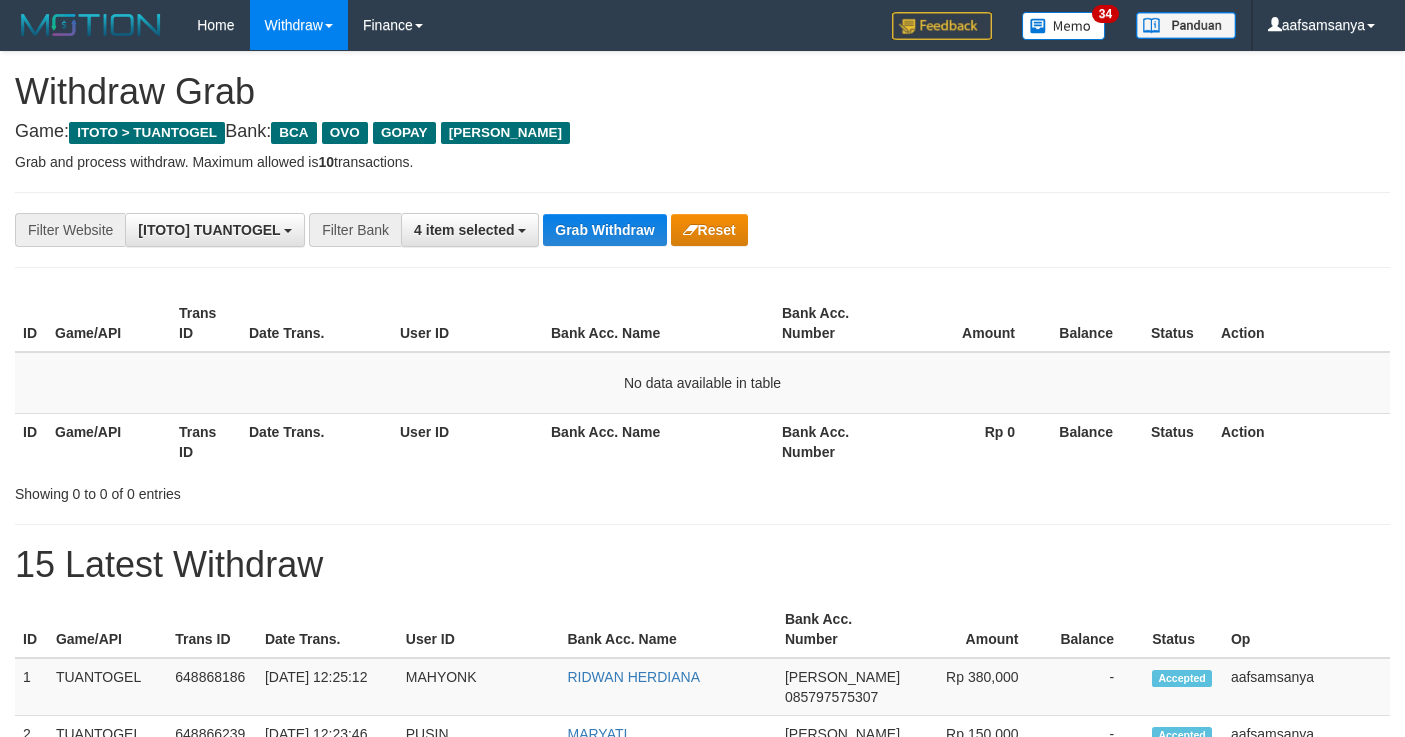 scroll, scrollTop: 0, scrollLeft: 0, axis: both 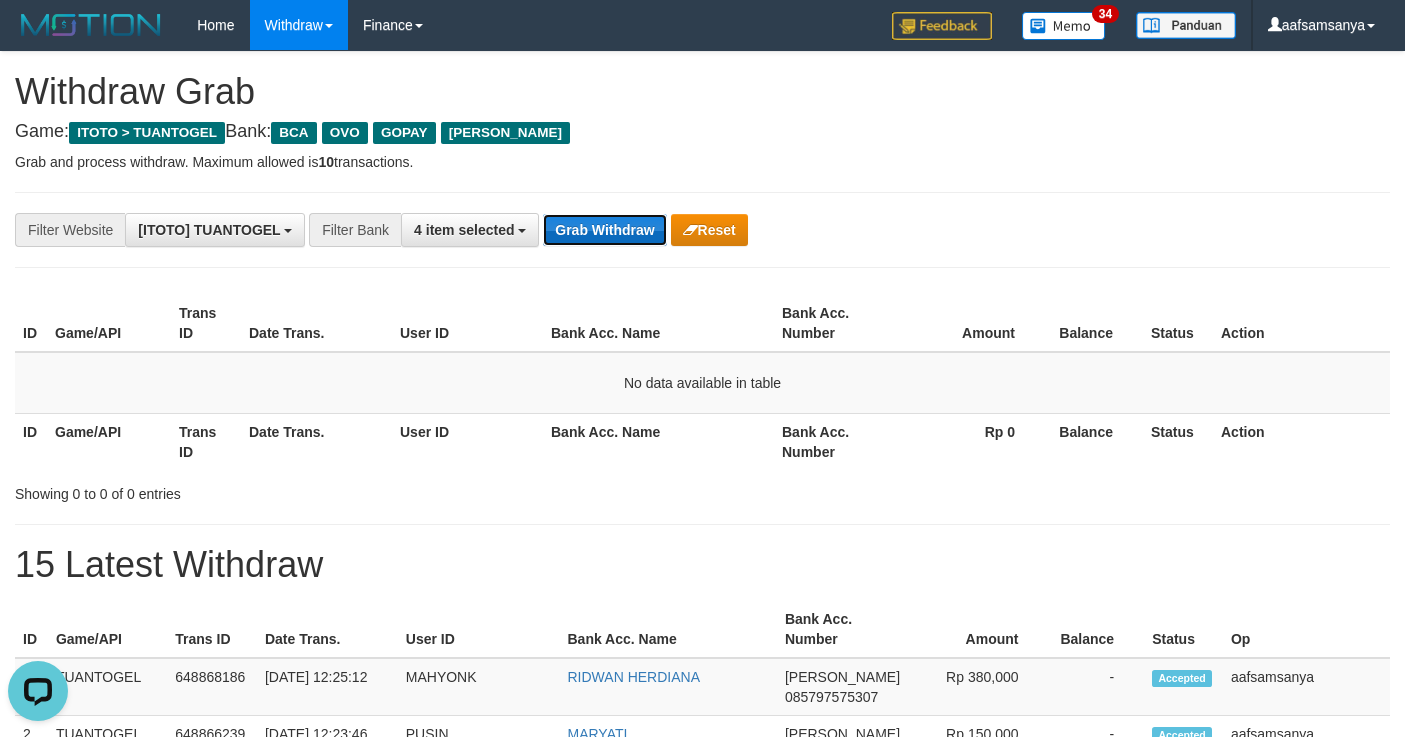 click on "Grab Withdraw" at bounding box center [604, 230] 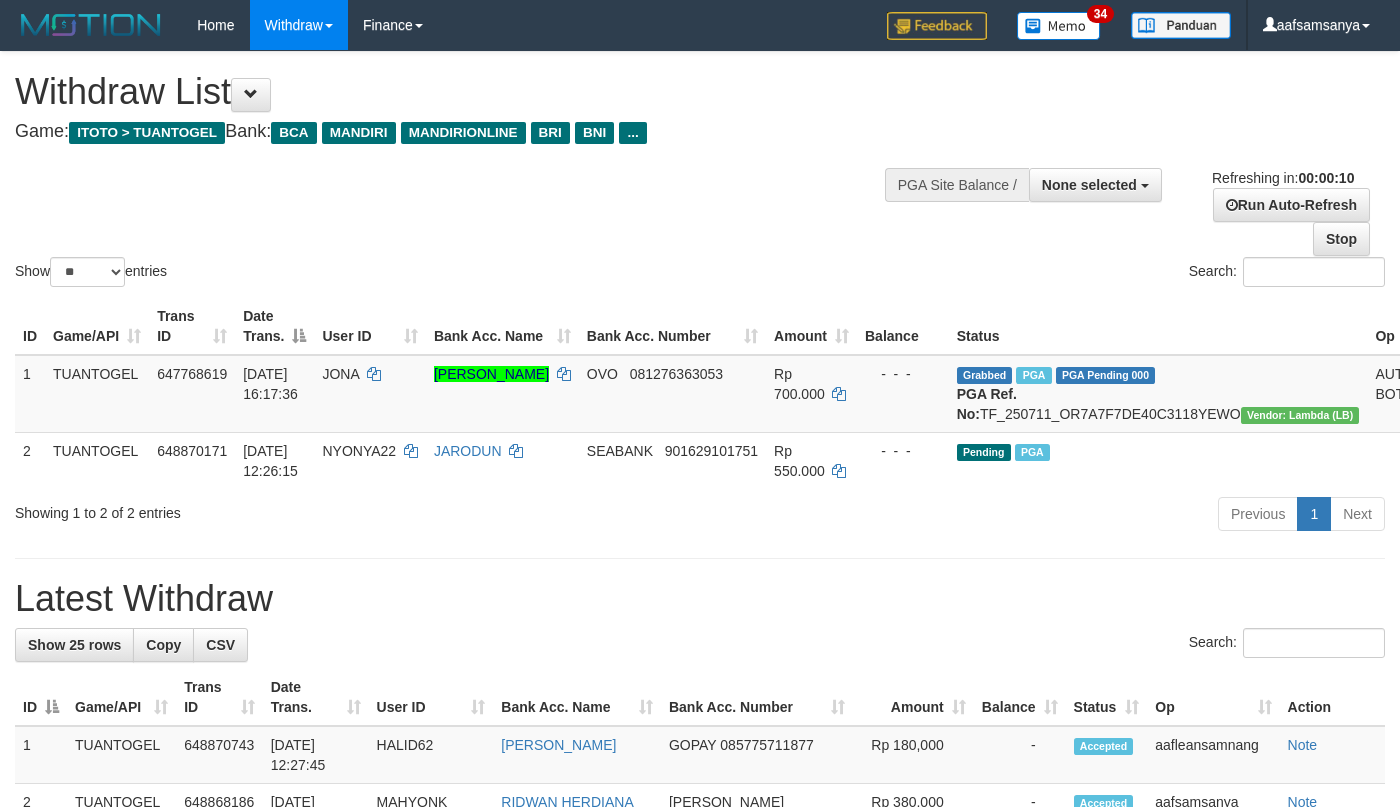 select 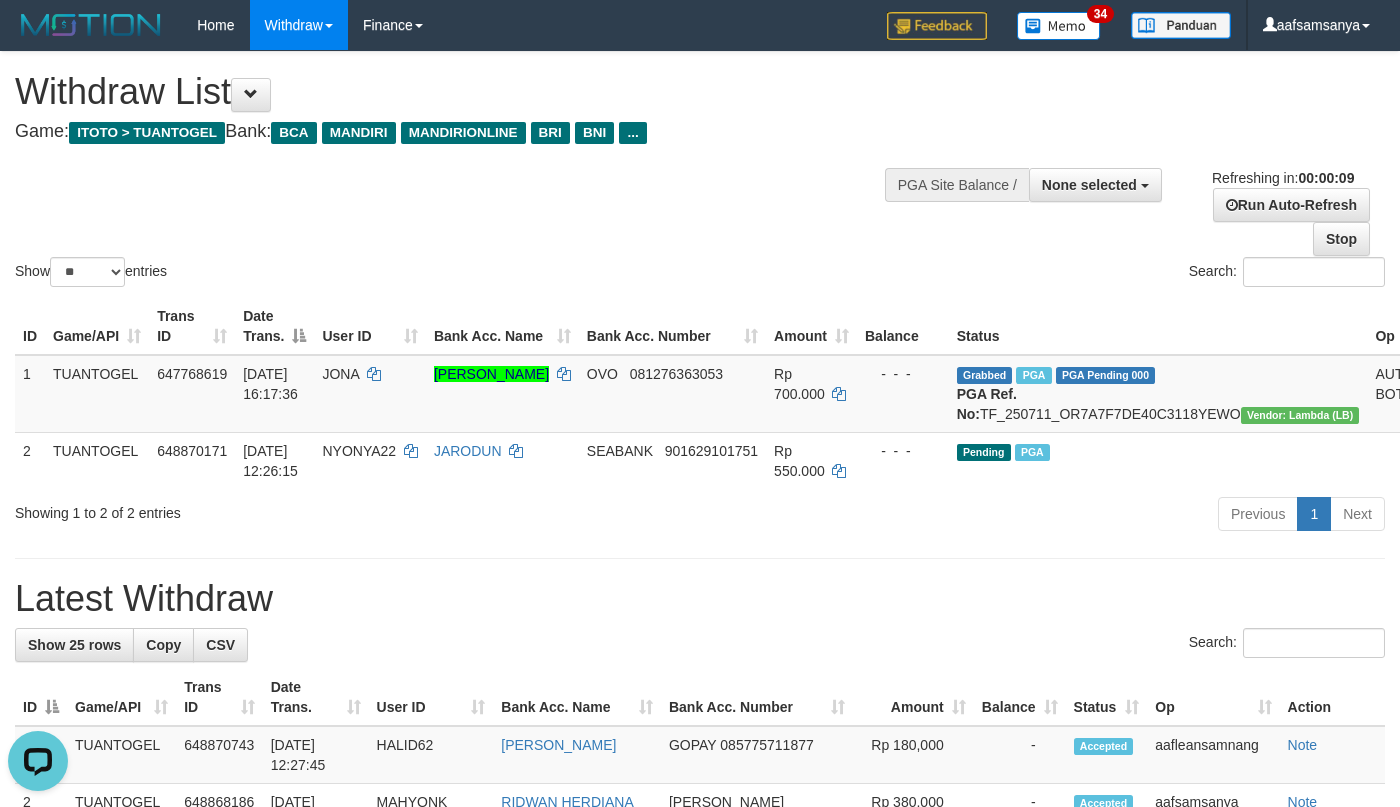 scroll, scrollTop: 0, scrollLeft: 0, axis: both 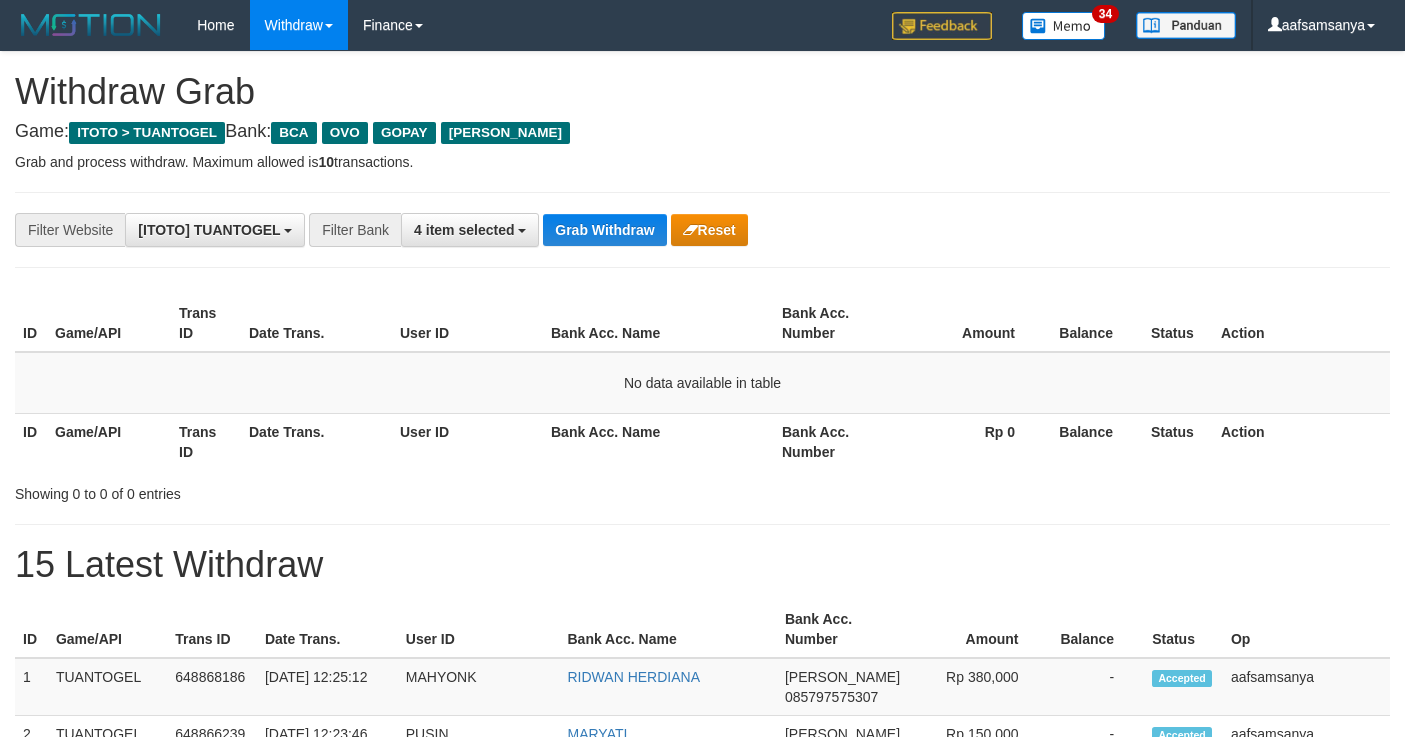 click on "Rp 0" at bounding box center [971, 441] 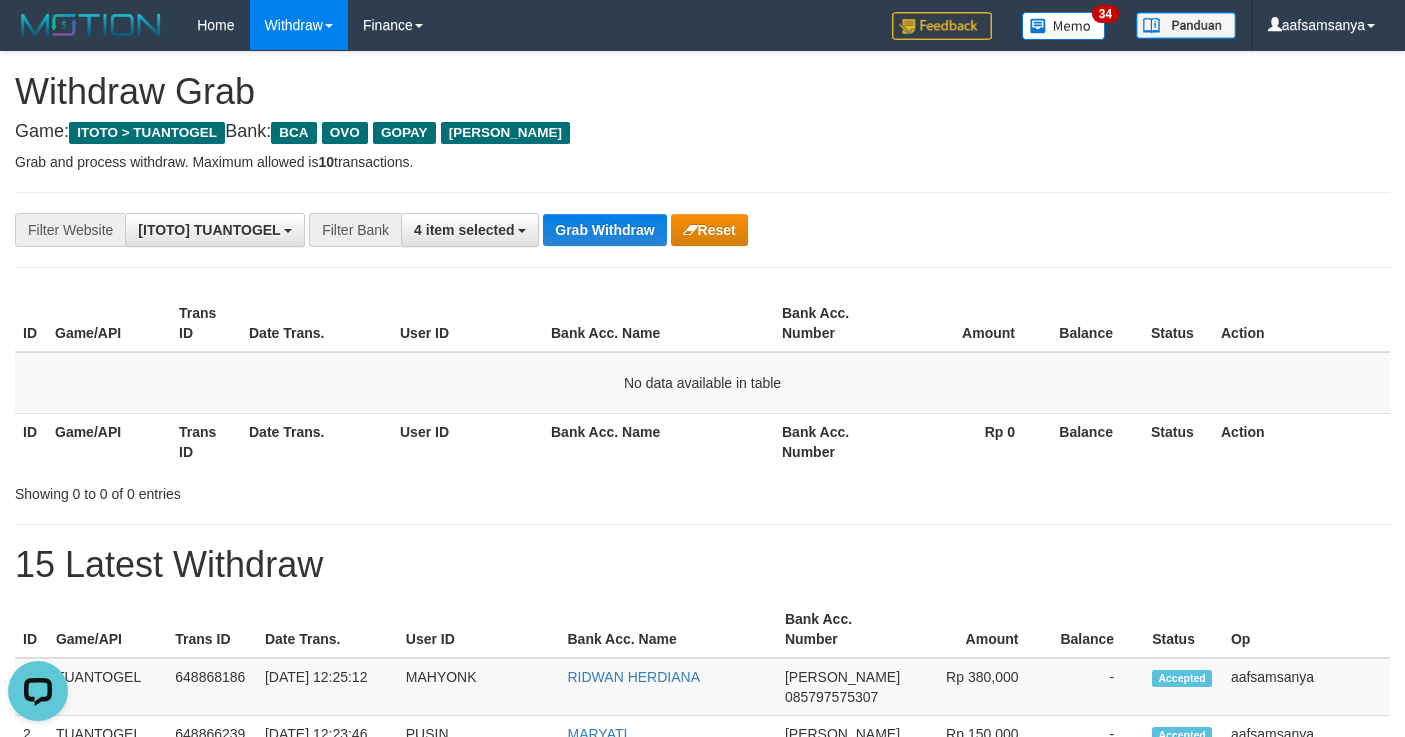 click on "**********" at bounding box center (702, 230) 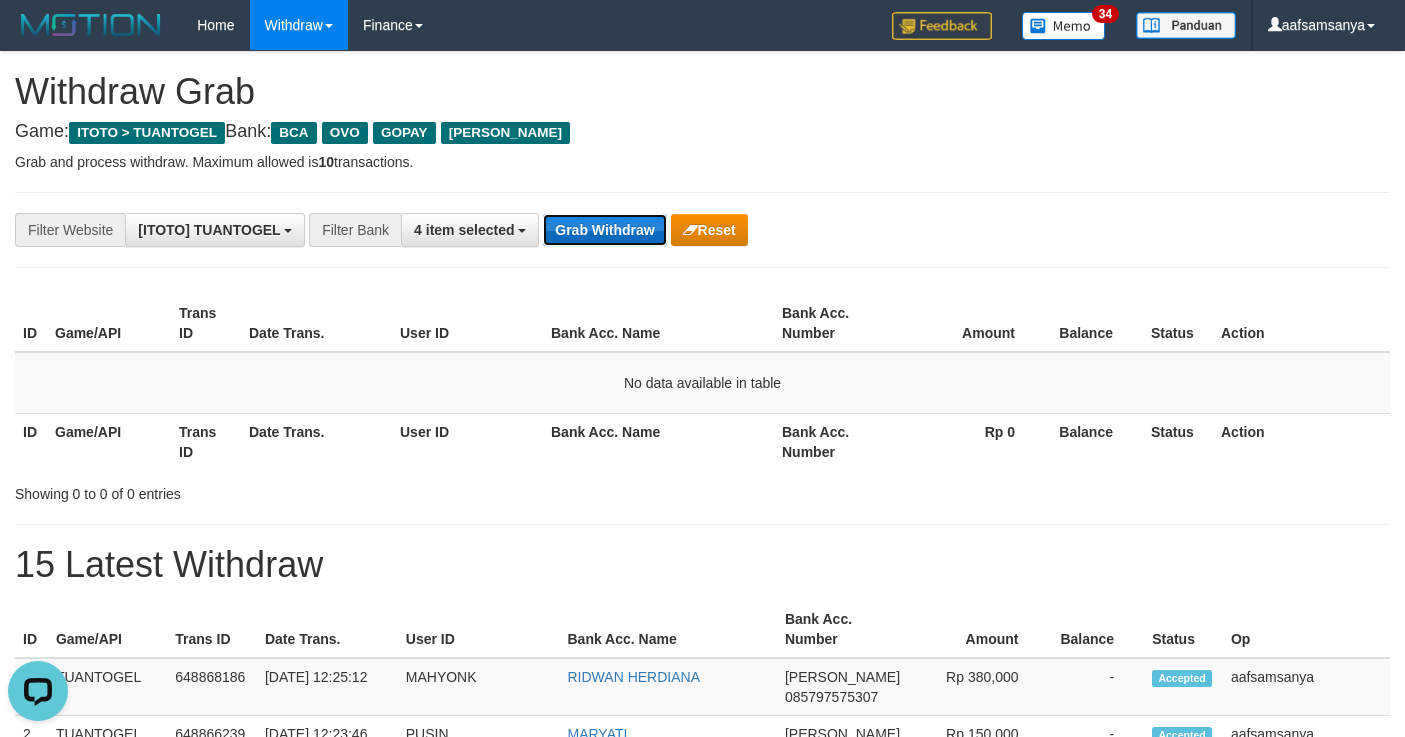 click on "Grab Withdraw" at bounding box center (604, 230) 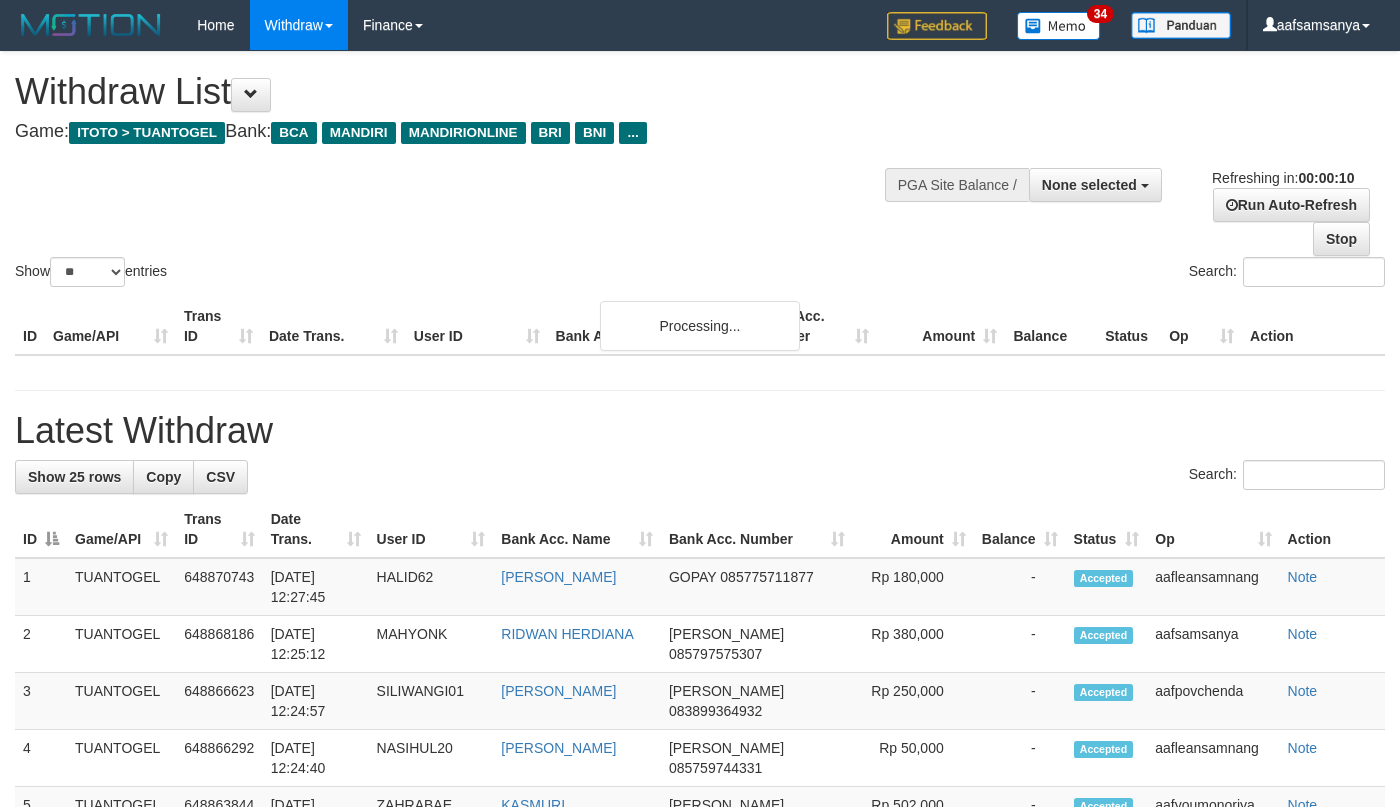 select 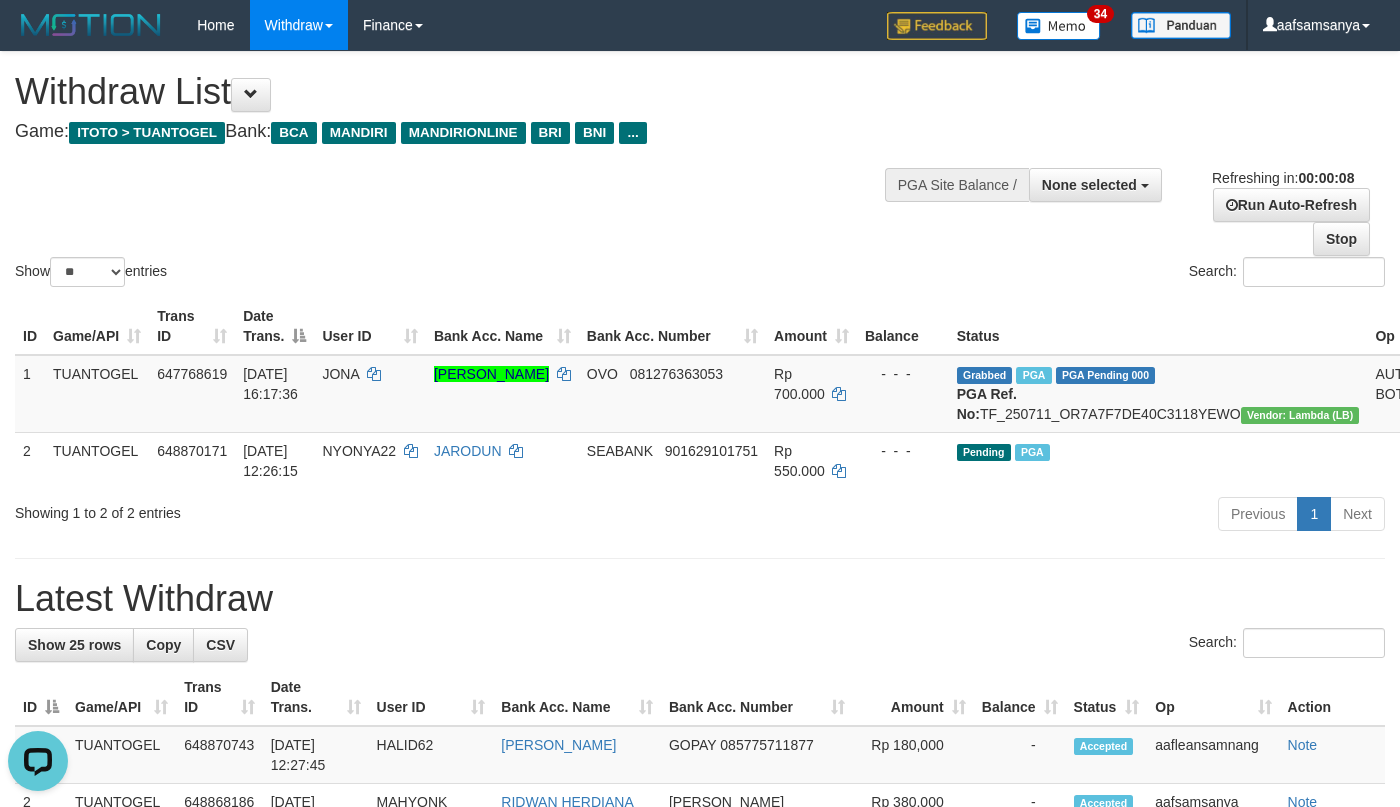 scroll, scrollTop: 0, scrollLeft: 0, axis: both 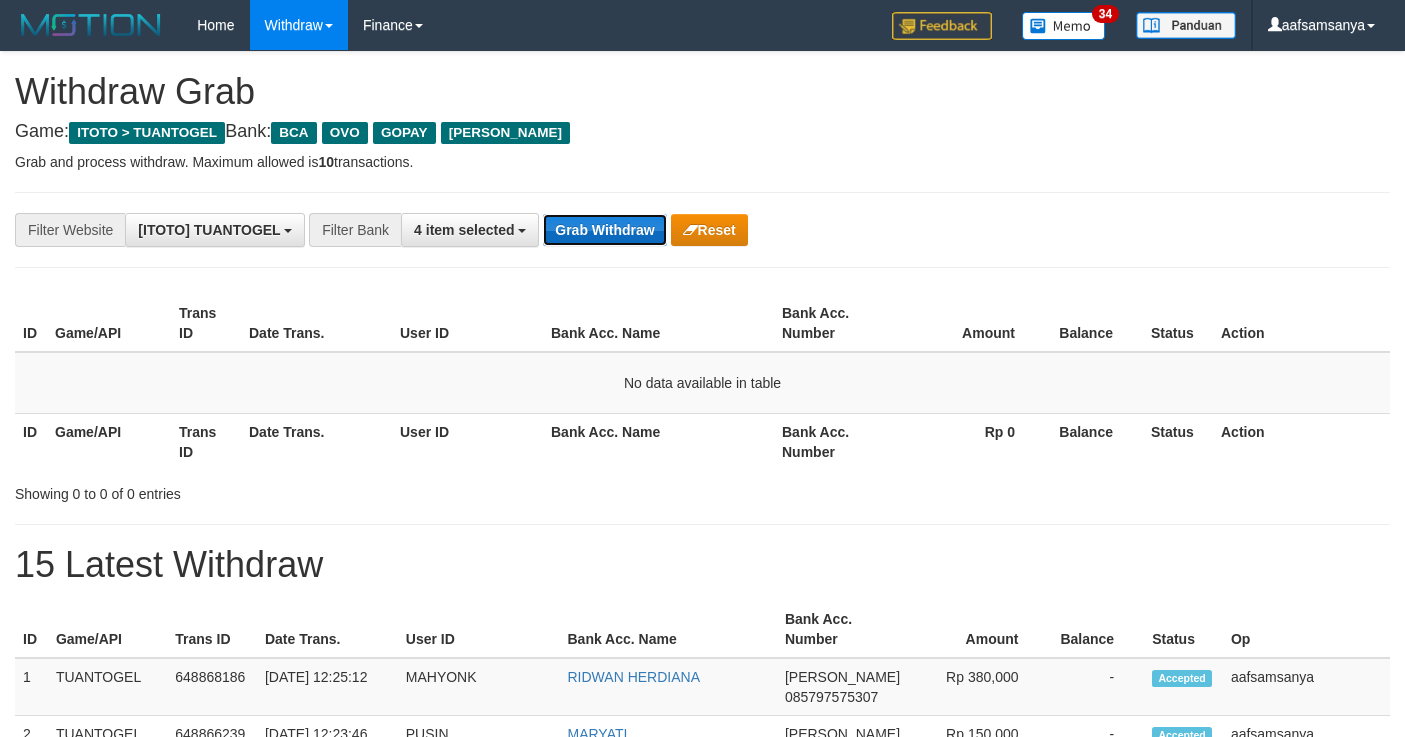 click on "Grab Withdraw" at bounding box center (604, 230) 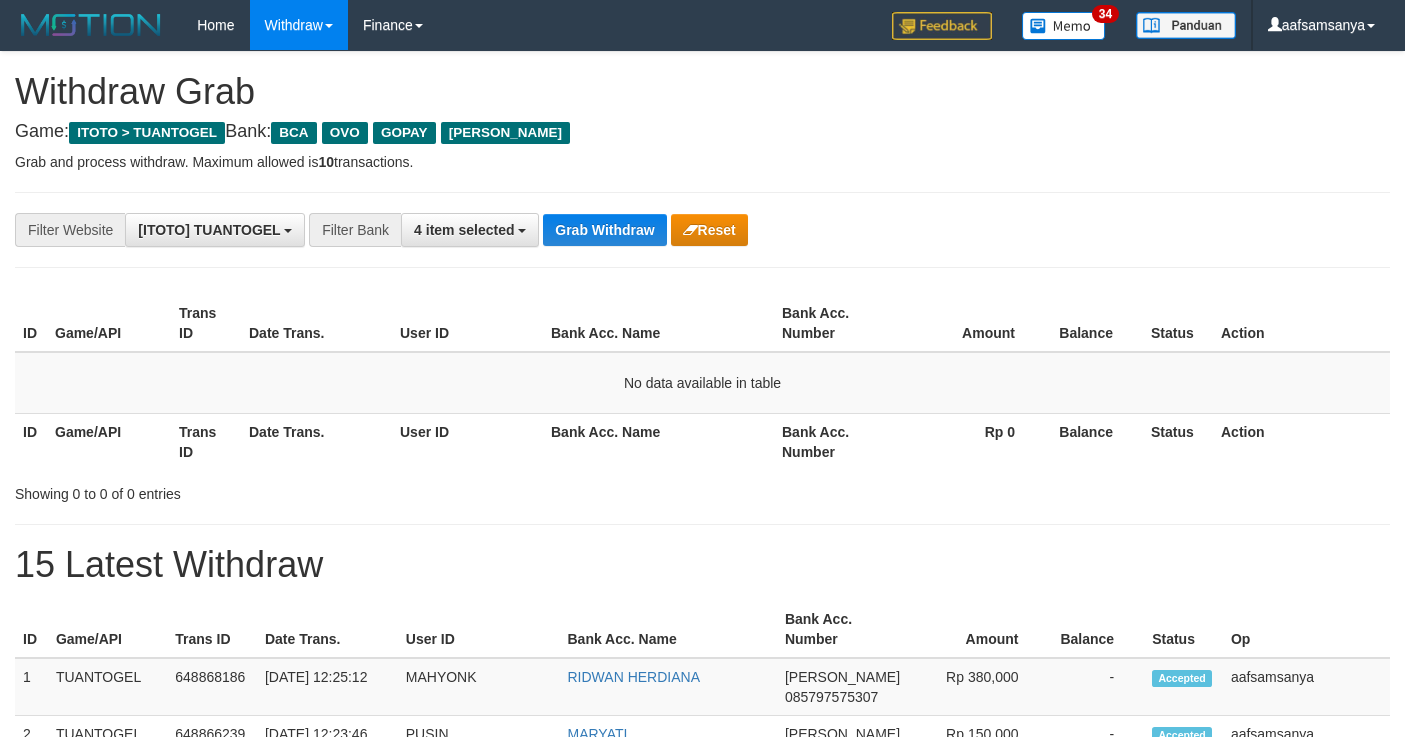 scroll, scrollTop: 0, scrollLeft: 0, axis: both 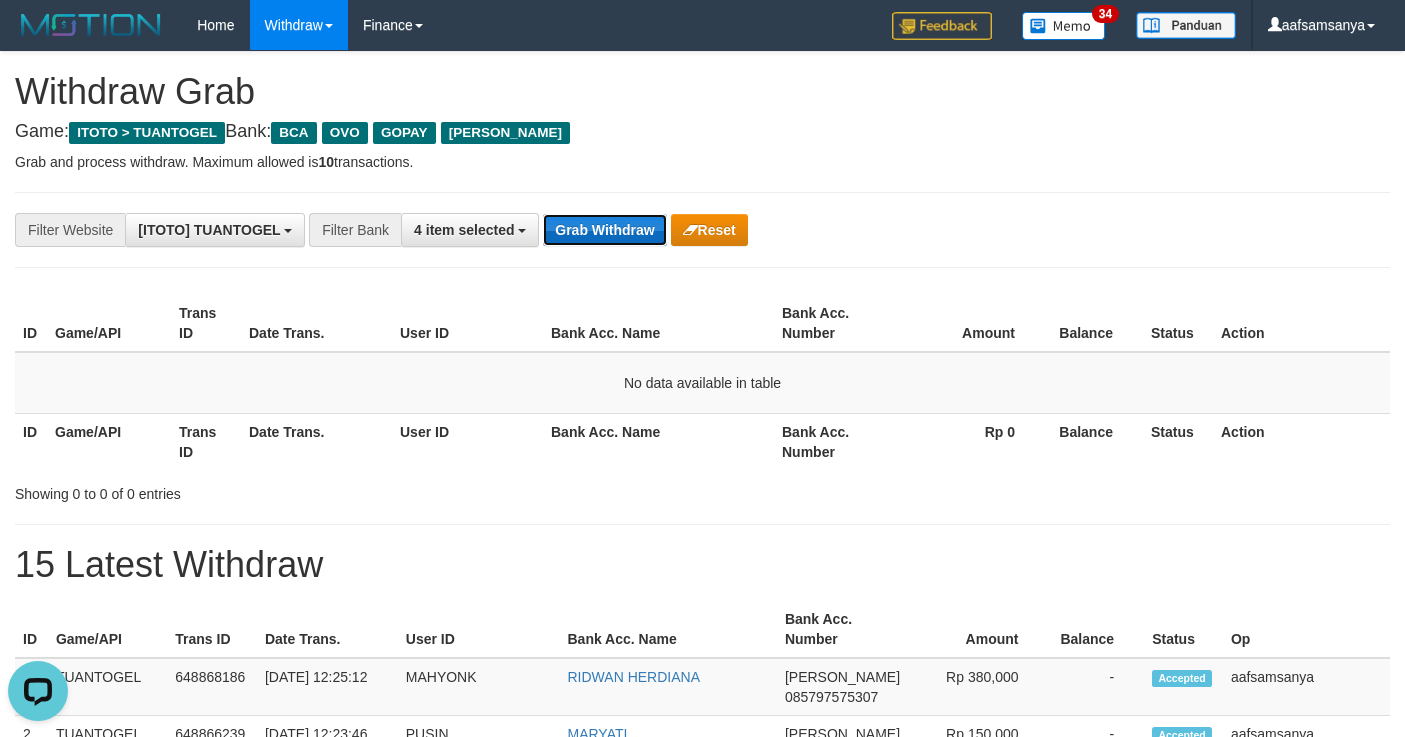 click on "Grab Withdraw" at bounding box center (604, 230) 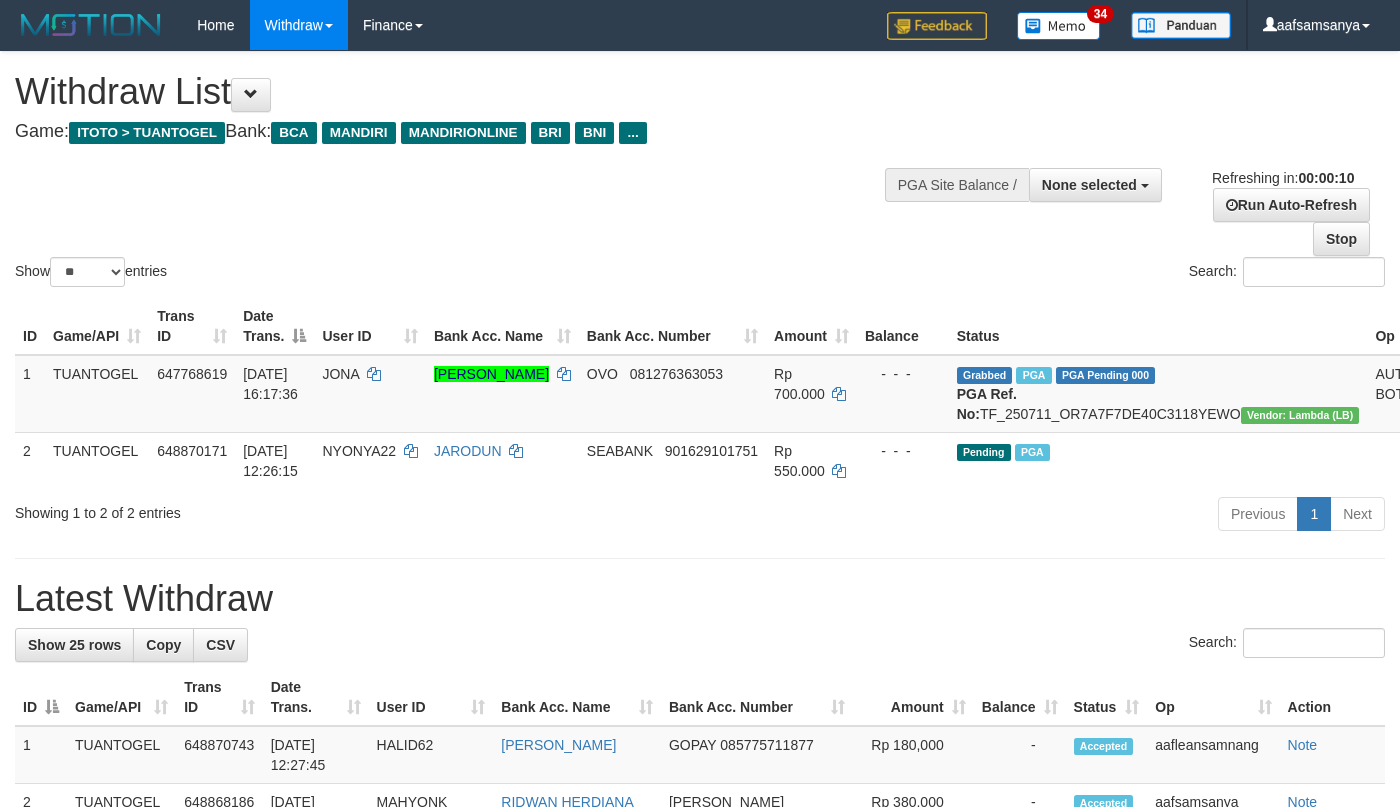 select 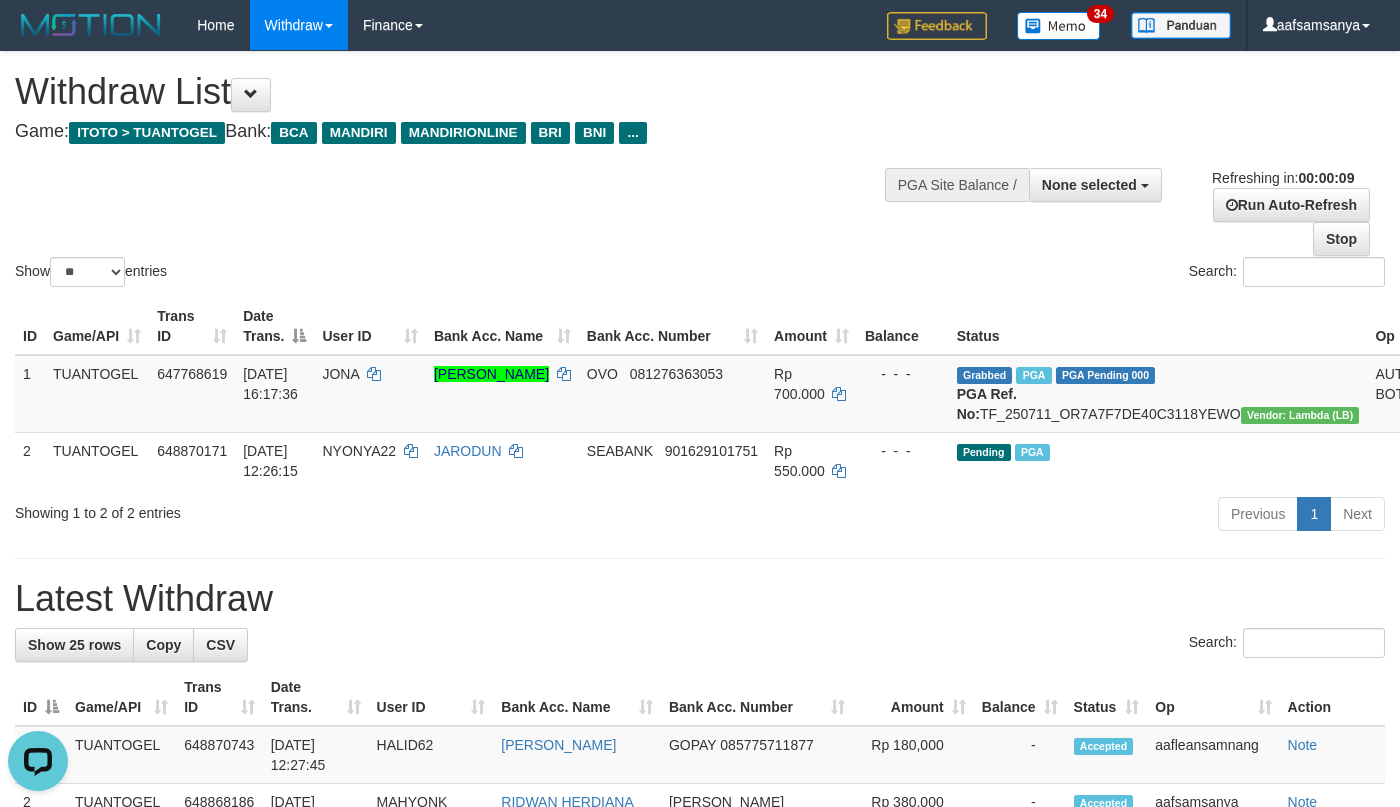 scroll, scrollTop: 0, scrollLeft: 0, axis: both 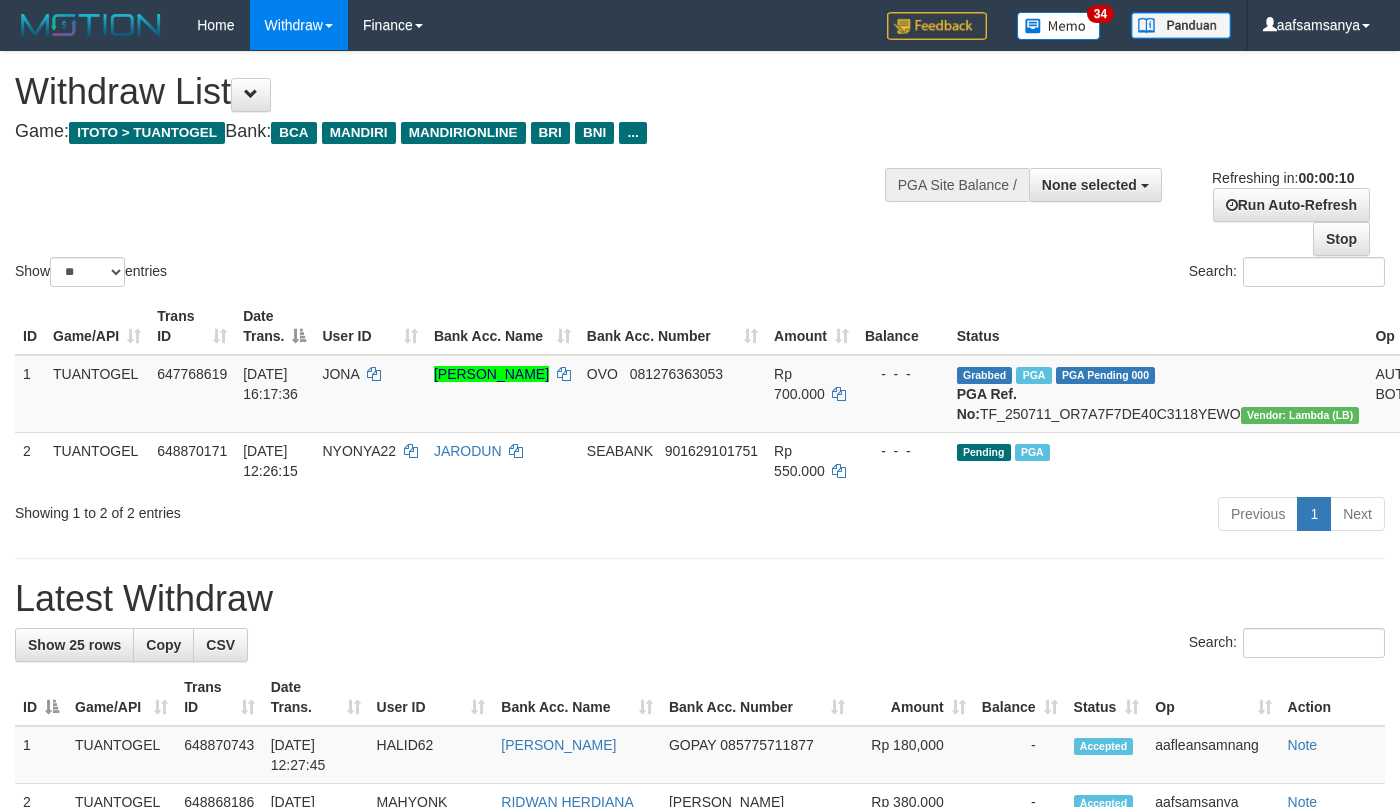 select 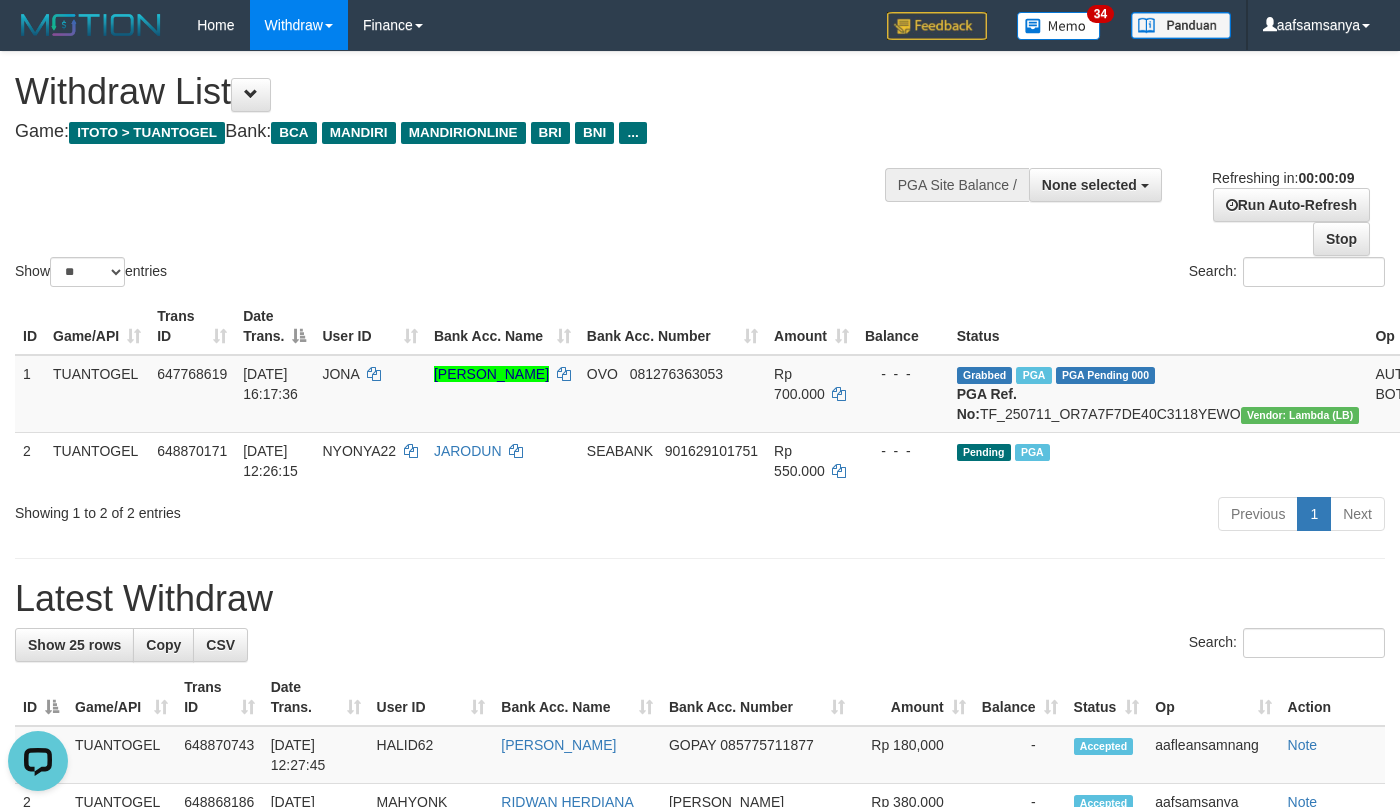 scroll, scrollTop: 0, scrollLeft: 0, axis: both 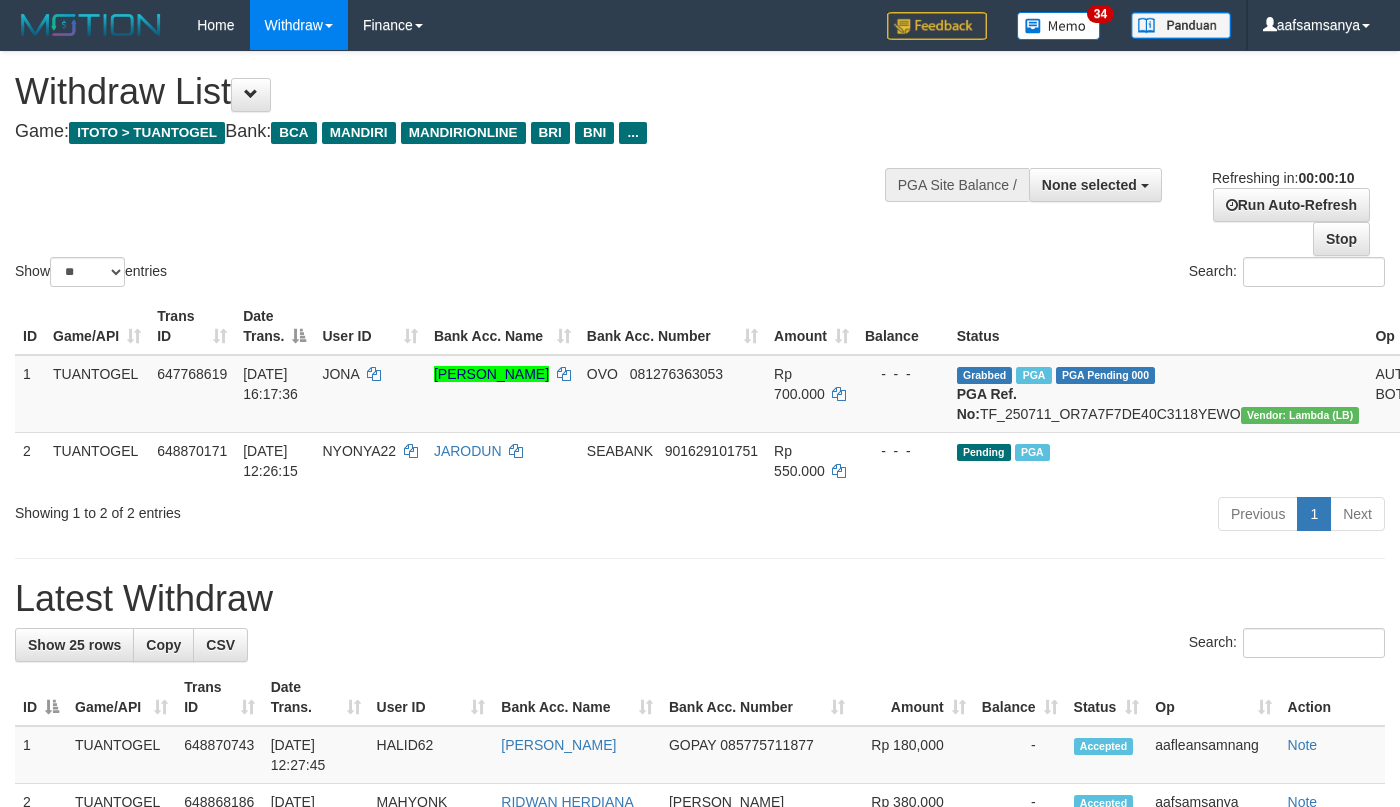 select 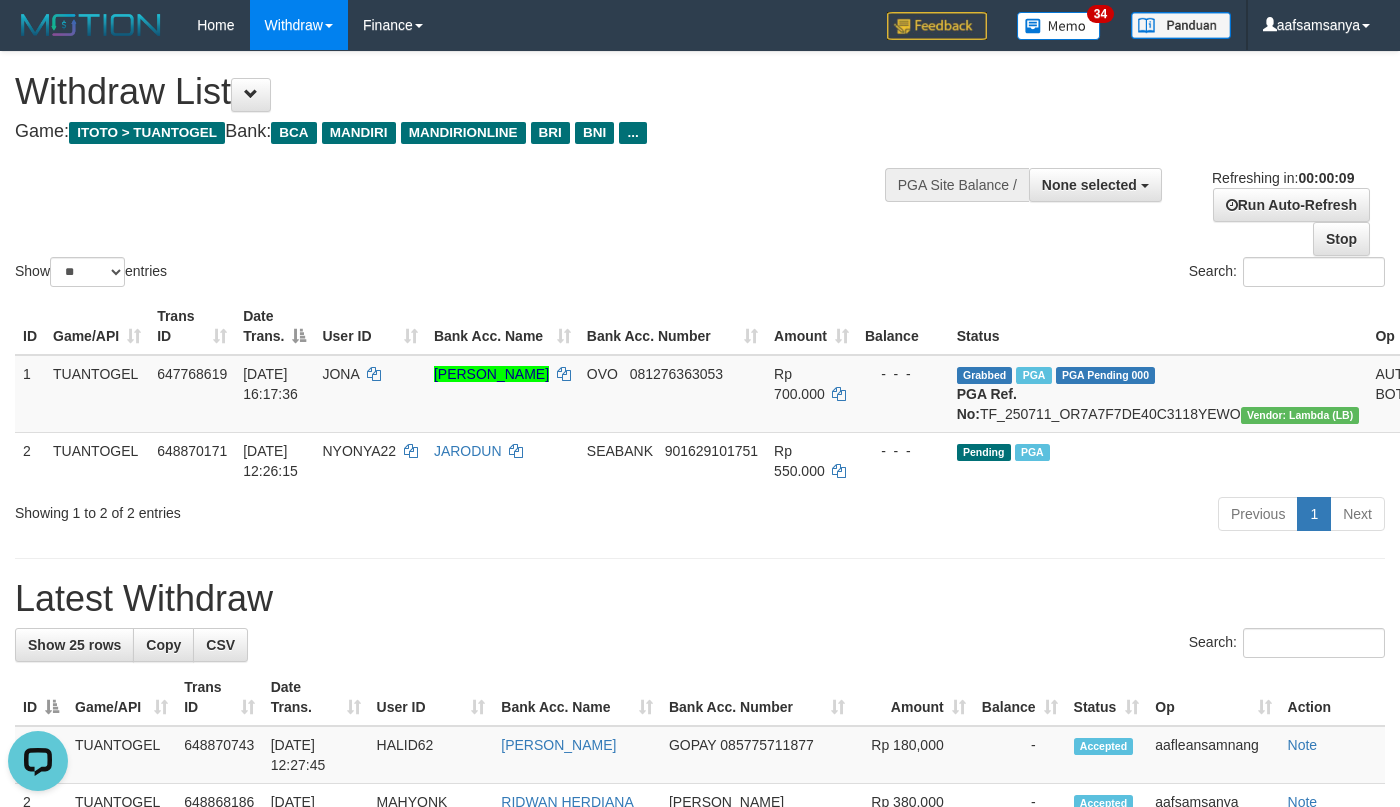 scroll, scrollTop: 0, scrollLeft: 0, axis: both 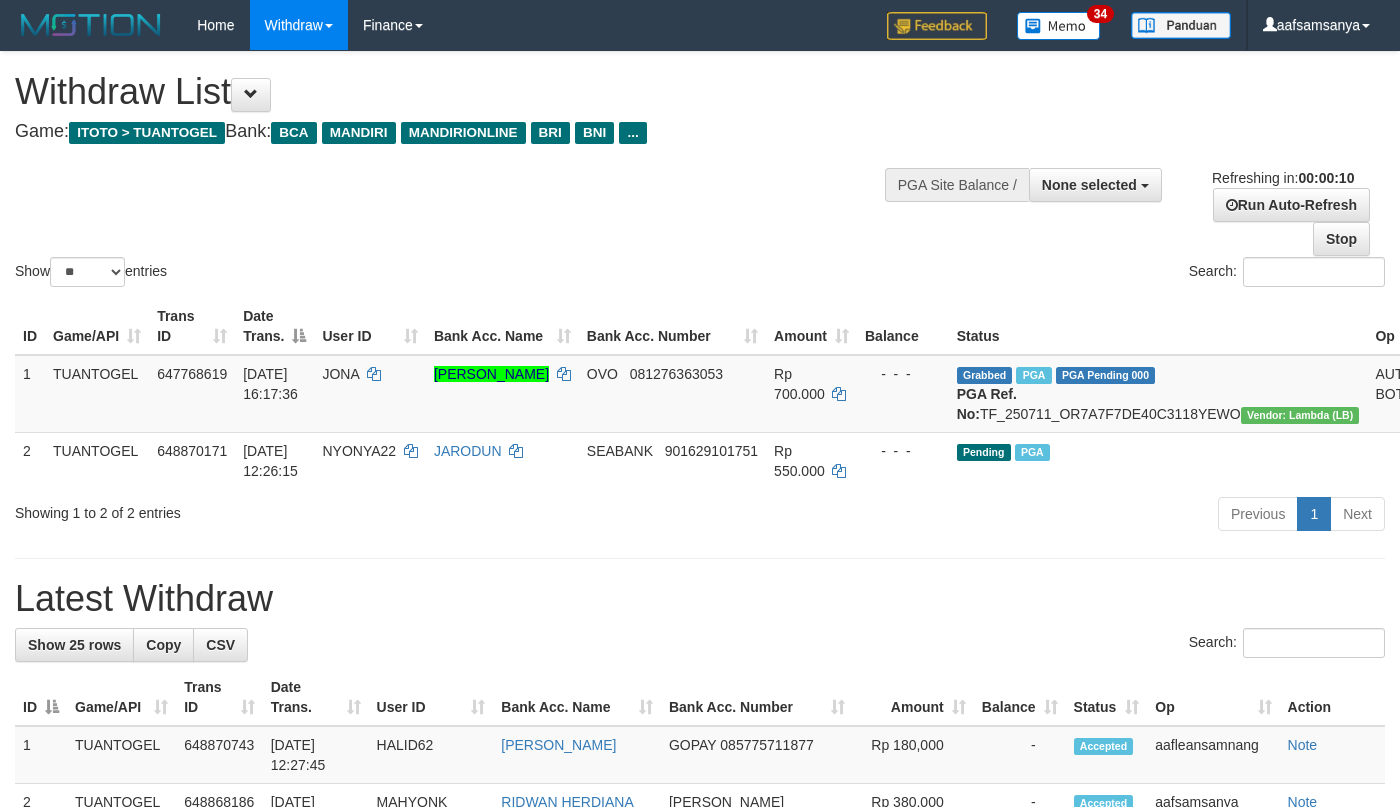 select 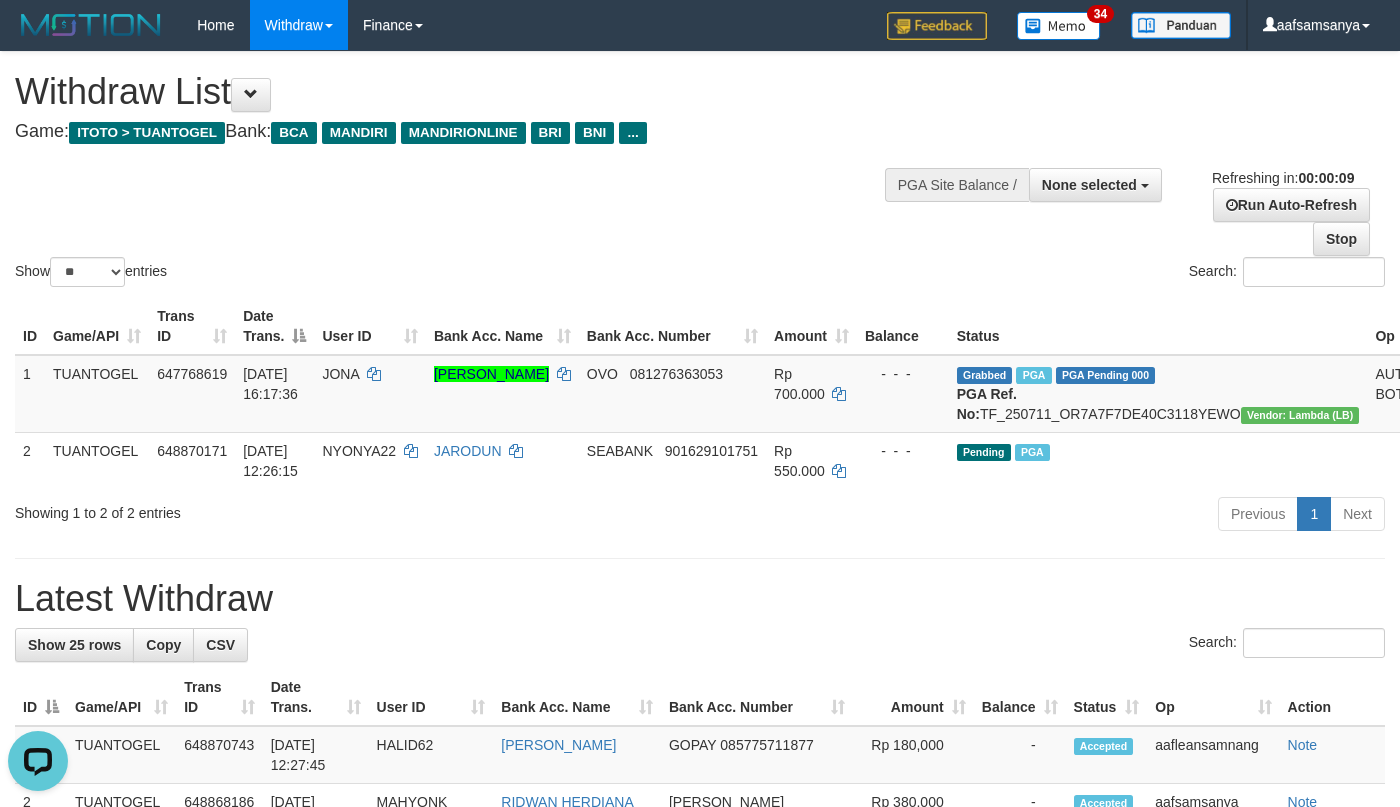 scroll, scrollTop: 0, scrollLeft: 0, axis: both 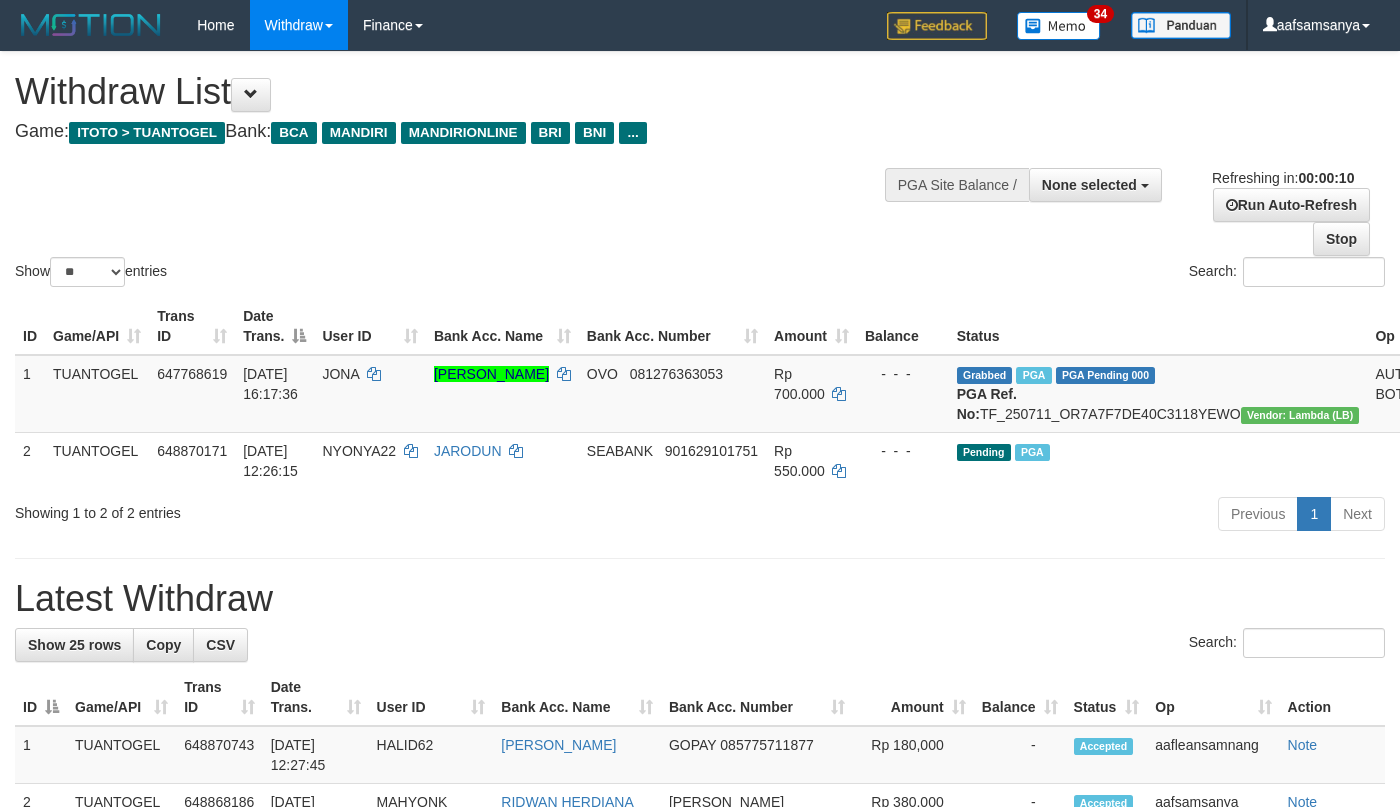select 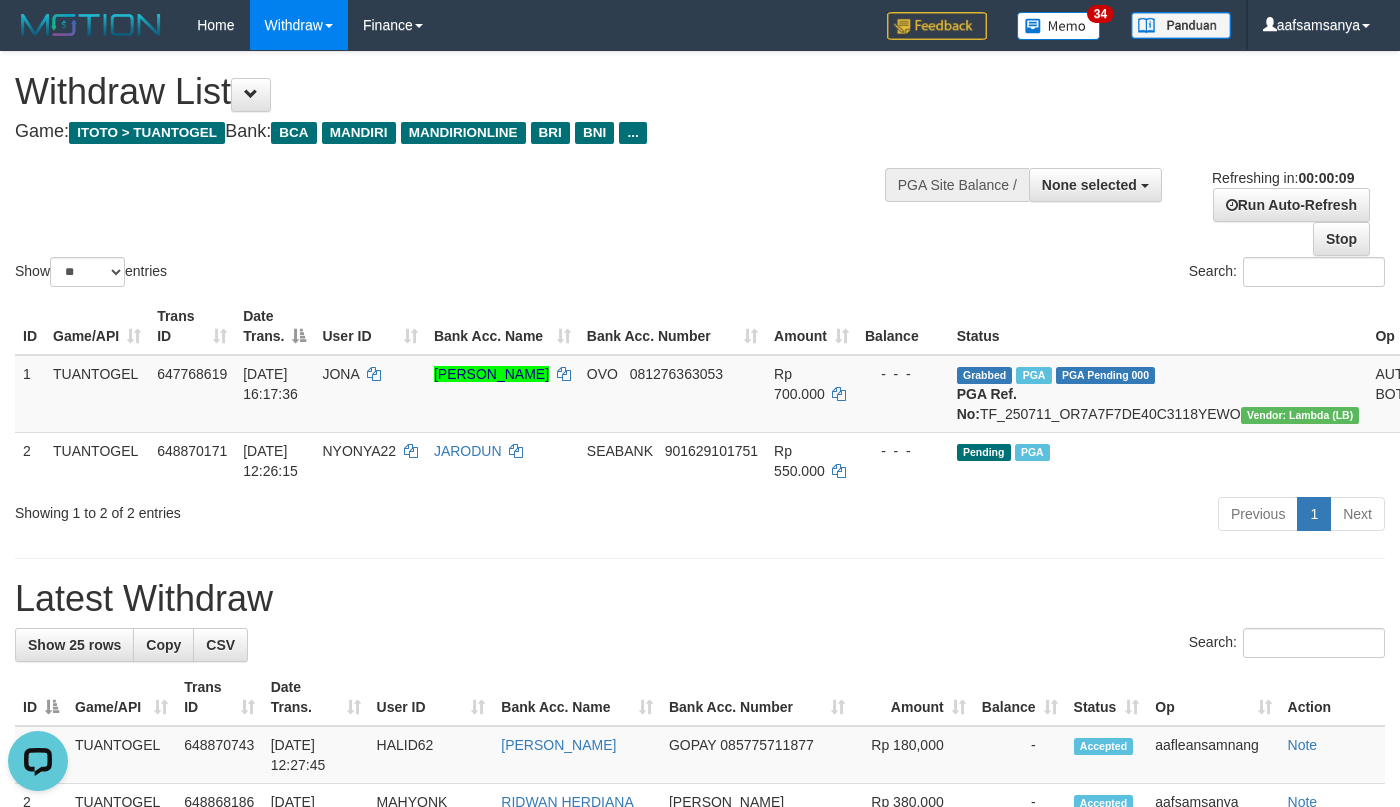 scroll, scrollTop: 0, scrollLeft: 0, axis: both 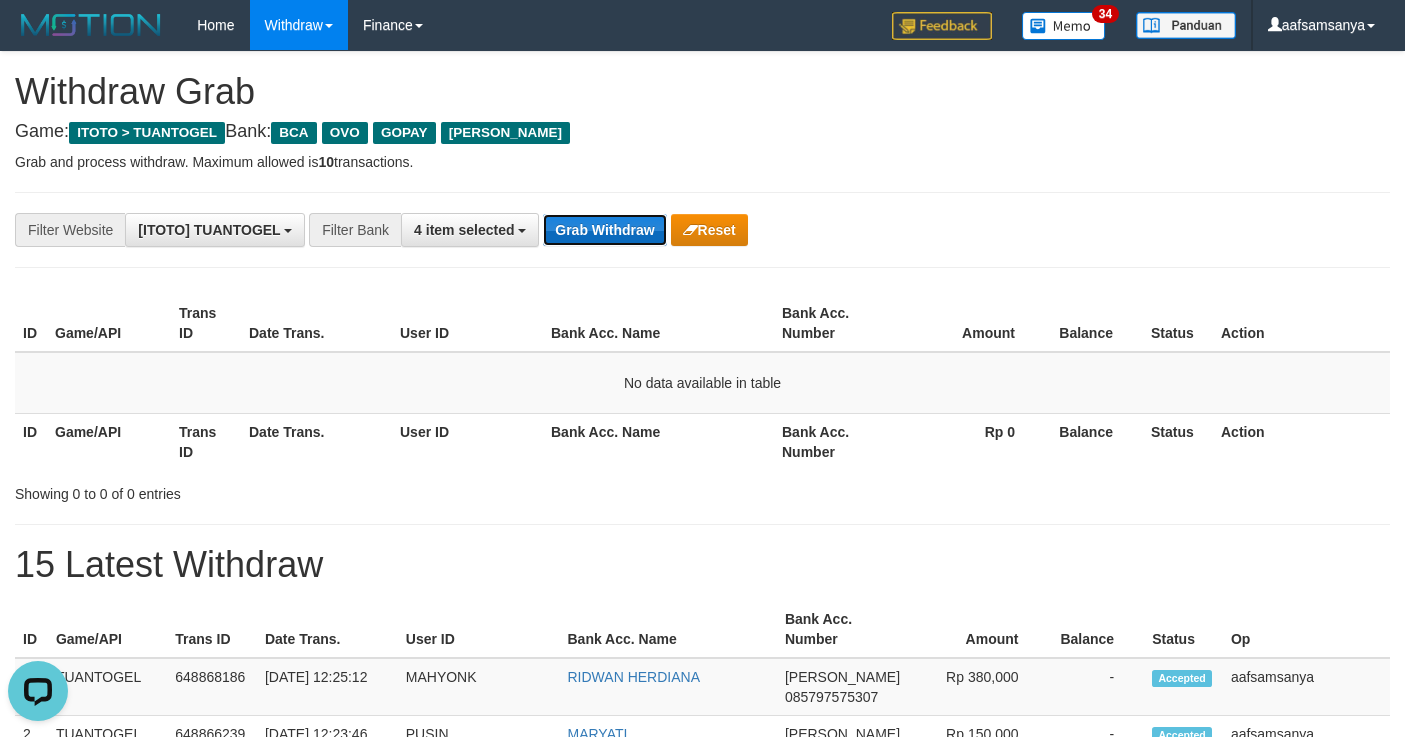 click on "Grab Withdraw" at bounding box center [604, 230] 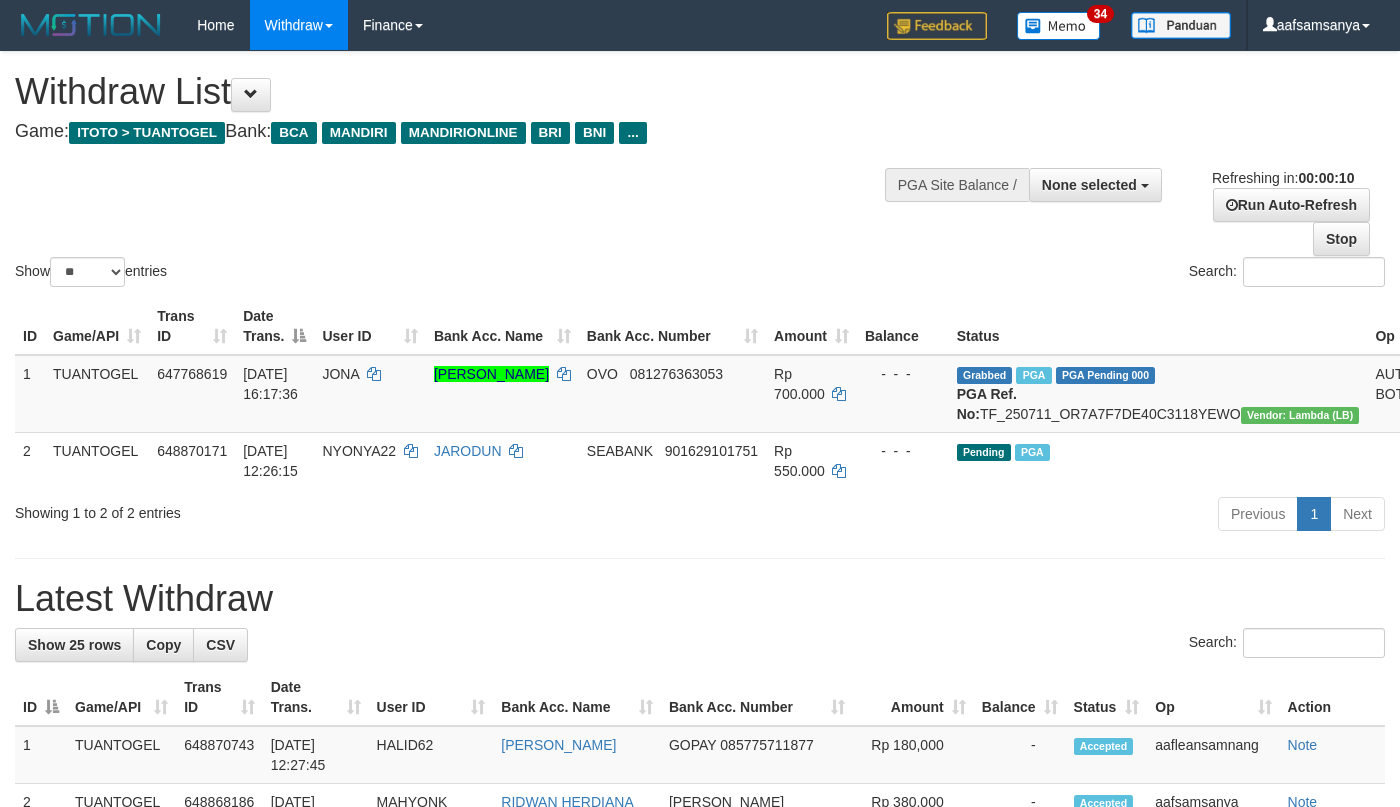 select 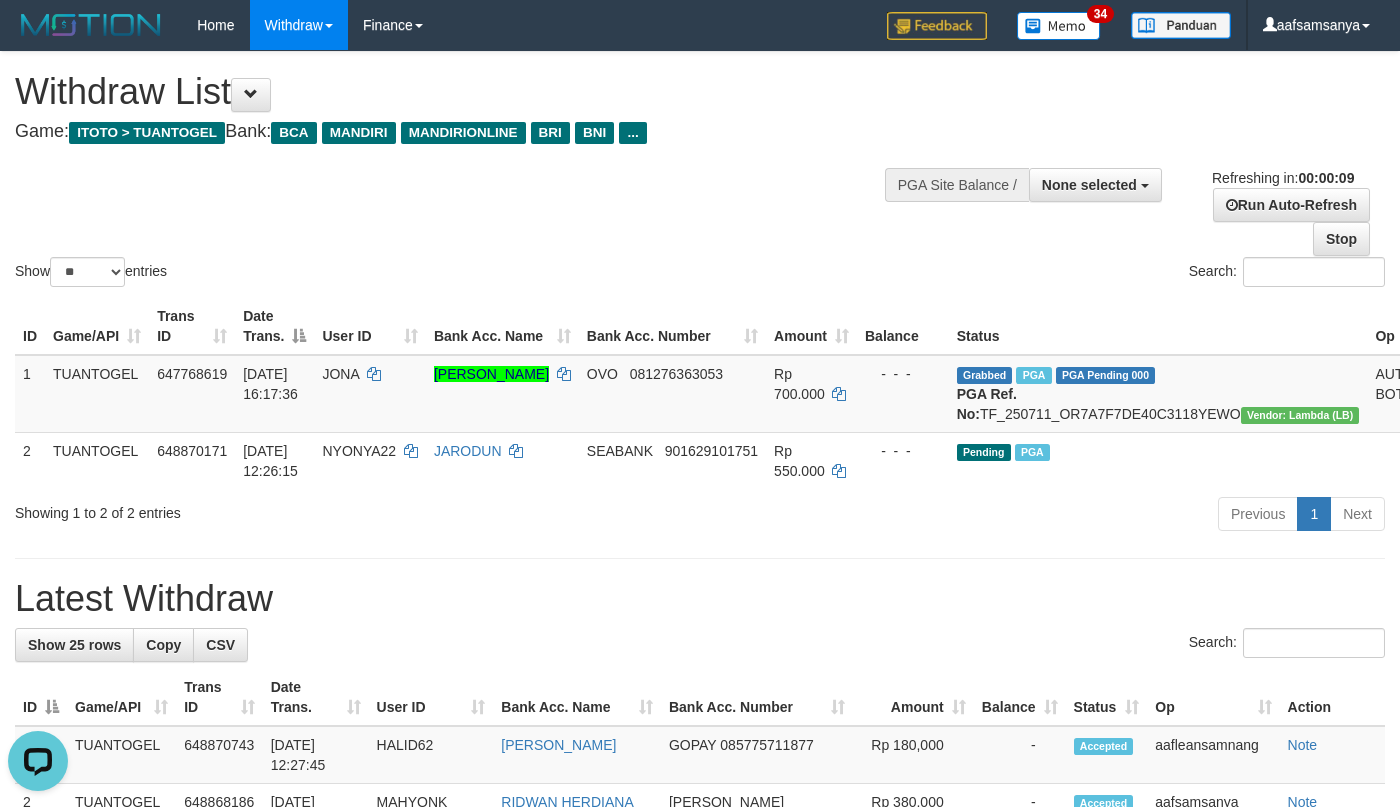 scroll, scrollTop: 0, scrollLeft: 0, axis: both 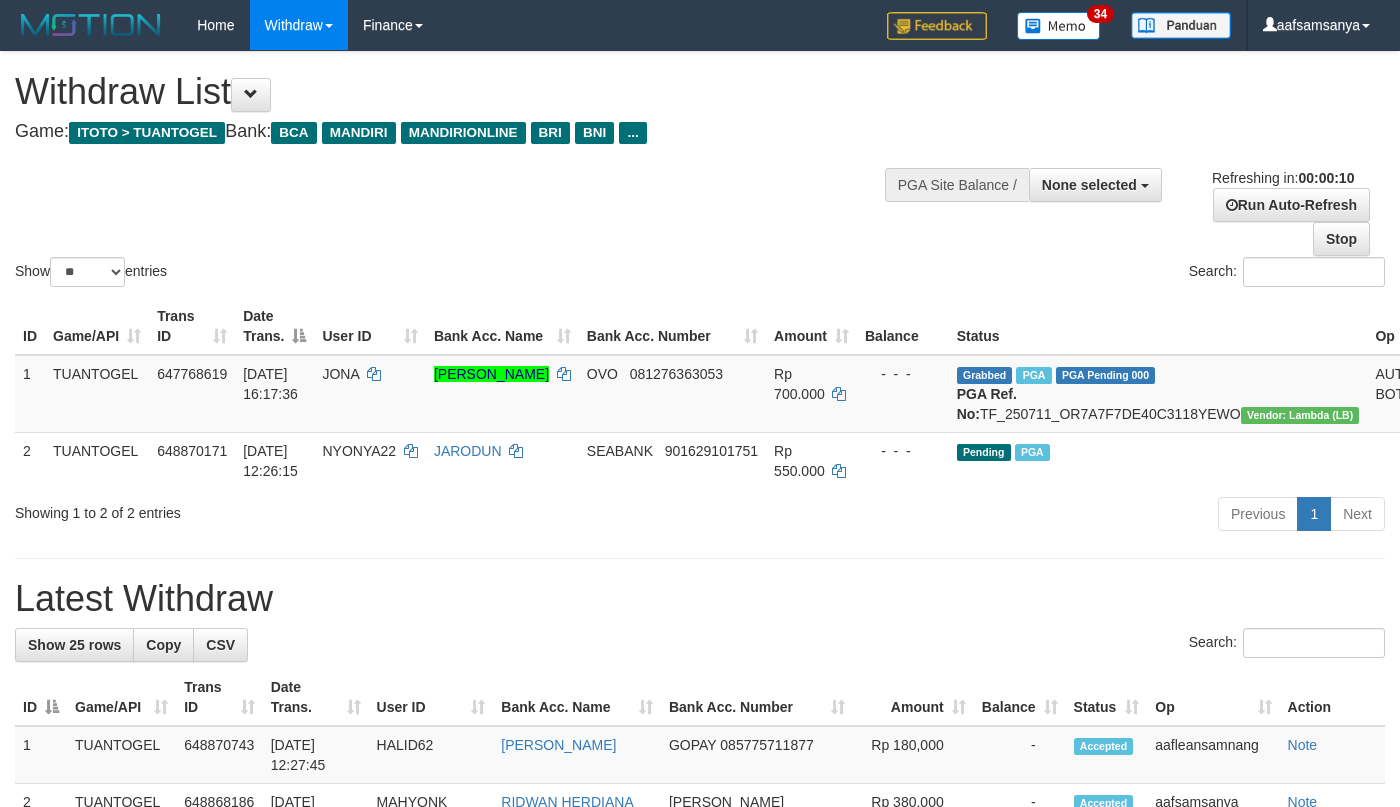 select 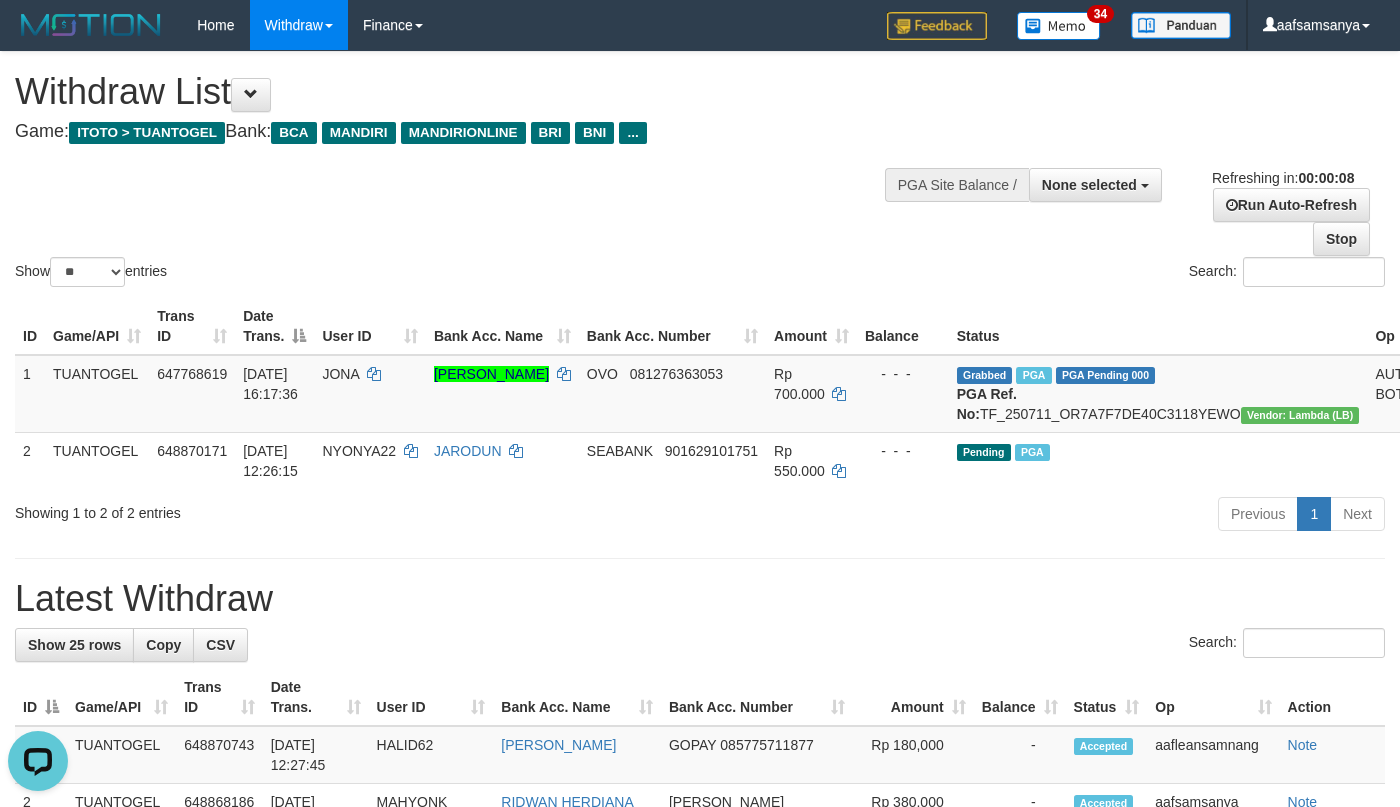 scroll, scrollTop: 0, scrollLeft: 0, axis: both 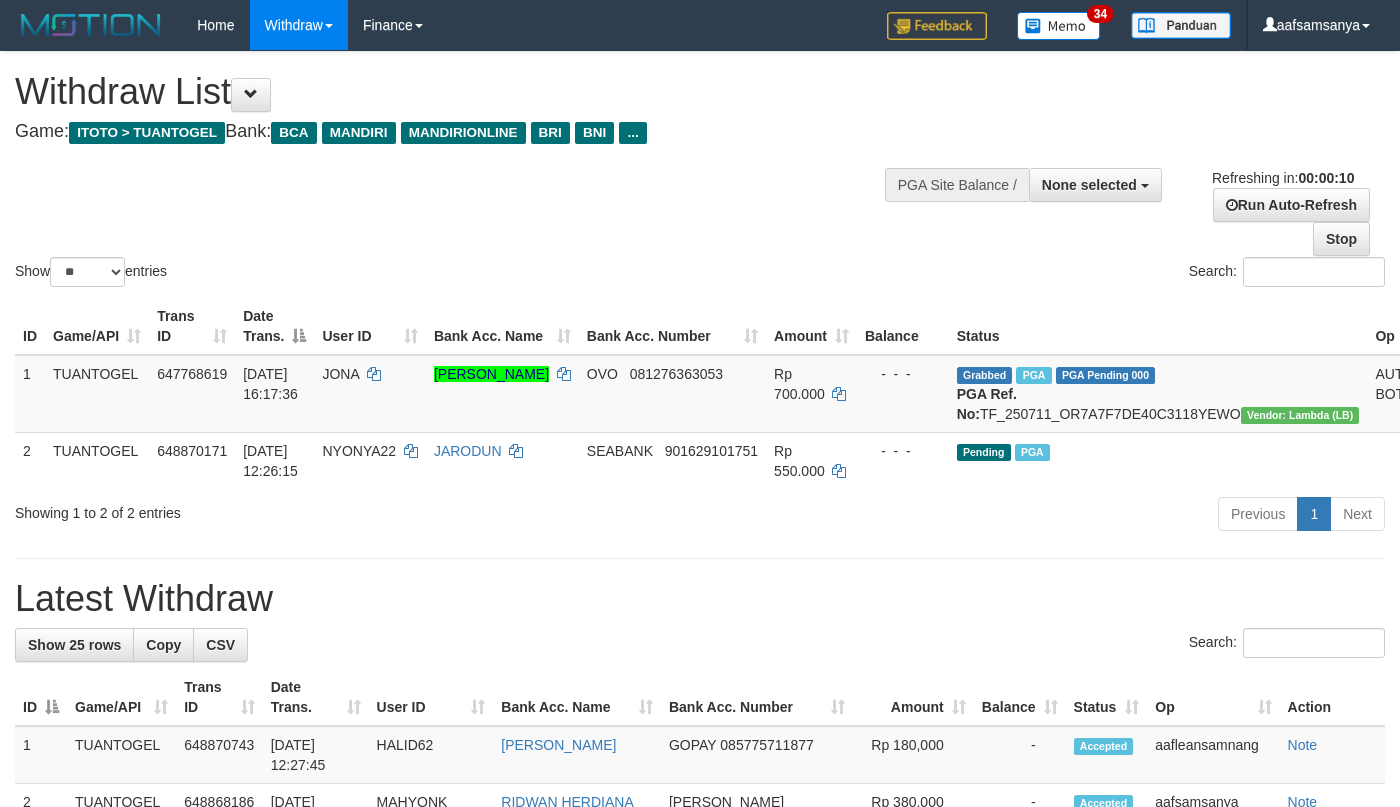 select 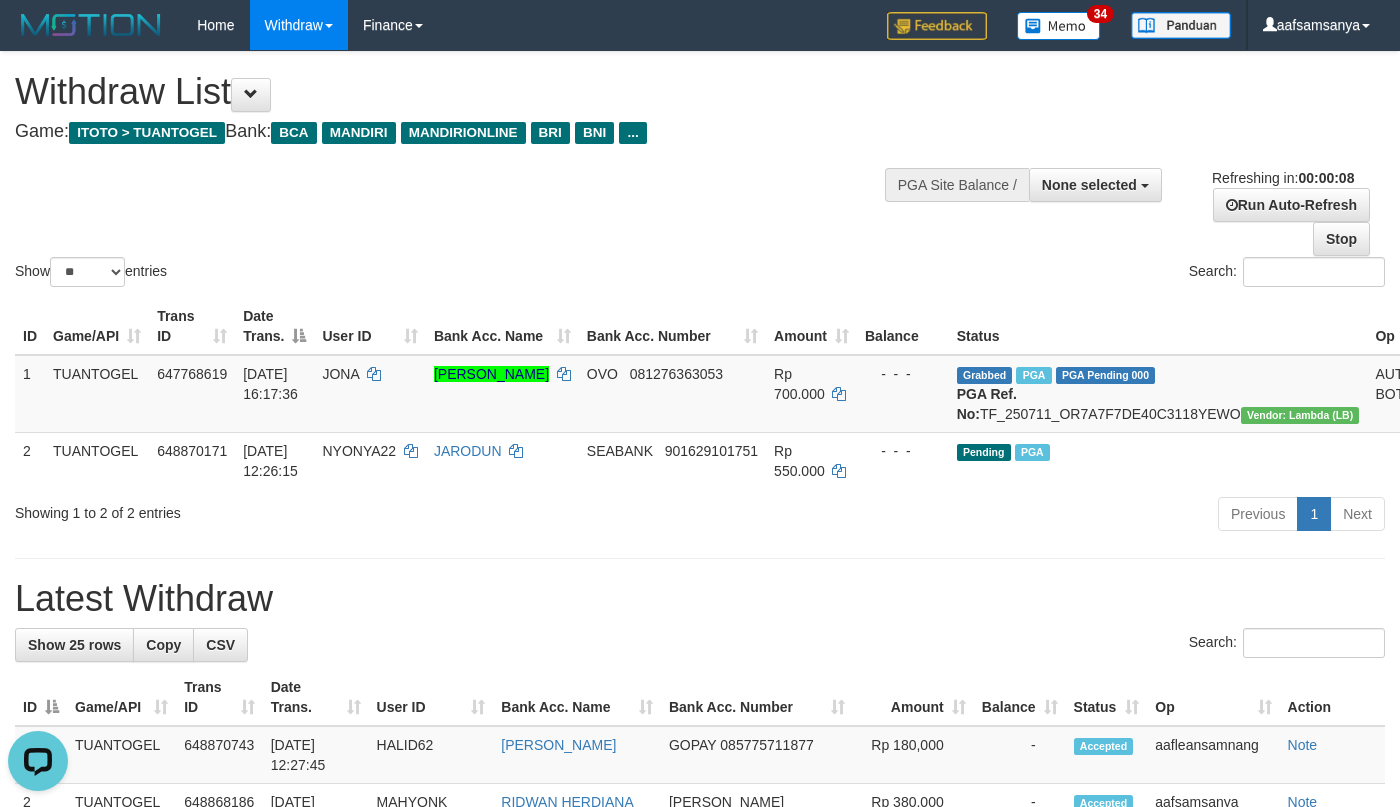 scroll, scrollTop: 0, scrollLeft: 0, axis: both 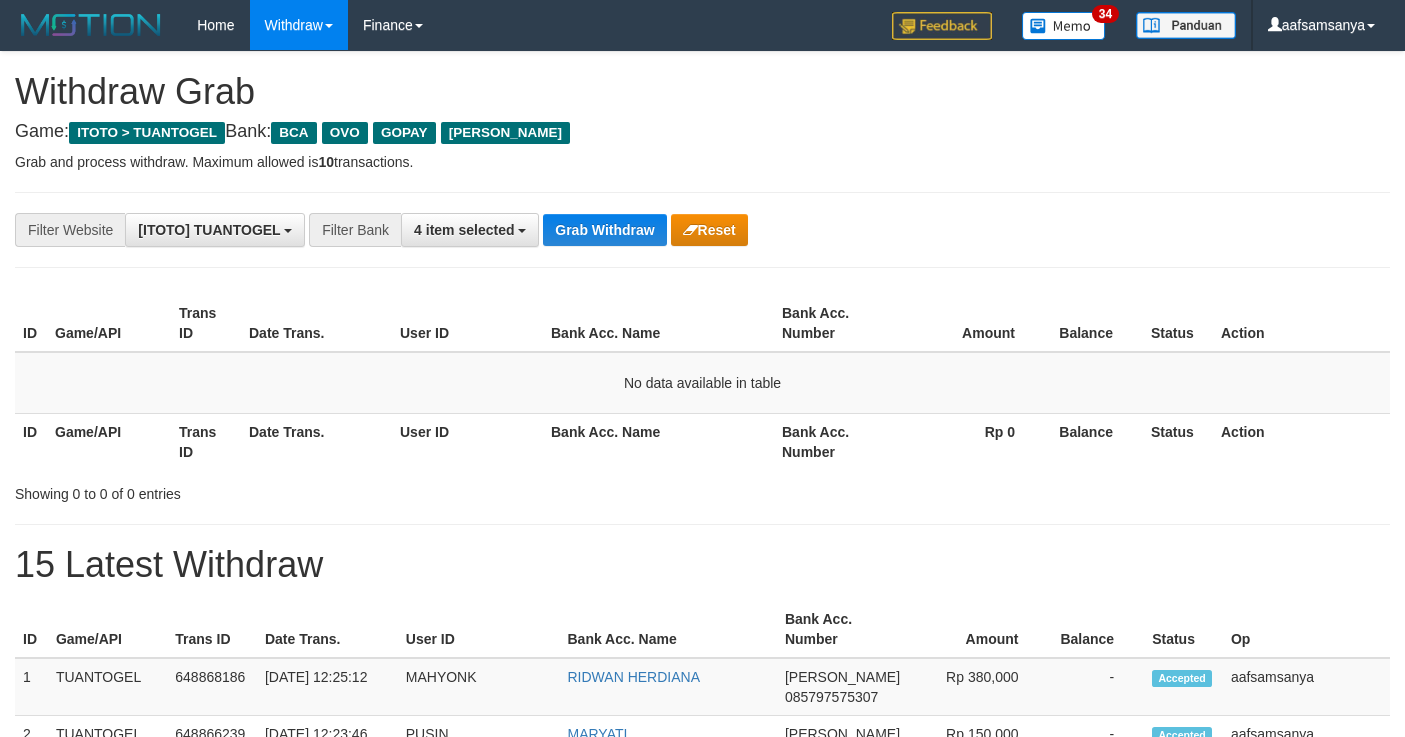 click on "Grab Withdraw" at bounding box center [604, 230] 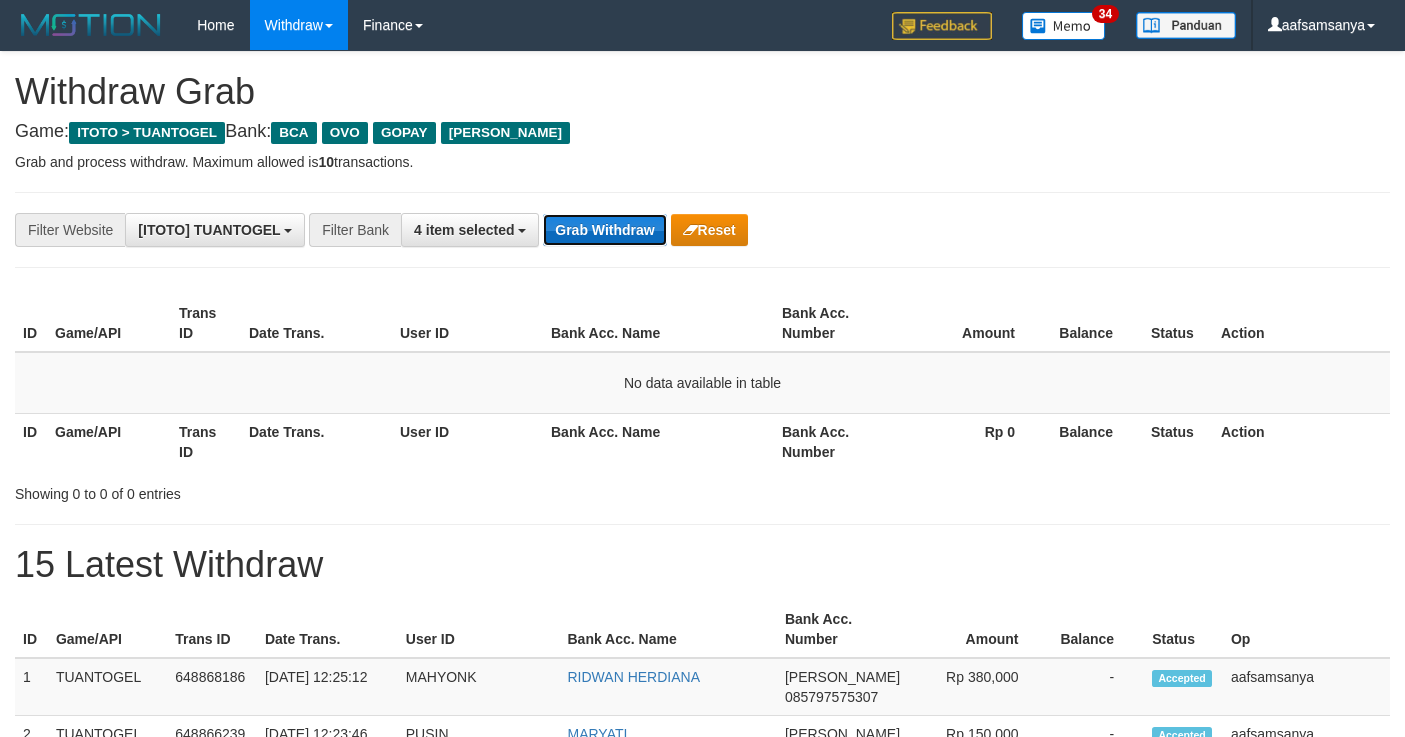 click on "Grab Withdraw" at bounding box center (604, 230) 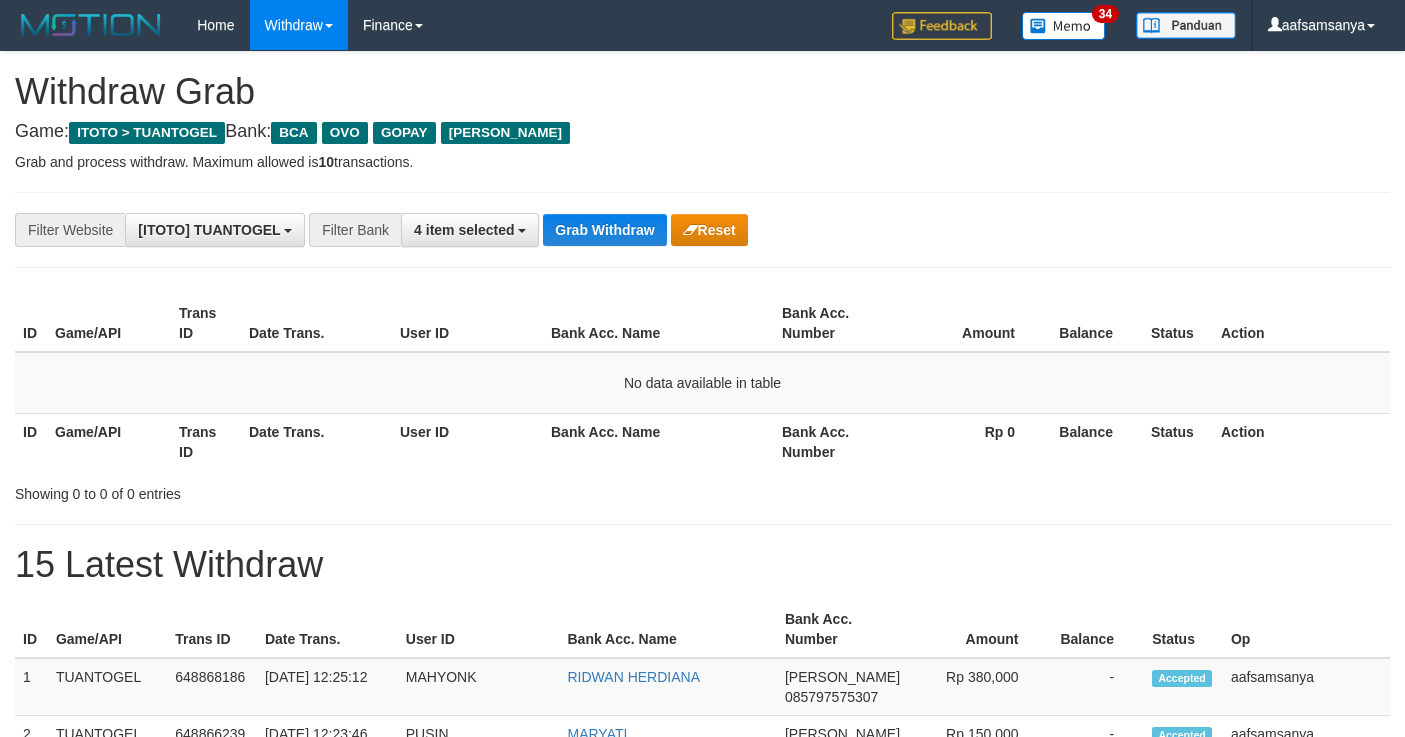 scroll, scrollTop: 0, scrollLeft: 0, axis: both 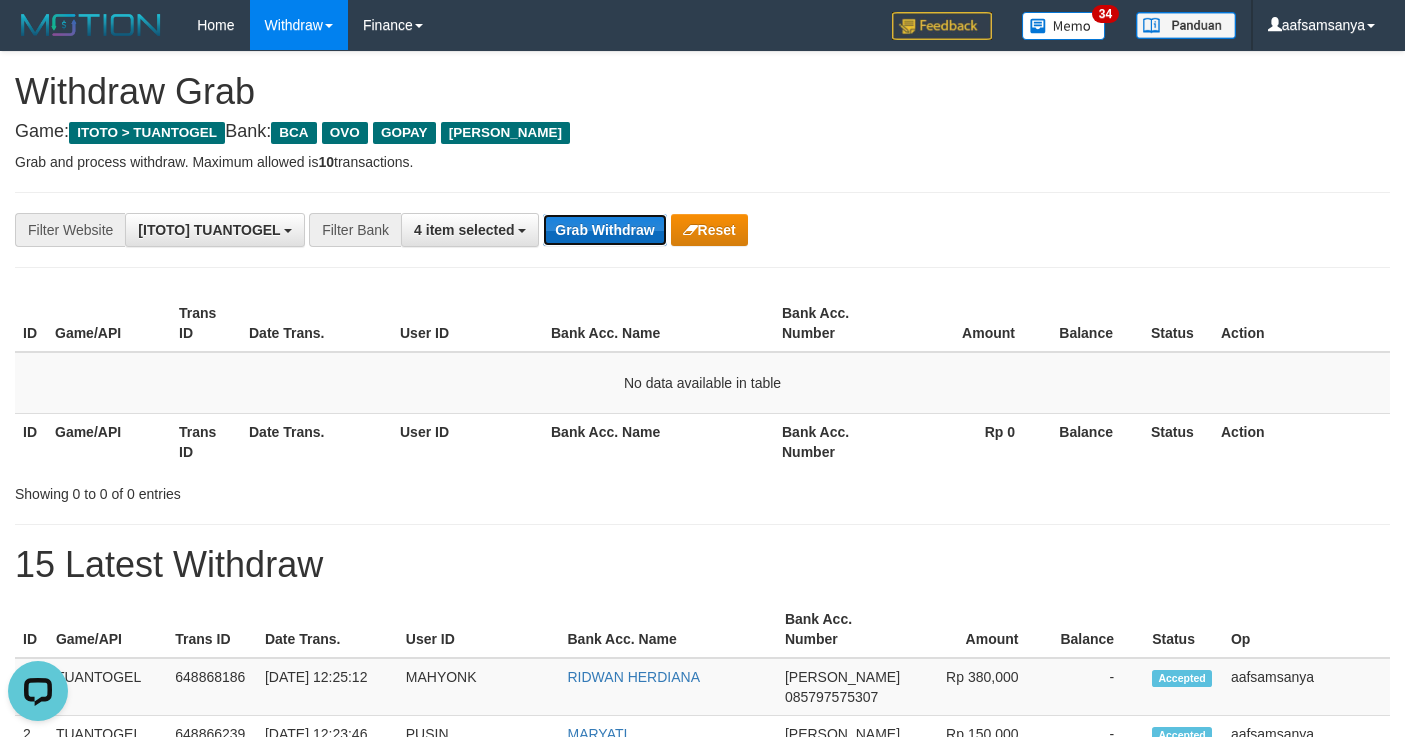 click on "Grab Withdraw" at bounding box center (604, 230) 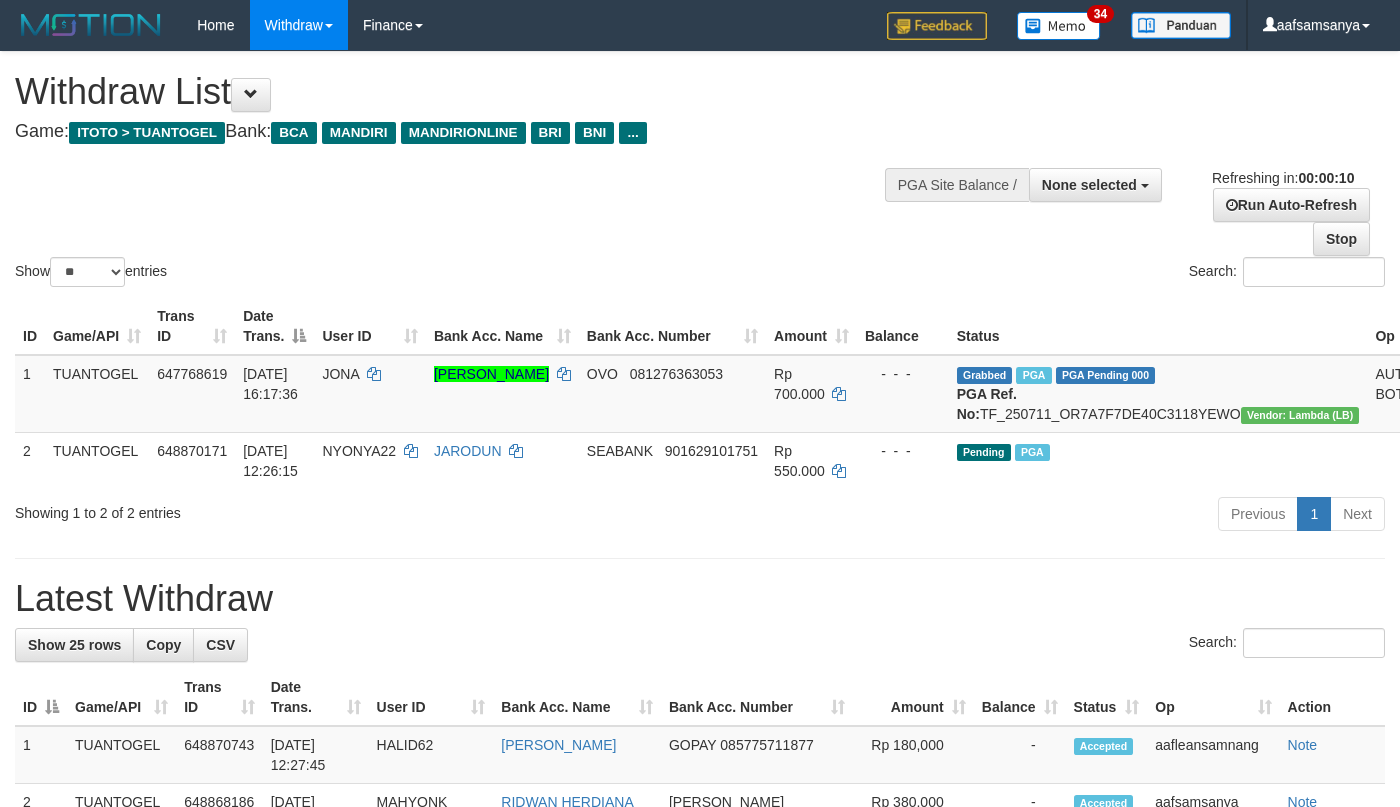 select 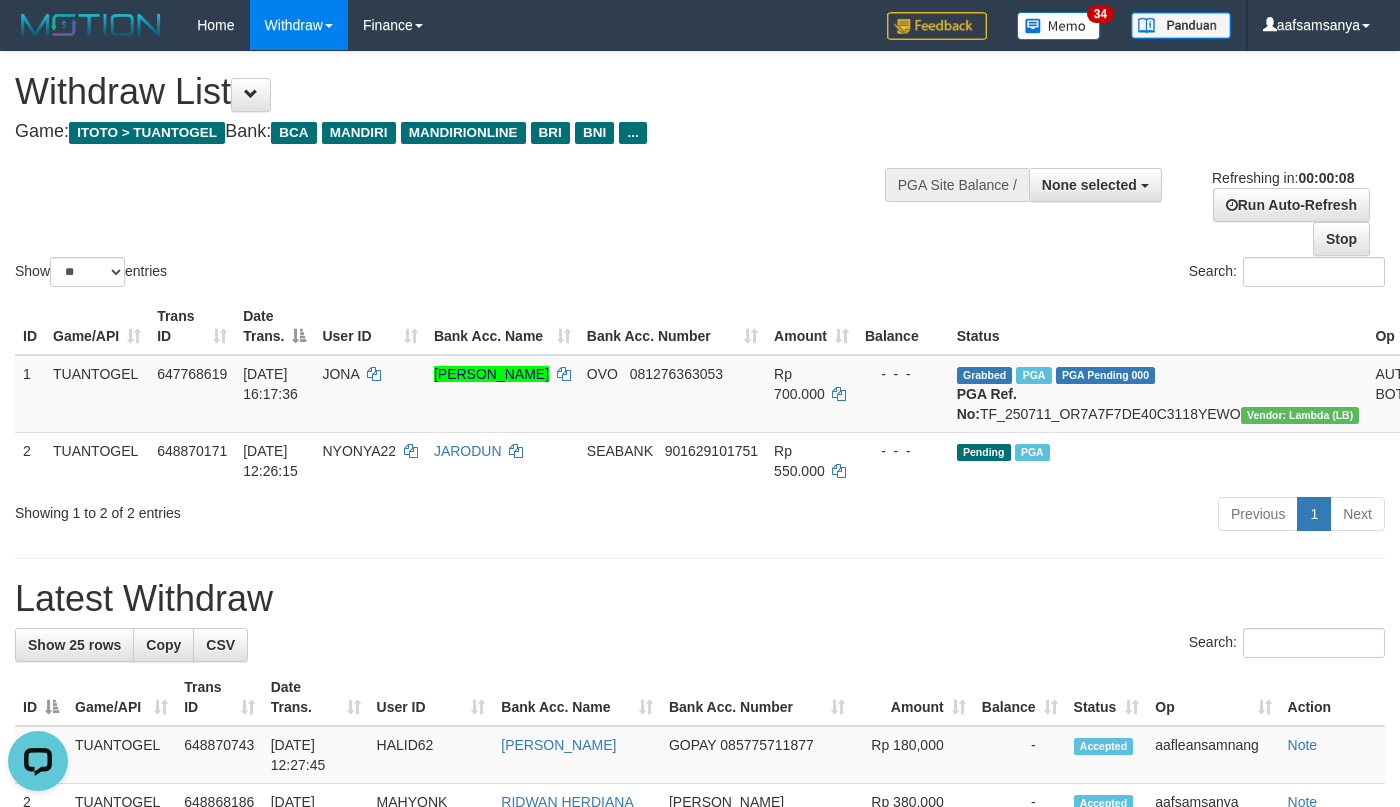 scroll, scrollTop: 0, scrollLeft: 0, axis: both 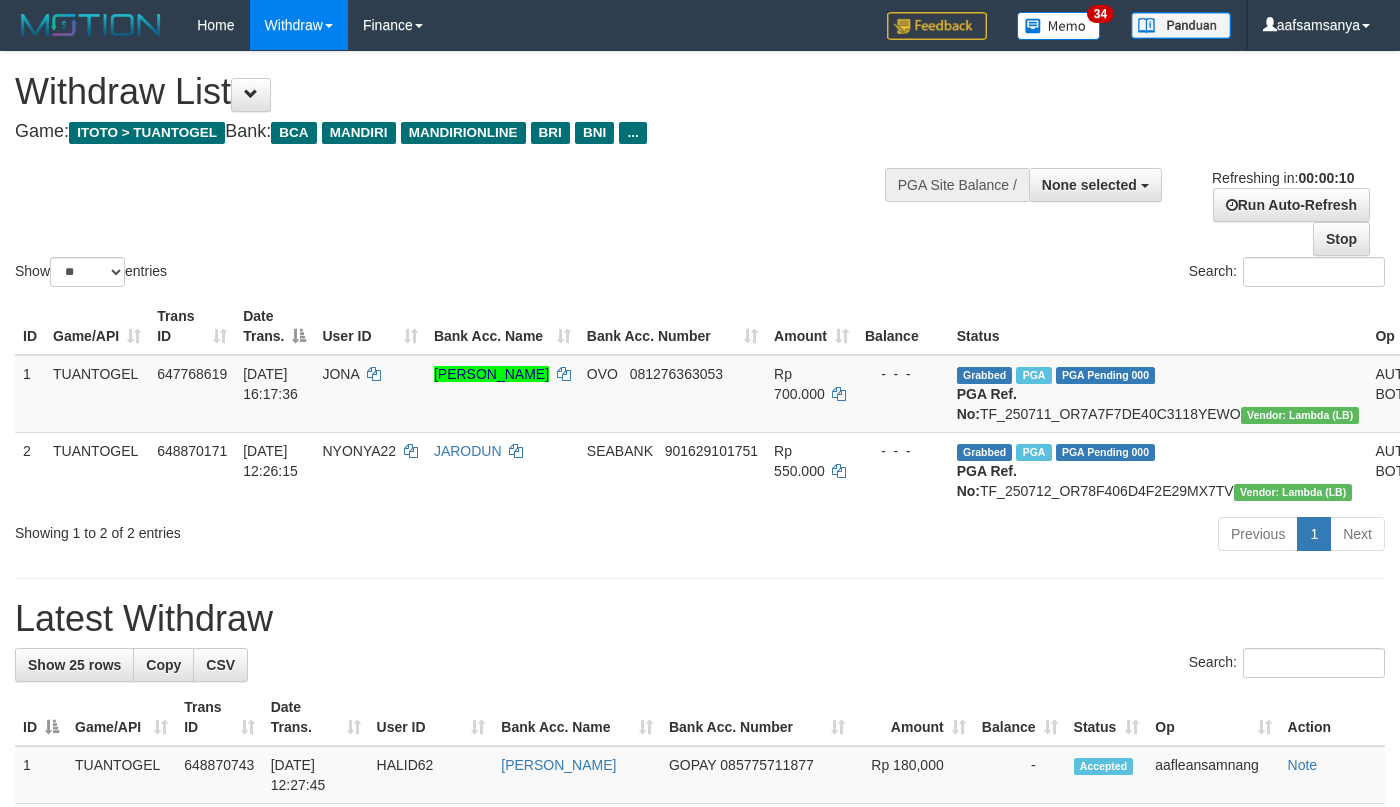 select 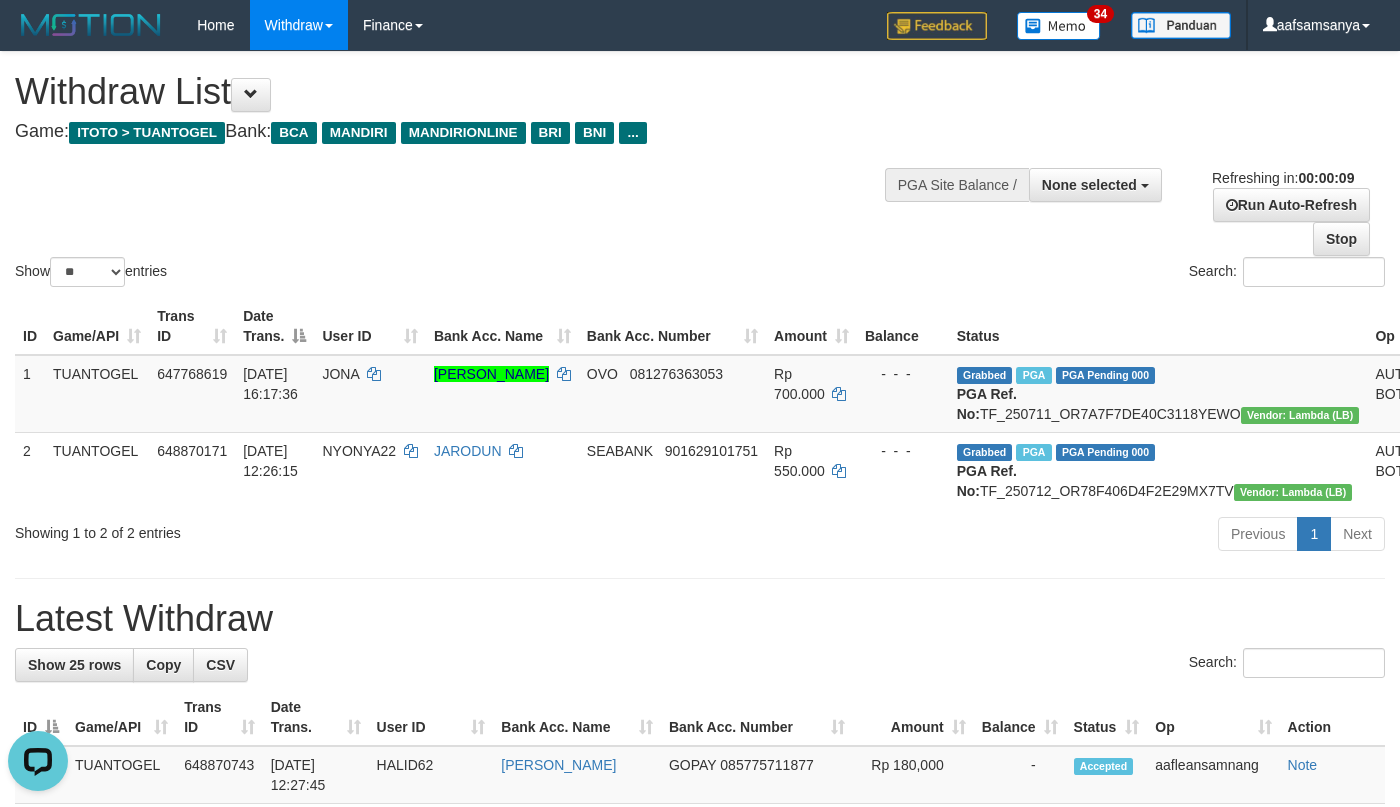 scroll, scrollTop: 0, scrollLeft: 0, axis: both 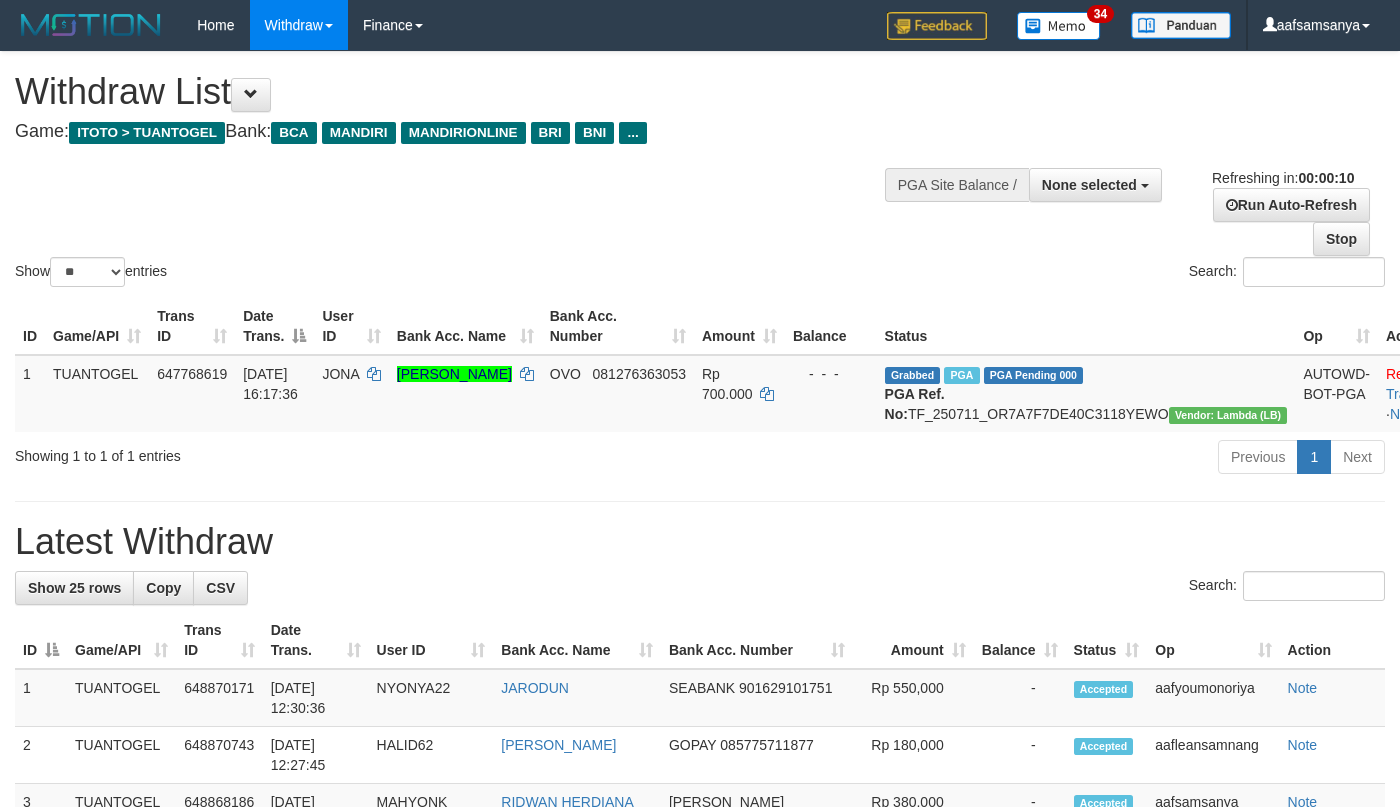 select 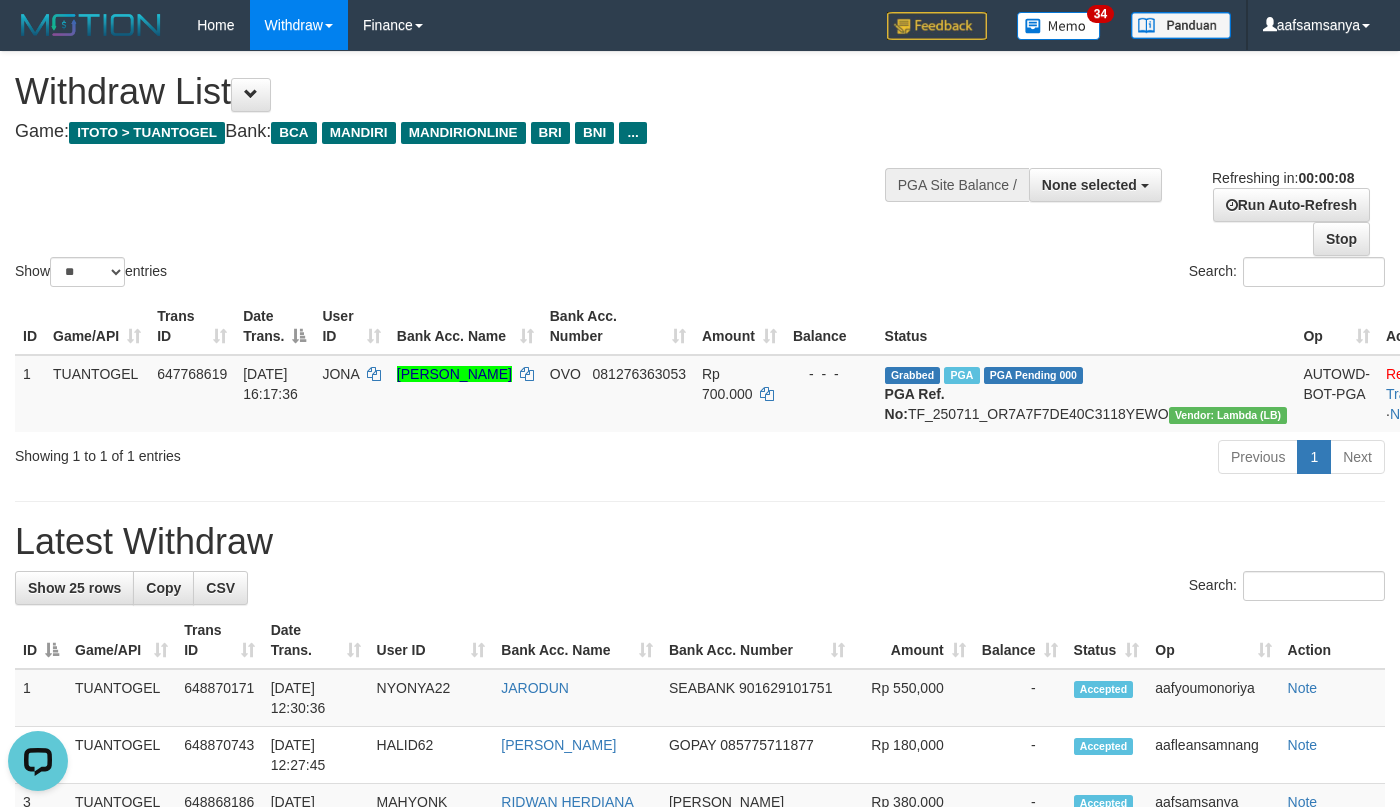 scroll, scrollTop: 0, scrollLeft: 0, axis: both 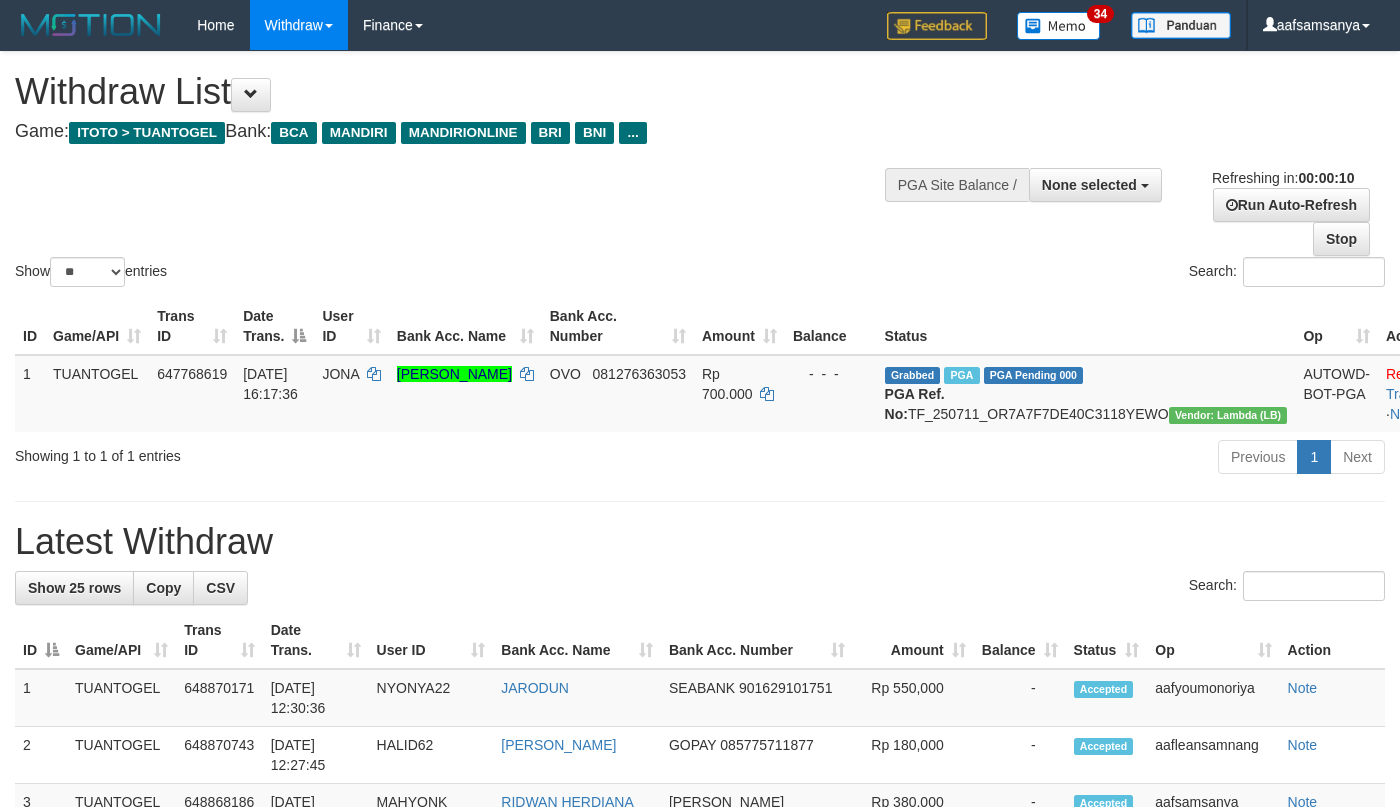select 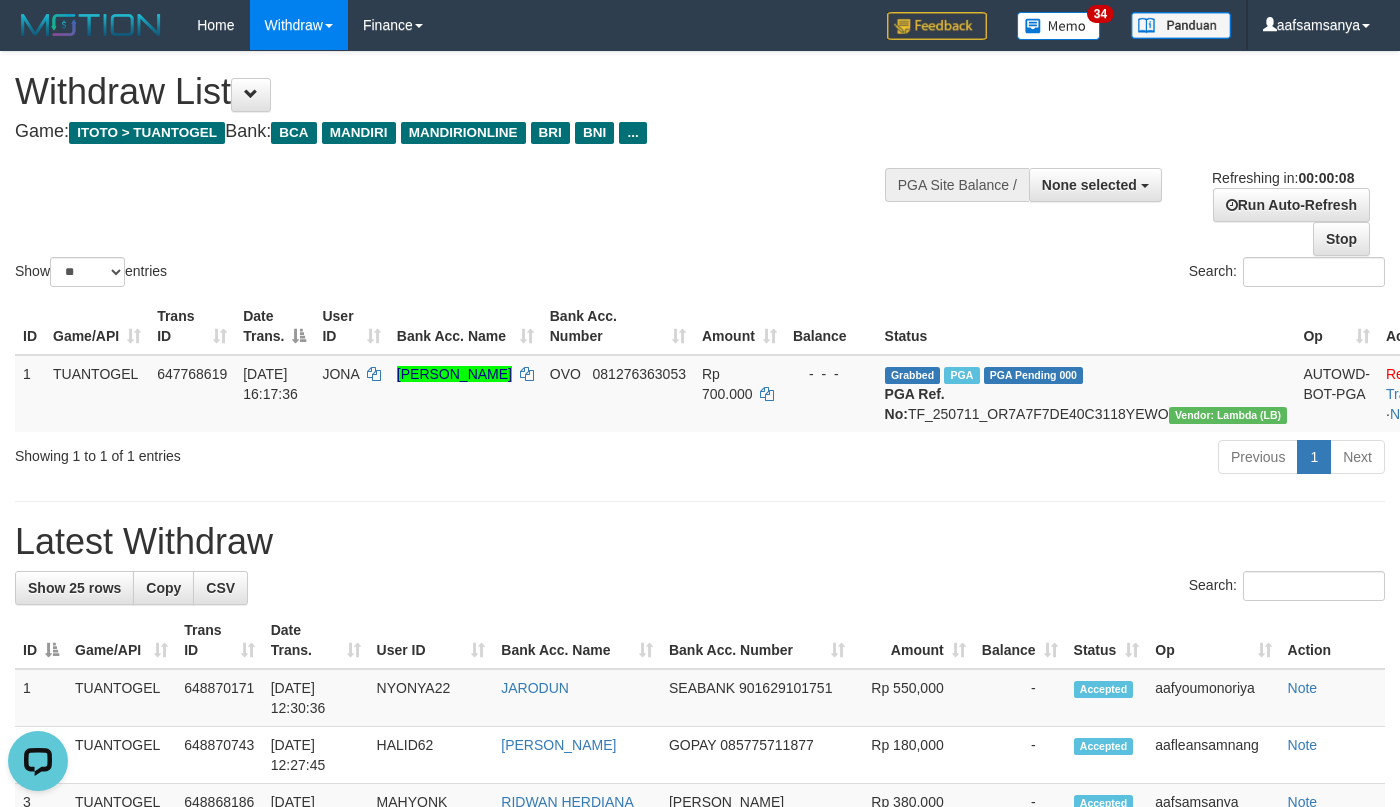scroll, scrollTop: 0, scrollLeft: 0, axis: both 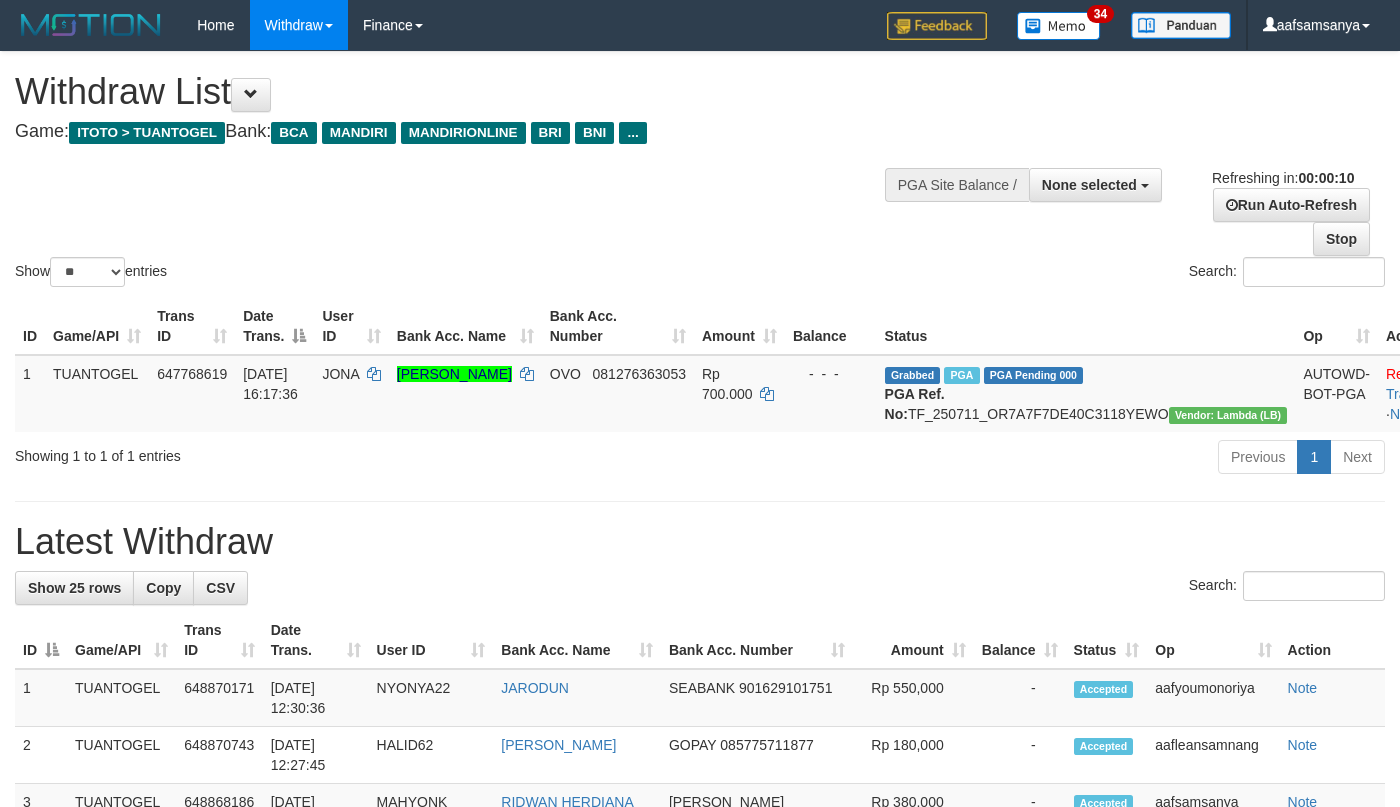 select 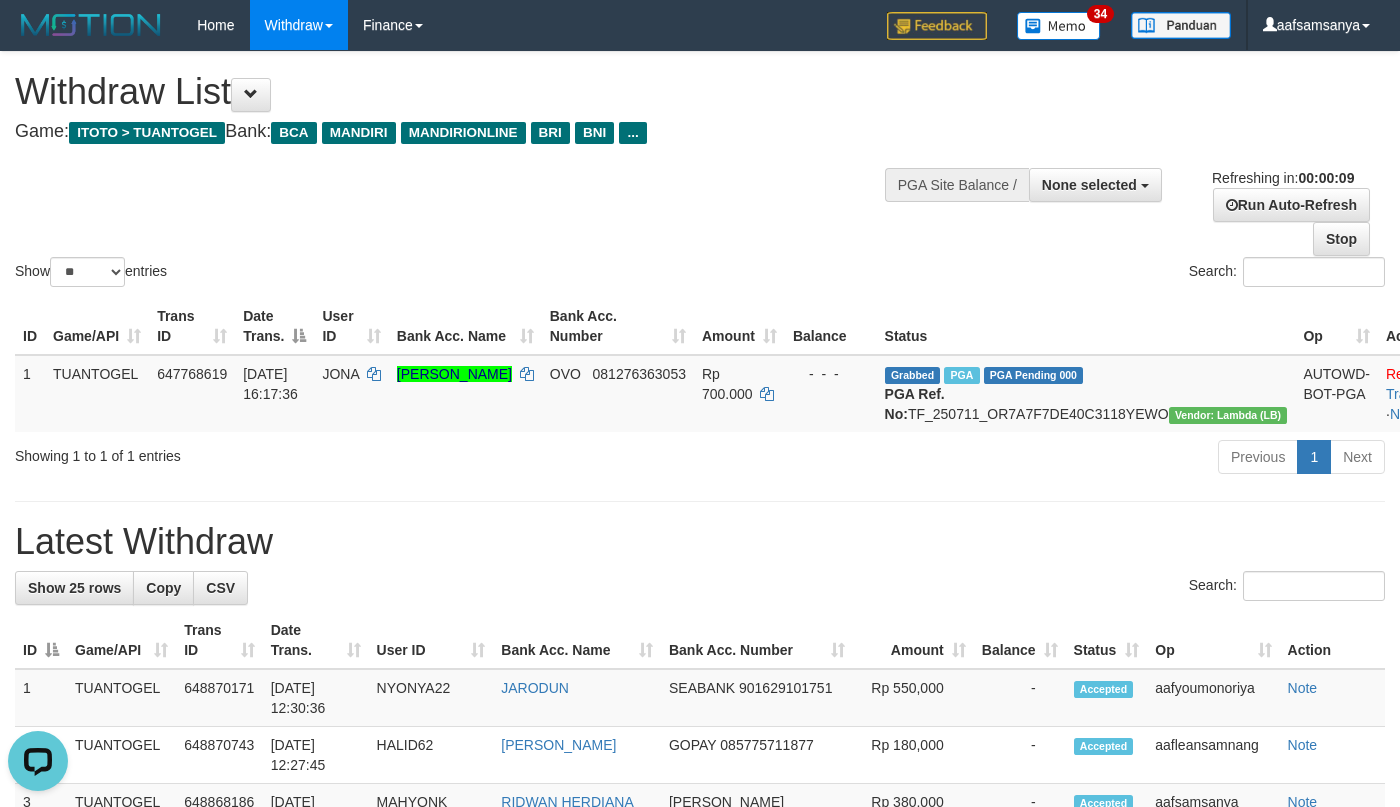 scroll, scrollTop: 0, scrollLeft: 0, axis: both 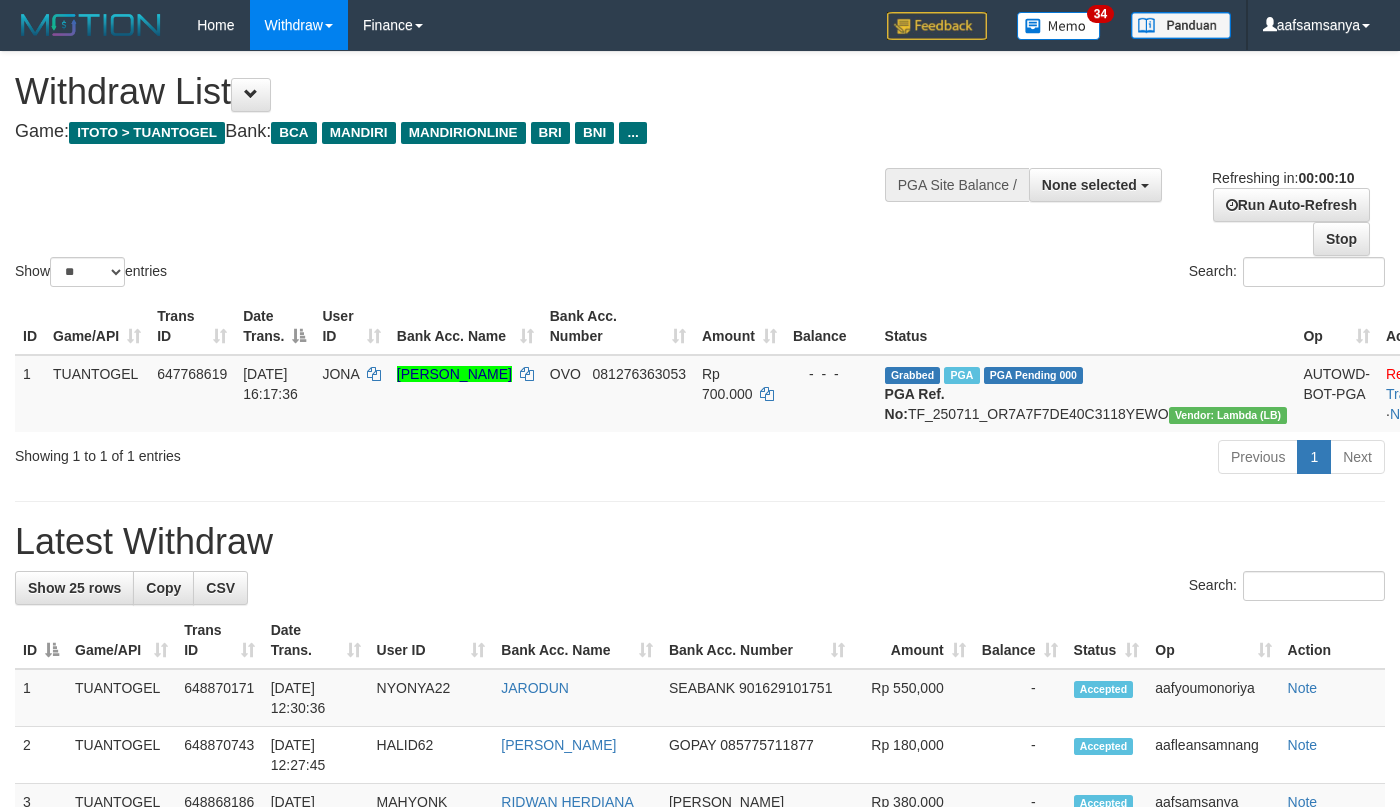 select 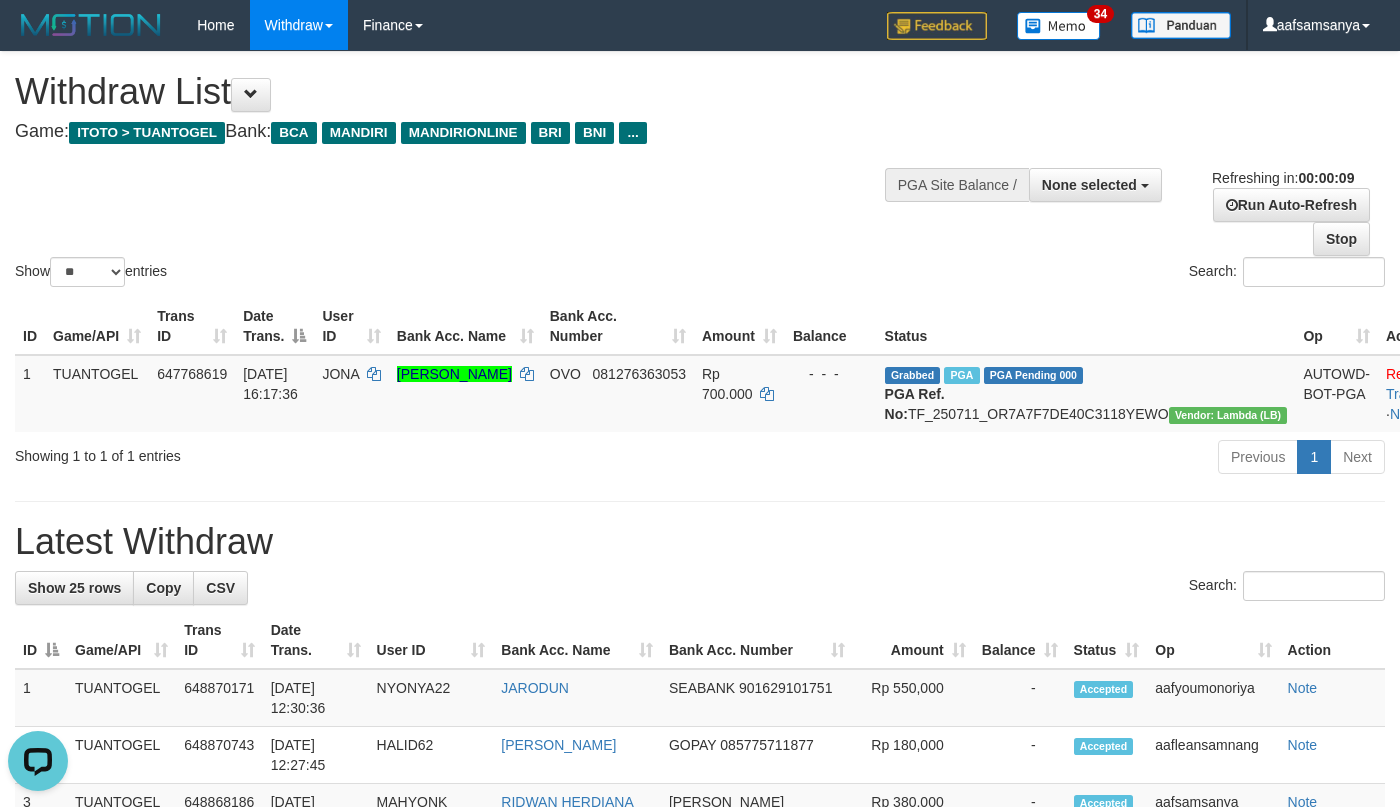 scroll, scrollTop: 0, scrollLeft: 0, axis: both 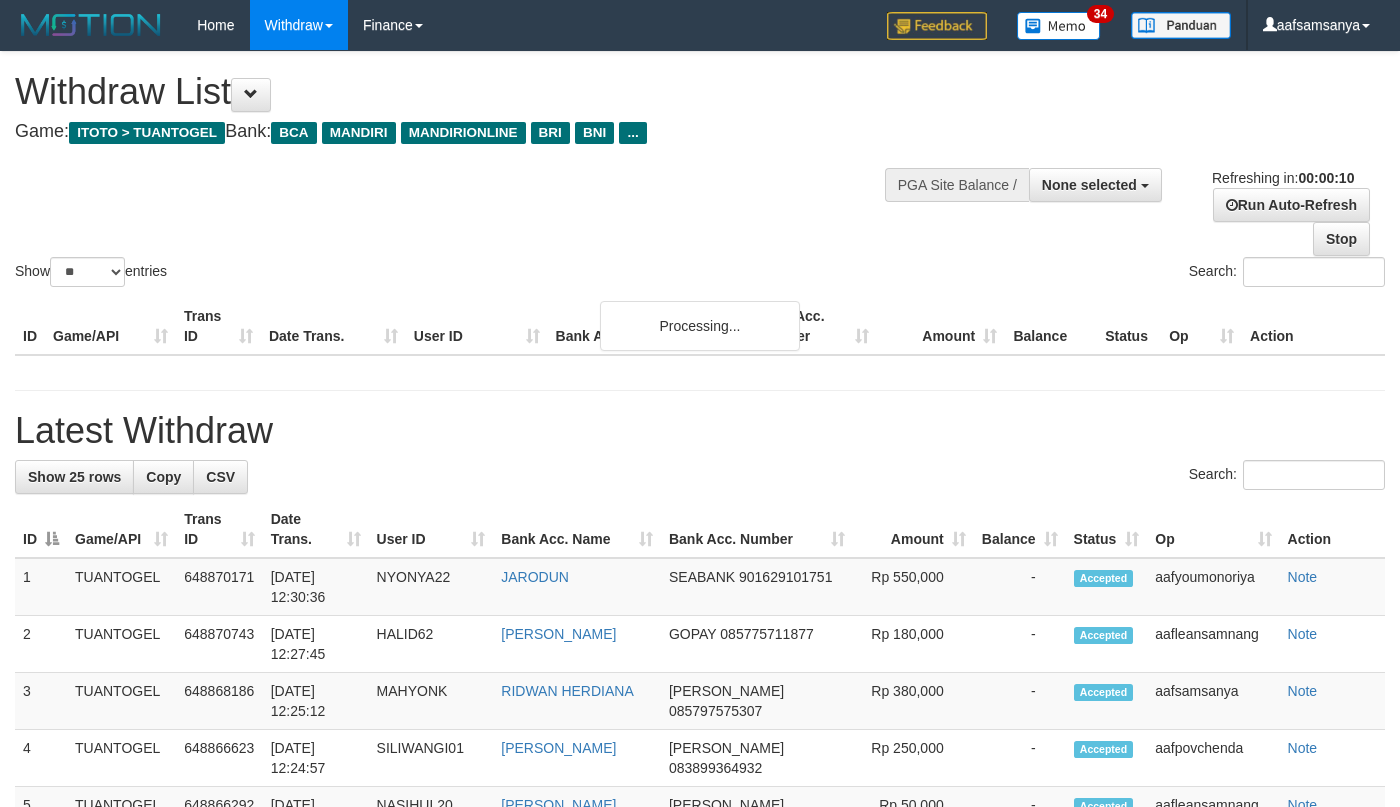 select 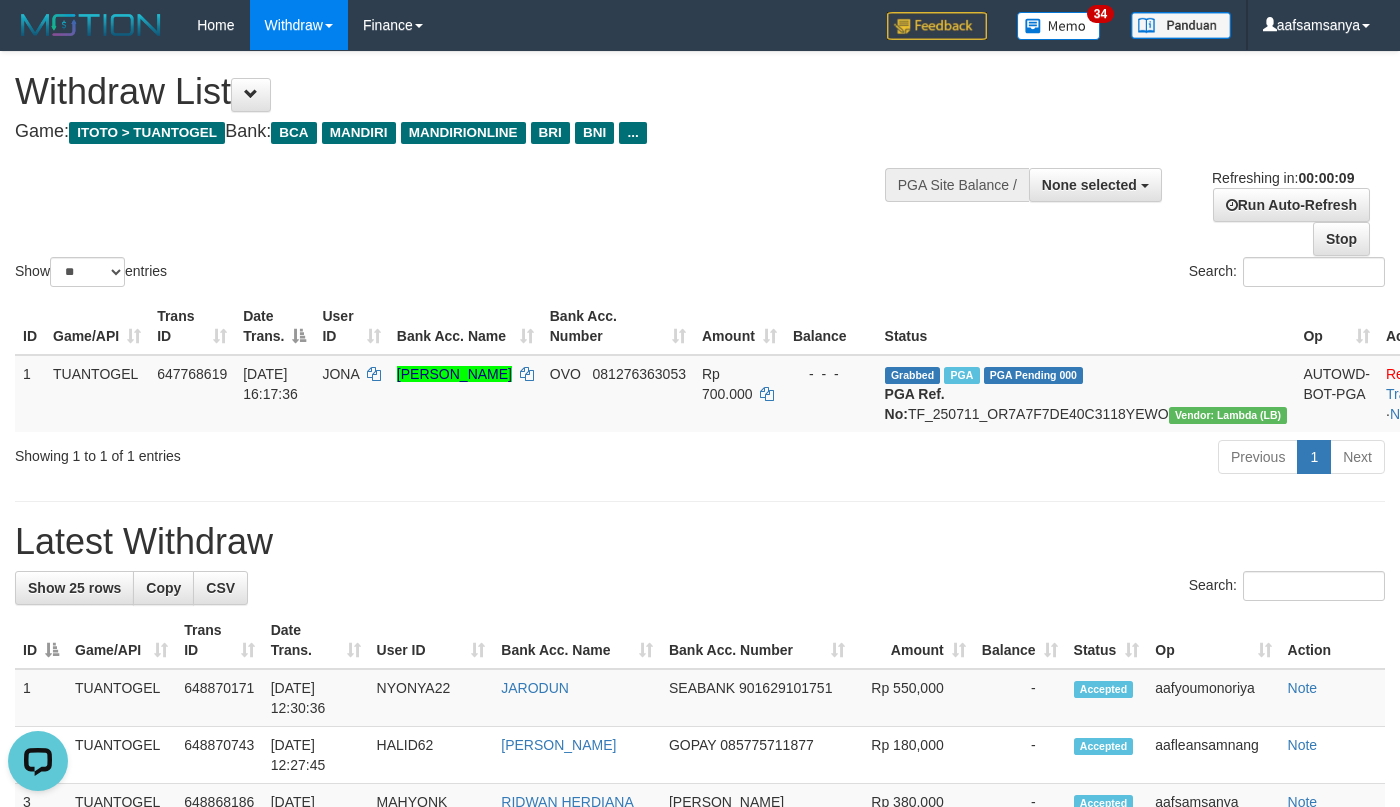 scroll, scrollTop: 0, scrollLeft: 0, axis: both 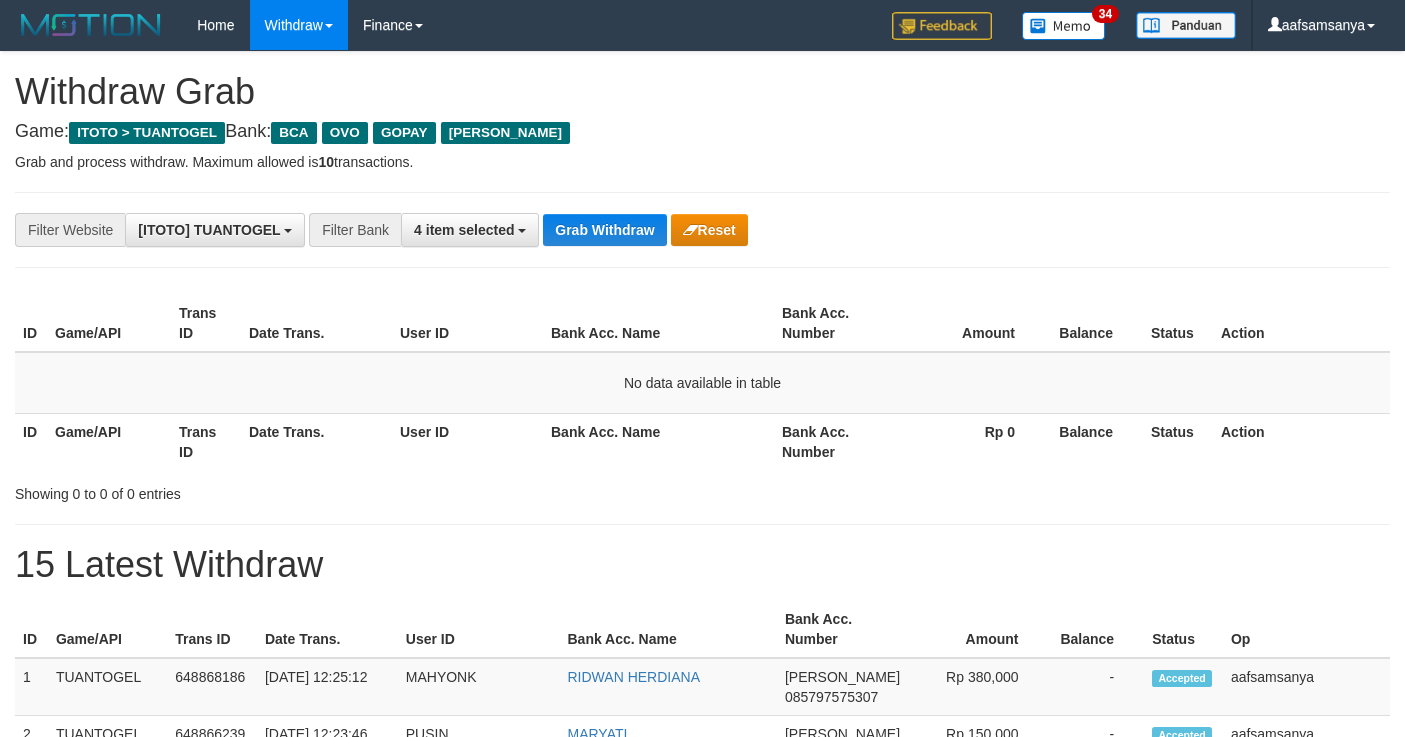 click on "Grab Withdraw" at bounding box center [604, 230] 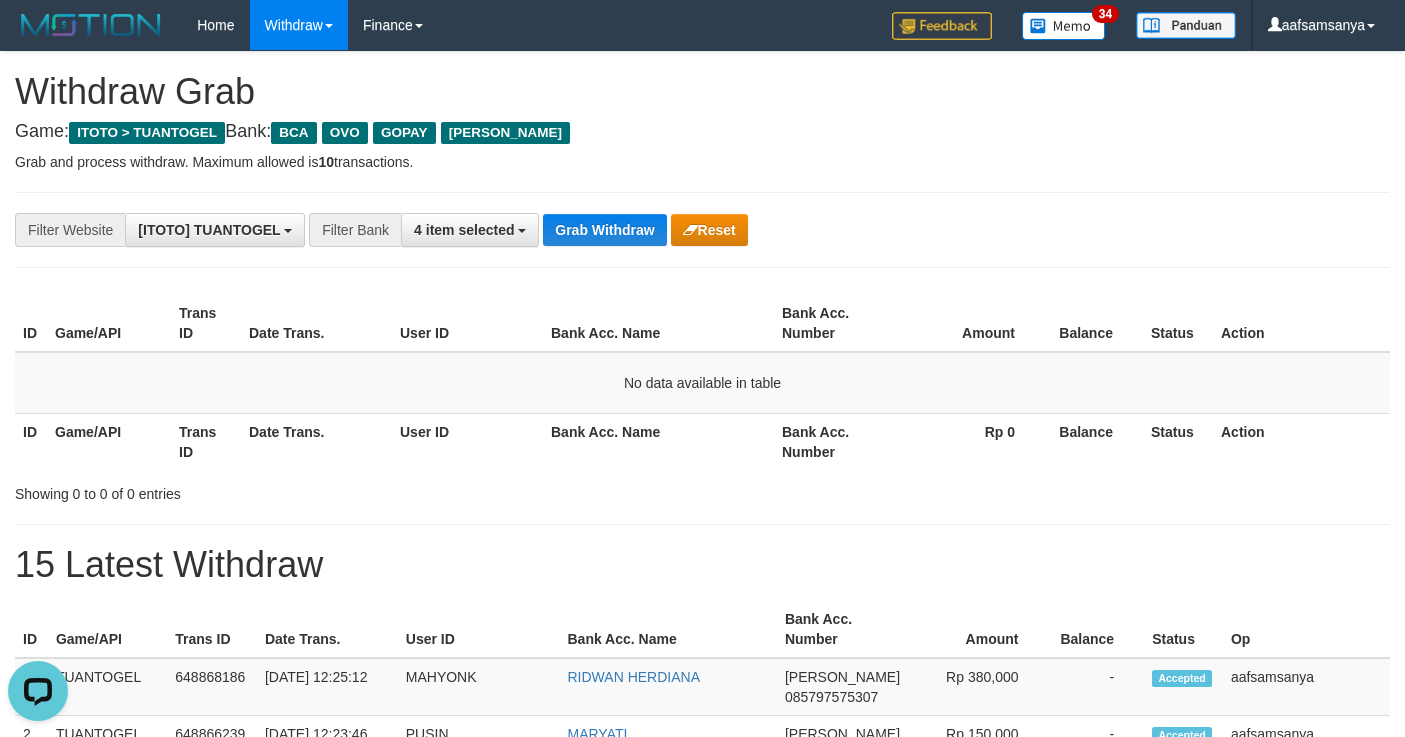 scroll, scrollTop: 0, scrollLeft: 0, axis: both 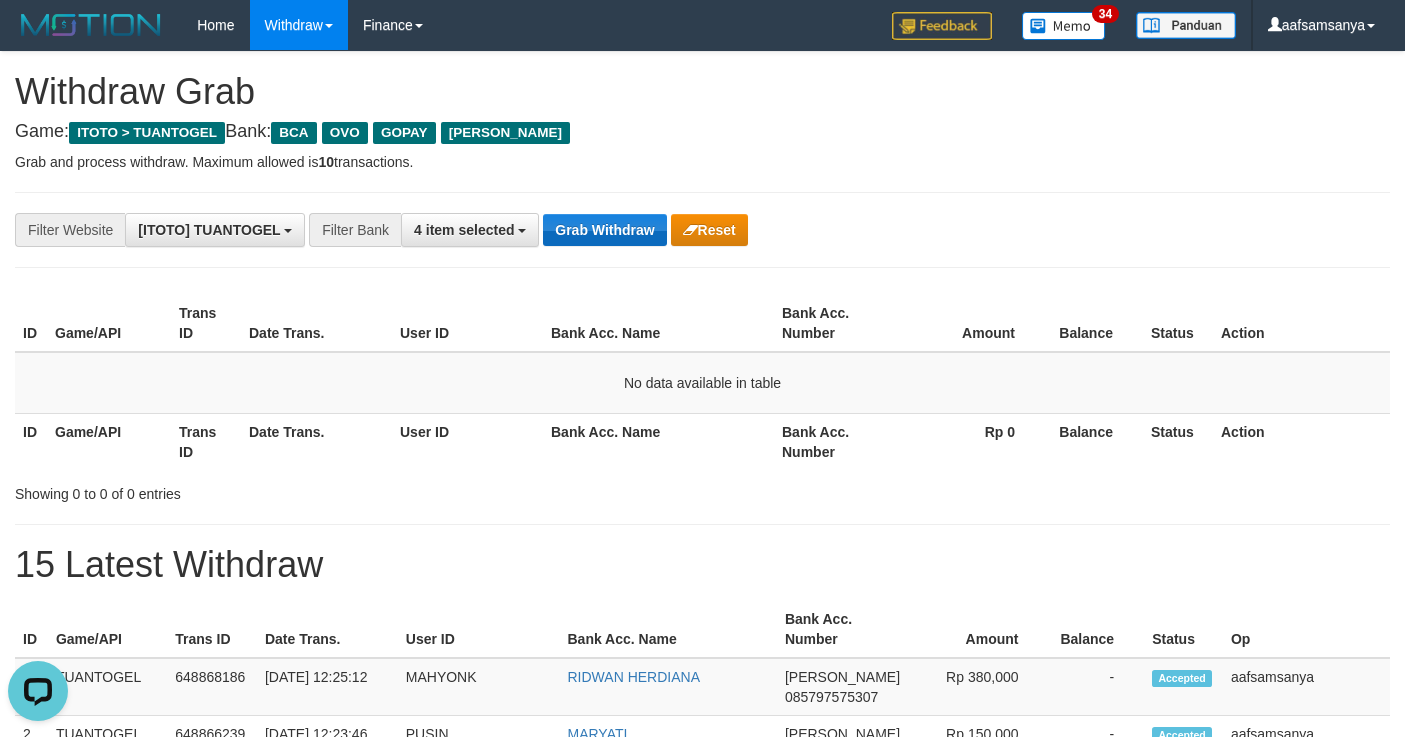 drag, startPoint x: 0, startPoint y: 0, endPoint x: 616, endPoint y: 227, distance: 656.4945 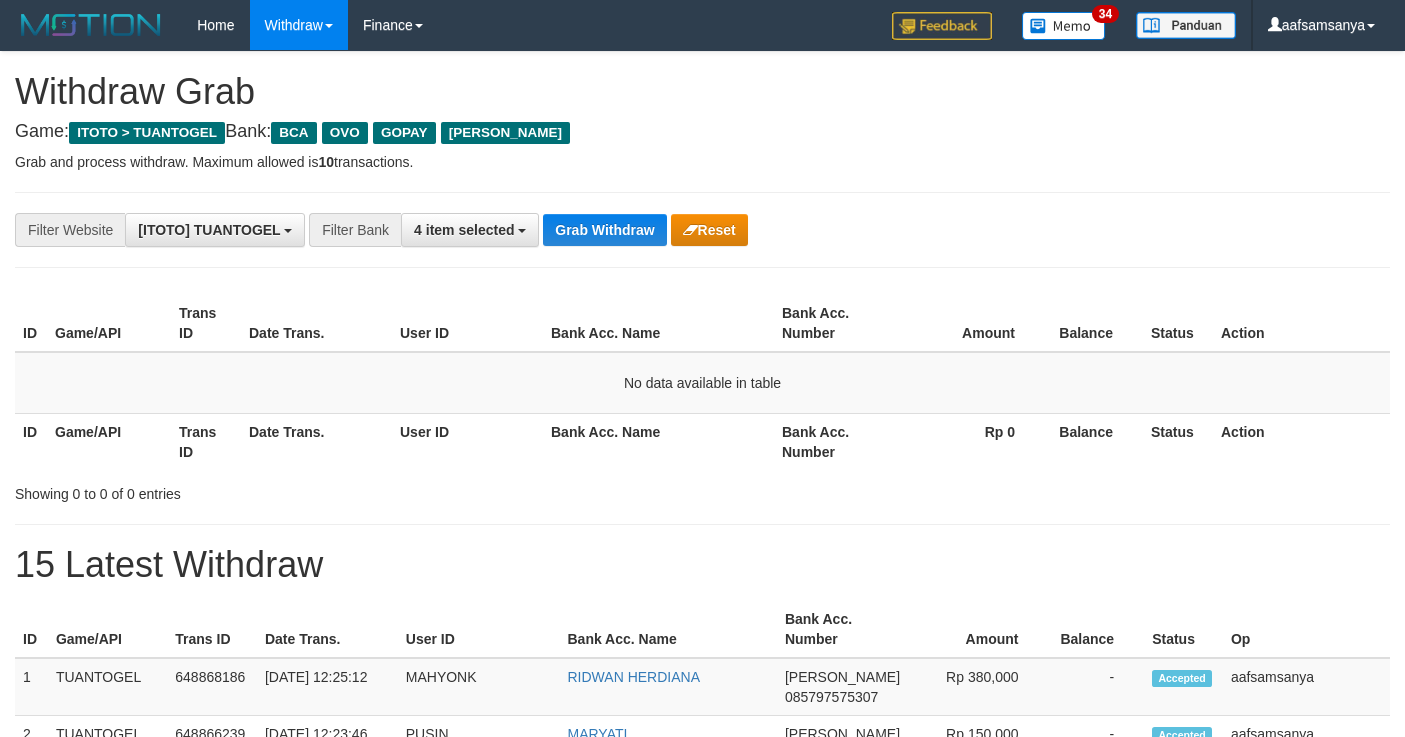 scroll, scrollTop: 0, scrollLeft: 0, axis: both 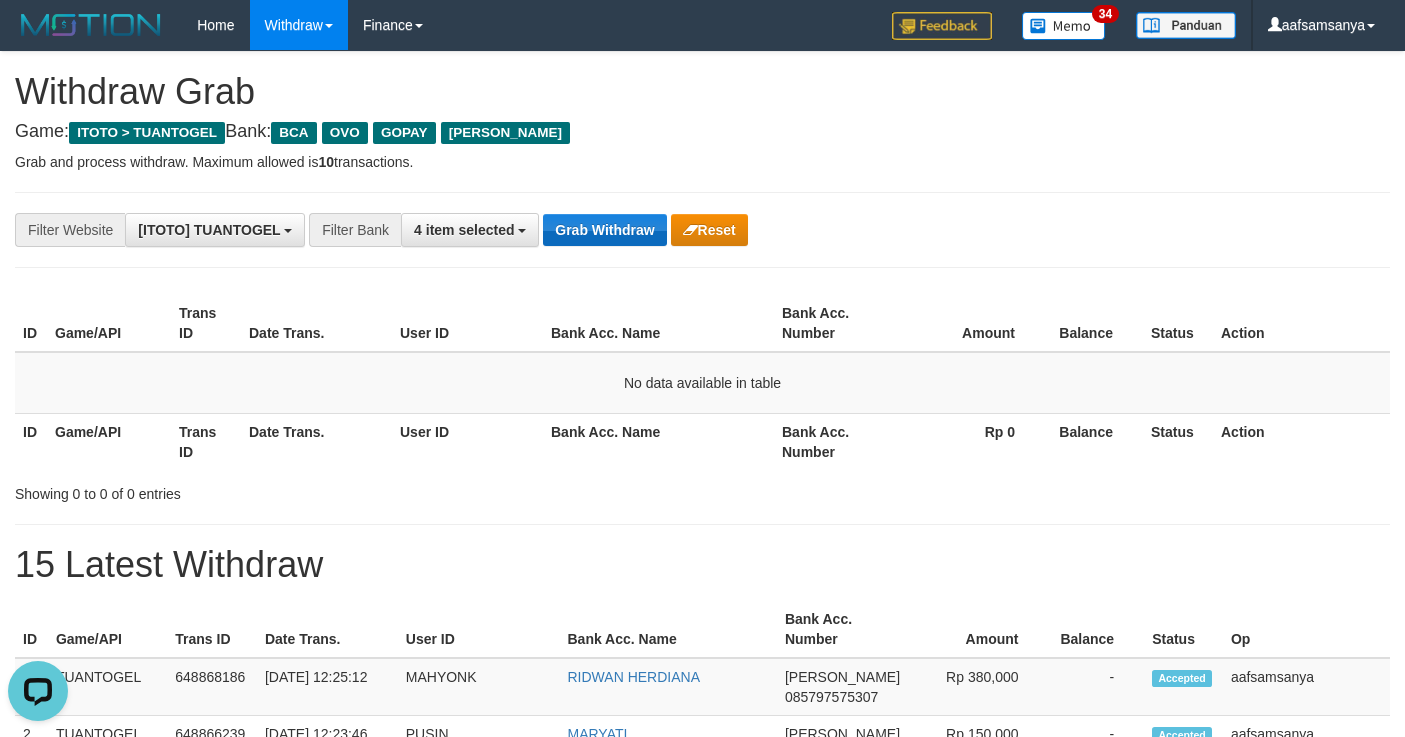 drag, startPoint x: 607, startPoint y: 206, endPoint x: 605, endPoint y: 218, distance: 12.165525 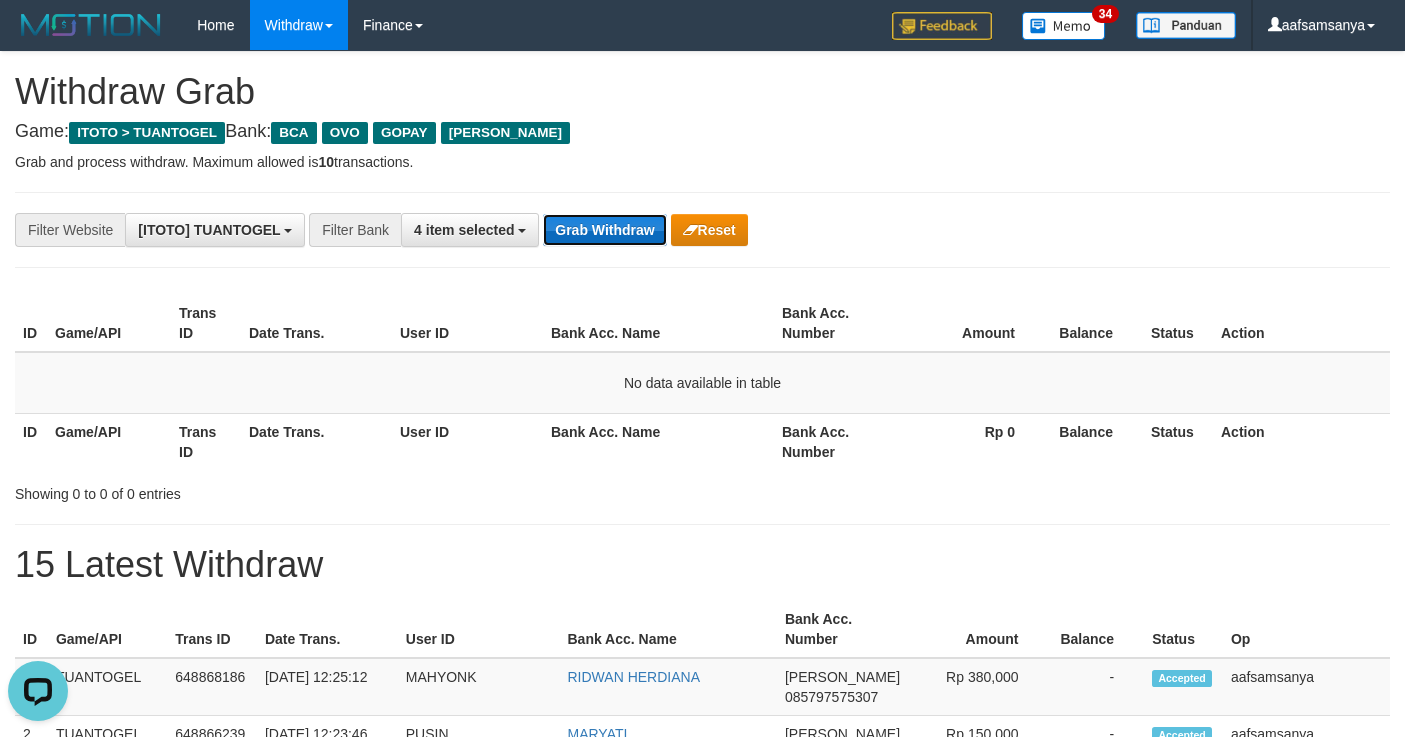 click on "Grab Withdraw" at bounding box center (604, 230) 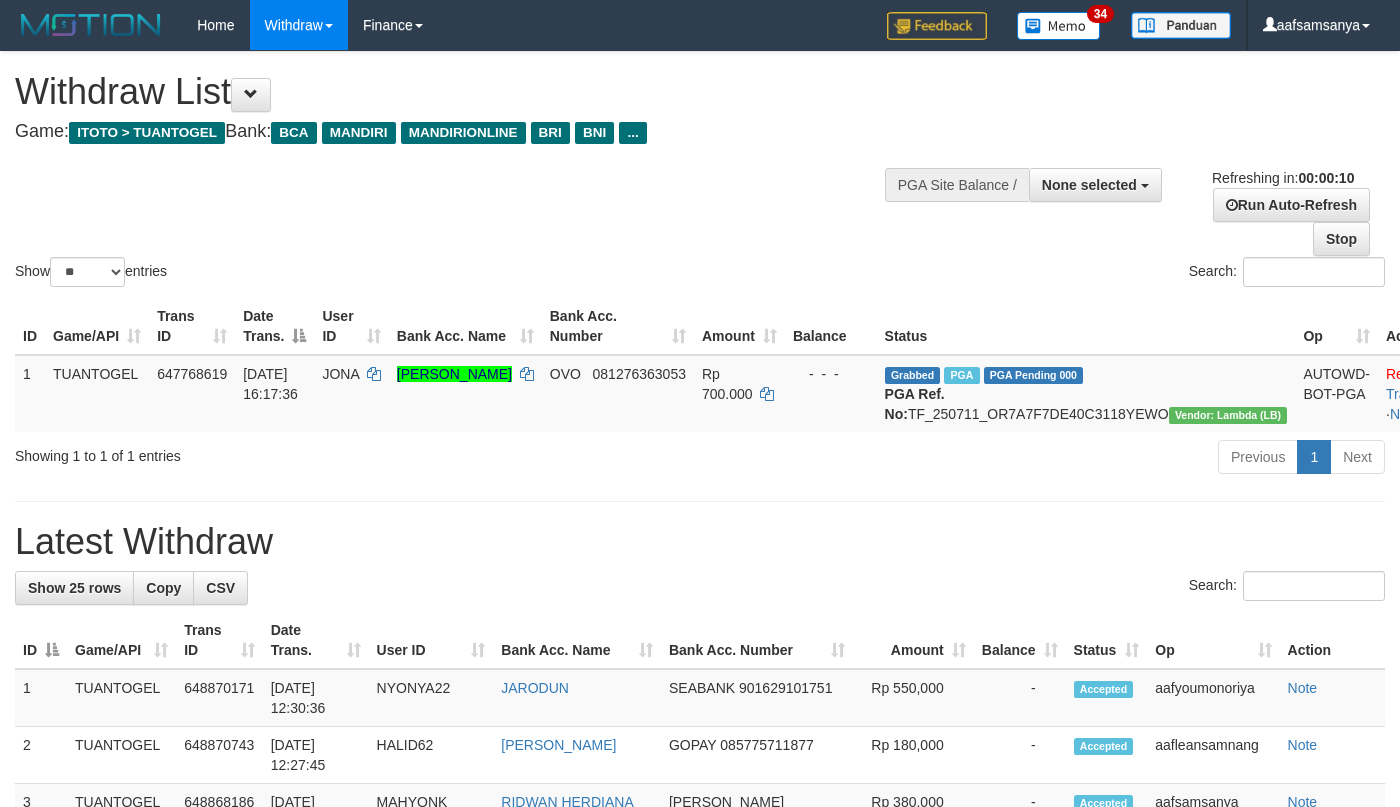 select 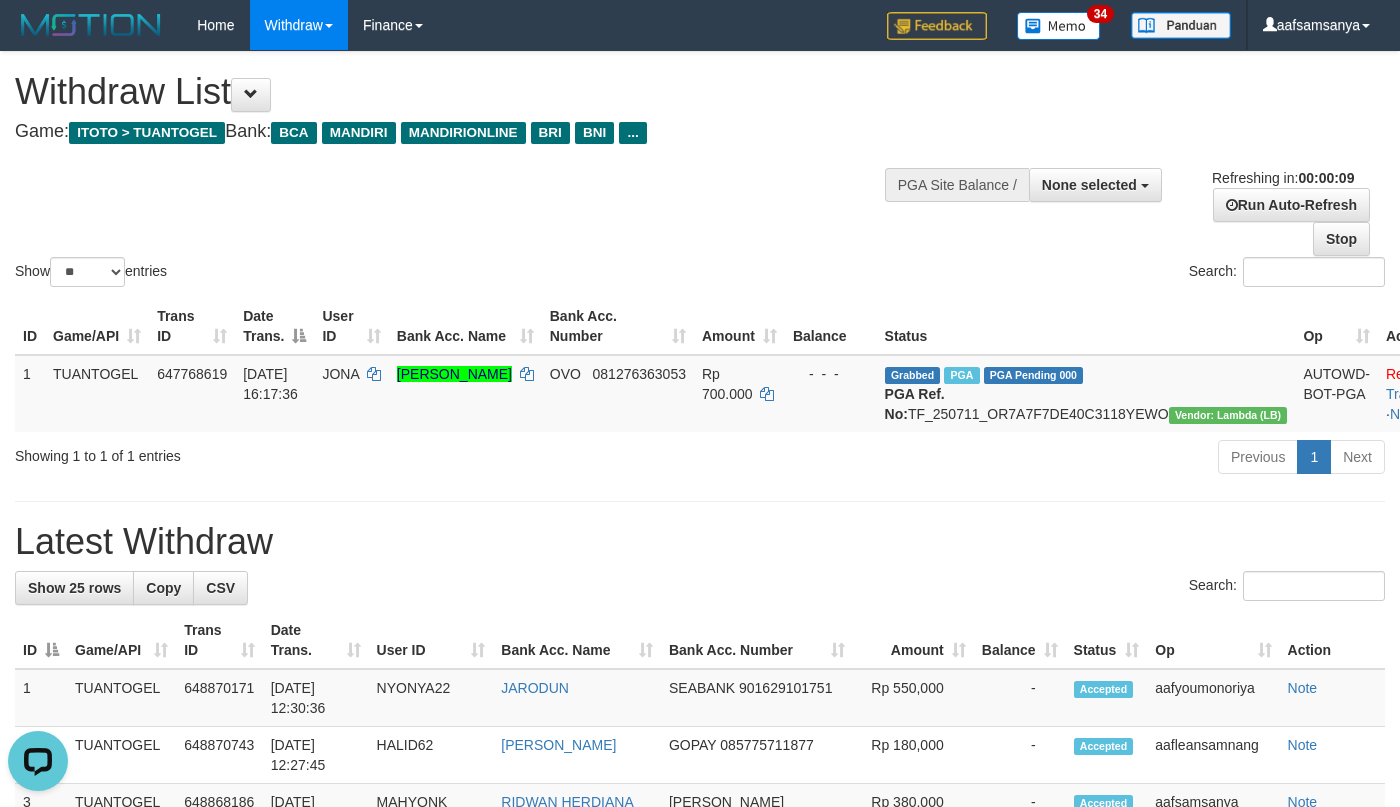 scroll, scrollTop: 0, scrollLeft: 0, axis: both 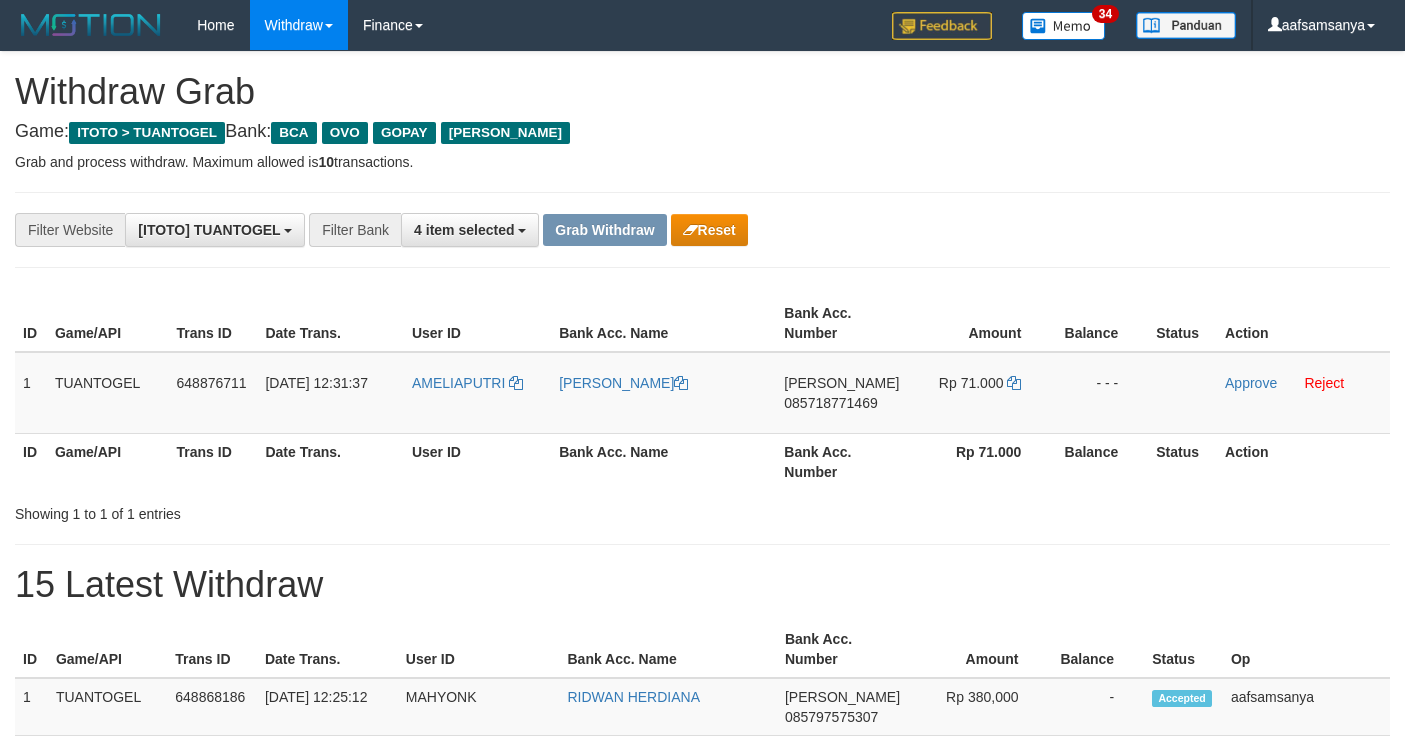 click on "**********" at bounding box center (585, 230) 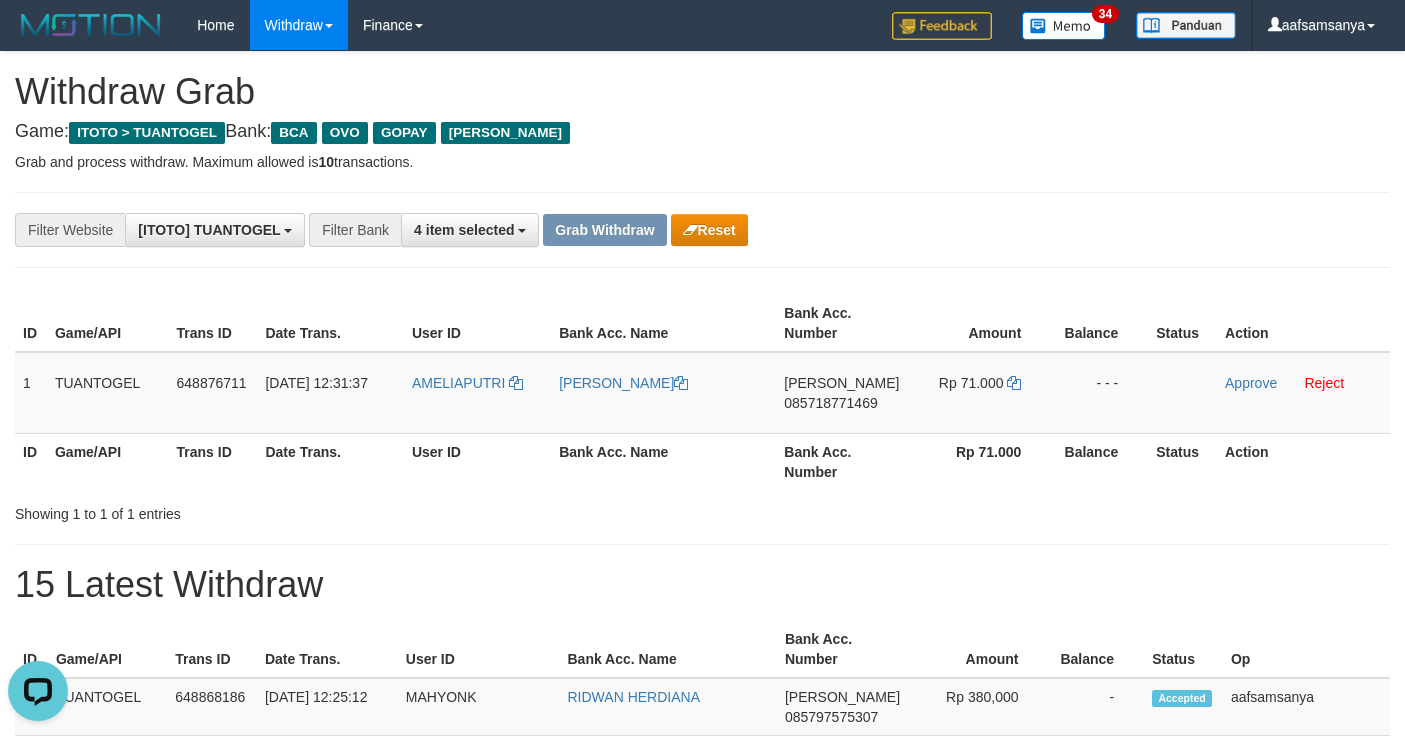 scroll, scrollTop: 0, scrollLeft: 0, axis: both 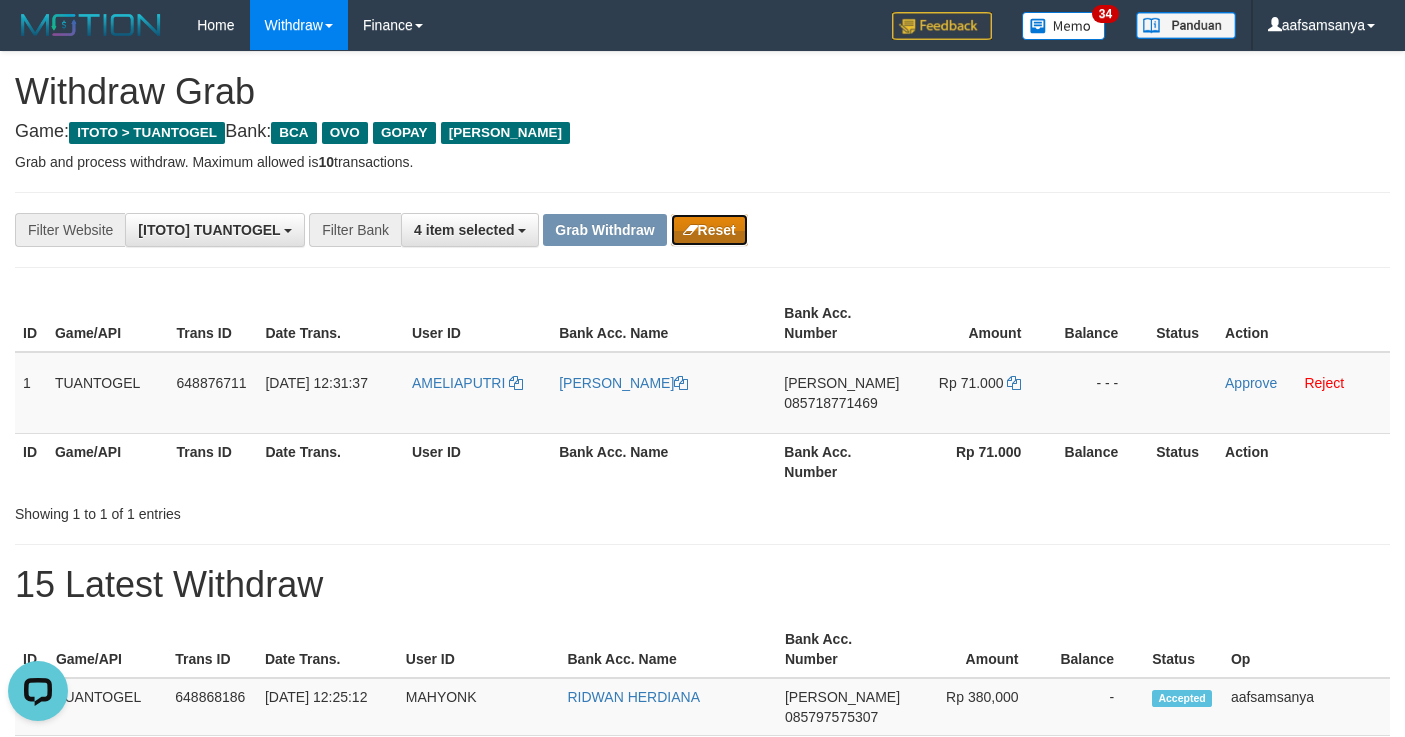 click on "Reset" at bounding box center (709, 230) 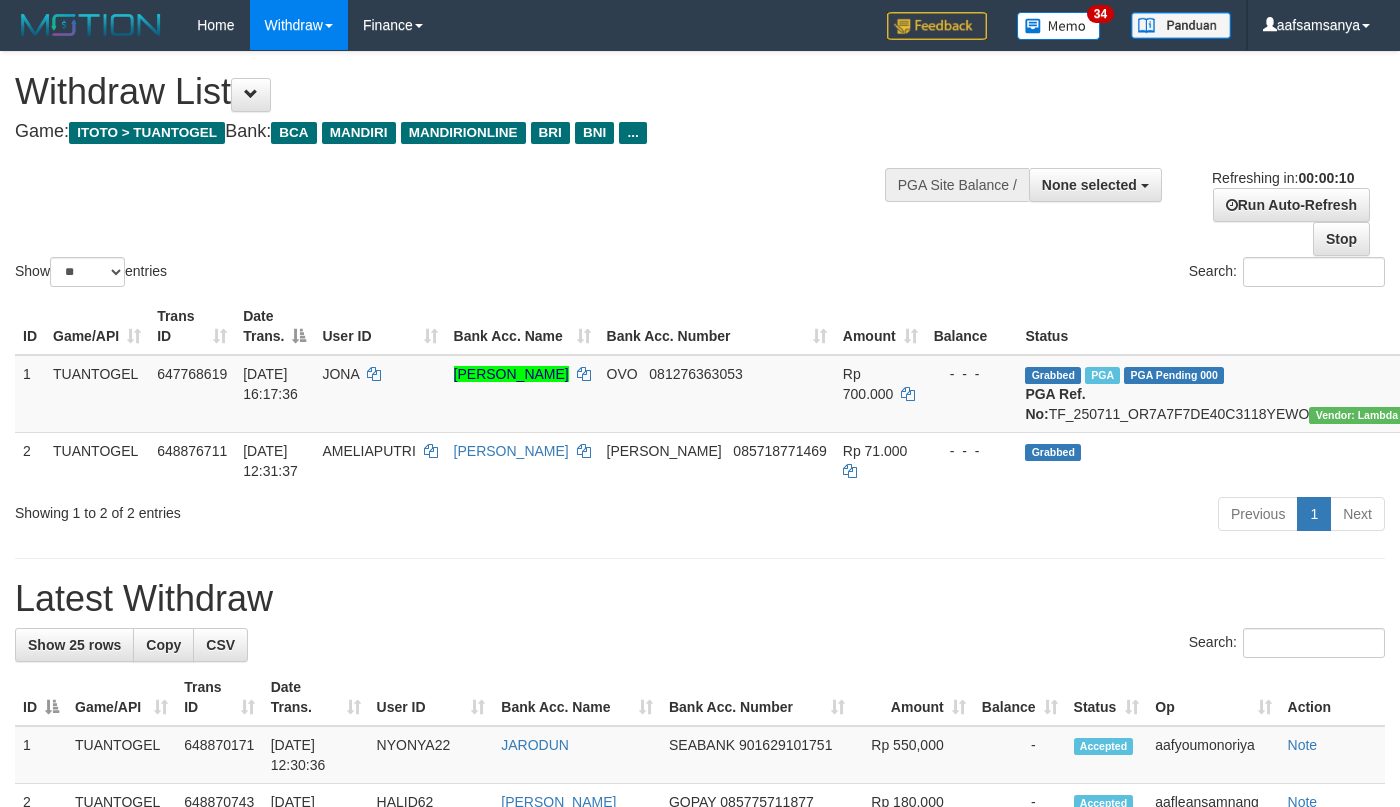select 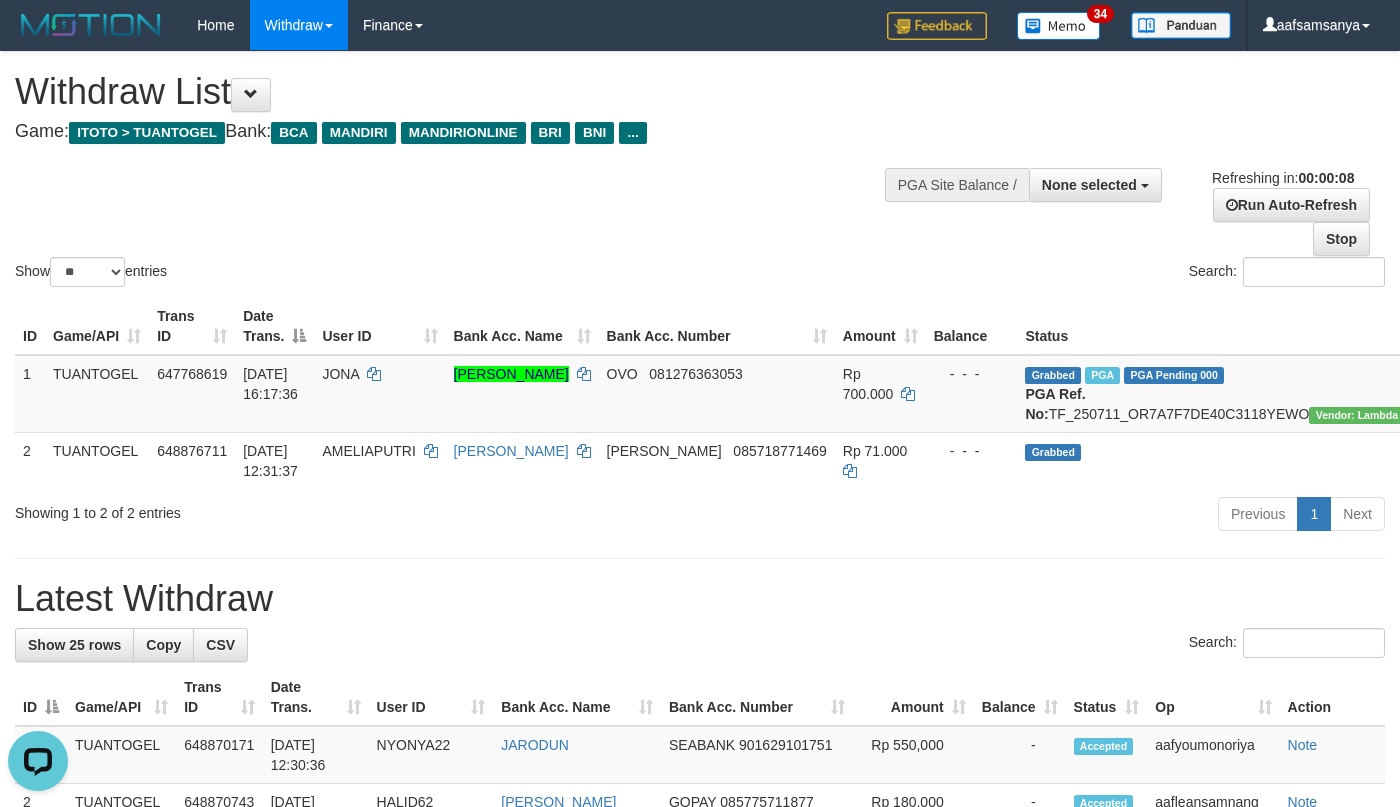 scroll, scrollTop: 0, scrollLeft: 0, axis: both 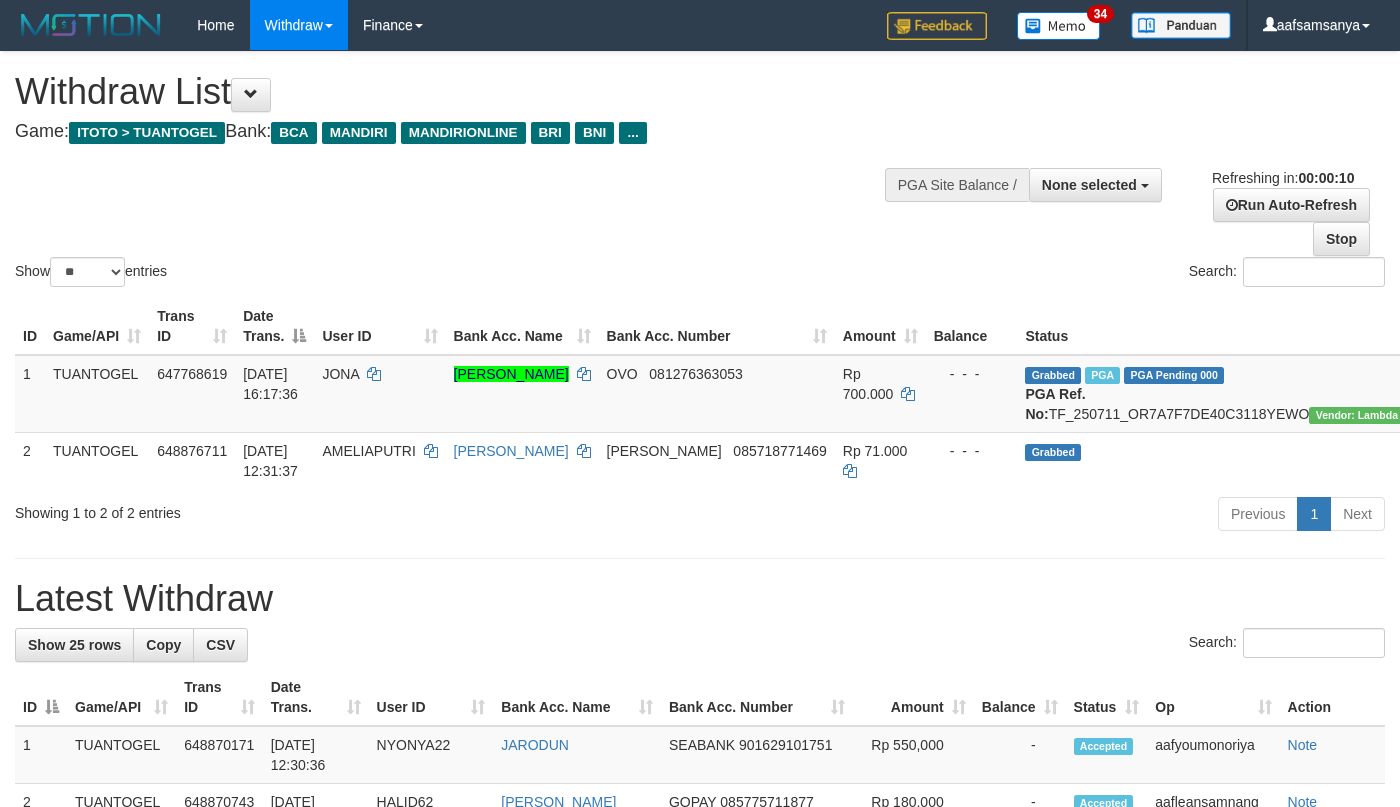 select 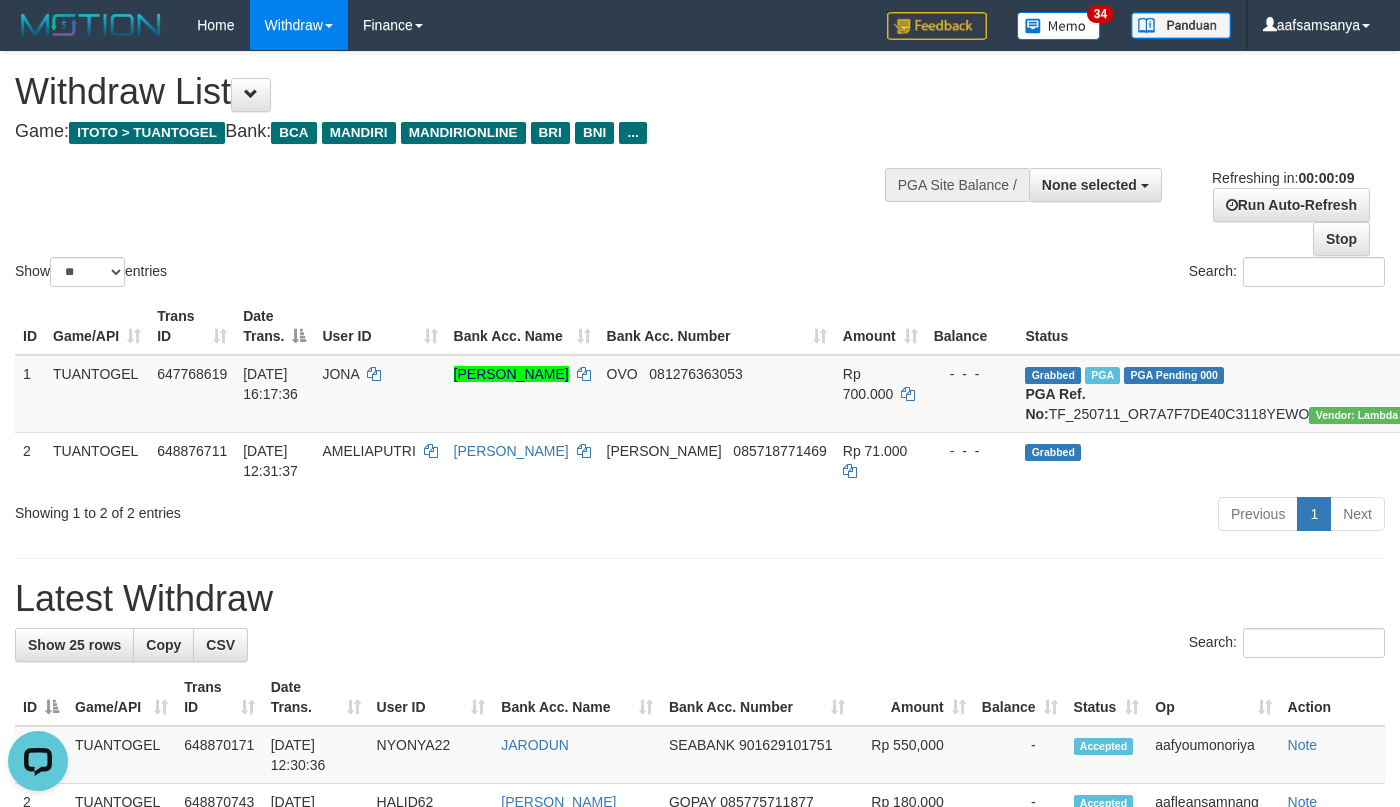 scroll, scrollTop: 0, scrollLeft: 0, axis: both 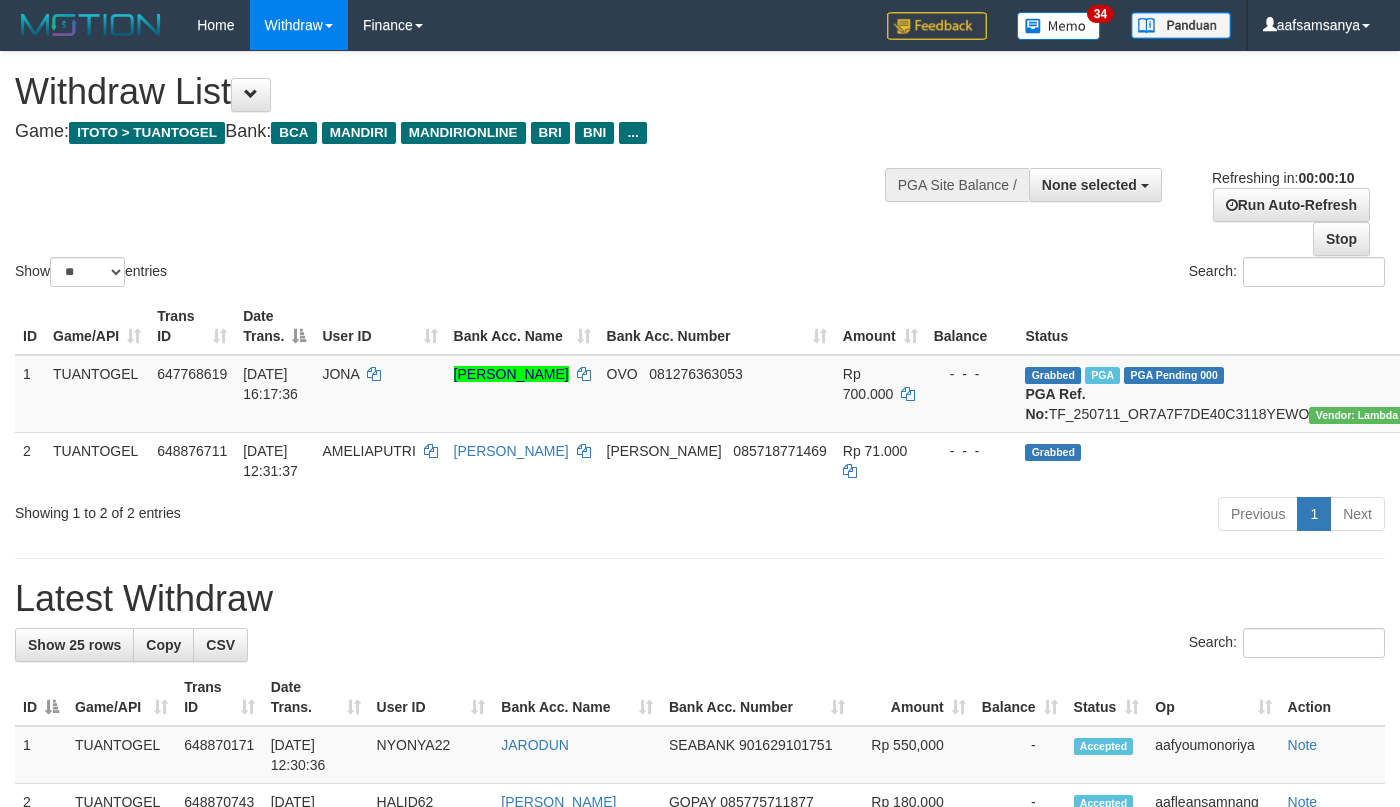 select 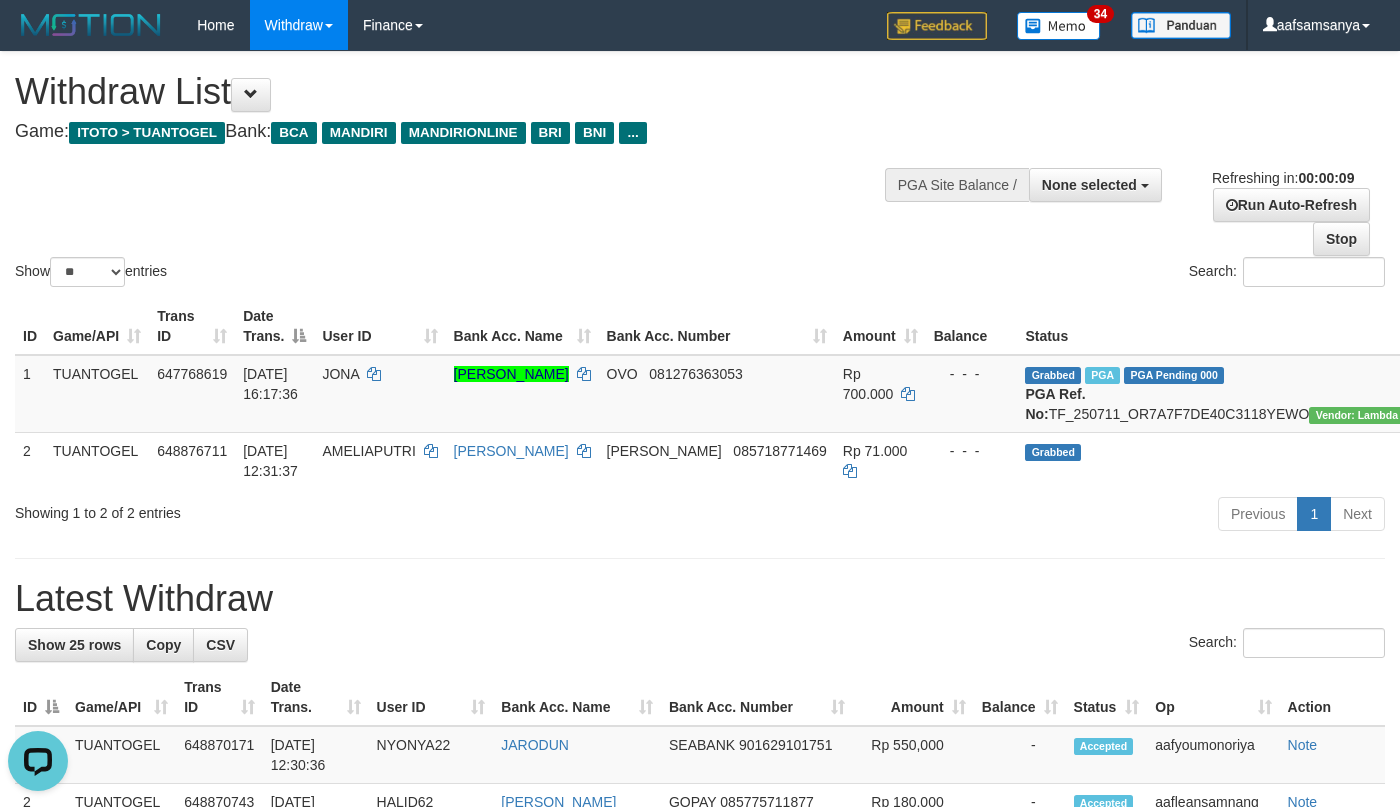 scroll, scrollTop: 0, scrollLeft: 0, axis: both 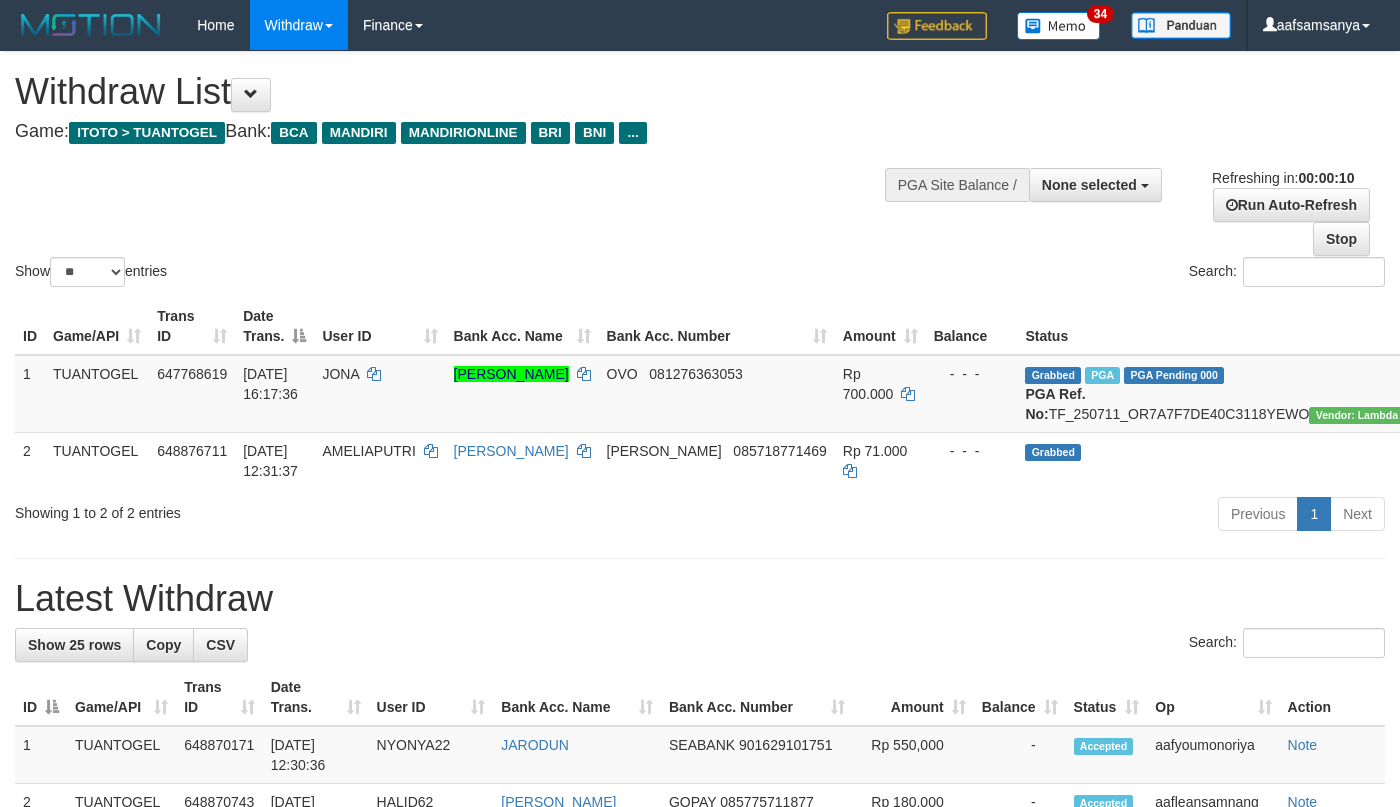 select 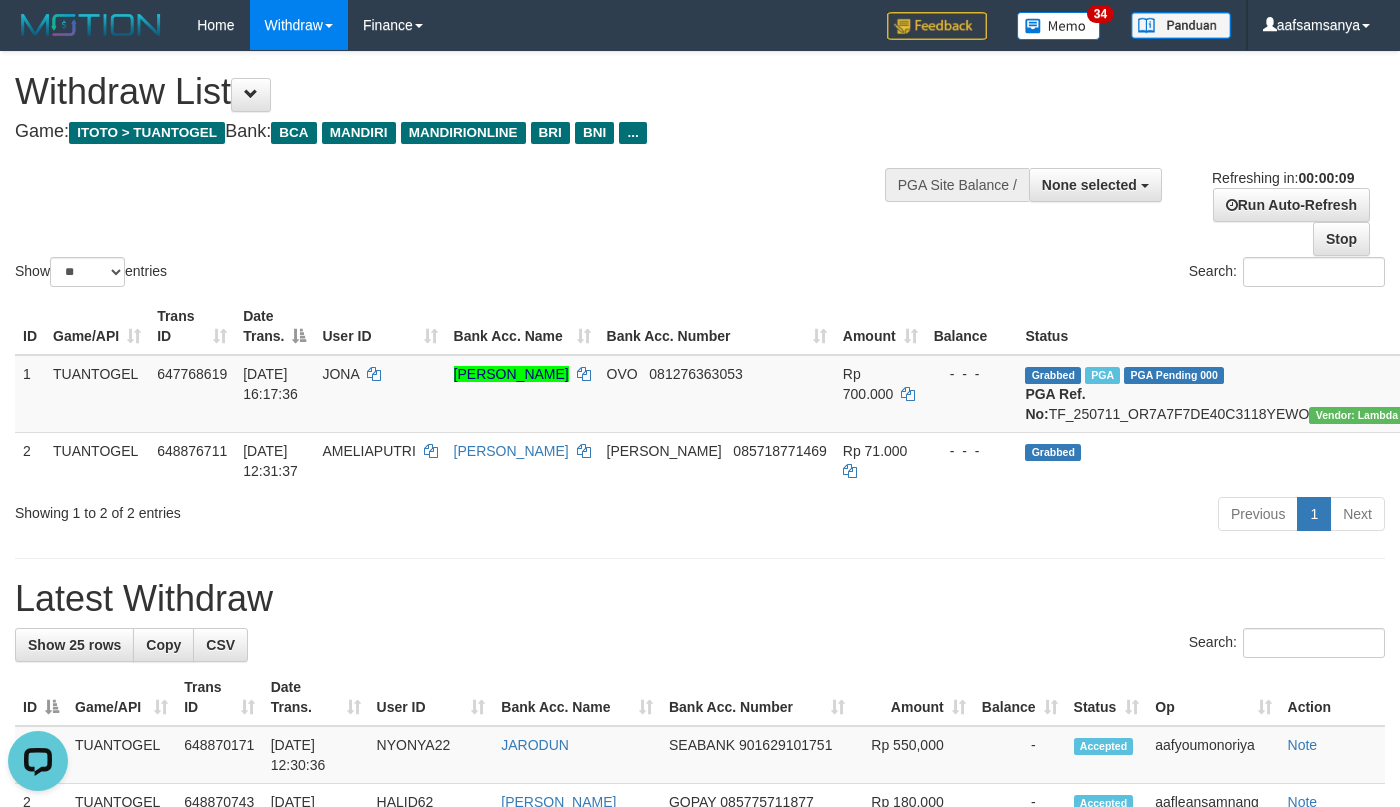 scroll, scrollTop: 0, scrollLeft: 0, axis: both 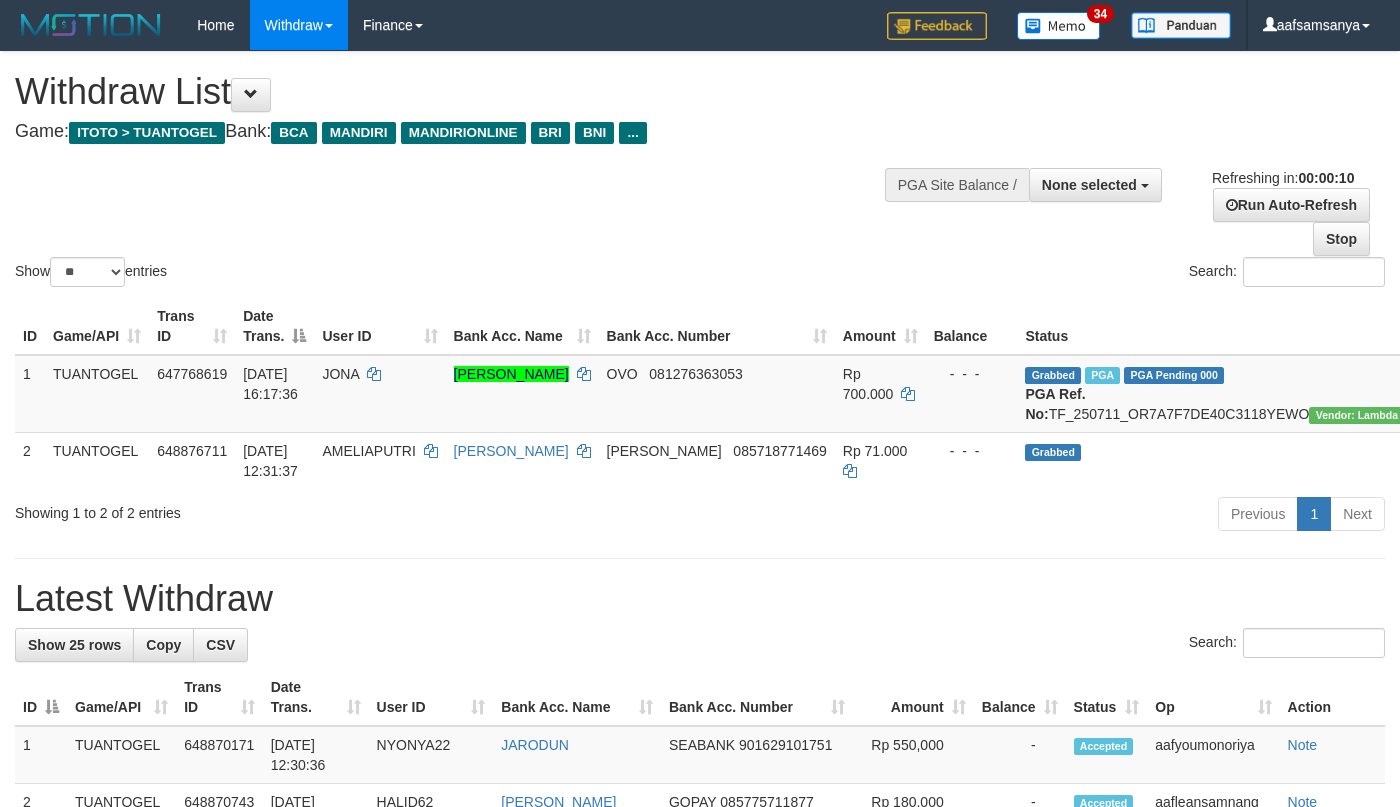 select 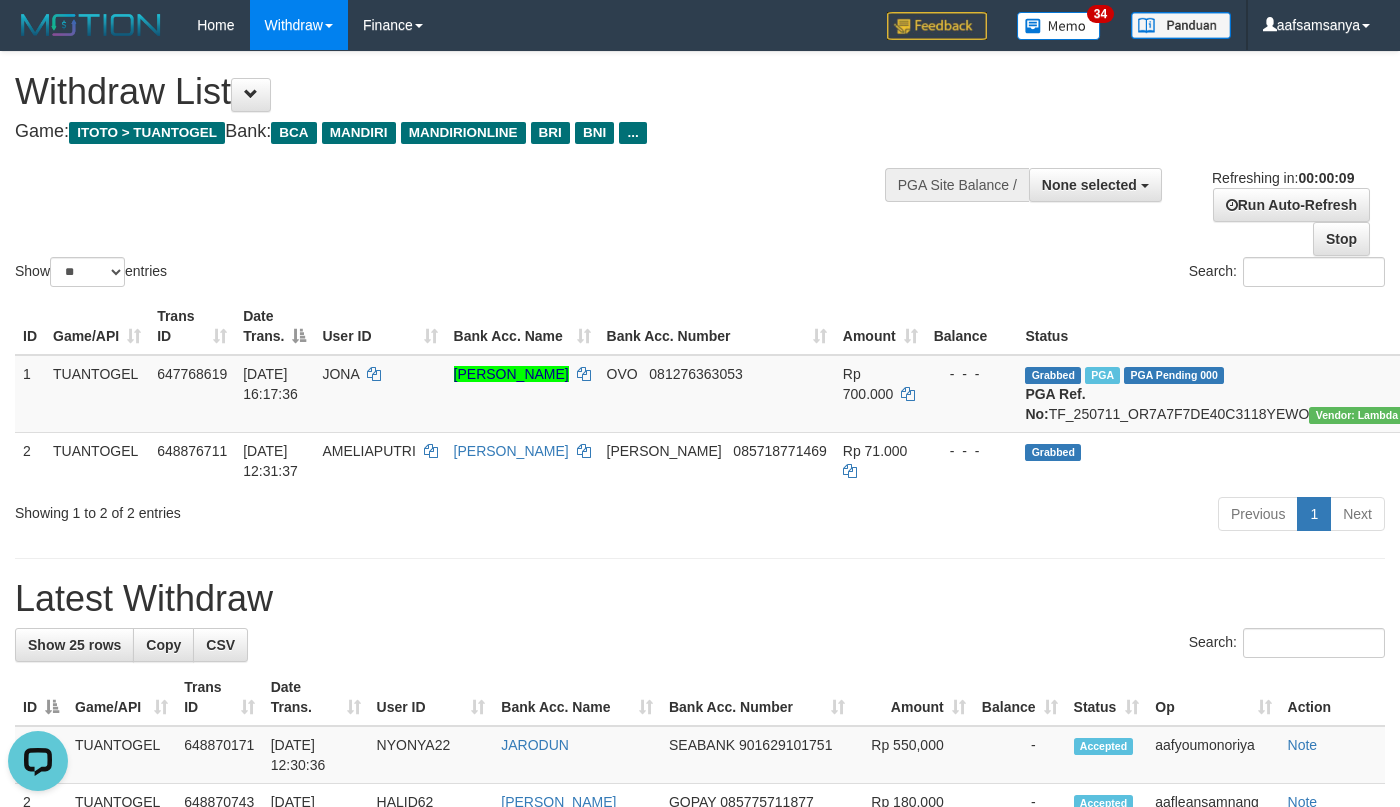 scroll, scrollTop: 0, scrollLeft: 0, axis: both 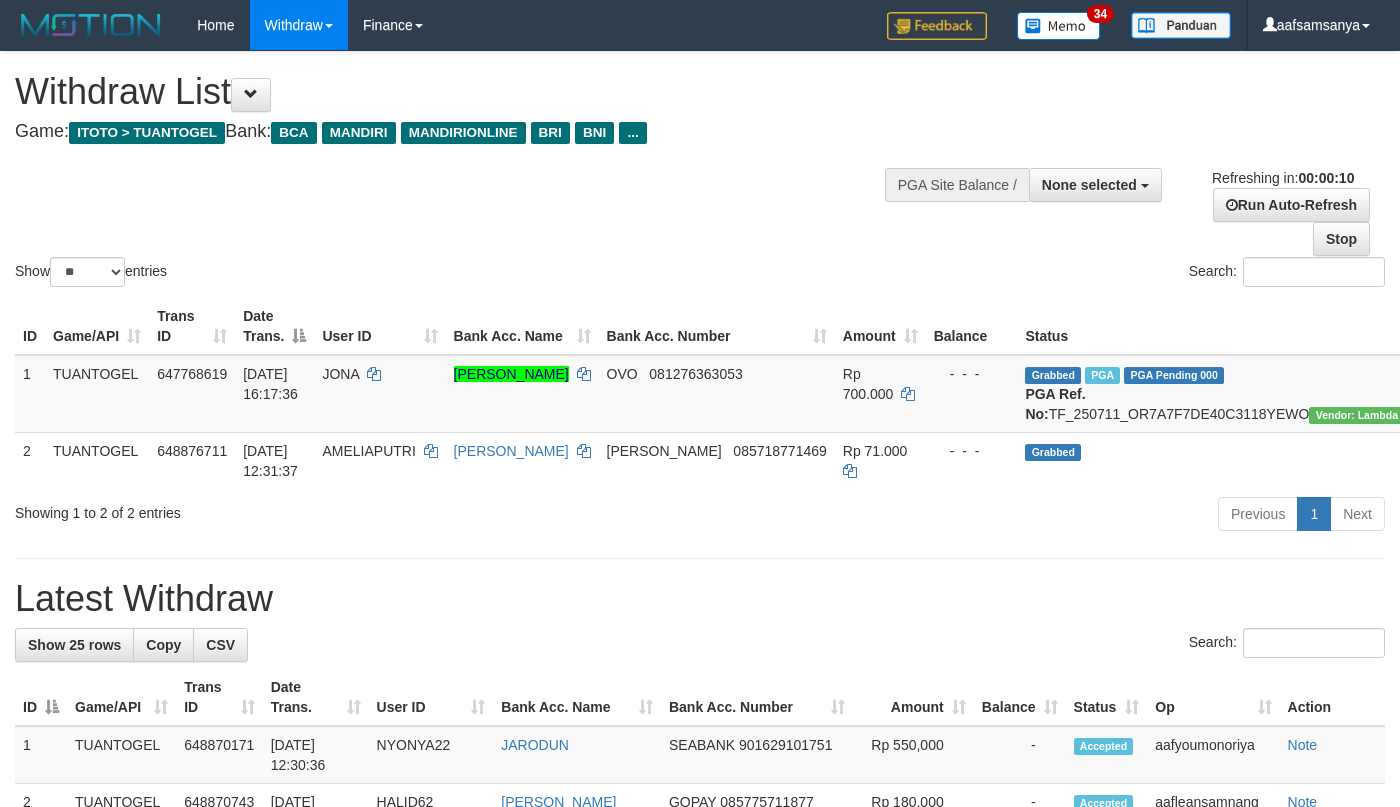select 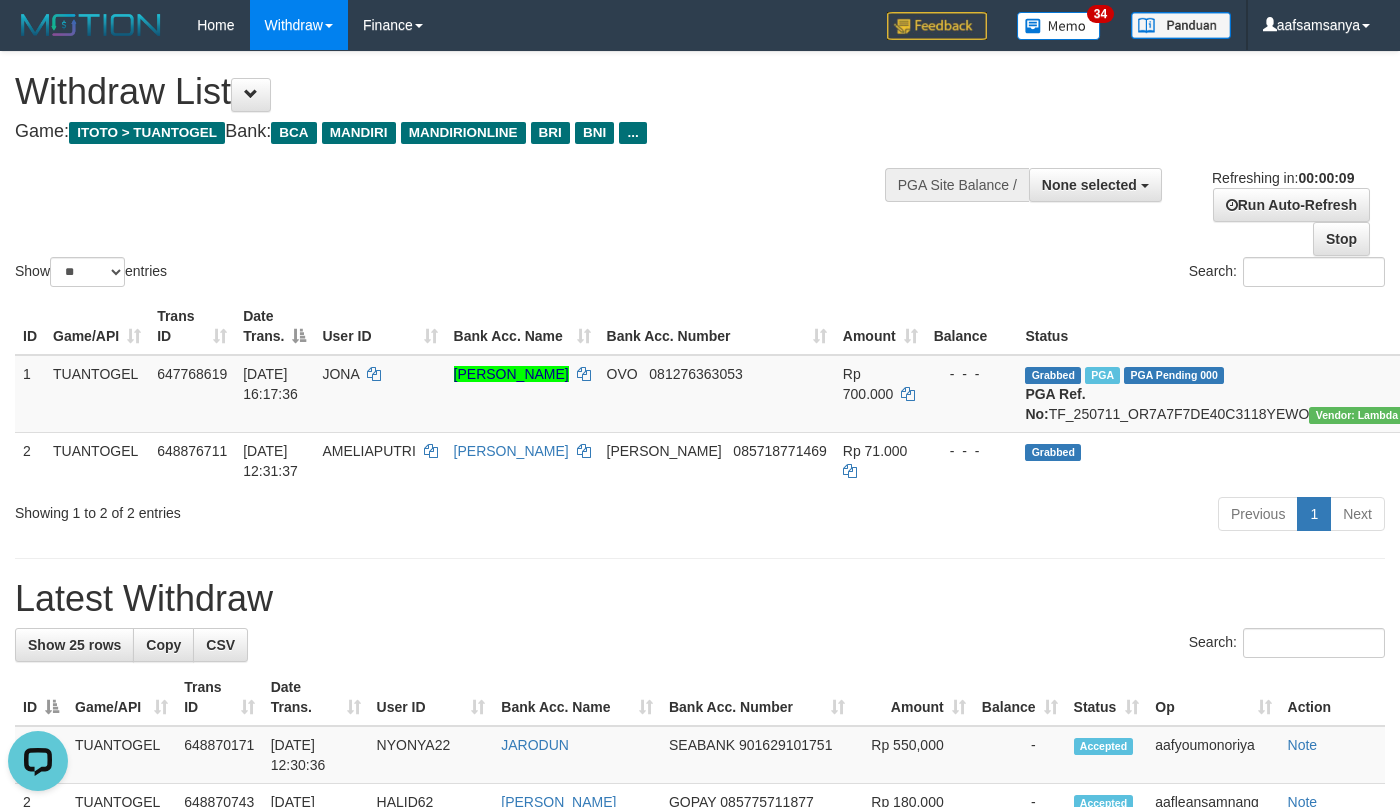scroll, scrollTop: 0, scrollLeft: 0, axis: both 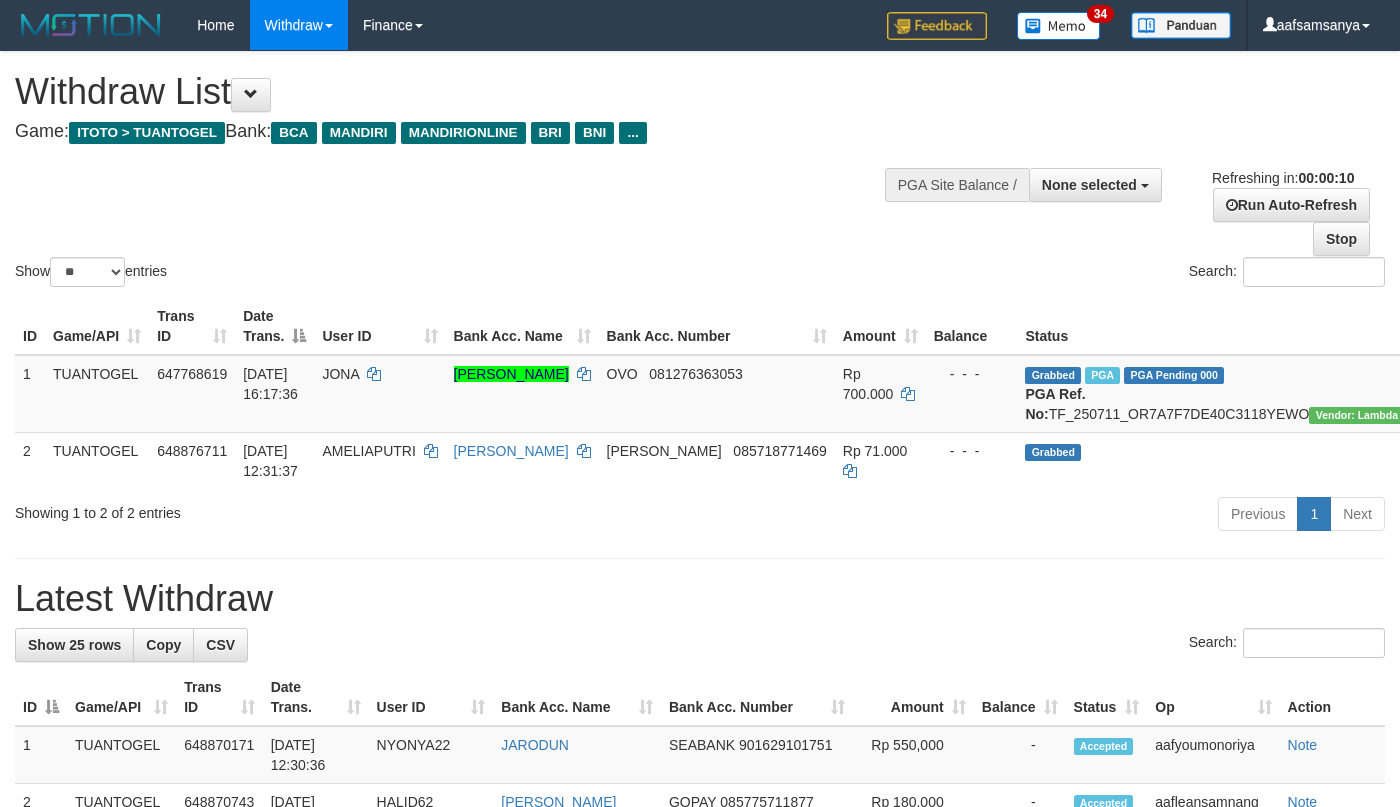 select 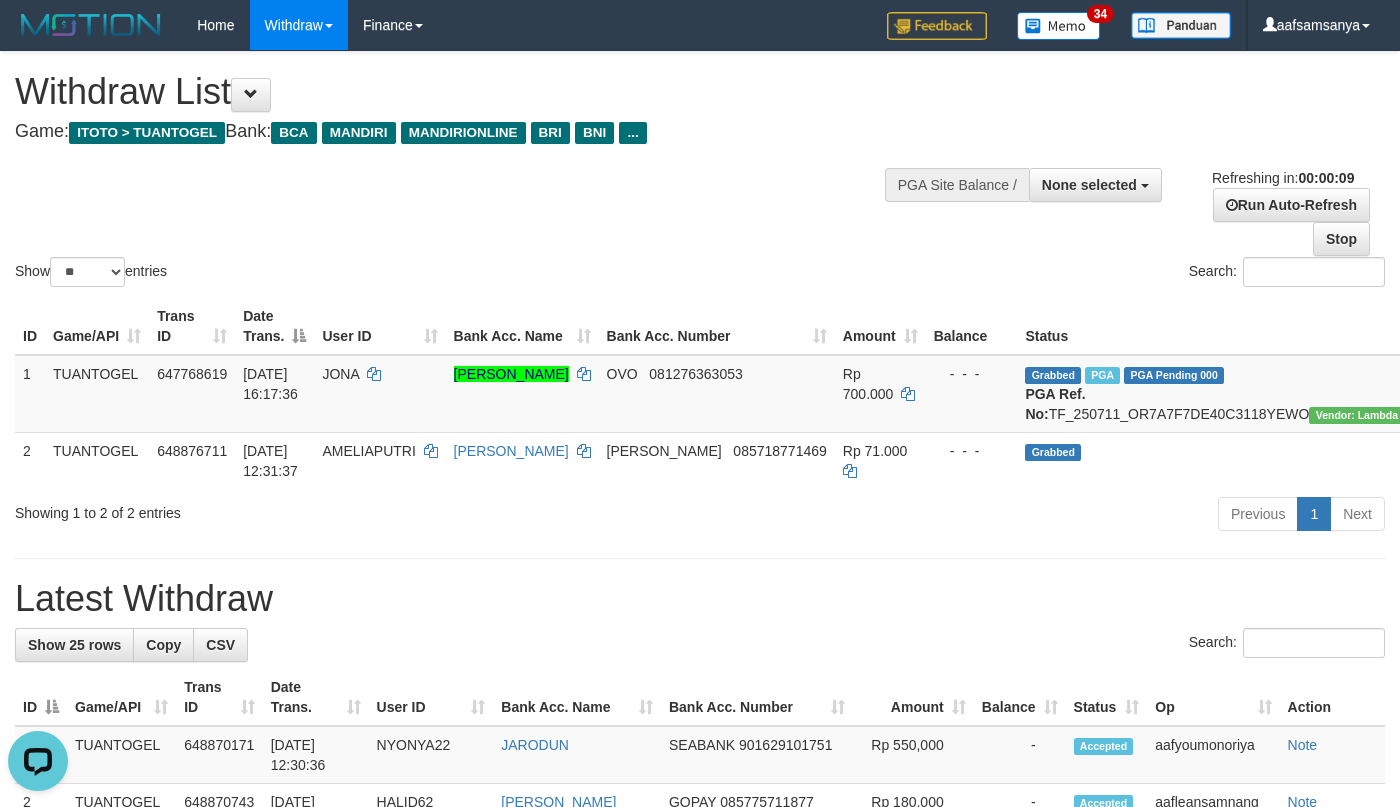 scroll, scrollTop: 0, scrollLeft: 0, axis: both 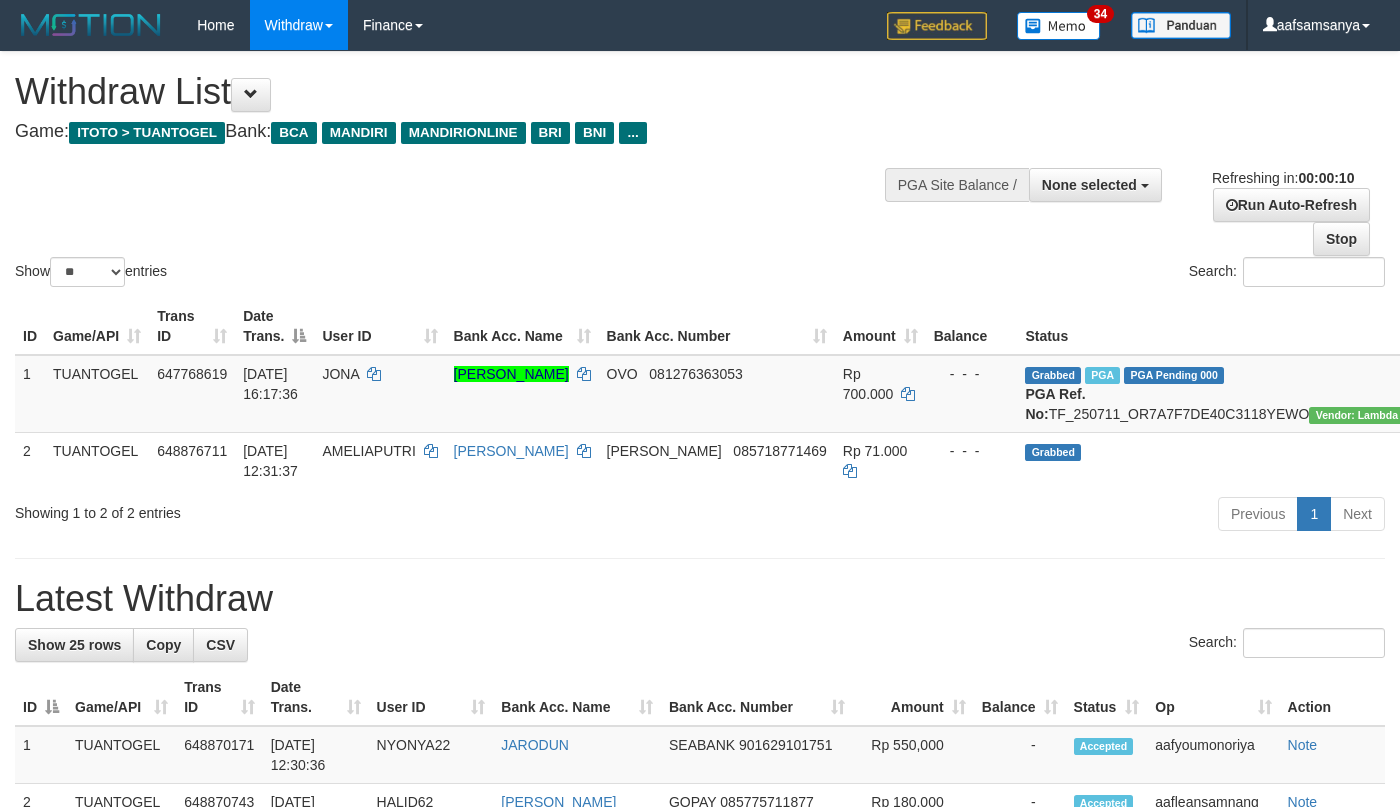 select 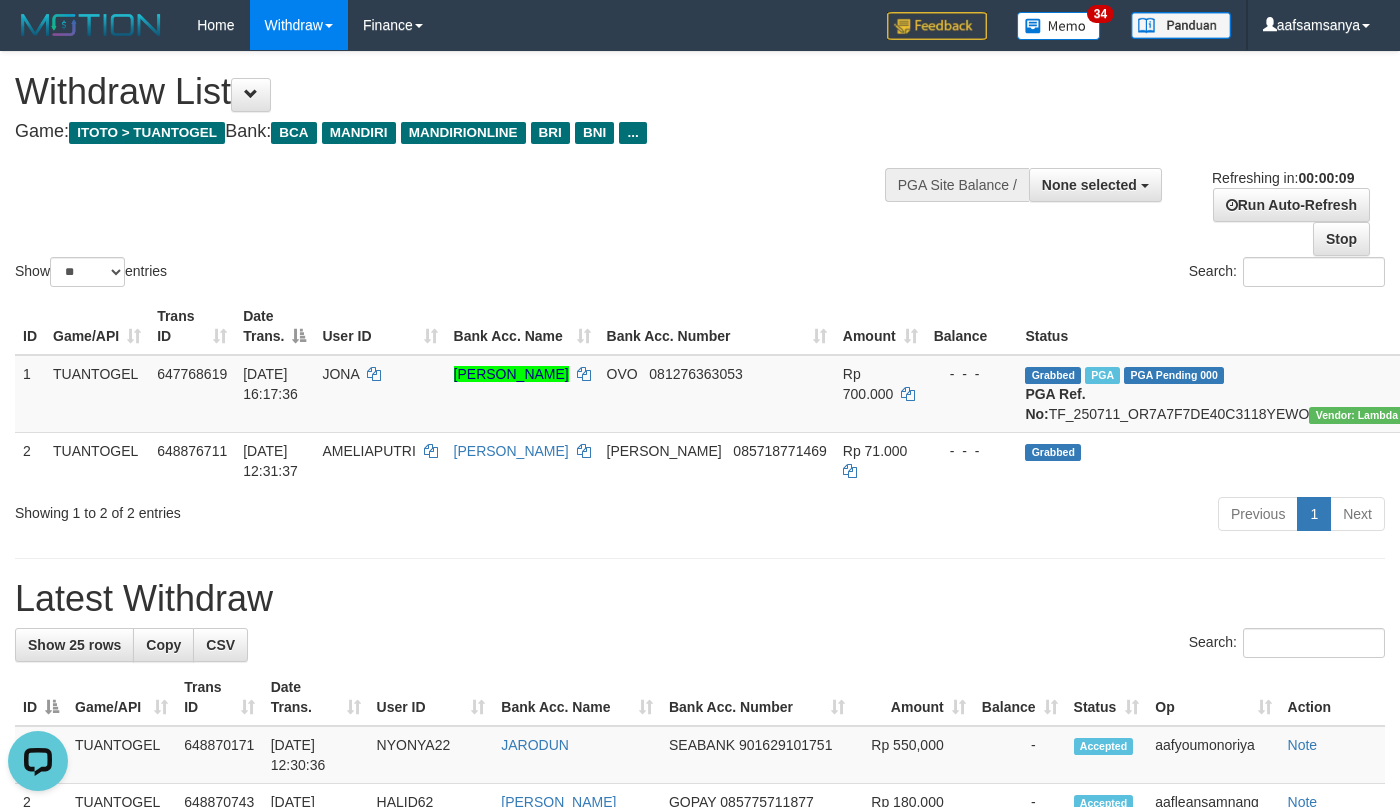 scroll, scrollTop: 0, scrollLeft: 0, axis: both 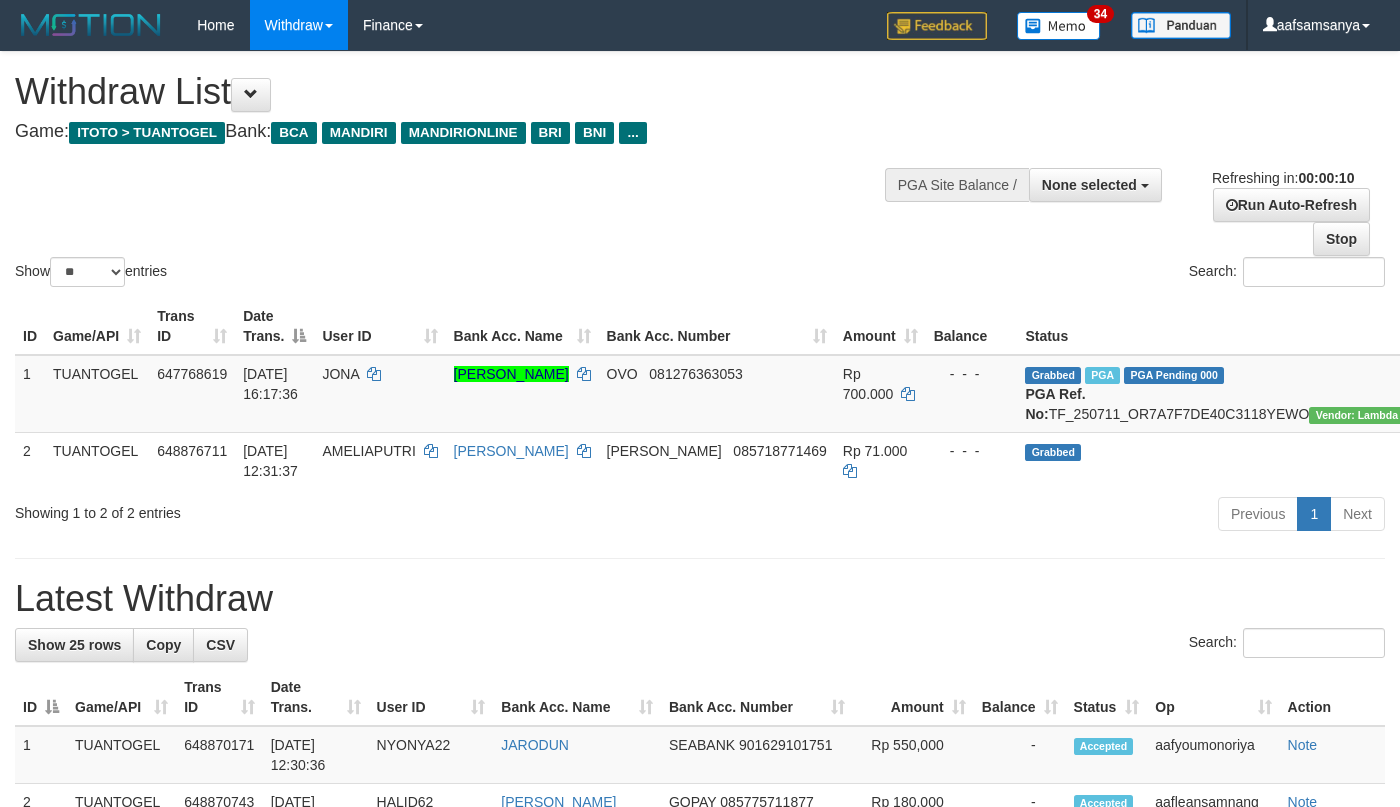 select 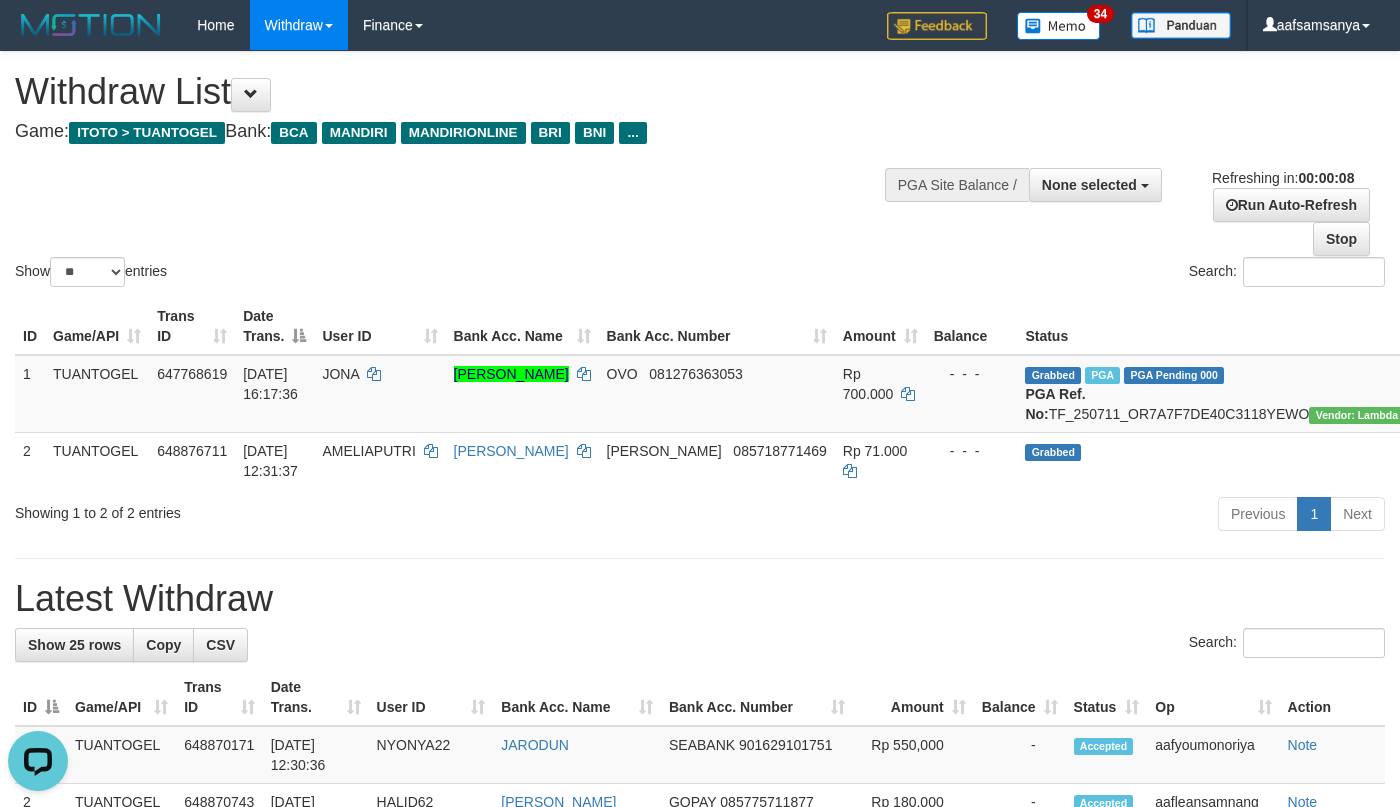 scroll, scrollTop: 0, scrollLeft: 0, axis: both 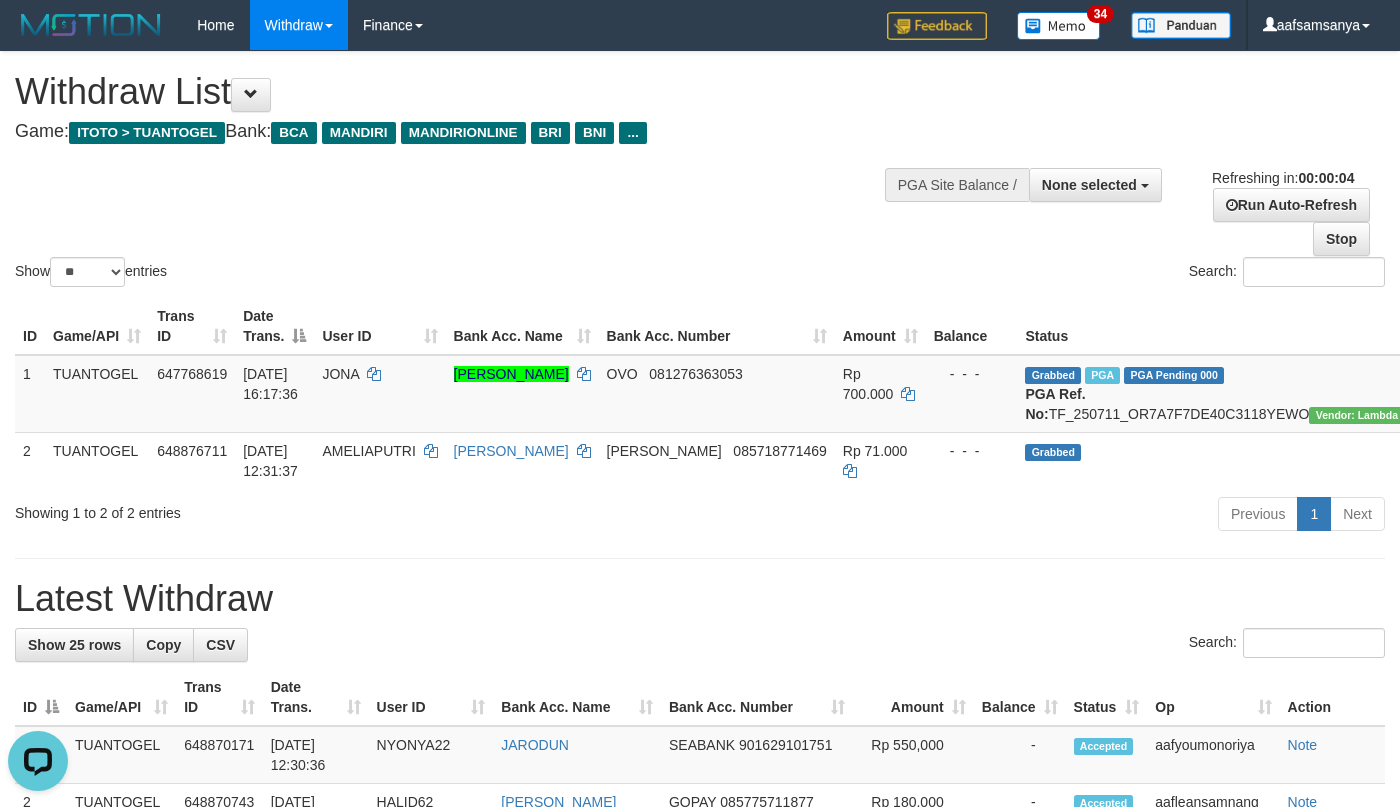 click on "Previous 1 Next" at bounding box center [991, 516] 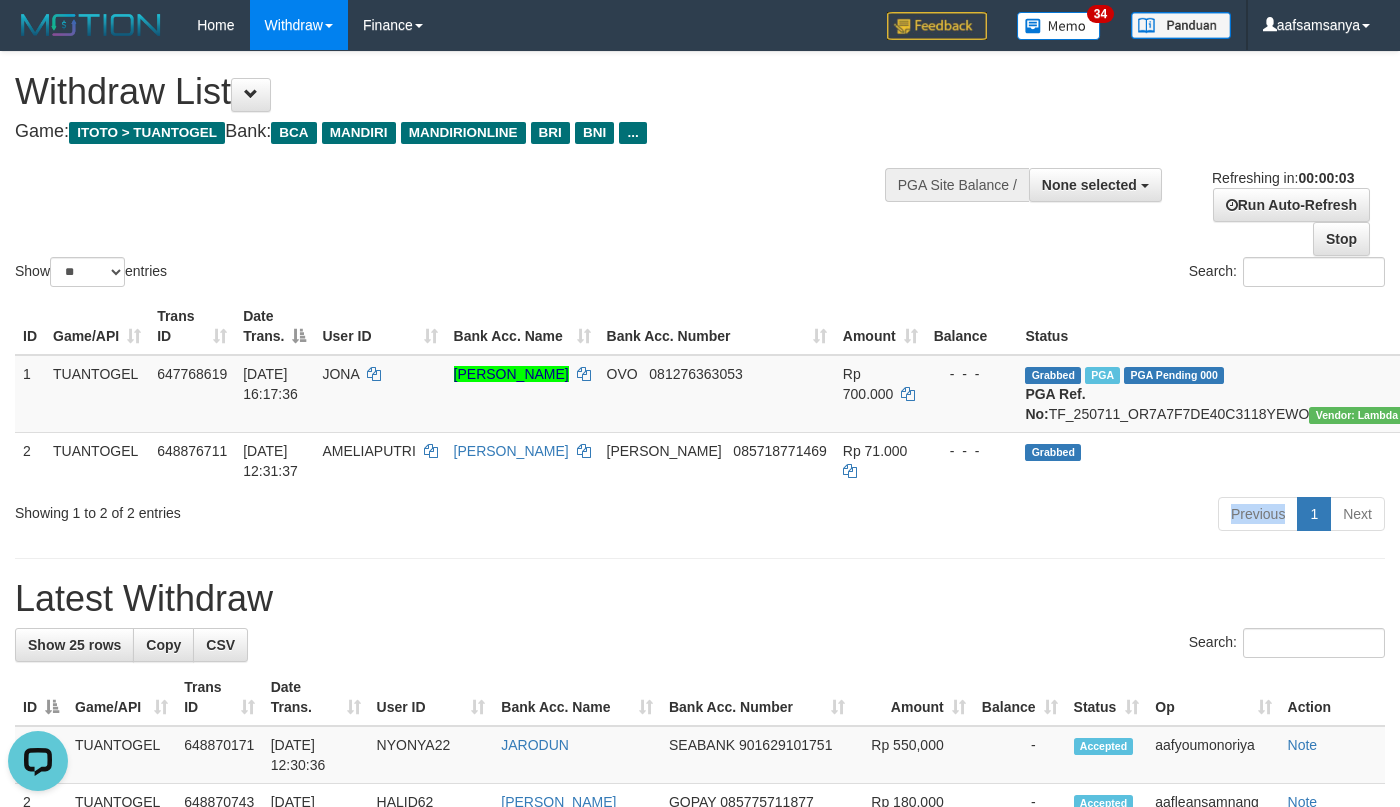 click on "Previous 1 Next" at bounding box center [991, 516] 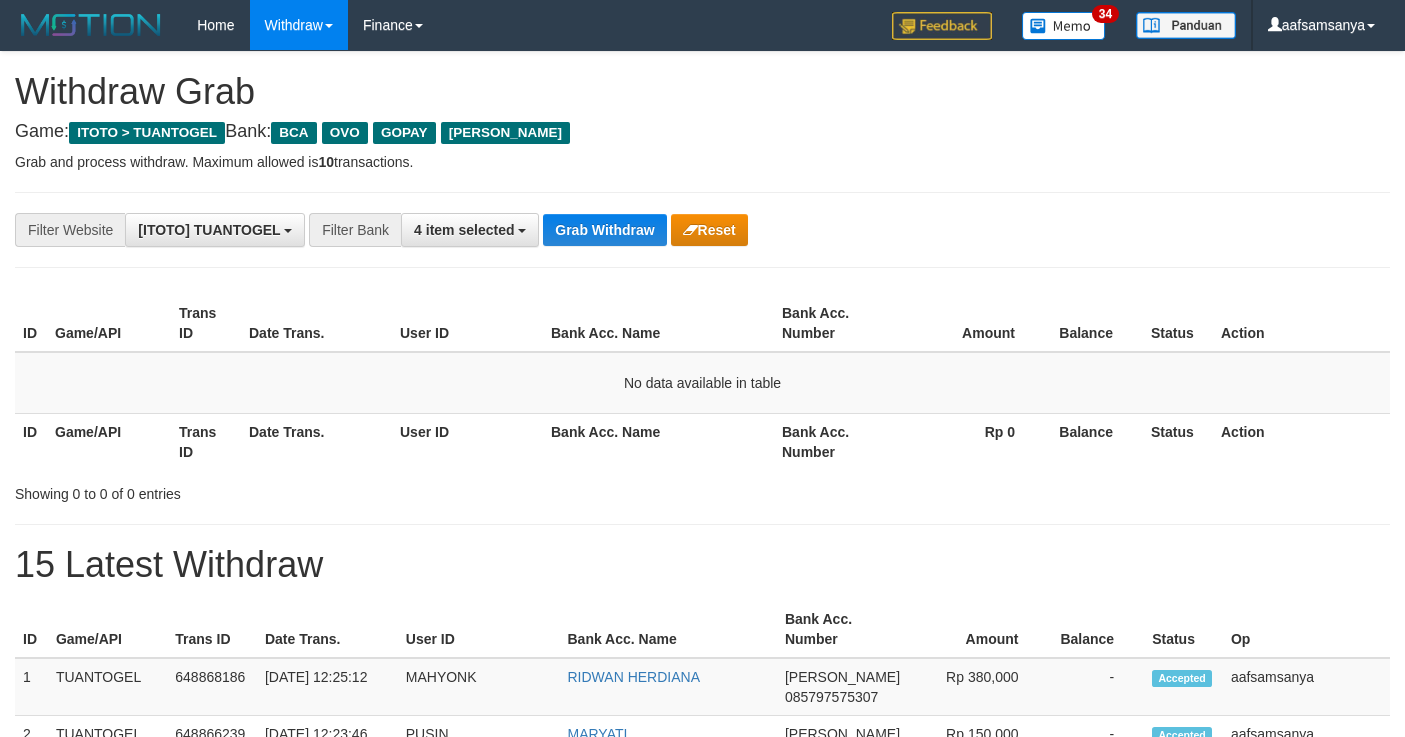 scroll, scrollTop: 0, scrollLeft: 0, axis: both 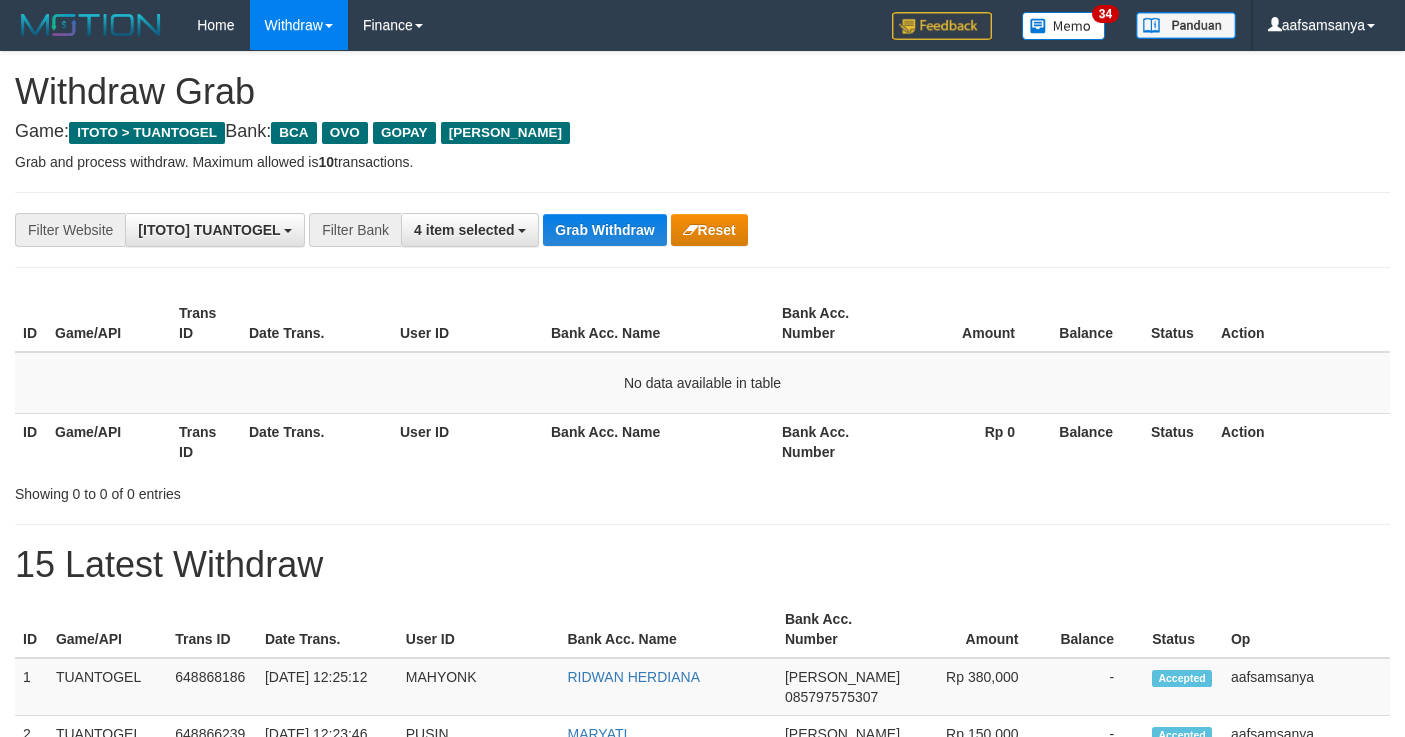 click on "**********" at bounding box center (702, 694) 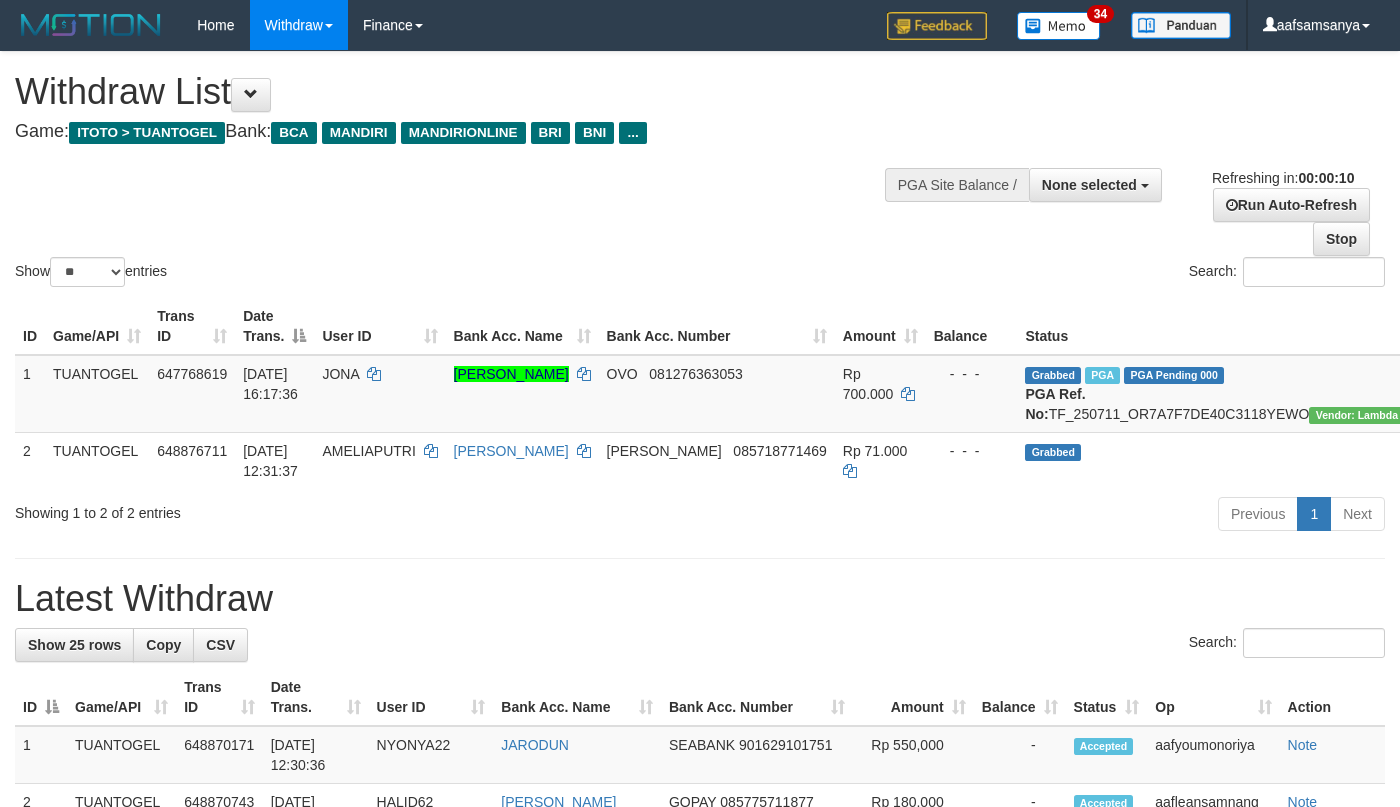 select 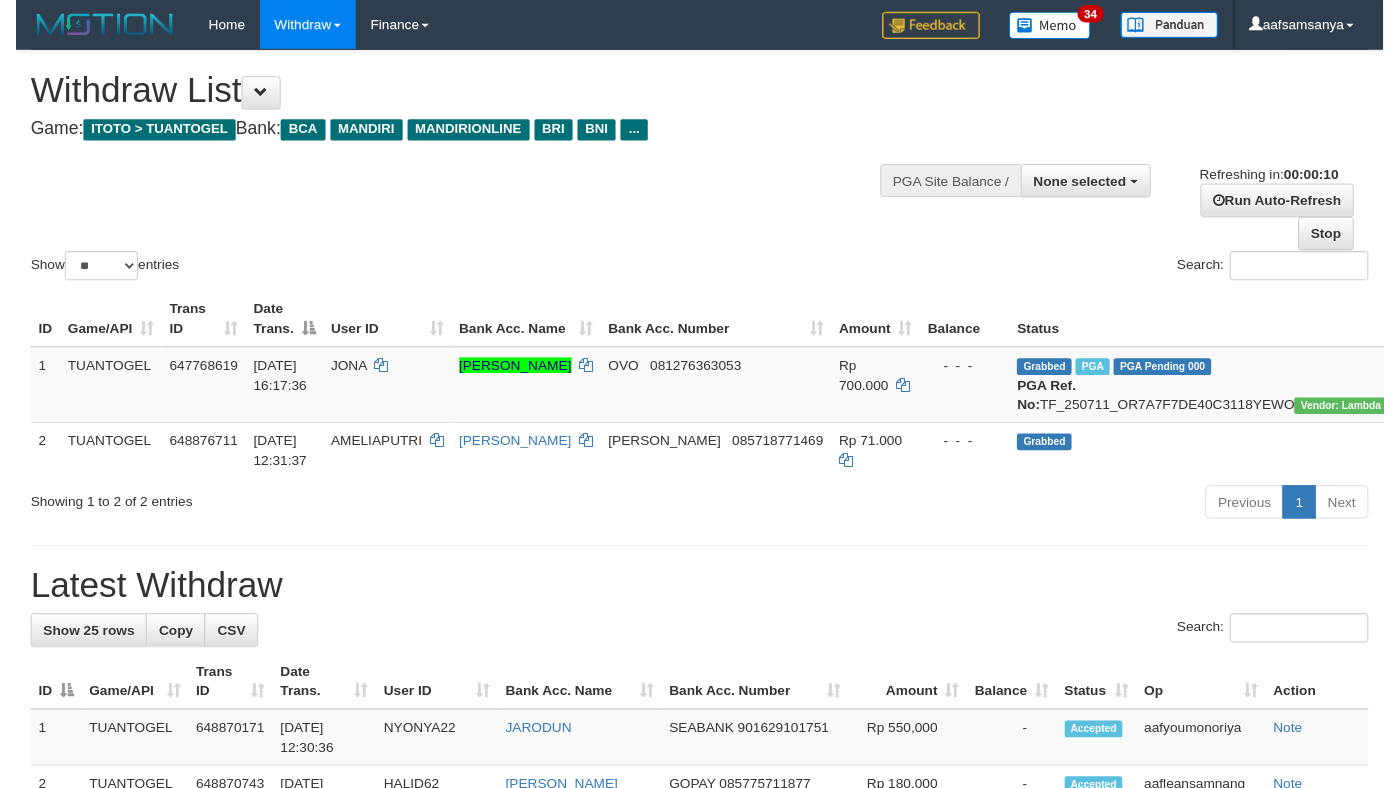 scroll, scrollTop: 0, scrollLeft: 0, axis: both 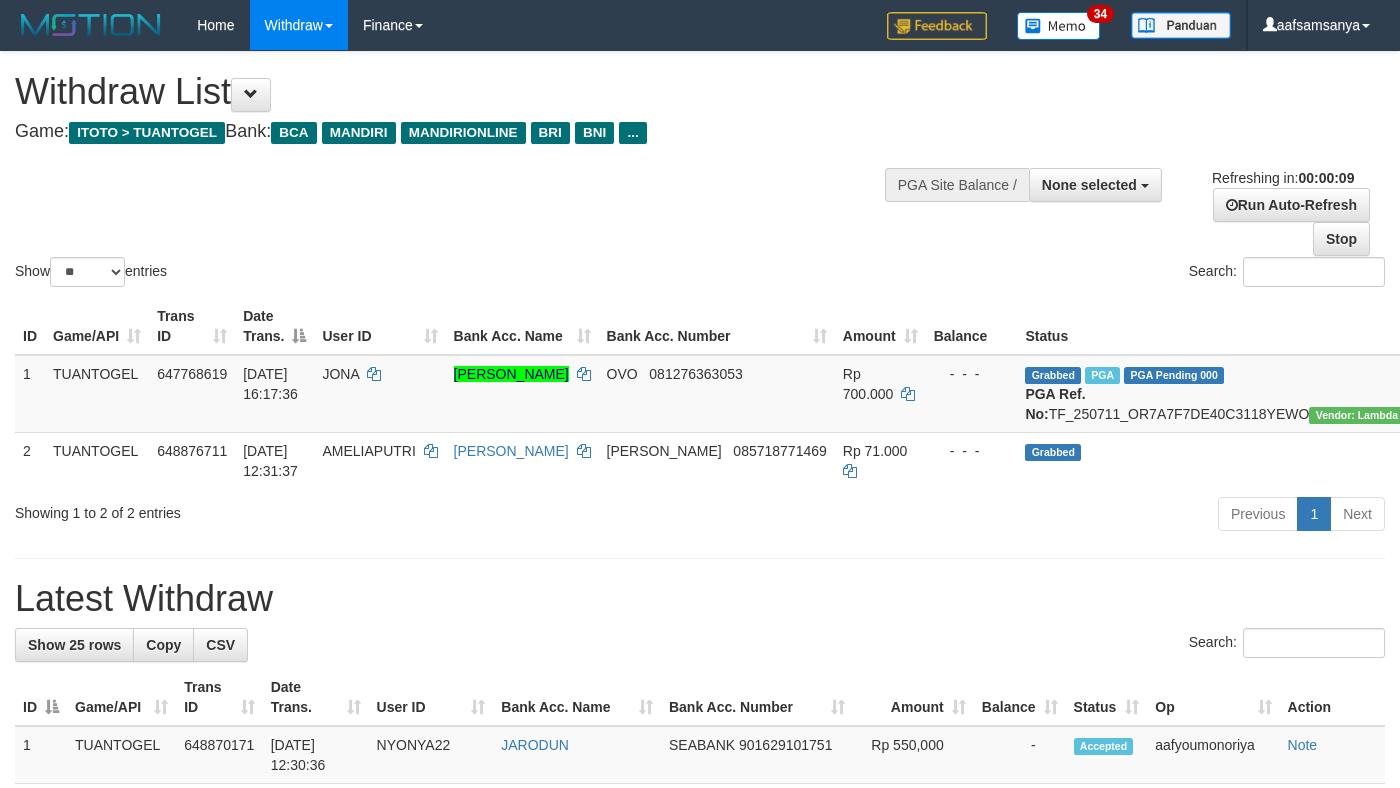 click on "Latest Withdraw" at bounding box center (700, 599) 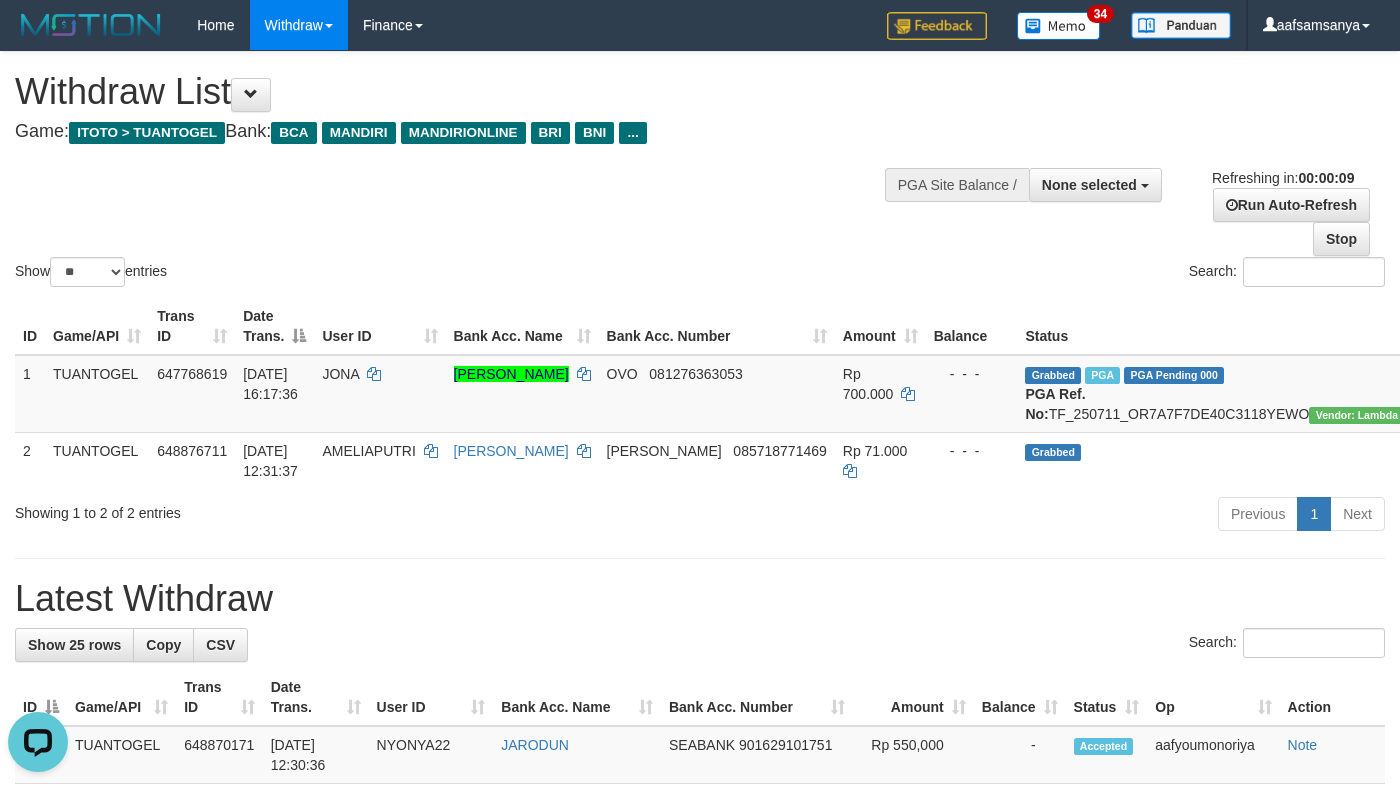 scroll, scrollTop: 0, scrollLeft: 0, axis: both 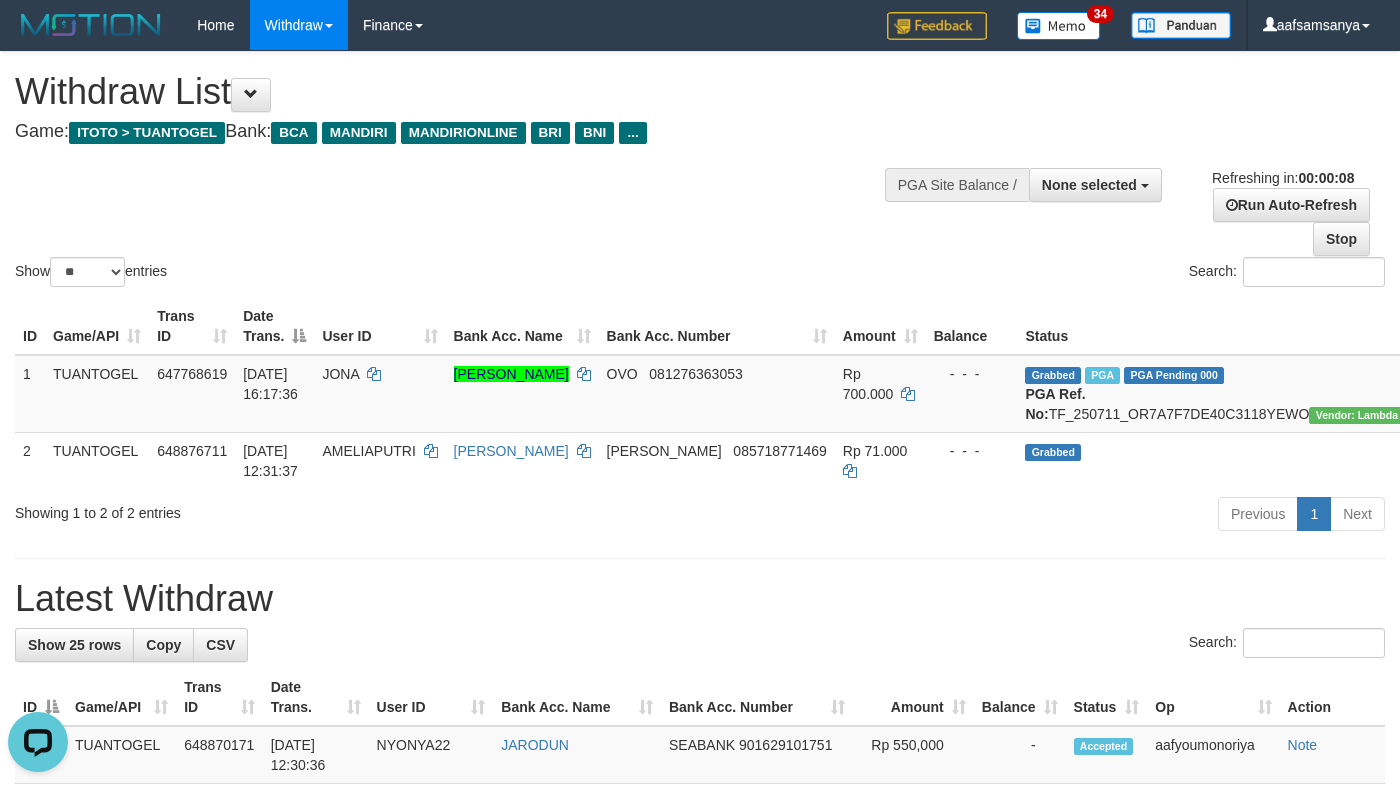 click on "Latest Withdraw" at bounding box center [700, 599] 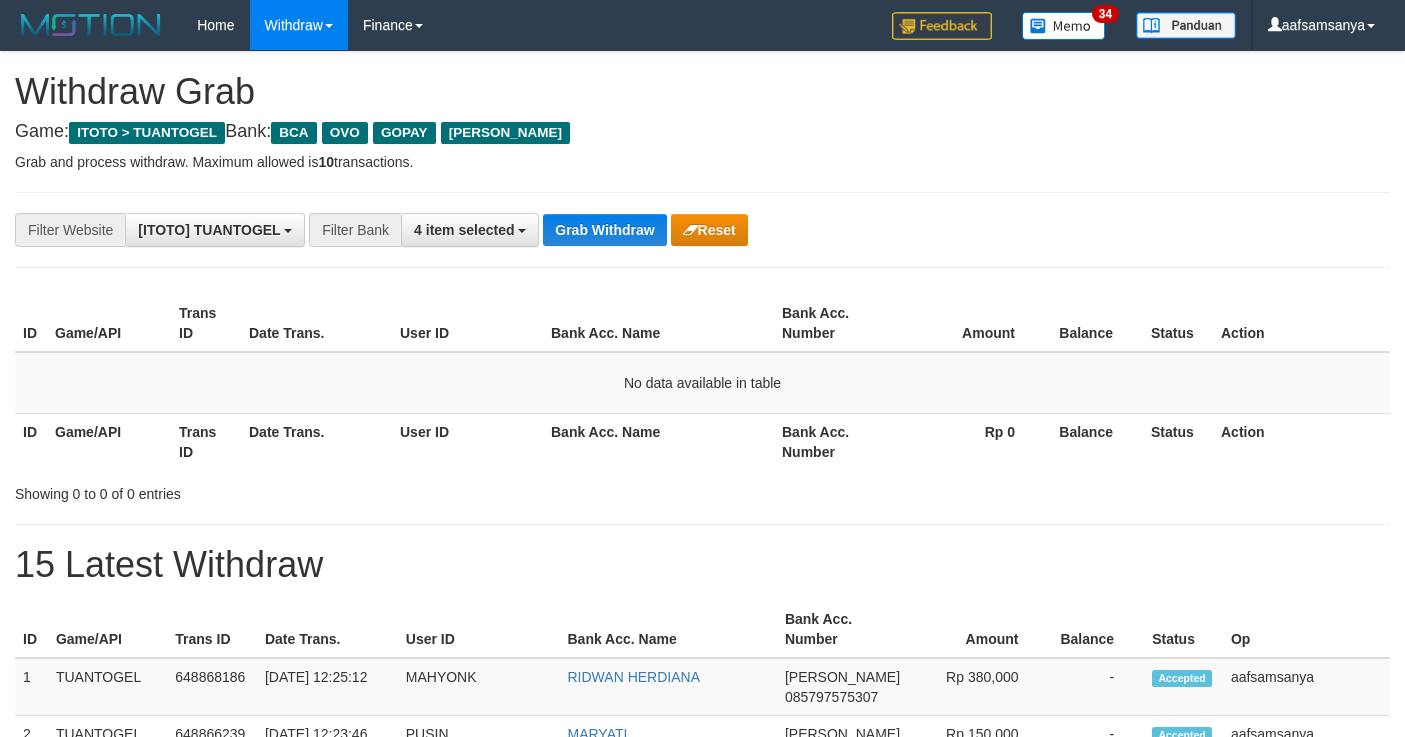scroll, scrollTop: 0, scrollLeft: 0, axis: both 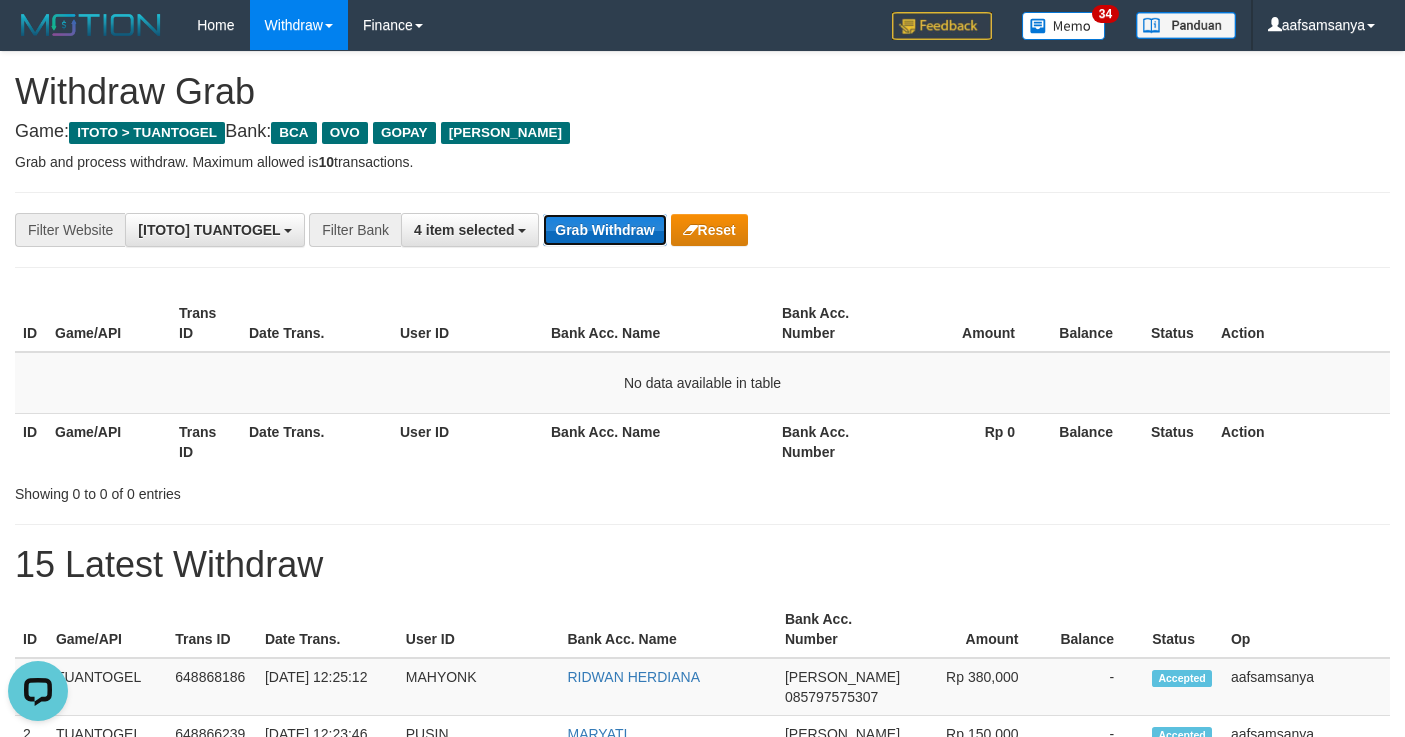 click on "Grab Withdraw" at bounding box center [604, 230] 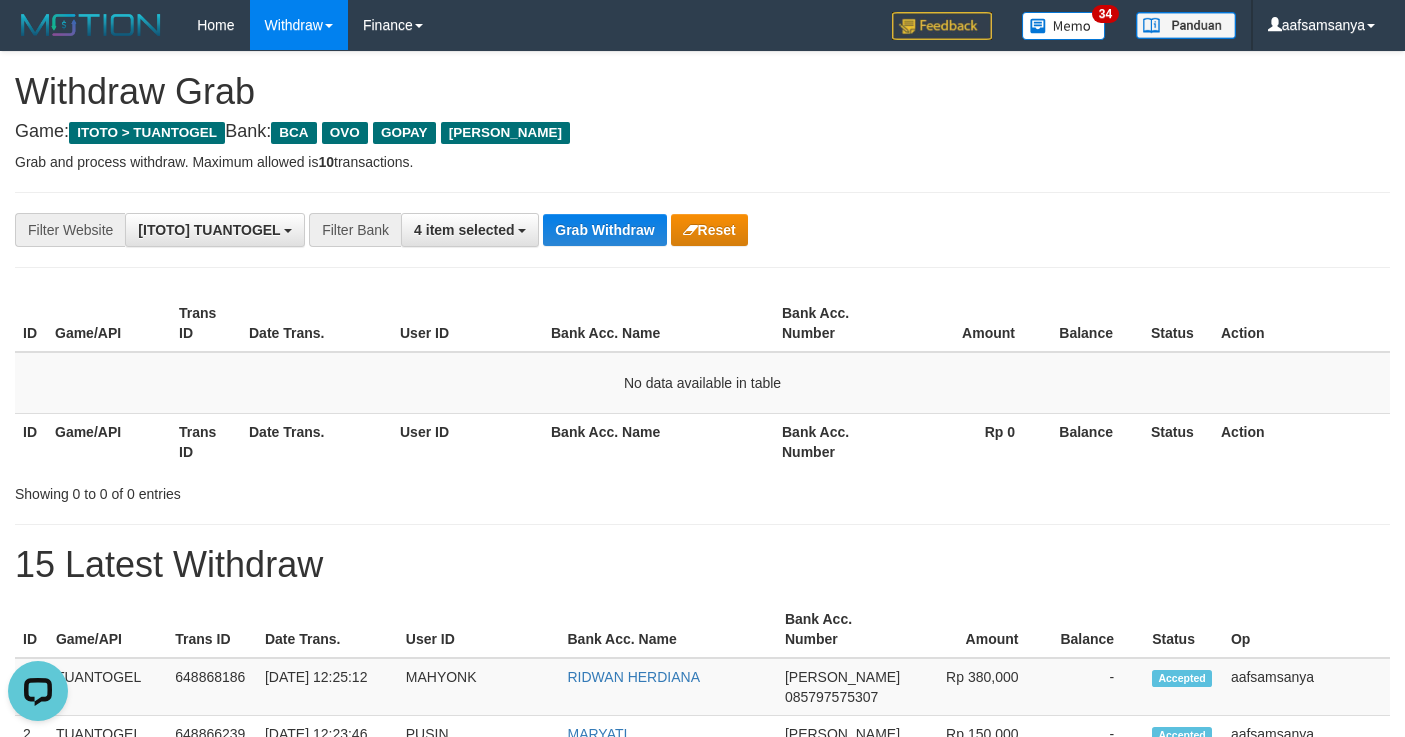 drag, startPoint x: 1001, startPoint y: 278, endPoint x: 625, endPoint y: 303, distance: 376.8302 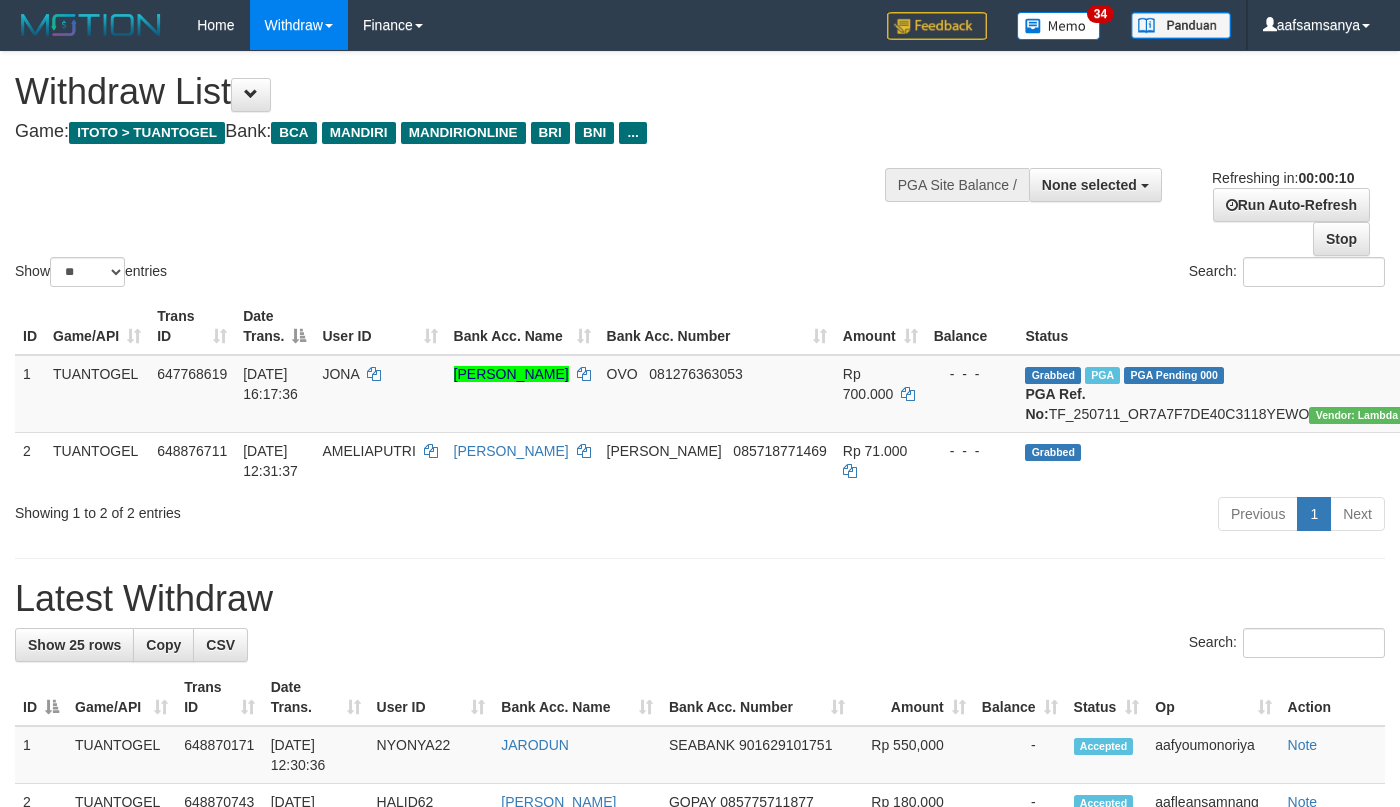 select 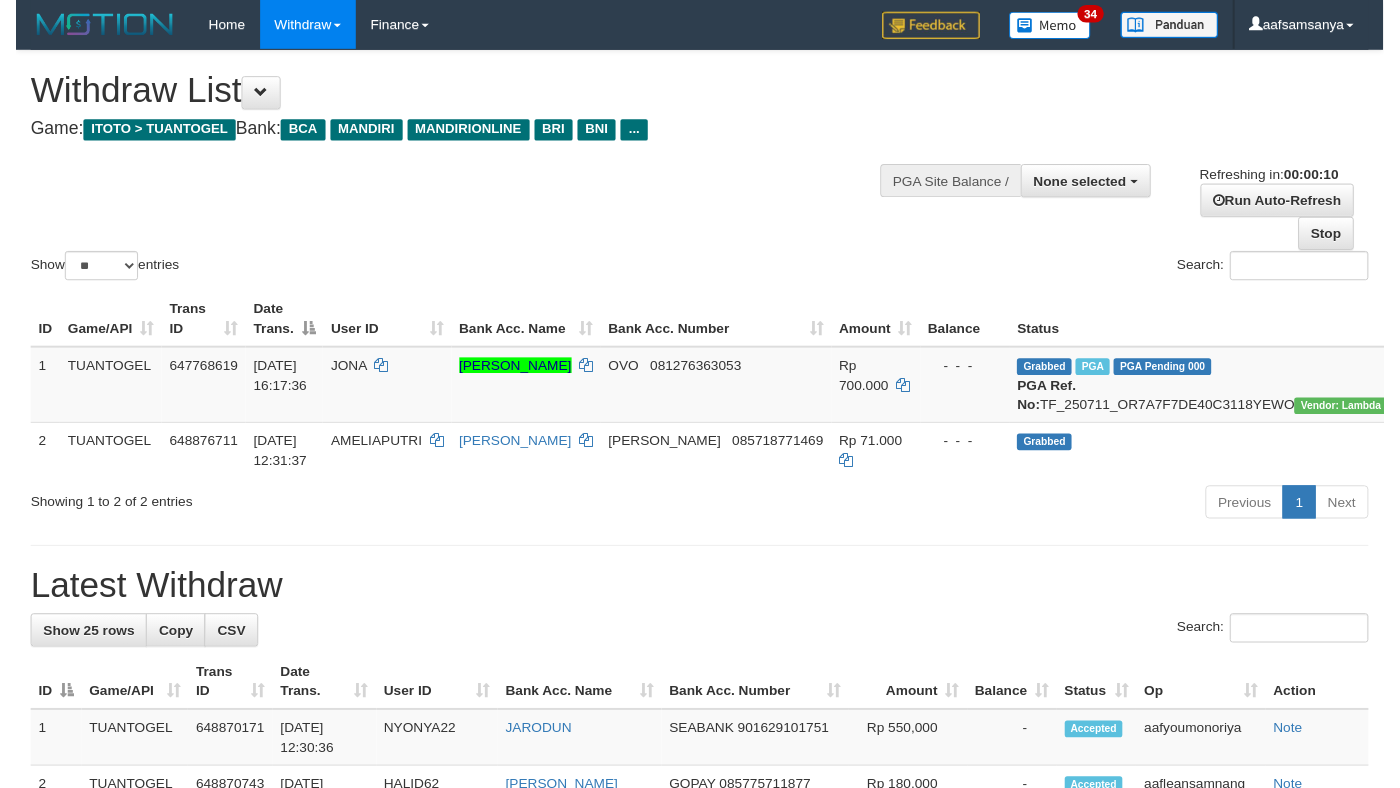 scroll, scrollTop: 0, scrollLeft: 0, axis: both 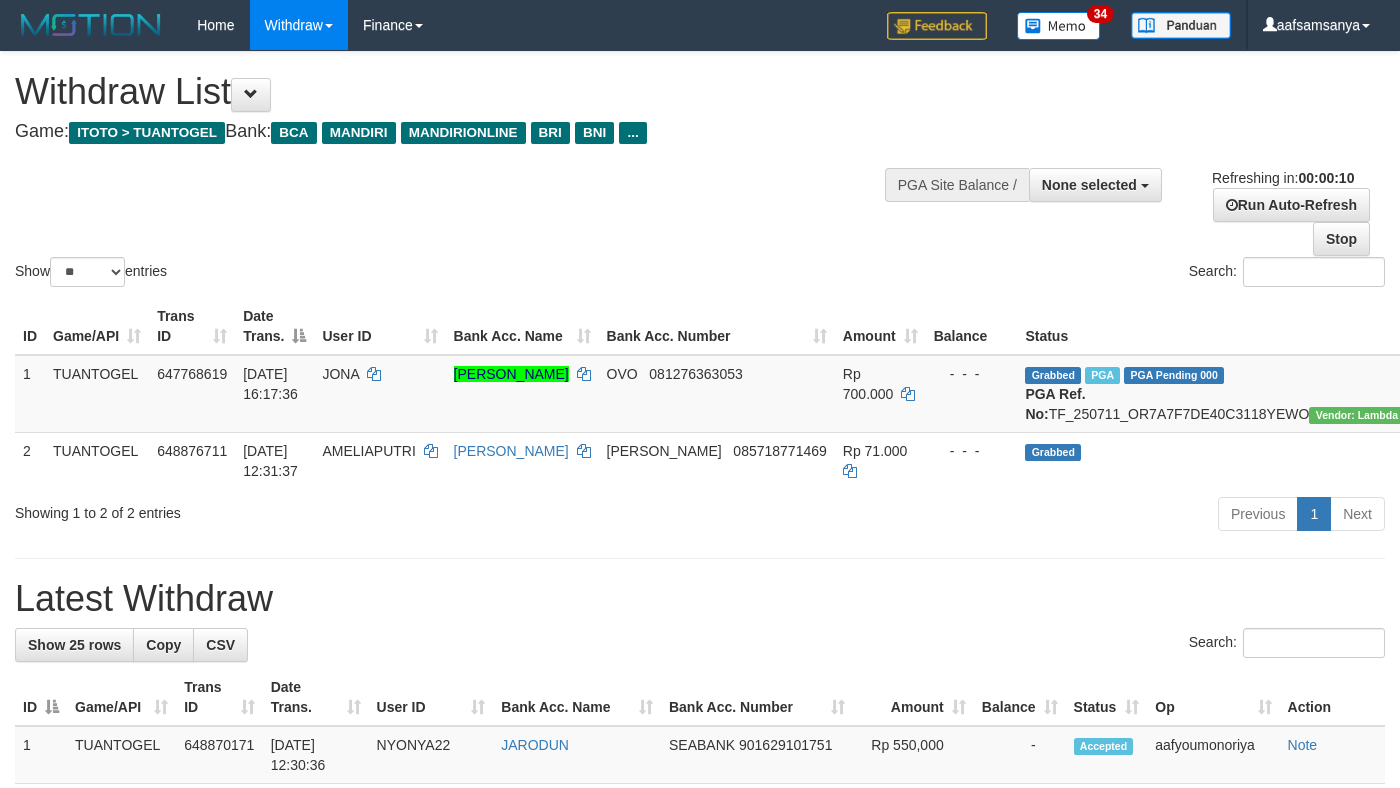 click on "Game:   ITOTO > TUANTOGEL    				Bank:   BCA   MANDIRI   MANDIRIONLINE   BRI   BNI   ..." at bounding box center [464, 132] 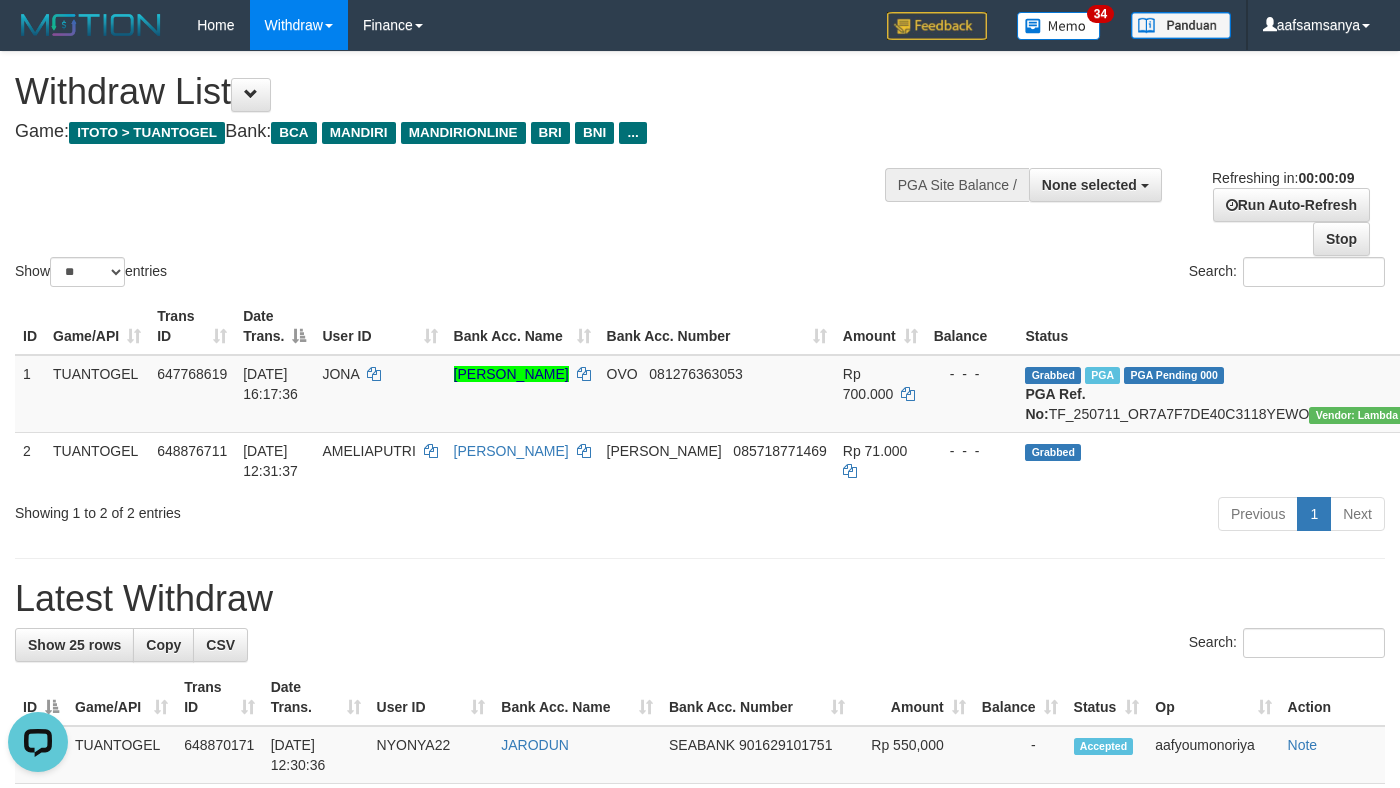 scroll, scrollTop: 0, scrollLeft: 0, axis: both 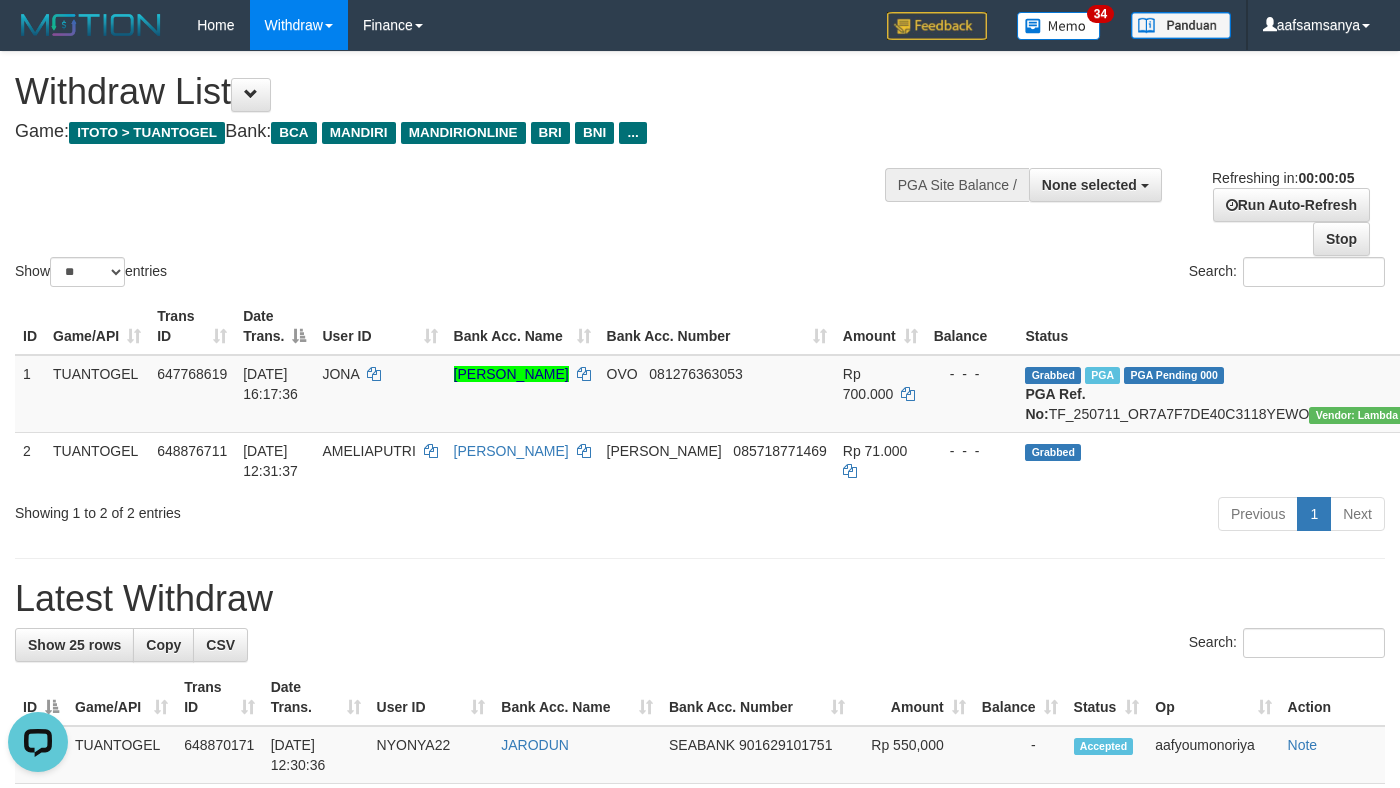 click on "Withdraw List" at bounding box center [464, 92] 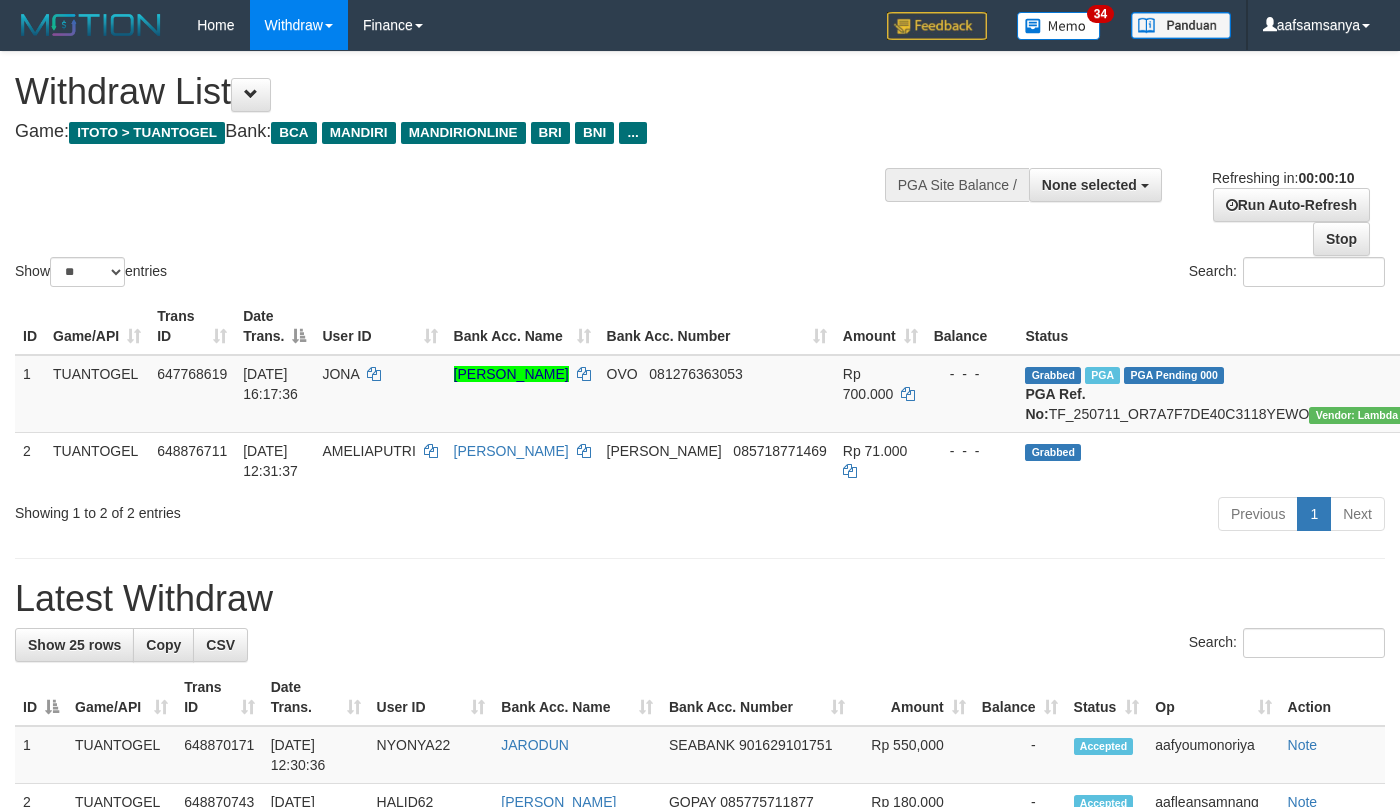 select 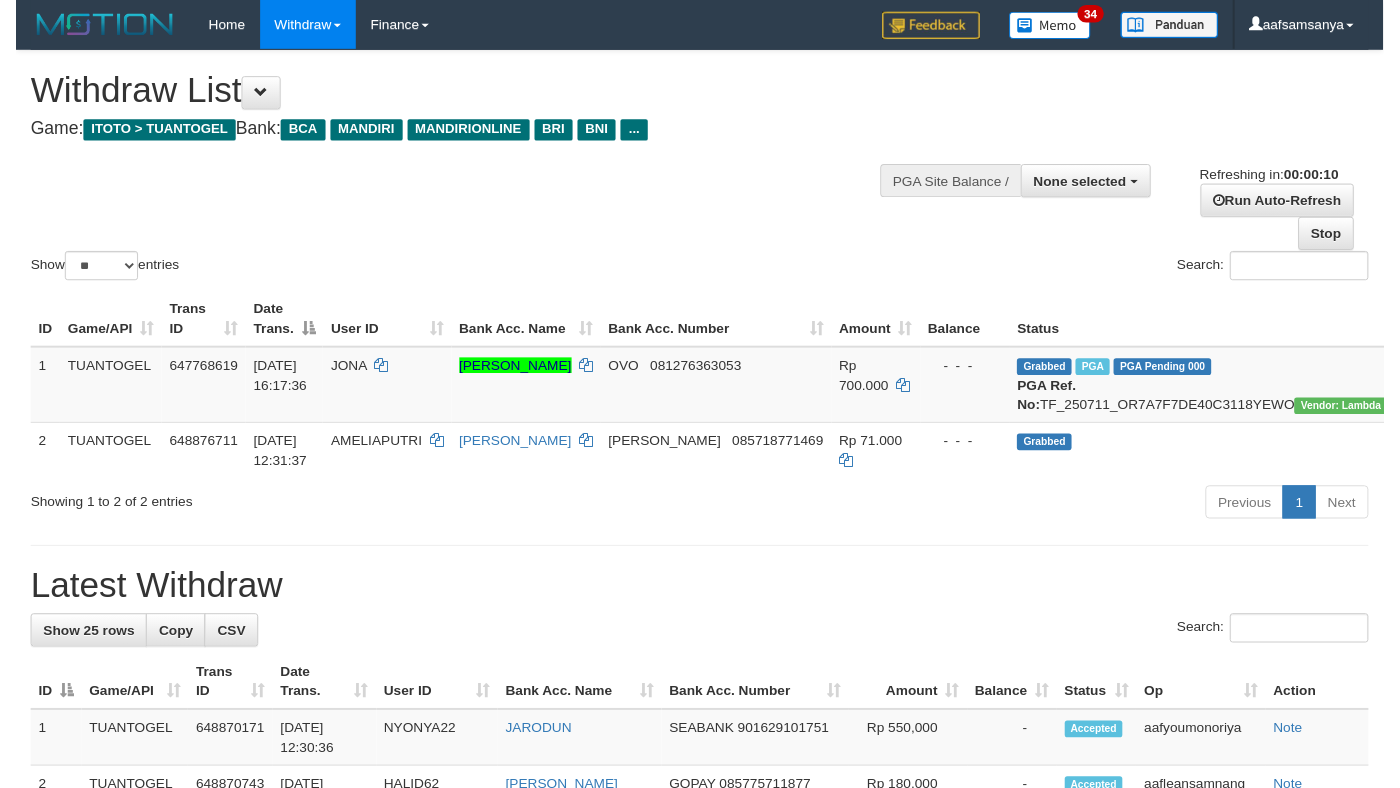 scroll, scrollTop: 0, scrollLeft: 0, axis: both 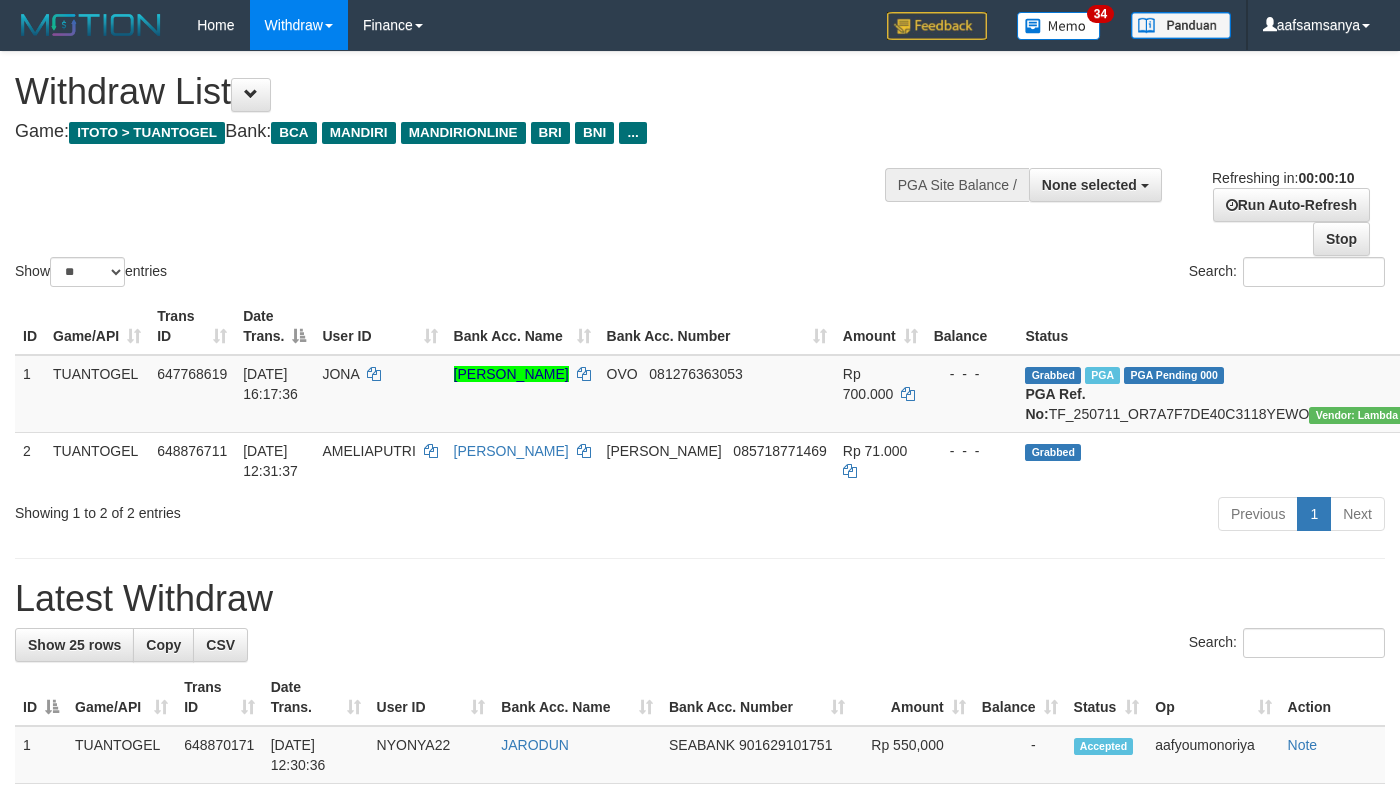 click on "Withdraw List" at bounding box center [464, 92] 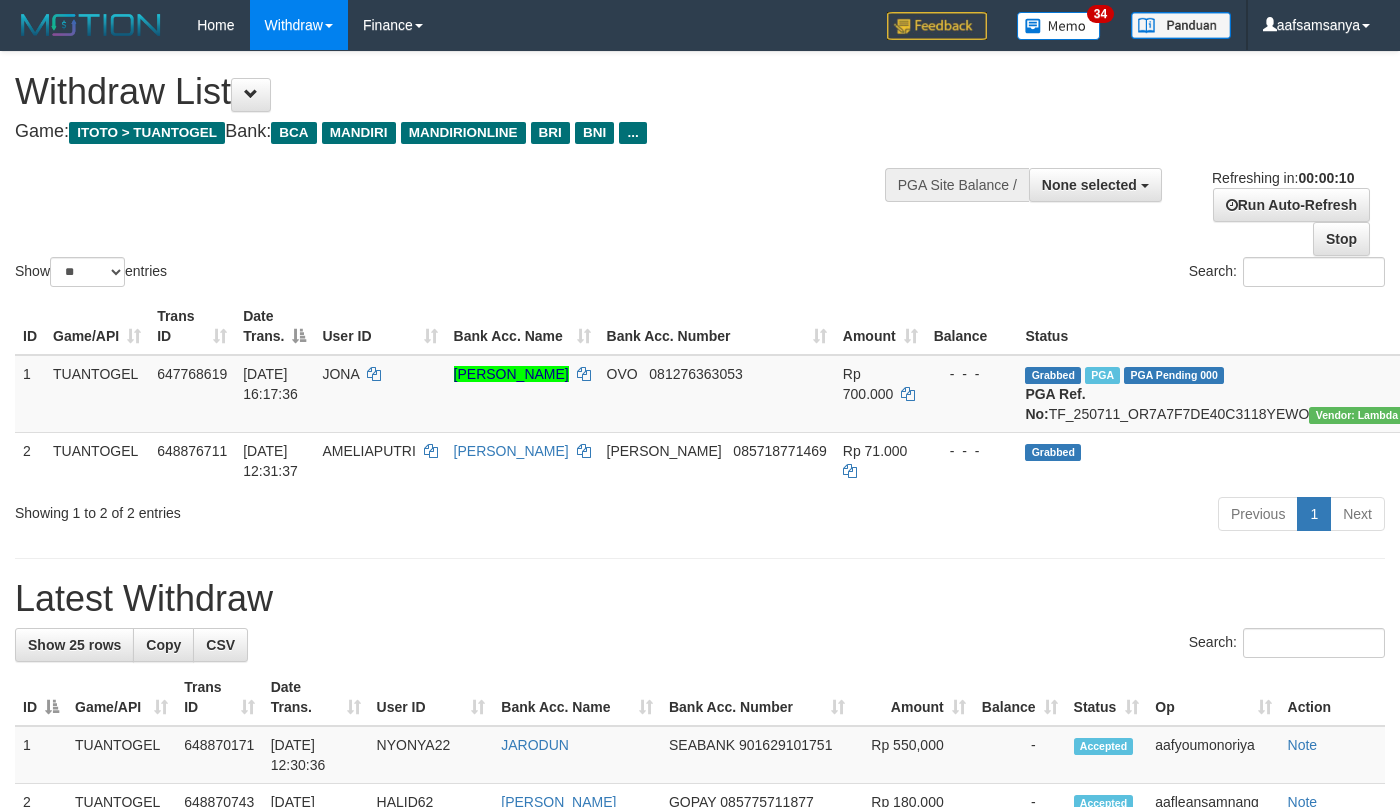 select 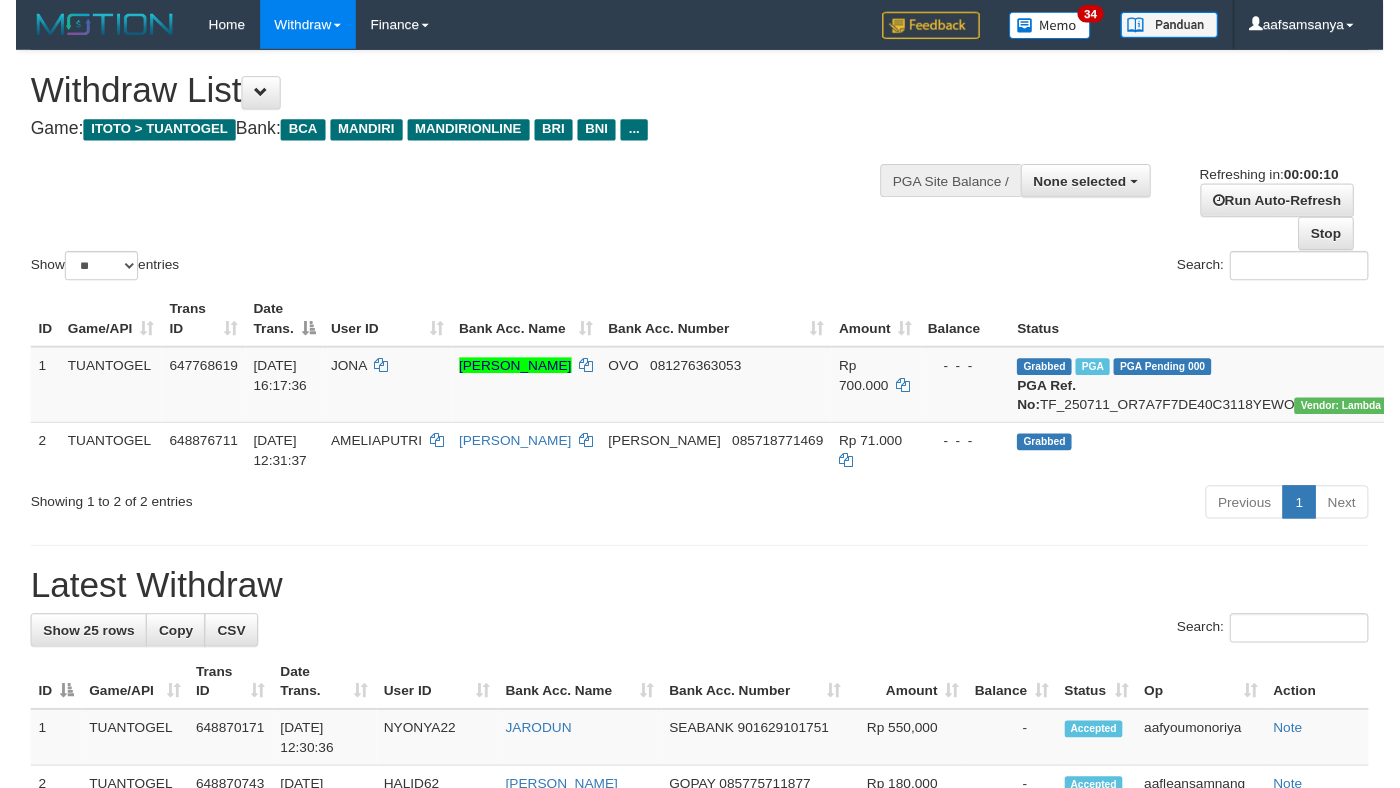scroll, scrollTop: 0, scrollLeft: 0, axis: both 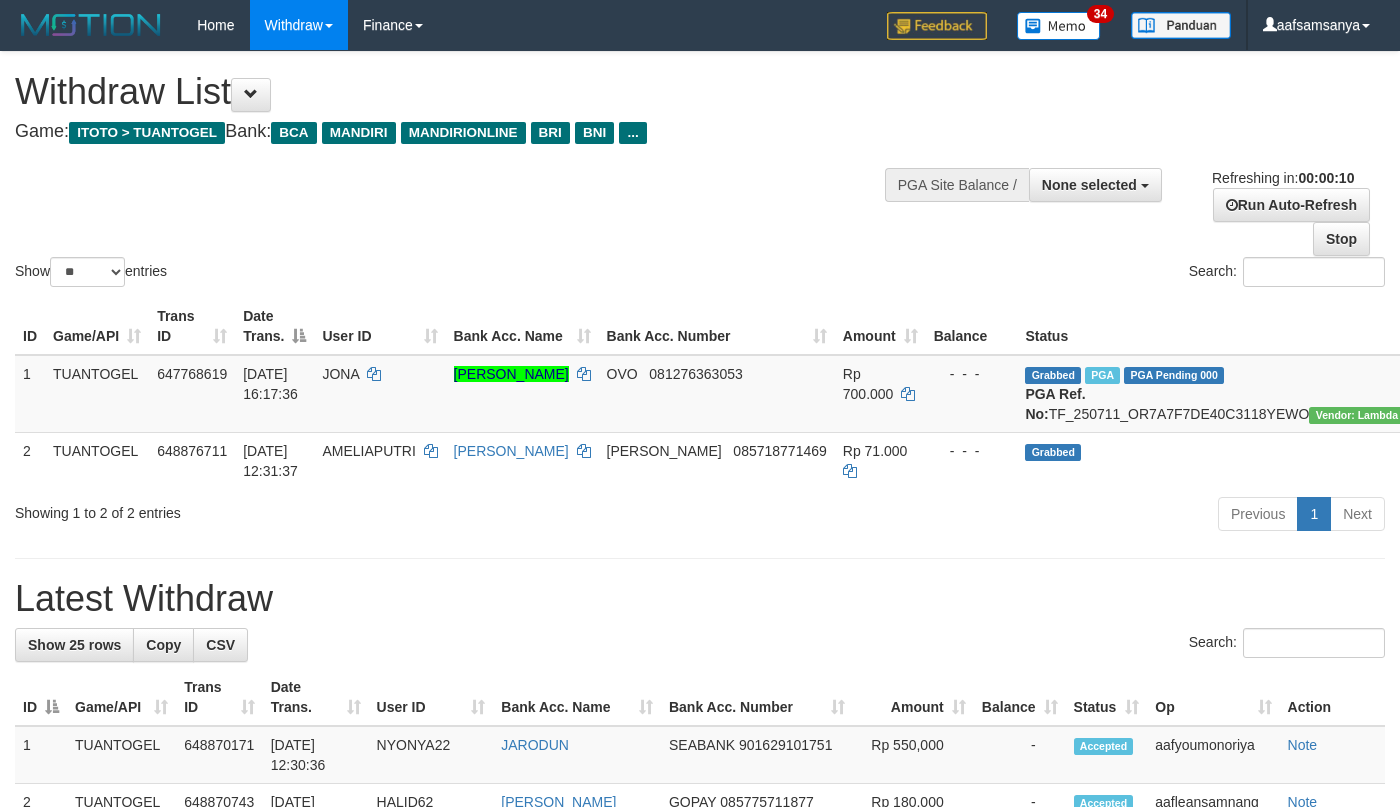 select 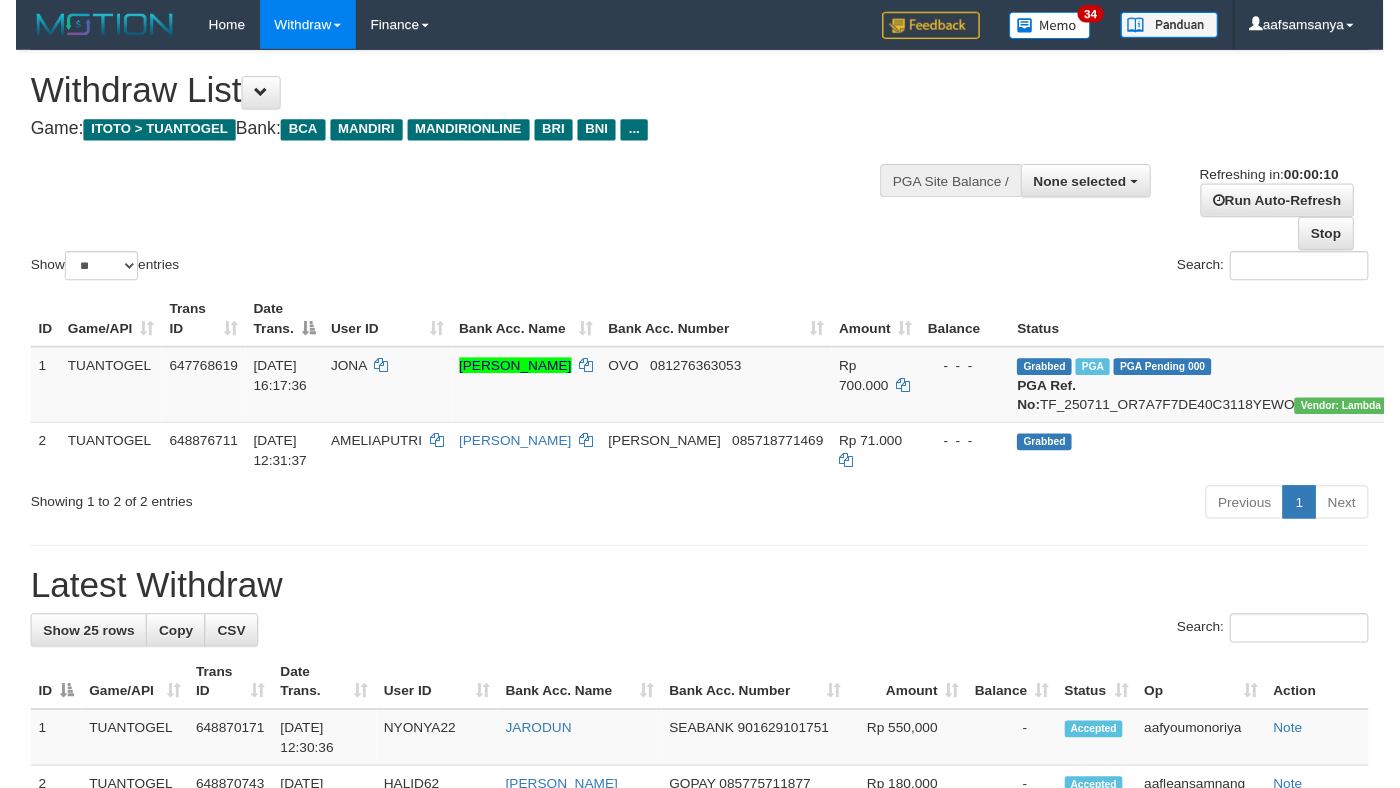 scroll, scrollTop: 0, scrollLeft: 0, axis: both 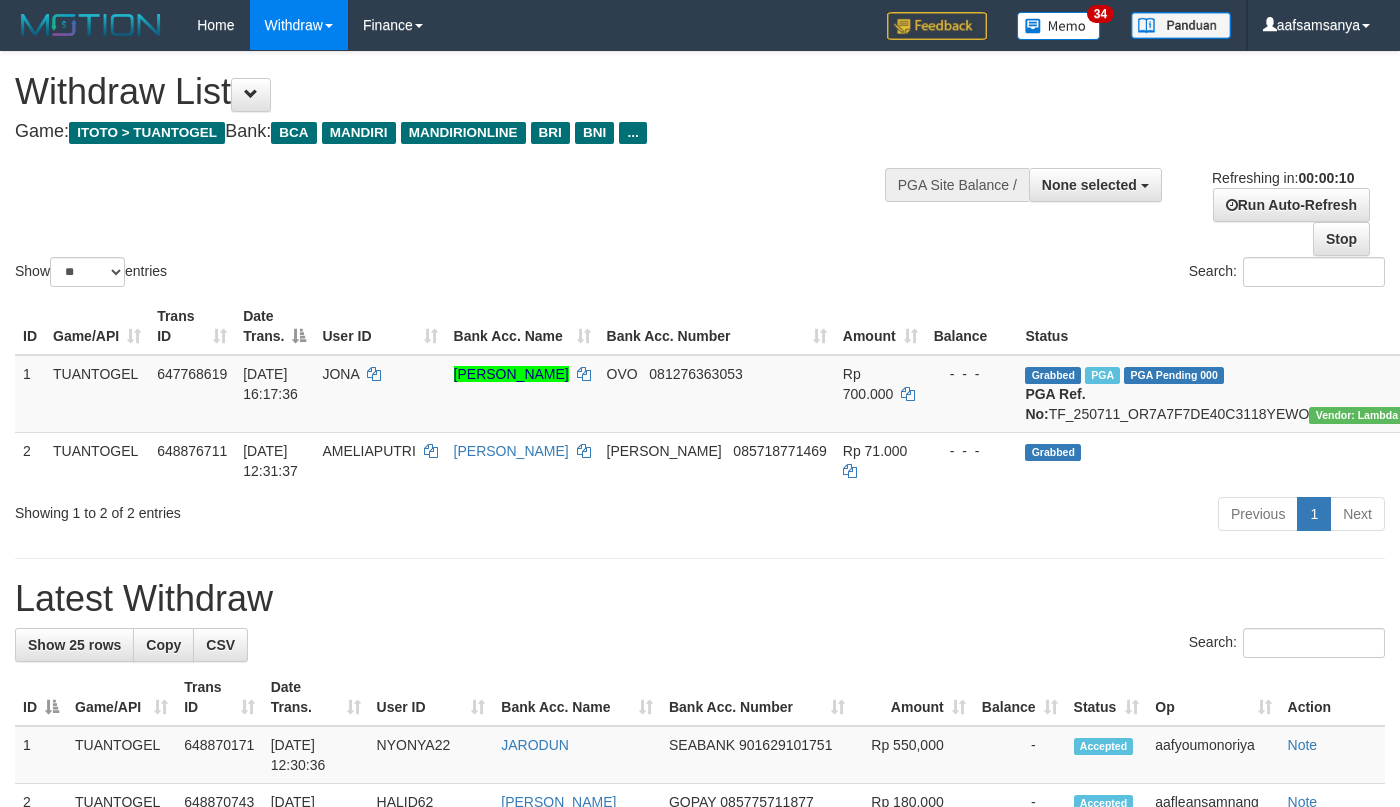 select 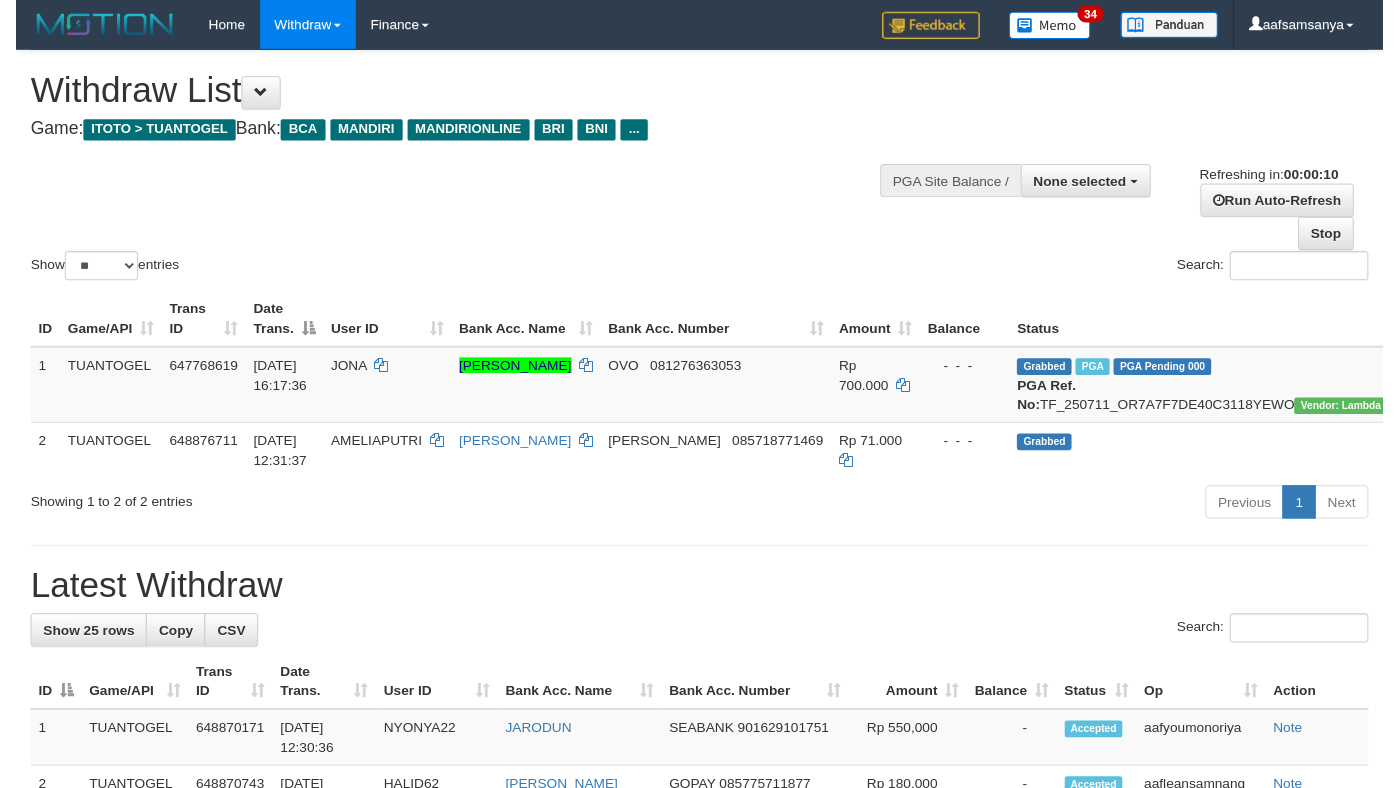 scroll, scrollTop: 0, scrollLeft: 0, axis: both 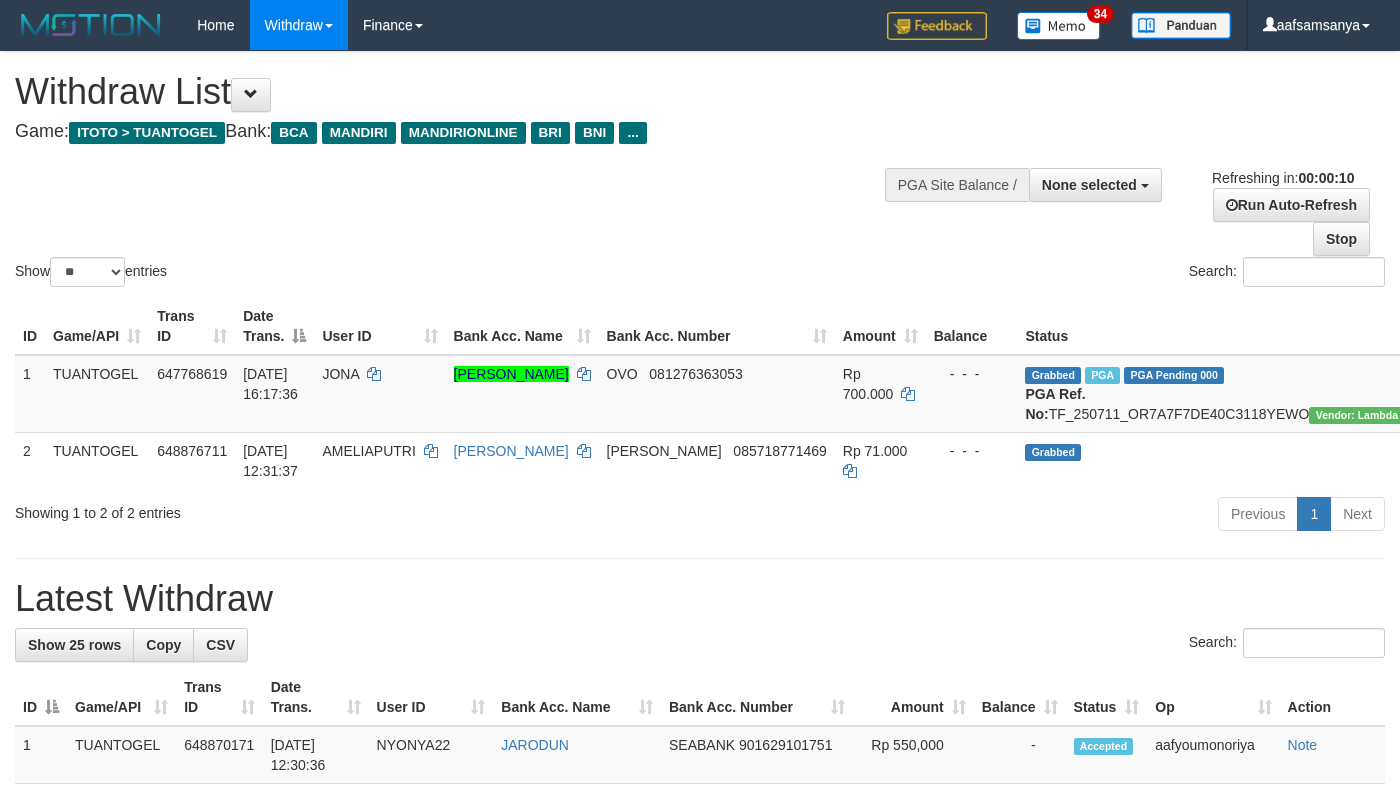 click on "Withdraw List" at bounding box center [464, 92] 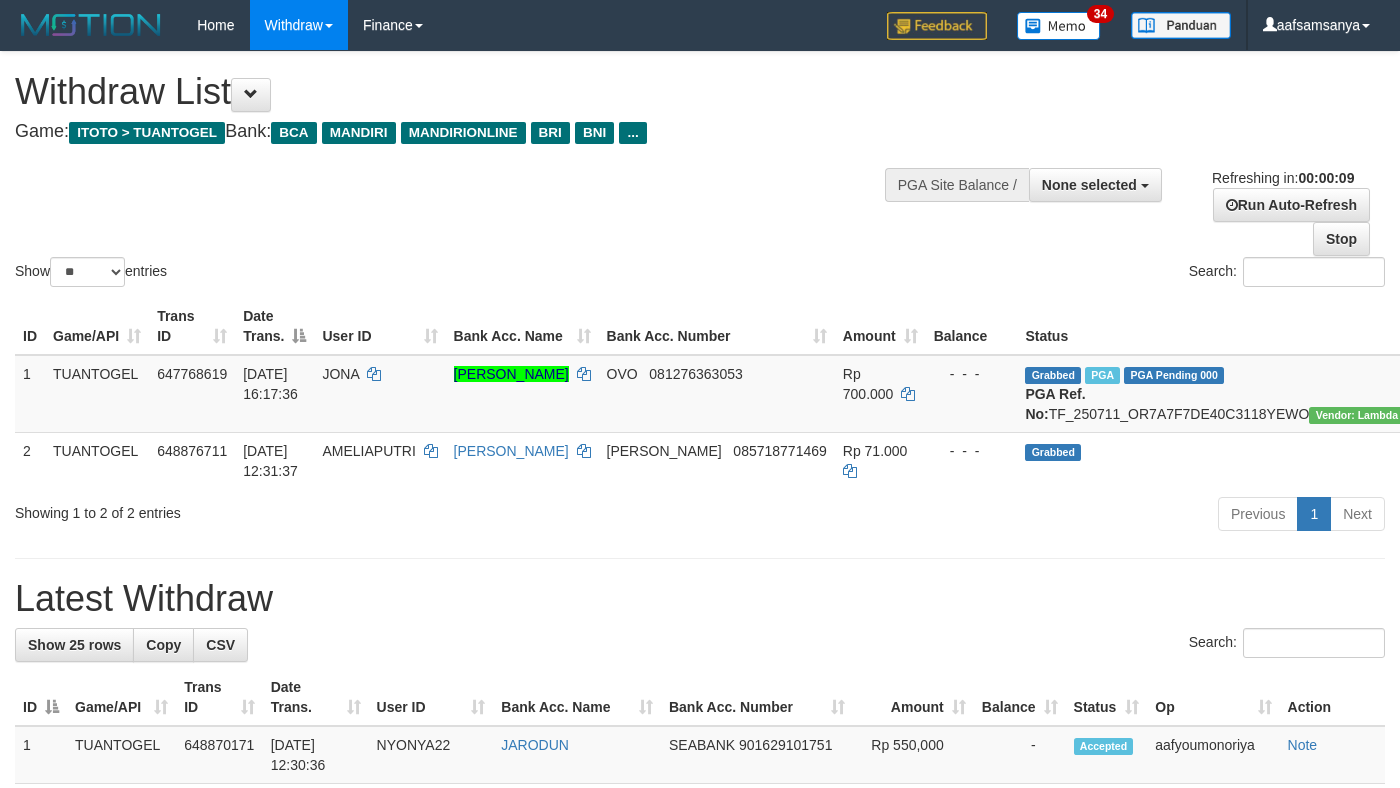 click on "Withdraw List" at bounding box center (464, 92) 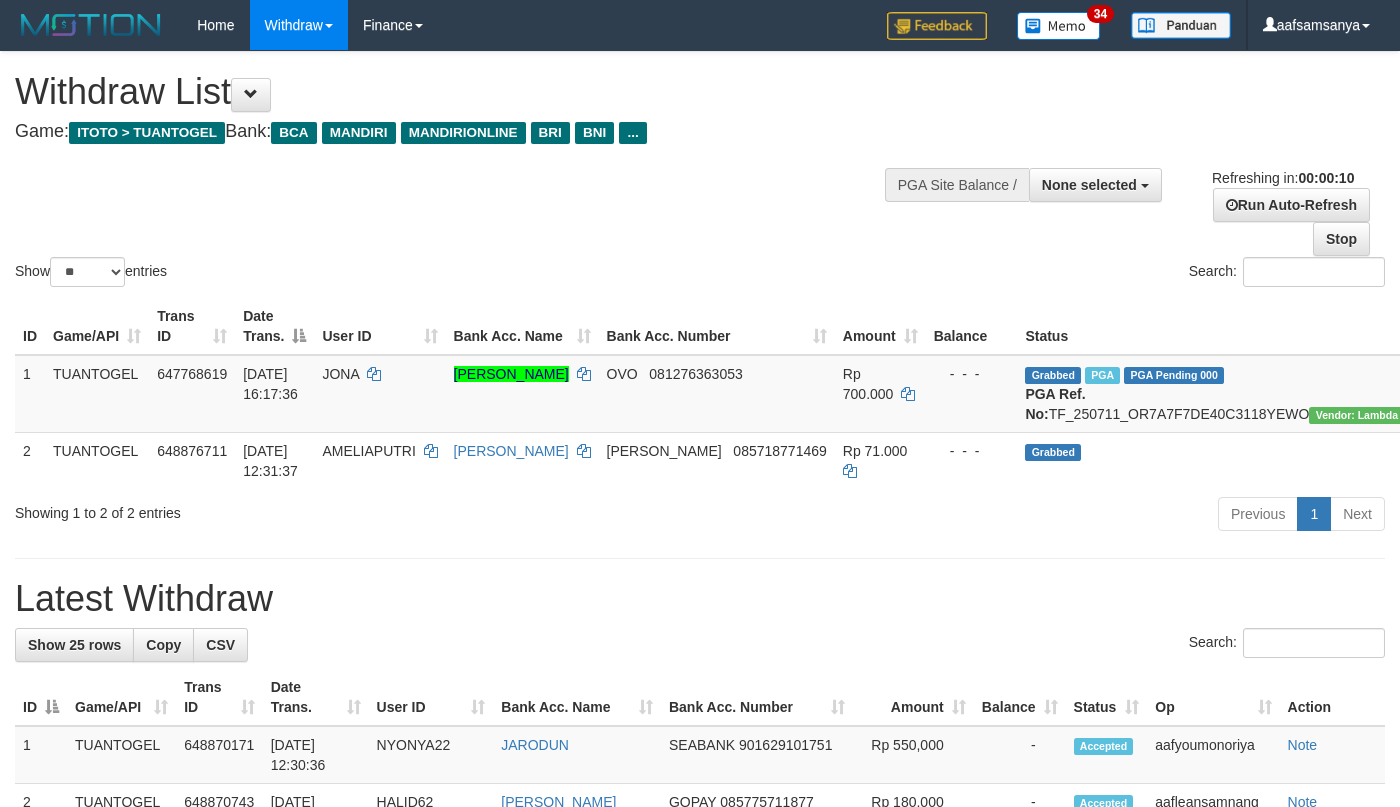 select 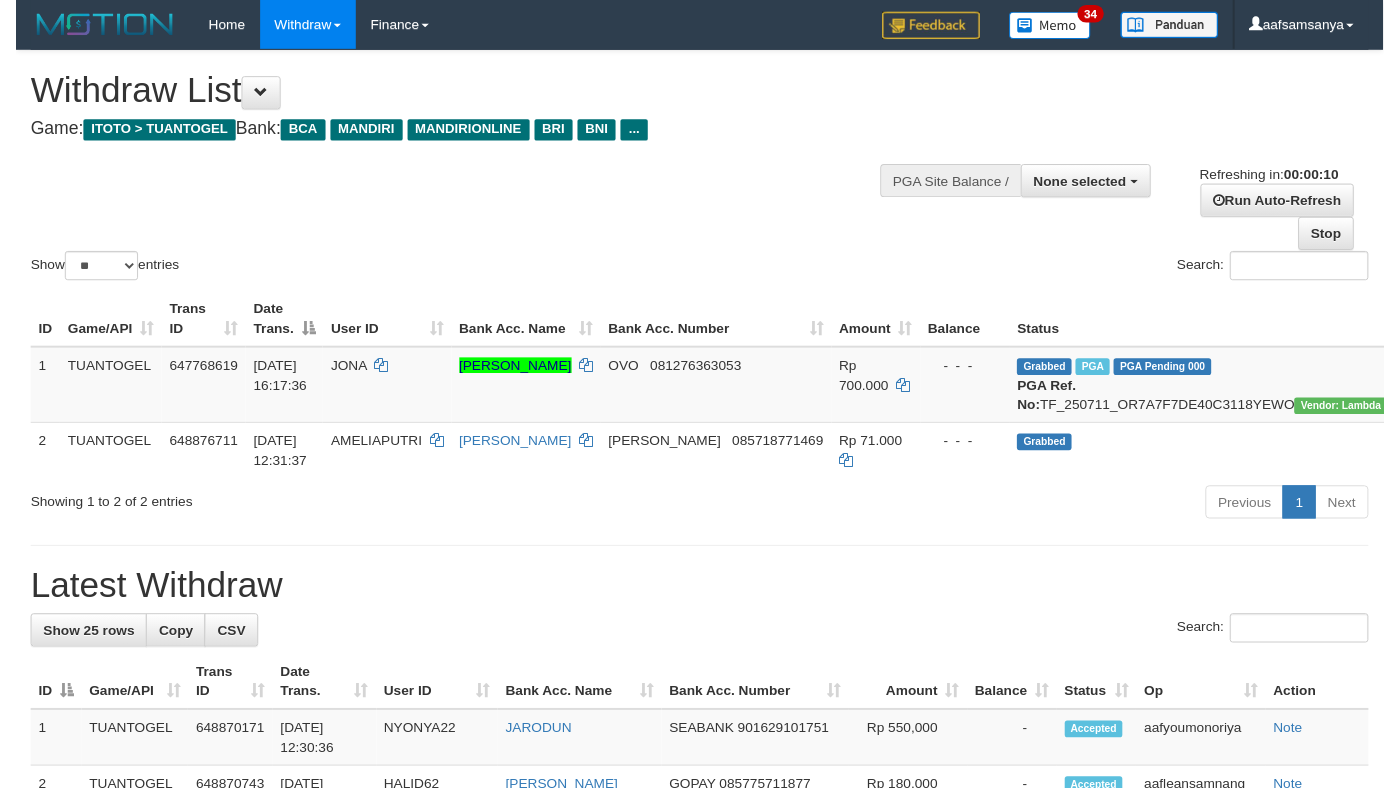 scroll, scrollTop: 0, scrollLeft: 0, axis: both 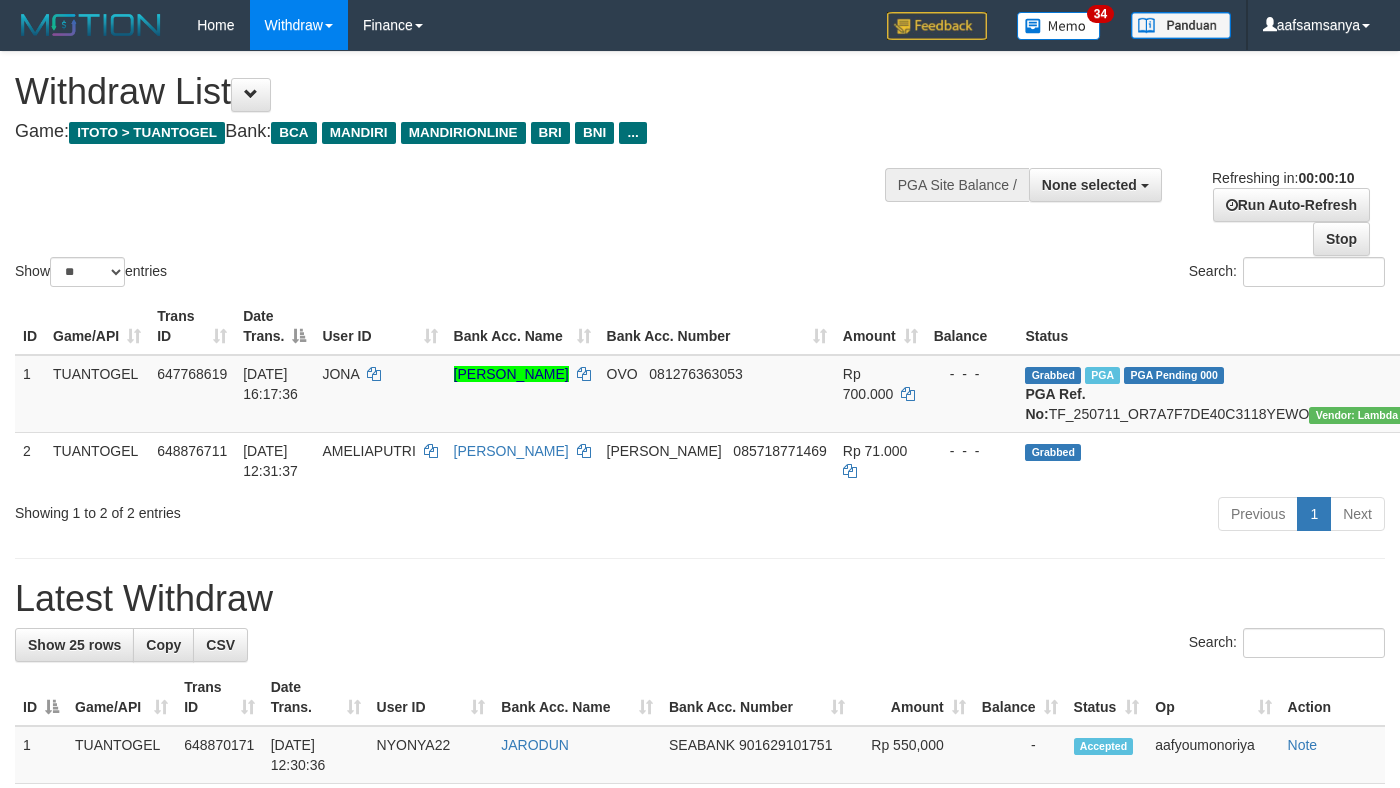 click on "Withdraw List" at bounding box center (464, 92) 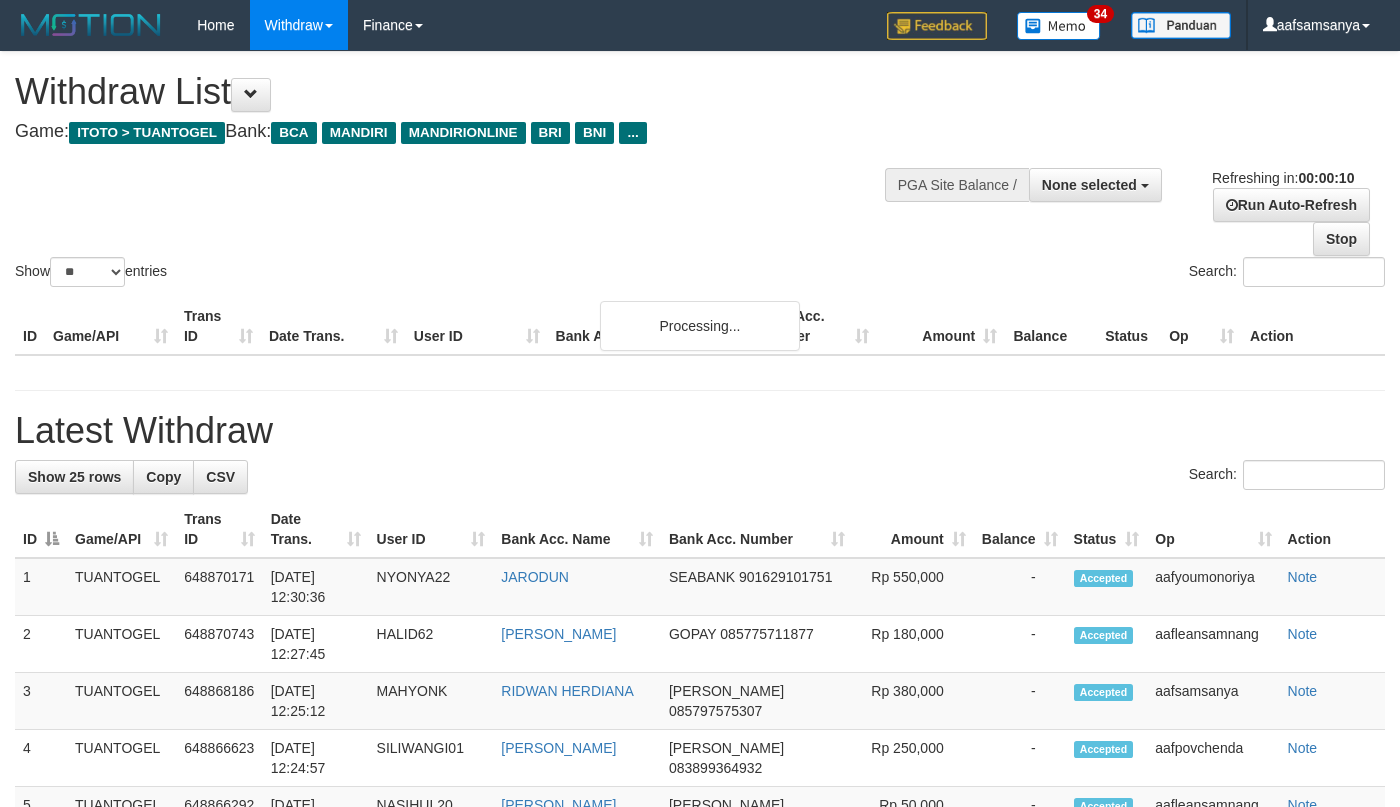 select 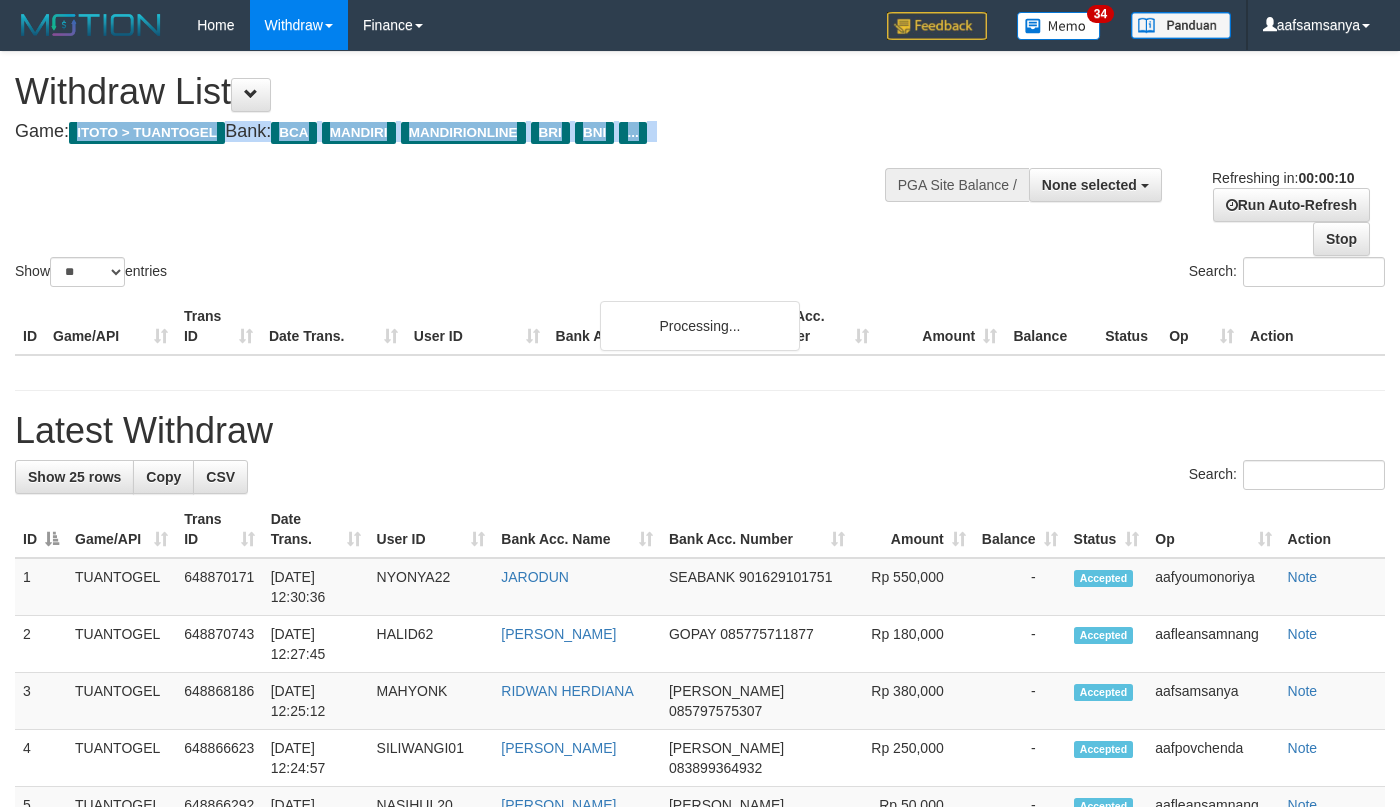 click on "Withdraw List" at bounding box center [464, 92] 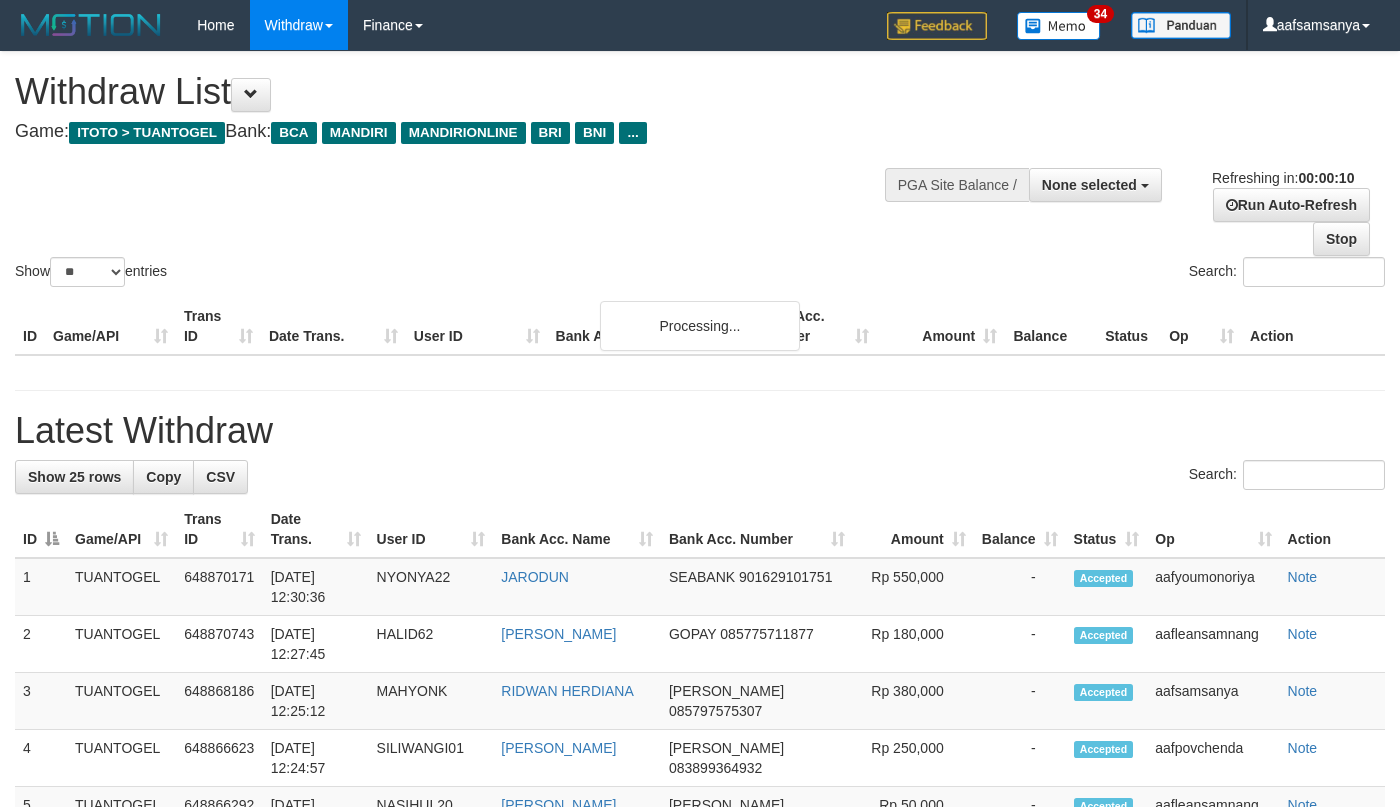 select 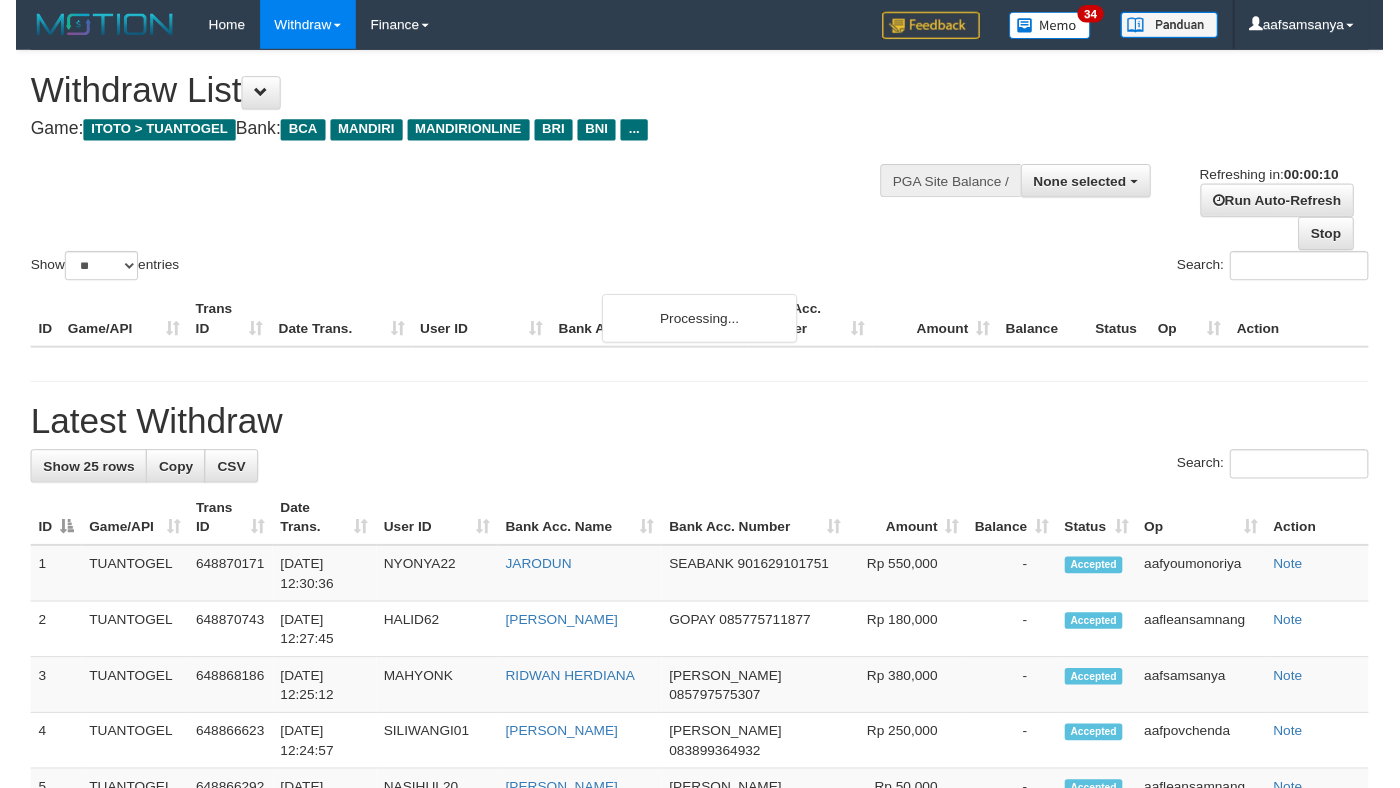 scroll, scrollTop: 0, scrollLeft: 0, axis: both 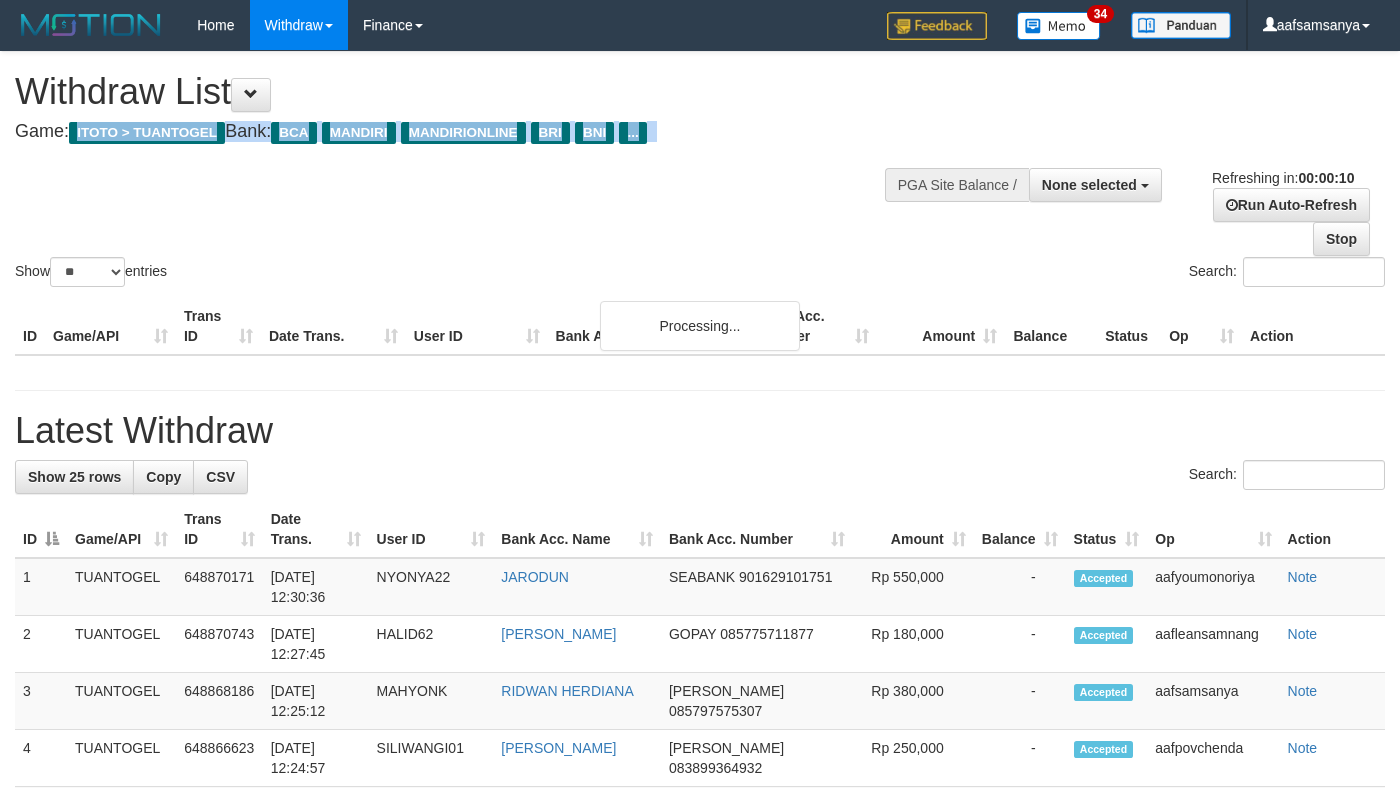click on "Withdraw List" at bounding box center (464, 92) 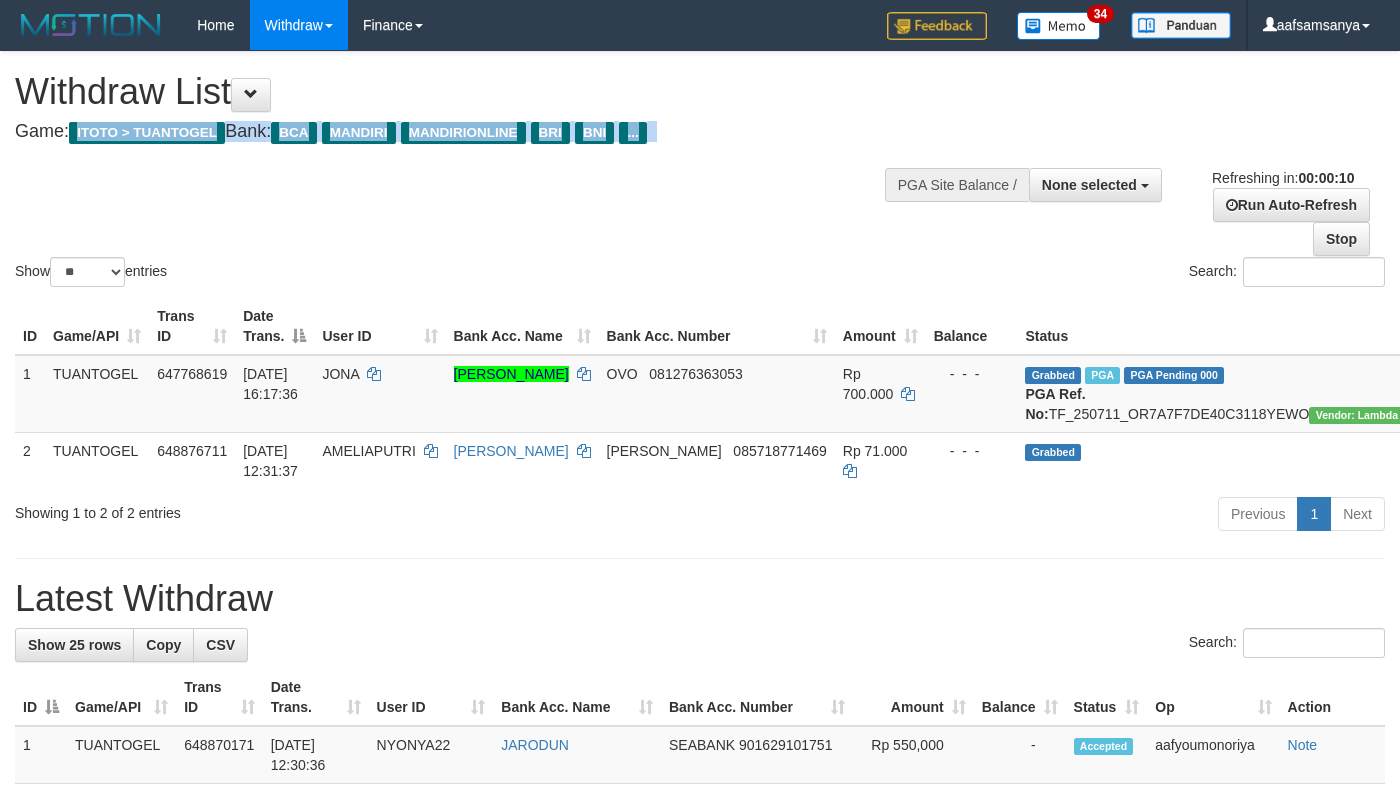 click on "Withdraw List" at bounding box center (464, 92) 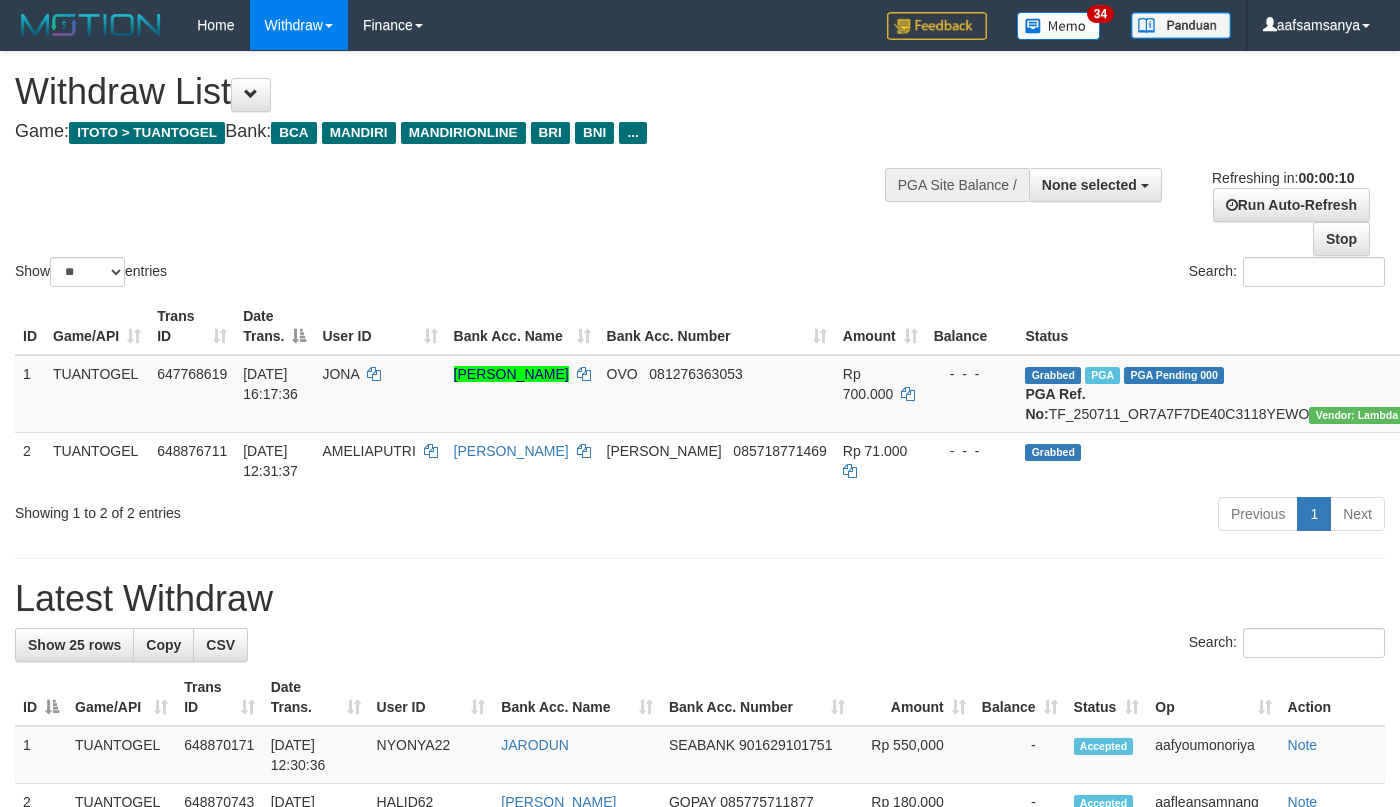 select 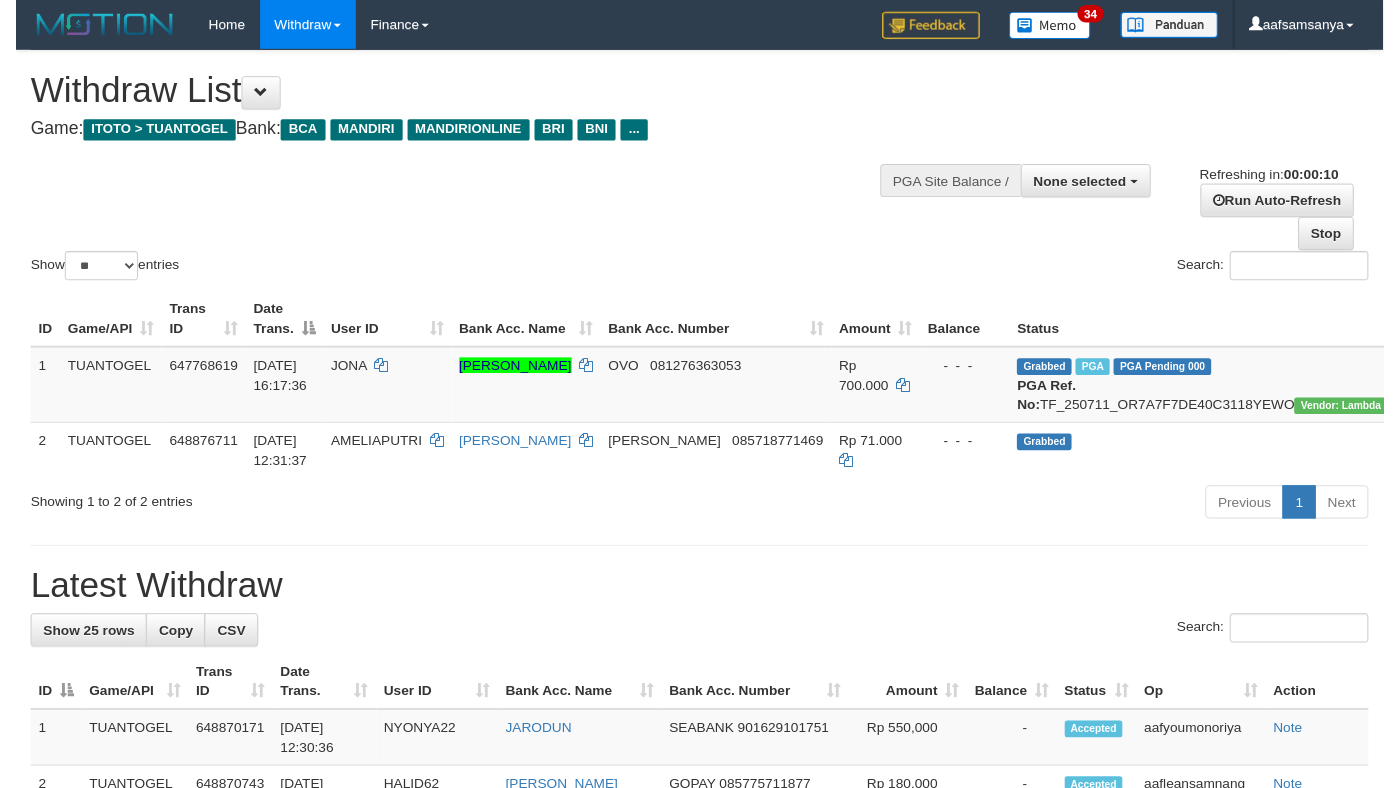 scroll, scrollTop: 0, scrollLeft: 0, axis: both 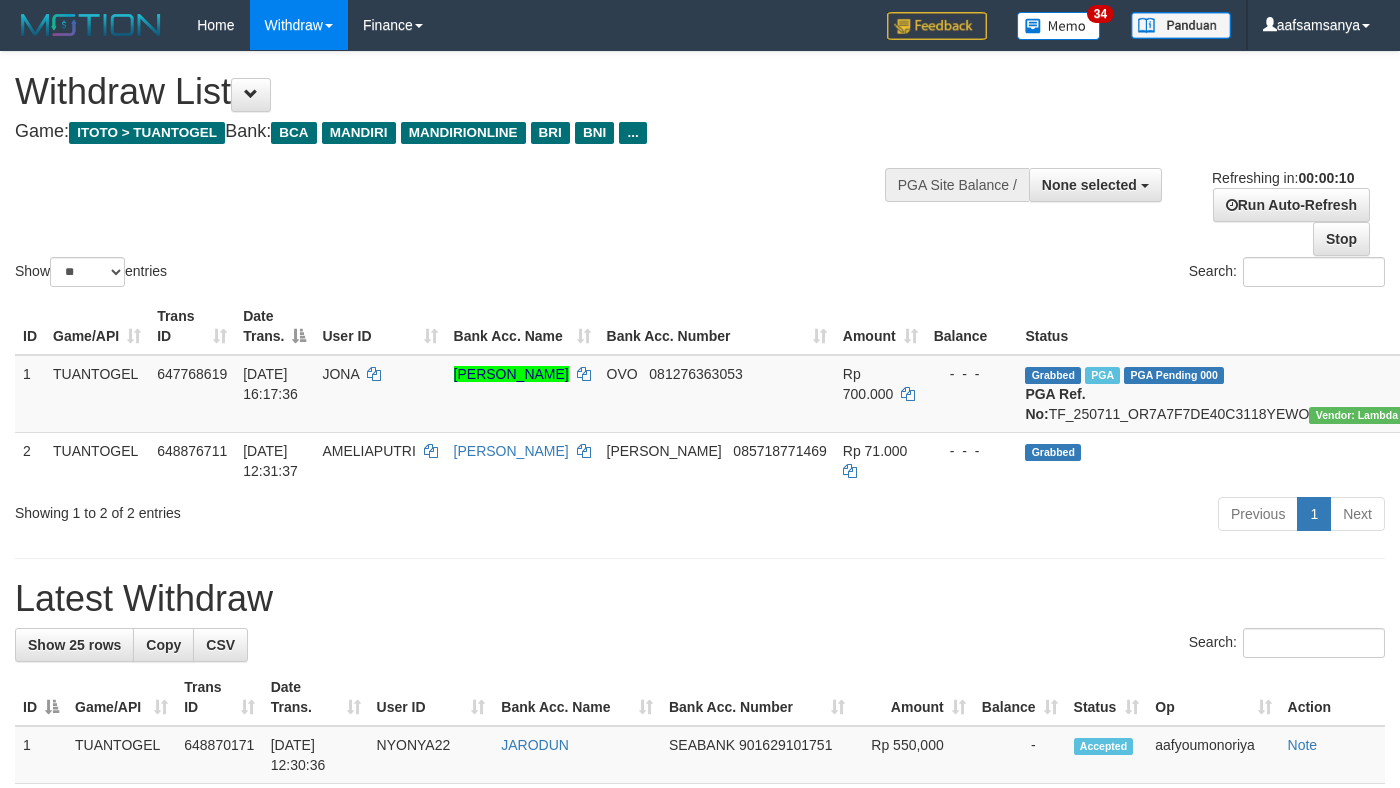 click on "Withdraw List" at bounding box center (464, 92) 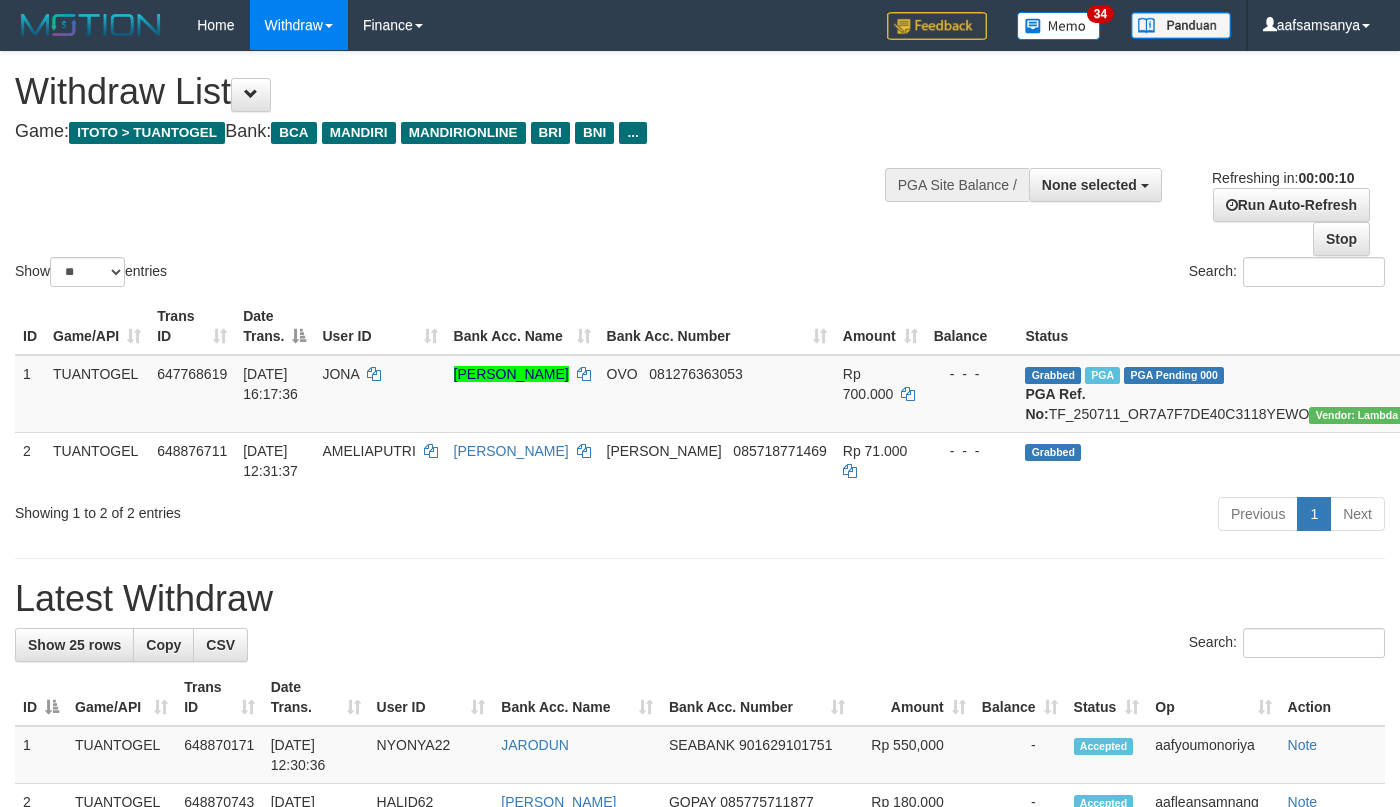 select 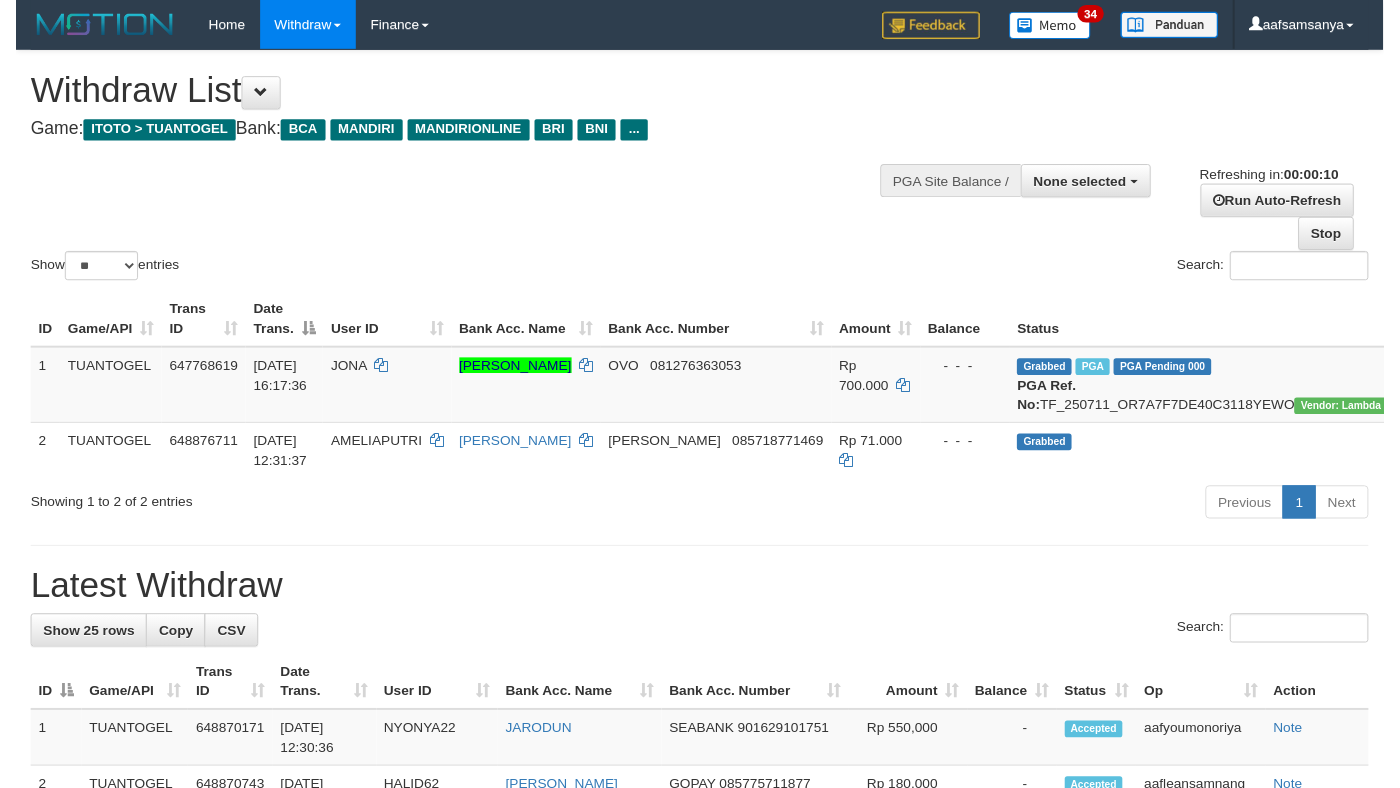 scroll, scrollTop: 0, scrollLeft: 0, axis: both 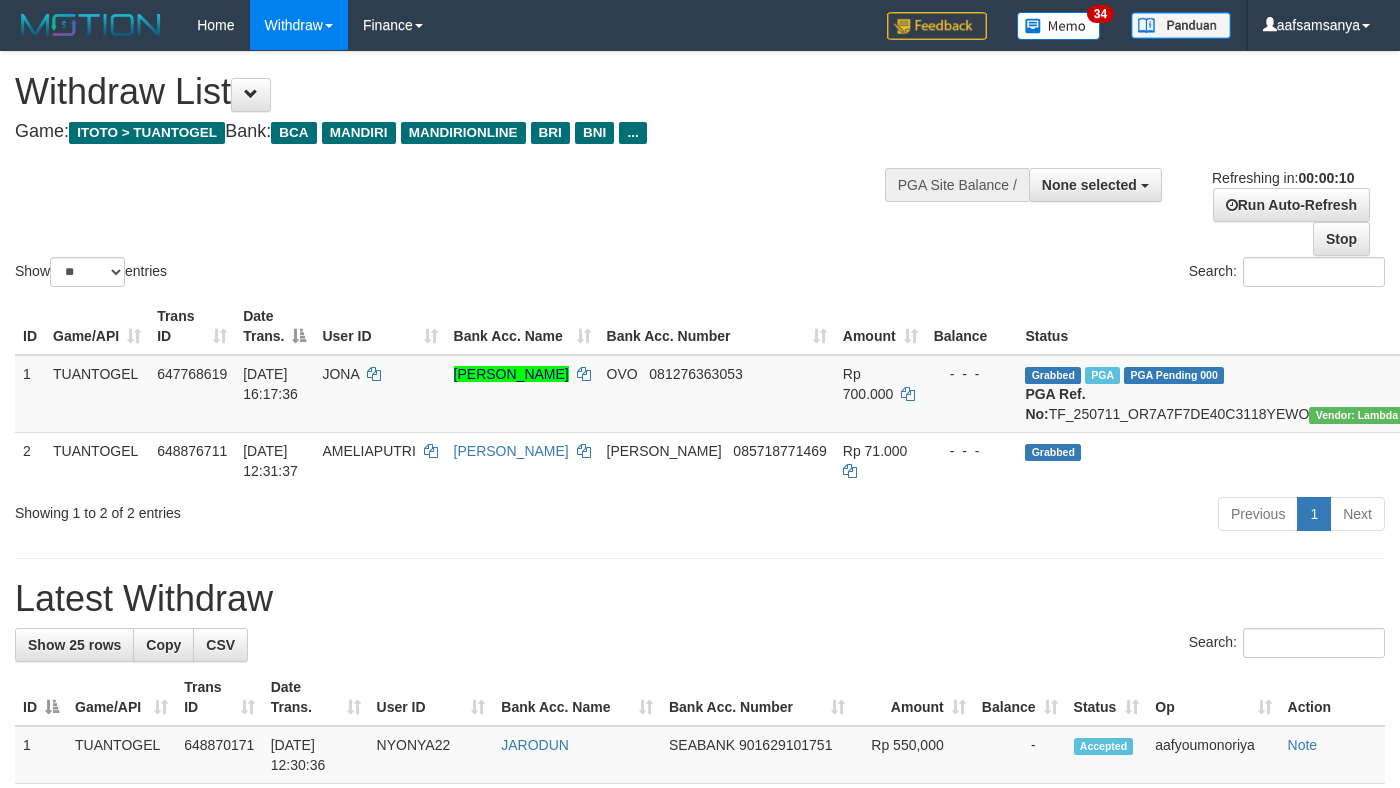 click on "Withdraw List" at bounding box center [464, 92] 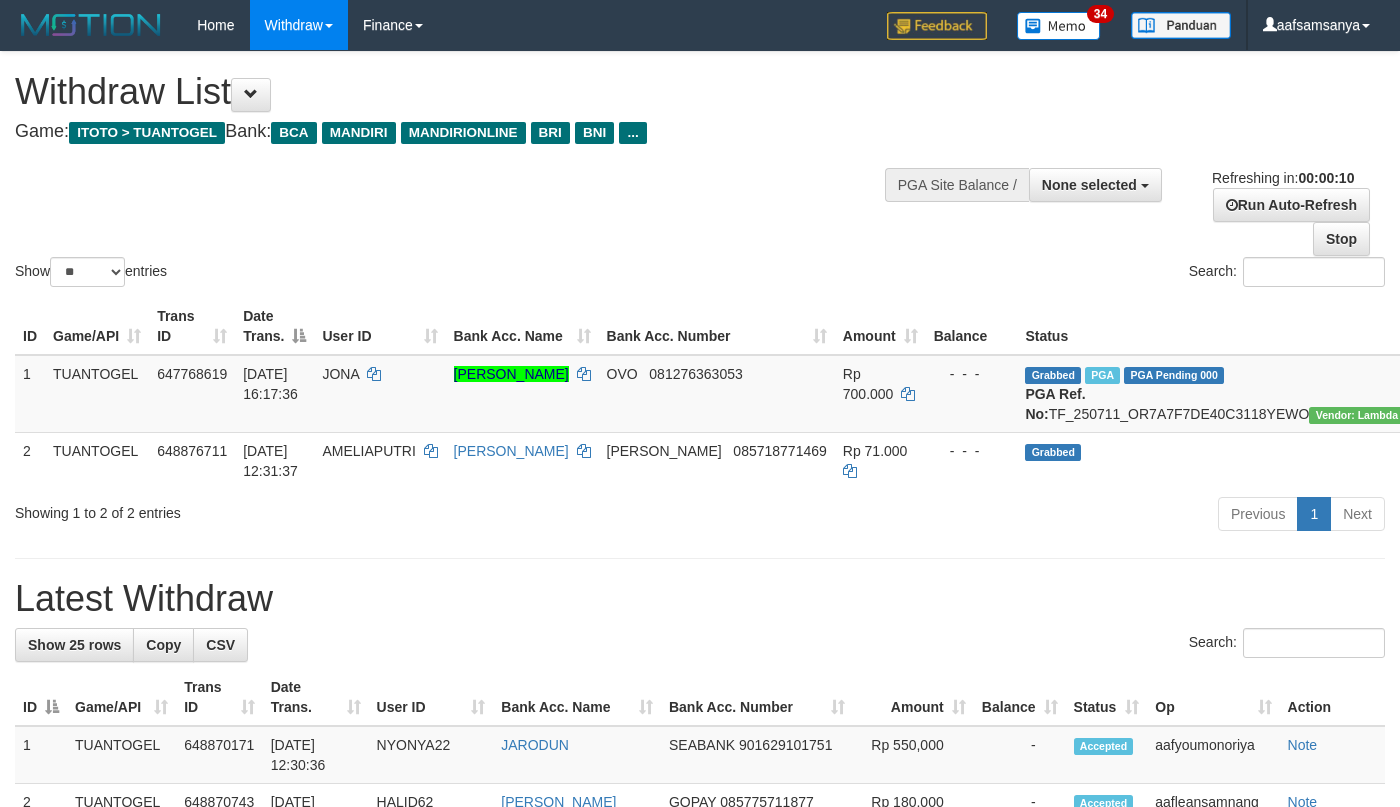 select 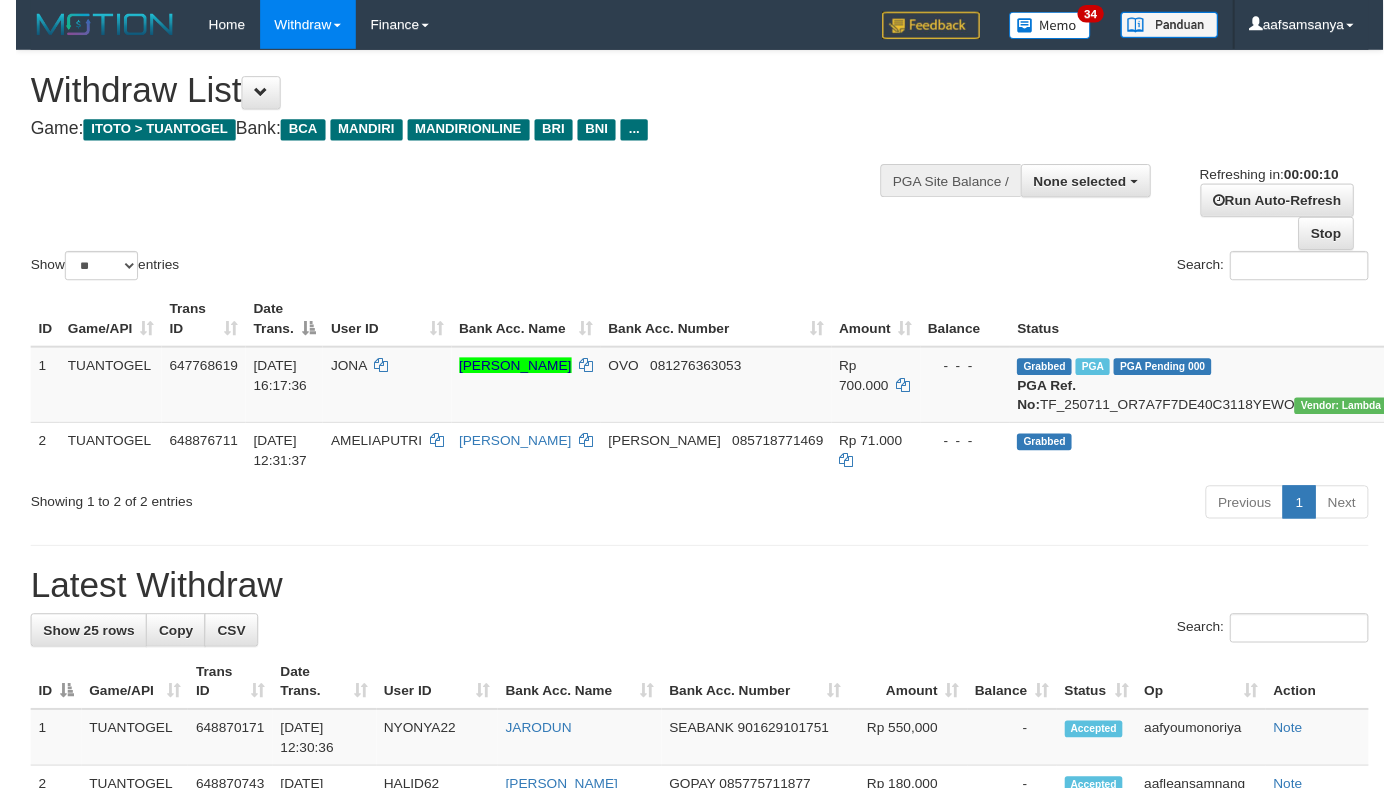 scroll, scrollTop: 0, scrollLeft: 0, axis: both 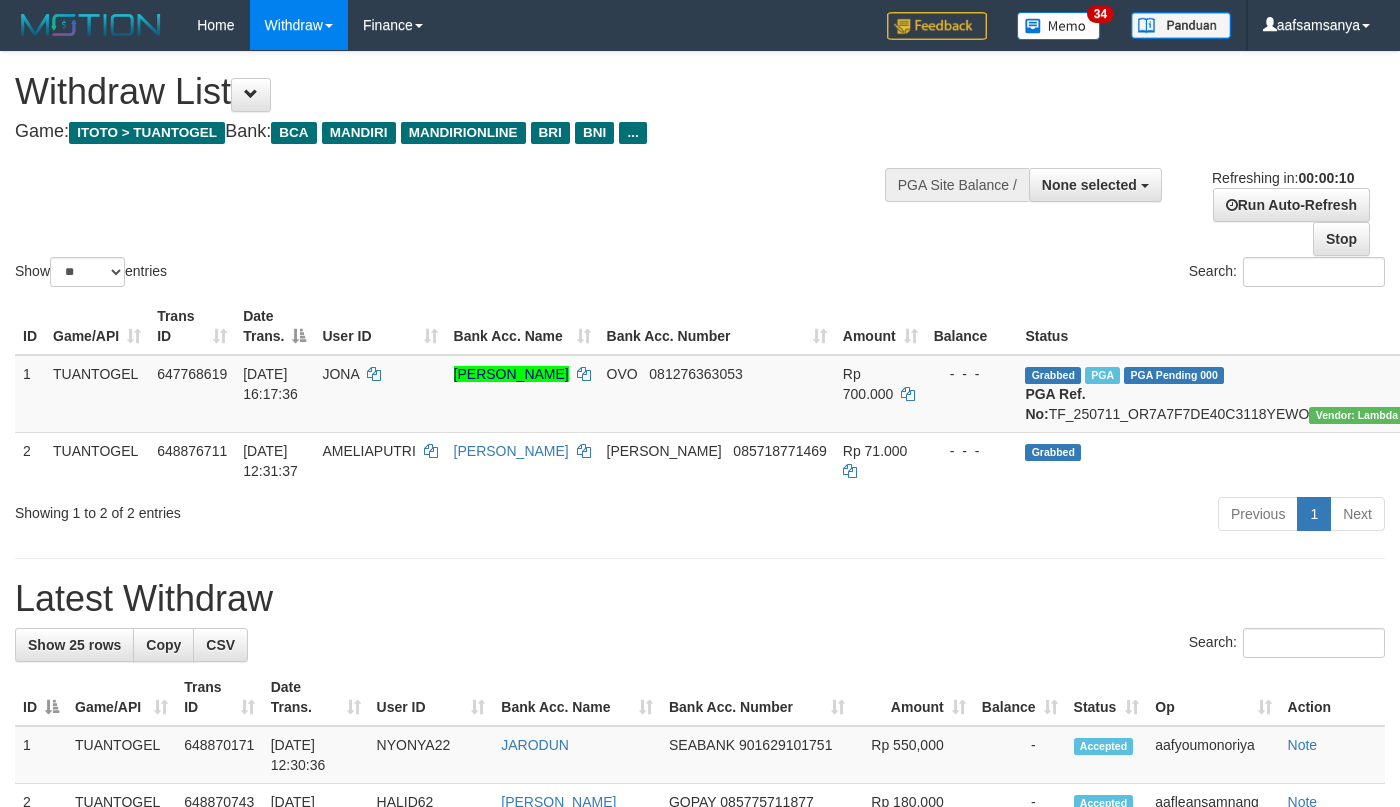 select 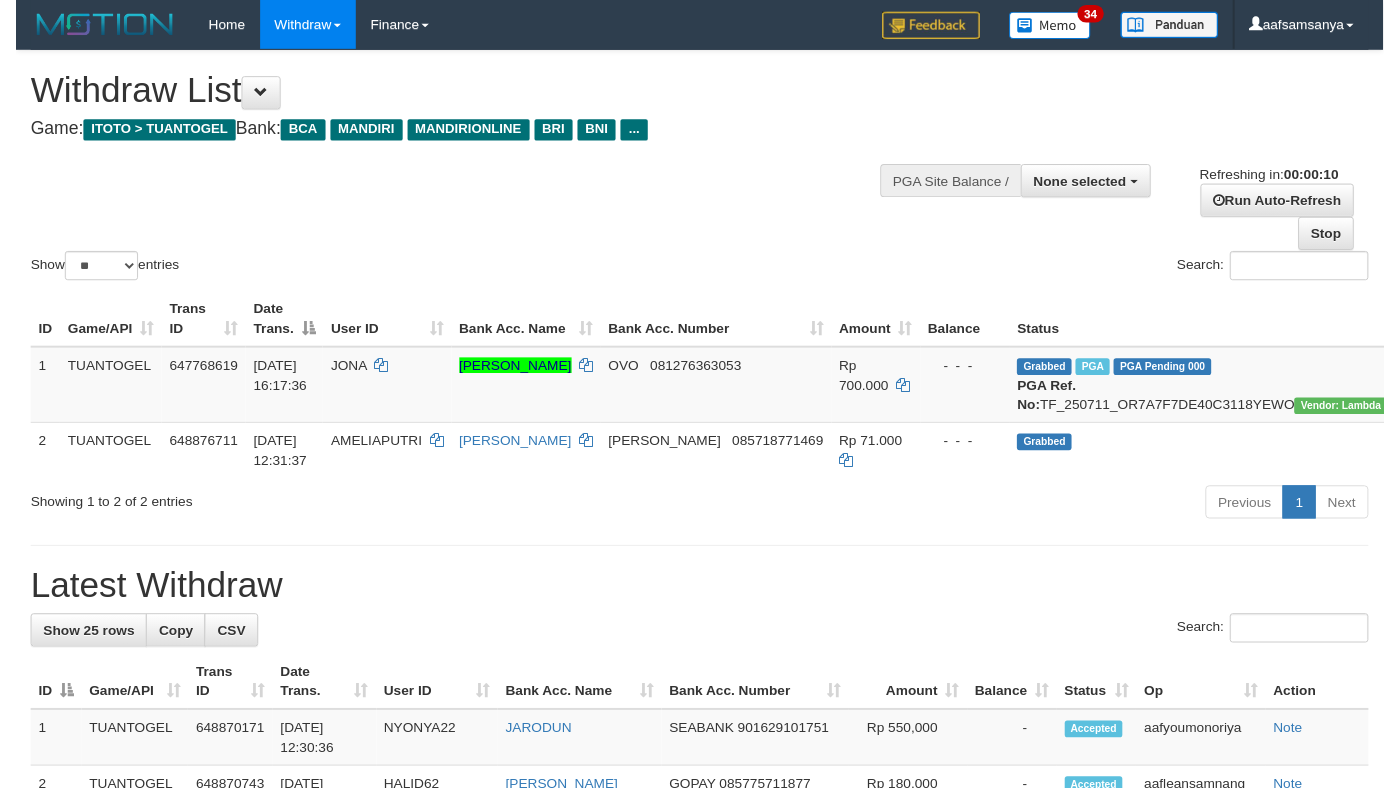 scroll, scrollTop: 0, scrollLeft: 0, axis: both 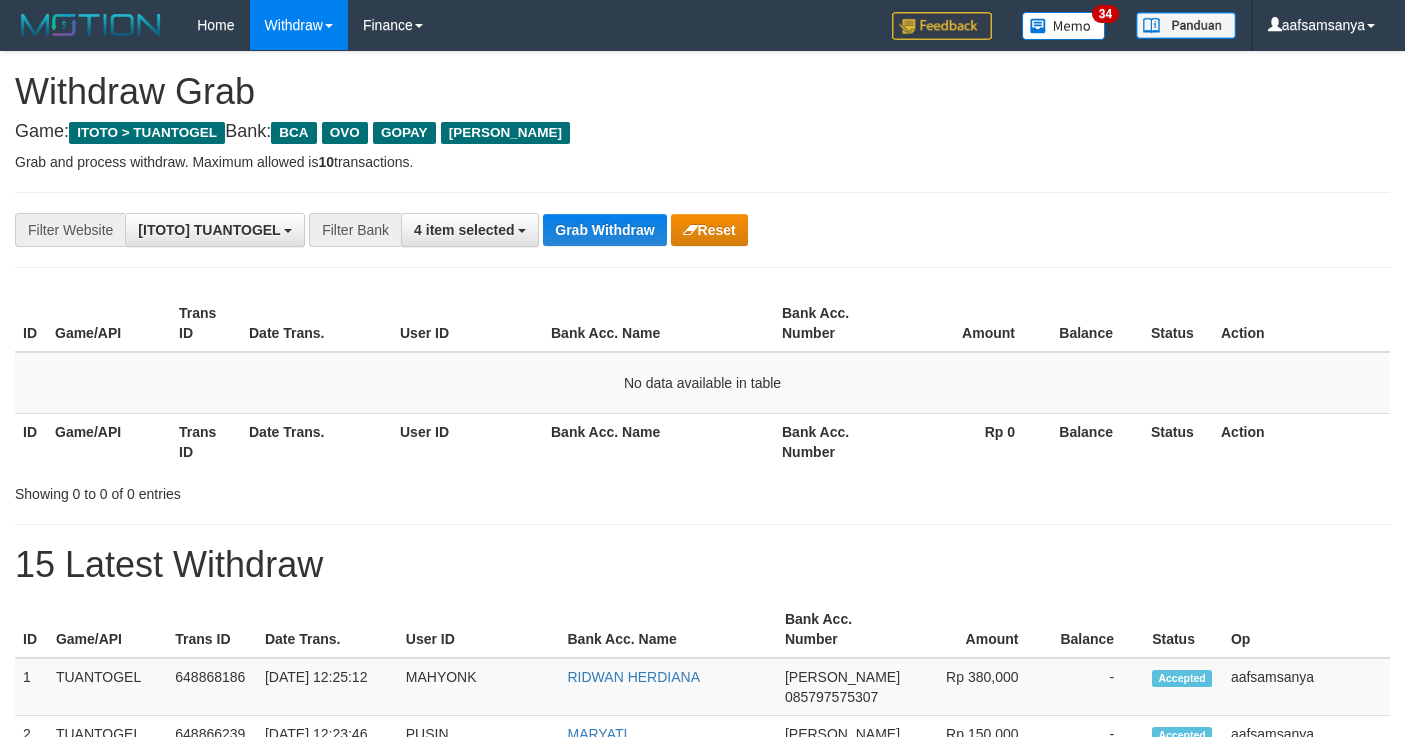 click on "Grab Withdraw" at bounding box center [604, 230] 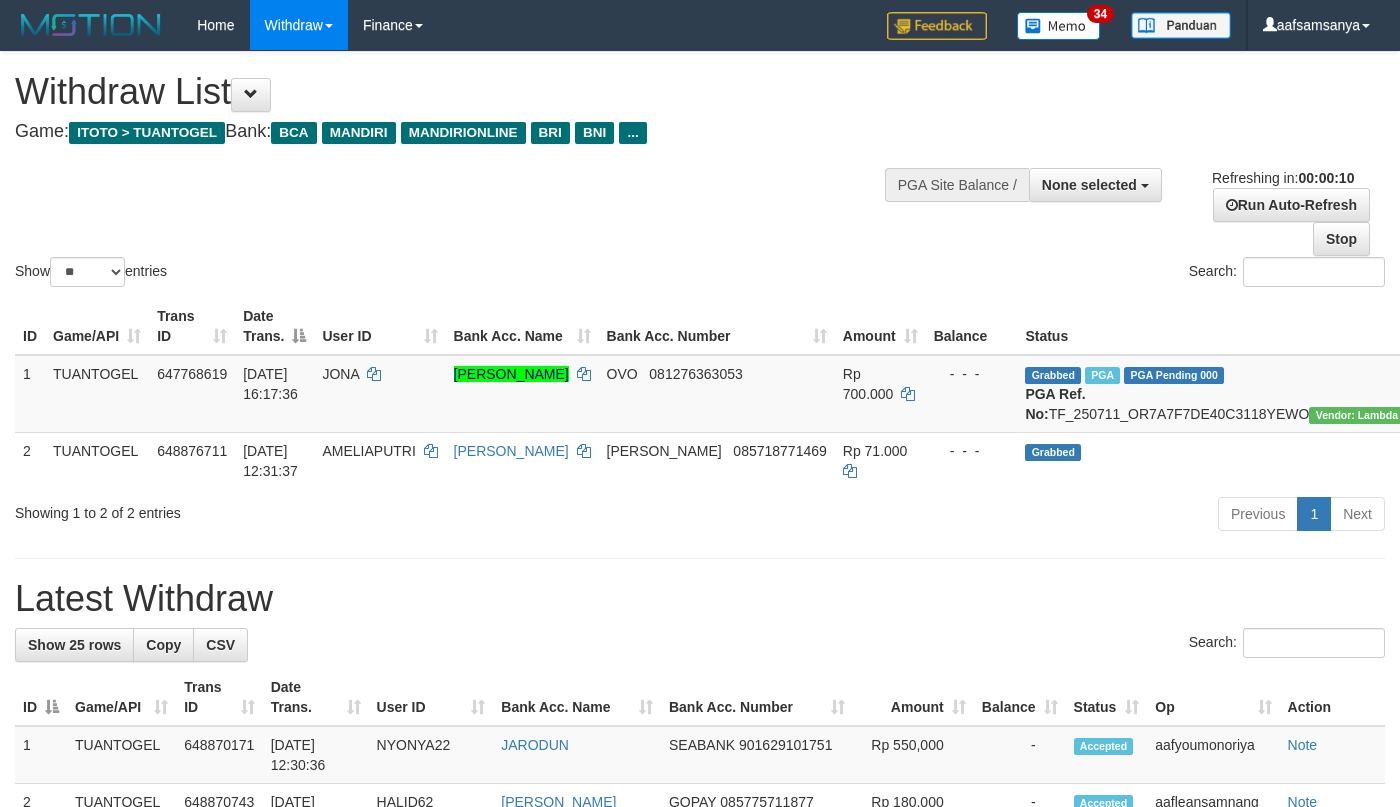 select 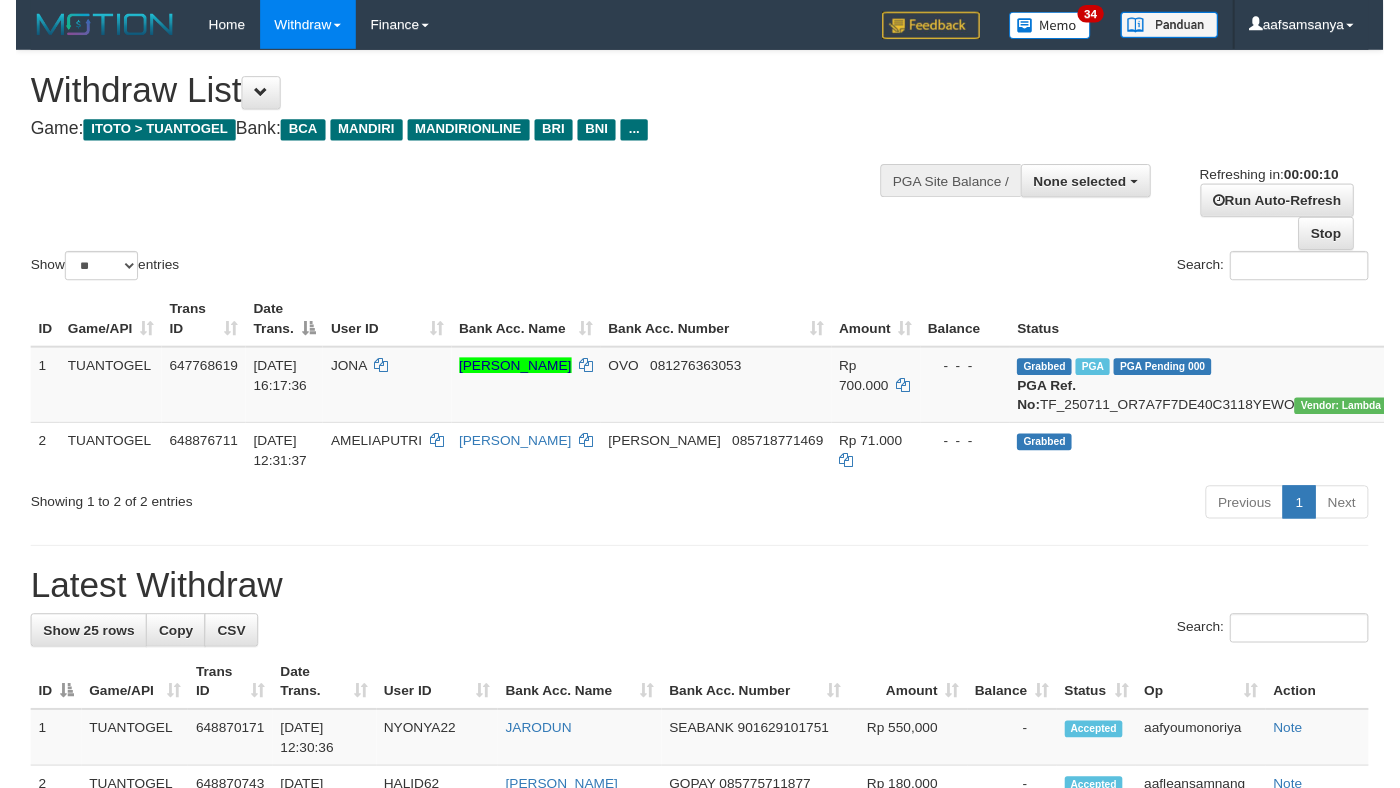 scroll, scrollTop: 0, scrollLeft: 0, axis: both 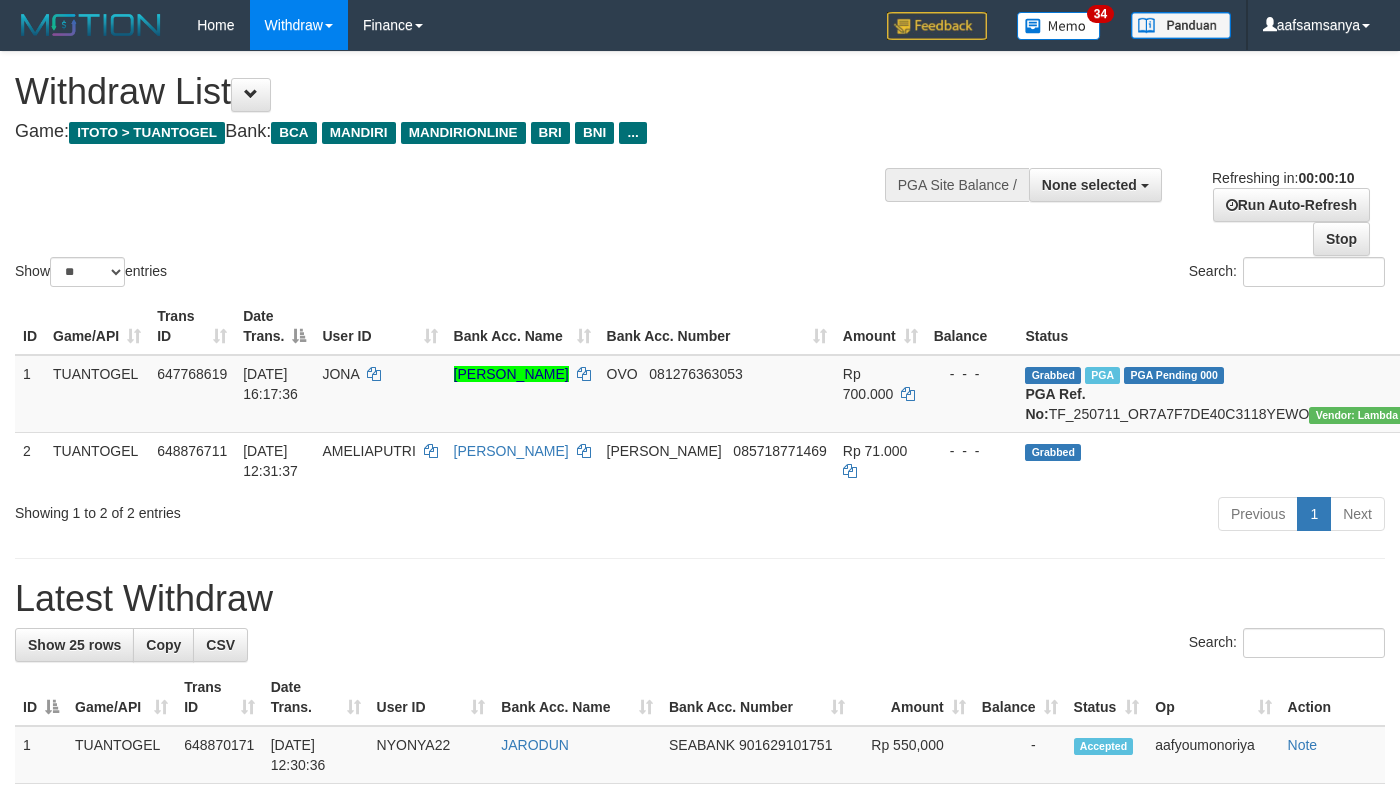 click on "Previous 1 Next" at bounding box center (991, 516) 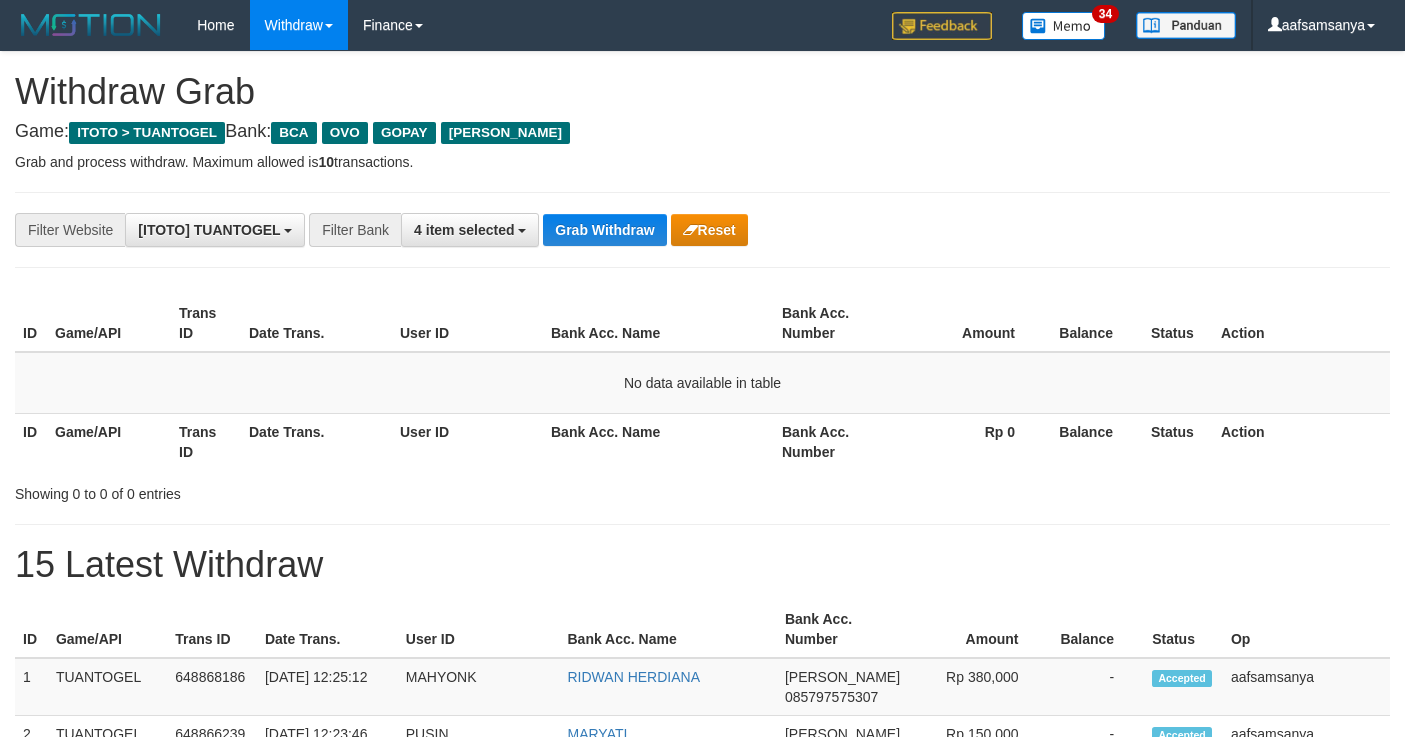 scroll, scrollTop: 0, scrollLeft: 0, axis: both 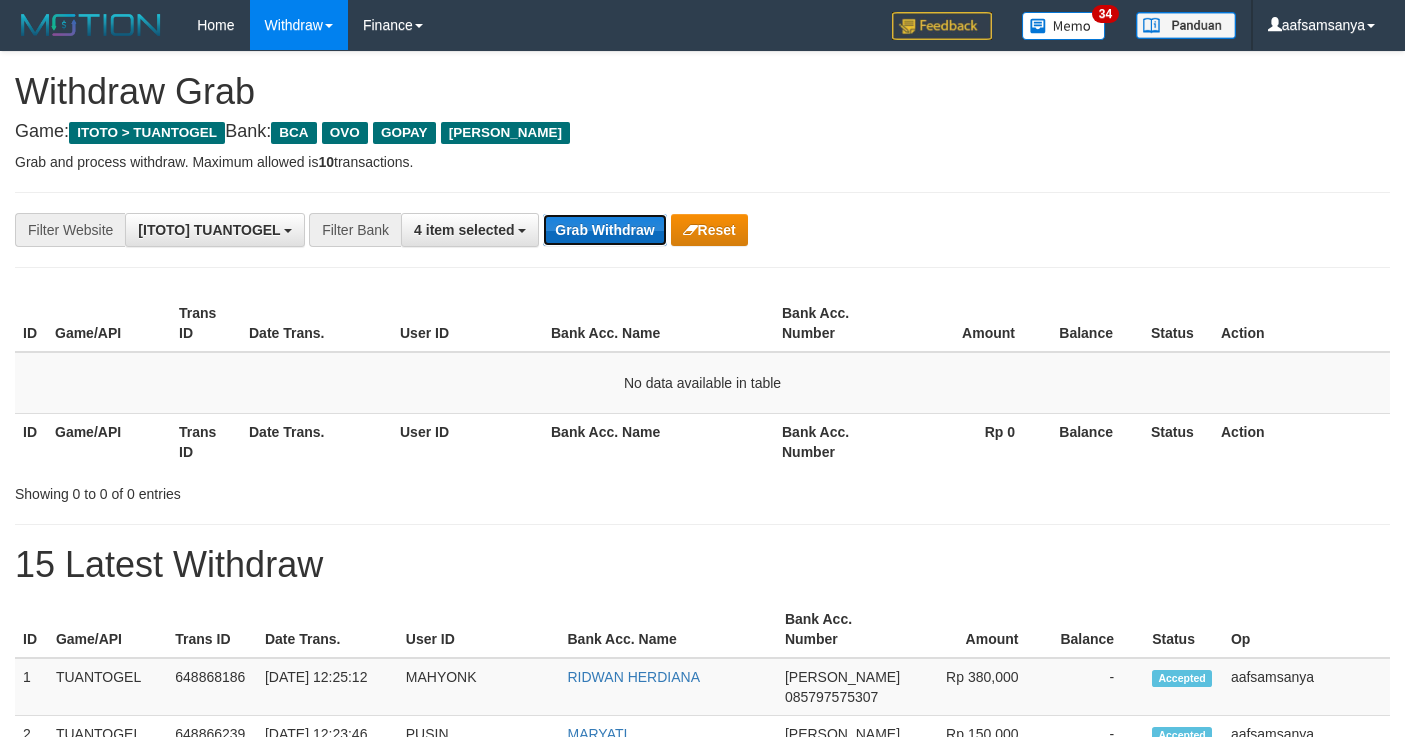 click on "Grab Withdraw" at bounding box center (604, 230) 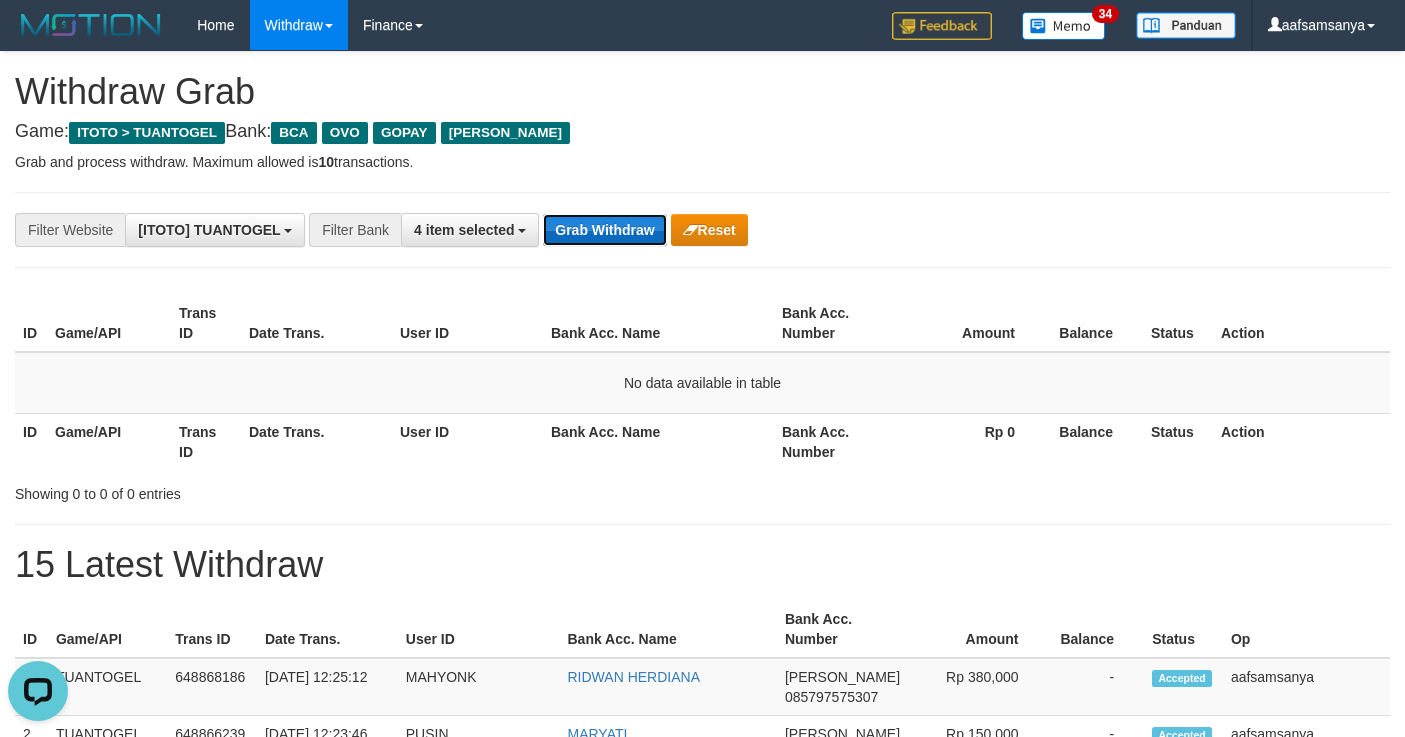 scroll, scrollTop: 0, scrollLeft: 0, axis: both 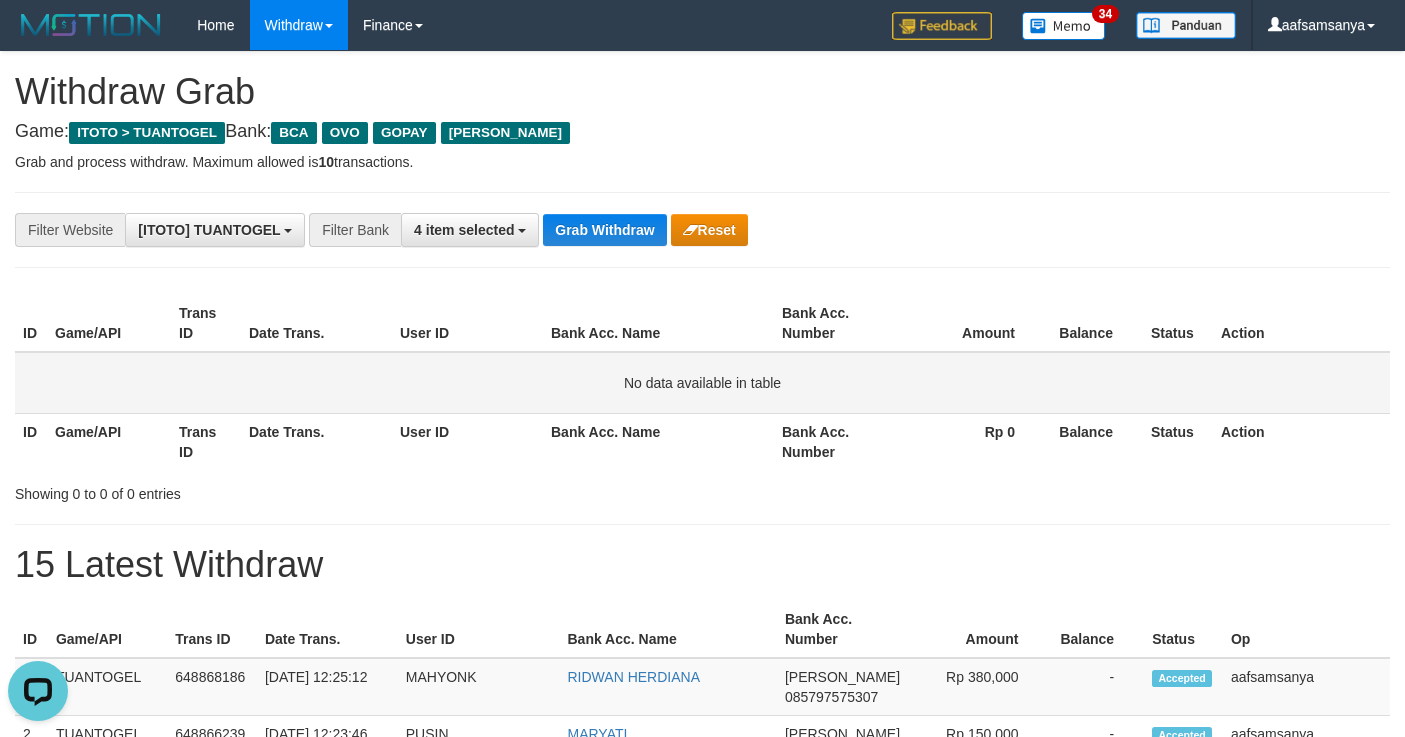 click on "No data available in table" at bounding box center [702, 383] 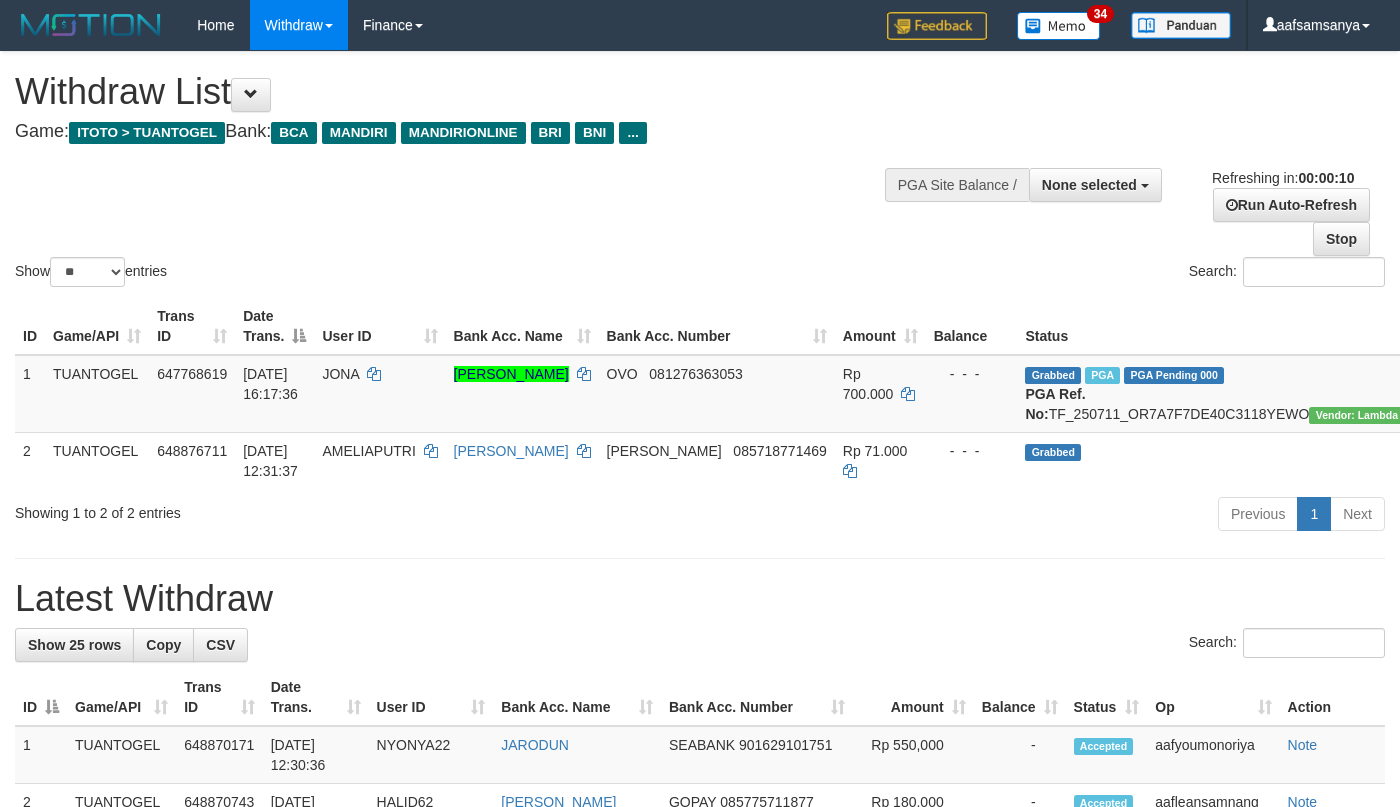 select 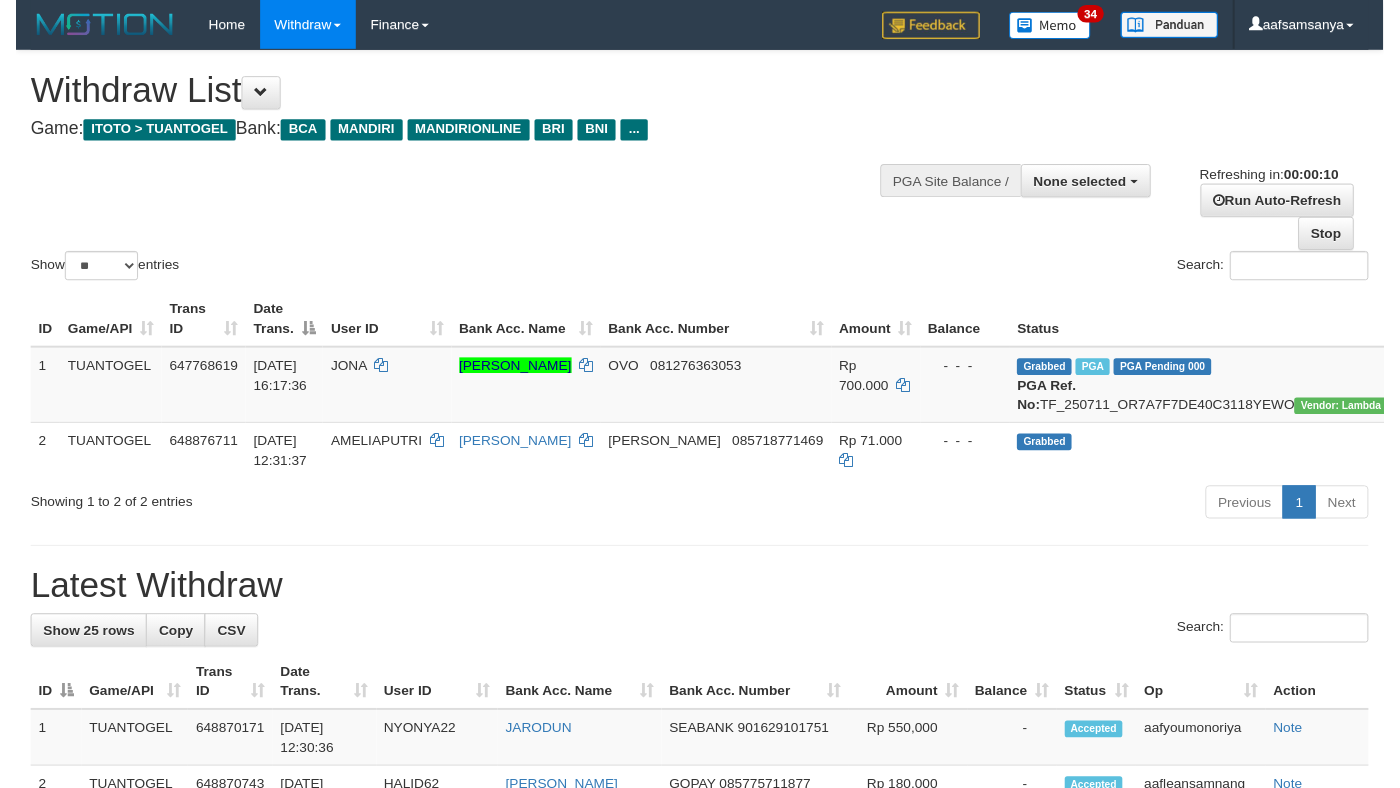 scroll, scrollTop: 0, scrollLeft: 0, axis: both 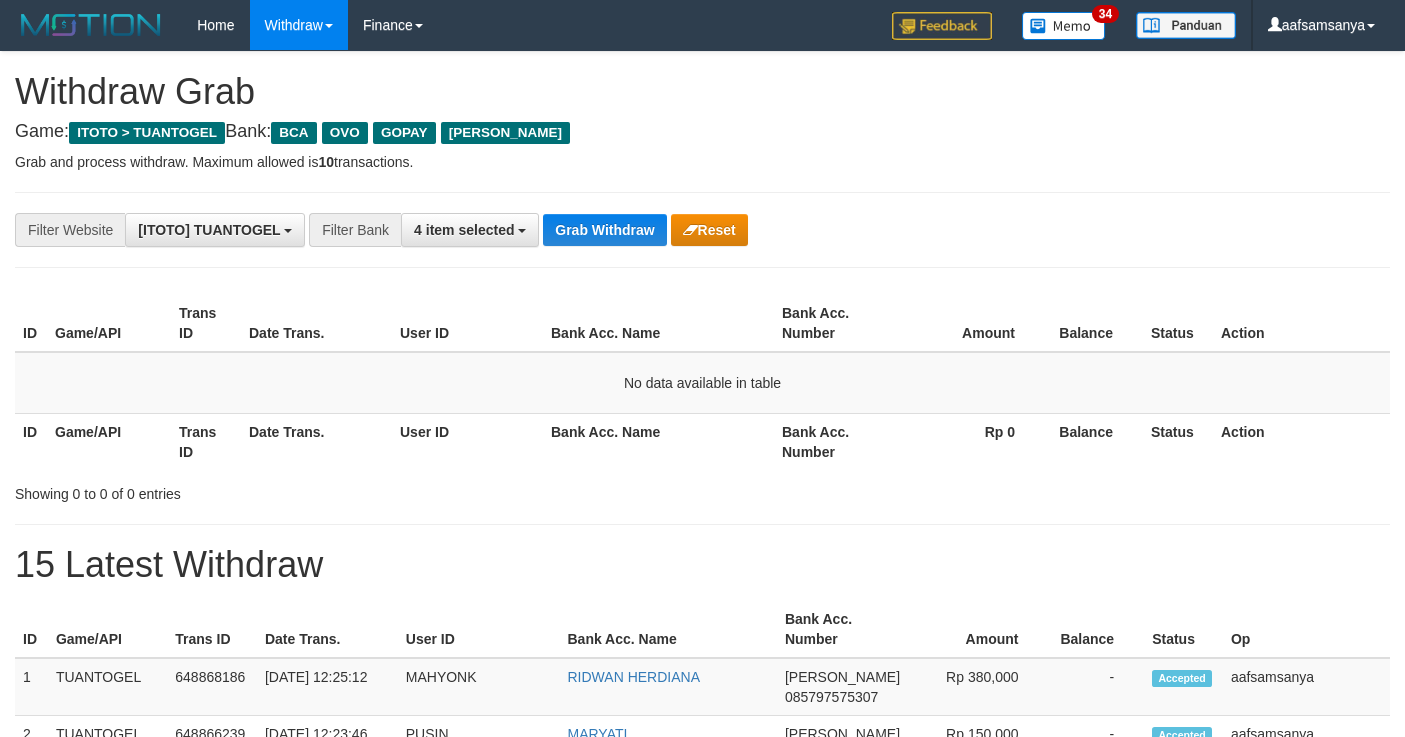 click on "**********" at bounding box center (585, 230) 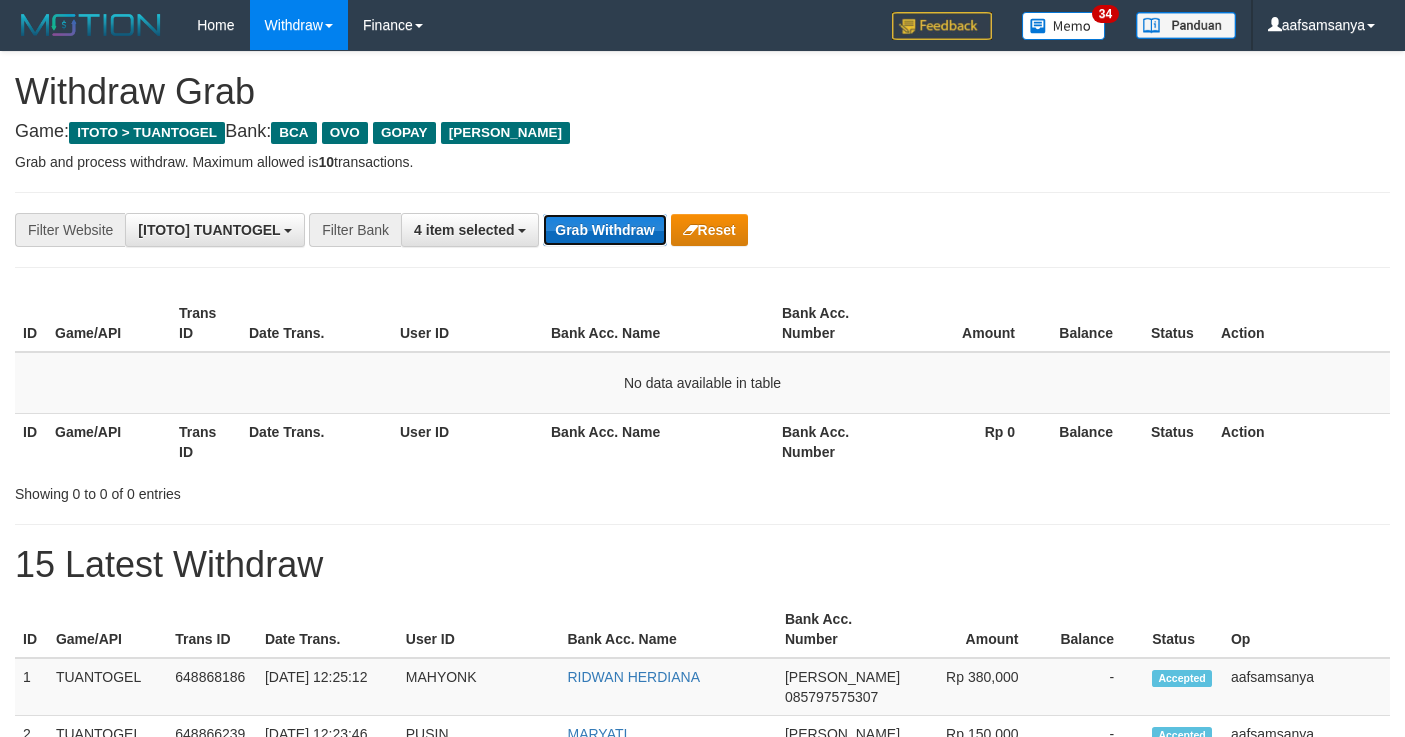 click on "Grab Withdraw" at bounding box center (604, 230) 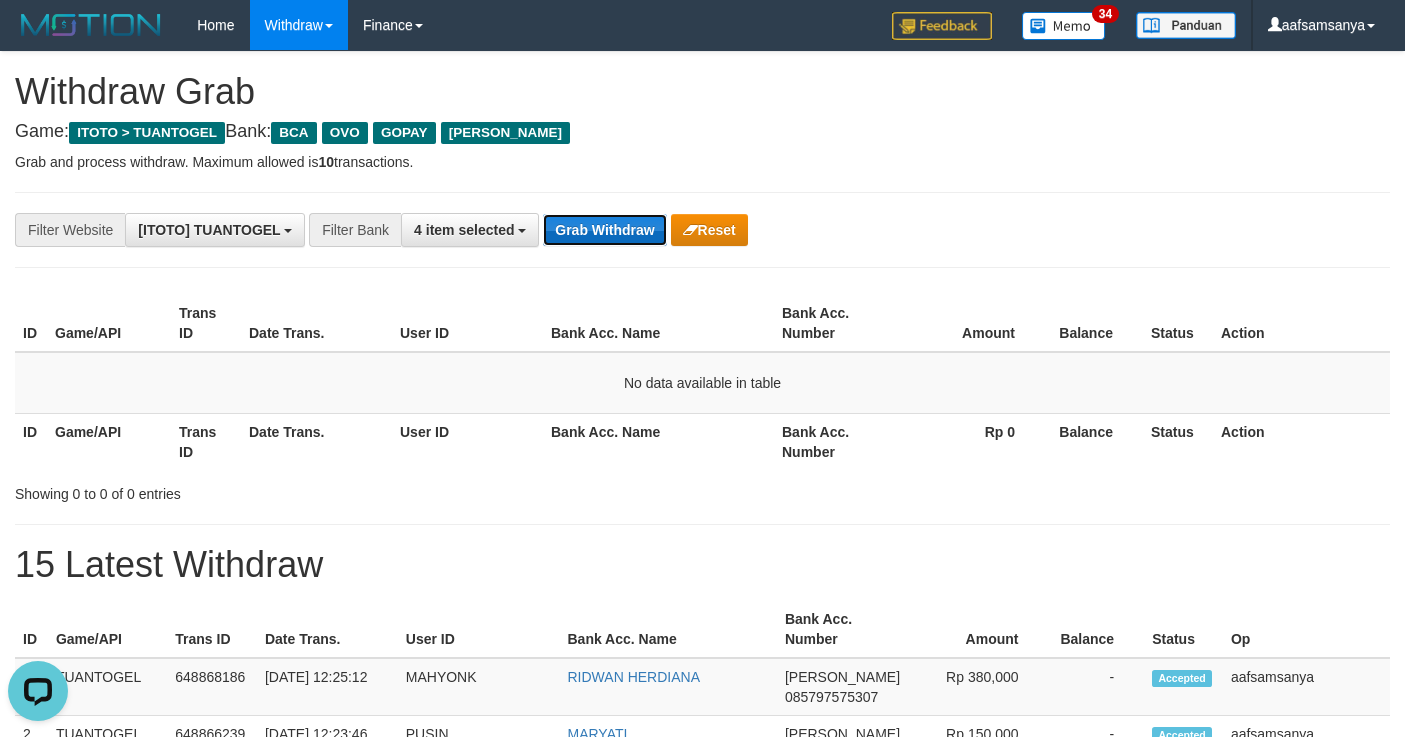 click on "Grab Withdraw" at bounding box center [604, 230] 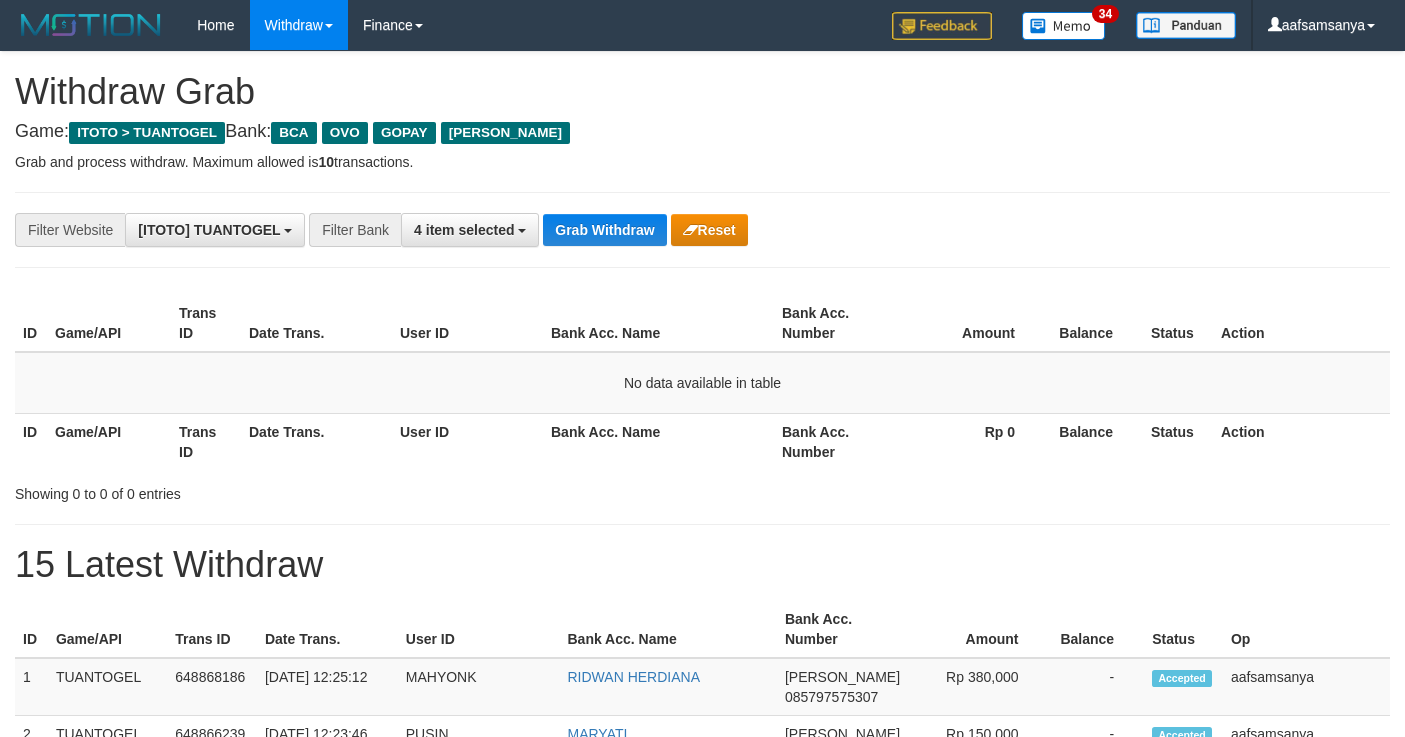 scroll, scrollTop: 0, scrollLeft: 0, axis: both 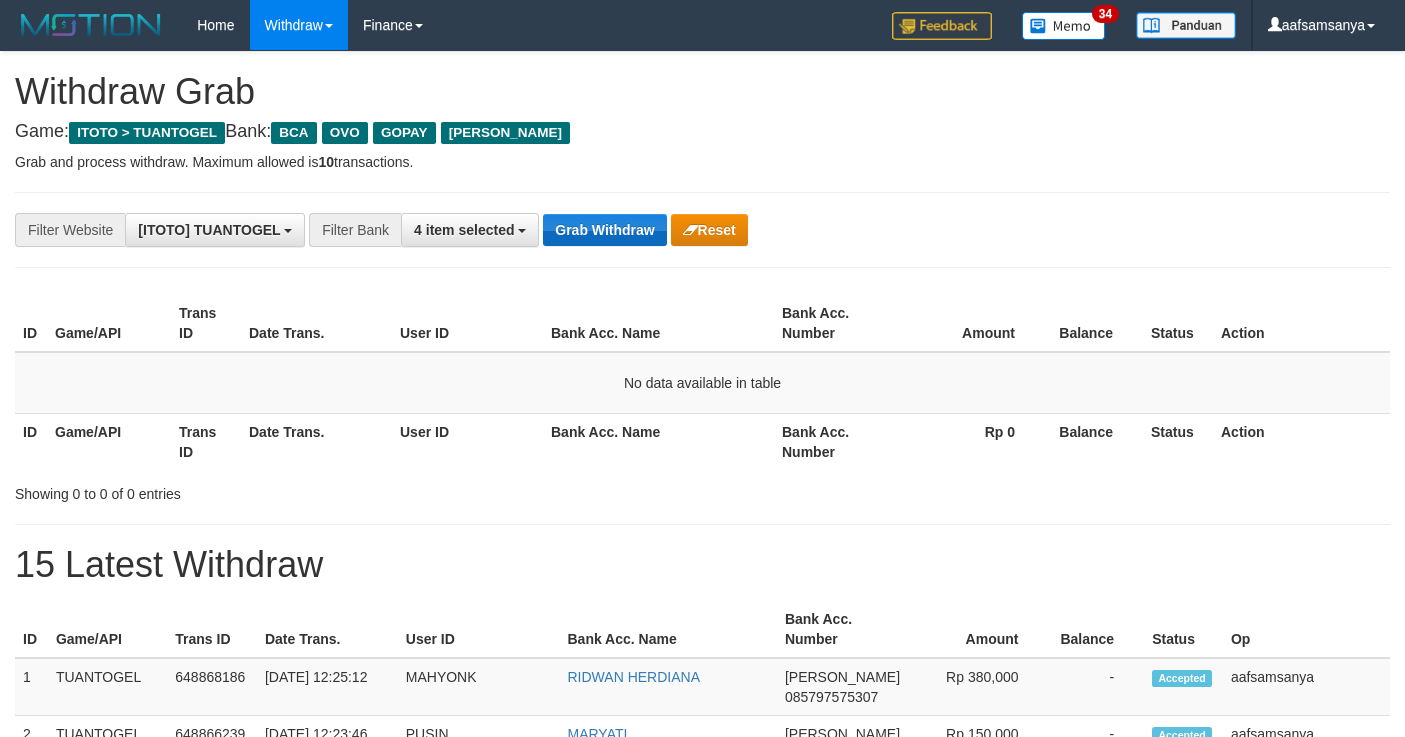 drag, startPoint x: 0, startPoint y: 0, endPoint x: 582, endPoint y: 230, distance: 625.7987 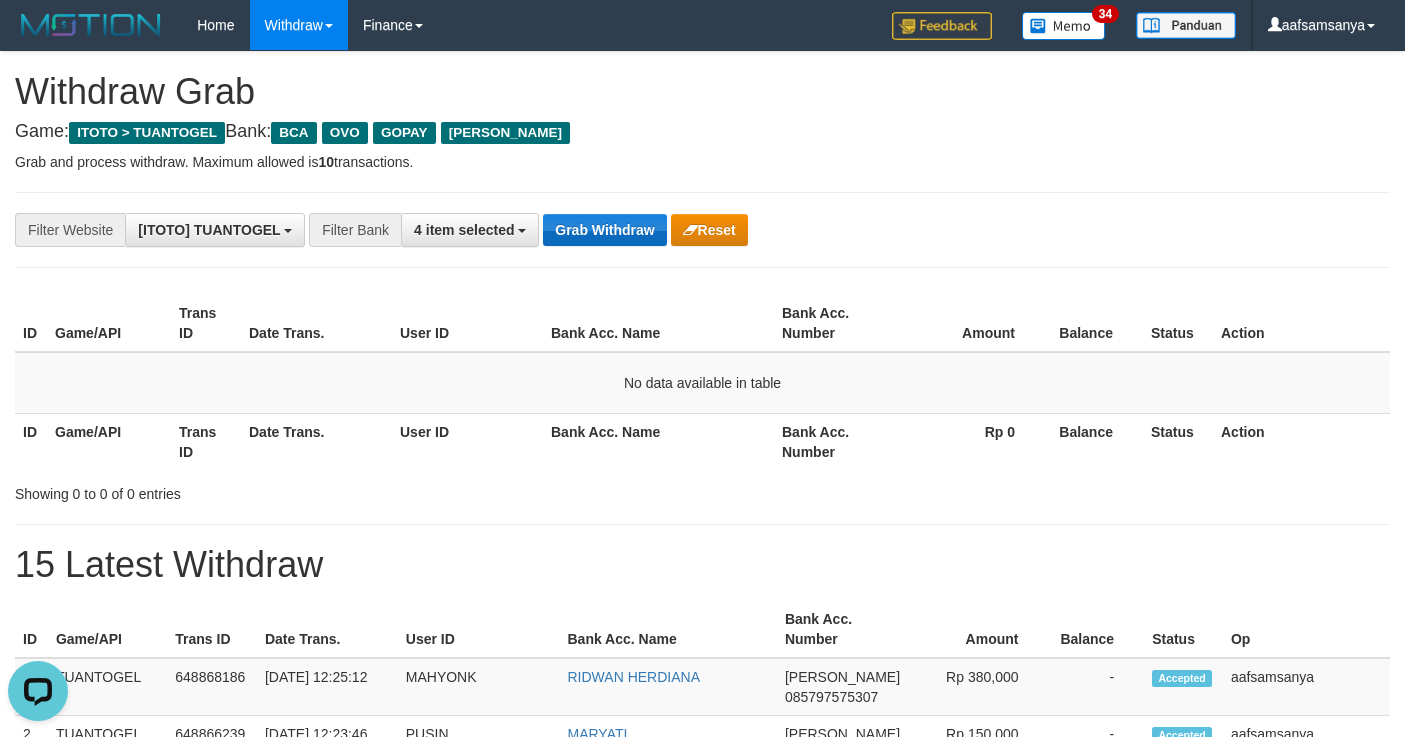 scroll, scrollTop: 0, scrollLeft: 0, axis: both 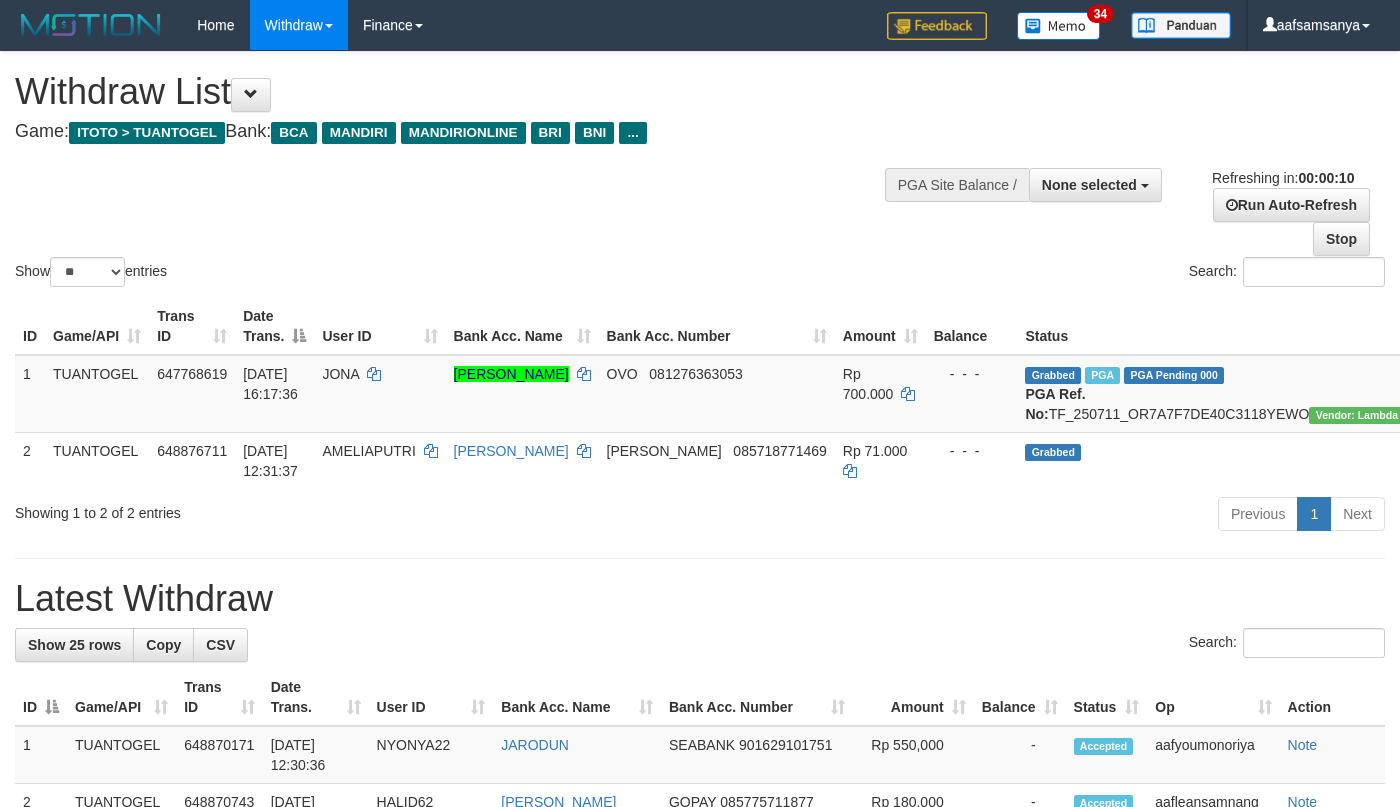 select 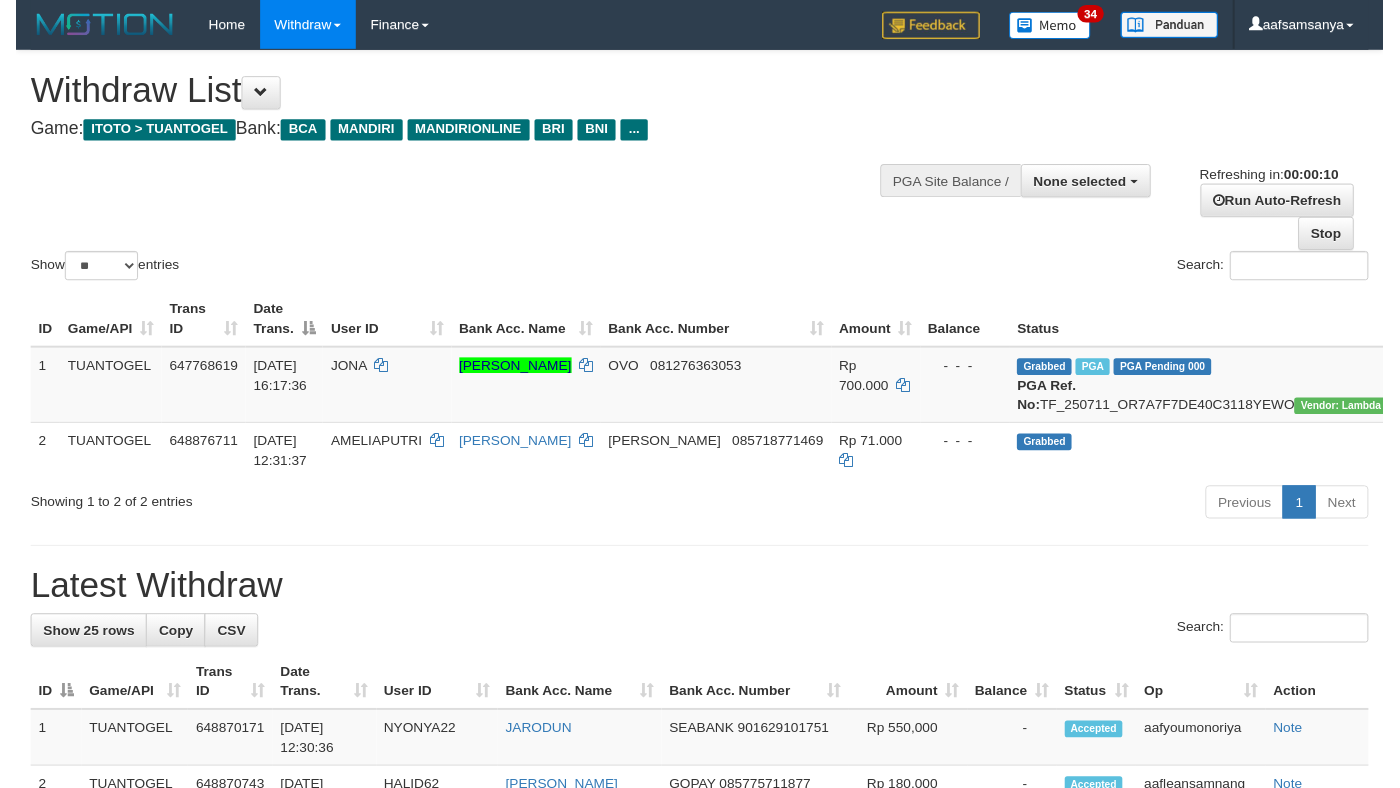scroll, scrollTop: 0, scrollLeft: 0, axis: both 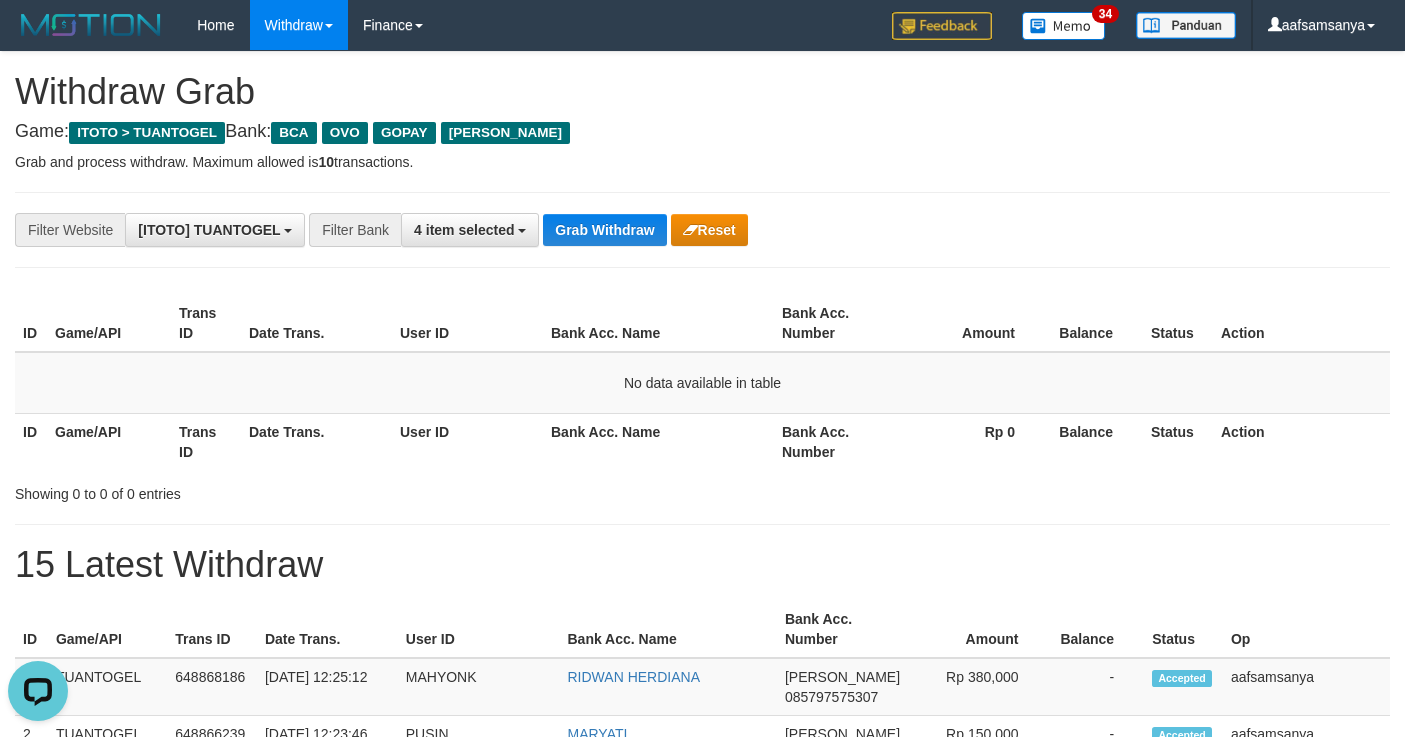 click on "**********" at bounding box center (702, 230) 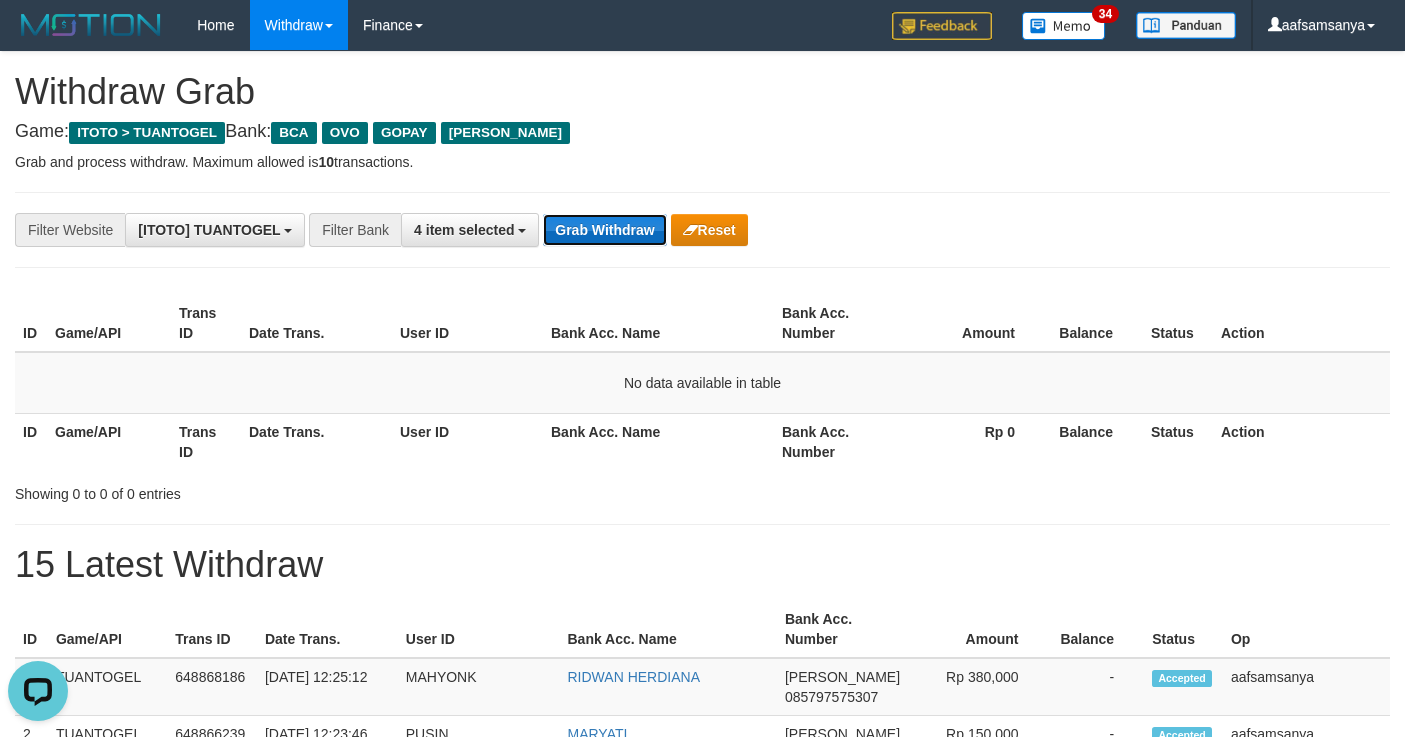 click on "Grab Withdraw" at bounding box center [604, 230] 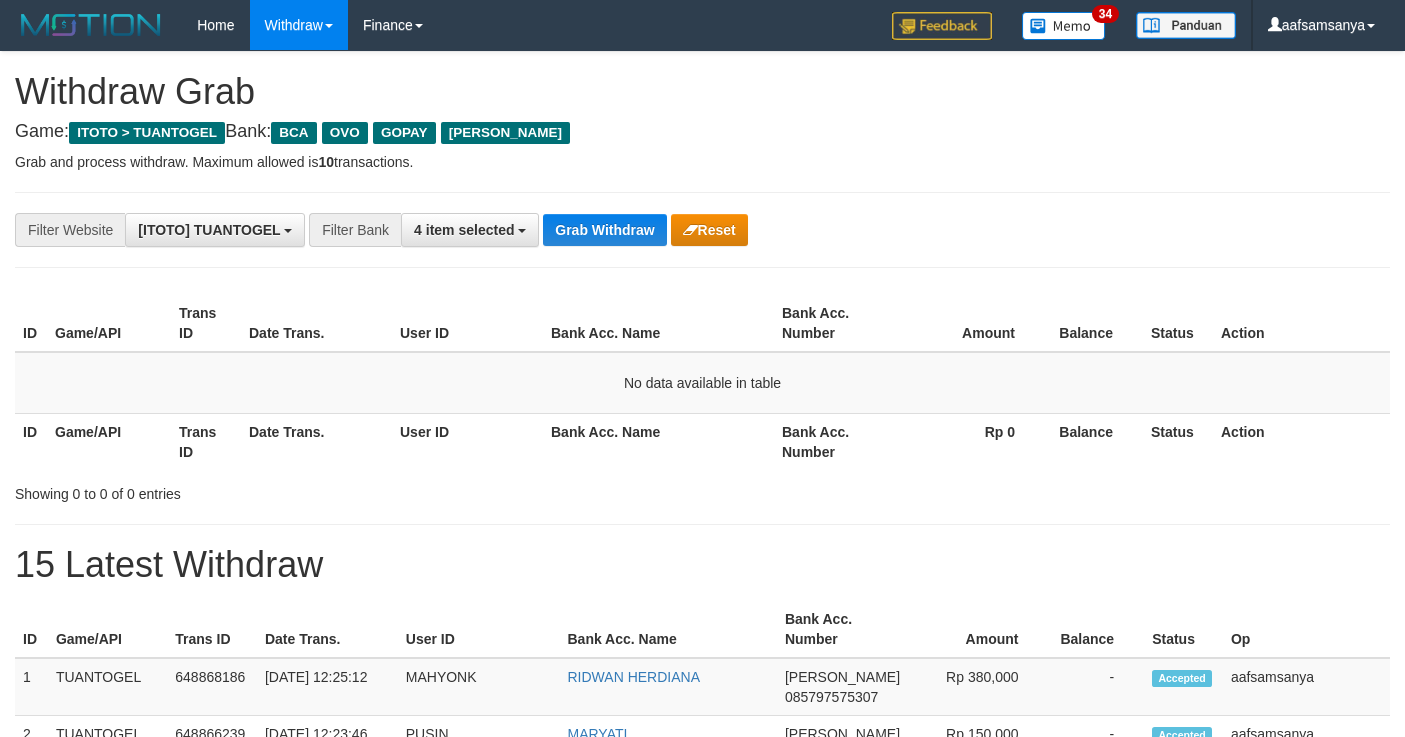 scroll, scrollTop: 0, scrollLeft: 0, axis: both 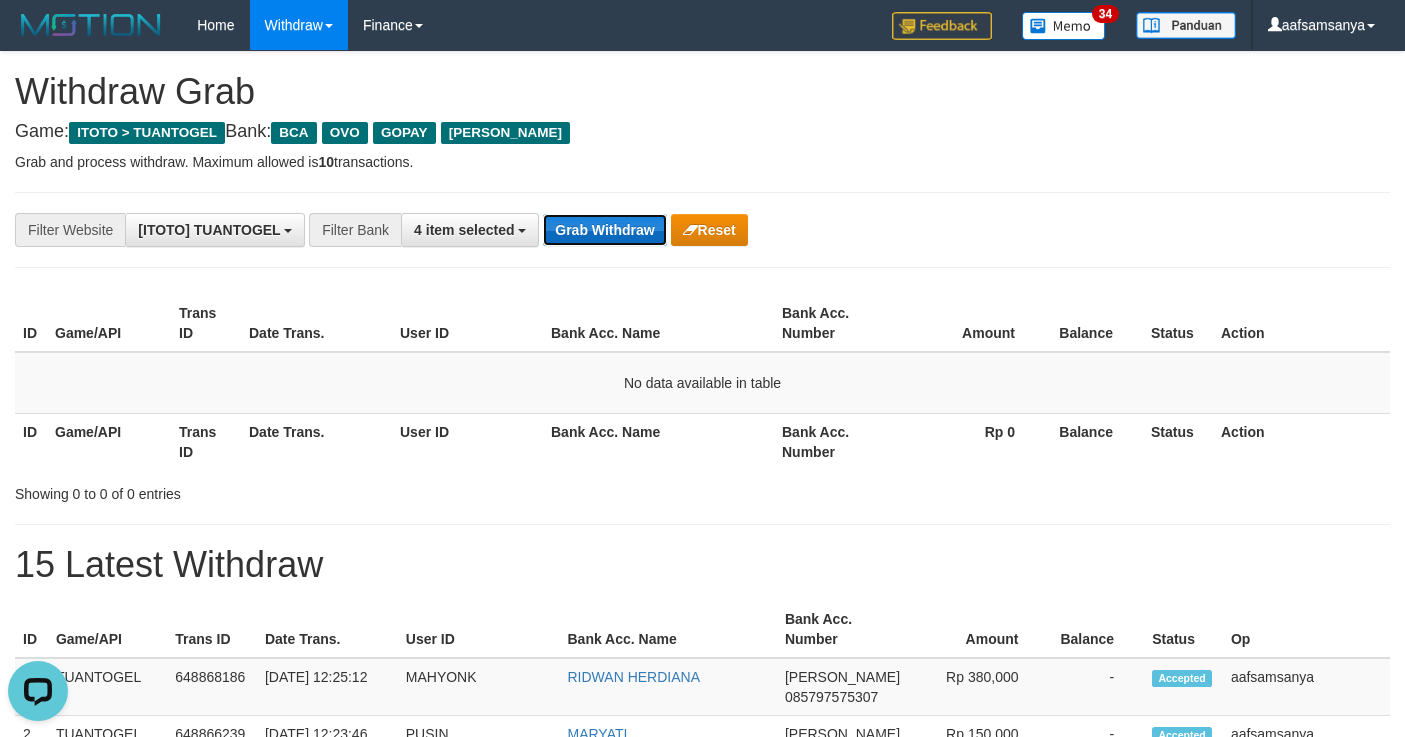 click on "Grab Withdraw" at bounding box center (604, 230) 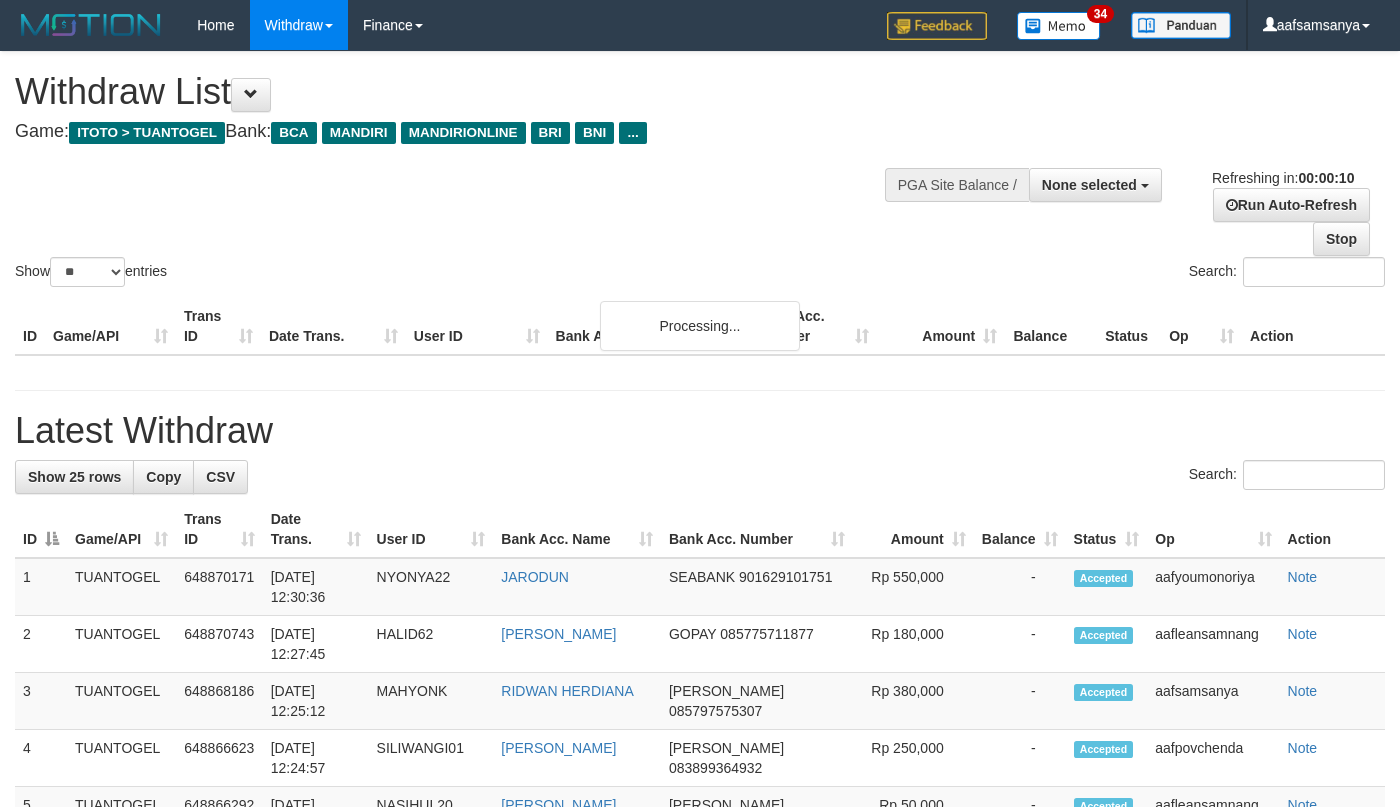 select 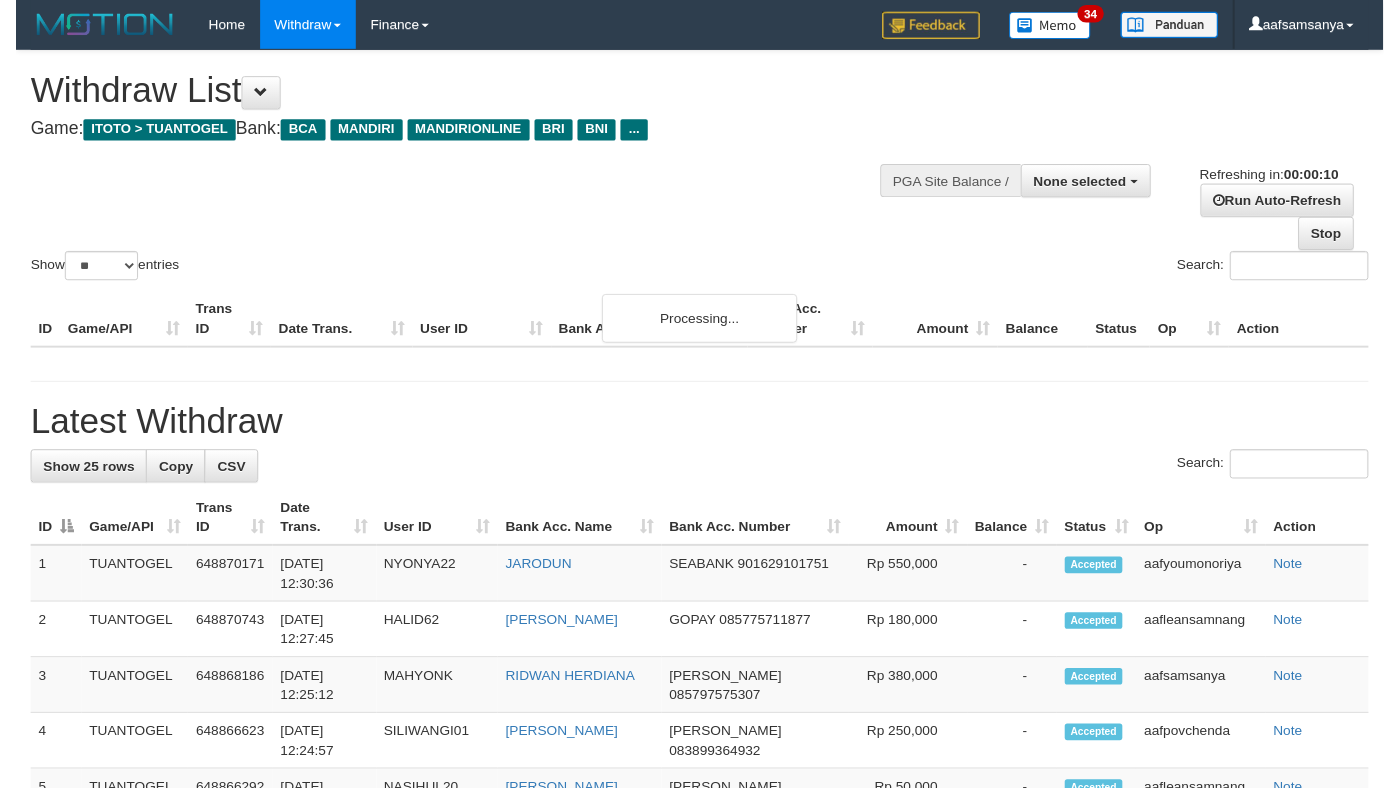 scroll, scrollTop: 0, scrollLeft: 0, axis: both 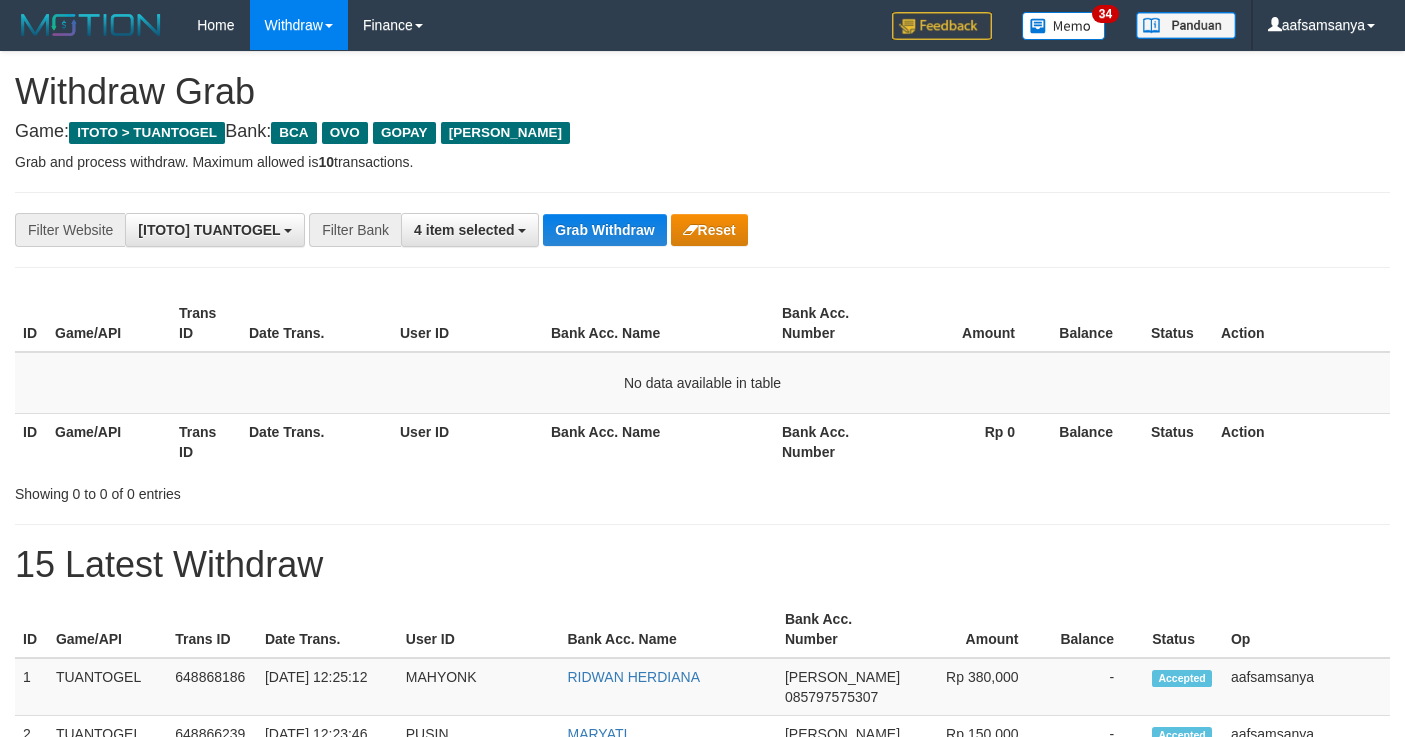click on "Grab Withdraw" at bounding box center [604, 230] 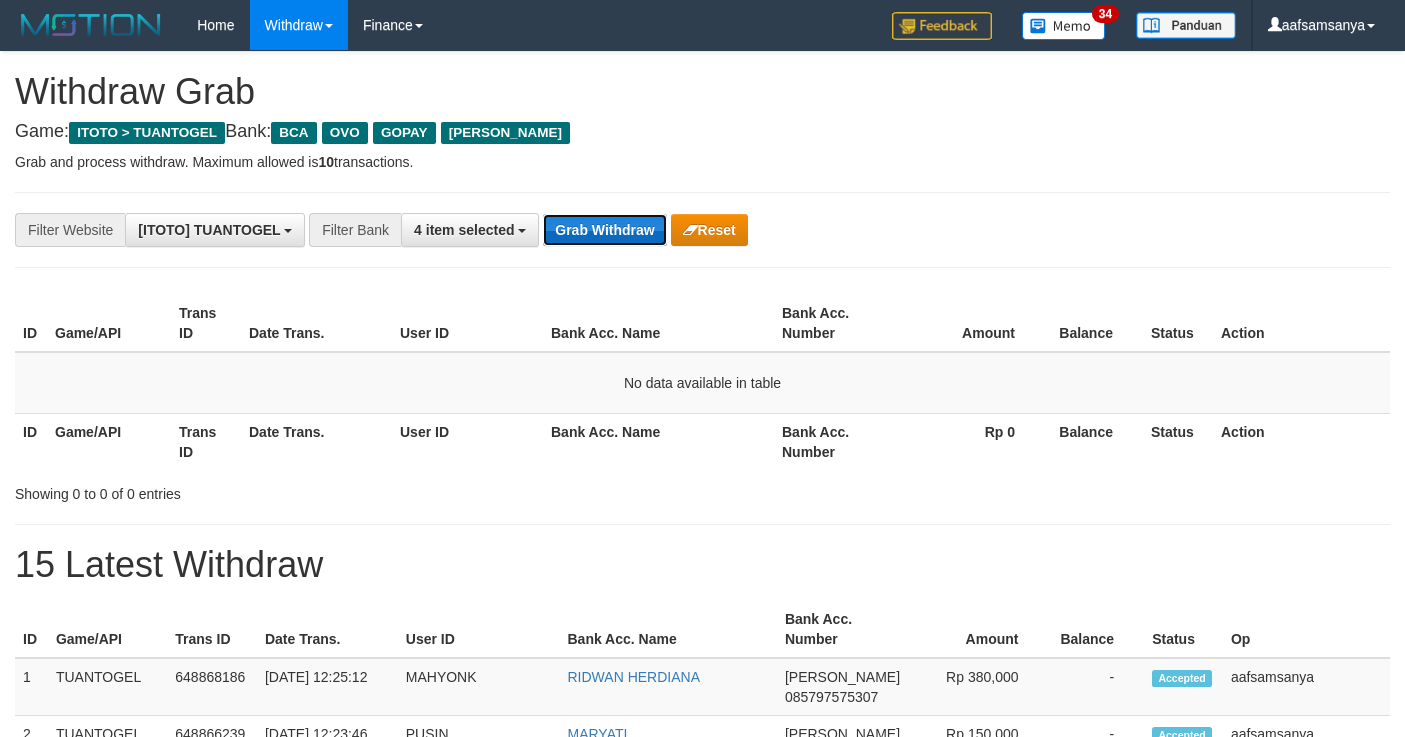 click on "Grab Withdraw" at bounding box center [604, 230] 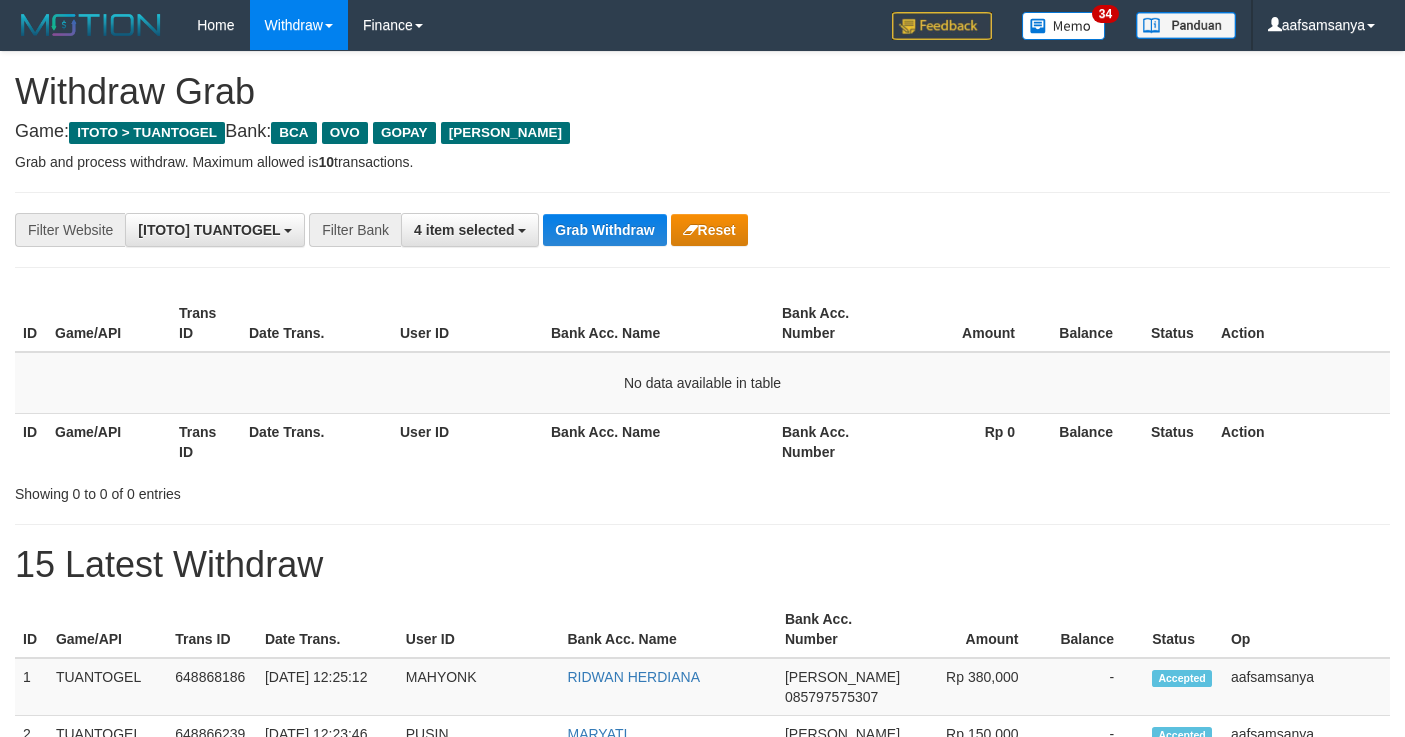 scroll, scrollTop: 0, scrollLeft: 0, axis: both 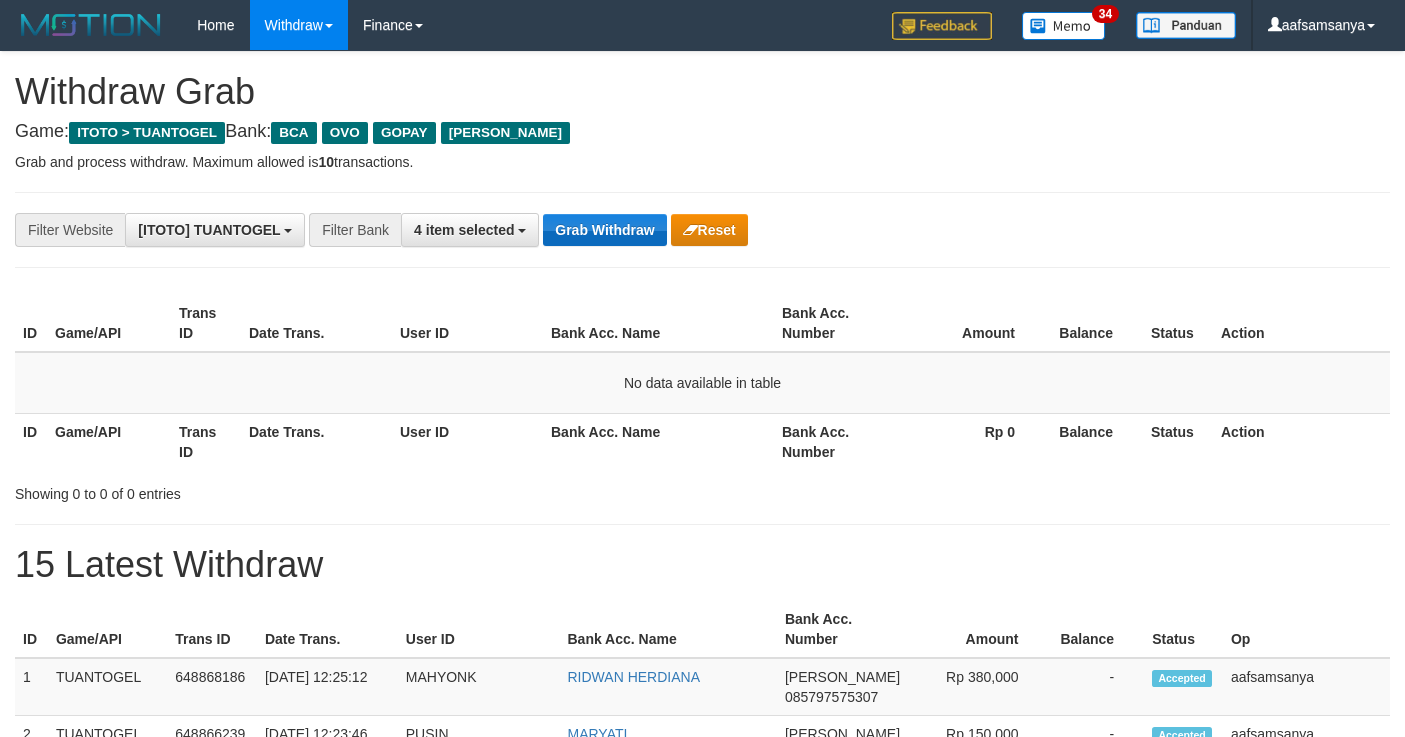 drag, startPoint x: 0, startPoint y: 0, endPoint x: 612, endPoint y: 223, distance: 651.3624 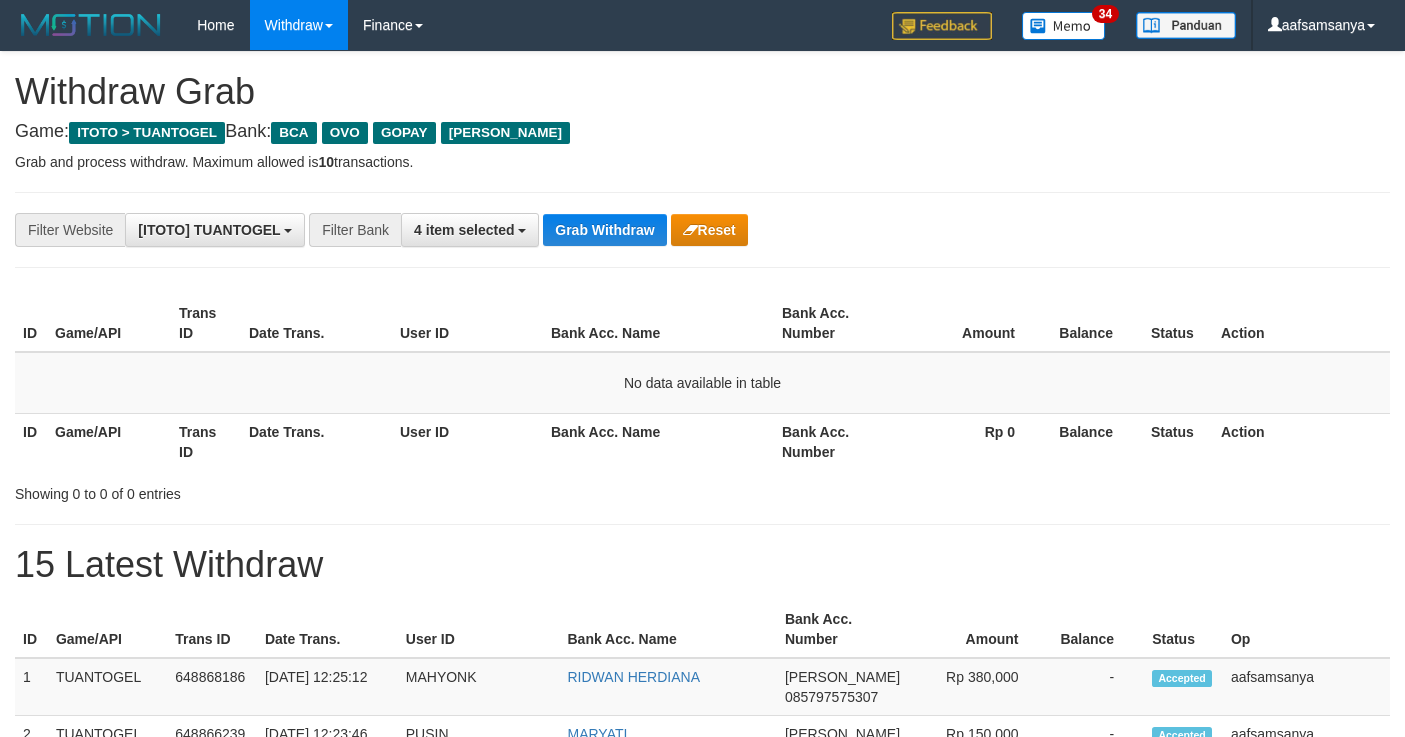 scroll, scrollTop: 0, scrollLeft: 0, axis: both 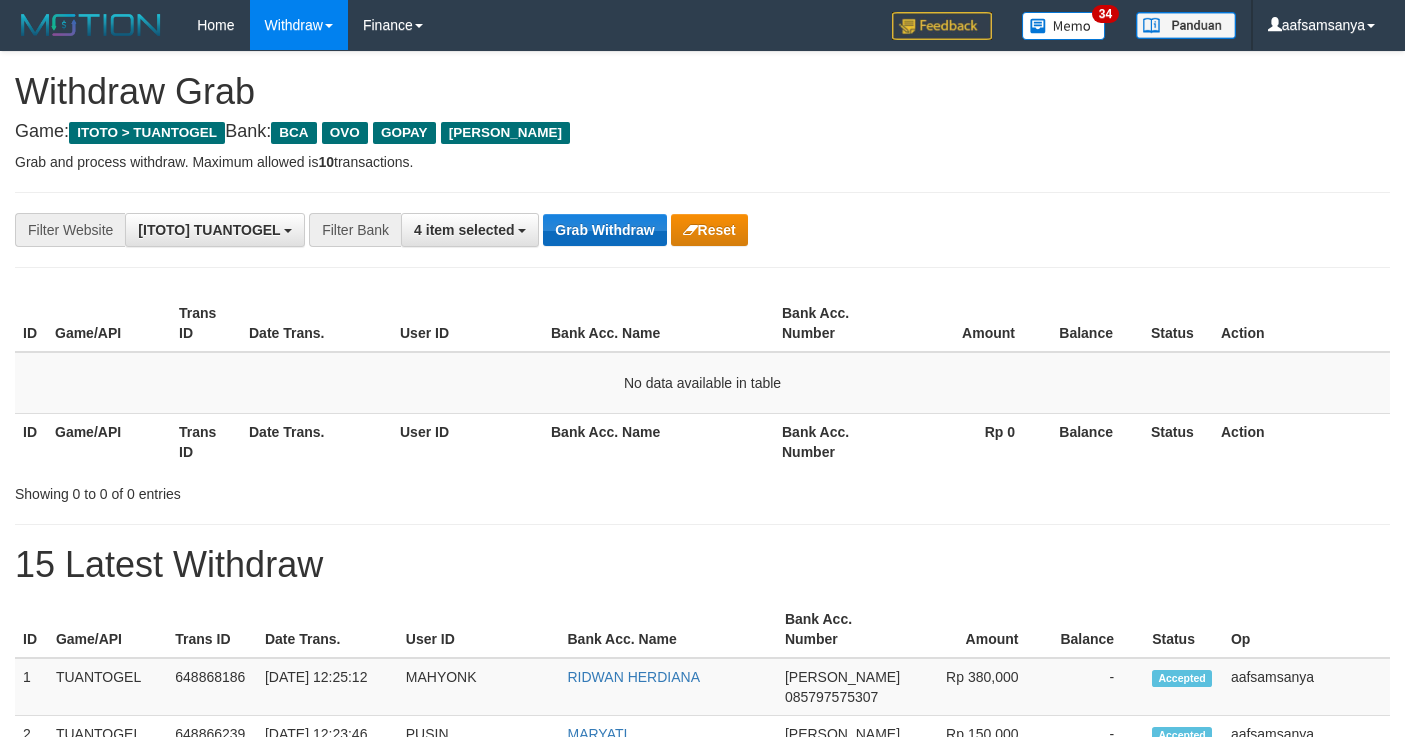 drag, startPoint x: 0, startPoint y: 0, endPoint x: 611, endPoint y: 223, distance: 650.4229 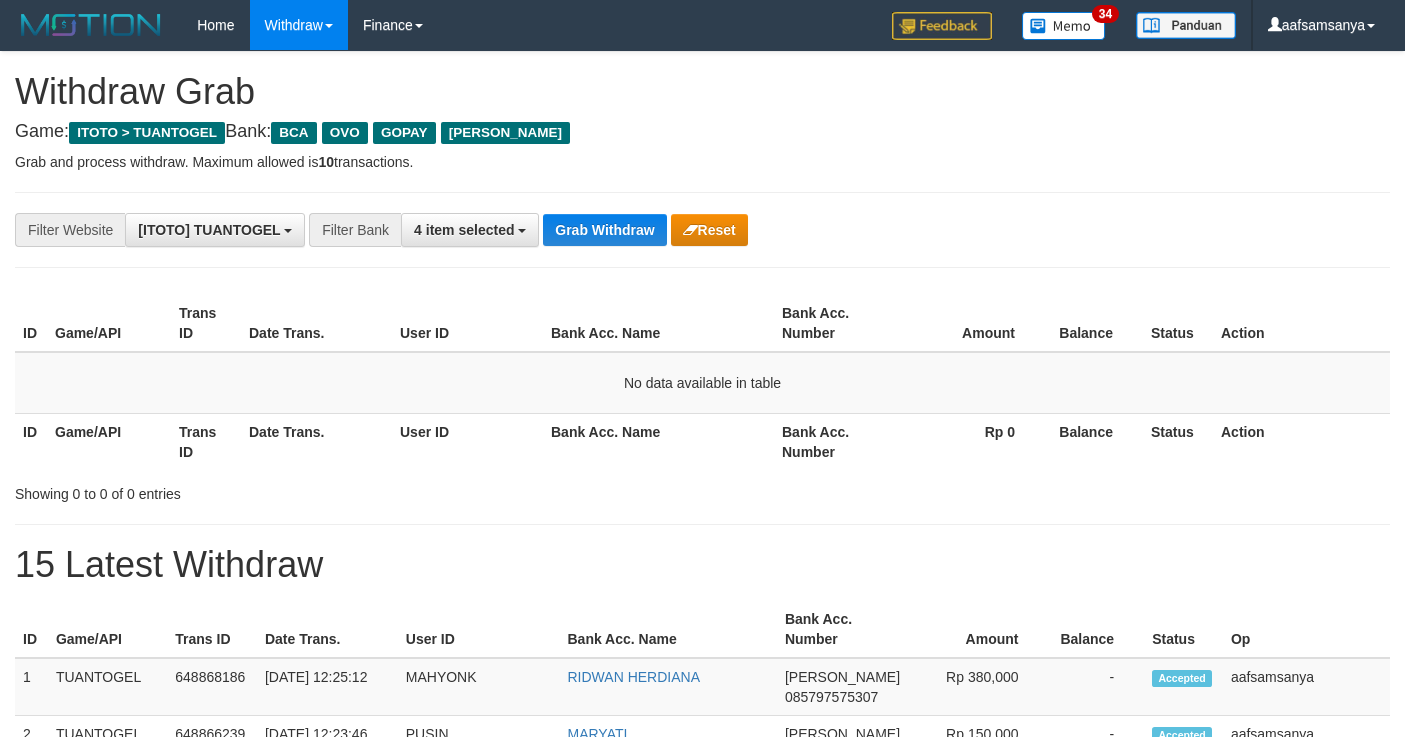 click on "Grab Withdraw" at bounding box center (604, 230) 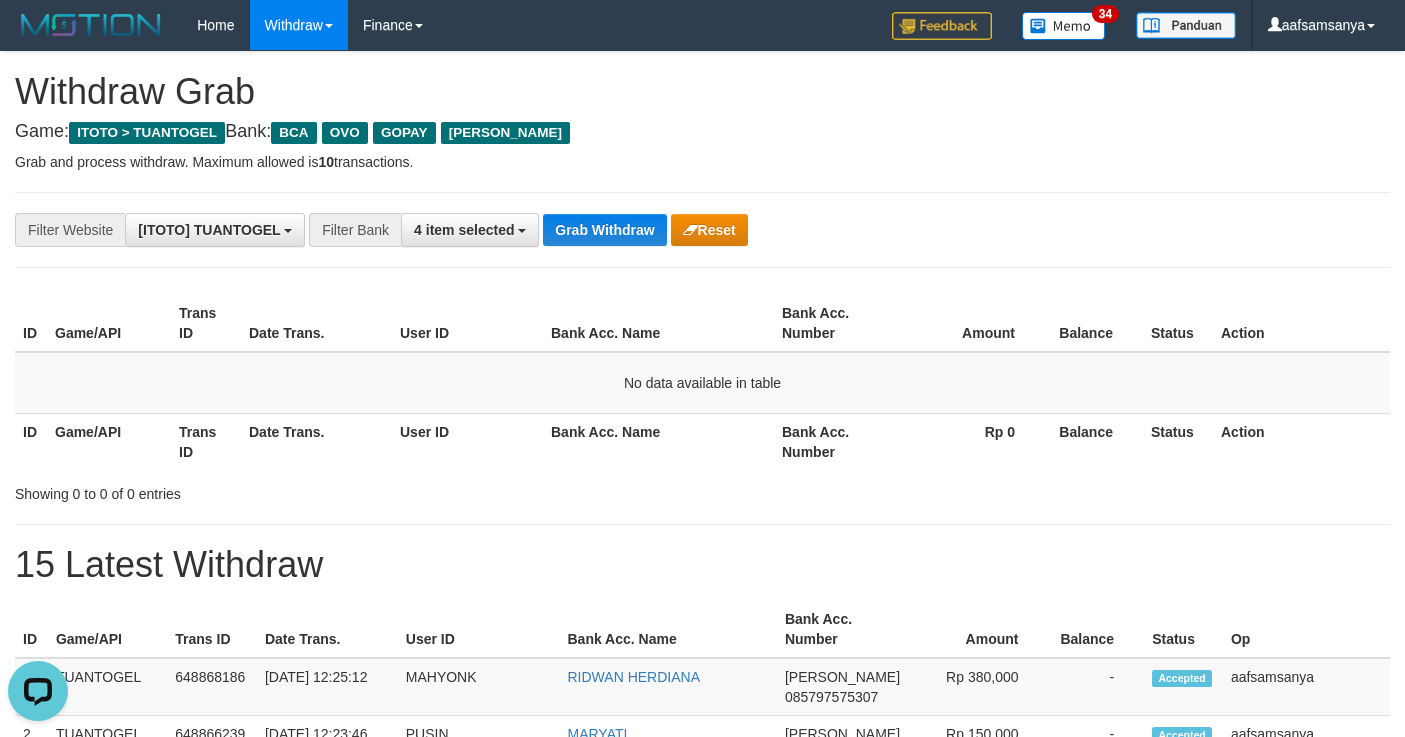 scroll, scrollTop: 0, scrollLeft: 0, axis: both 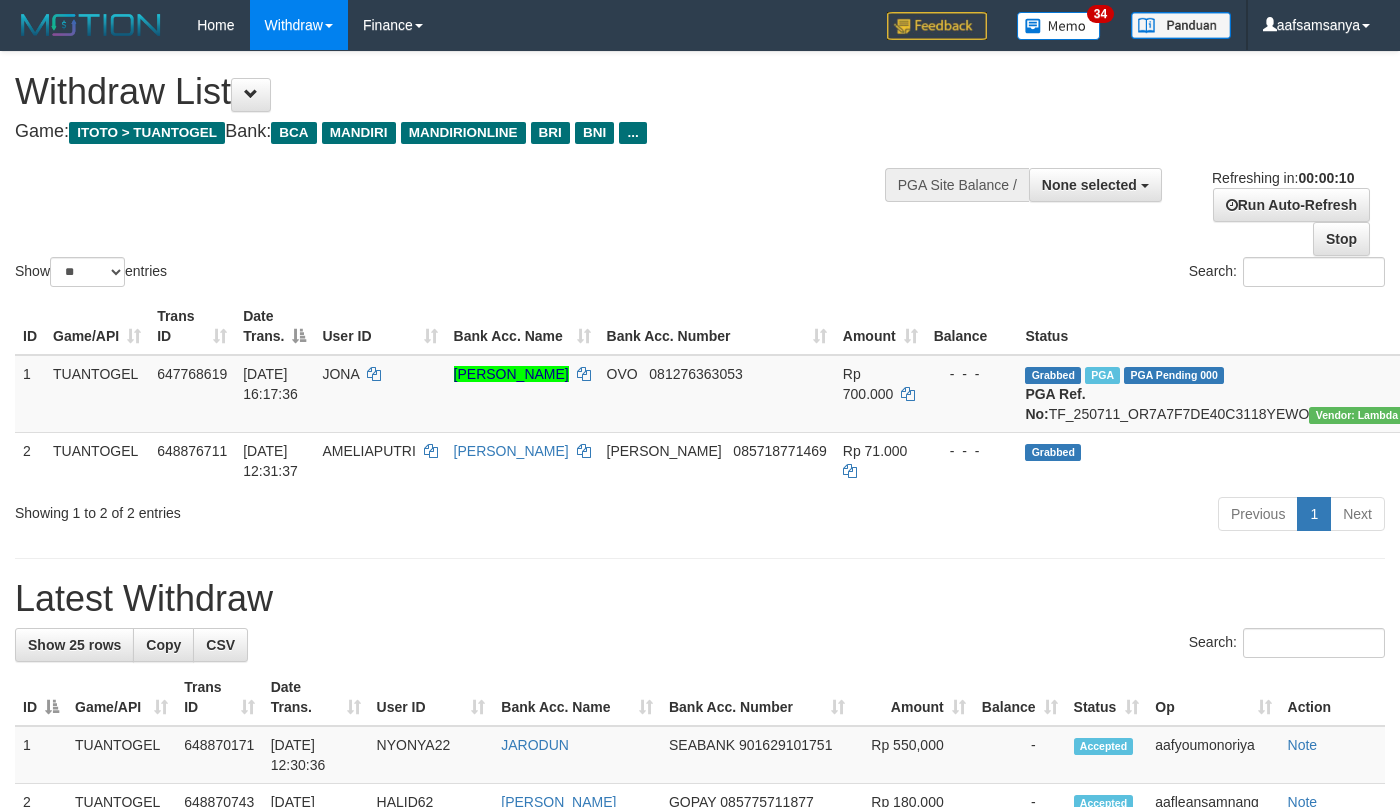 select 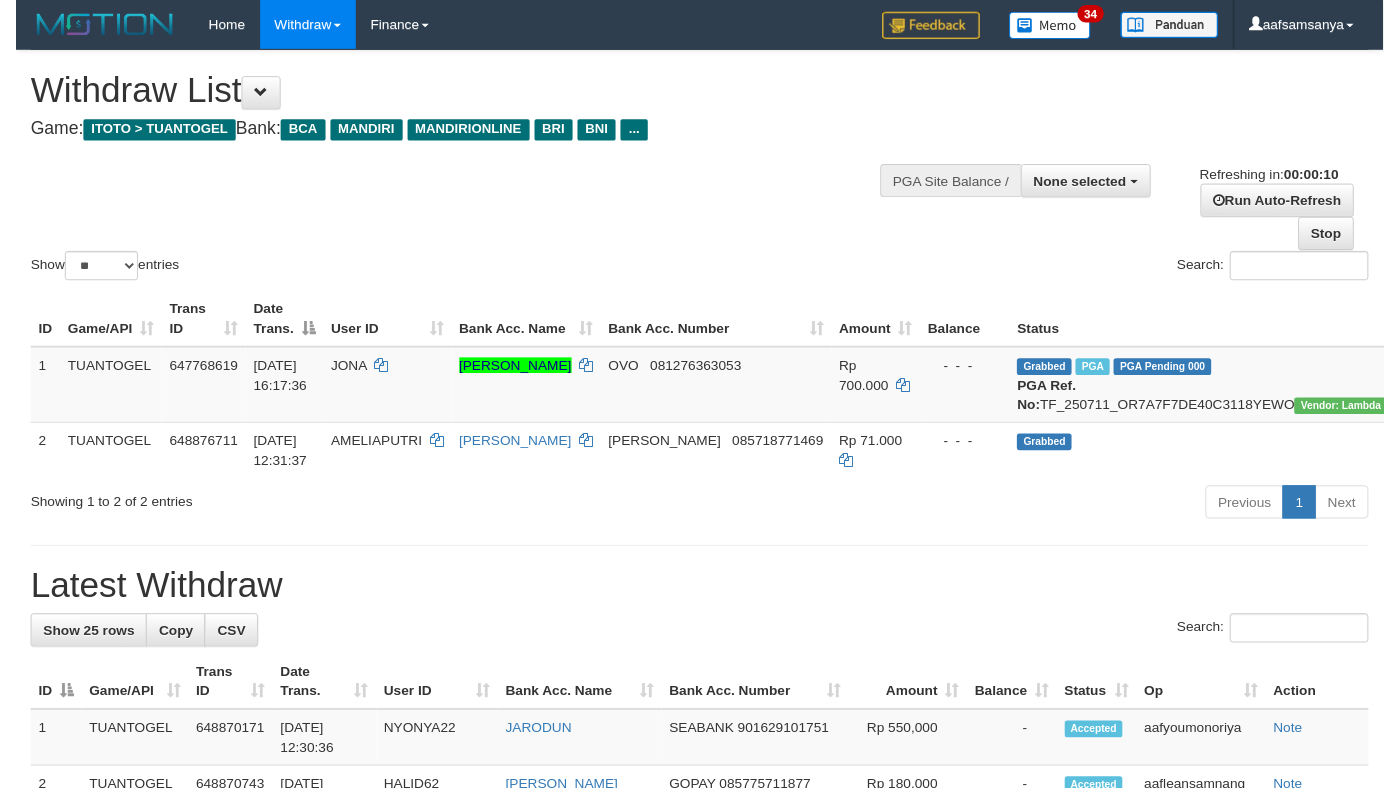 scroll, scrollTop: 0, scrollLeft: 0, axis: both 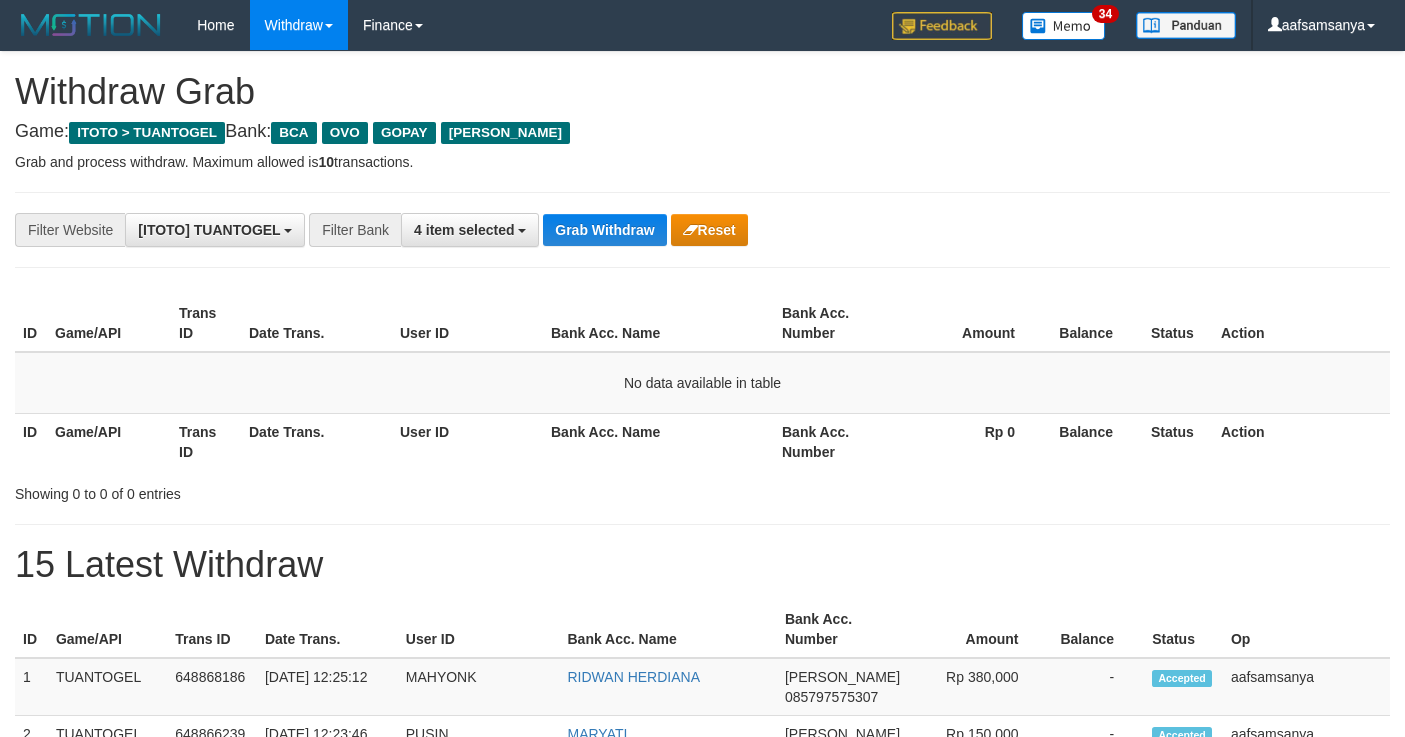 click on "Grab Withdraw" at bounding box center [604, 230] 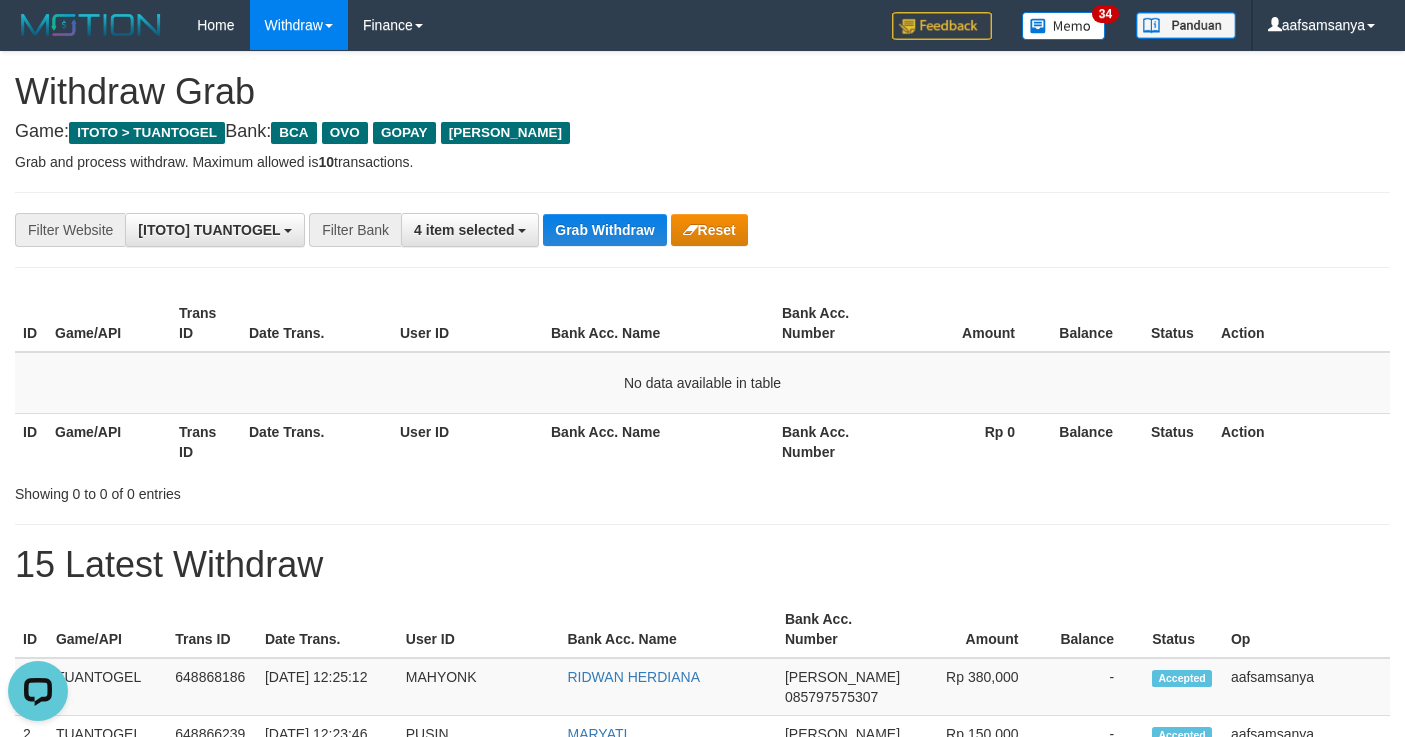 scroll, scrollTop: 0, scrollLeft: 0, axis: both 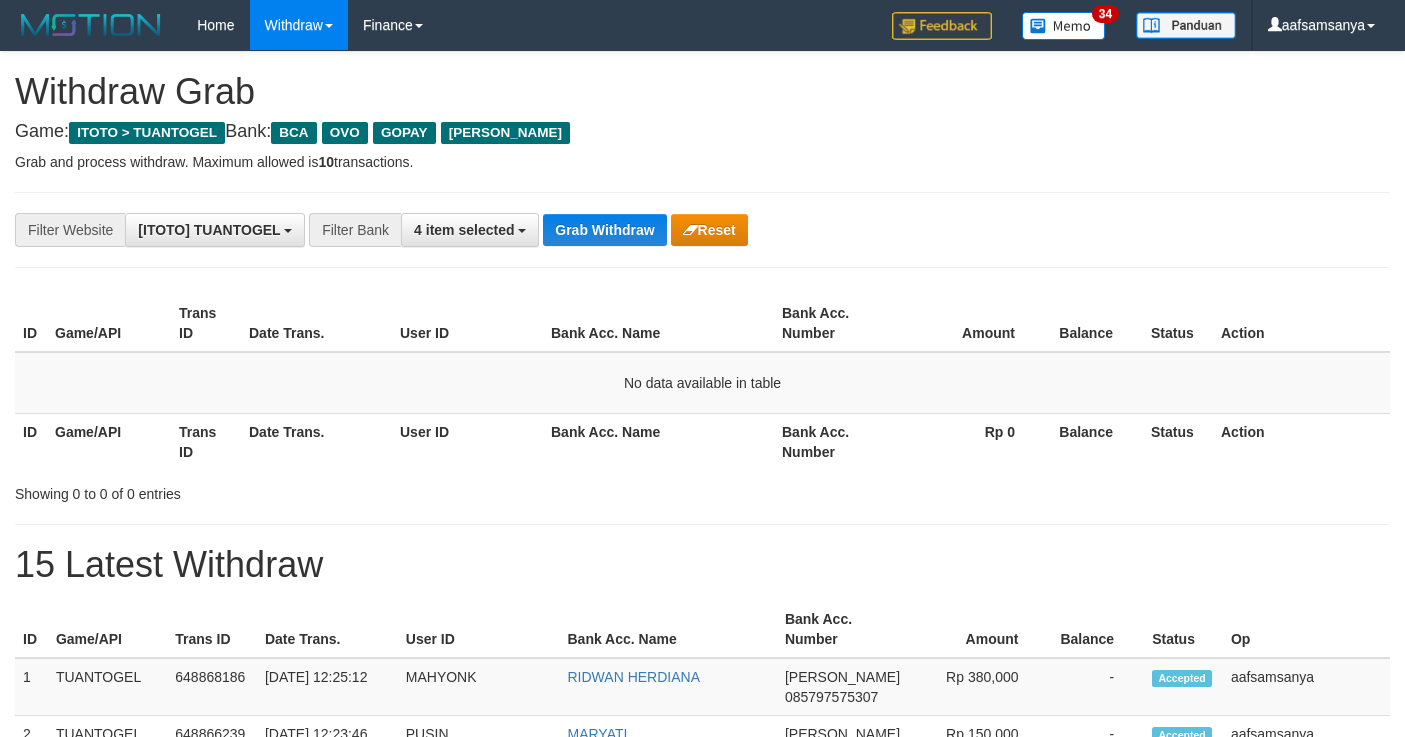 click on "Grab Withdraw" at bounding box center [604, 230] 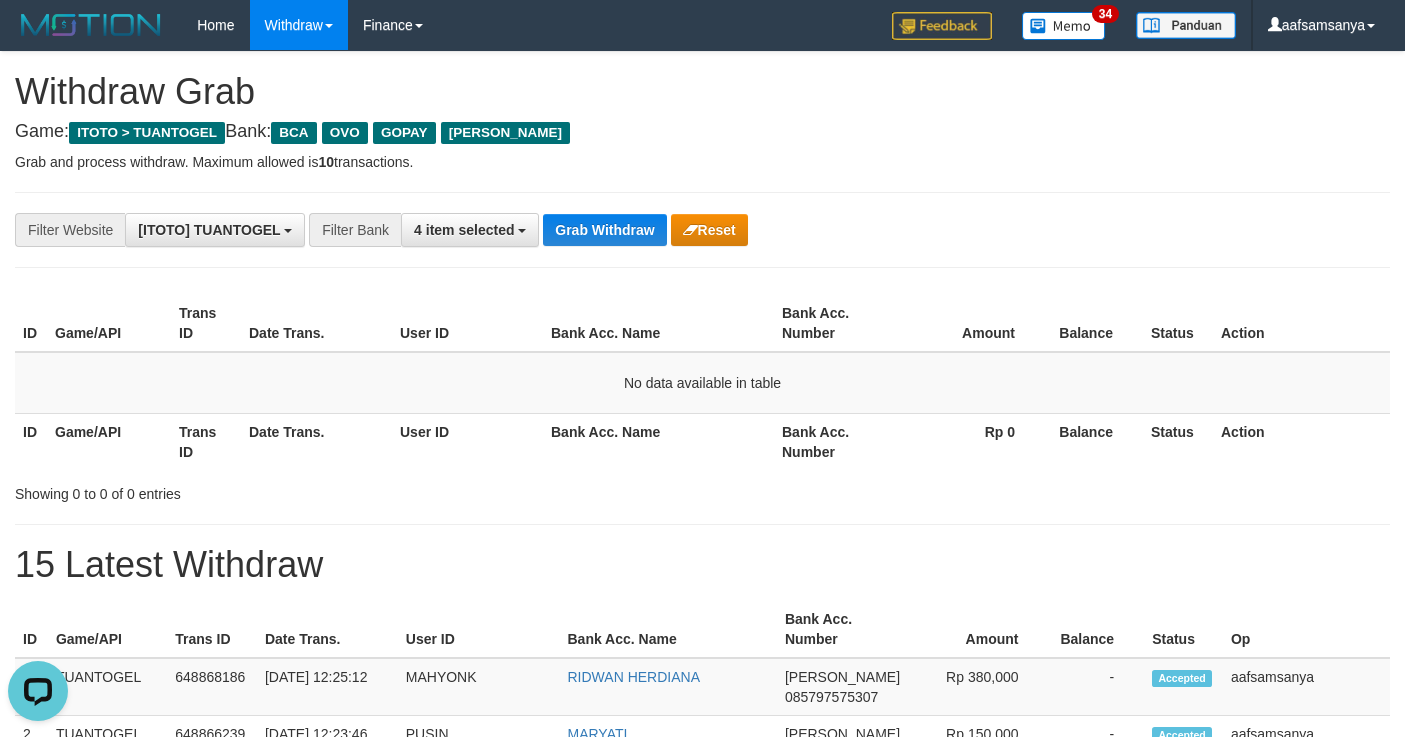 scroll, scrollTop: 0, scrollLeft: 0, axis: both 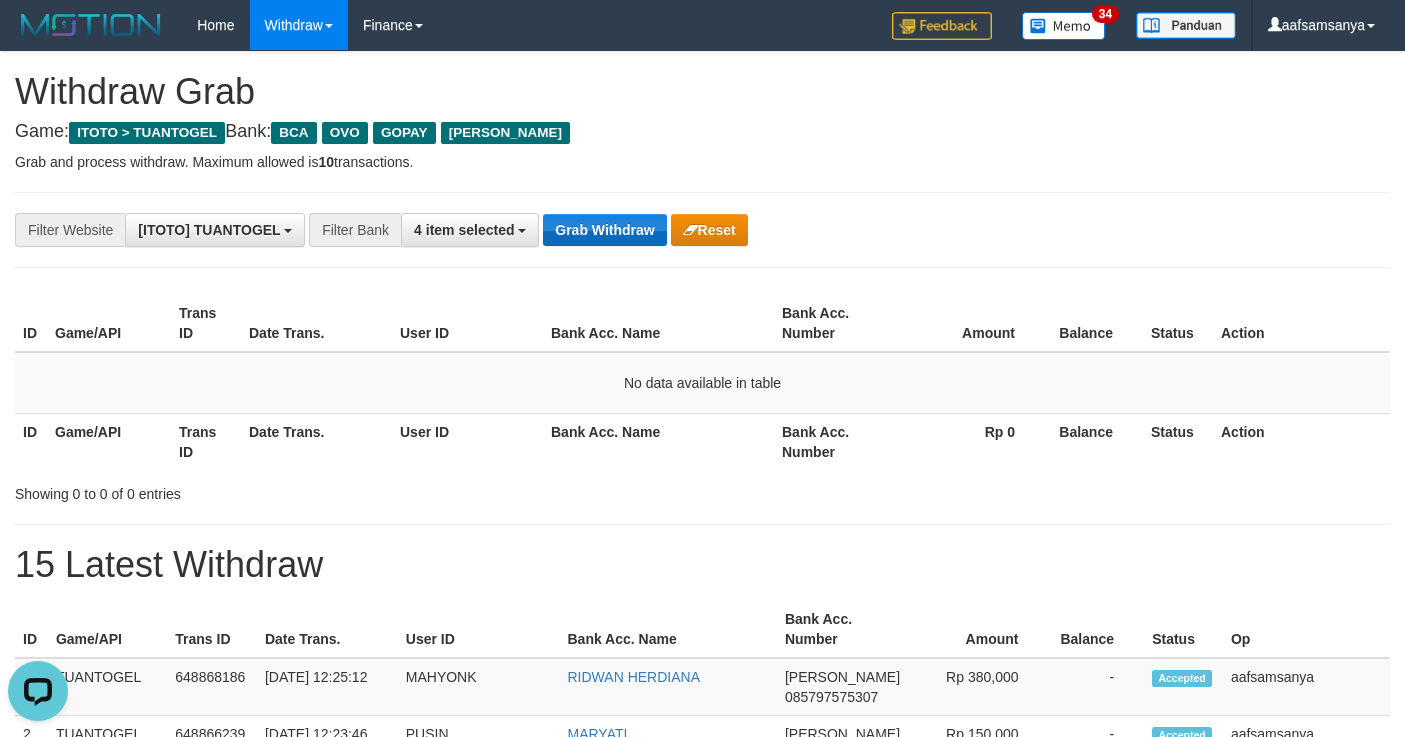 click on "Grab Withdraw" at bounding box center [604, 230] 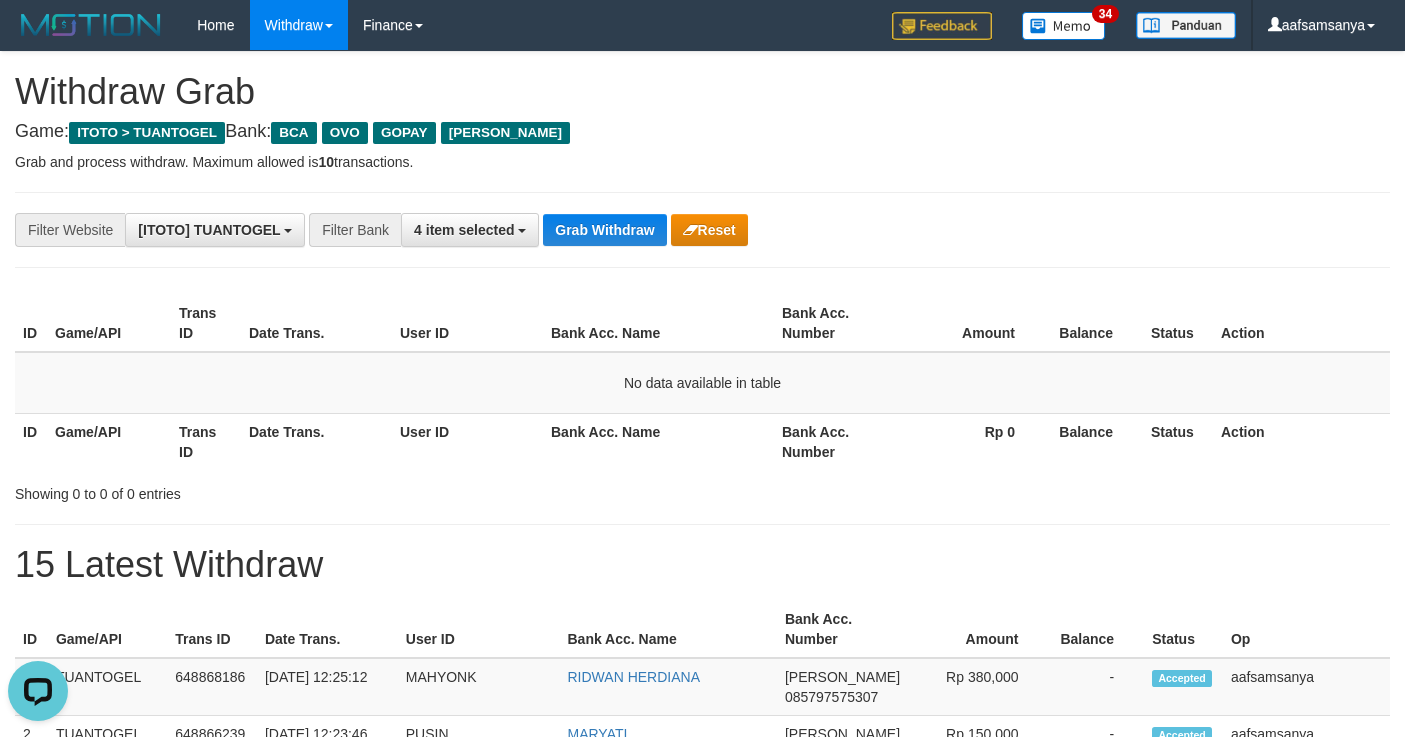 click on "**********" at bounding box center (702, 230) 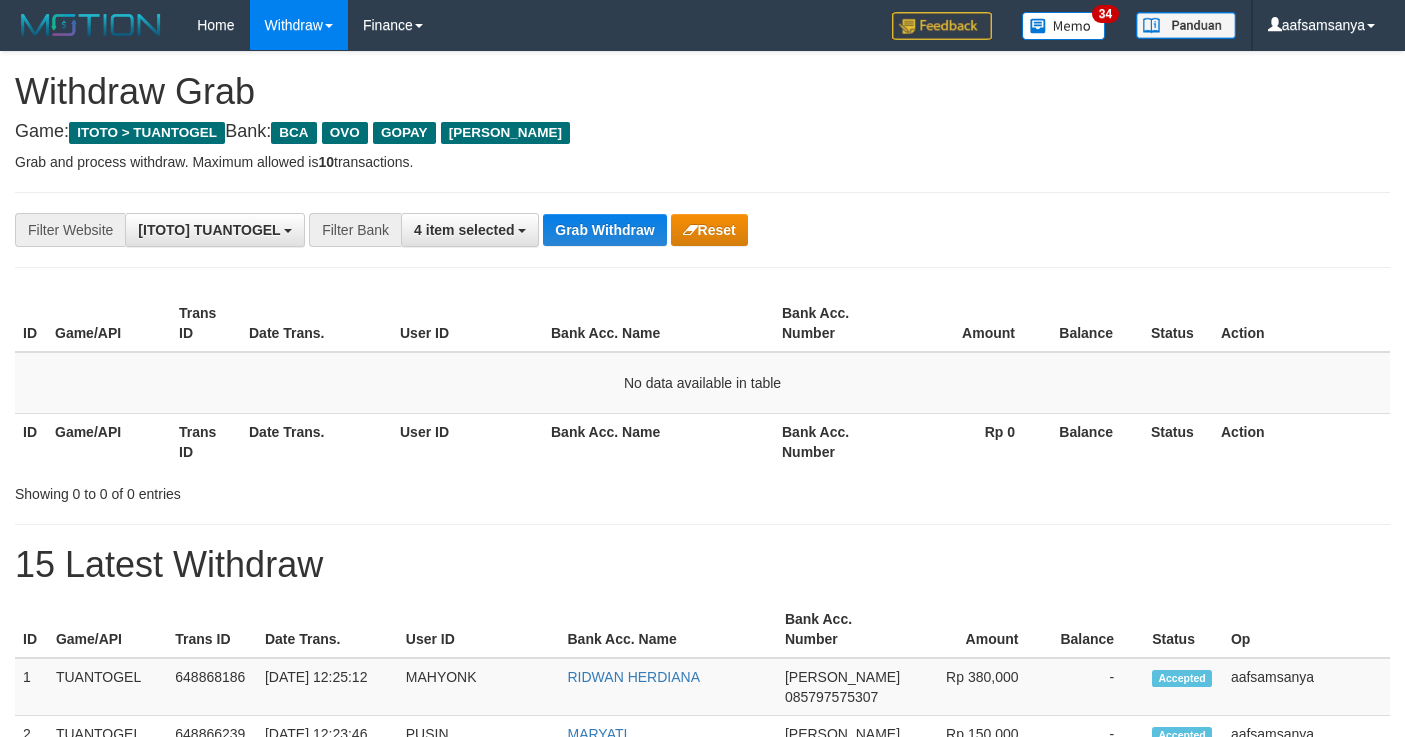 click on "Grab Withdraw" at bounding box center (604, 230) 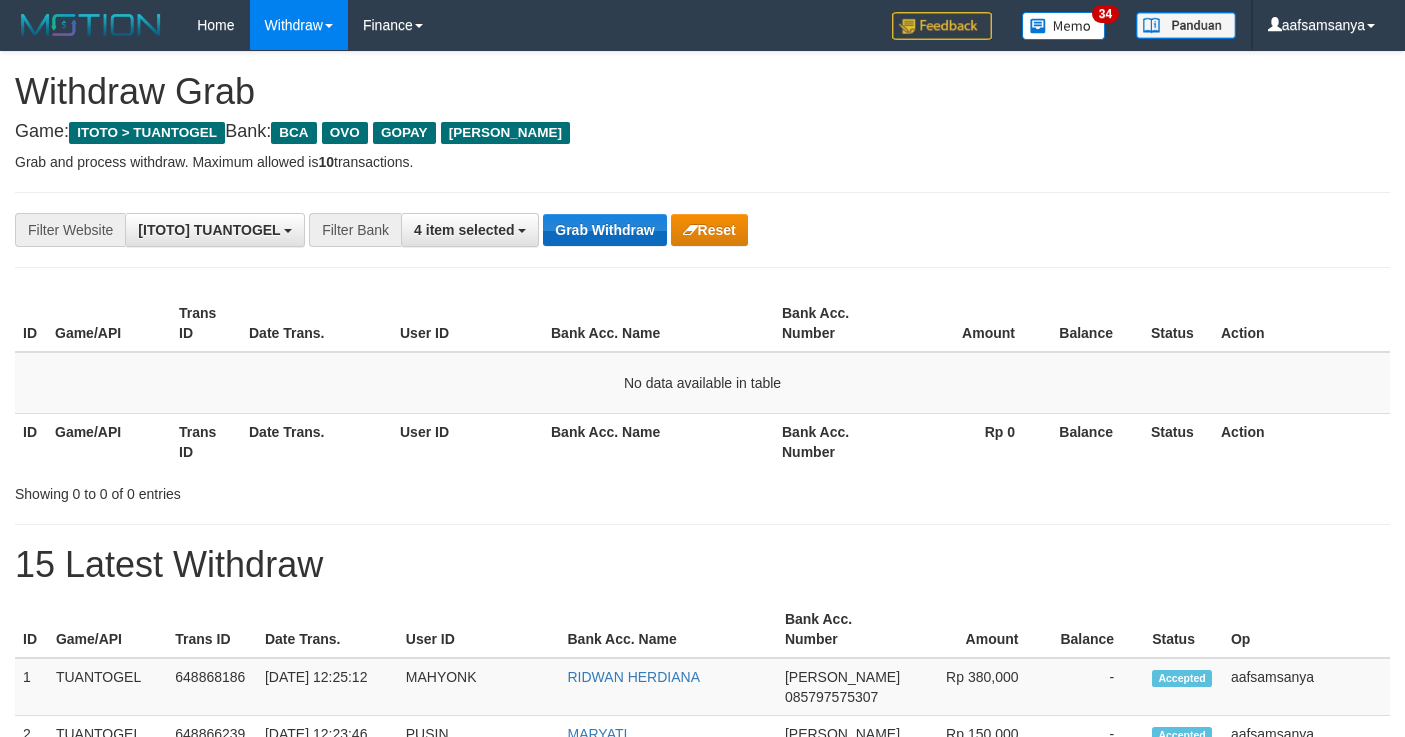 drag, startPoint x: 0, startPoint y: 0, endPoint x: 581, endPoint y: 230, distance: 624.8688 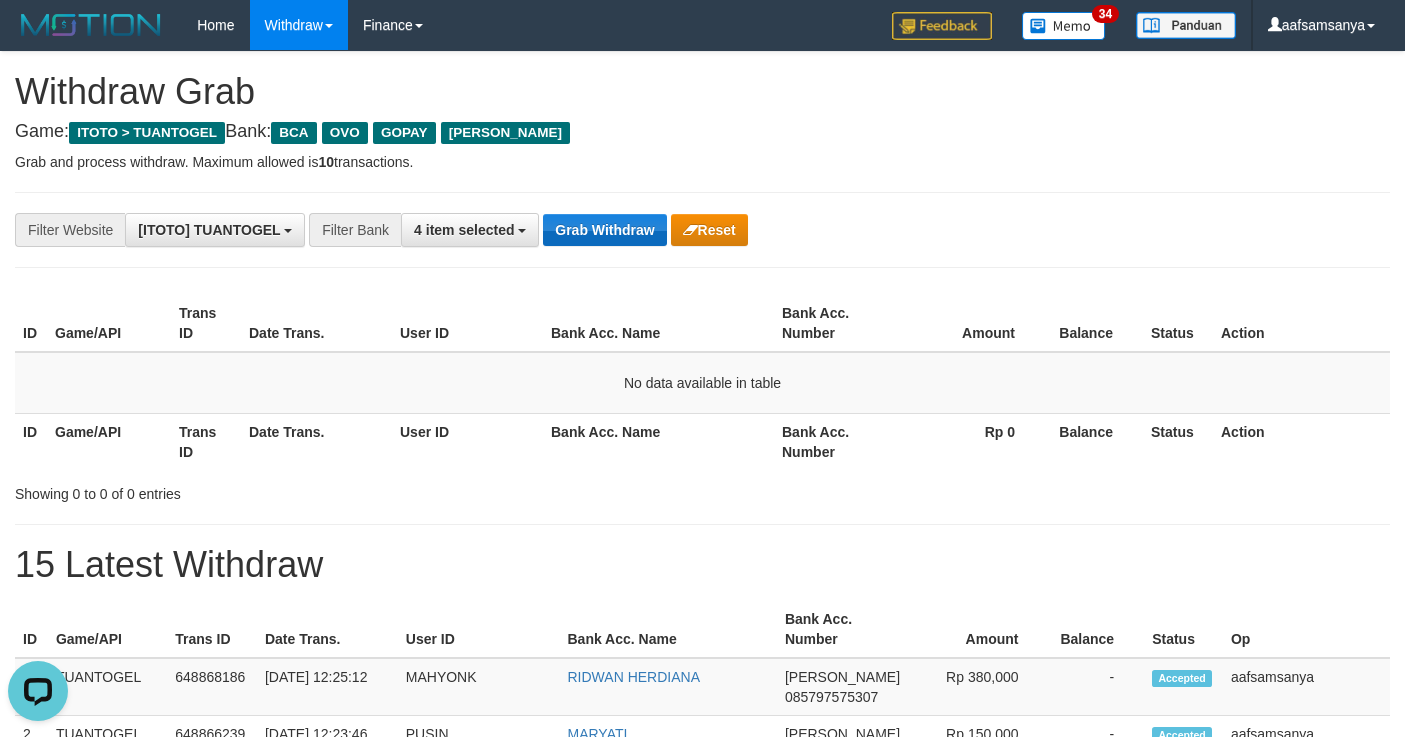 scroll, scrollTop: 0, scrollLeft: 0, axis: both 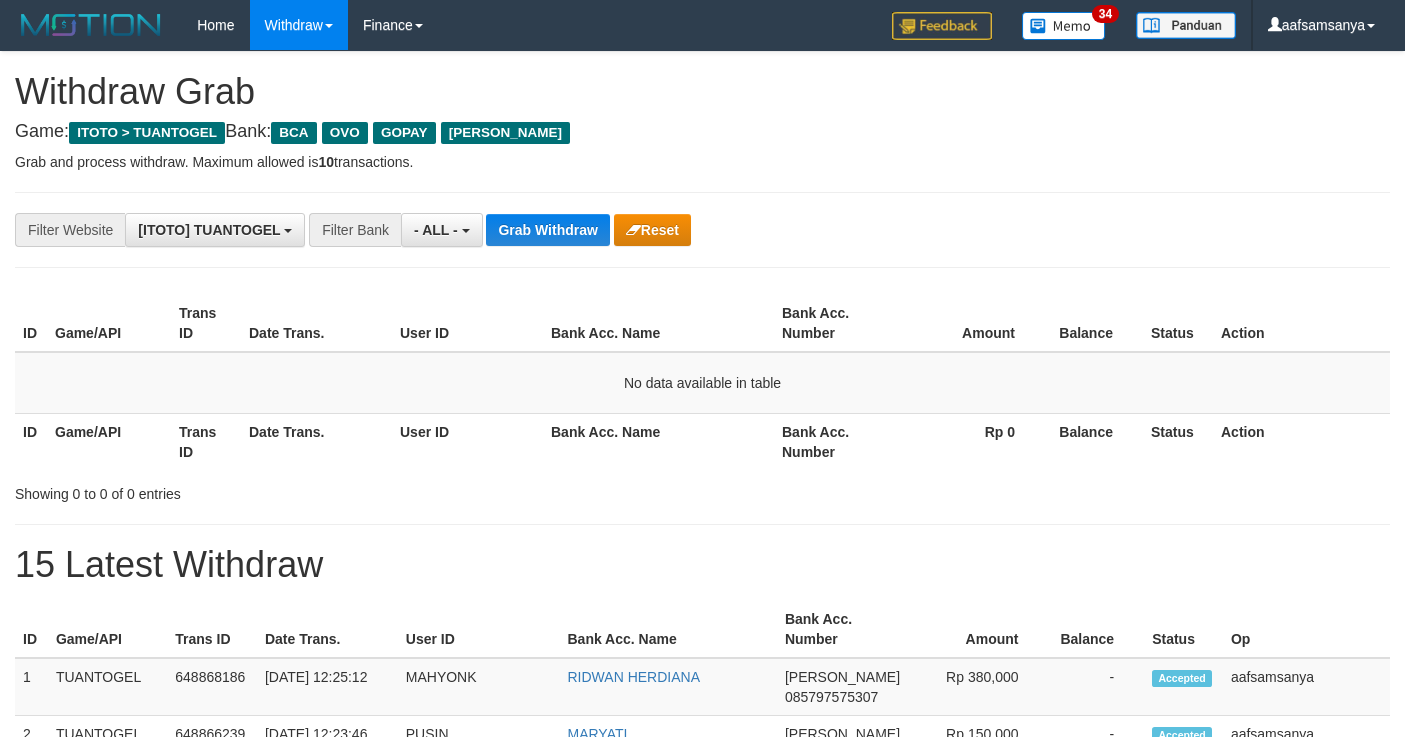select on "***" 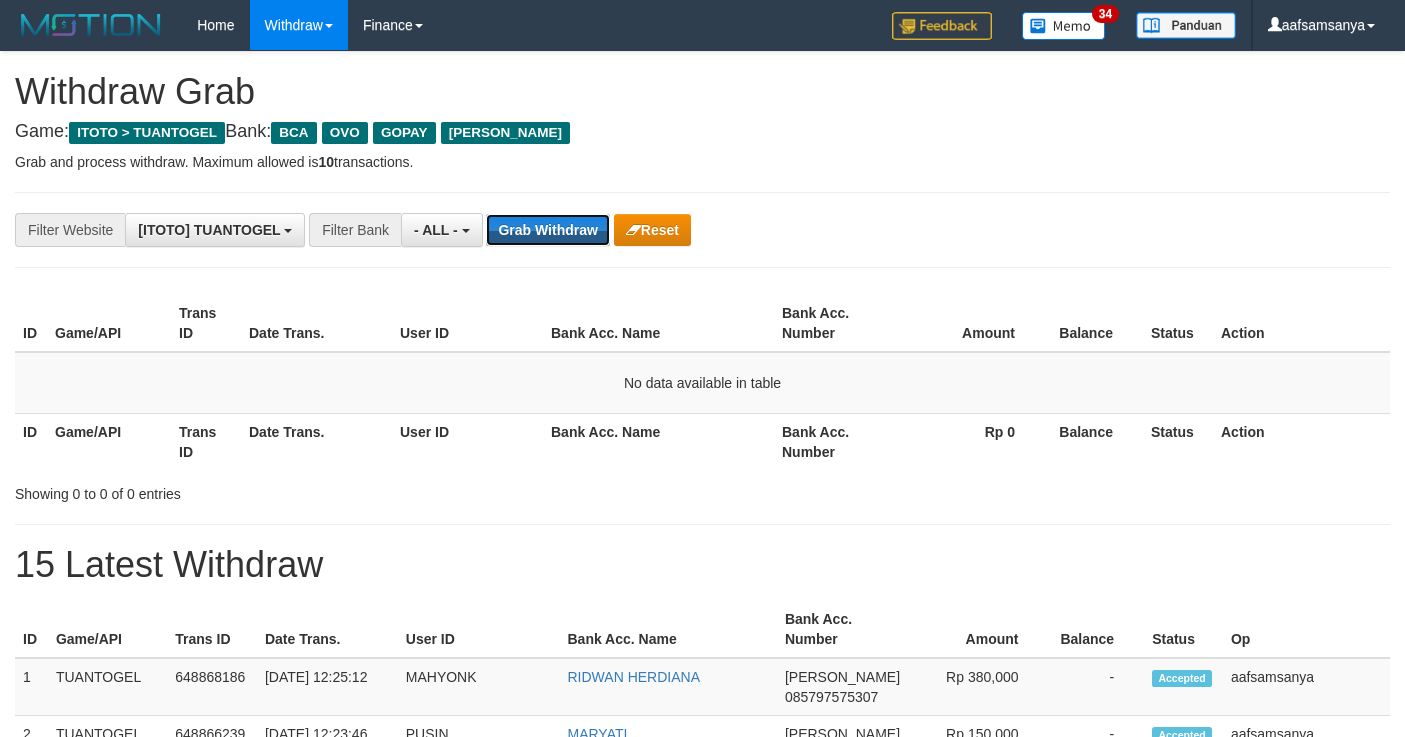 click on "Grab Withdraw" at bounding box center [547, 230] 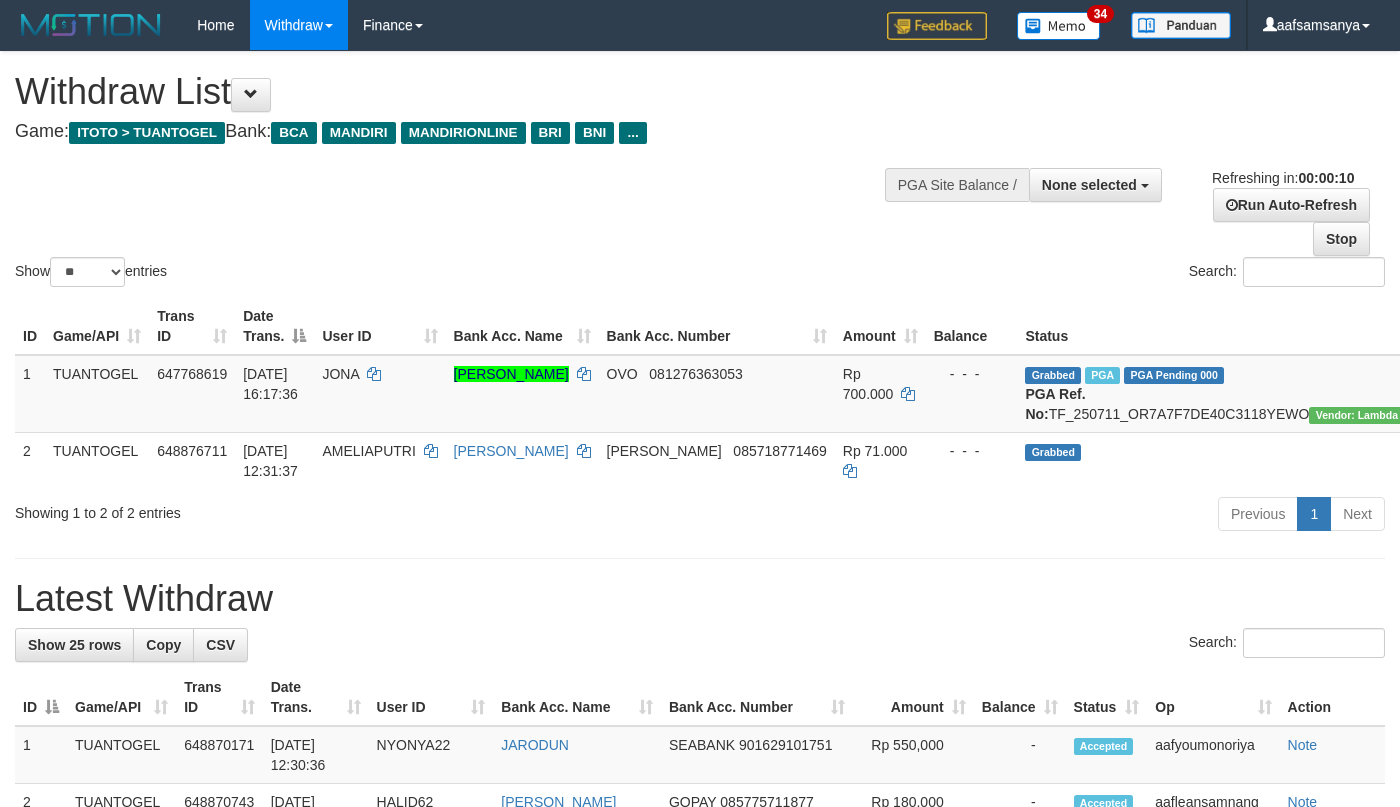 select 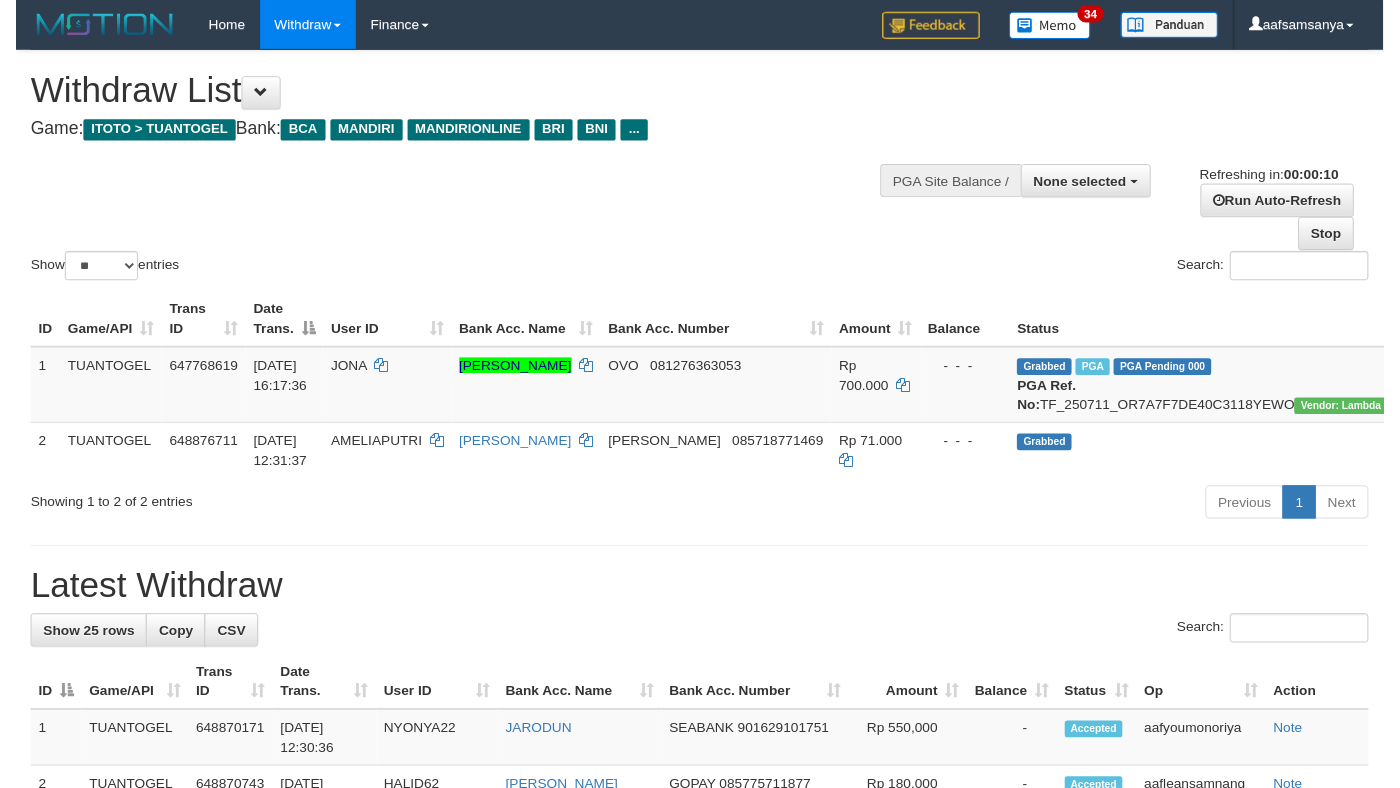 scroll, scrollTop: 0, scrollLeft: 0, axis: both 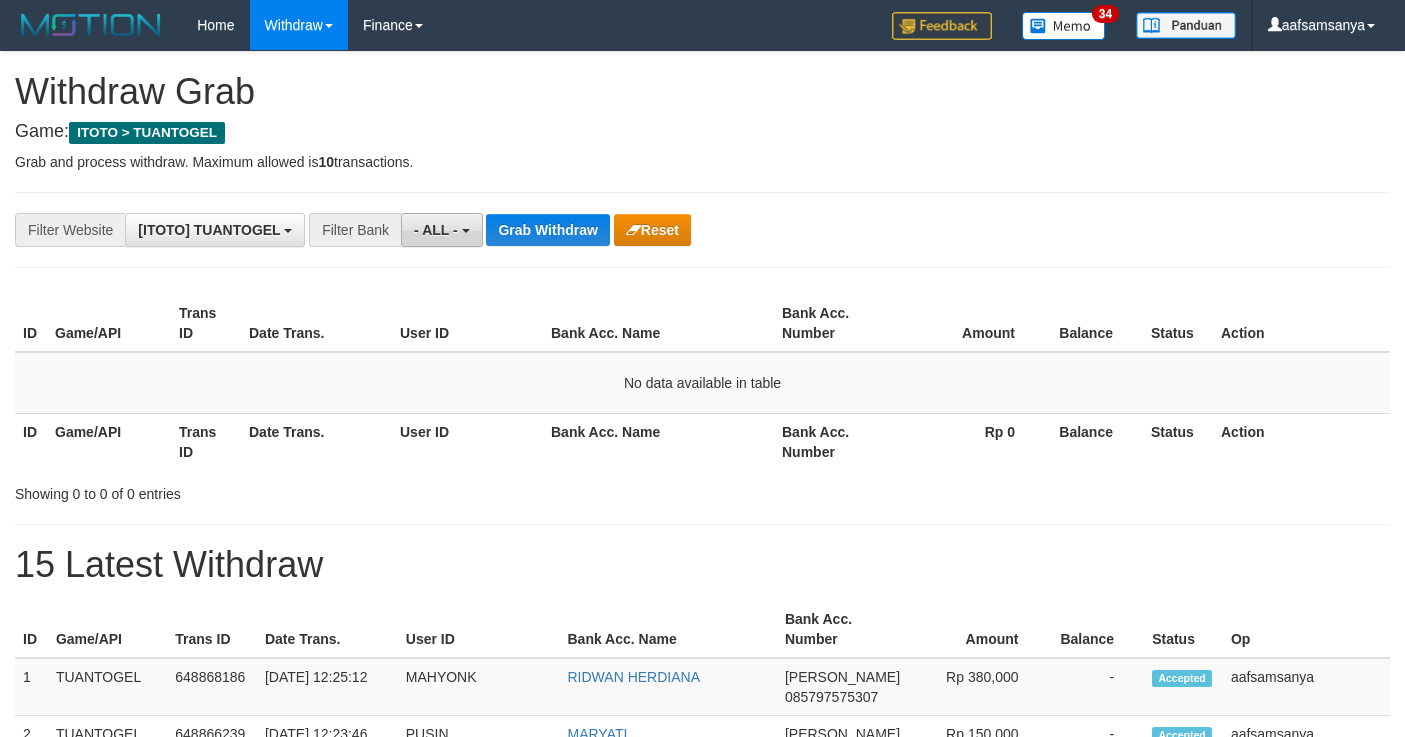 click on "- ALL -" at bounding box center [436, 230] 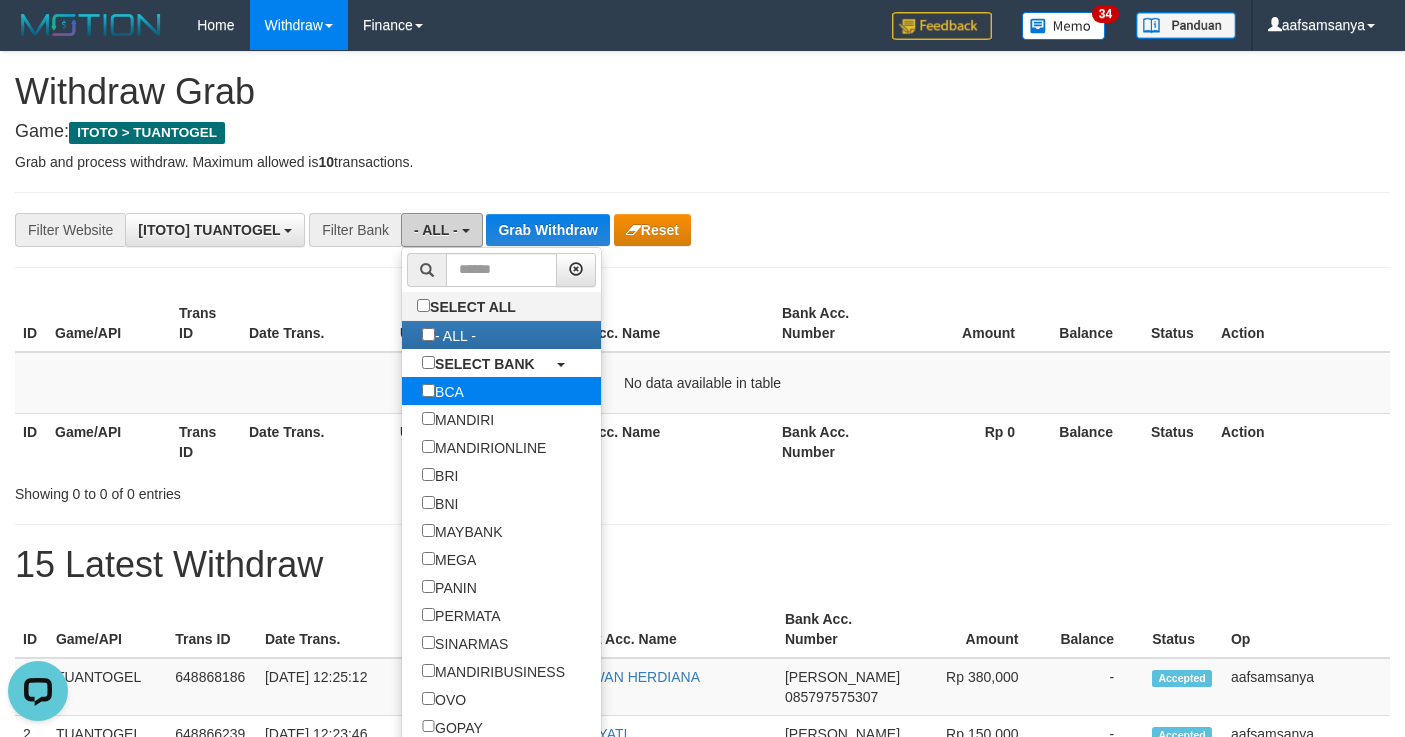 scroll, scrollTop: 0, scrollLeft: 0, axis: both 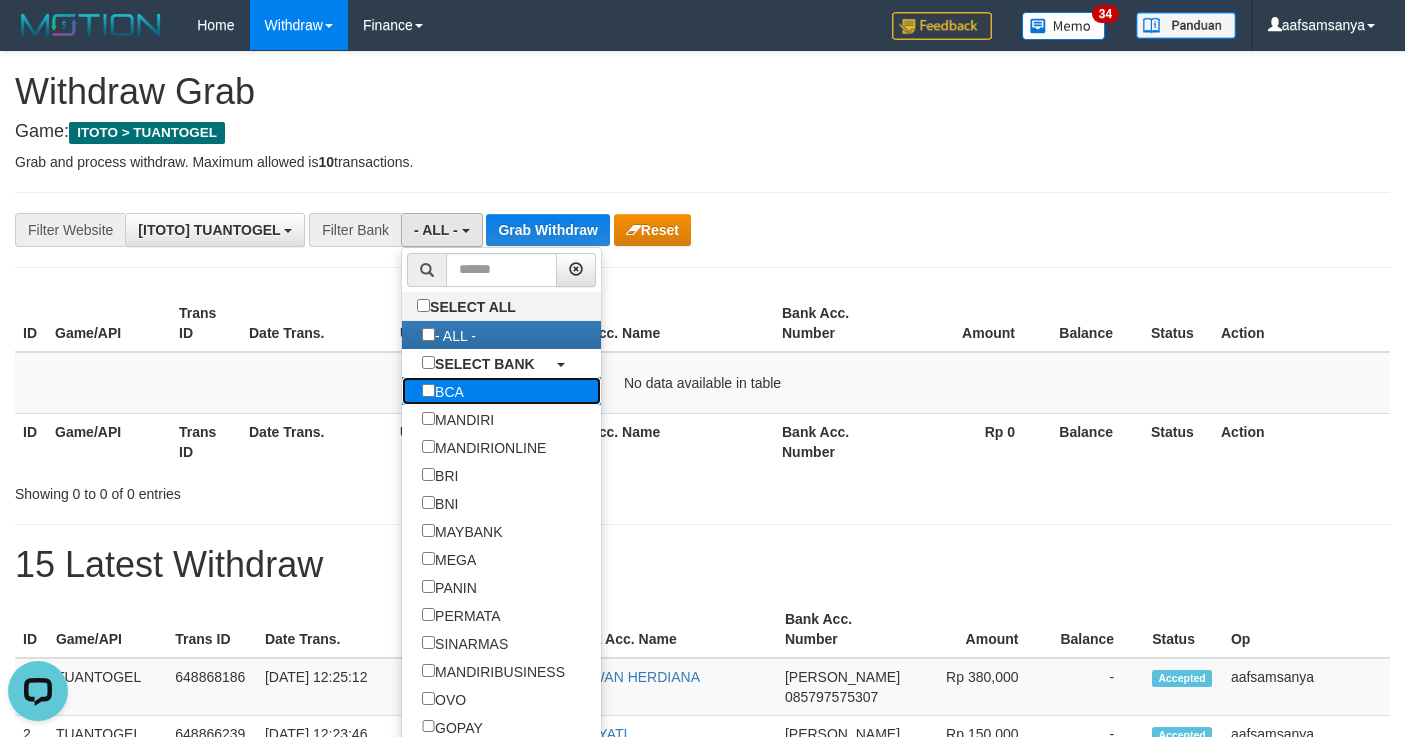 click on "BCA" at bounding box center (443, 391) 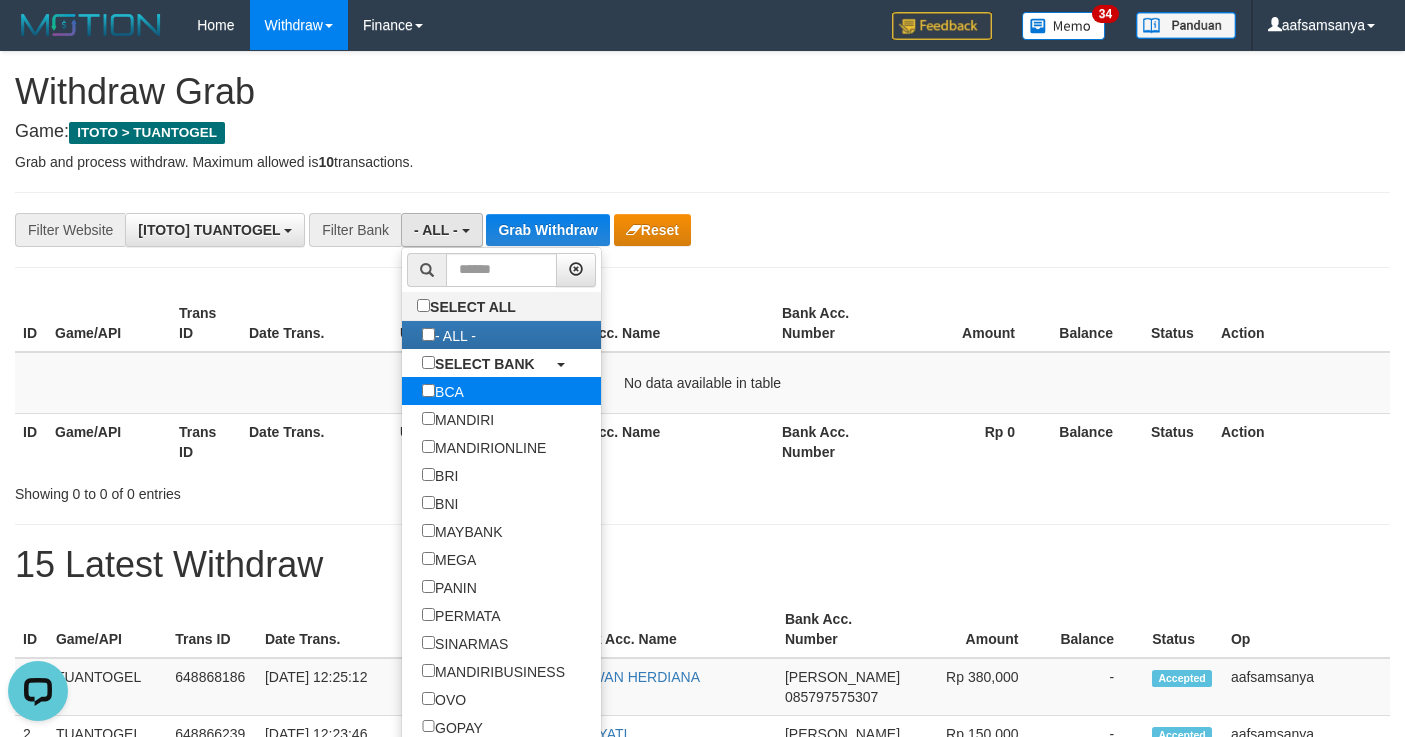 select on "***" 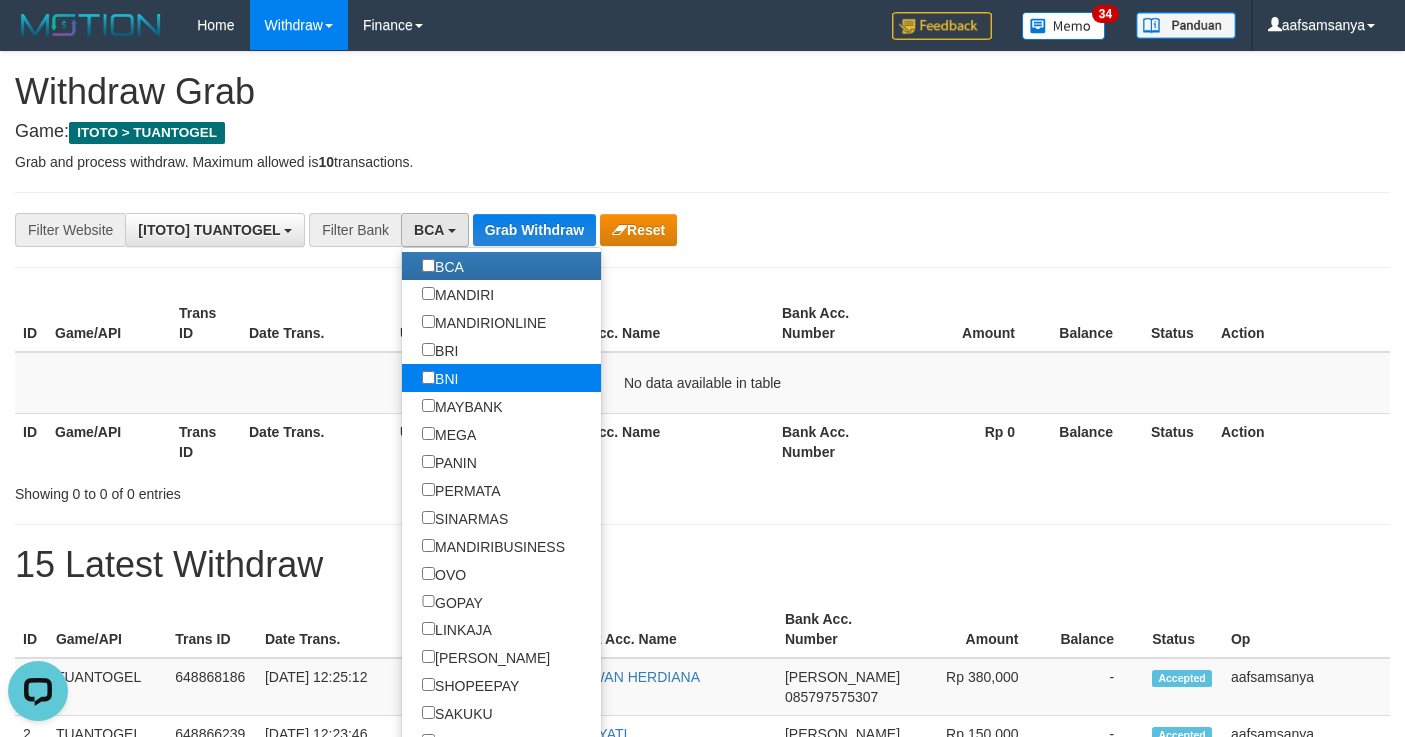 scroll, scrollTop: 250, scrollLeft: 0, axis: vertical 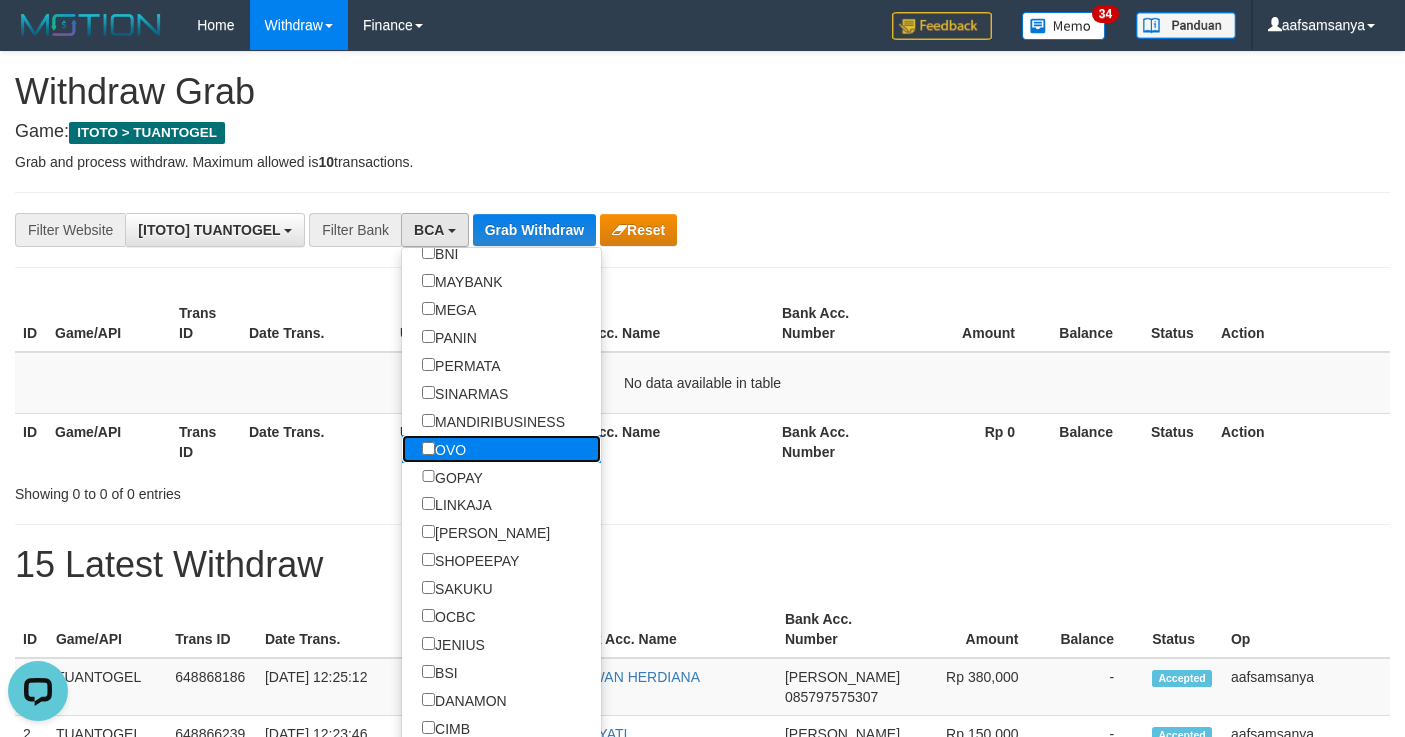 click on "OVO" at bounding box center (444, 449) 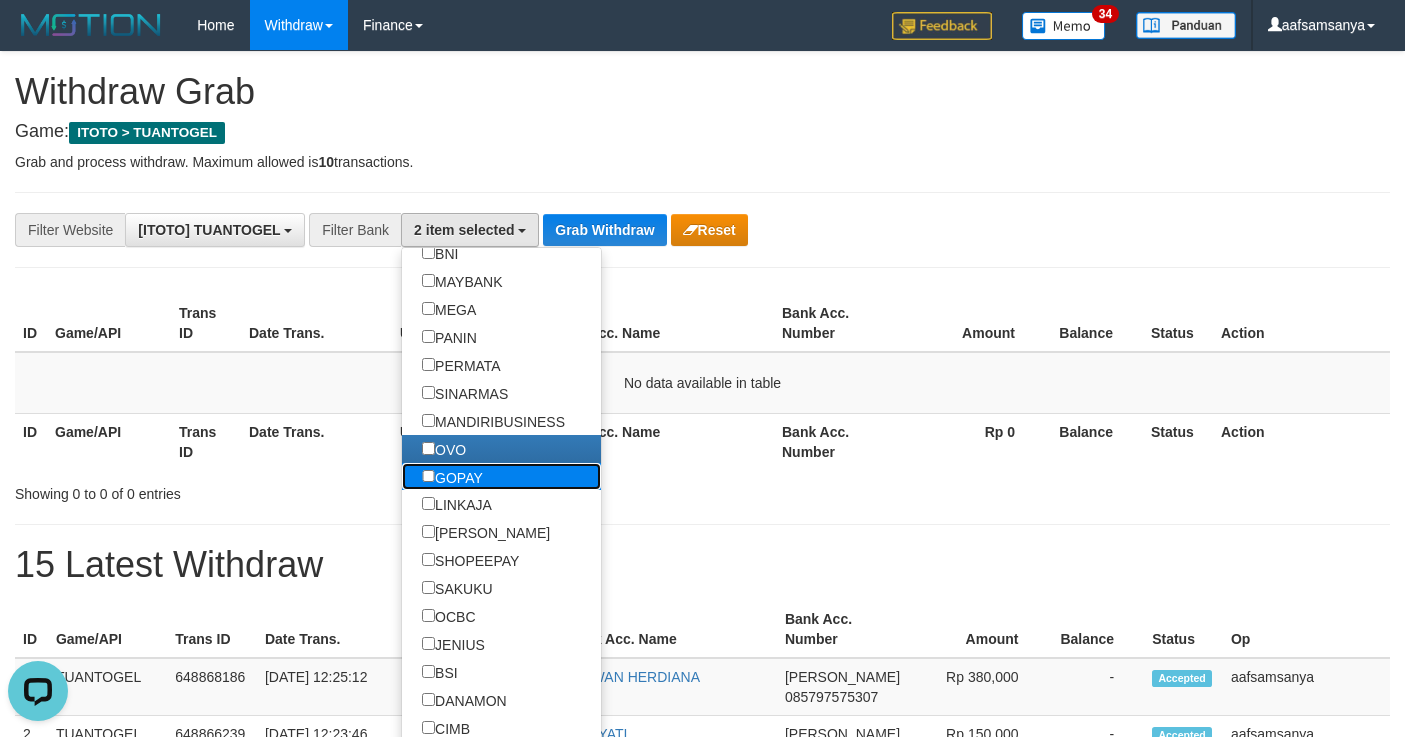 click on "GOPAY" at bounding box center (452, 477) 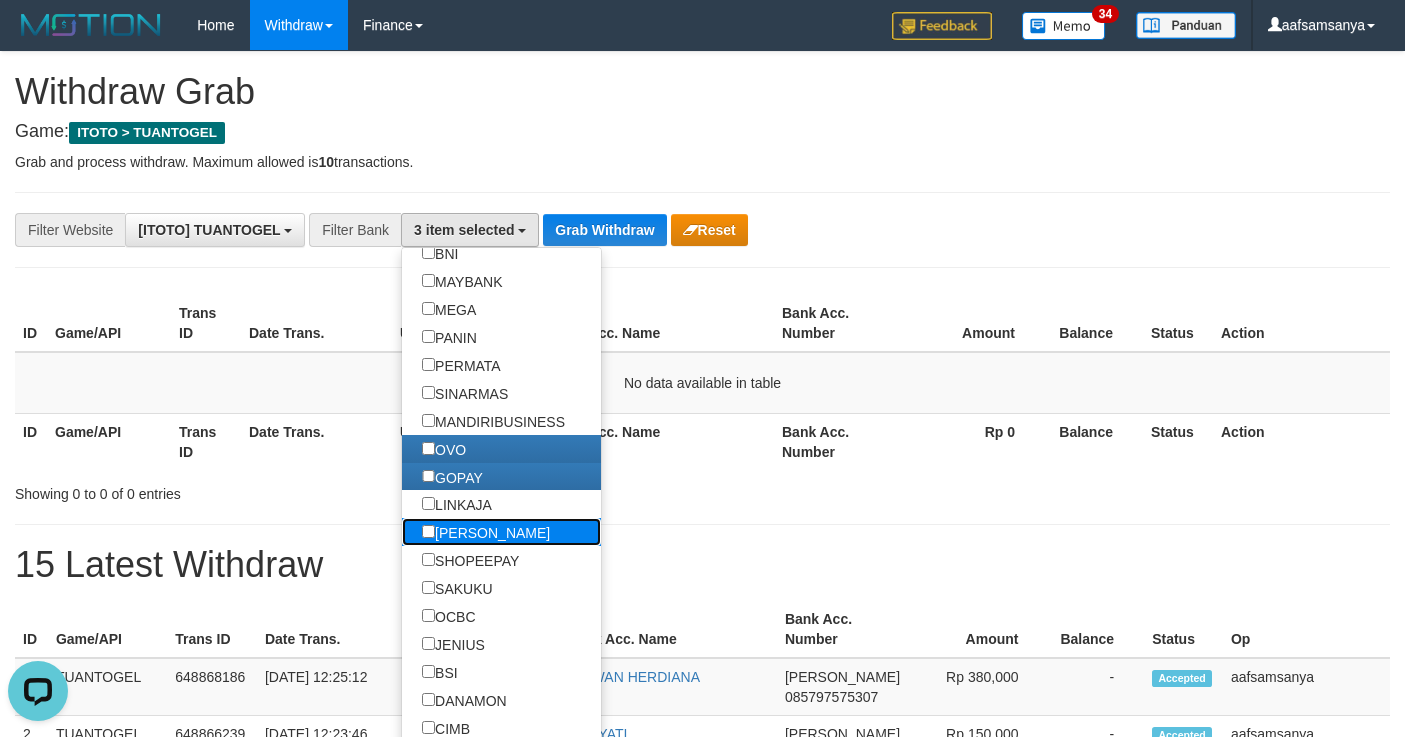 click on "[PERSON_NAME]" at bounding box center (486, 532) 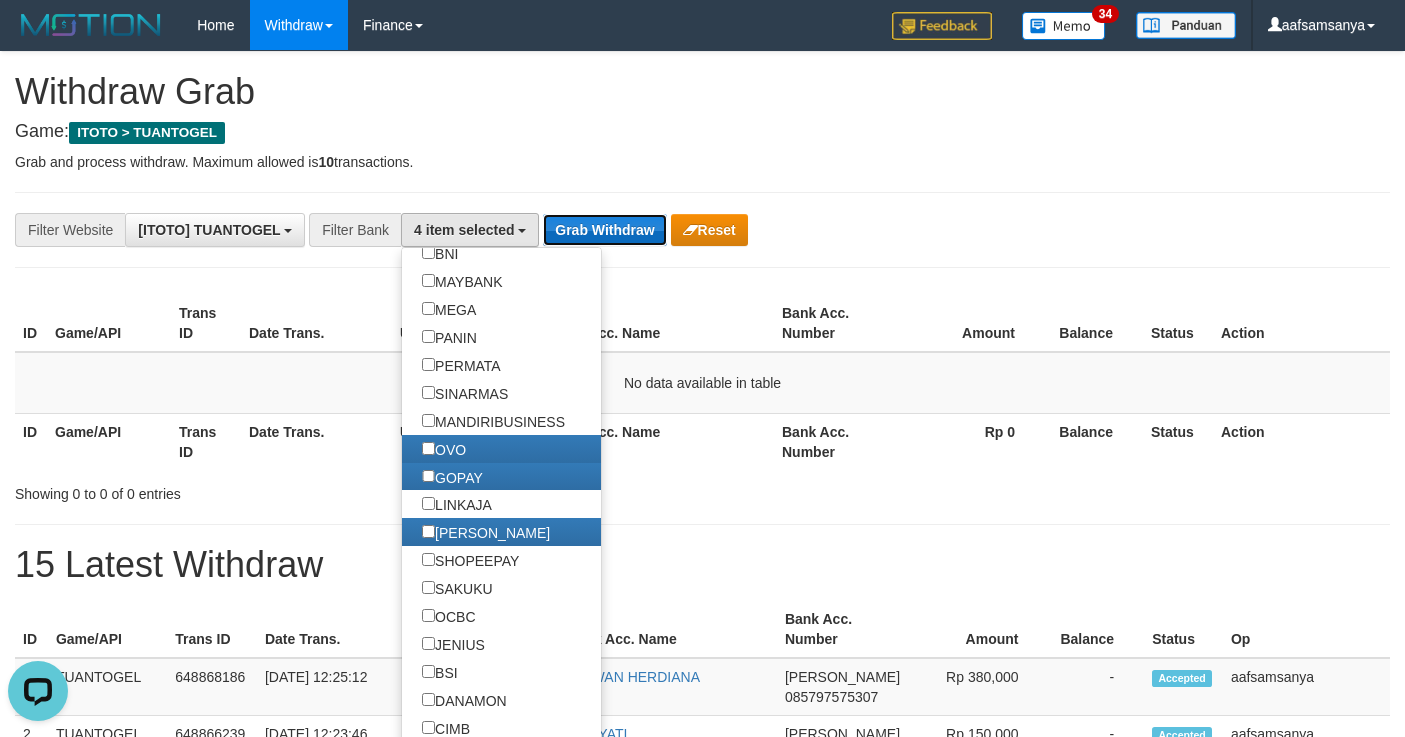 click on "Grab Withdraw" at bounding box center [604, 230] 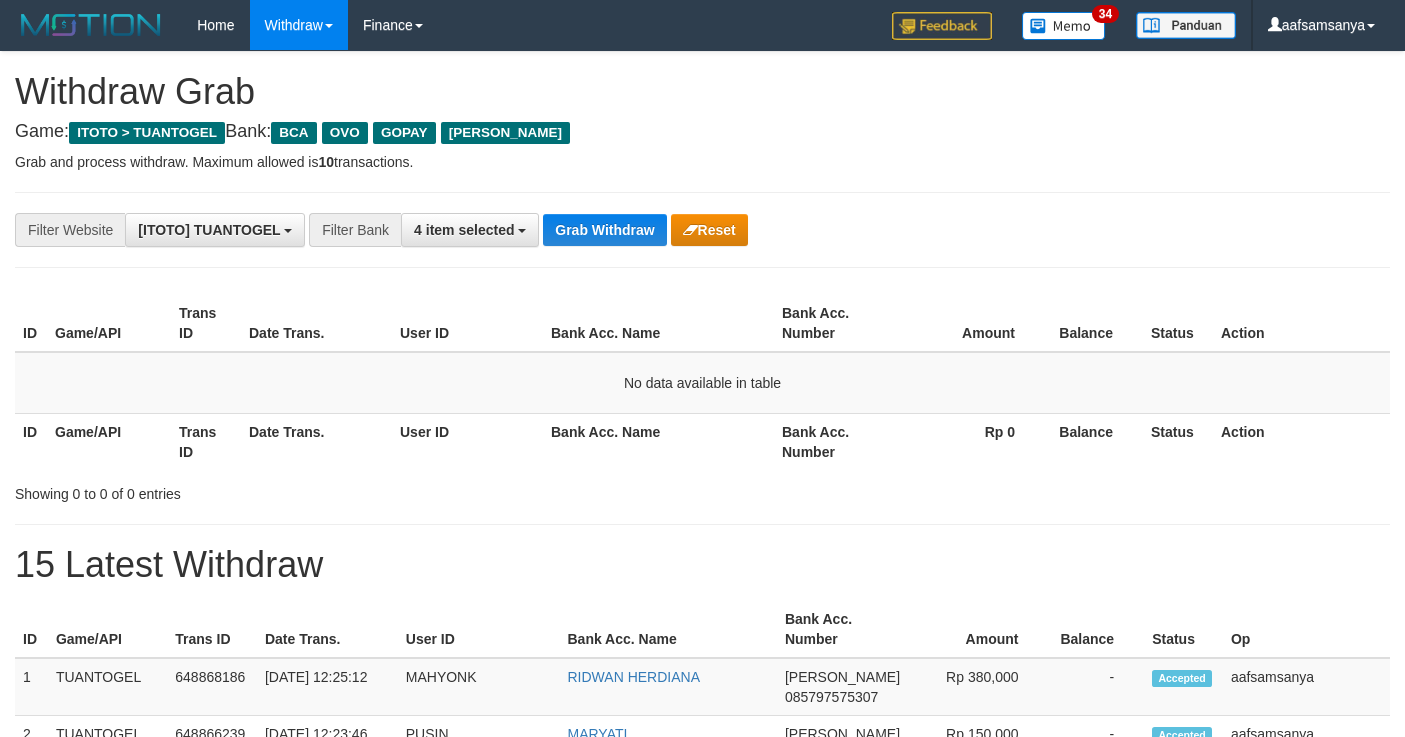 scroll, scrollTop: 0, scrollLeft: 0, axis: both 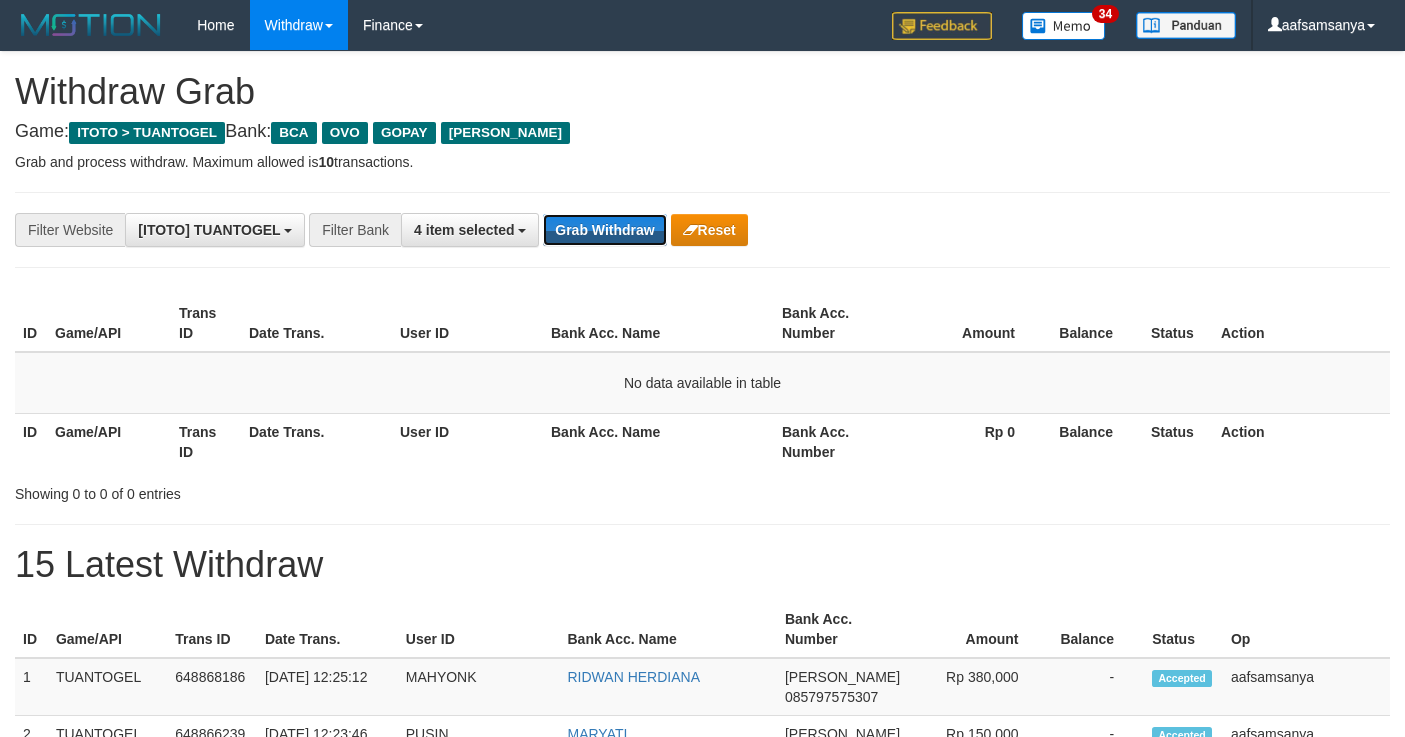 click on "Grab Withdraw" at bounding box center [604, 230] 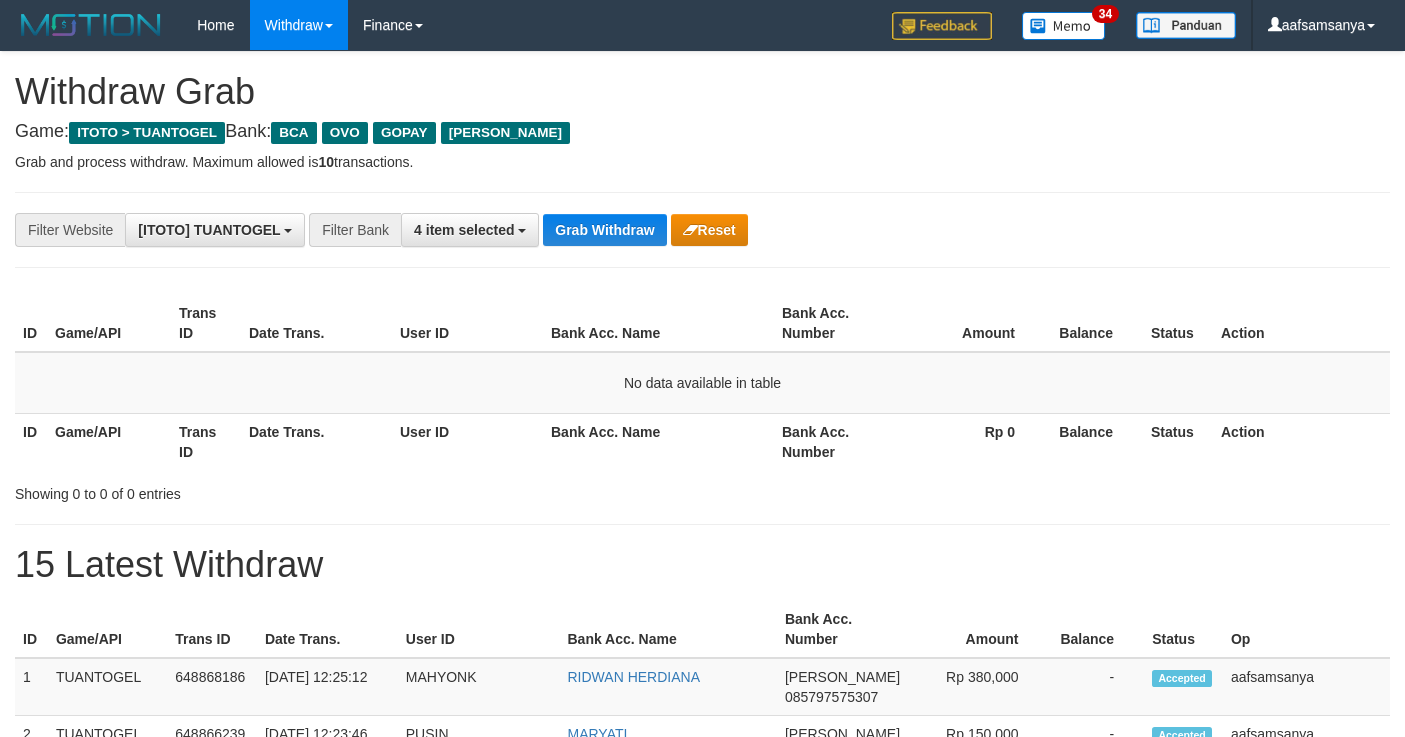 scroll, scrollTop: 0, scrollLeft: 0, axis: both 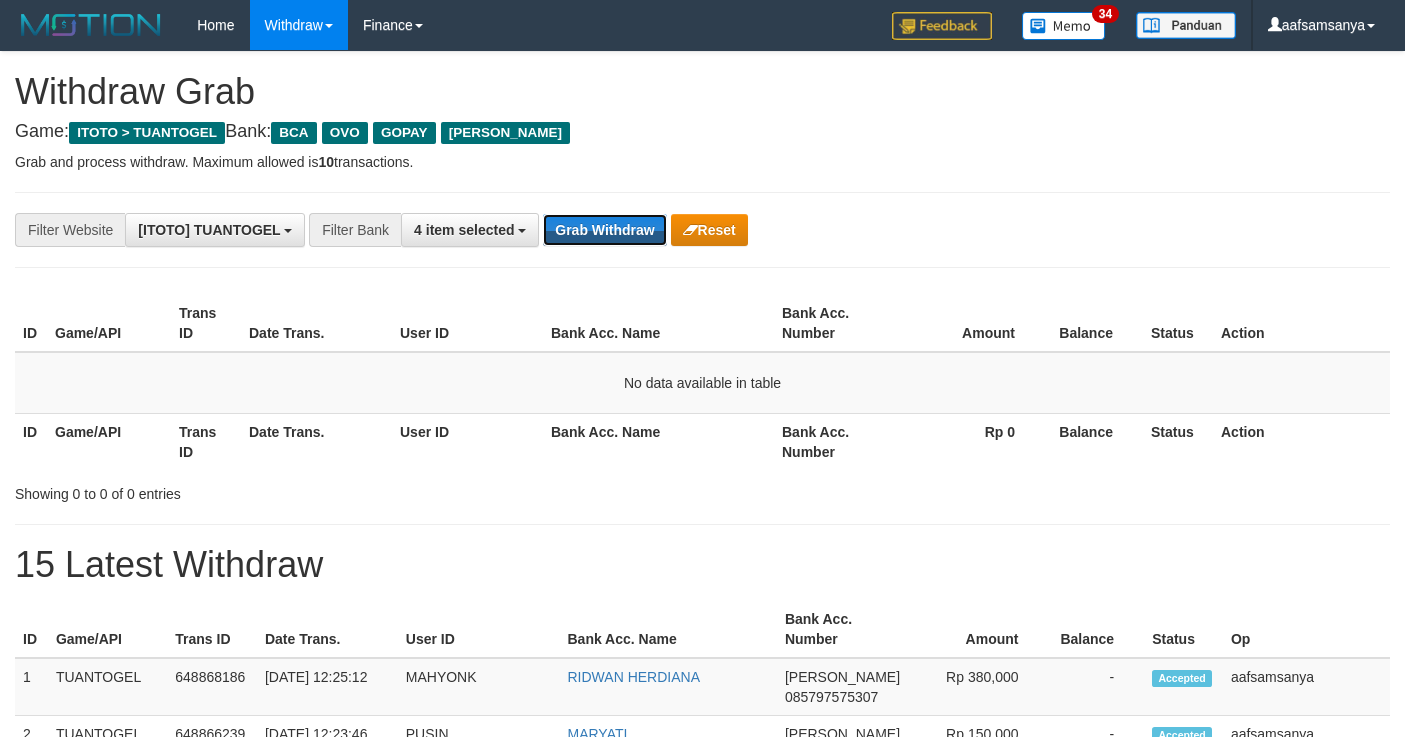 click on "Grab Withdraw" at bounding box center (604, 230) 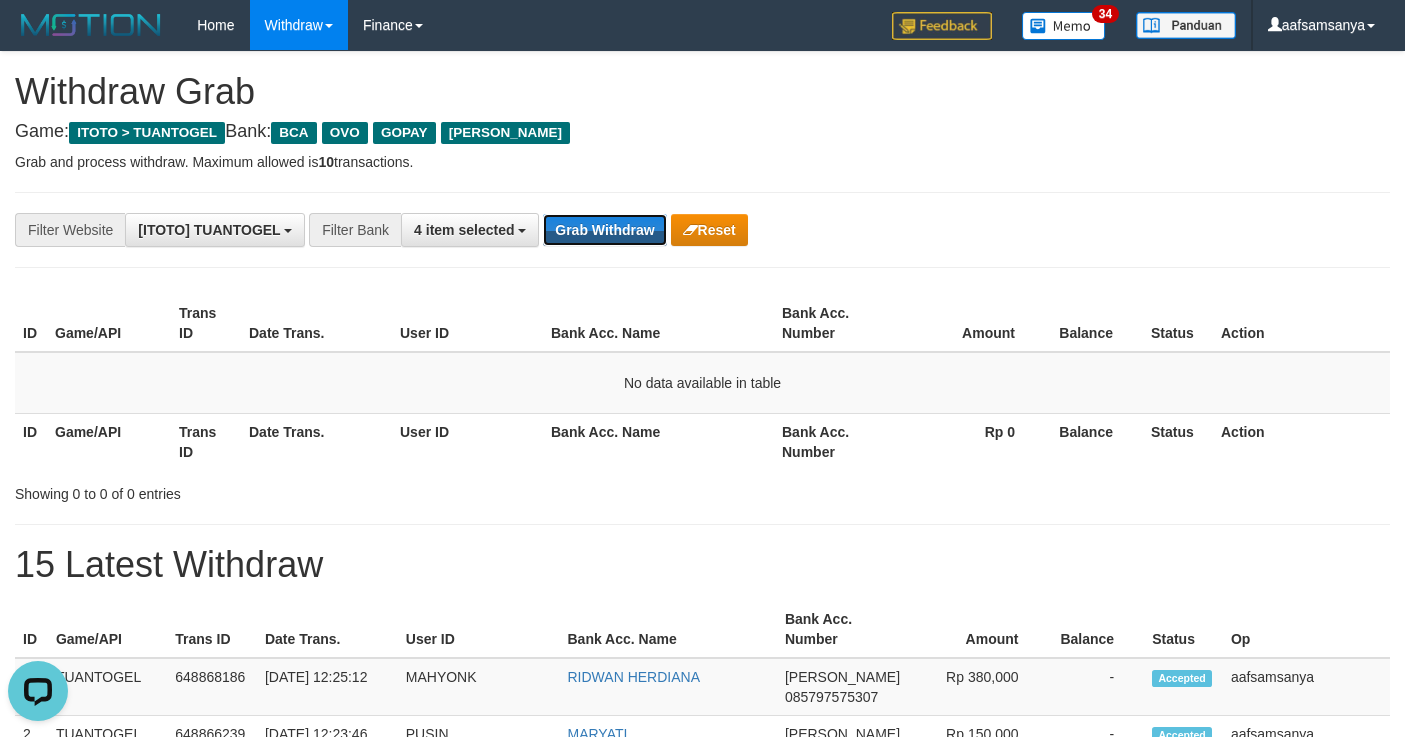 scroll, scrollTop: 0, scrollLeft: 0, axis: both 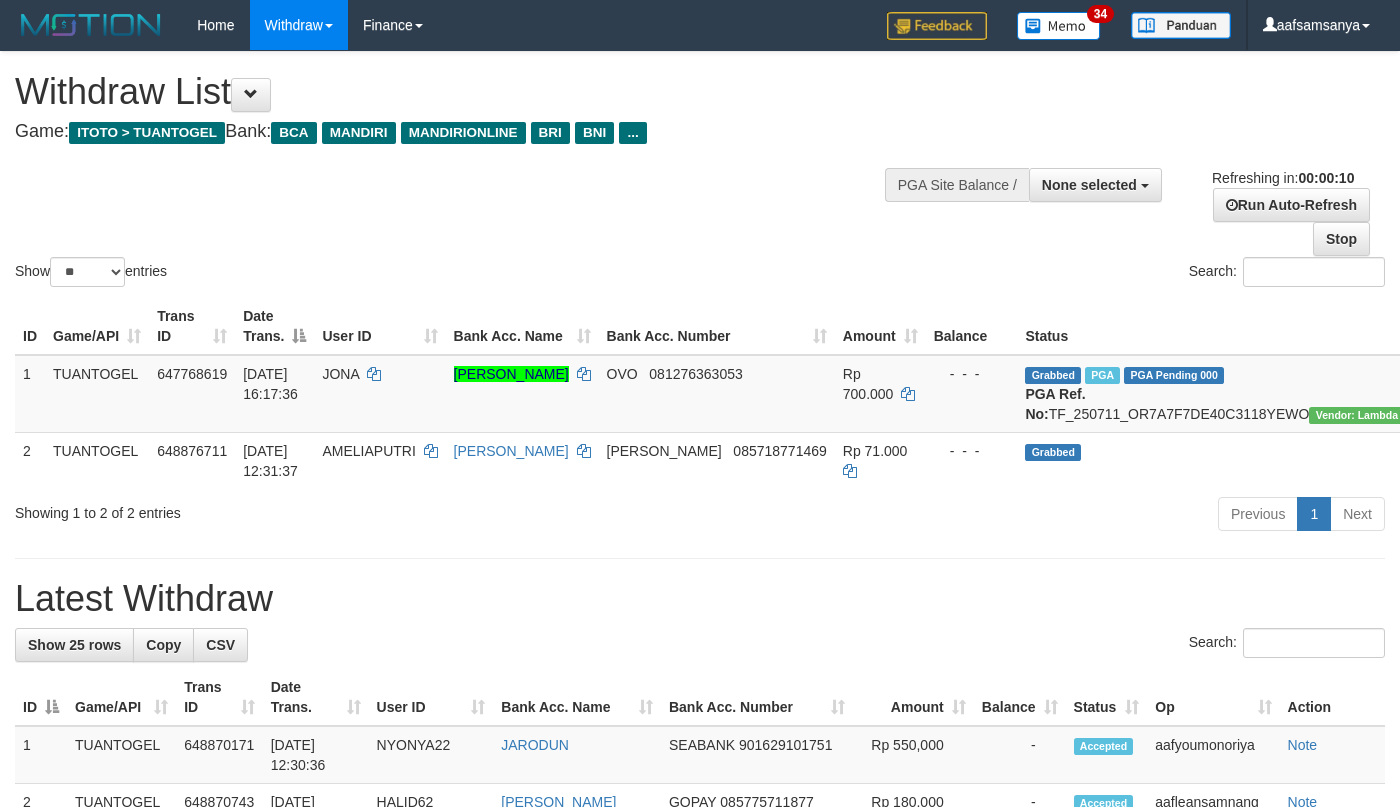 select 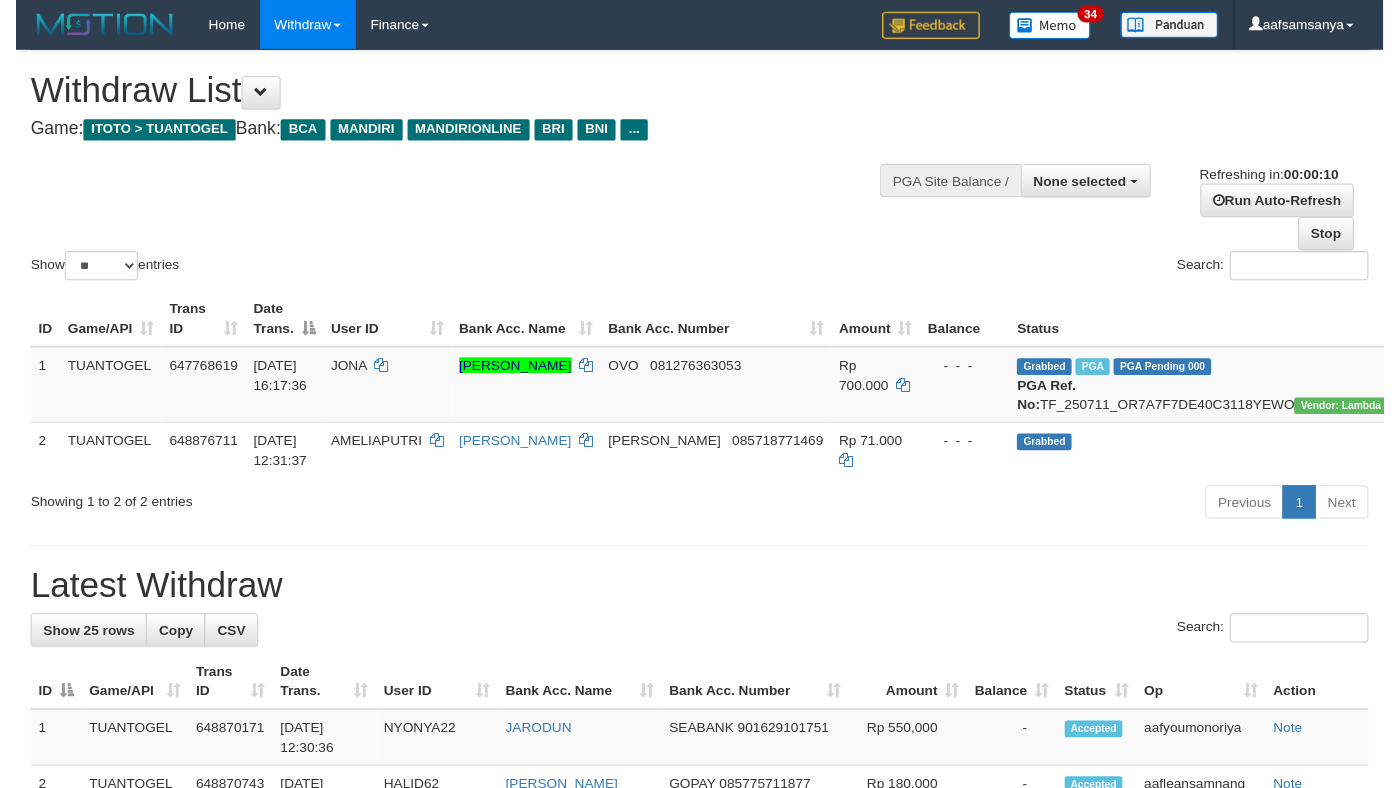 scroll, scrollTop: 0, scrollLeft: 0, axis: both 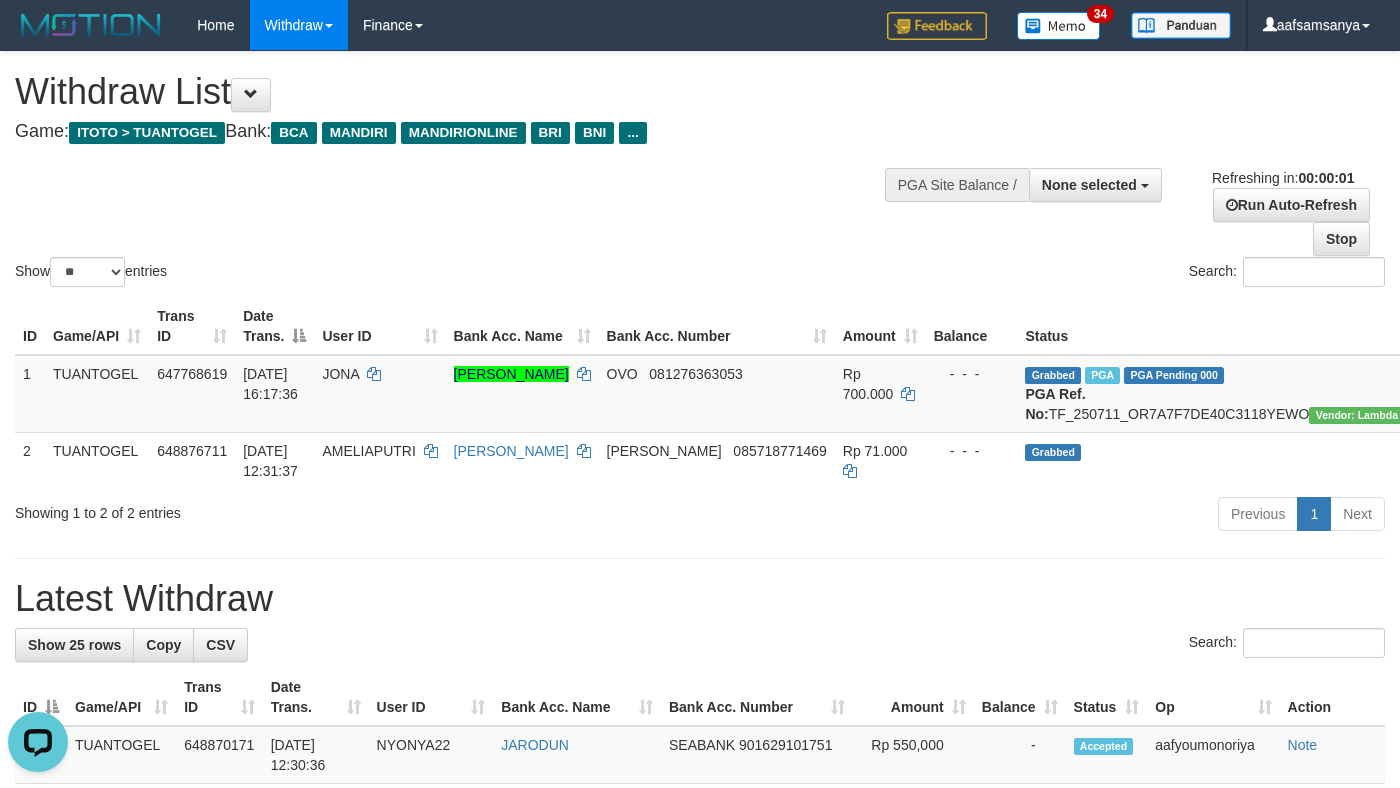 click on "Latest Withdraw" at bounding box center (700, 599) 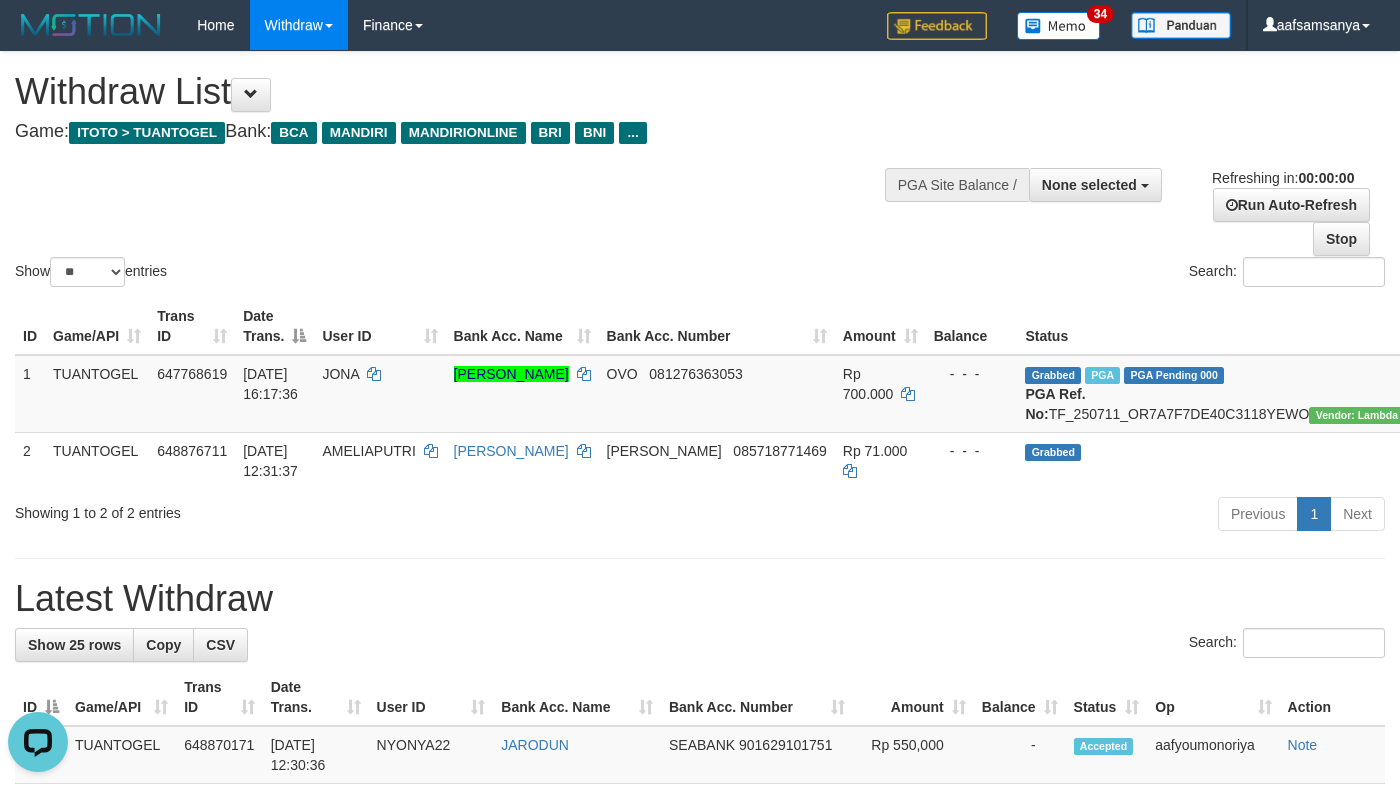 drag, startPoint x: 858, startPoint y: 617, endPoint x: 856, endPoint y: 606, distance: 11.18034 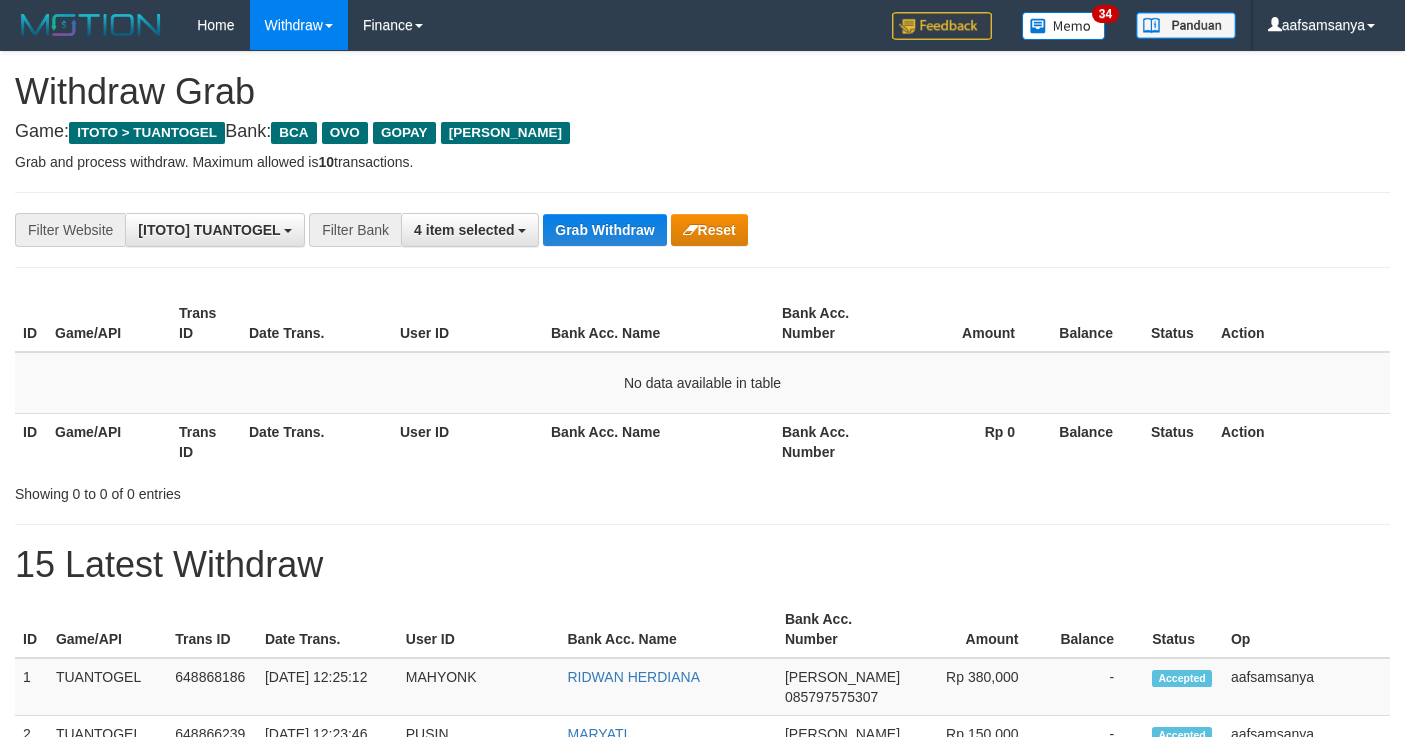 scroll, scrollTop: 0, scrollLeft: 0, axis: both 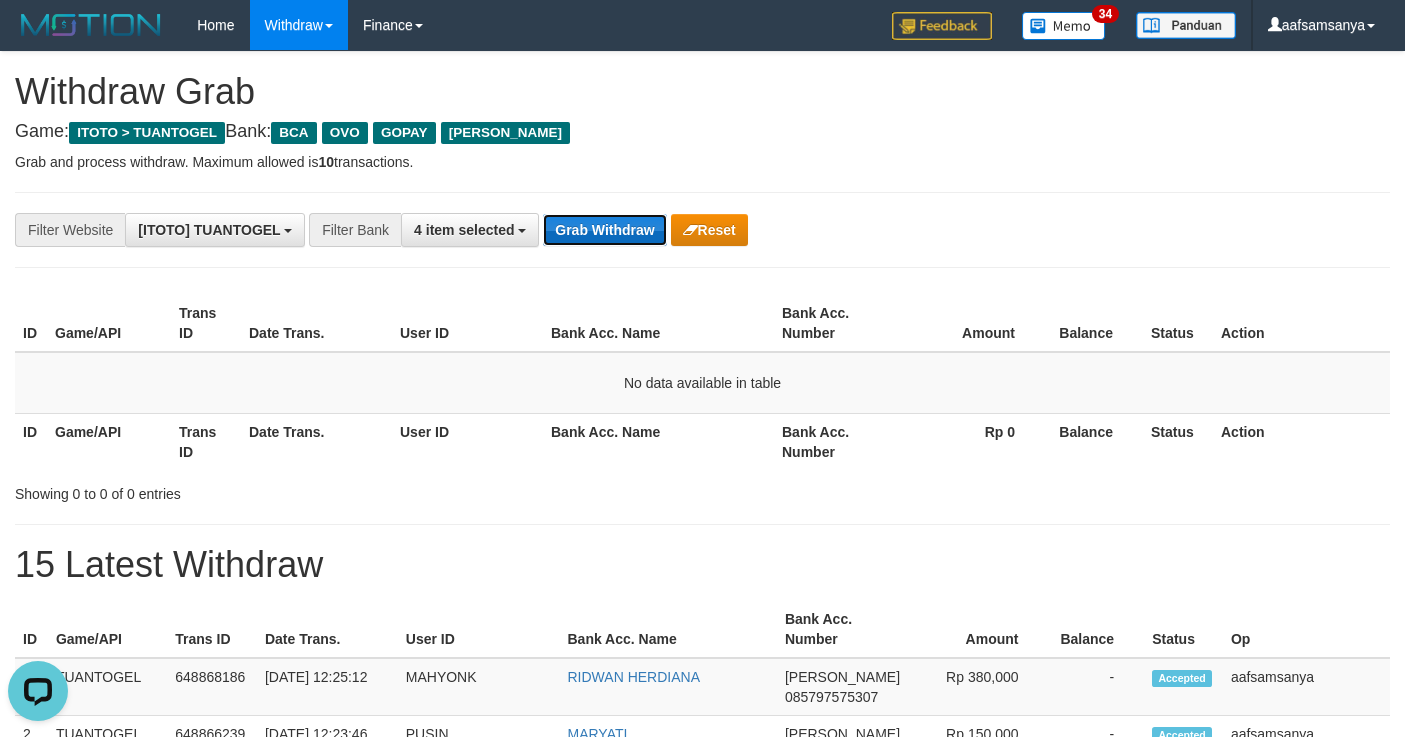 click on "Grab Withdraw" at bounding box center [604, 230] 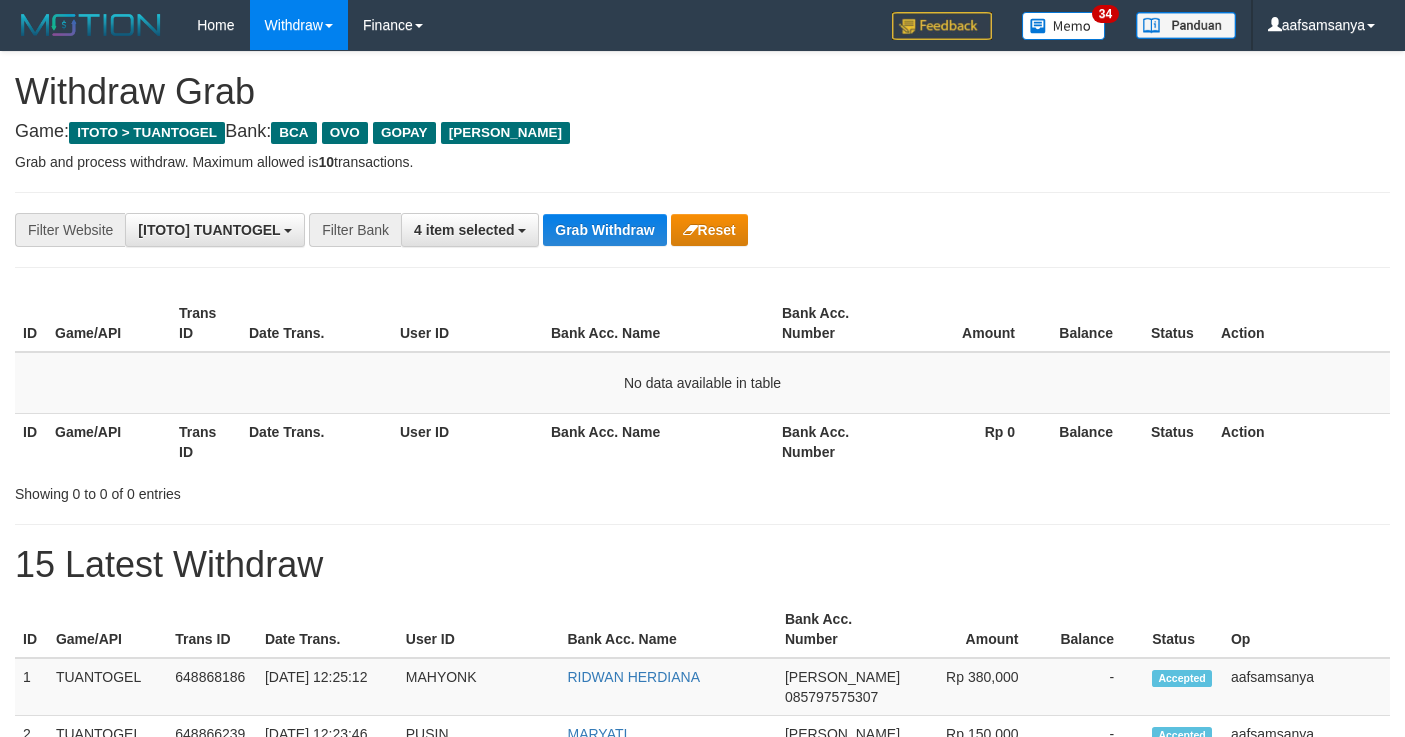 scroll, scrollTop: 0, scrollLeft: 0, axis: both 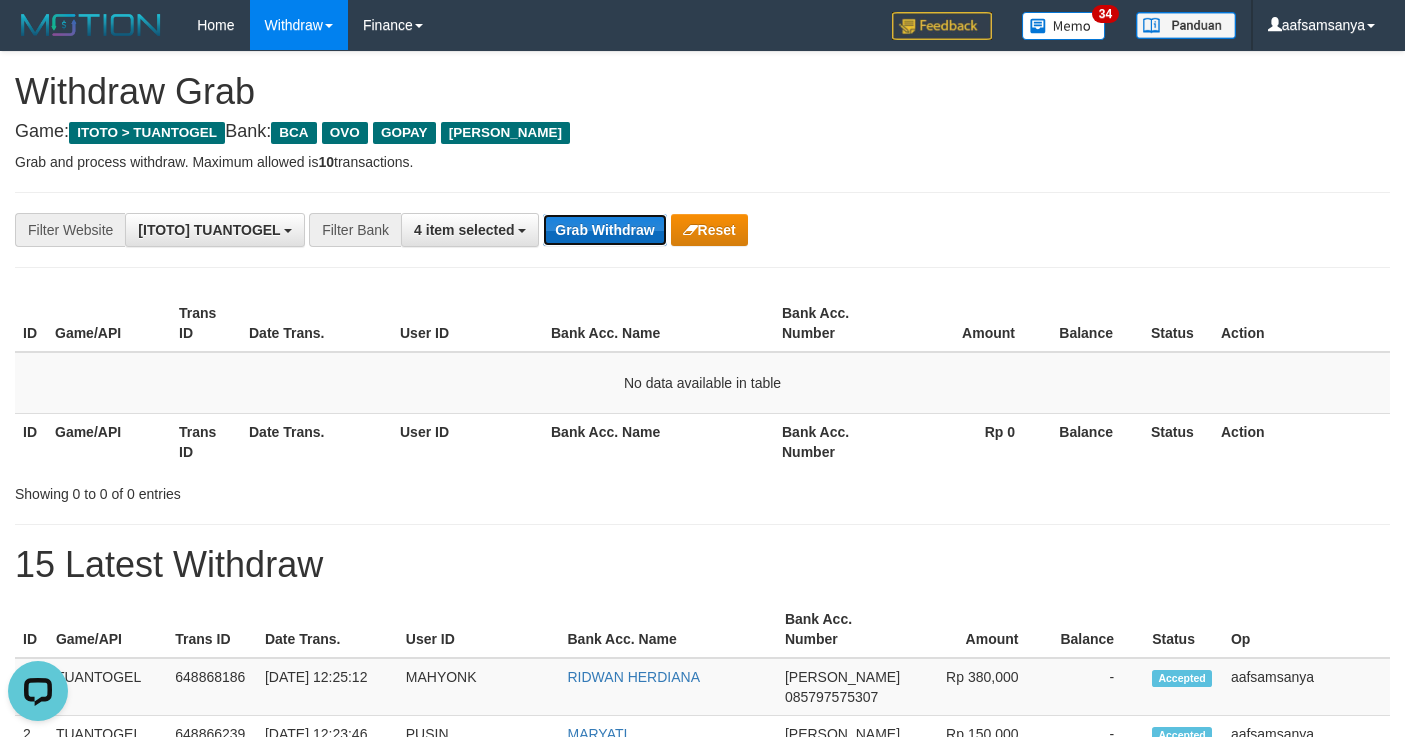 click on "Grab Withdraw" at bounding box center [604, 230] 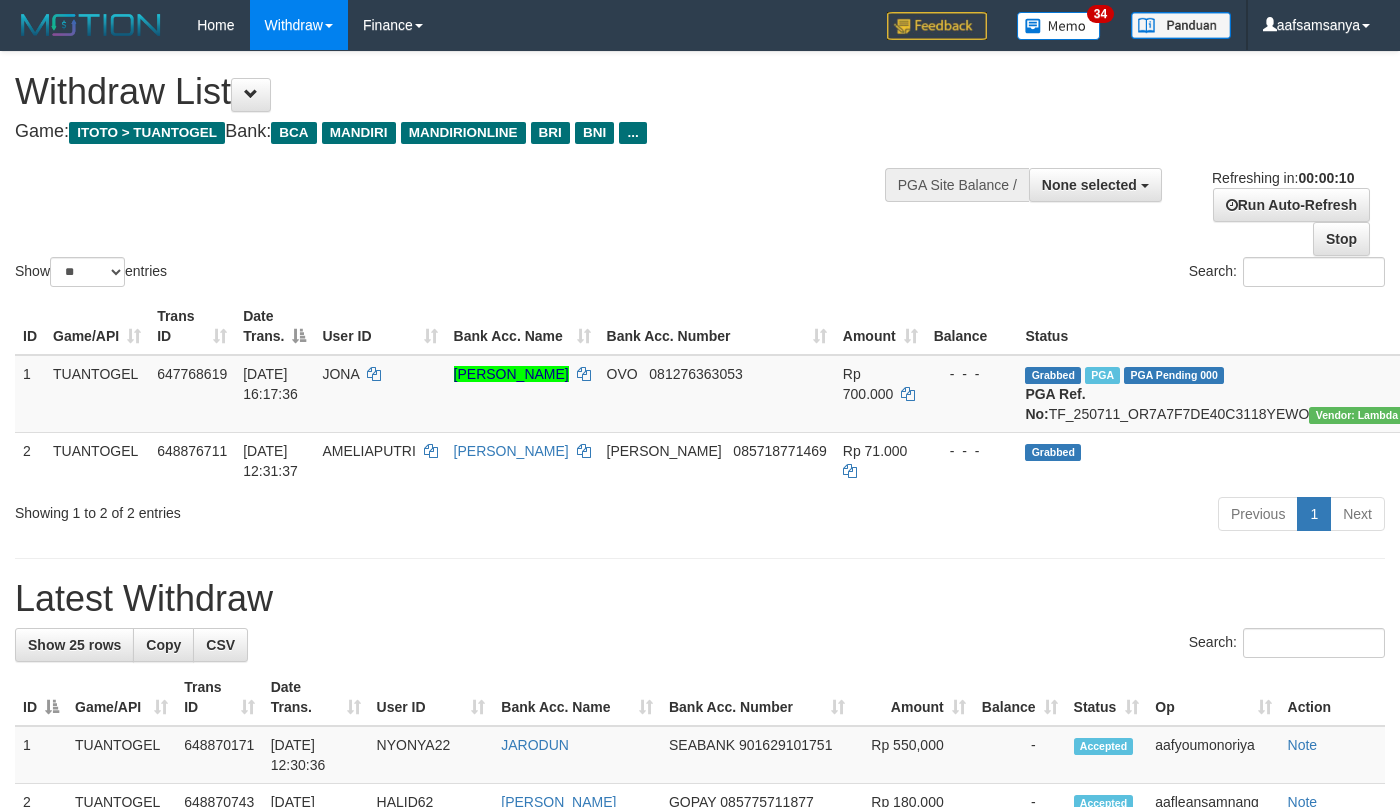 select 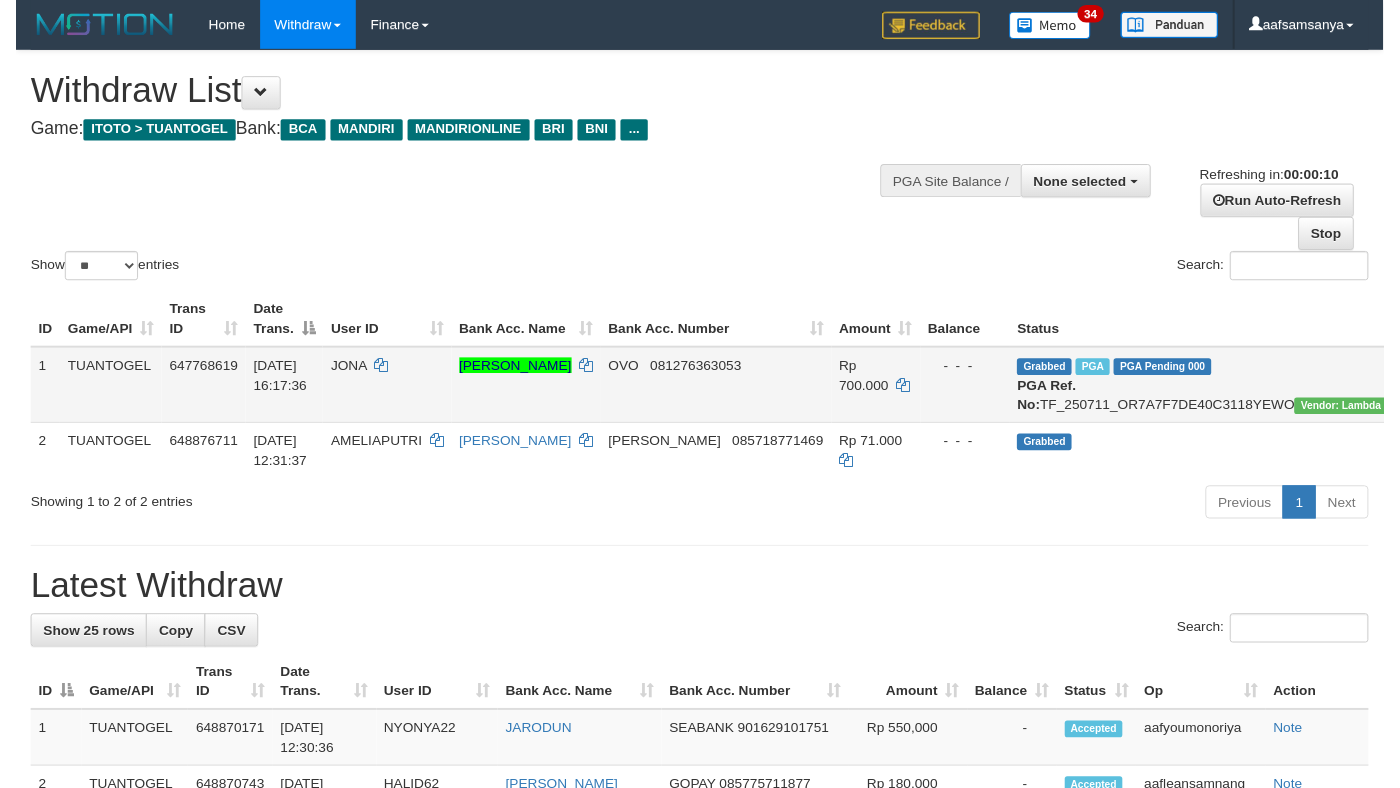 scroll, scrollTop: 0, scrollLeft: 0, axis: both 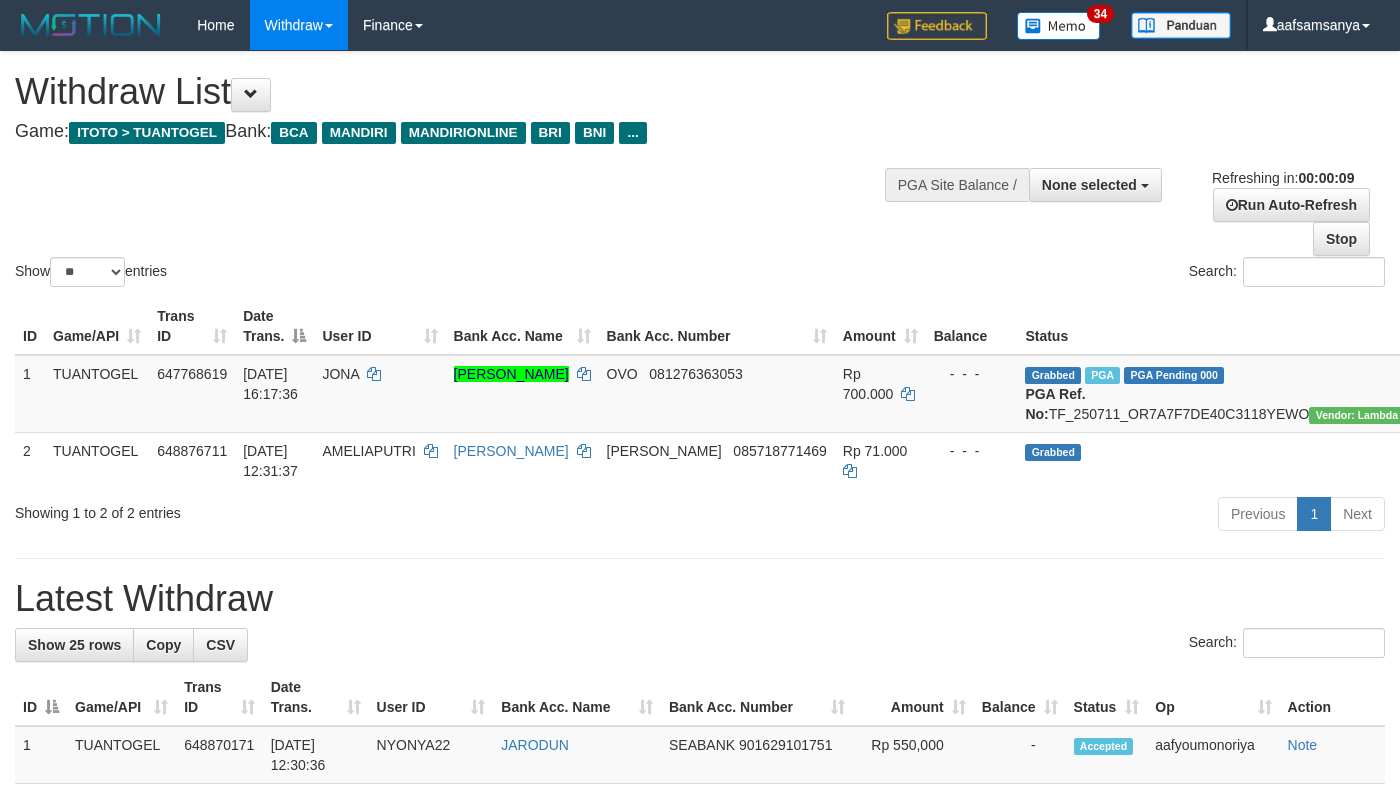 click on "Show  ** ** ** ***  entries Search:" at bounding box center (700, 171) 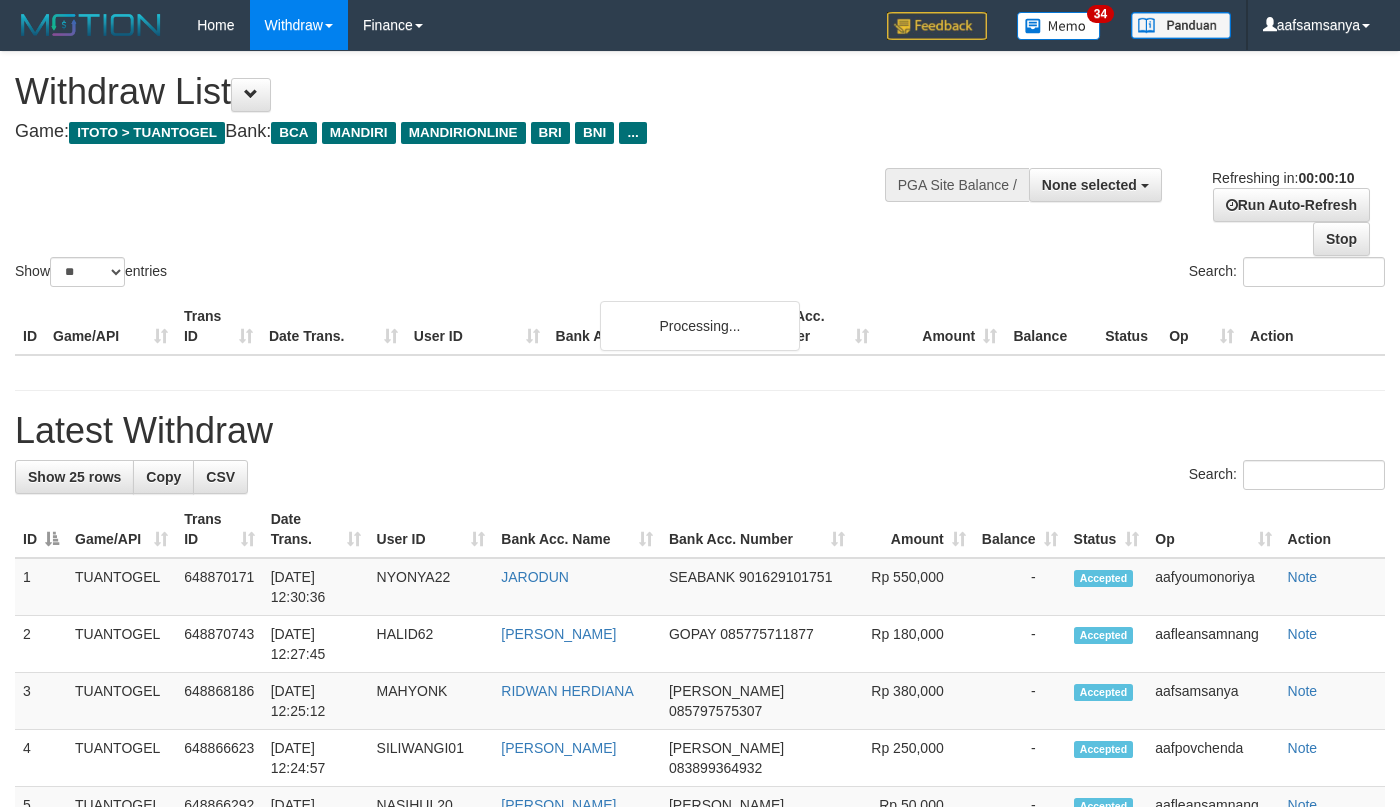 select 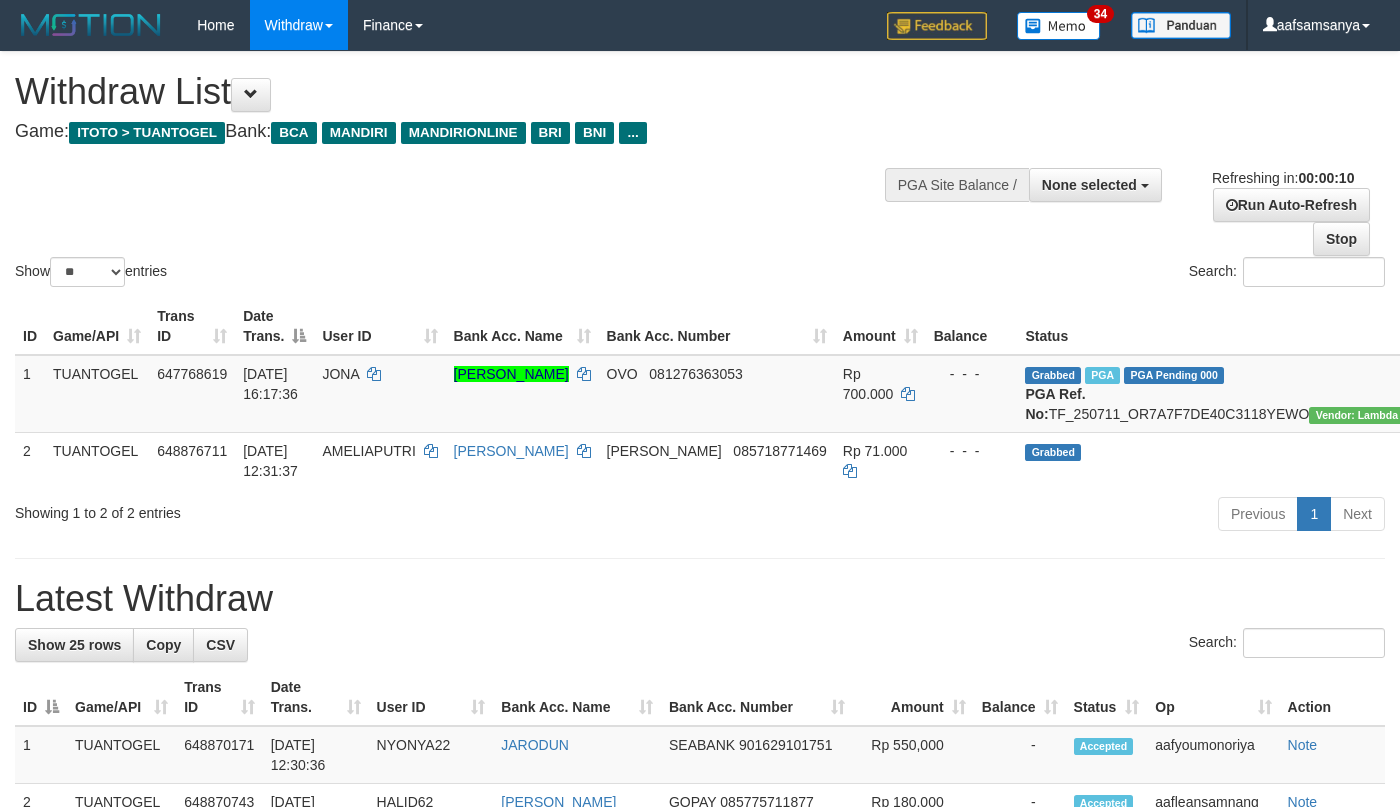 select 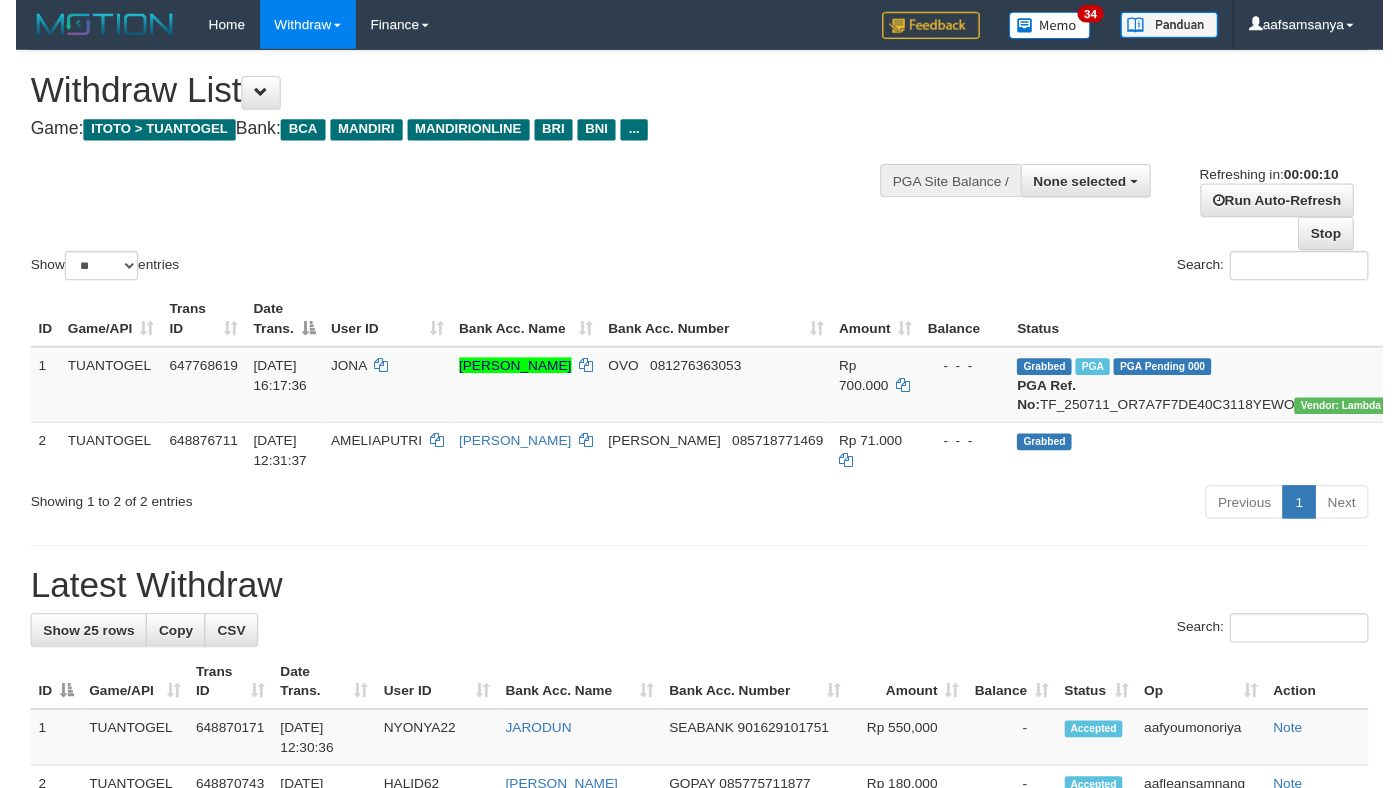 scroll, scrollTop: 0, scrollLeft: 0, axis: both 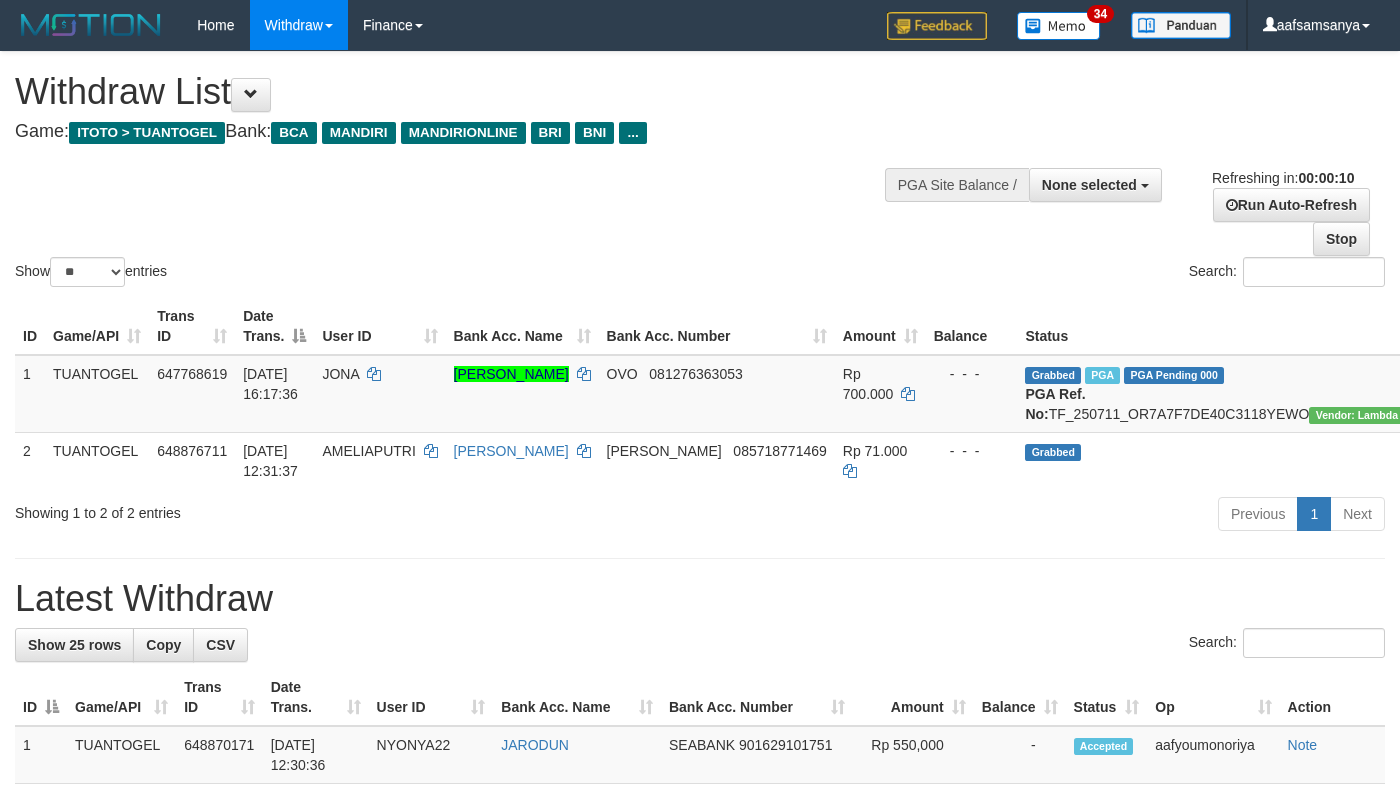 click on "Show  ** ** ** ***  entries Search:" at bounding box center [700, 171] 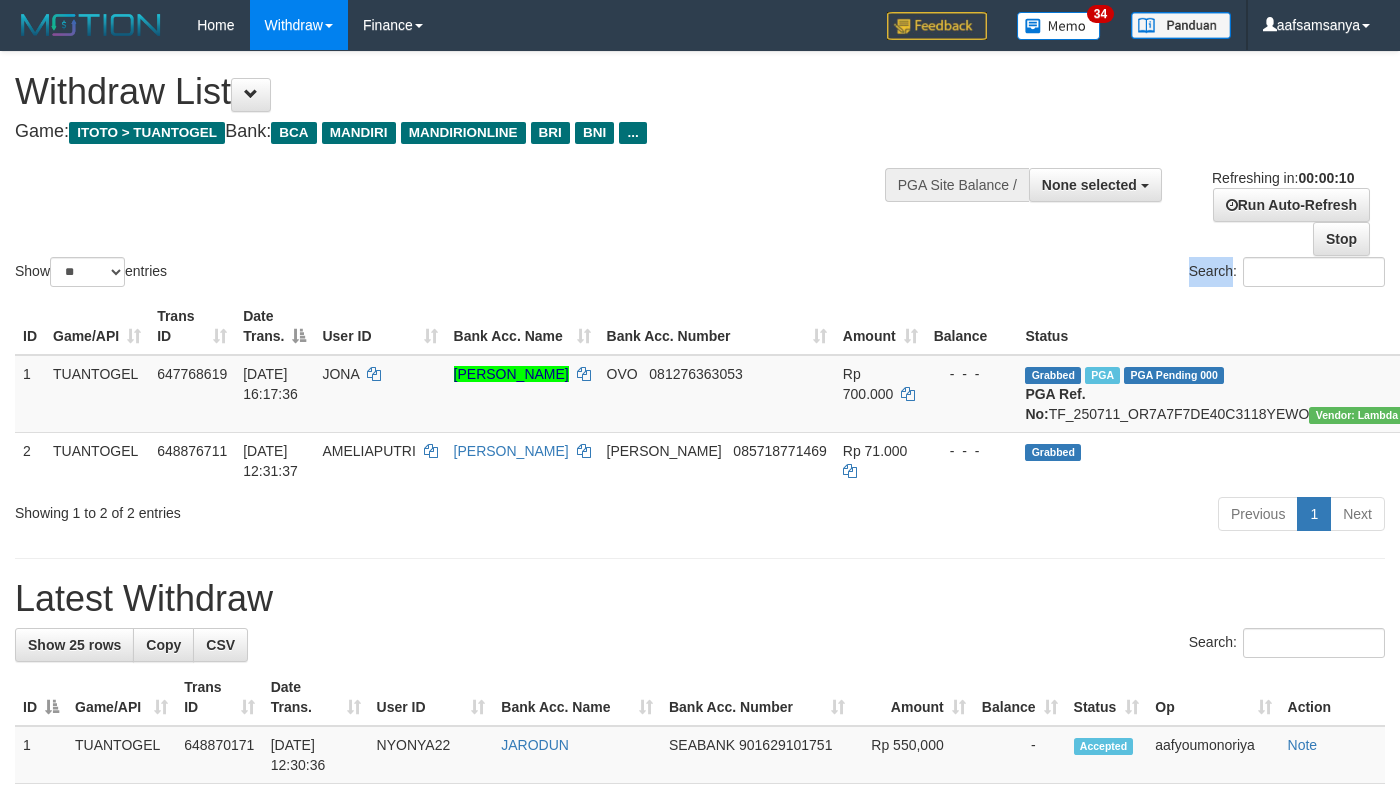 click on "Show  ** ** ** ***  entries Search:" at bounding box center [700, 171] 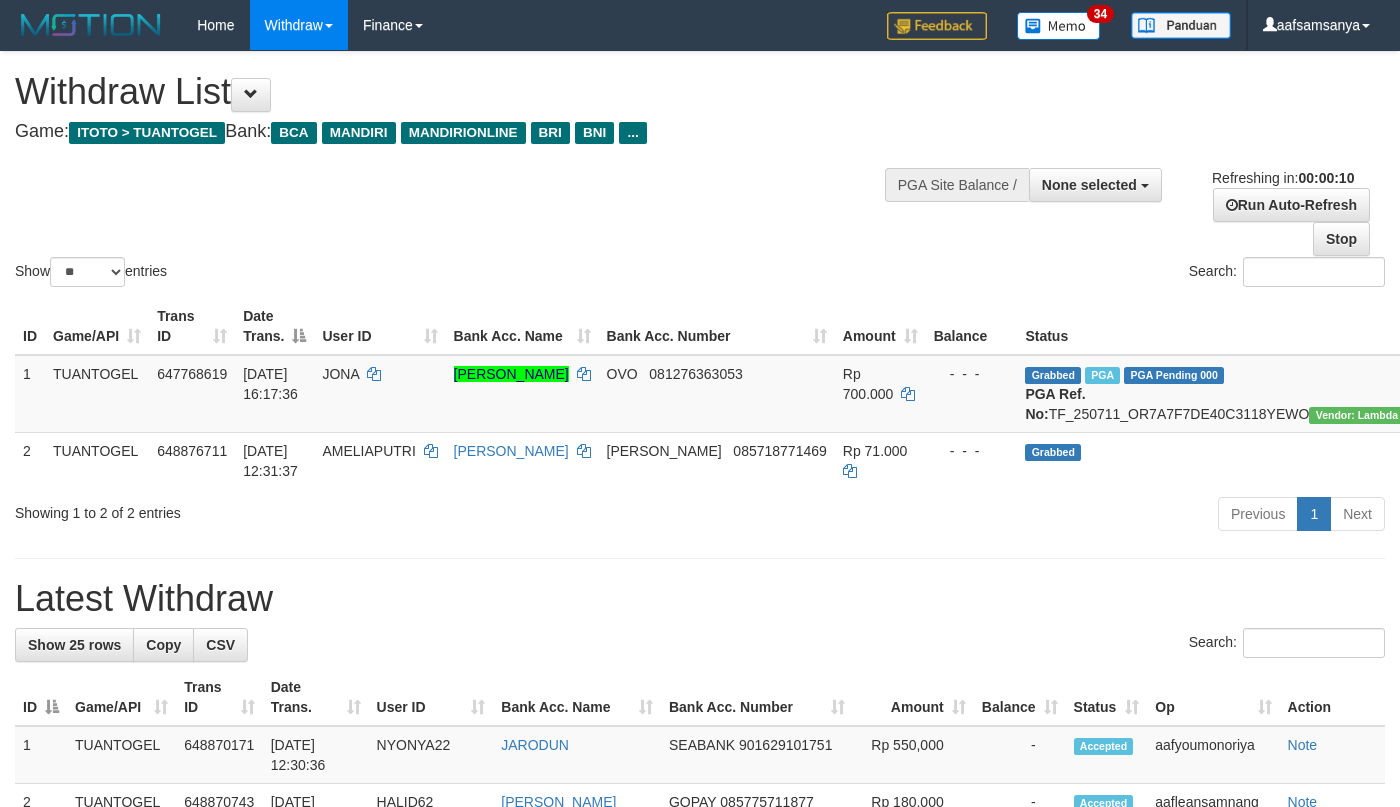 select 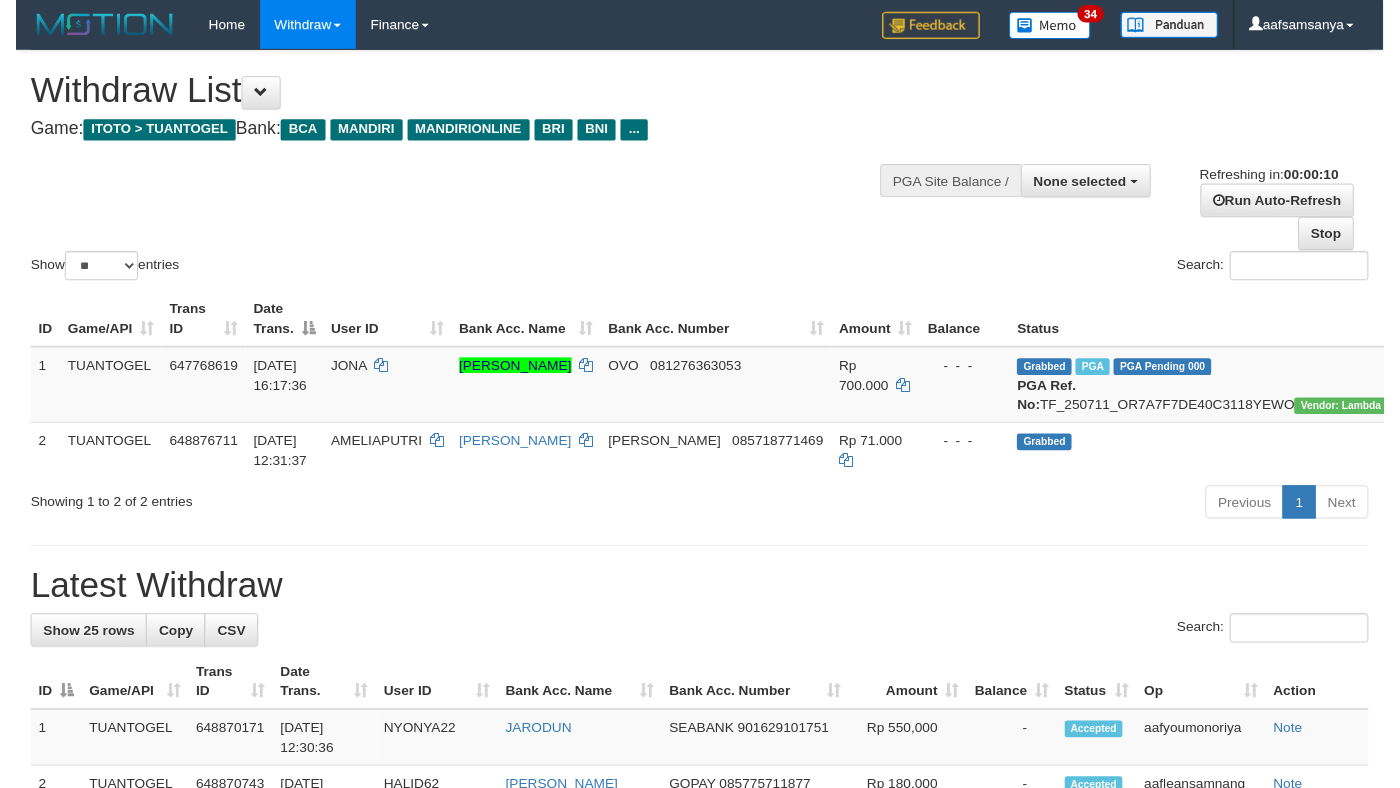 scroll, scrollTop: 0, scrollLeft: 0, axis: both 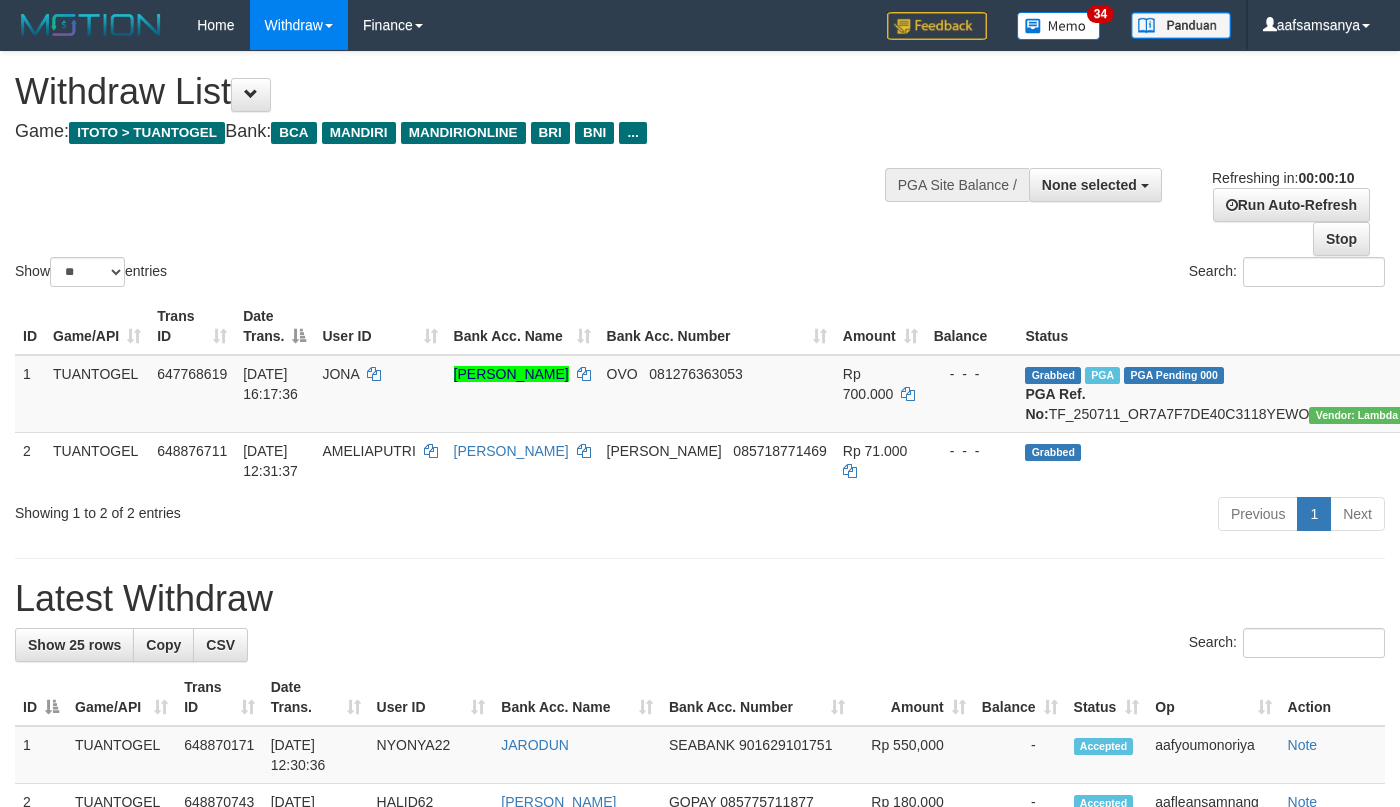 select 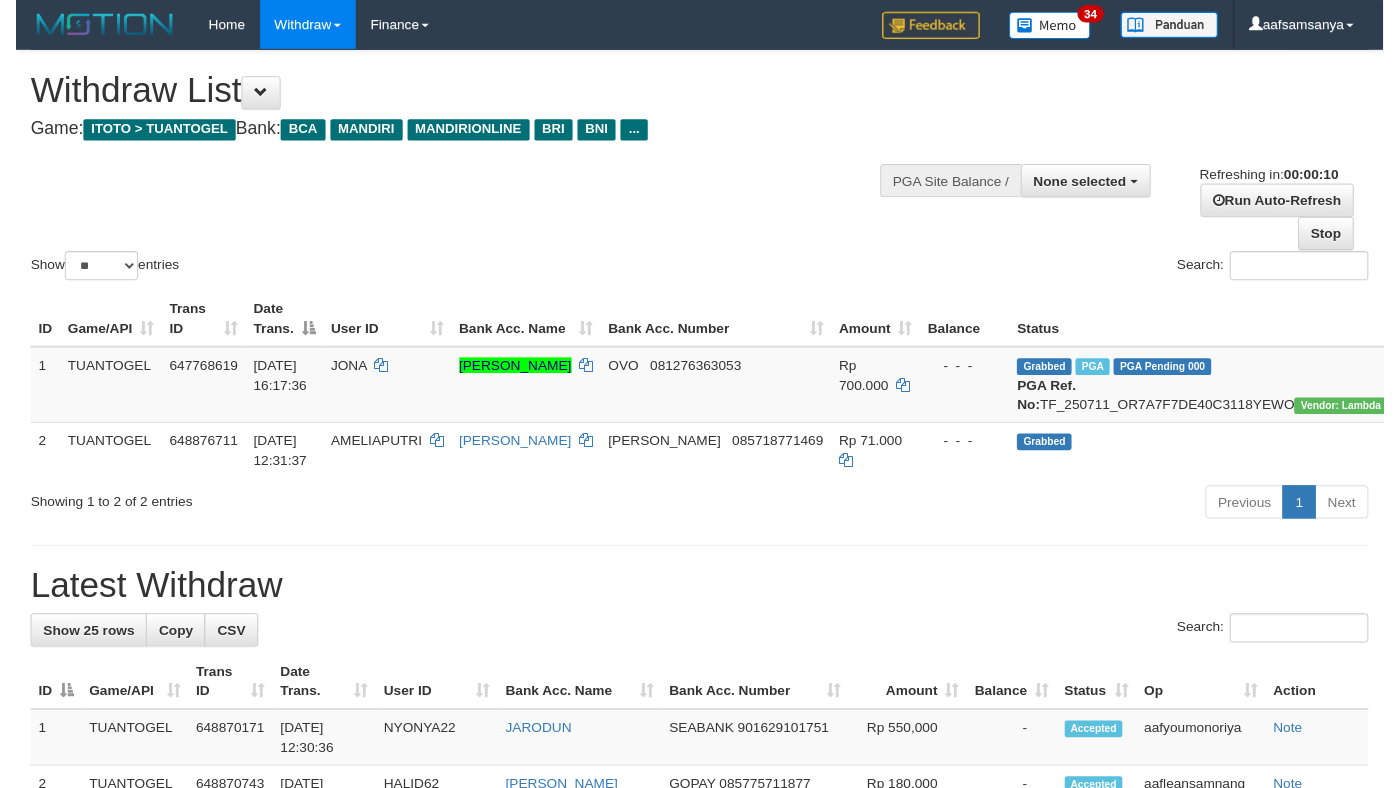 scroll, scrollTop: 0, scrollLeft: 0, axis: both 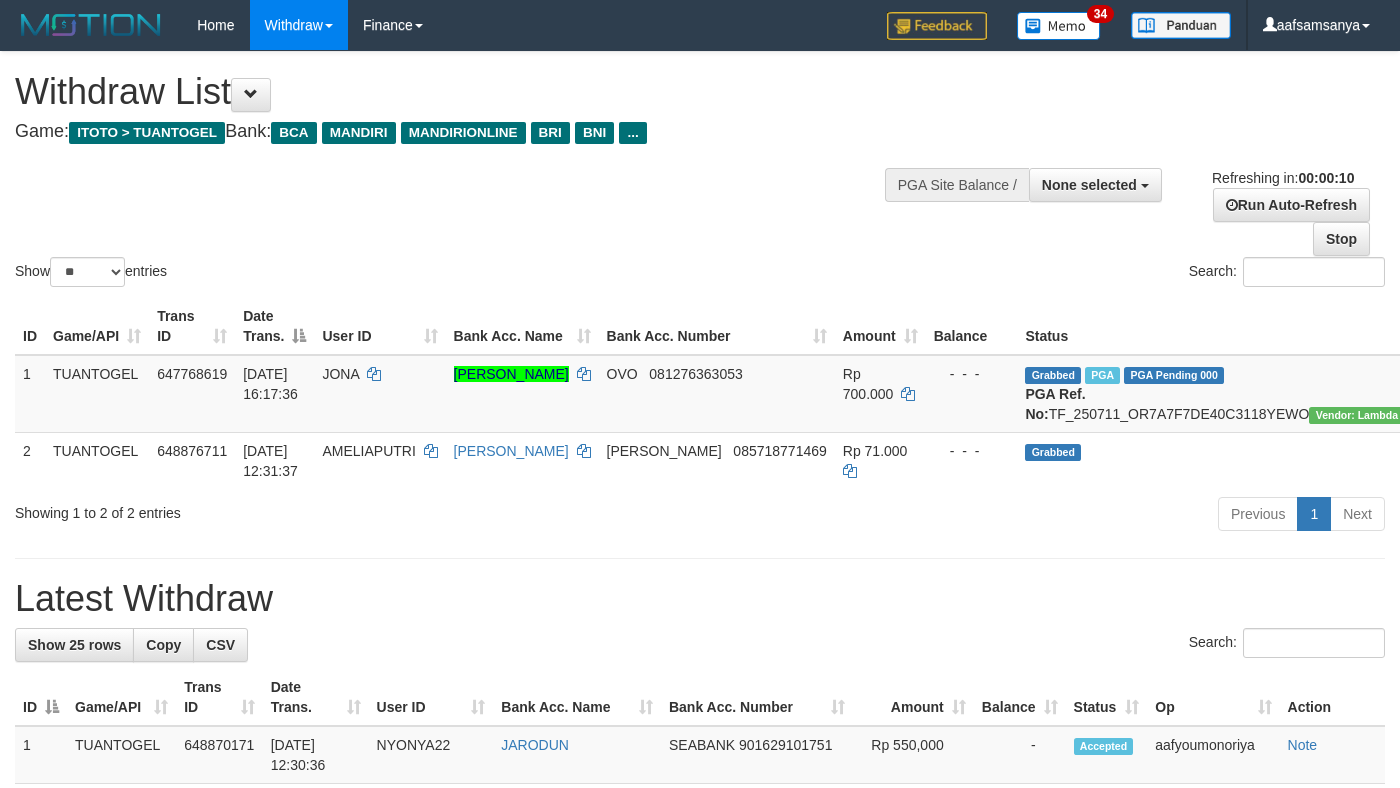 click on "Show  ** ** ** ***  entries Search:" at bounding box center [700, 171] 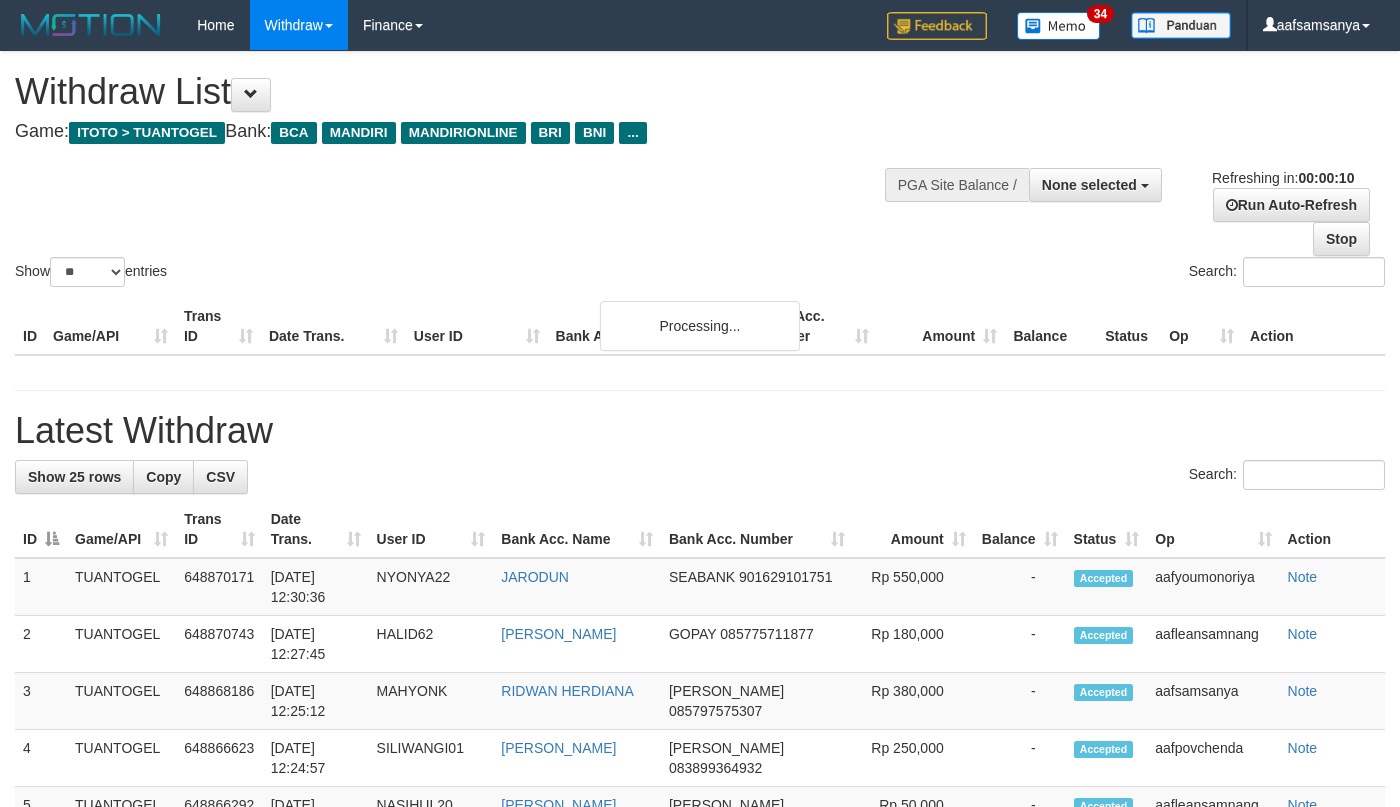 select 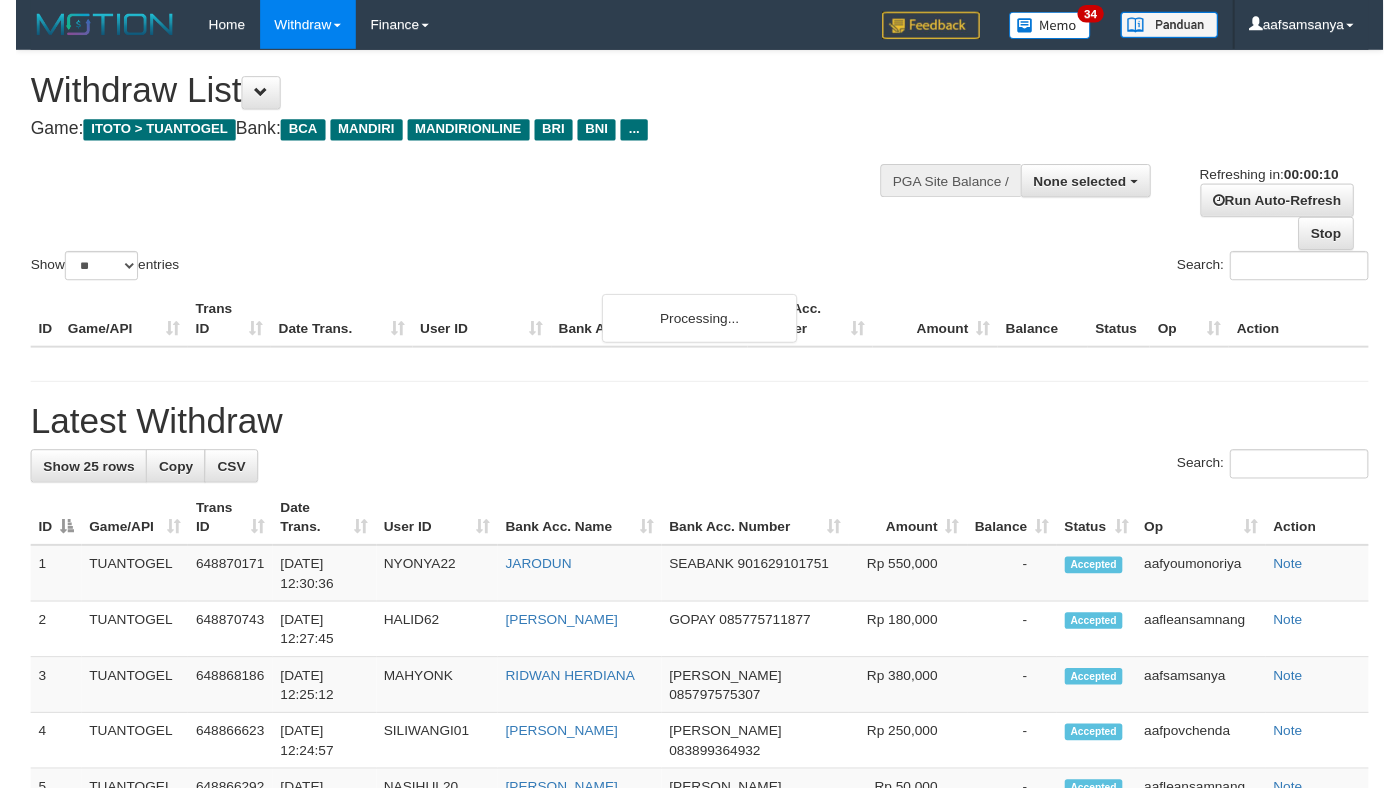 scroll, scrollTop: 0, scrollLeft: 0, axis: both 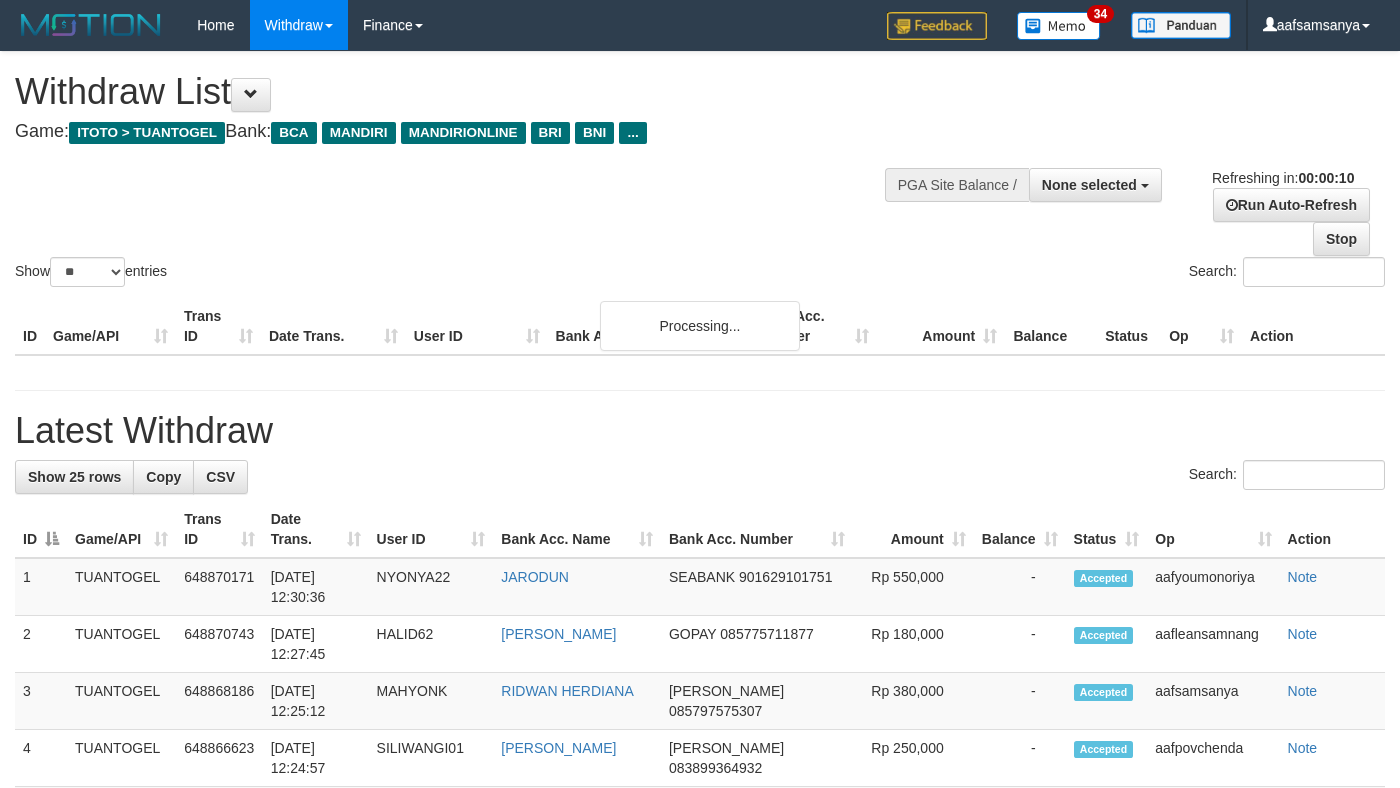 click on "Show  ** ** ** ***  entries Search:" at bounding box center [700, 171] 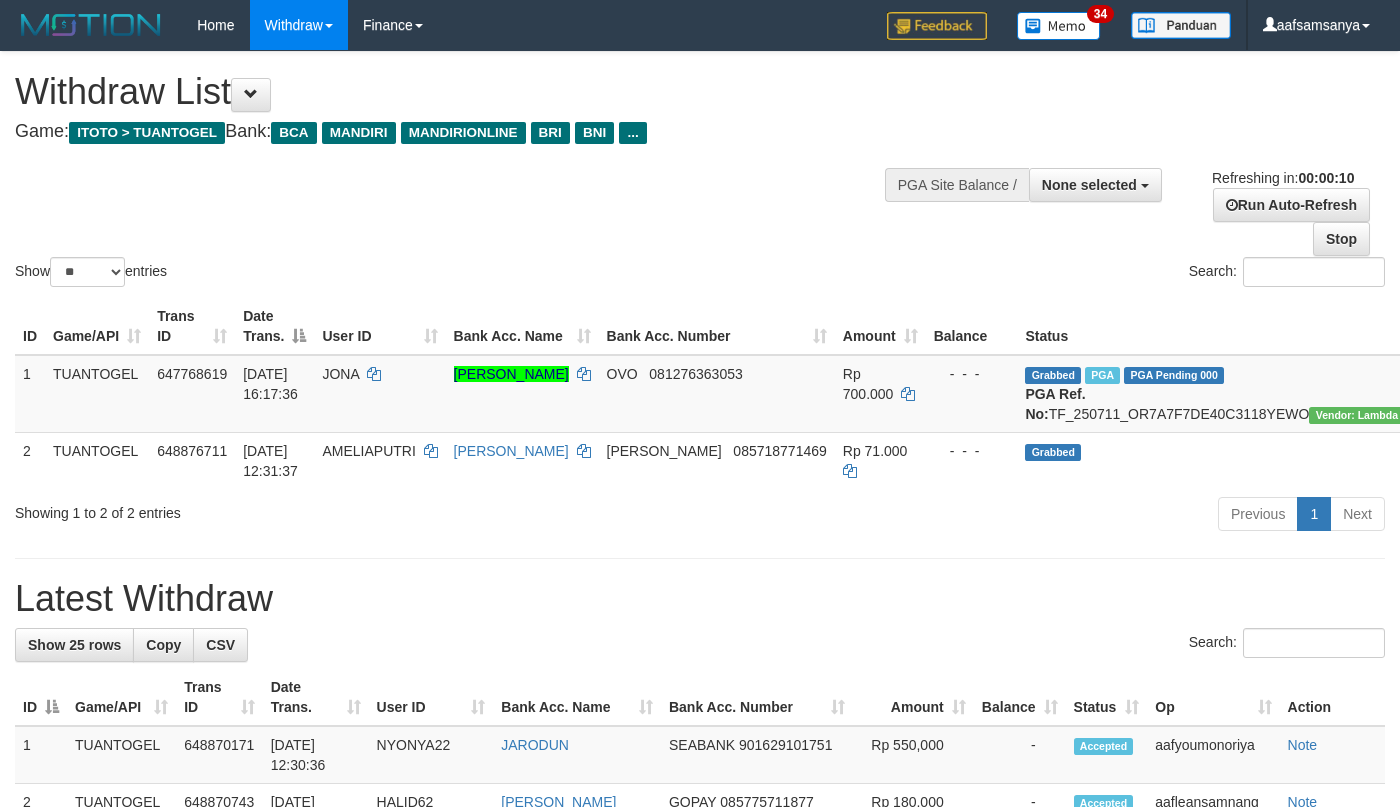 select 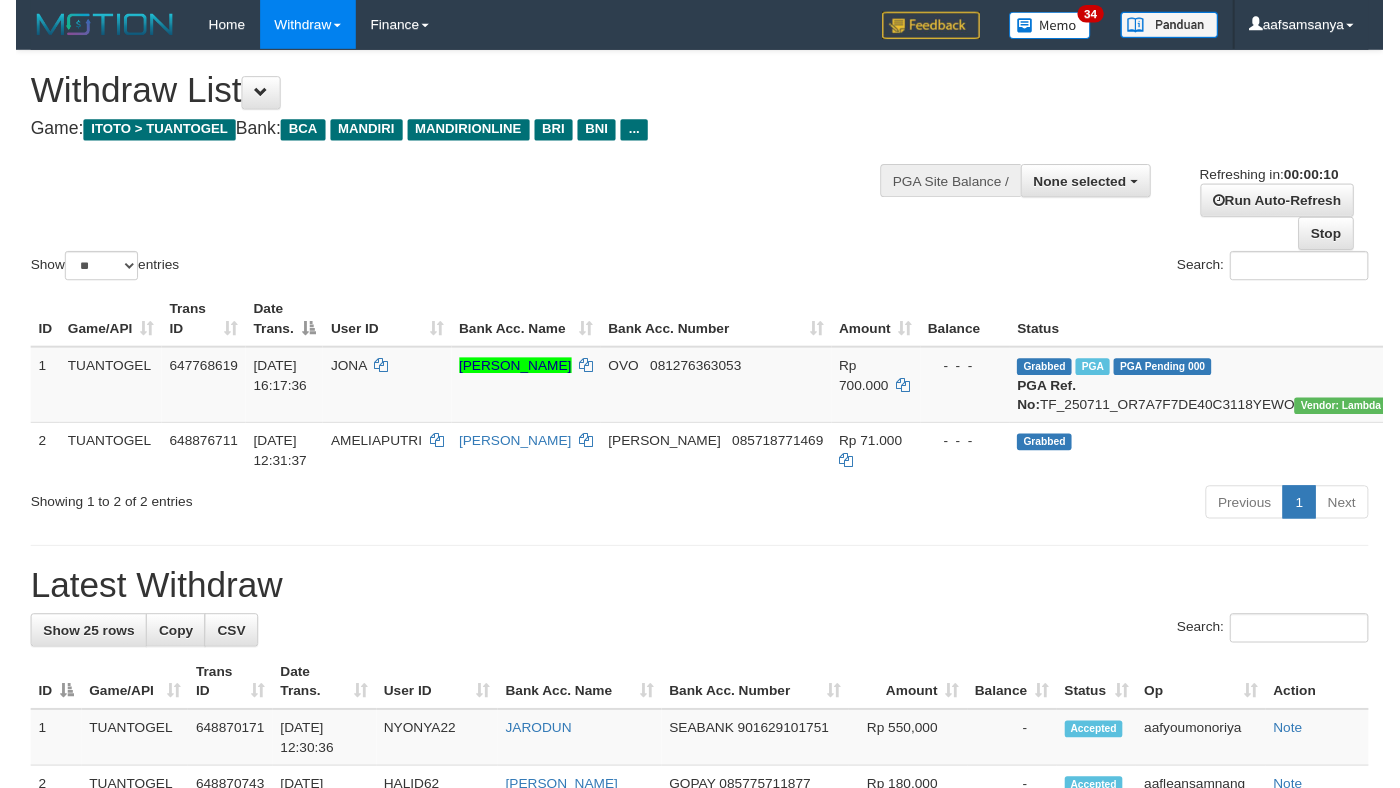 scroll, scrollTop: 0, scrollLeft: 0, axis: both 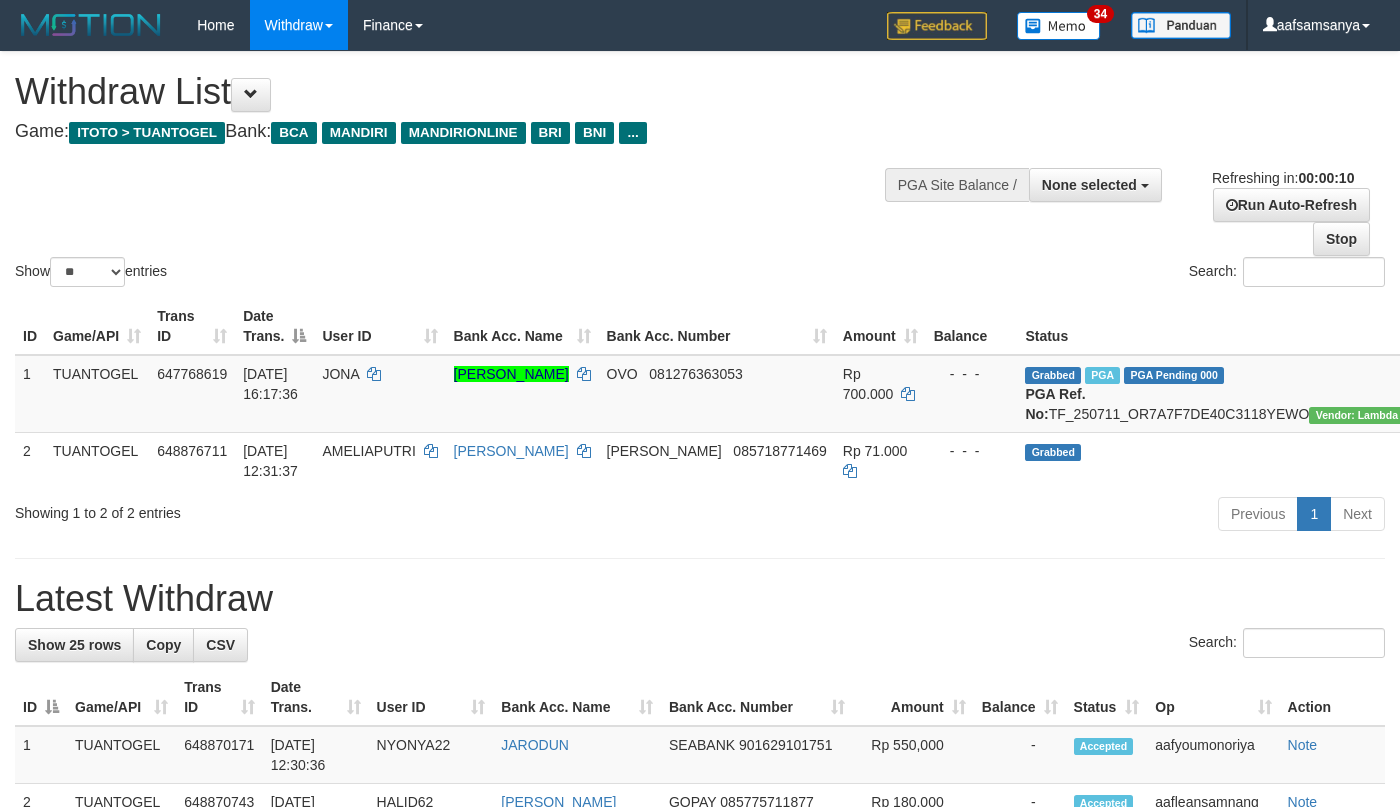 select 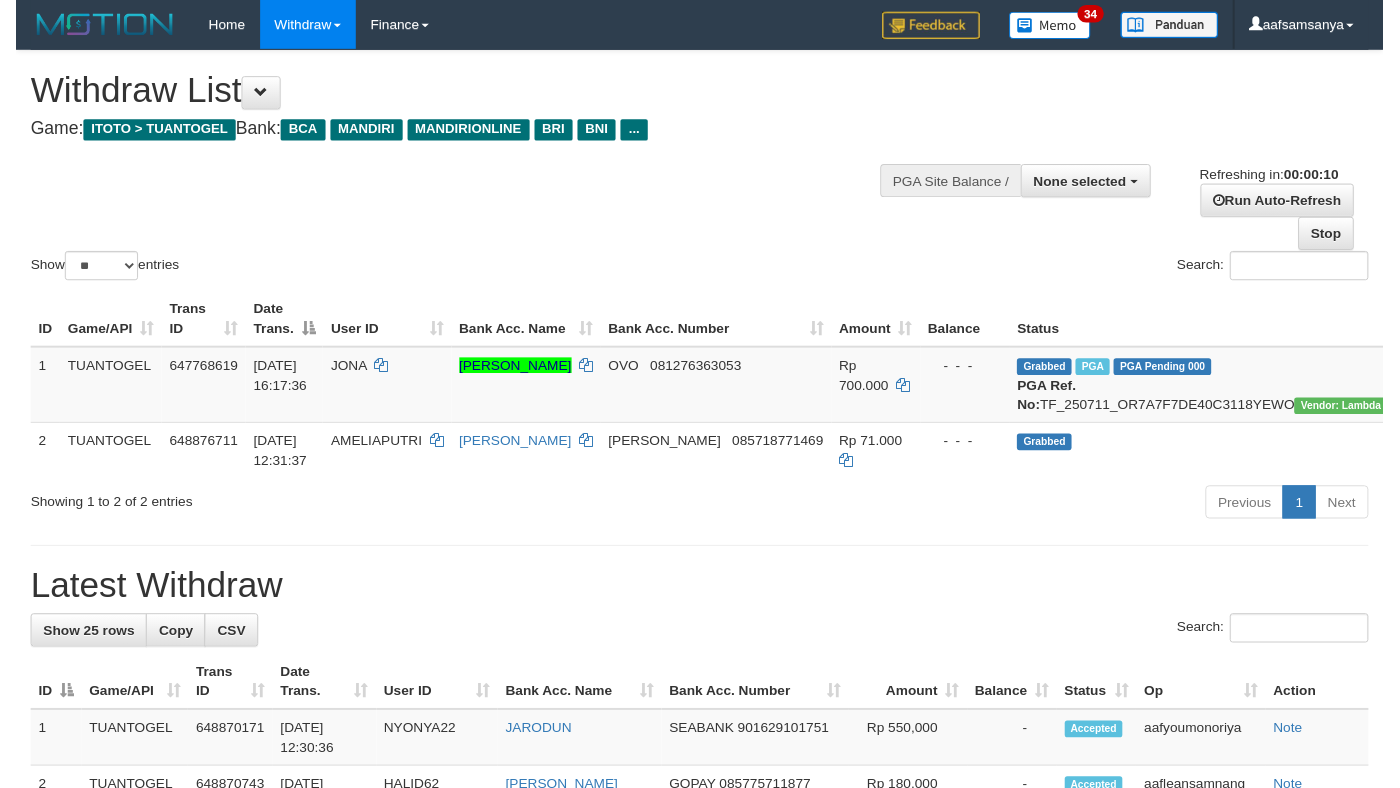 scroll, scrollTop: 0, scrollLeft: 0, axis: both 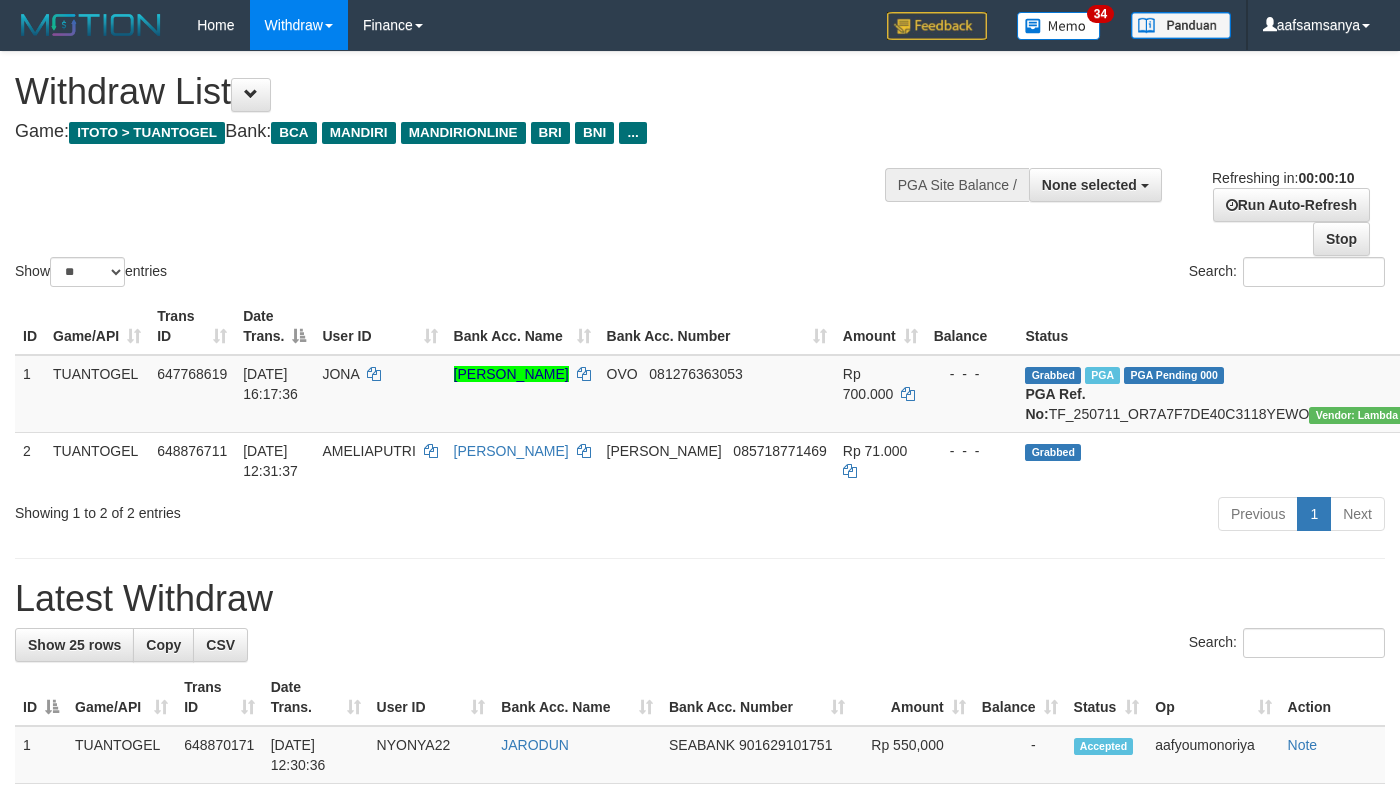 click on "Show  ** ** ** ***  entries Search:" at bounding box center (700, 171) 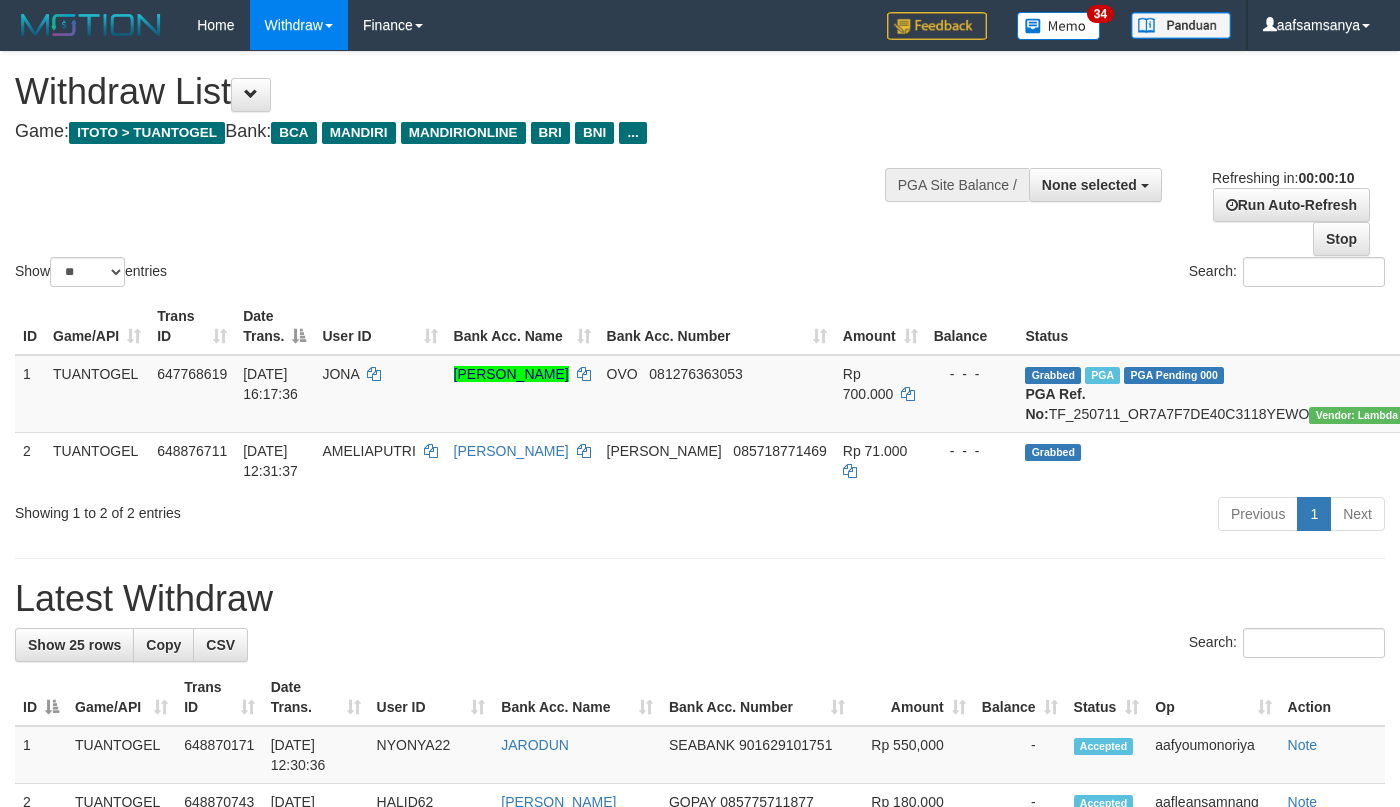 select 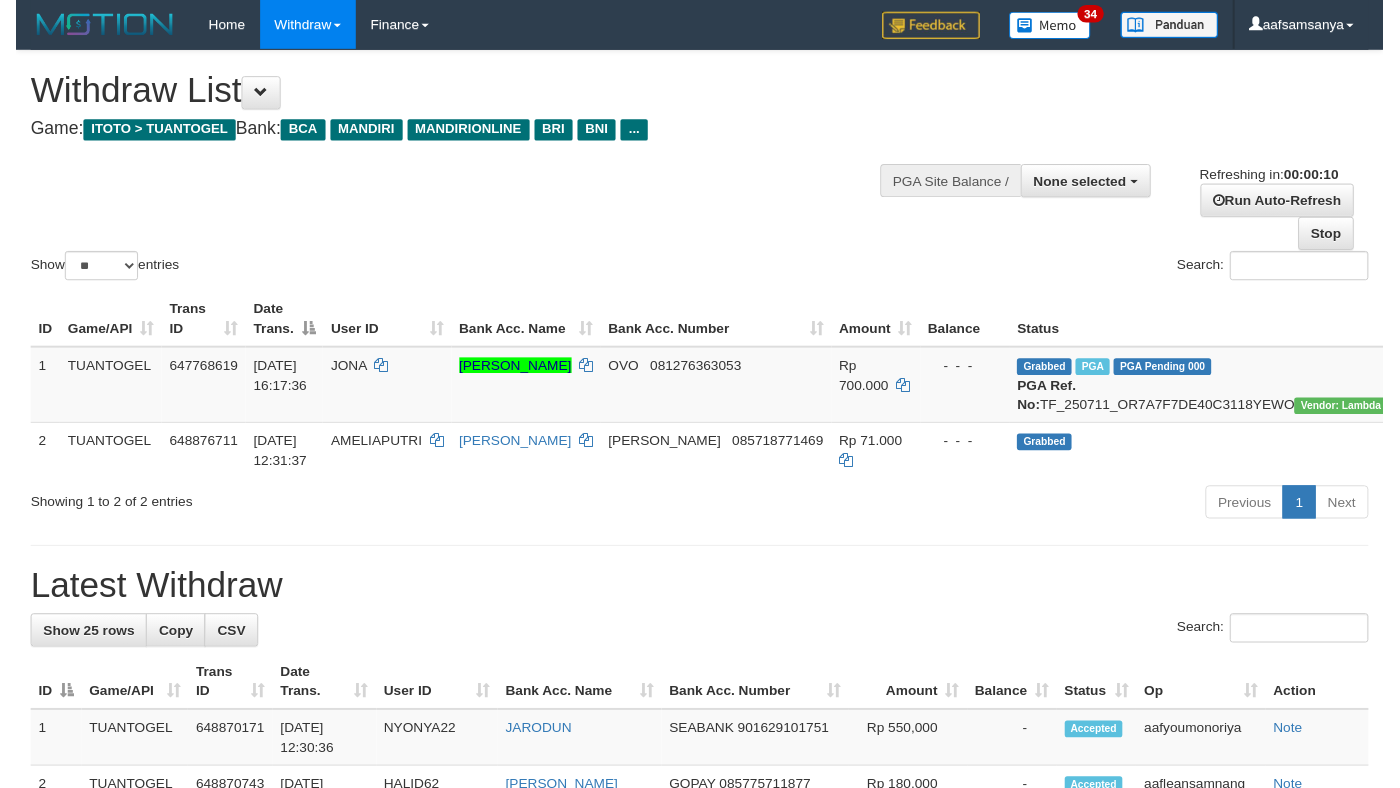 scroll, scrollTop: 0, scrollLeft: 0, axis: both 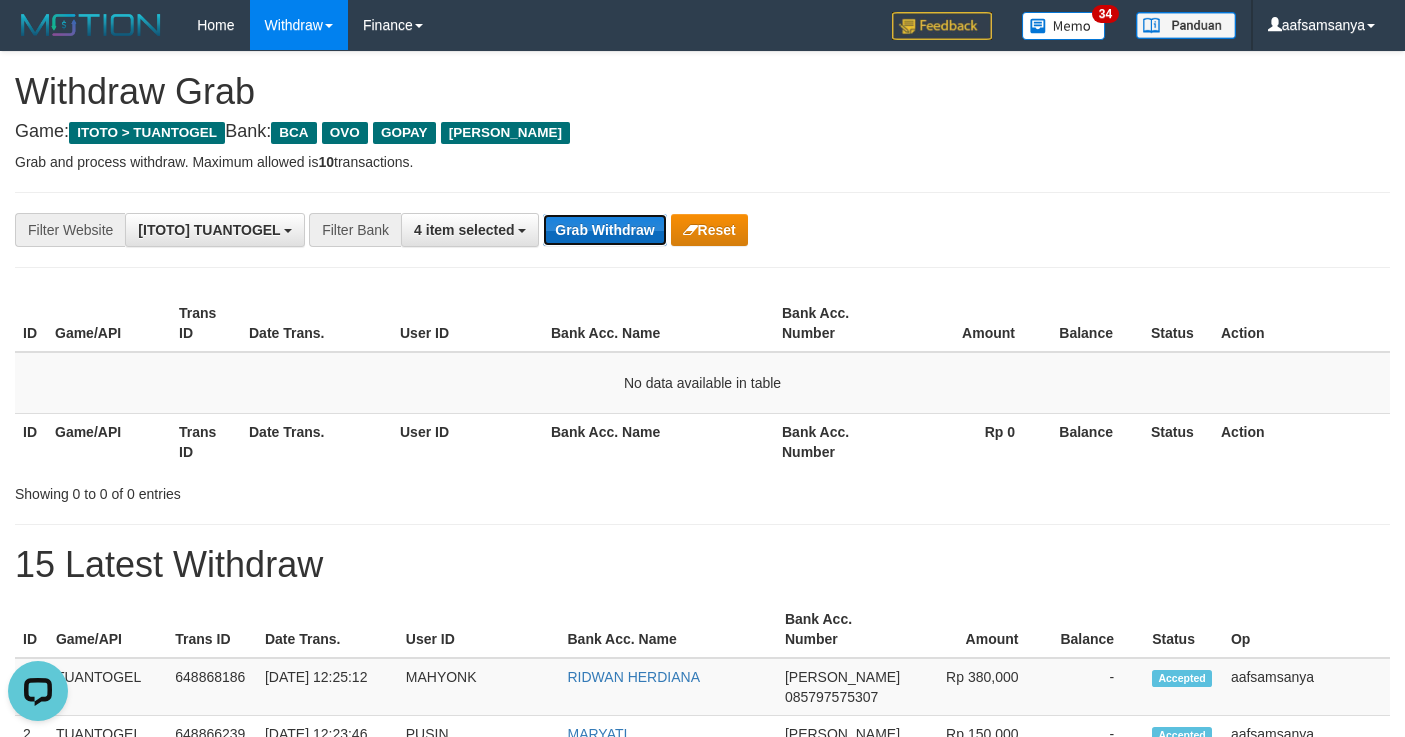 click on "Grab Withdraw" at bounding box center [604, 230] 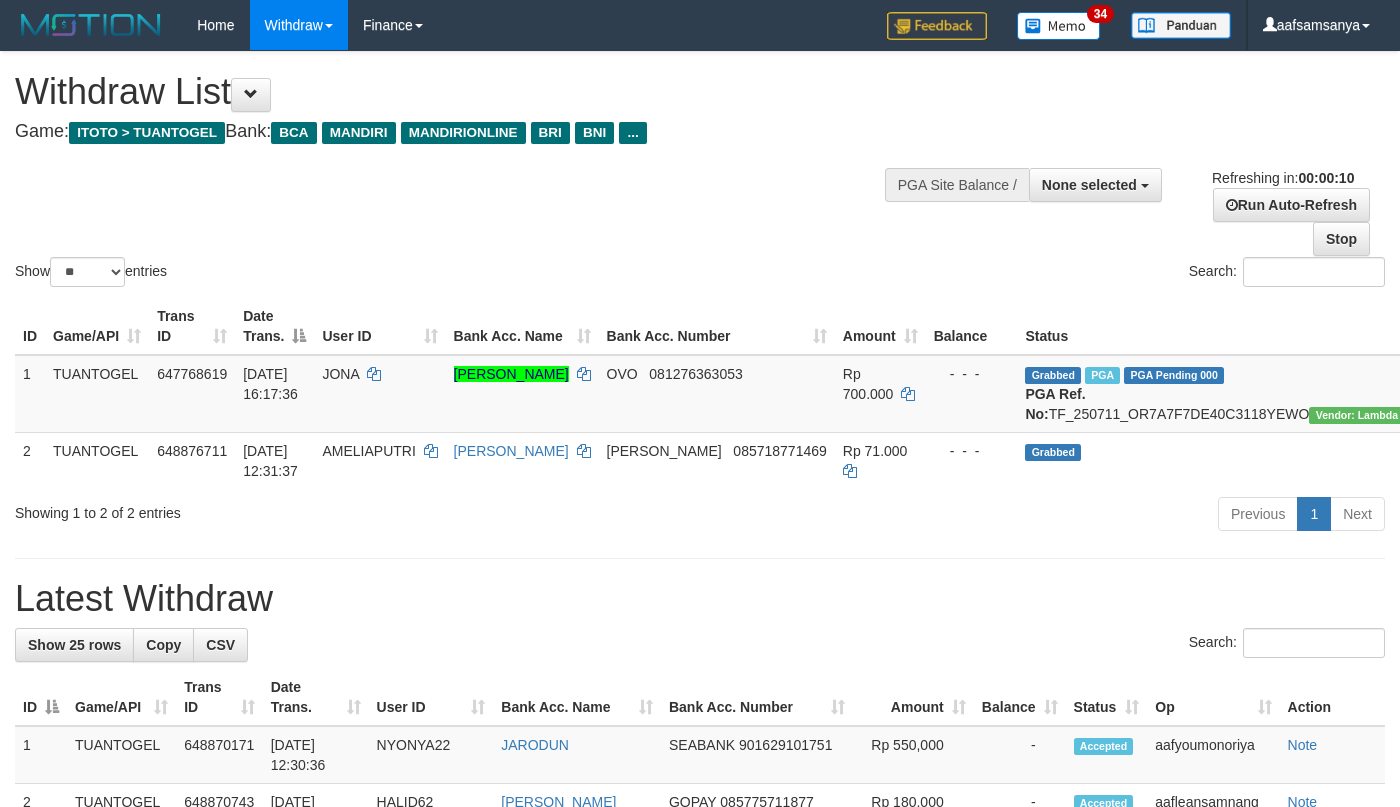 select 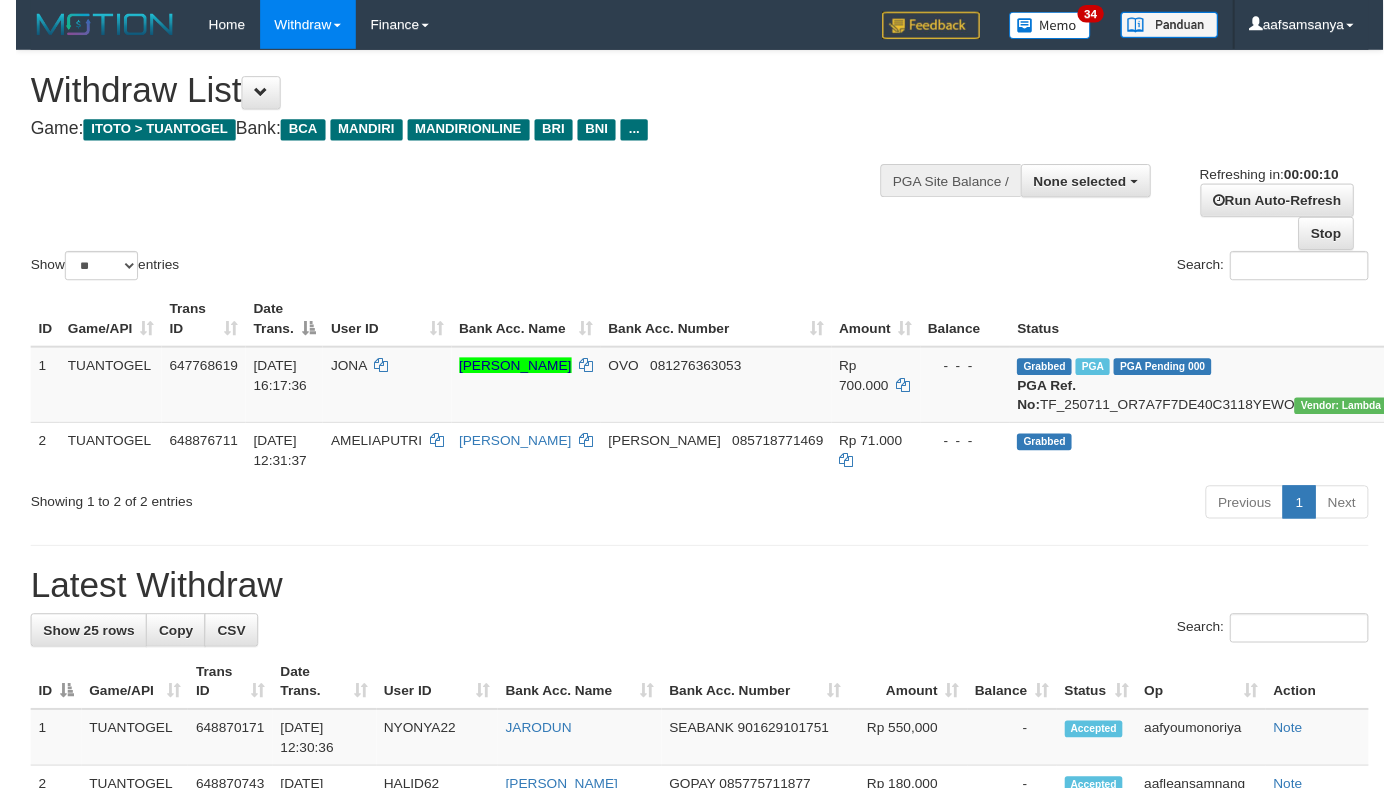 scroll, scrollTop: 0, scrollLeft: 0, axis: both 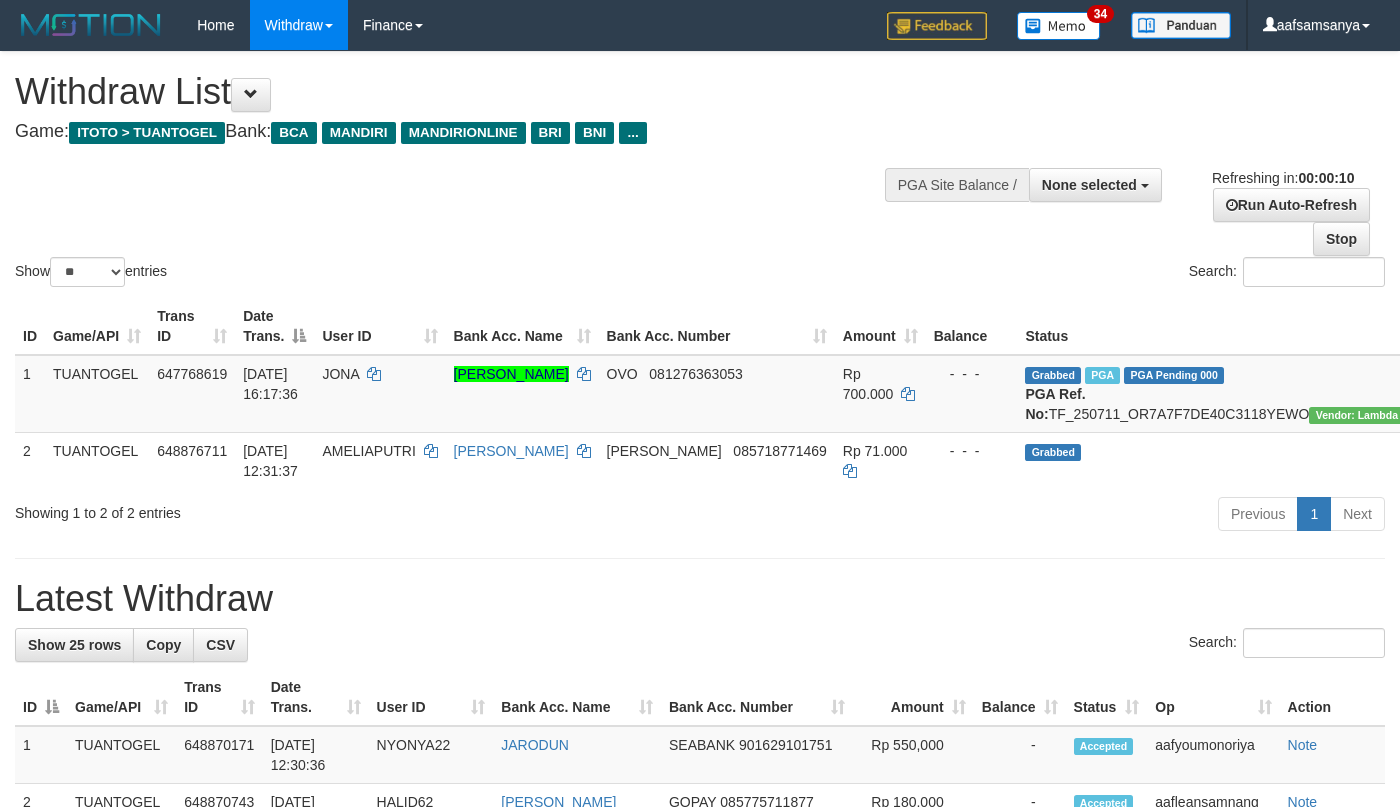 select 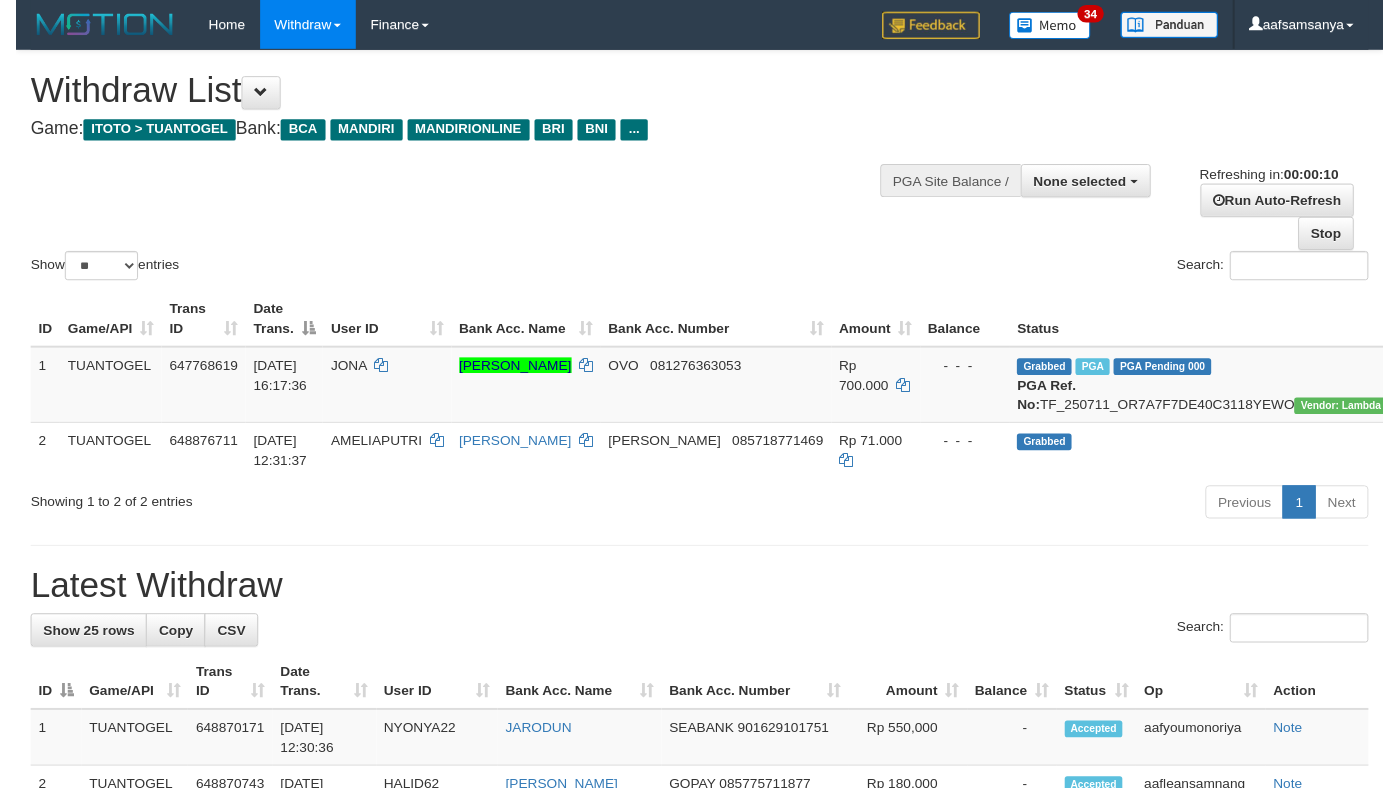 scroll, scrollTop: 0, scrollLeft: 0, axis: both 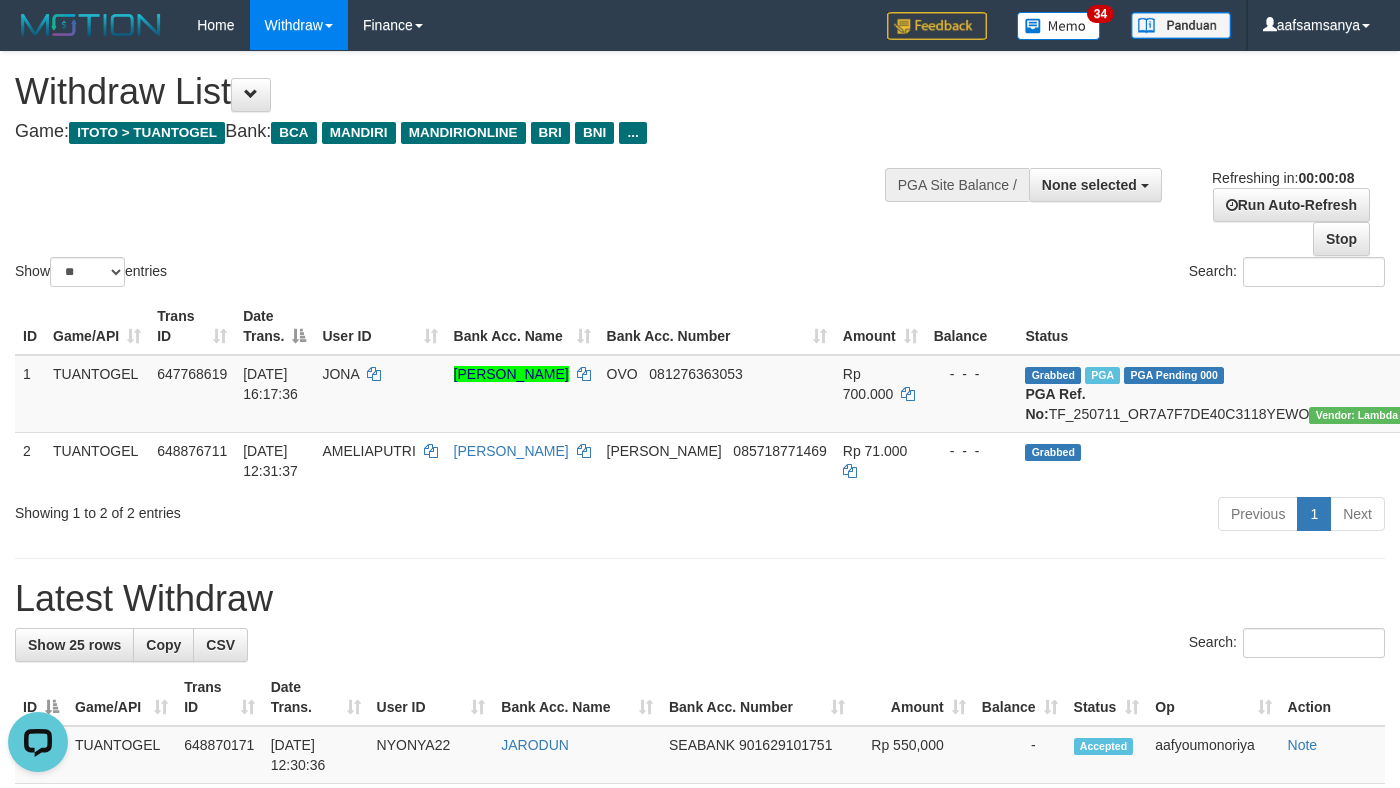 click on "Previous 1 Next" at bounding box center (991, 516) 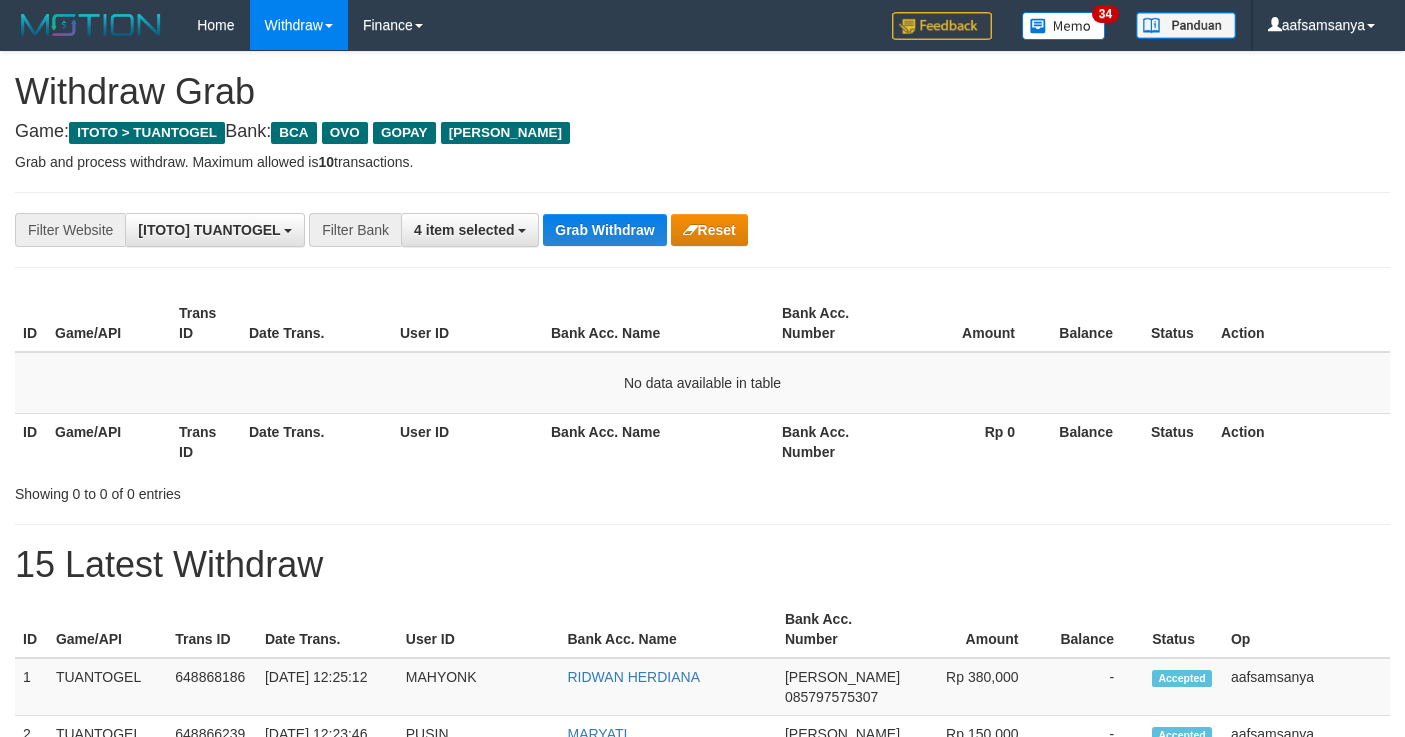 scroll, scrollTop: 0, scrollLeft: 0, axis: both 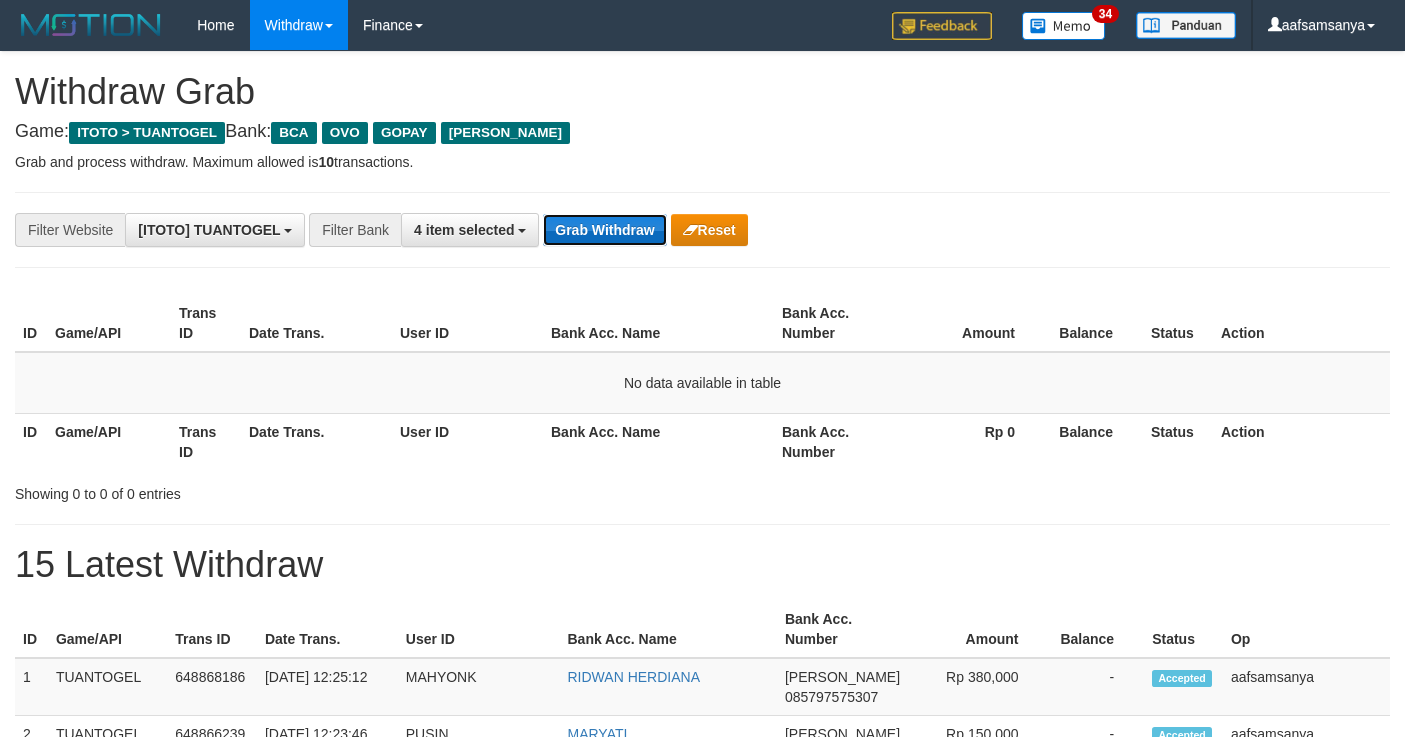 click on "Grab Withdraw" at bounding box center (604, 230) 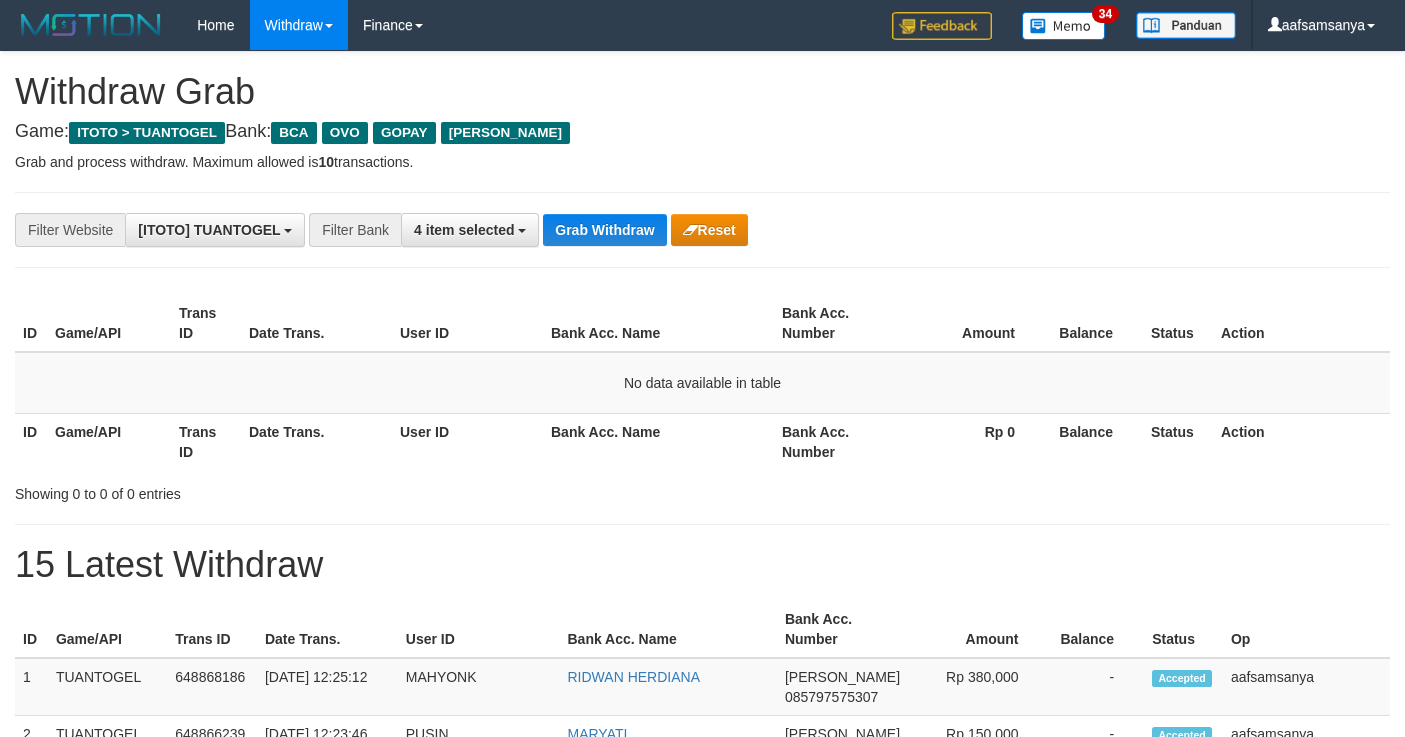 scroll, scrollTop: 0, scrollLeft: 0, axis: both 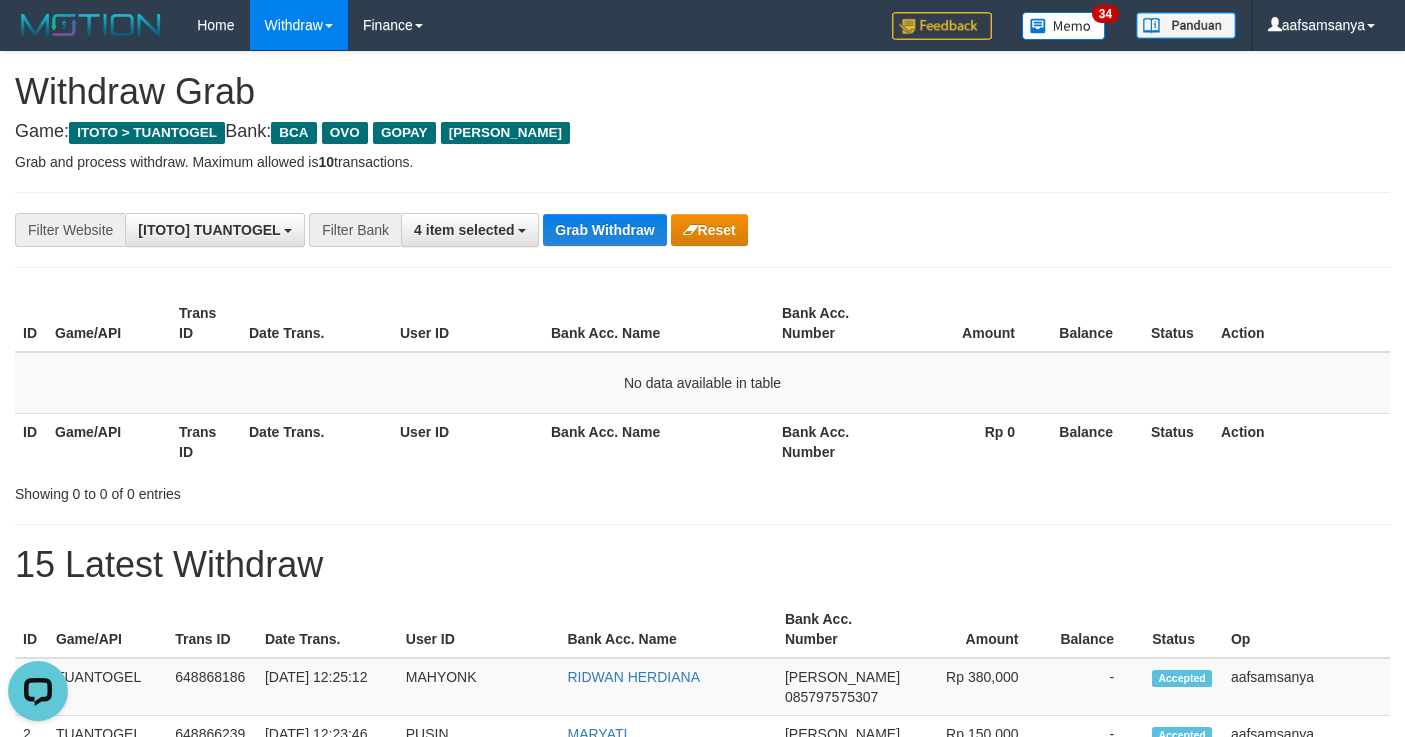 click on "**********" at bounding box center (702, 230) 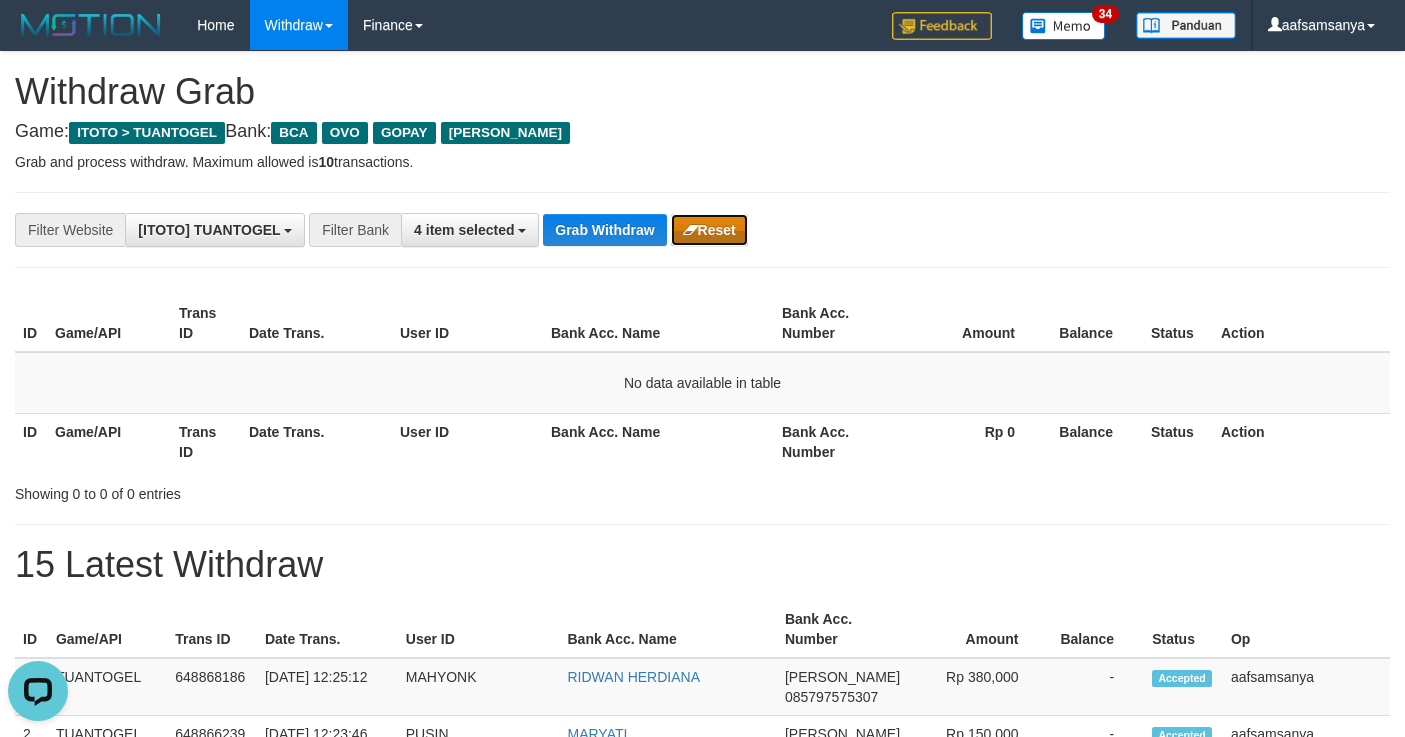 click on "Reset" at bounding box center (709, 230) 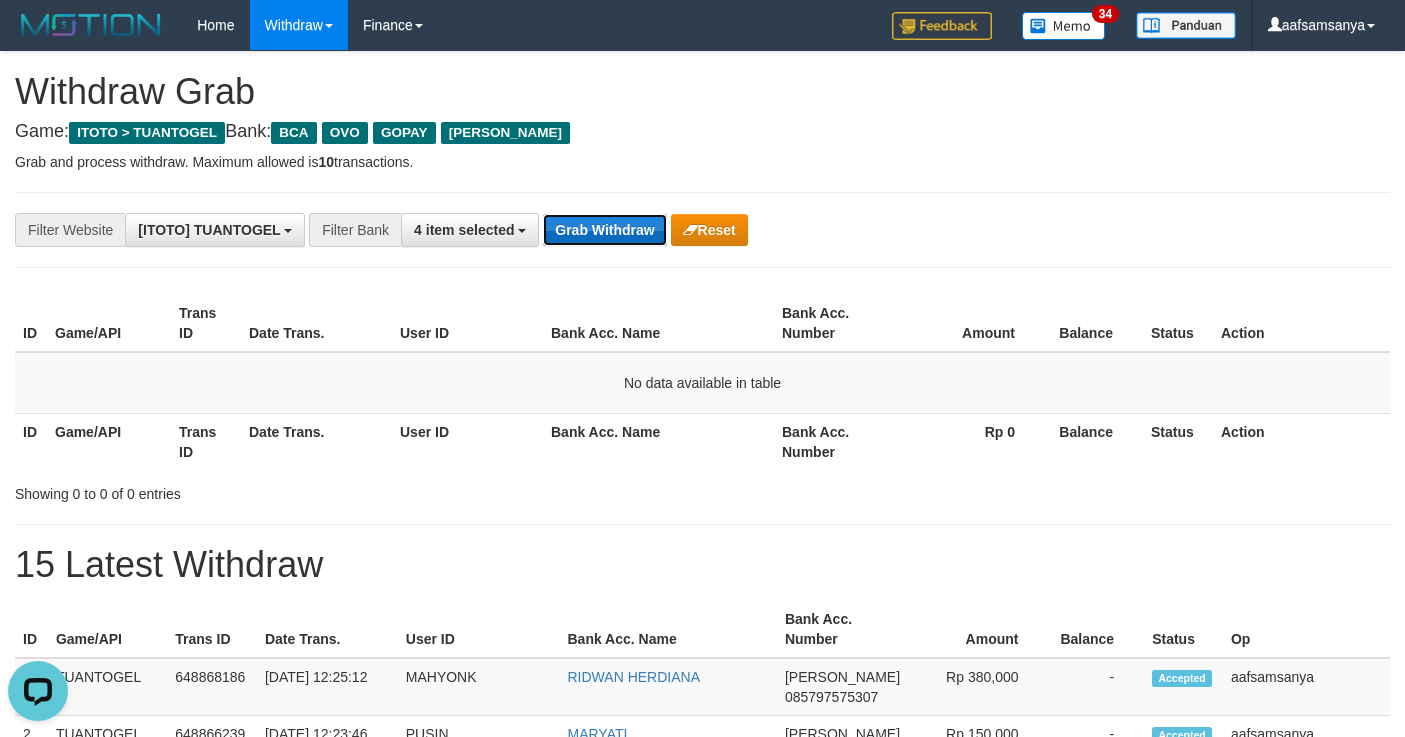 click on "Grab Withdraw" at bounding box center (604, 230) 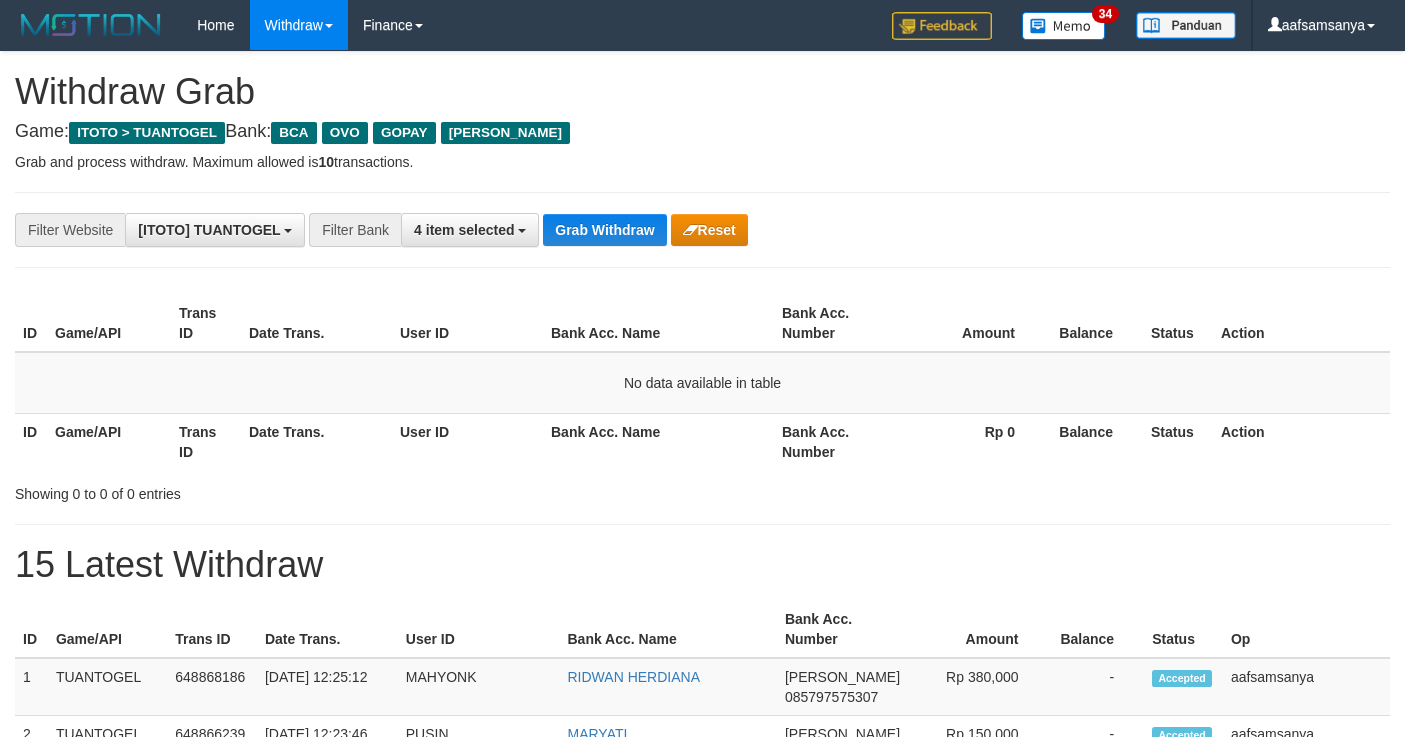 scroll, scrollTop: 0, scrollLeft: 0, axis: both 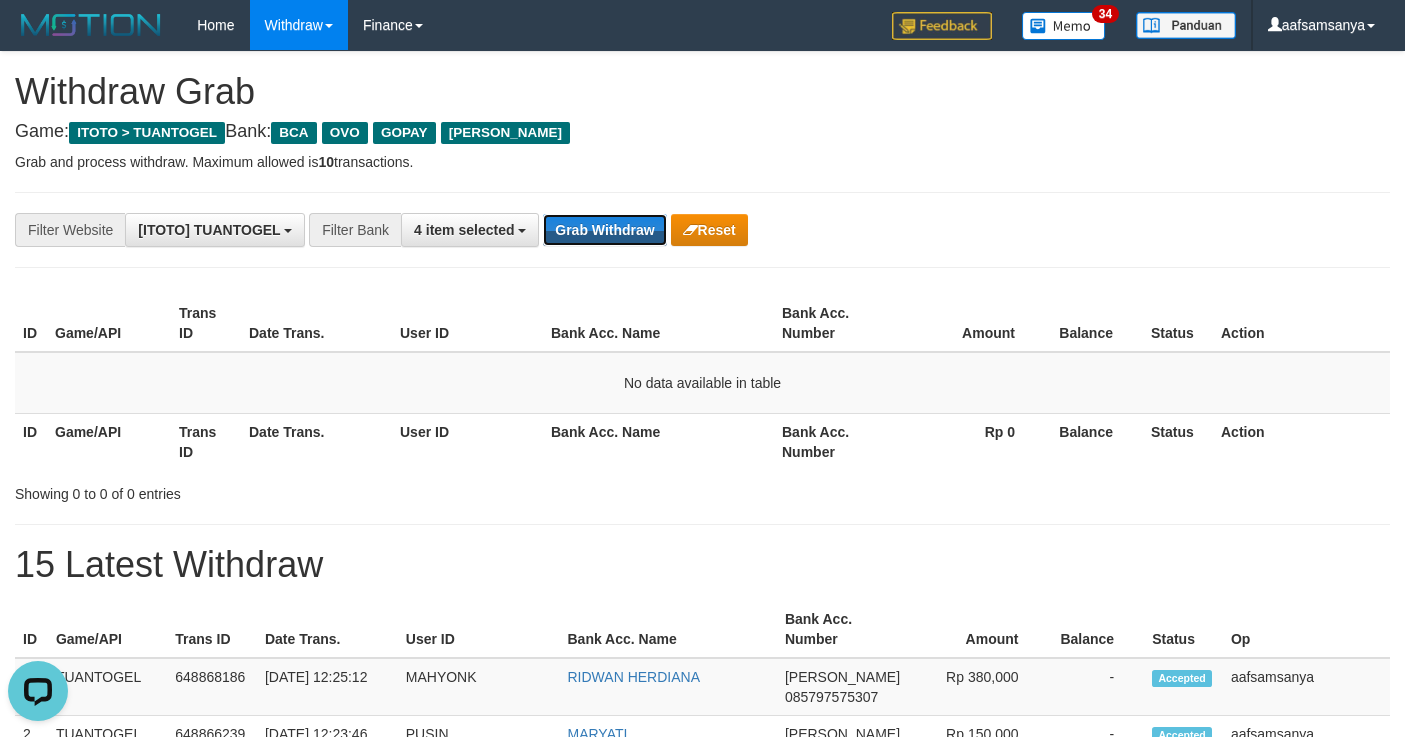 click on "Grab Withdraw" at bounding box center [604, 230] 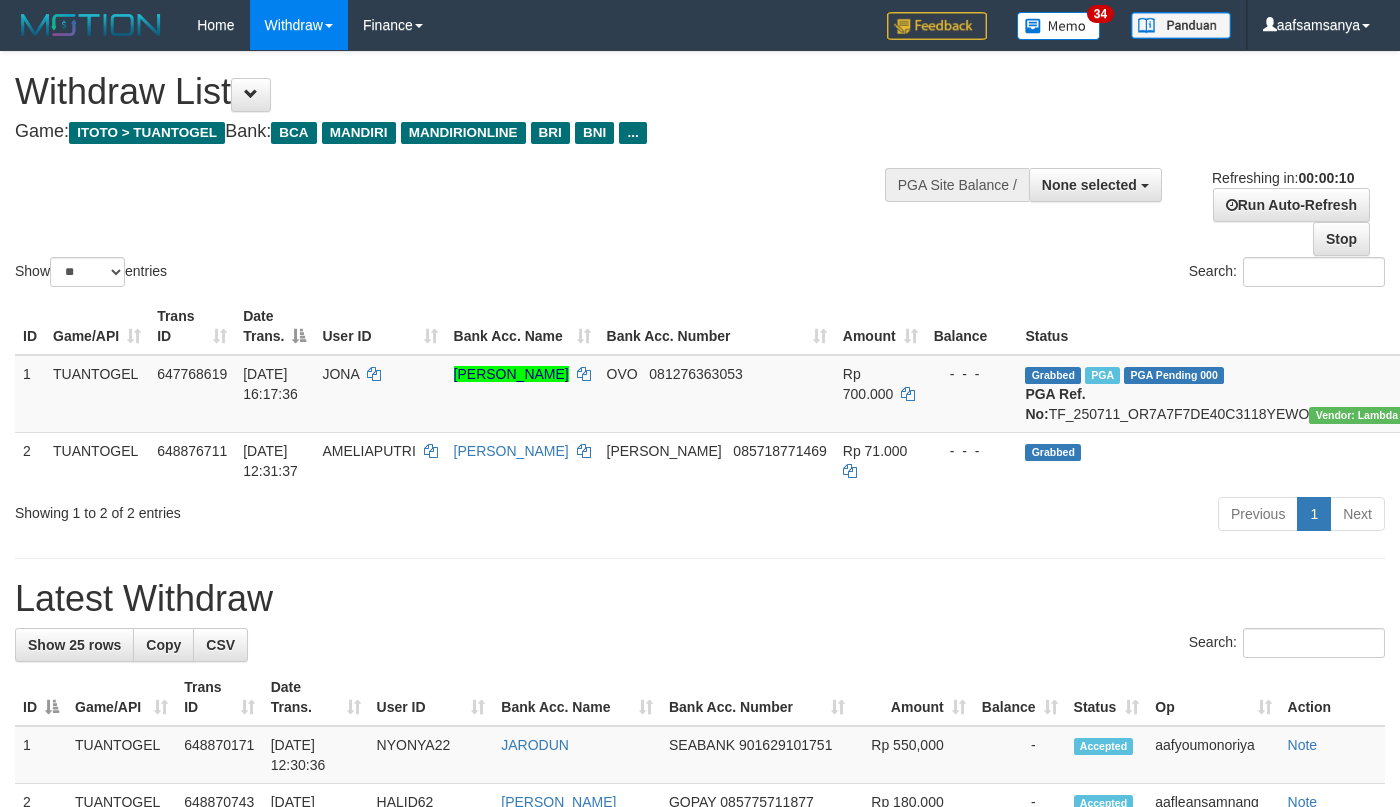 select 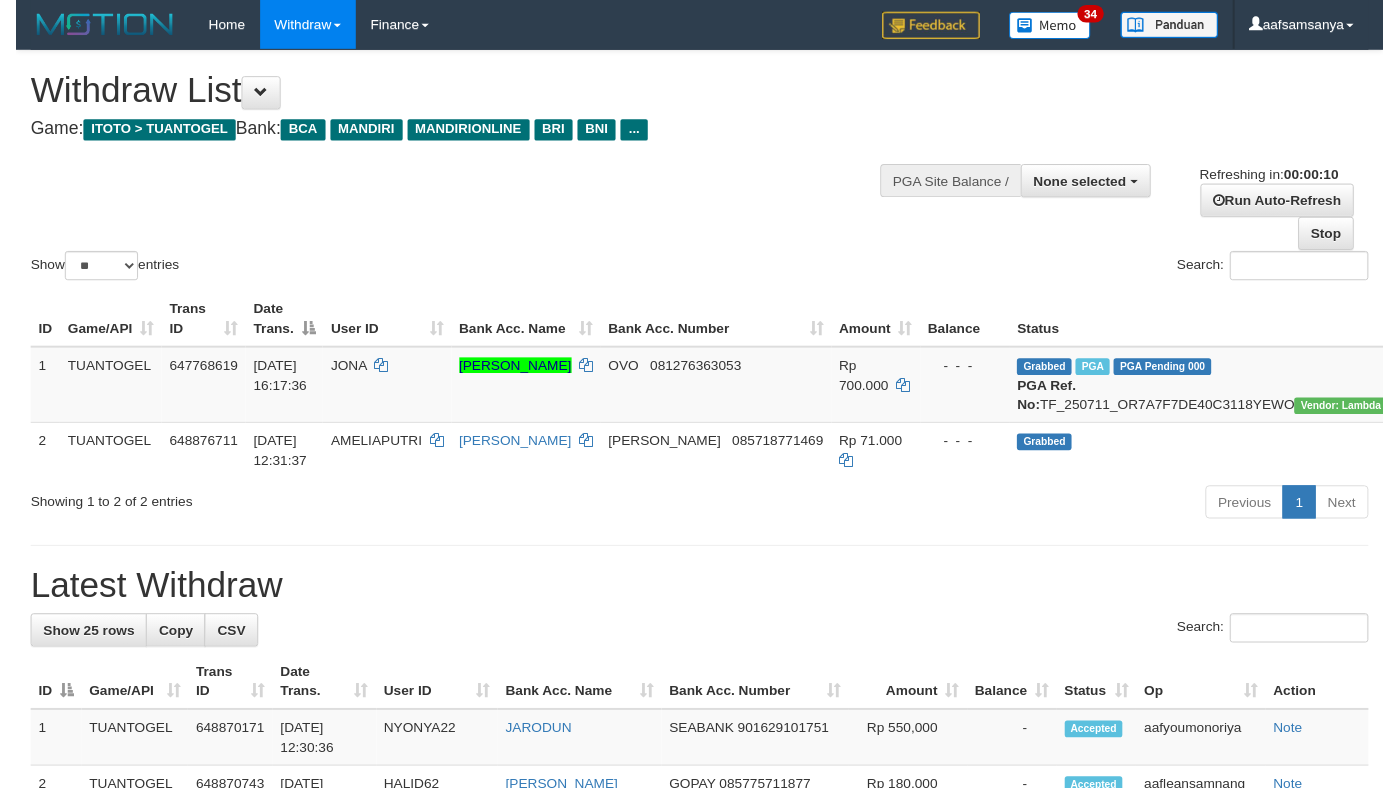 scroll, scrollTop: 0, scrollLeft: 0, axis: both 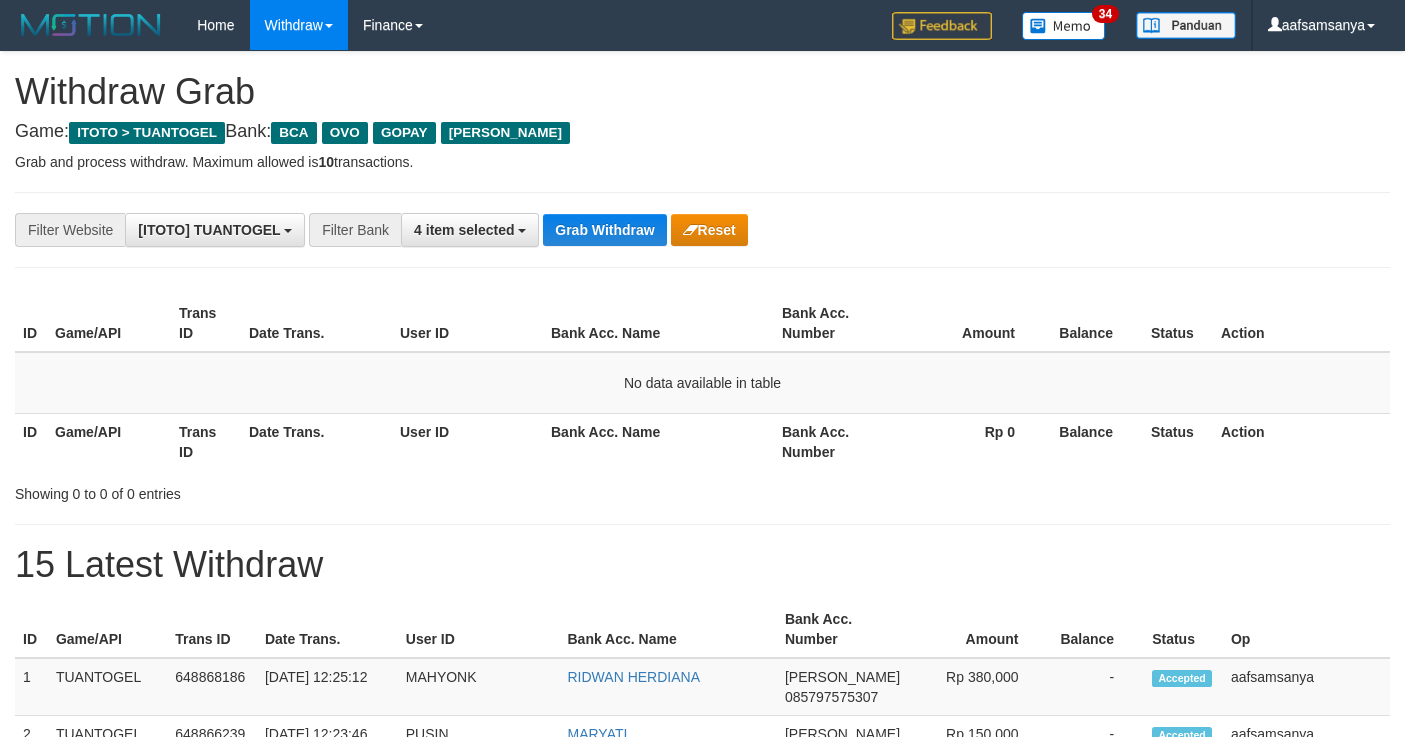click on "Grab Withdraw" at bounding box center (604, 230) 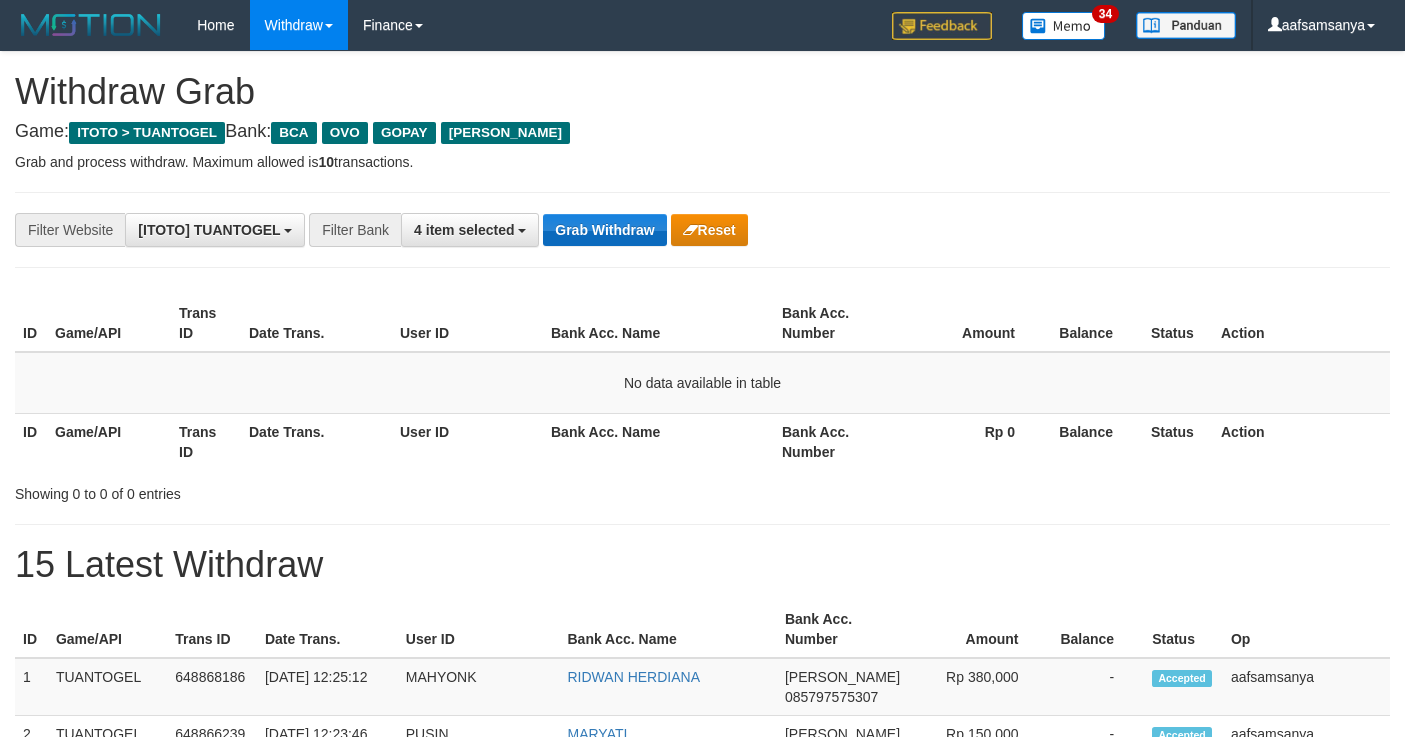 click on "Grab Withdraw" at bounding box center [604, 230] 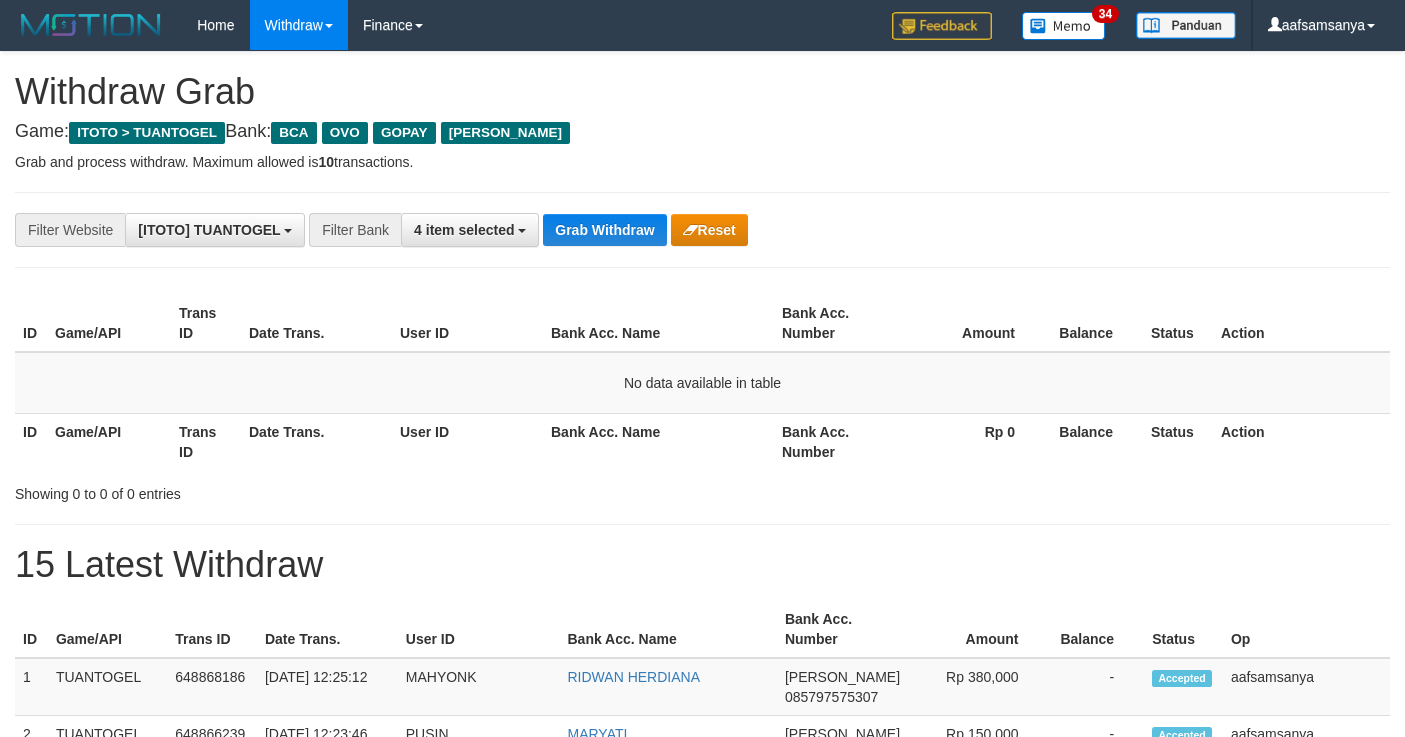 click on "Grab Withdraw" at bounding box center (604, 230) 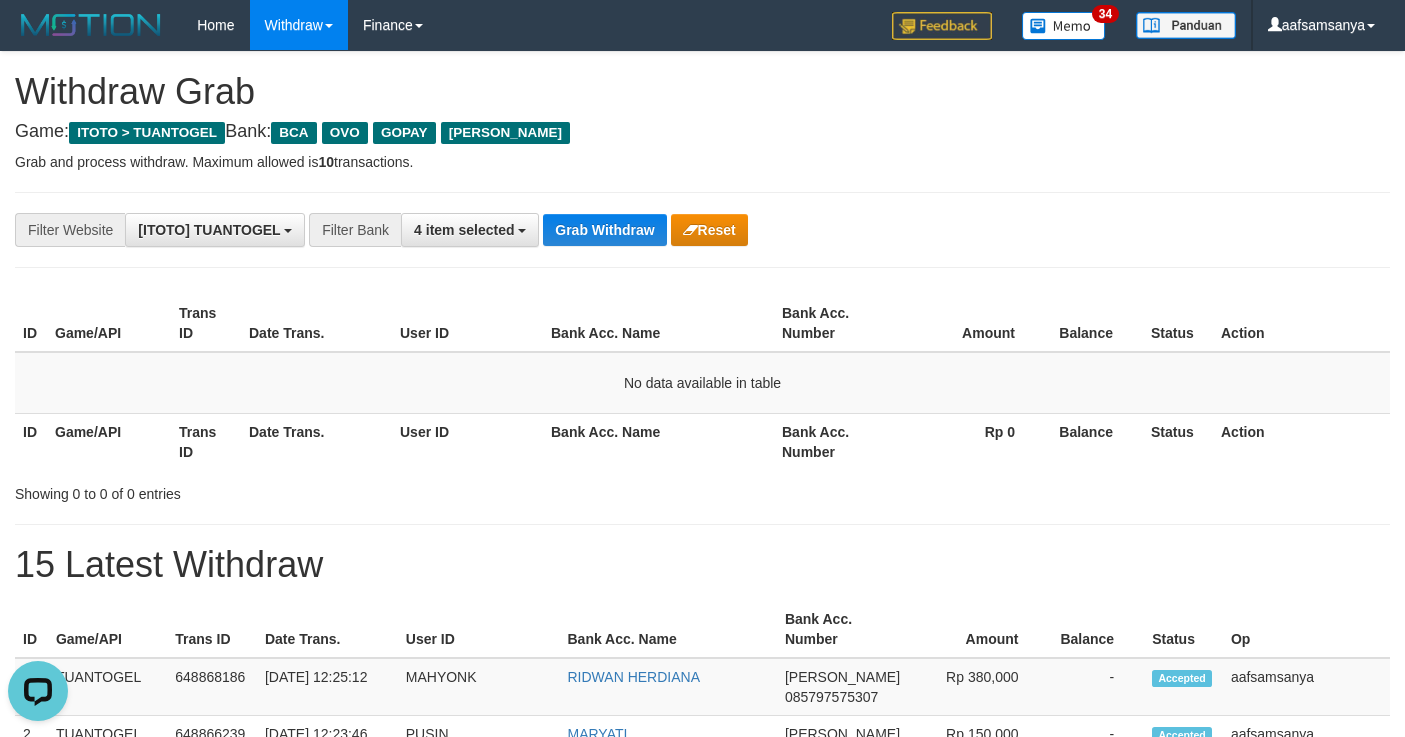 scroll, scrollTop: 0, scrollLeft: 0, axis: both 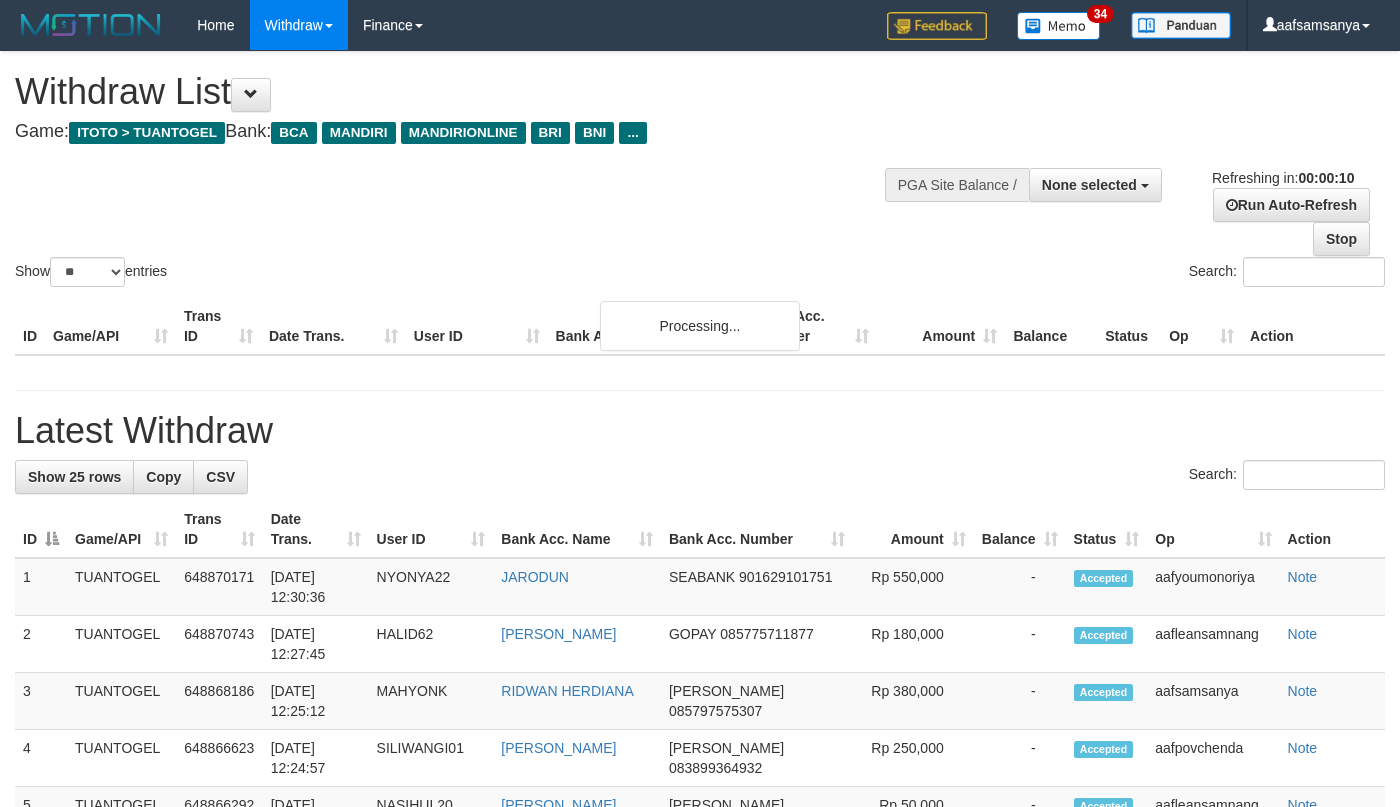 select 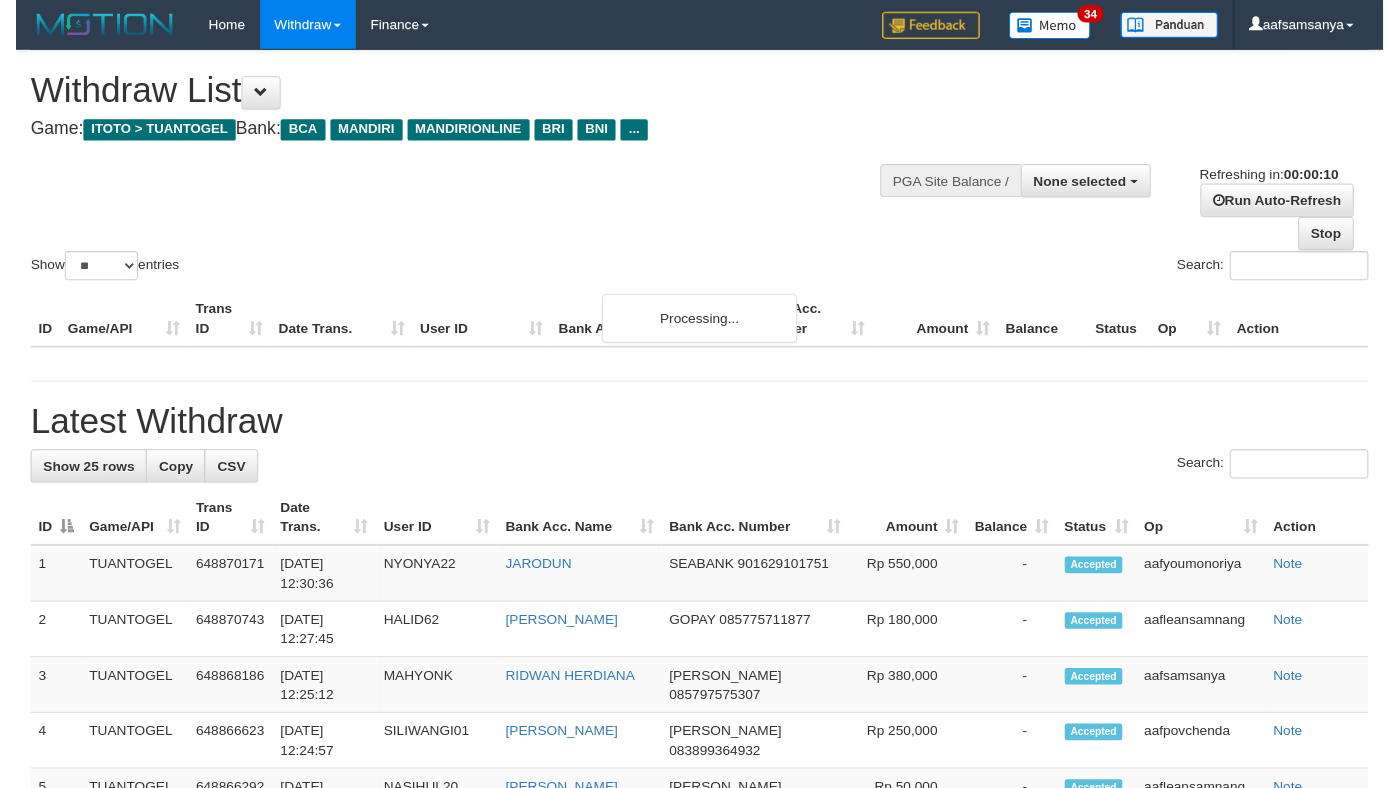 scroll, scrollTop: 0, scrollLeft: 0, axis: both 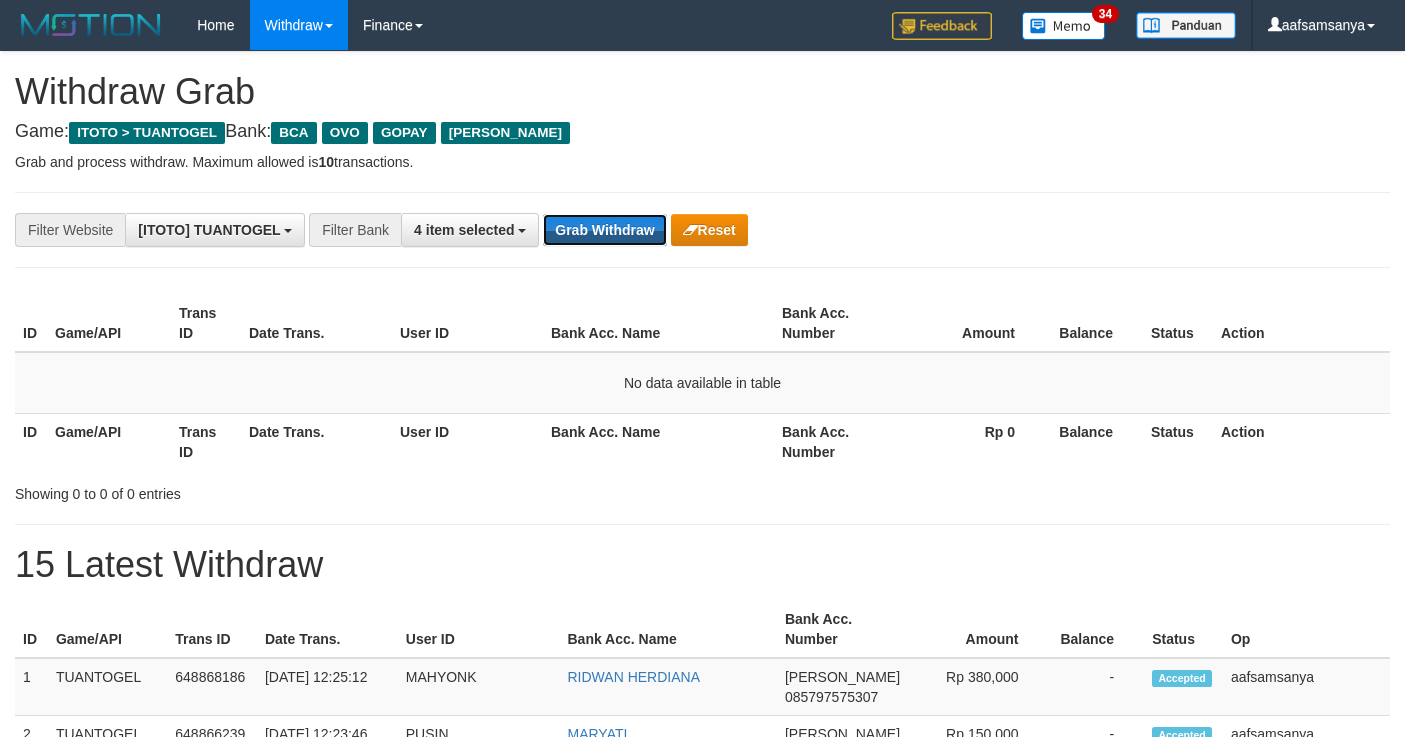 click on "Grab Withdraw" at bounding box center (604, 230) 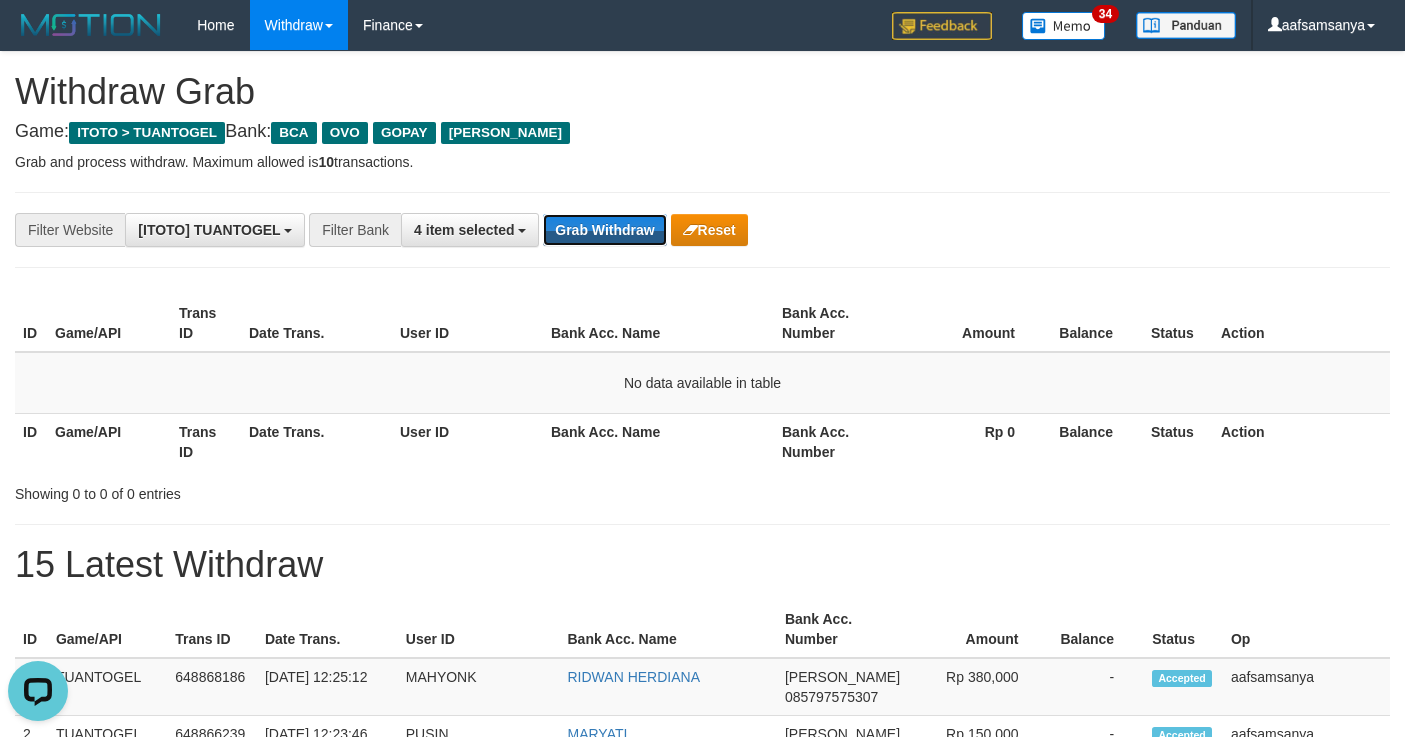 scroll, scrollTop: 0, scrollLeft: 0, axis: both 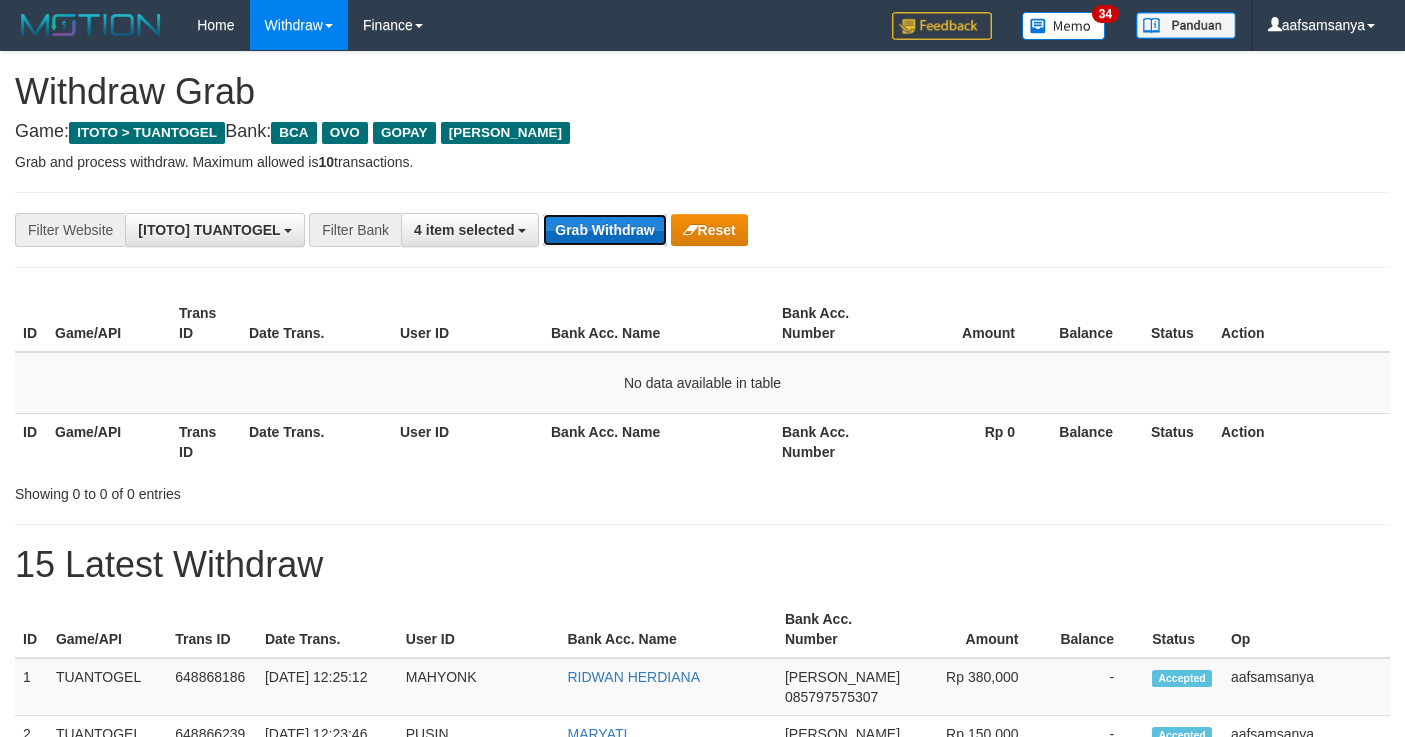 click on "Grab Withdraw" at bounding box center [604, 230] 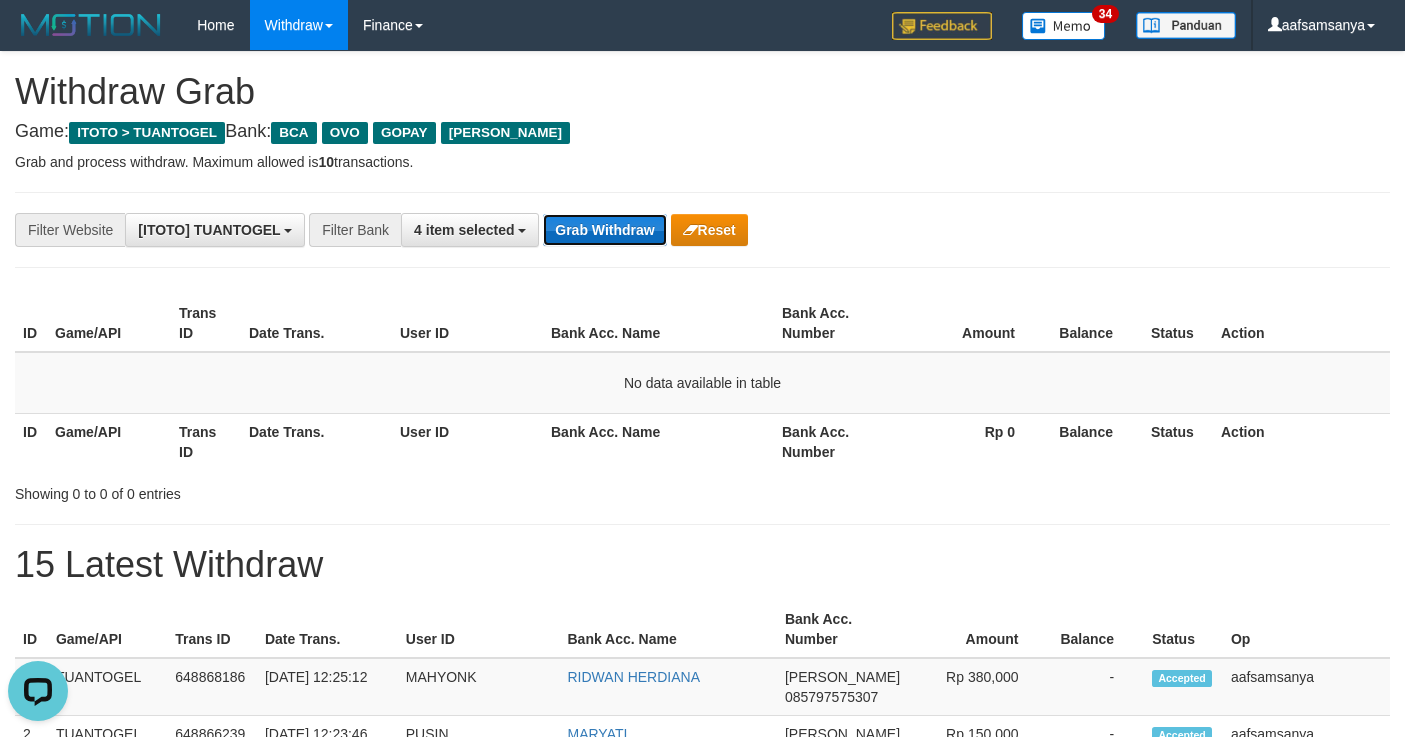 scroll, scrollTop: 0, scrollLeft: 0, axis: both 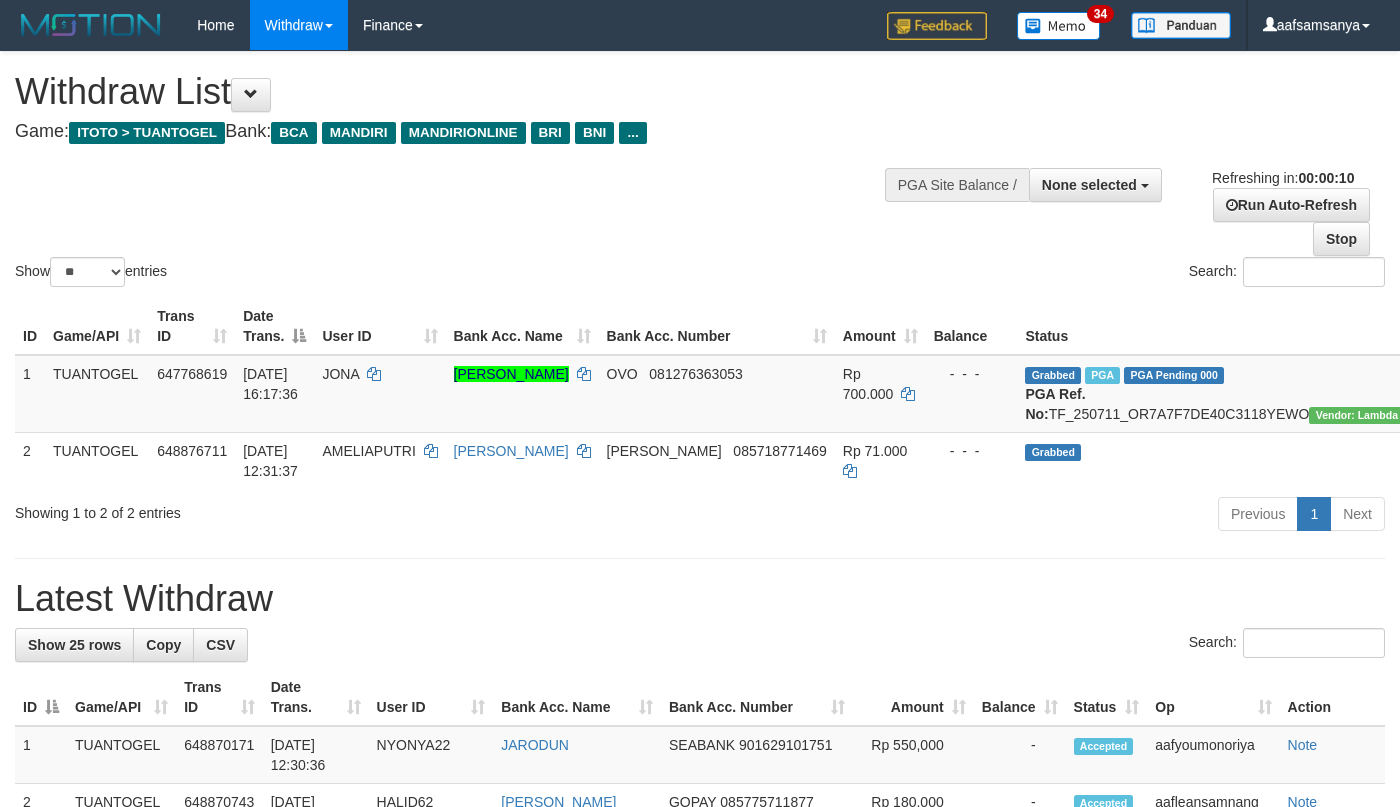 select 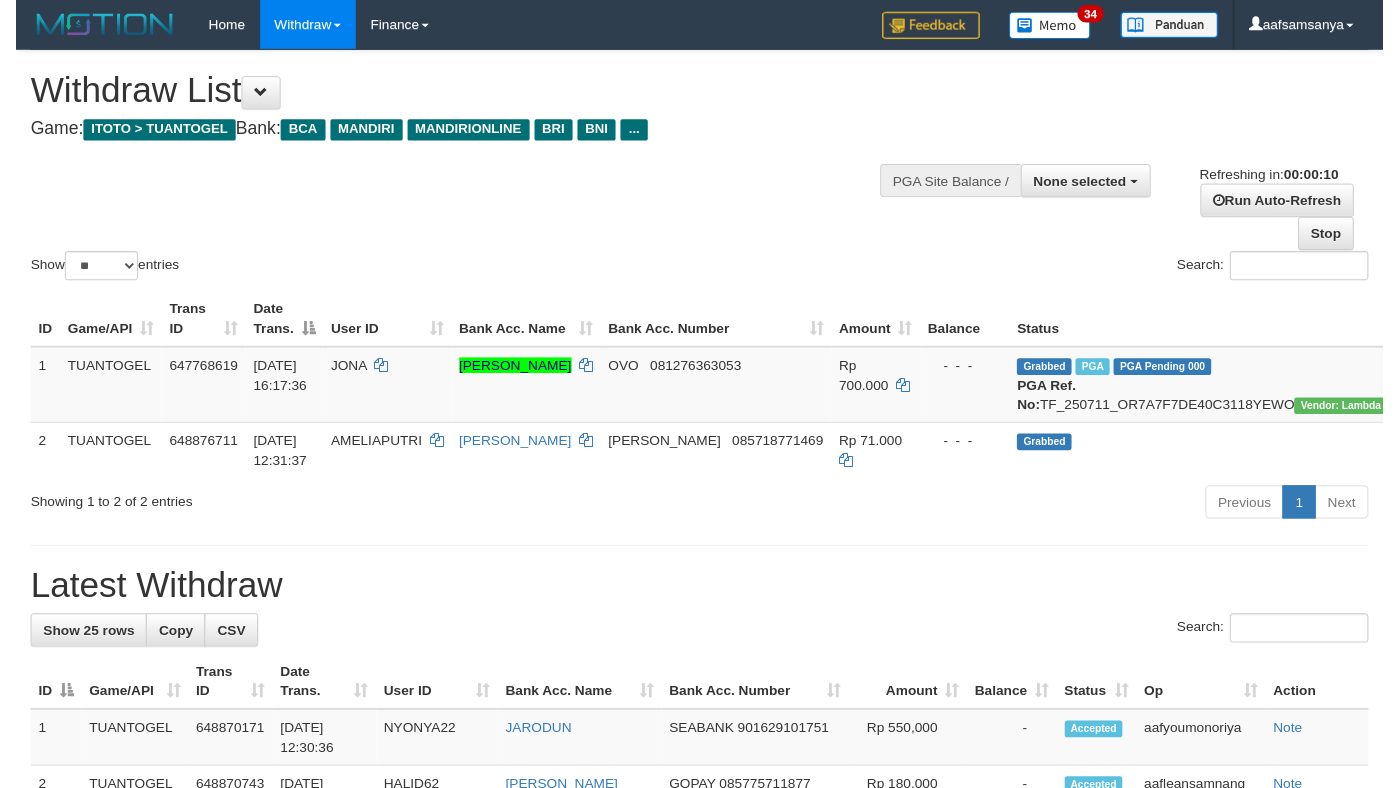 scroll, scrollTop: 0, scrollLeft: 0, axis: both 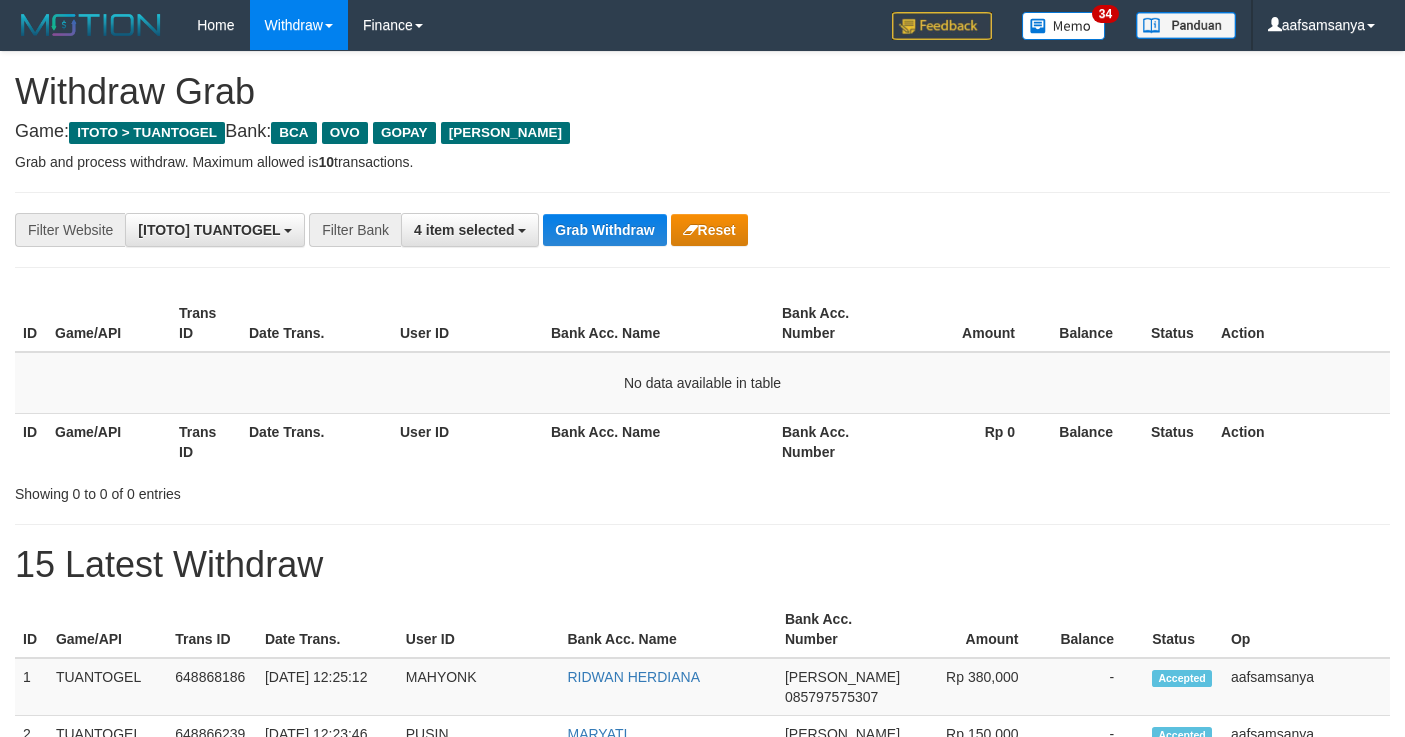 click on "Grab Withdraw" at bounding box center (604, 230) 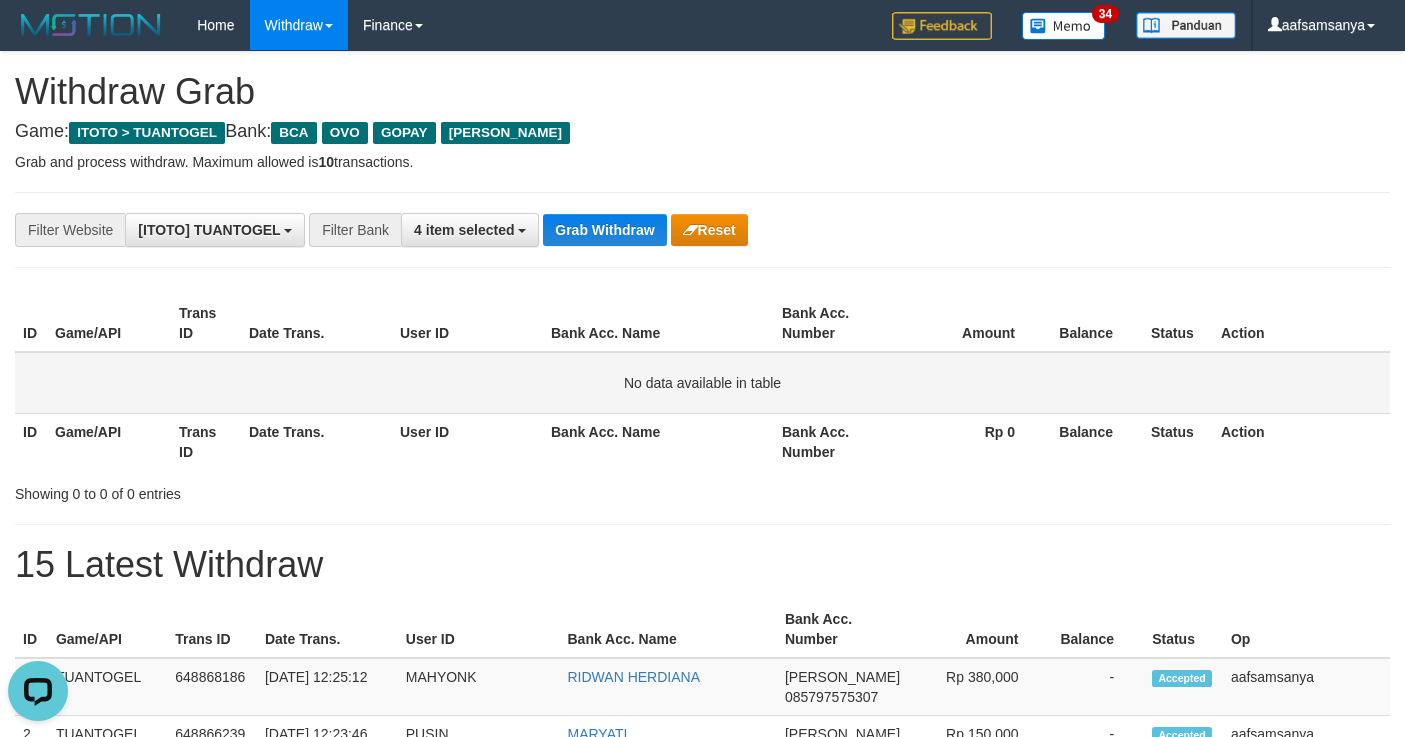scroll, scrollTop: 0, scrollLeft: 0, axis: both 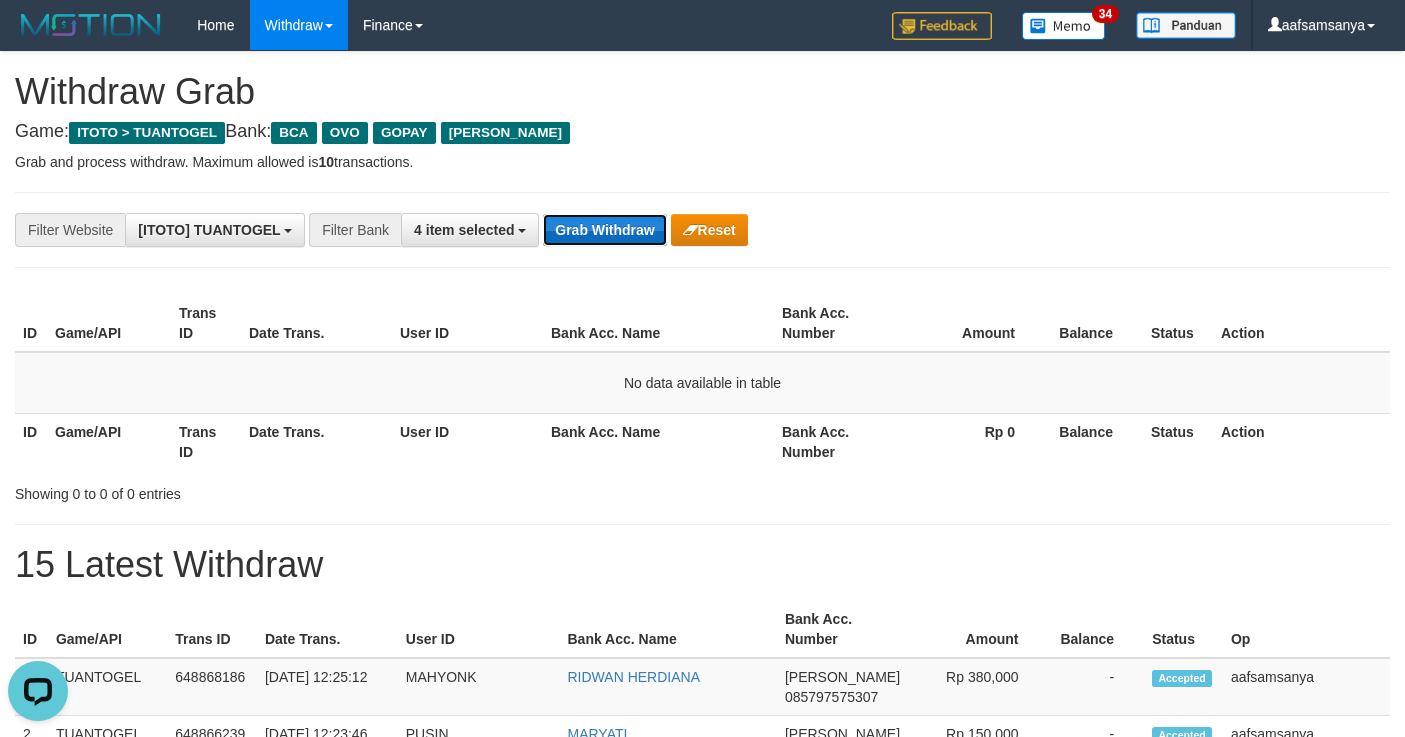 click on "Grab Withdraw" at bounding box center (604, 230) 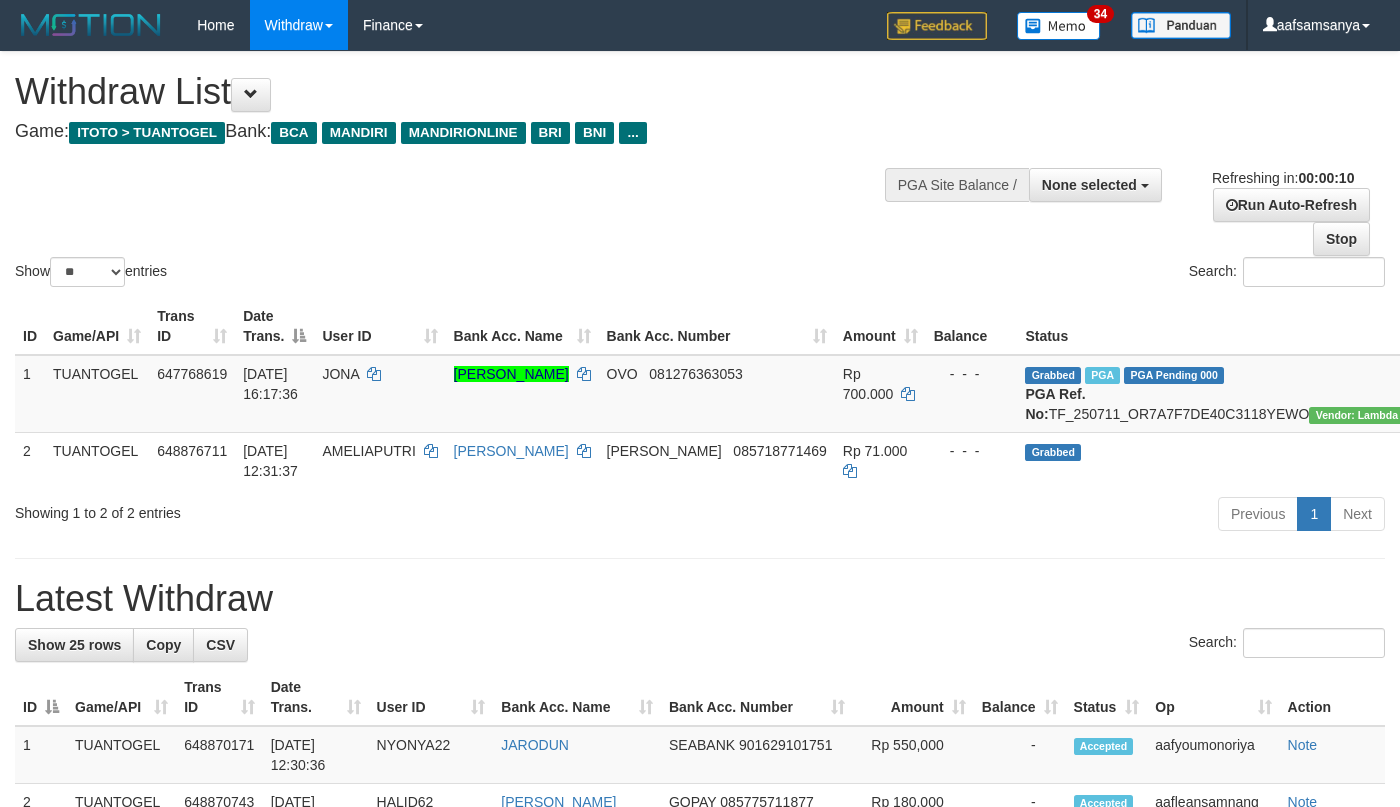 select 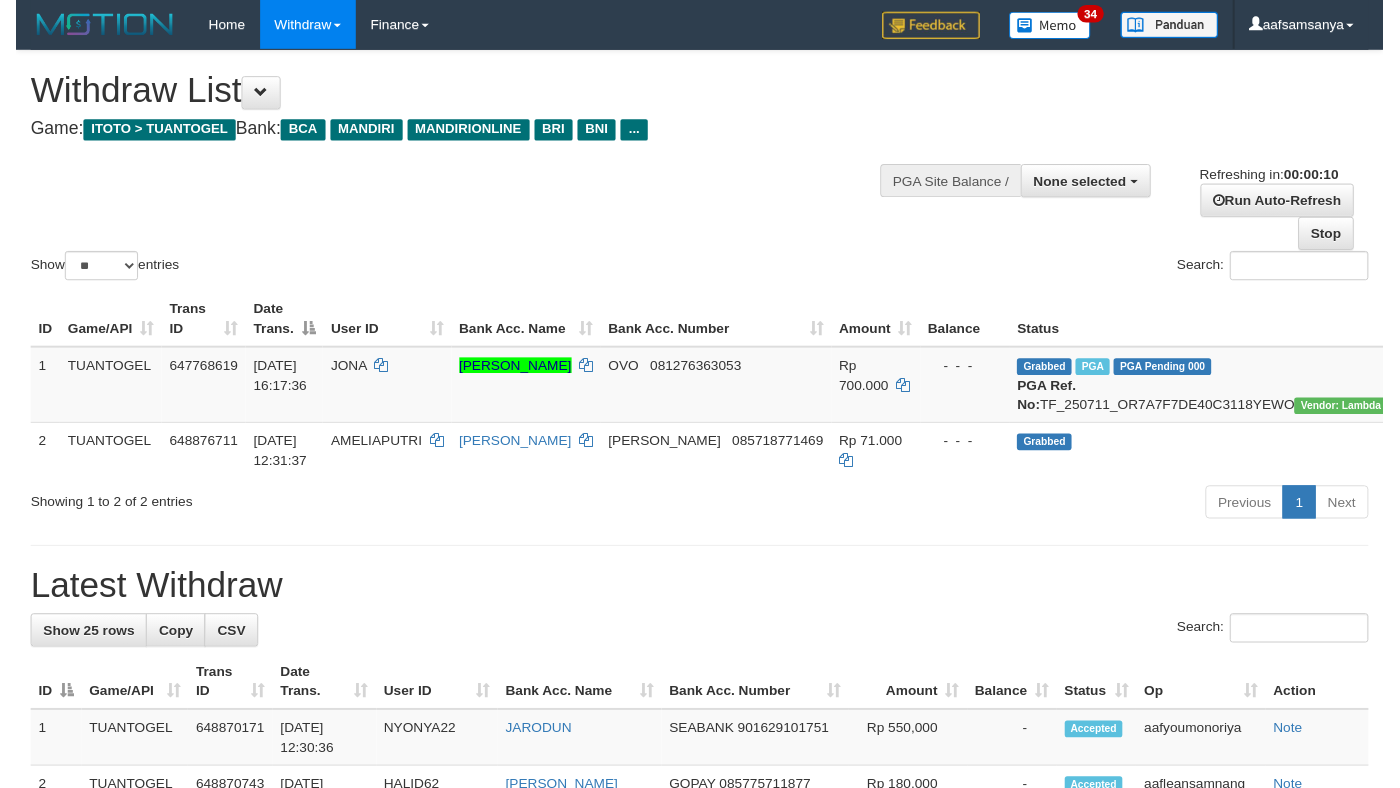 scroll, scrollTop: 0, scrollLeft: 0, axis: both 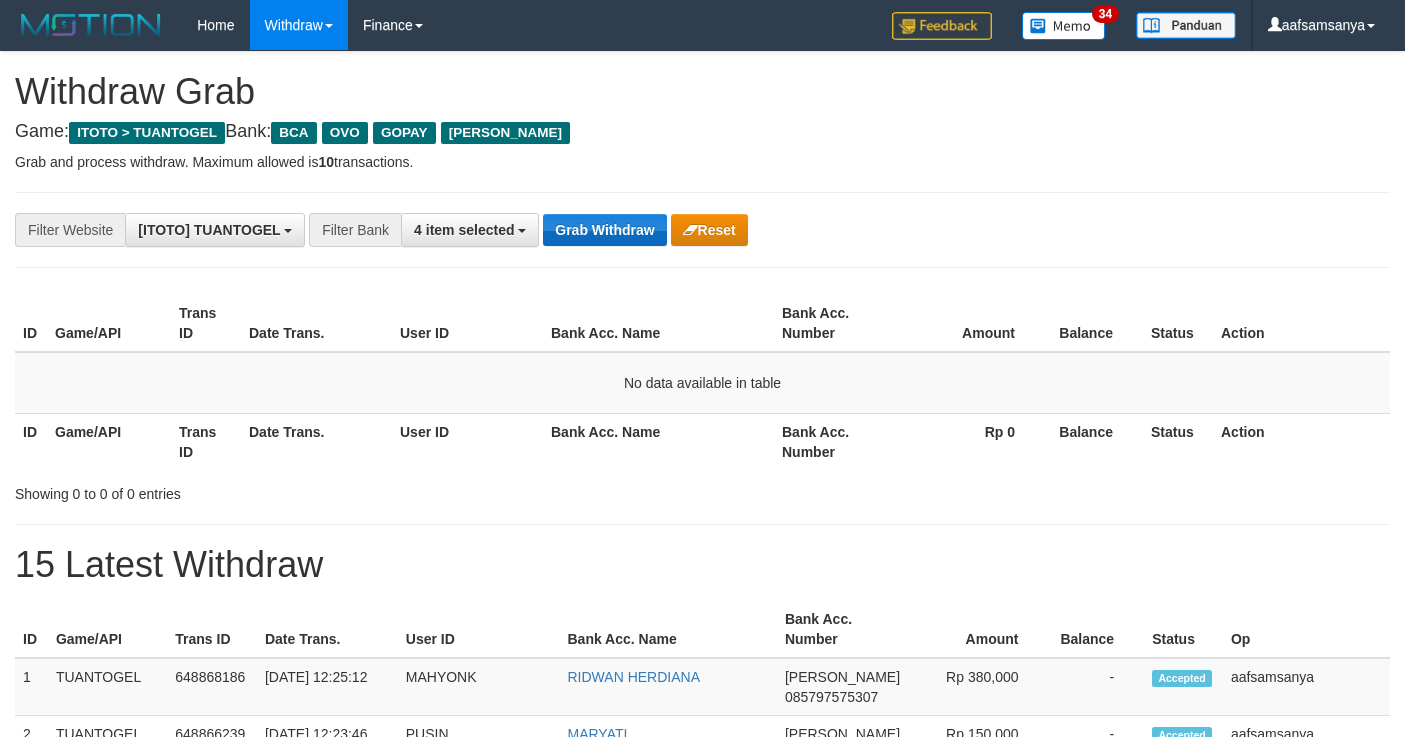 click on "Grab Withdraw" at bounding box center (604, 230) 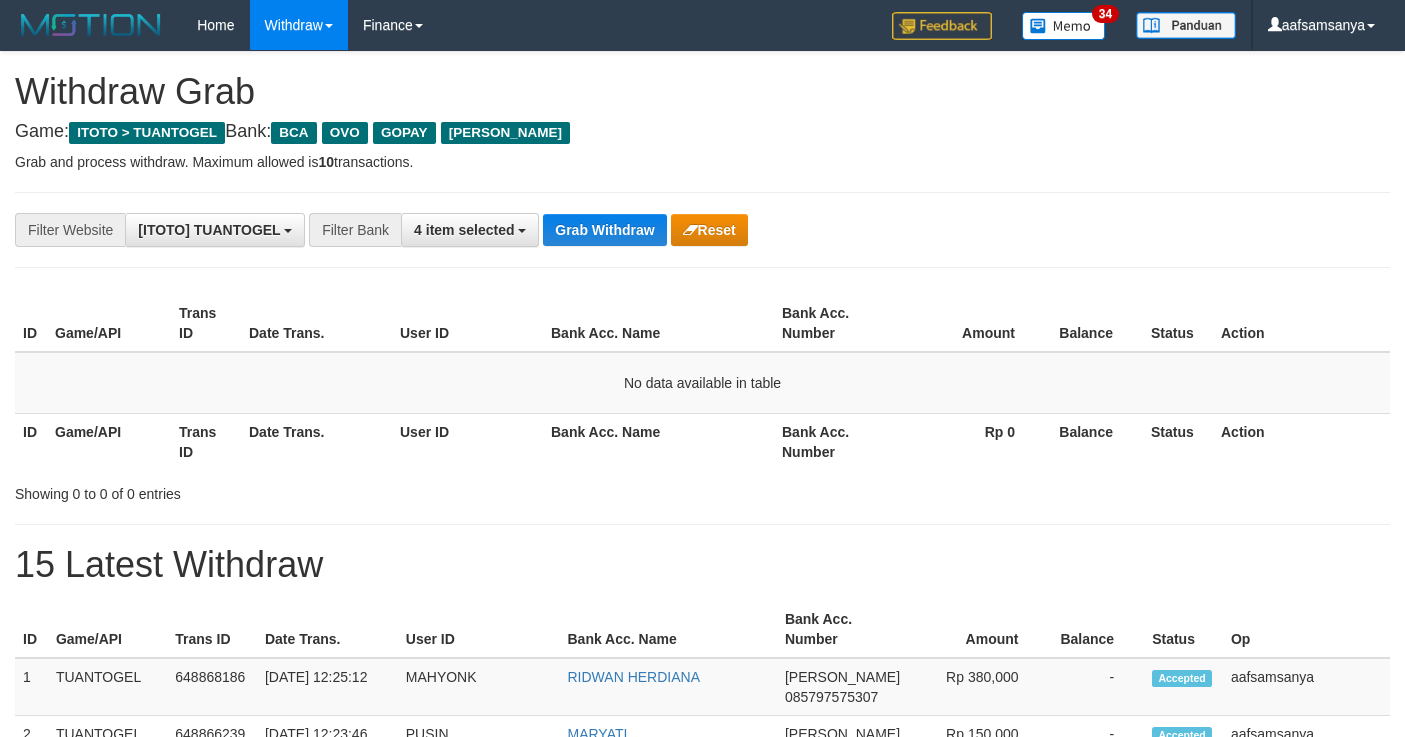 scroll, scrollTop: 0, scrollLeft: 0, axis: both 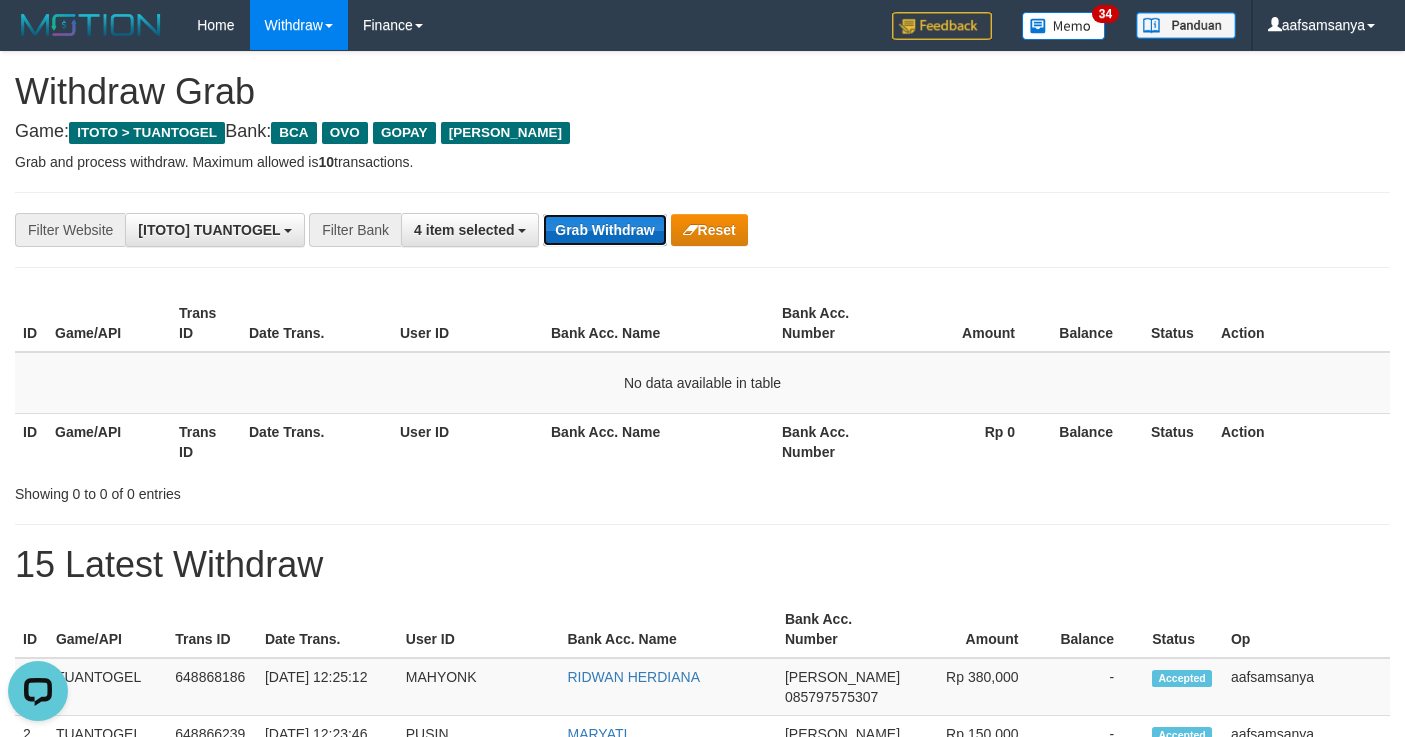 click on "Grab Withdraw" at bounding box center [604, 230] 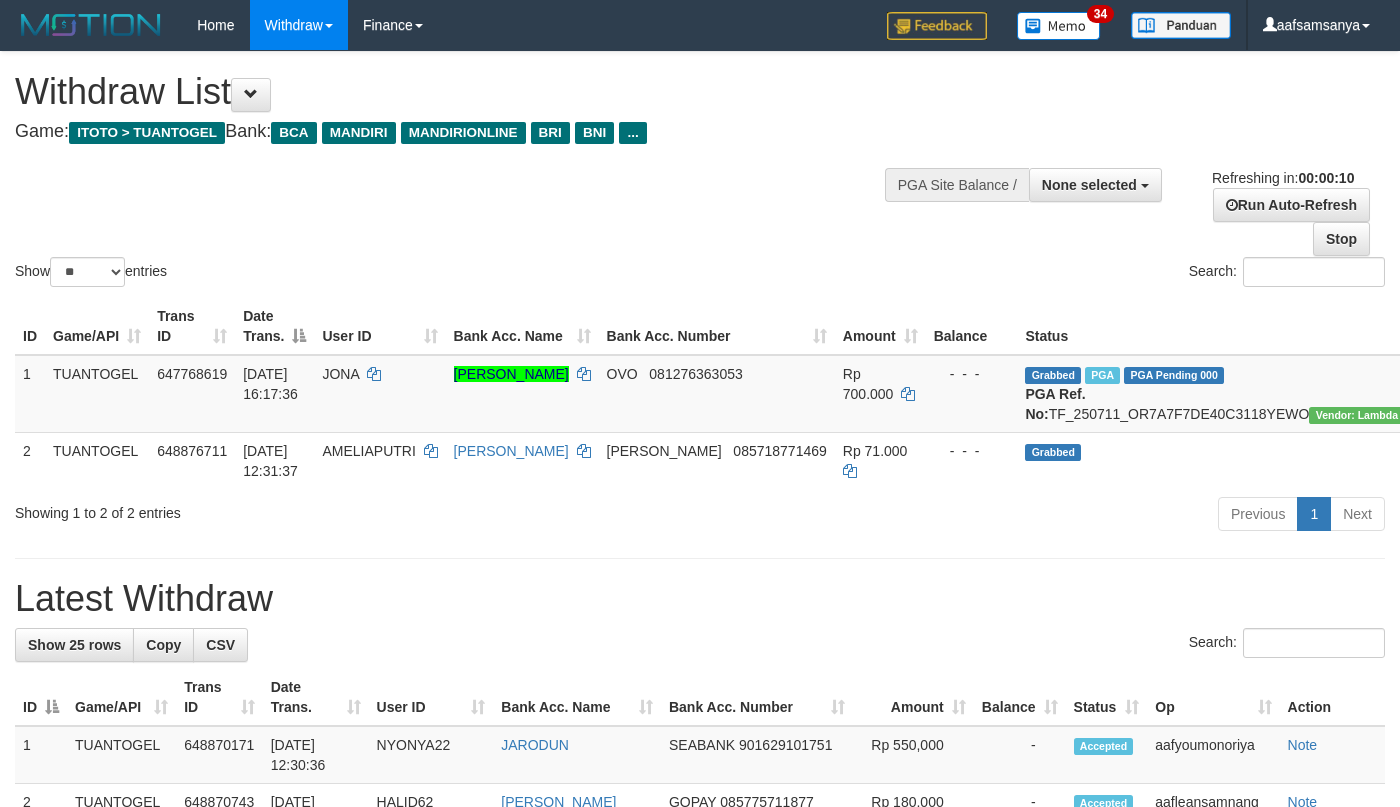 select 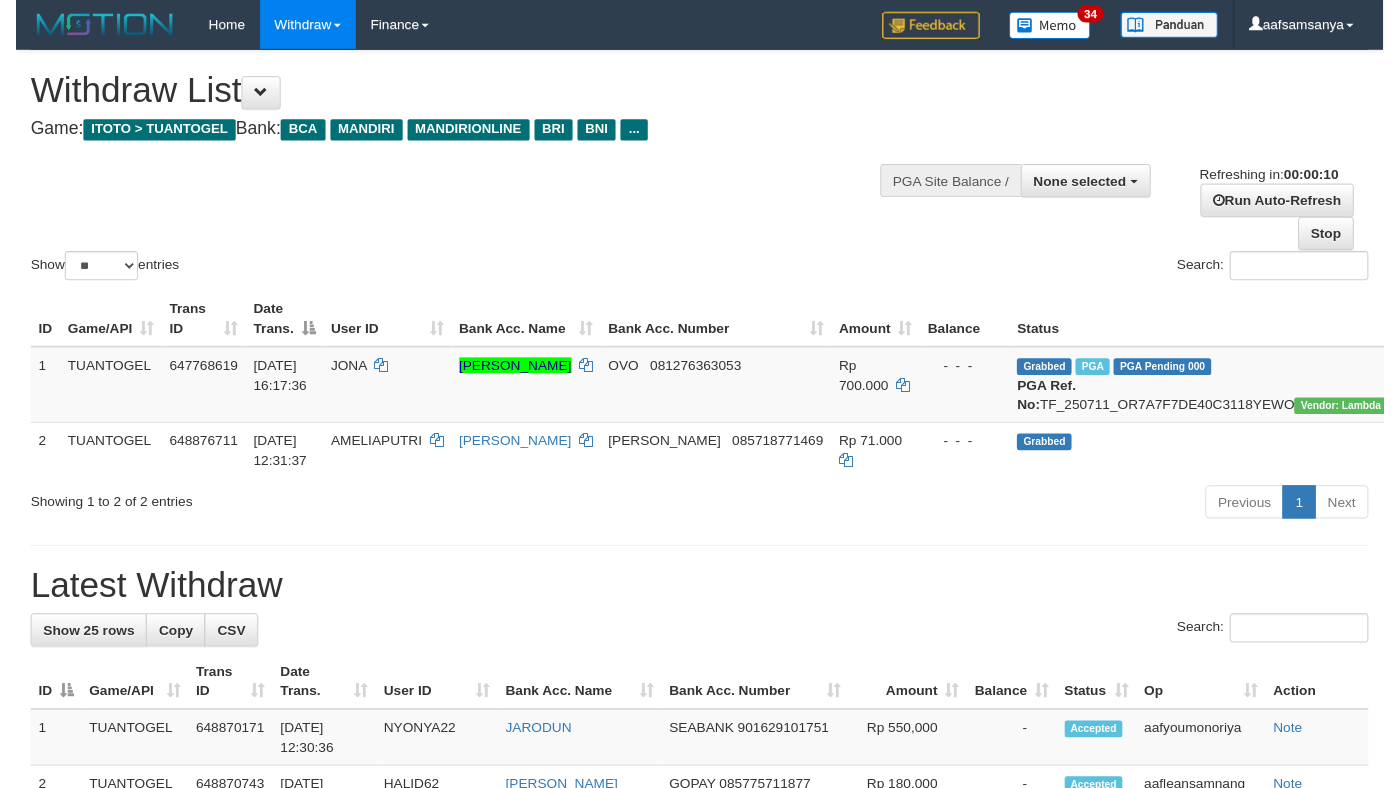 scroll, scrollTop: 0, scrollLeft: 0, axis: both 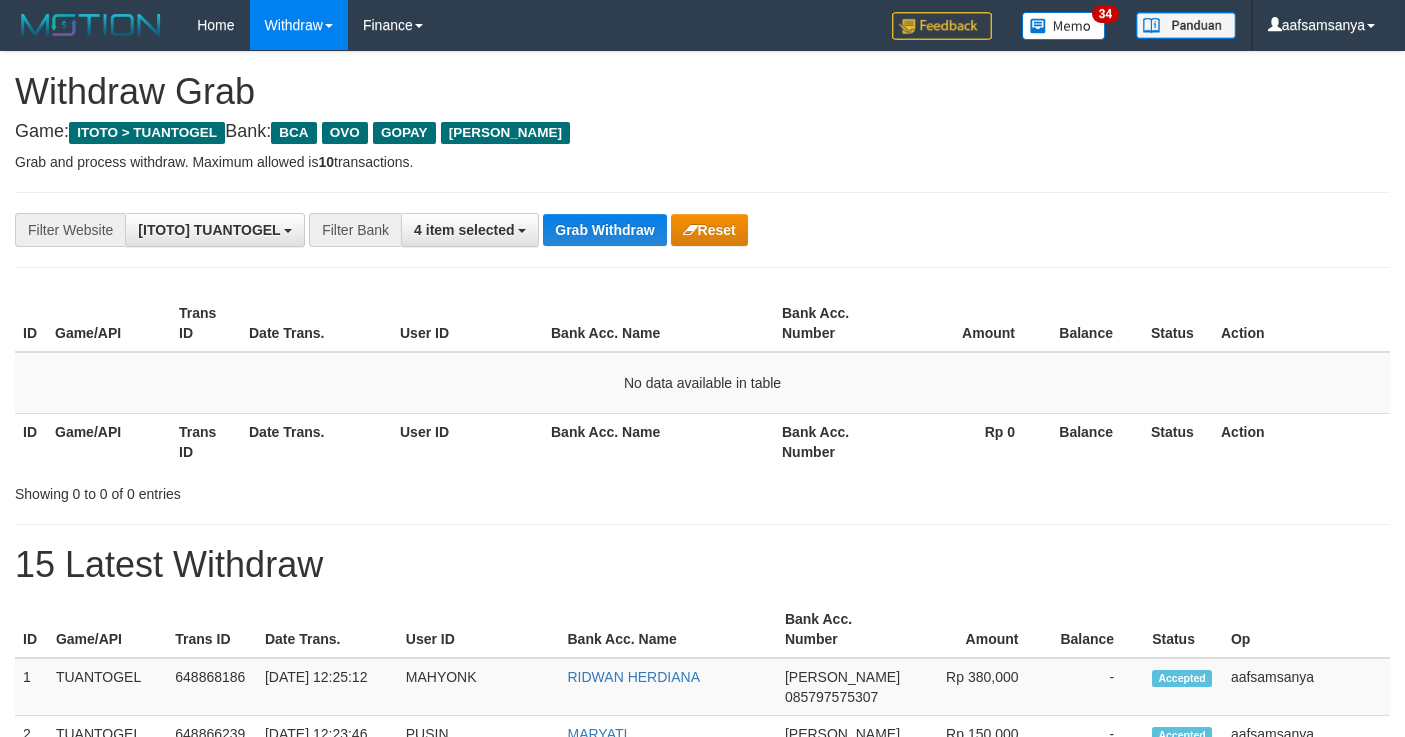 click on "Grab Withdraw" at bounding box center [604, 230] 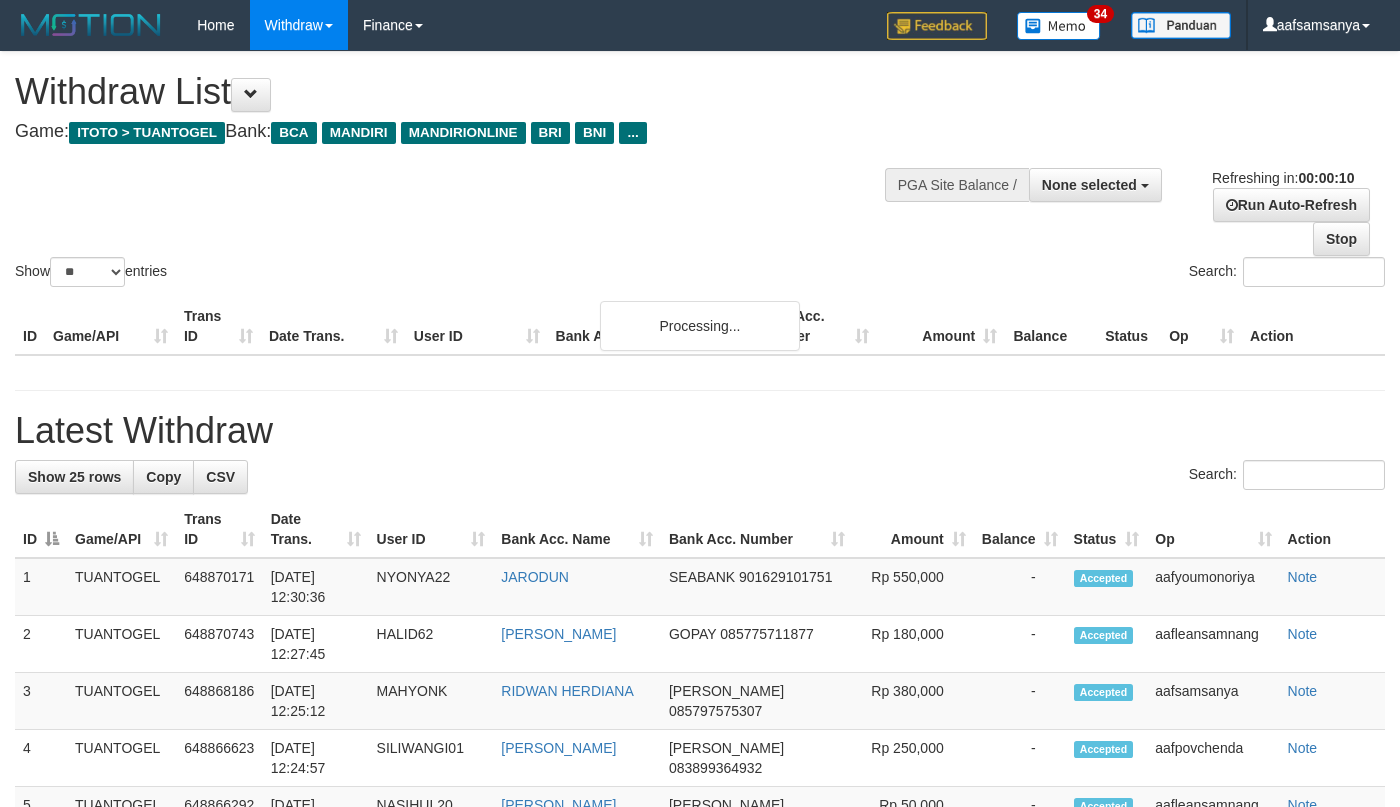 select 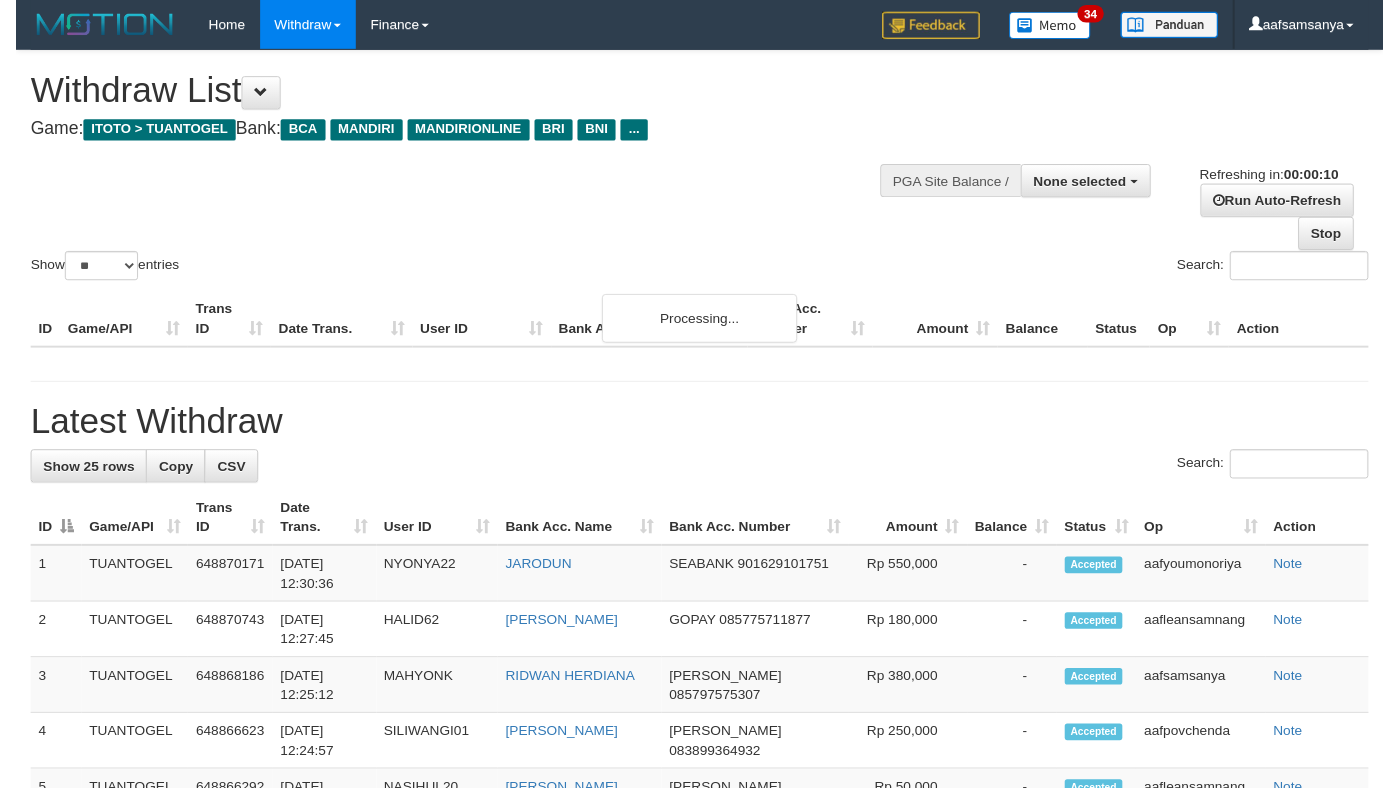 scroll, scrollTop: 0, scrollLeft: 0, axis: both 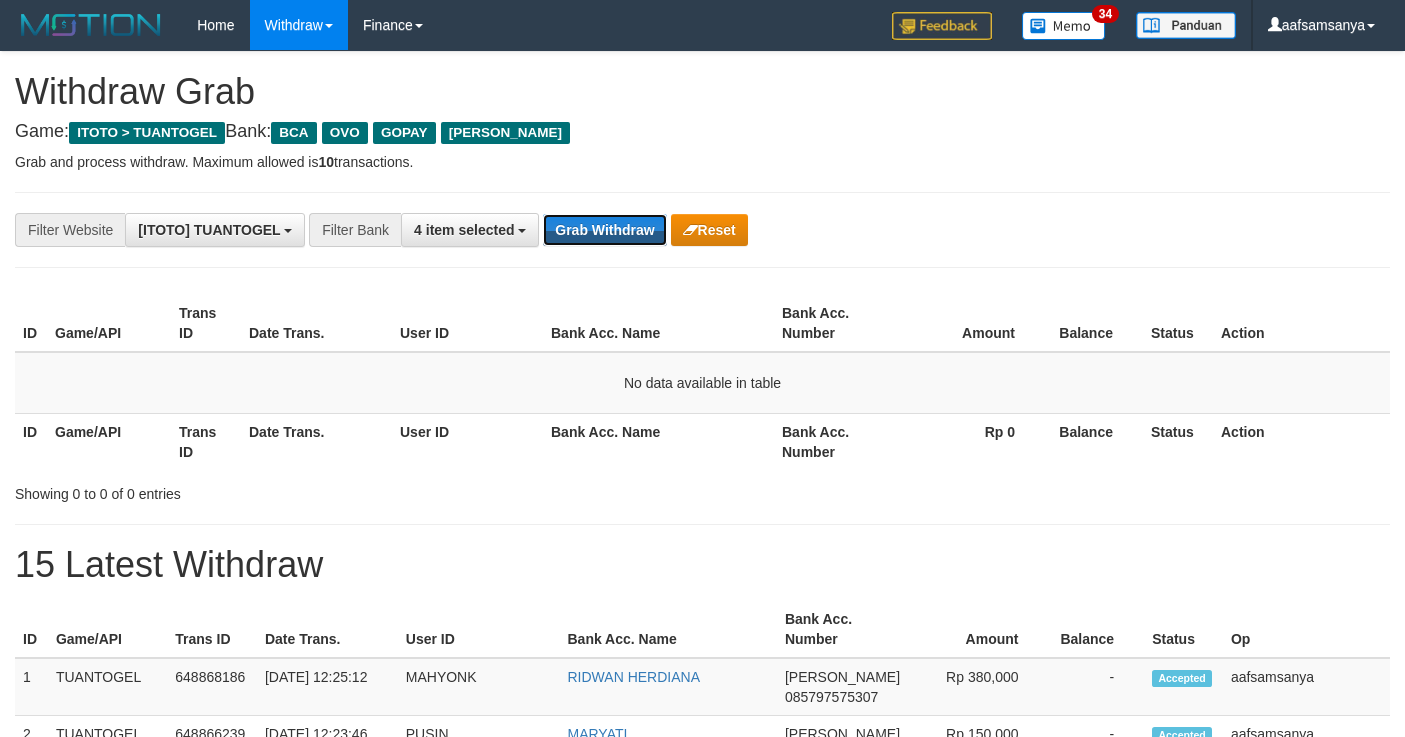 click on "Grab Withdraw" at bounding box center (604, 230) 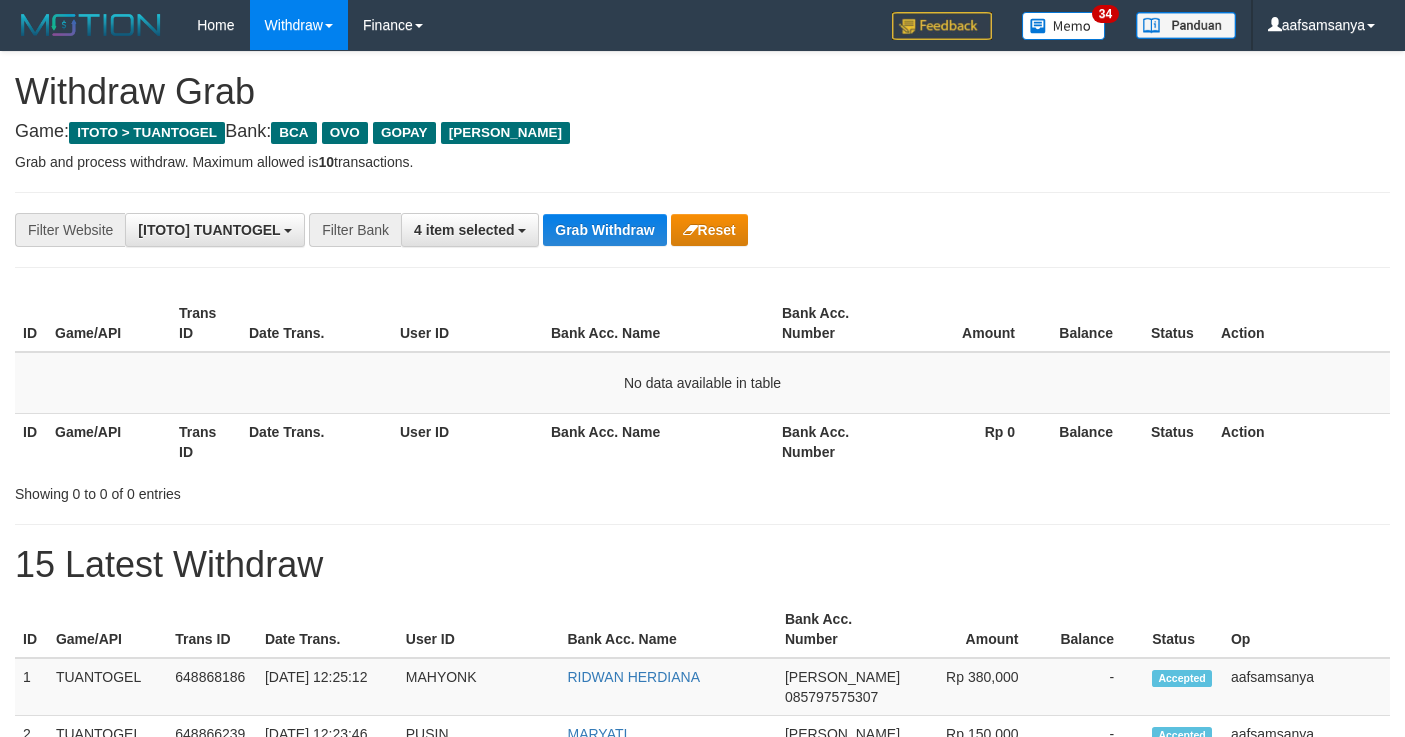 scroll, scrollTop: 0, scrollLeft: 0, axis: both 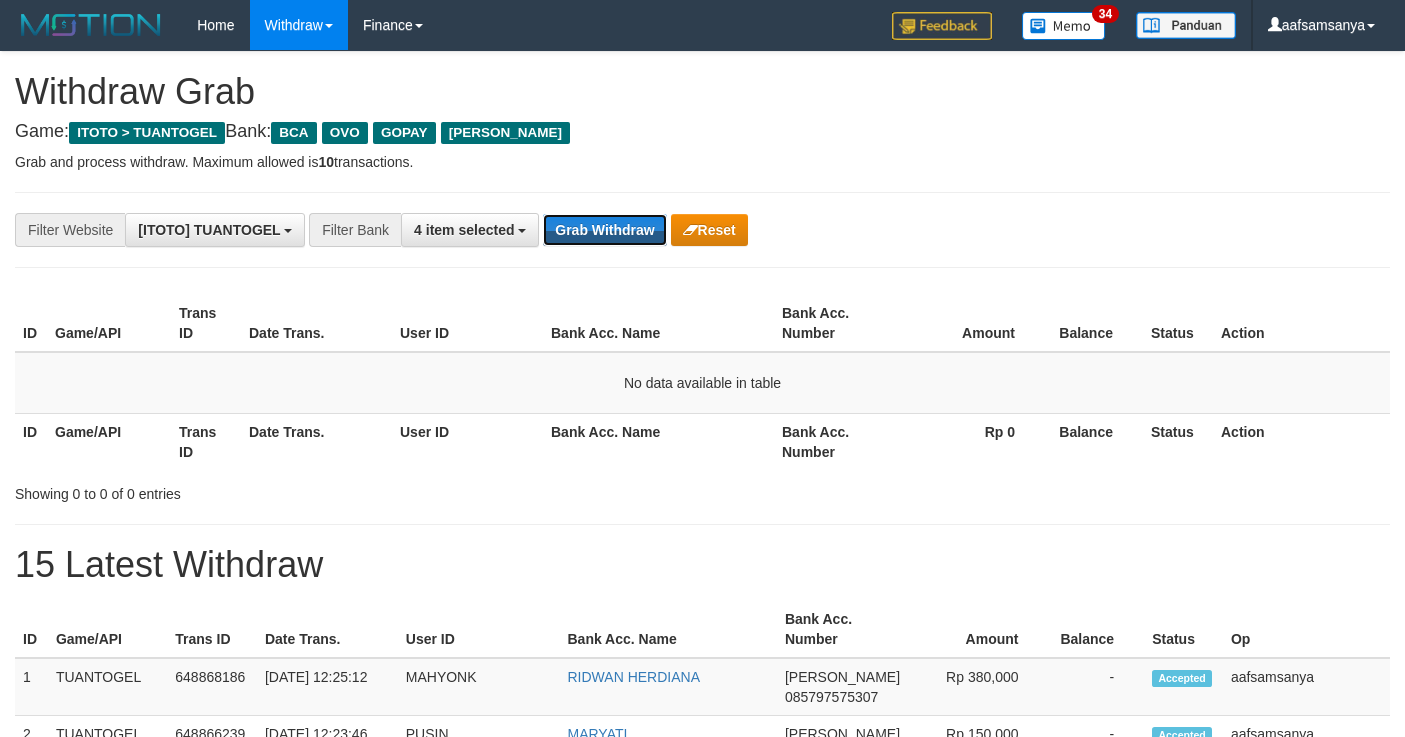click on "Grab Withdraw" at bounding box center (604, 230) 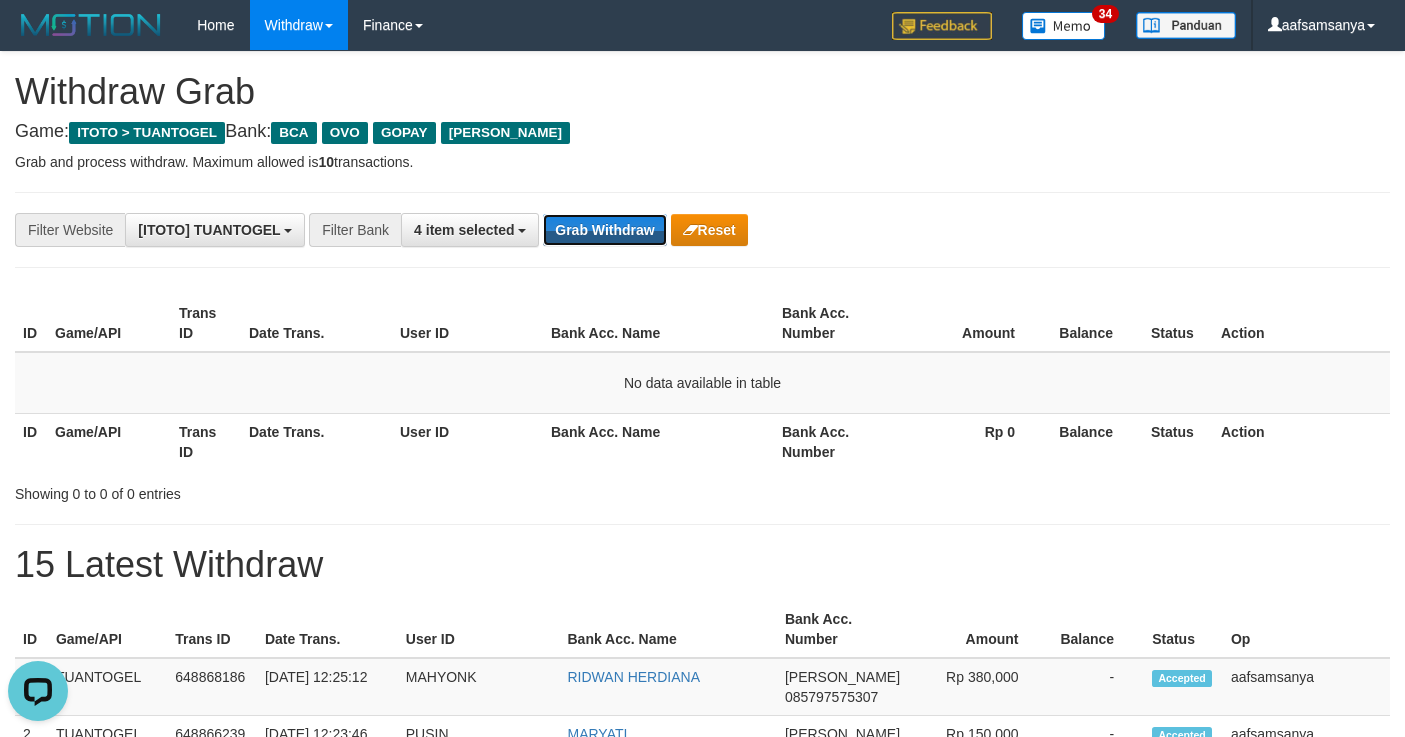scroll, scrollTop: 0, scrollLeft: 0, axis: both 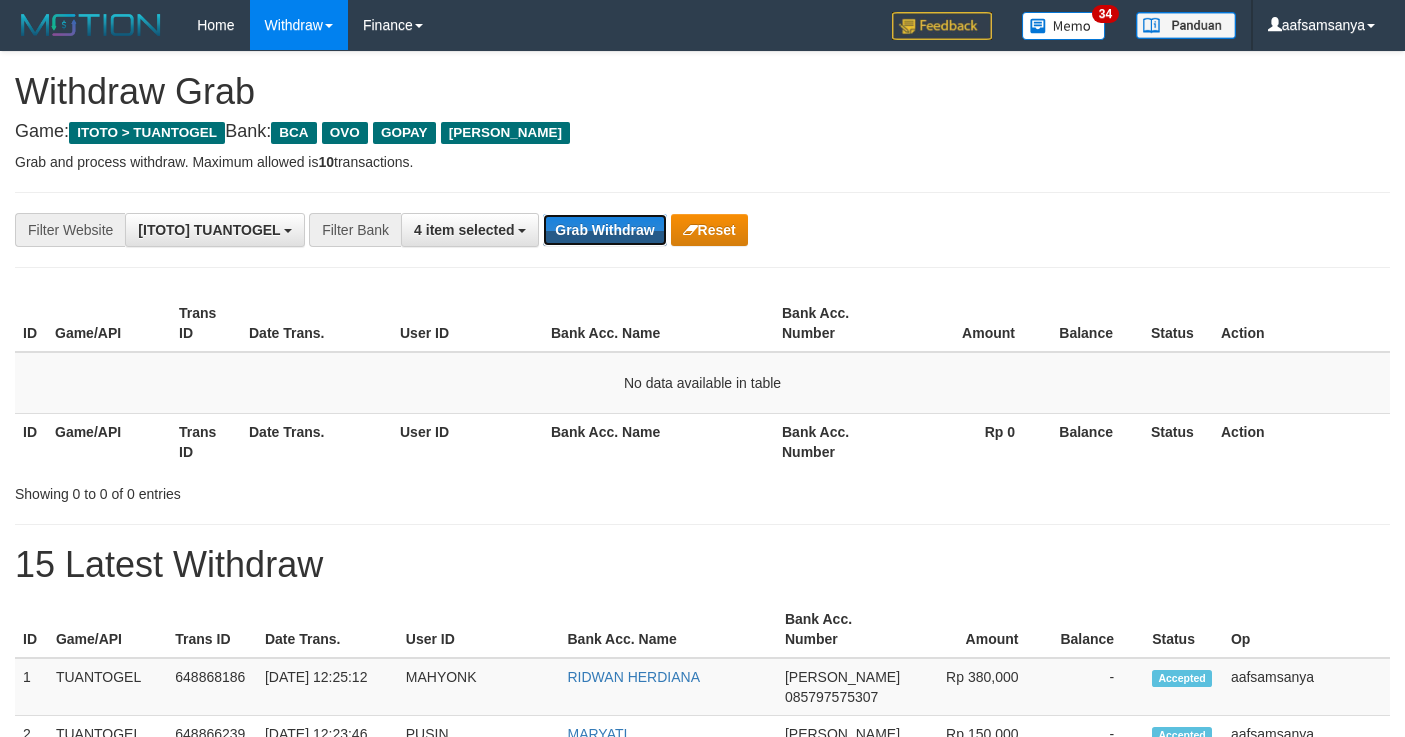 click on "Grab Withdraw" at bounding box center (604, 230) 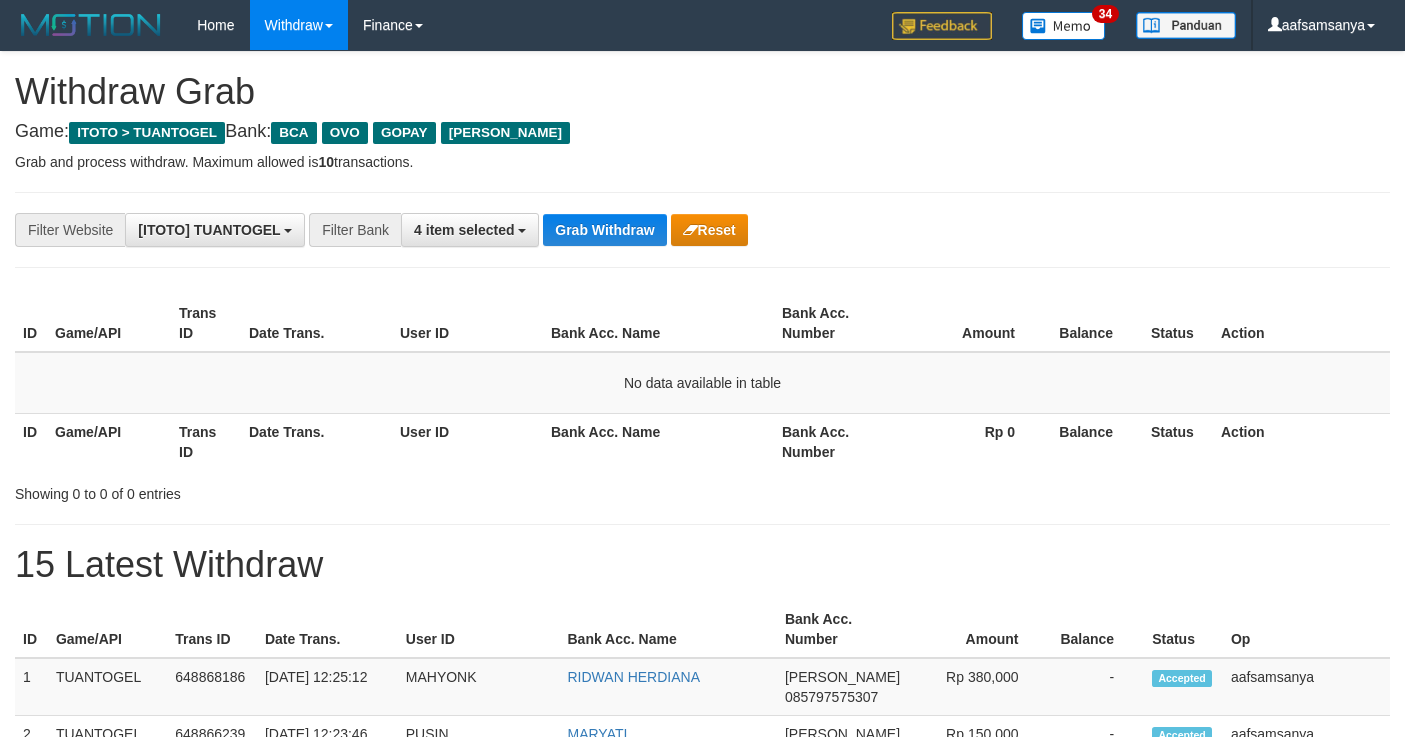 scroll, scrollTop: 0, scrollLeft: 0, axis: both 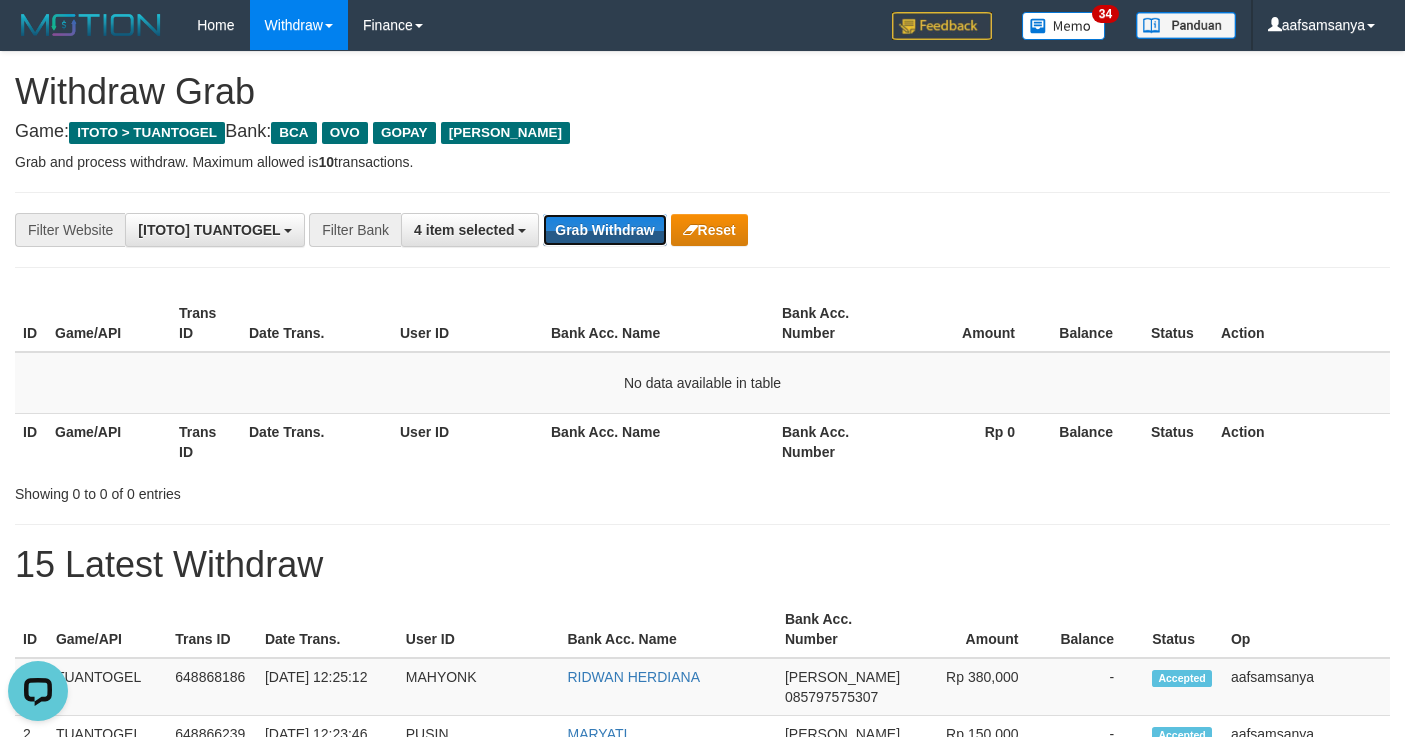 click on "Grab Withdraw" at bounding box center [604, 230] 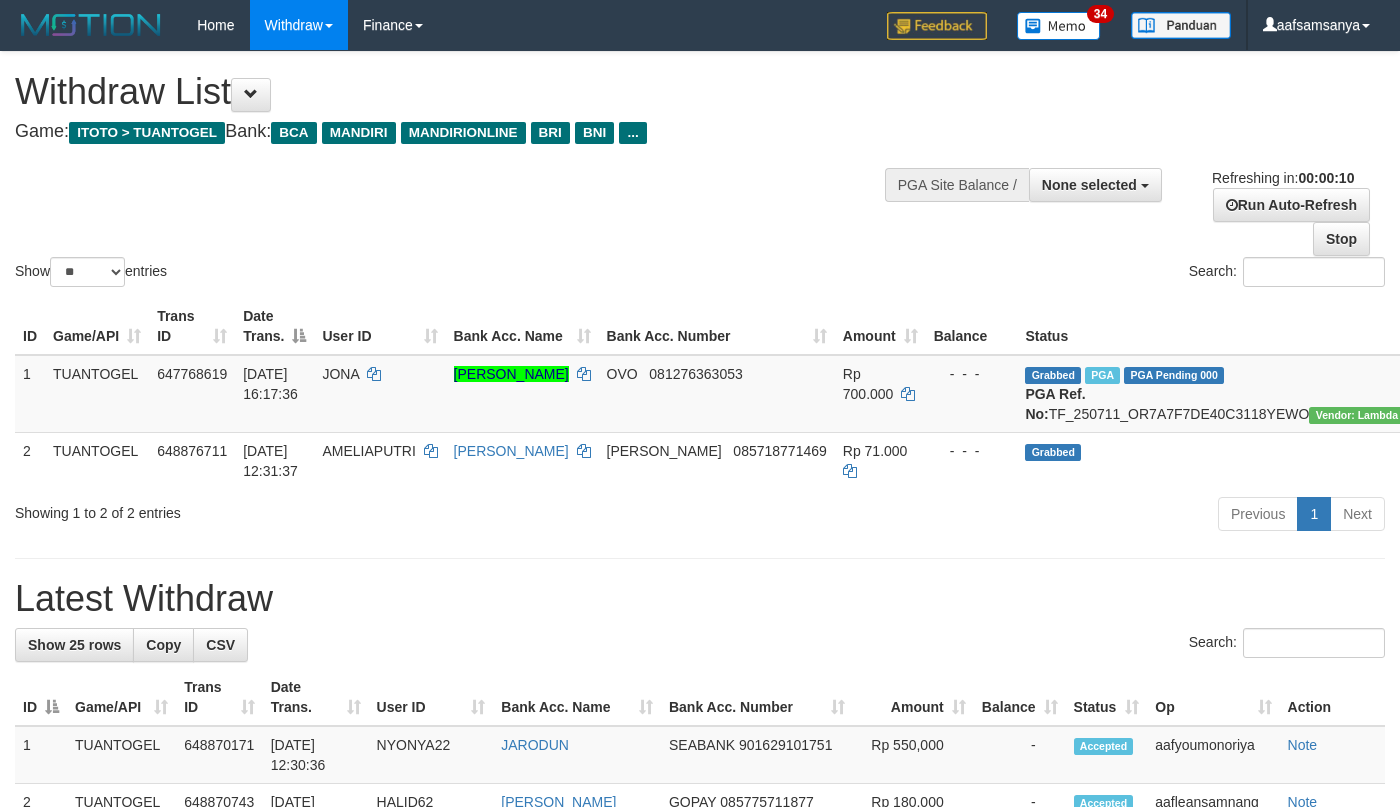 select 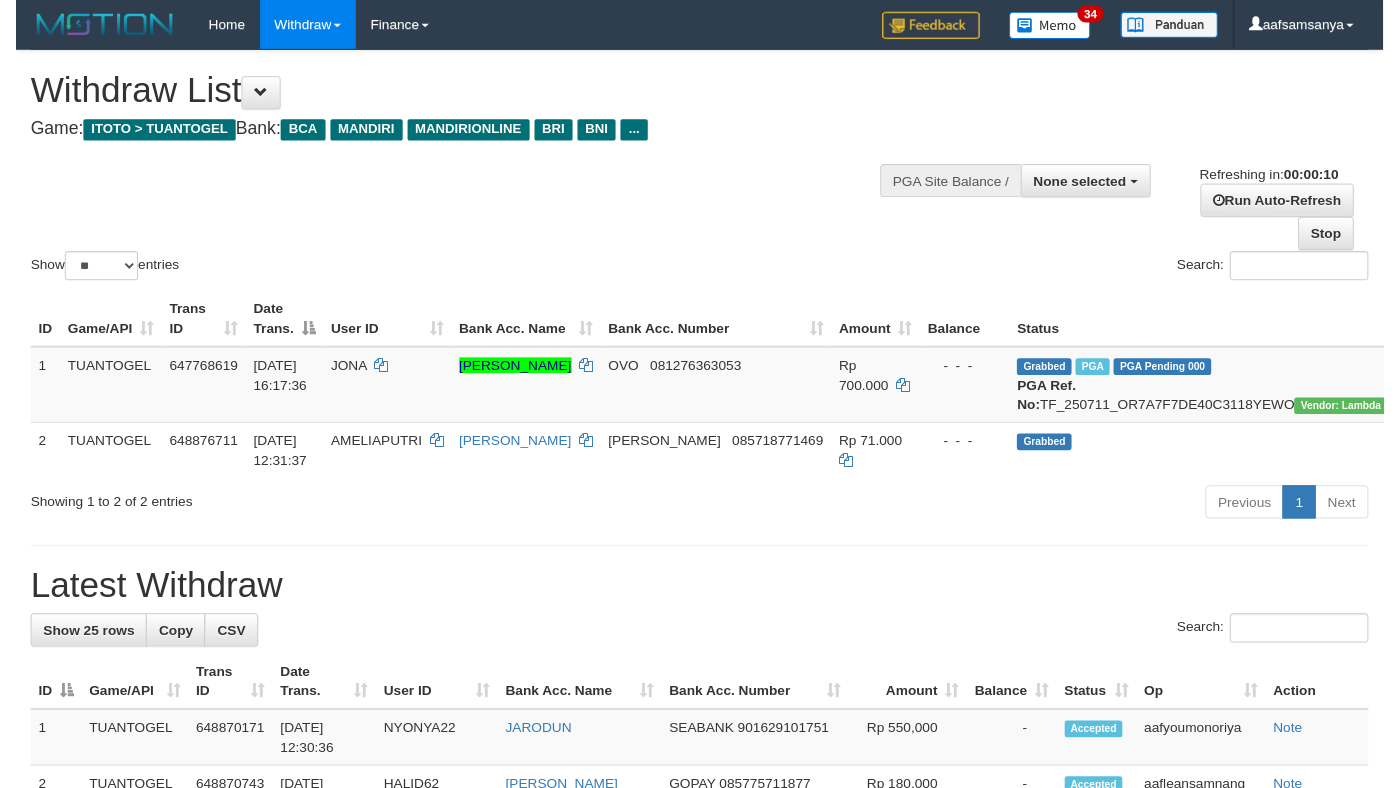 scroll, scrollTop: 0, scrollLeft: 0, axis: both 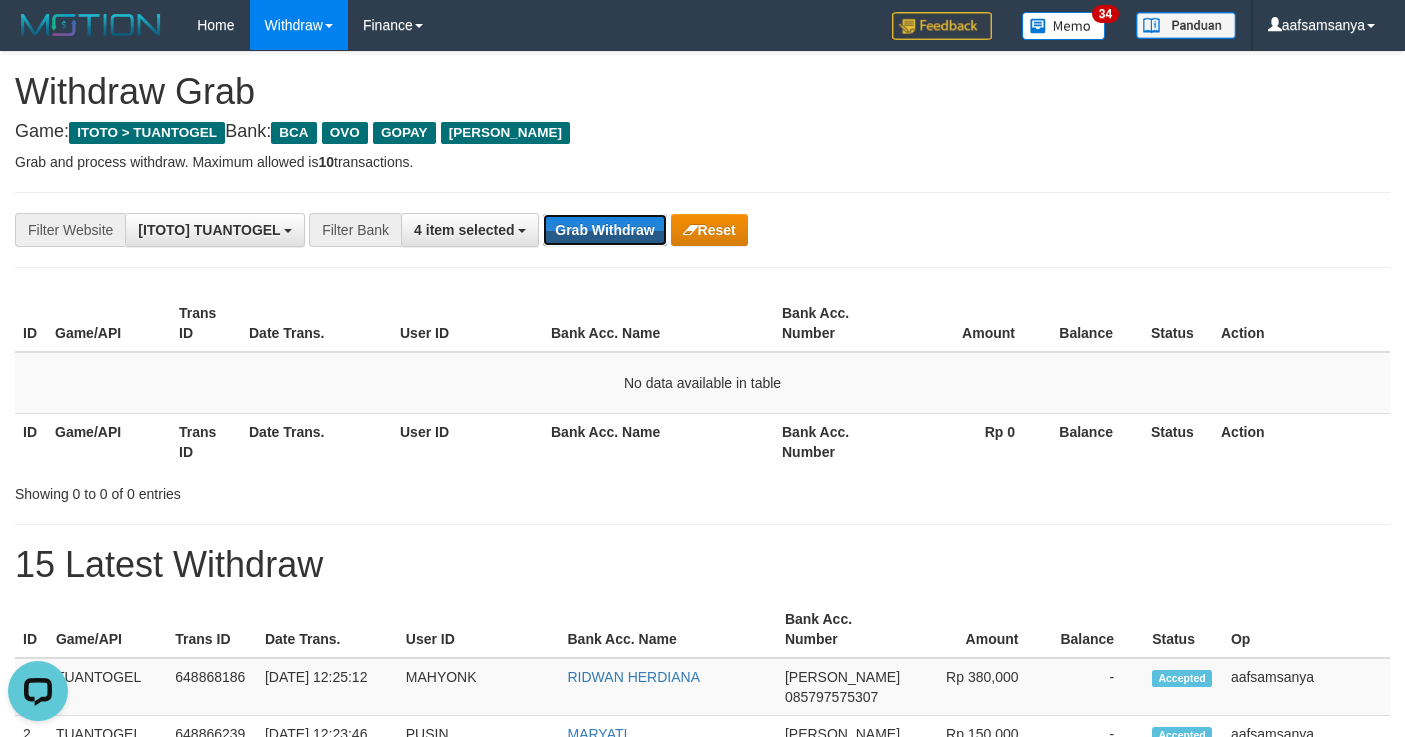 click on "Grab Withdraw" at bounding box center (604, 230) 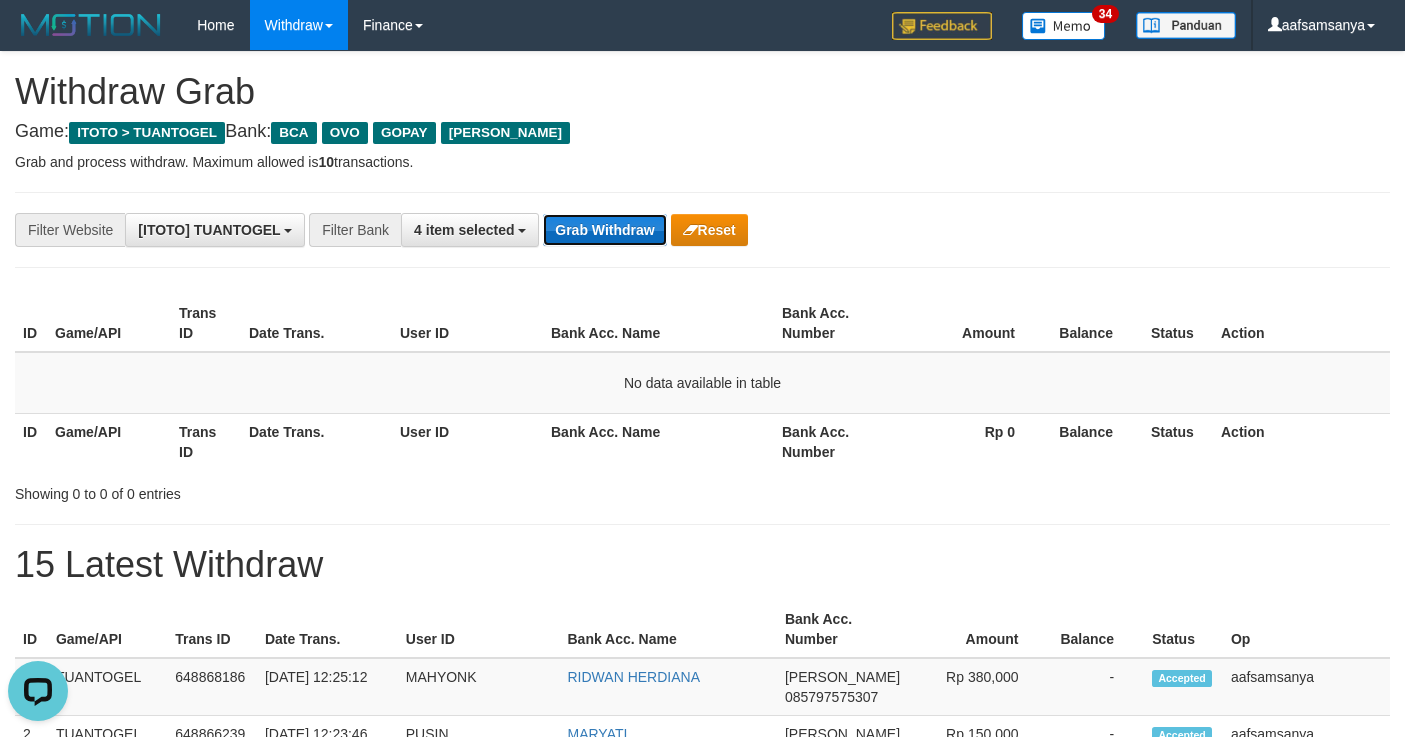 click on "Grab Withdraw" at bounding box center [604, 230] 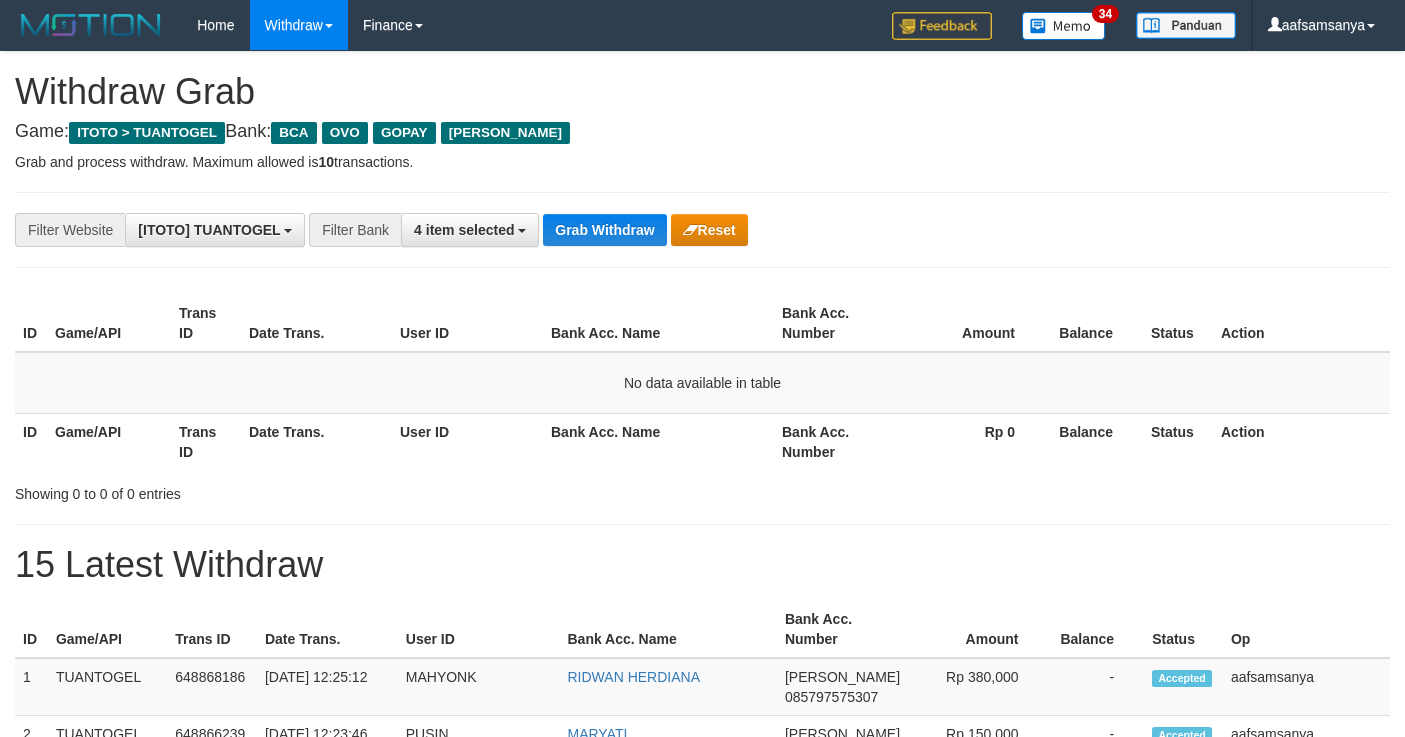 scroll, scrollTop: 0, scrollLeft: 0, axis: both 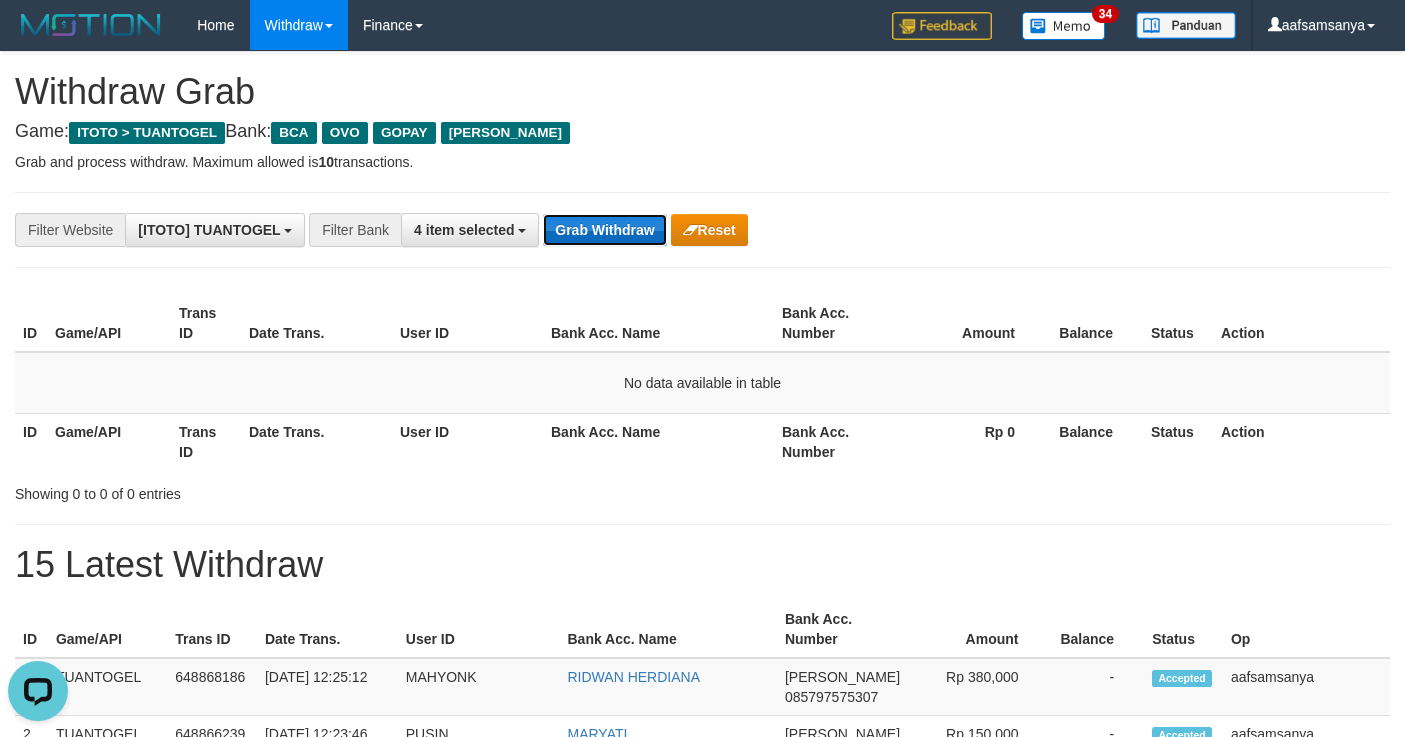 click on "Grab Withdraw" at bounding box center (604, 230) 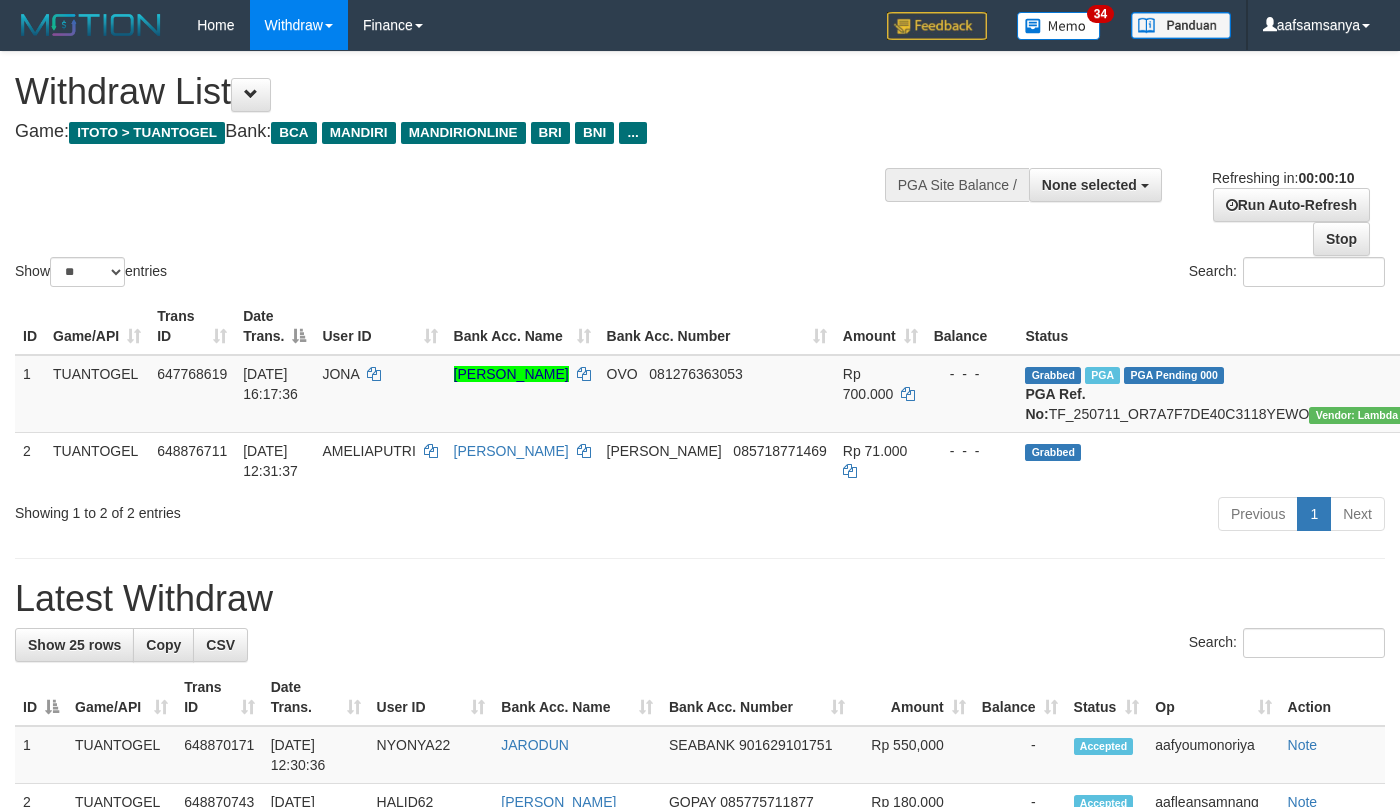 select 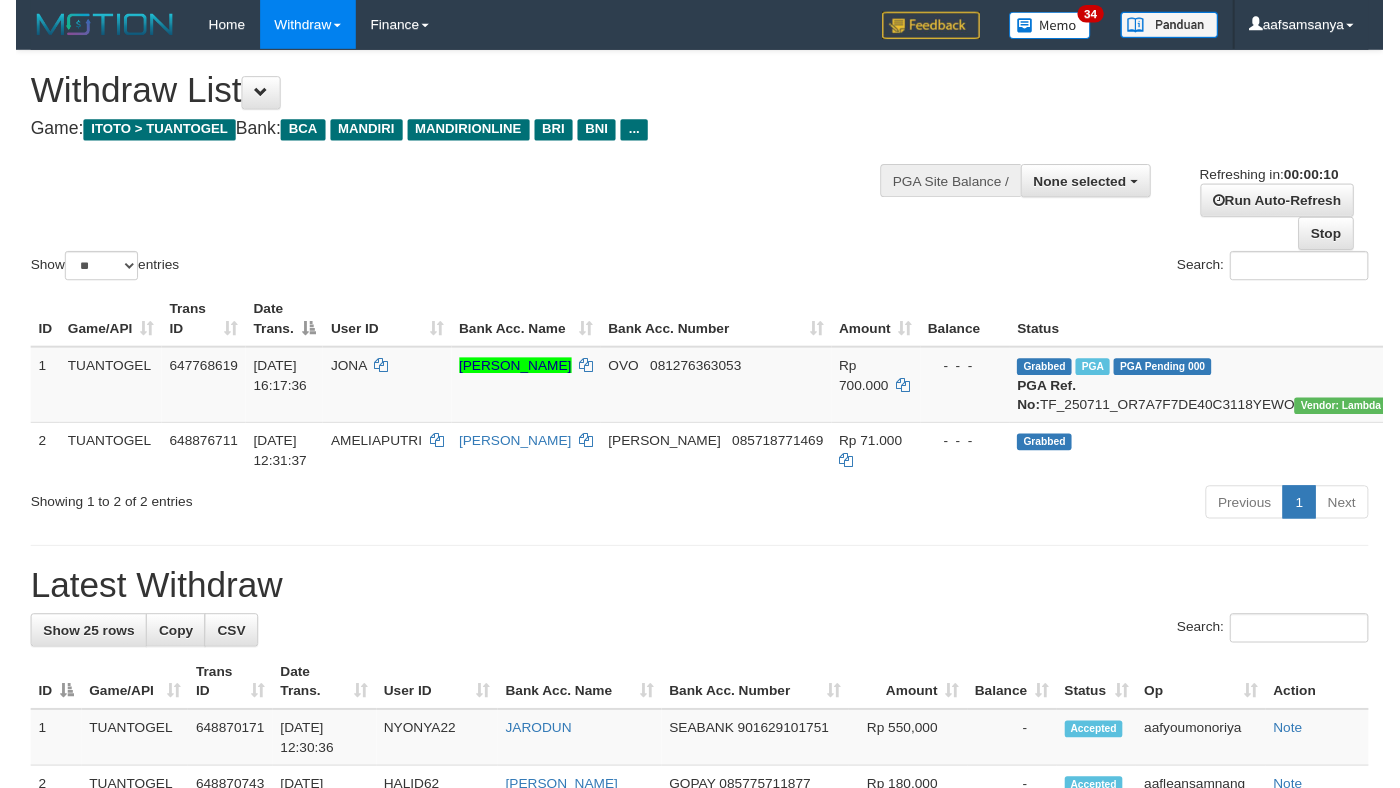 scroll, scrollTop: 0, scrollLeft: 0, axis: both 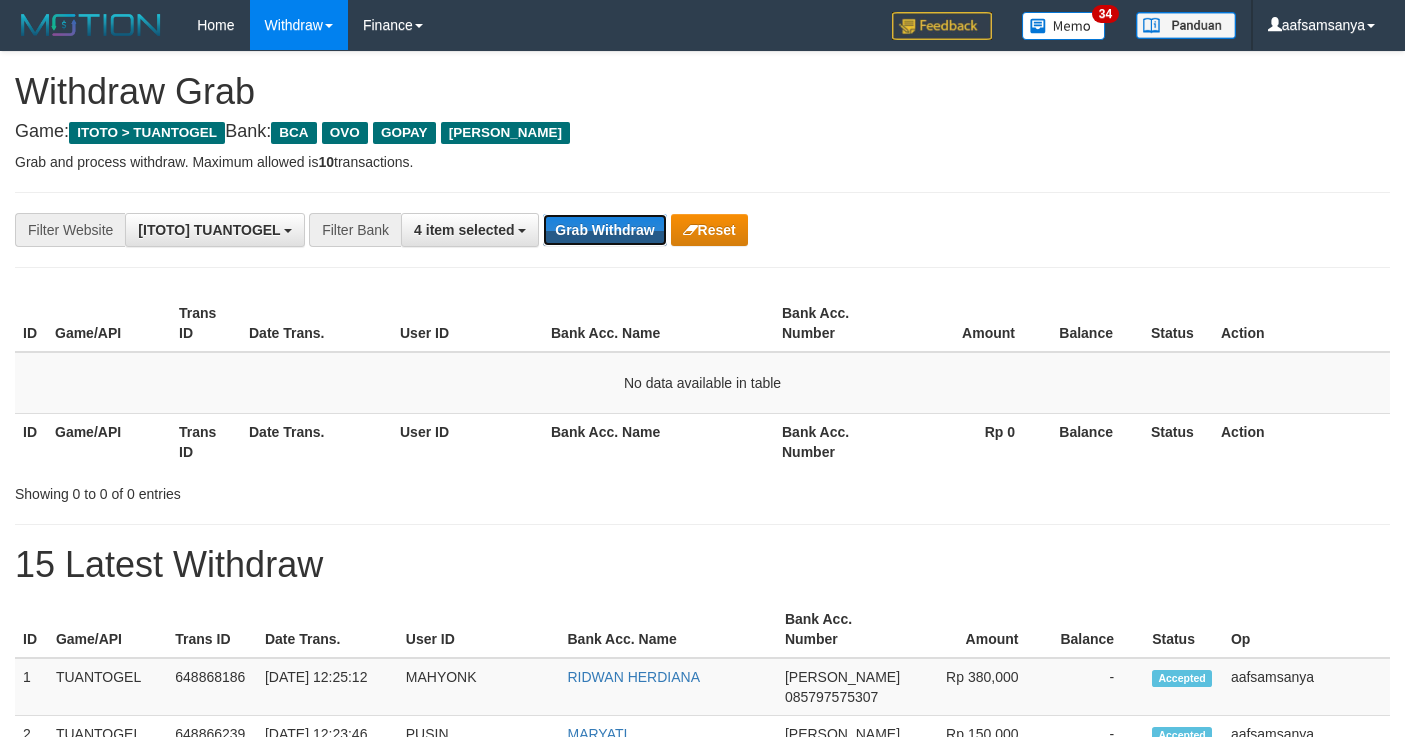 click on "Grab Withdraw" at bounding box center (604, 230) 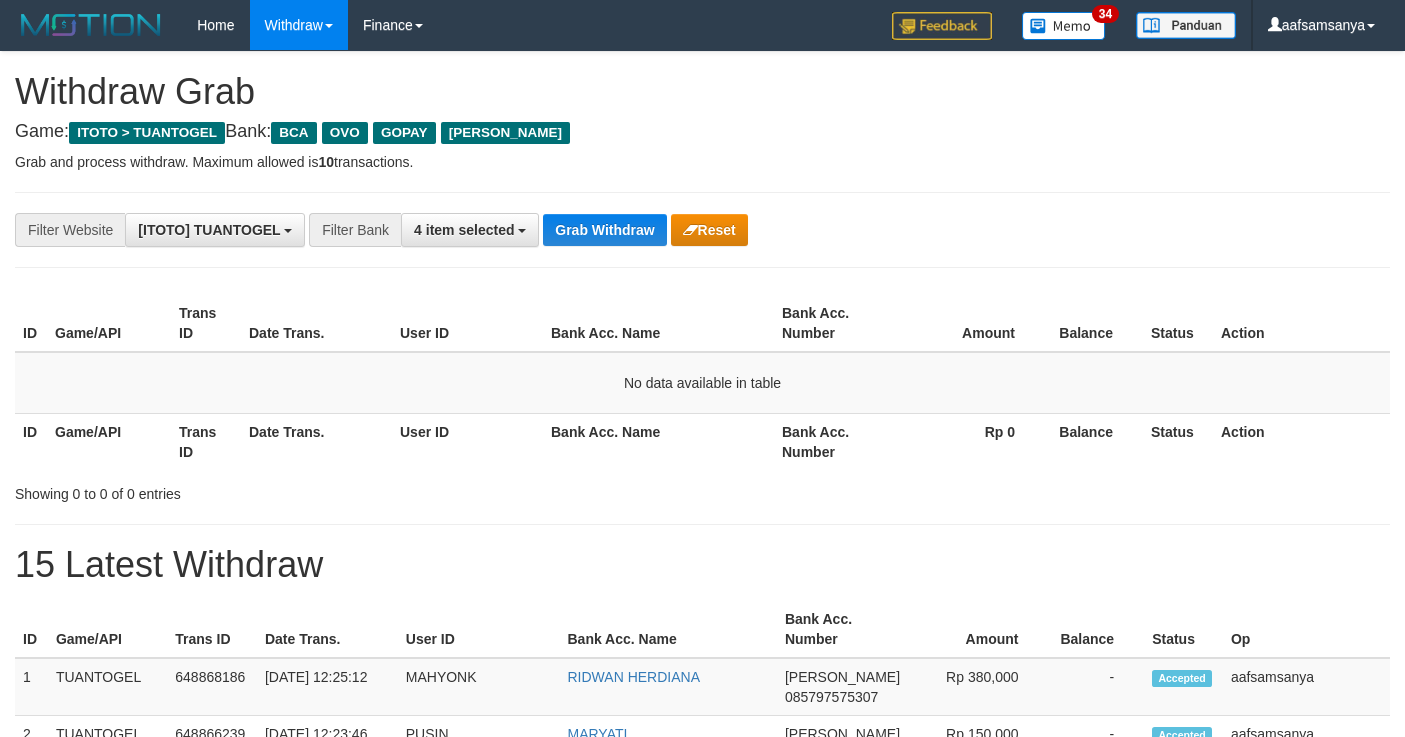 scroll, scrollTop: 0, scrollLeft: 0, axis: both 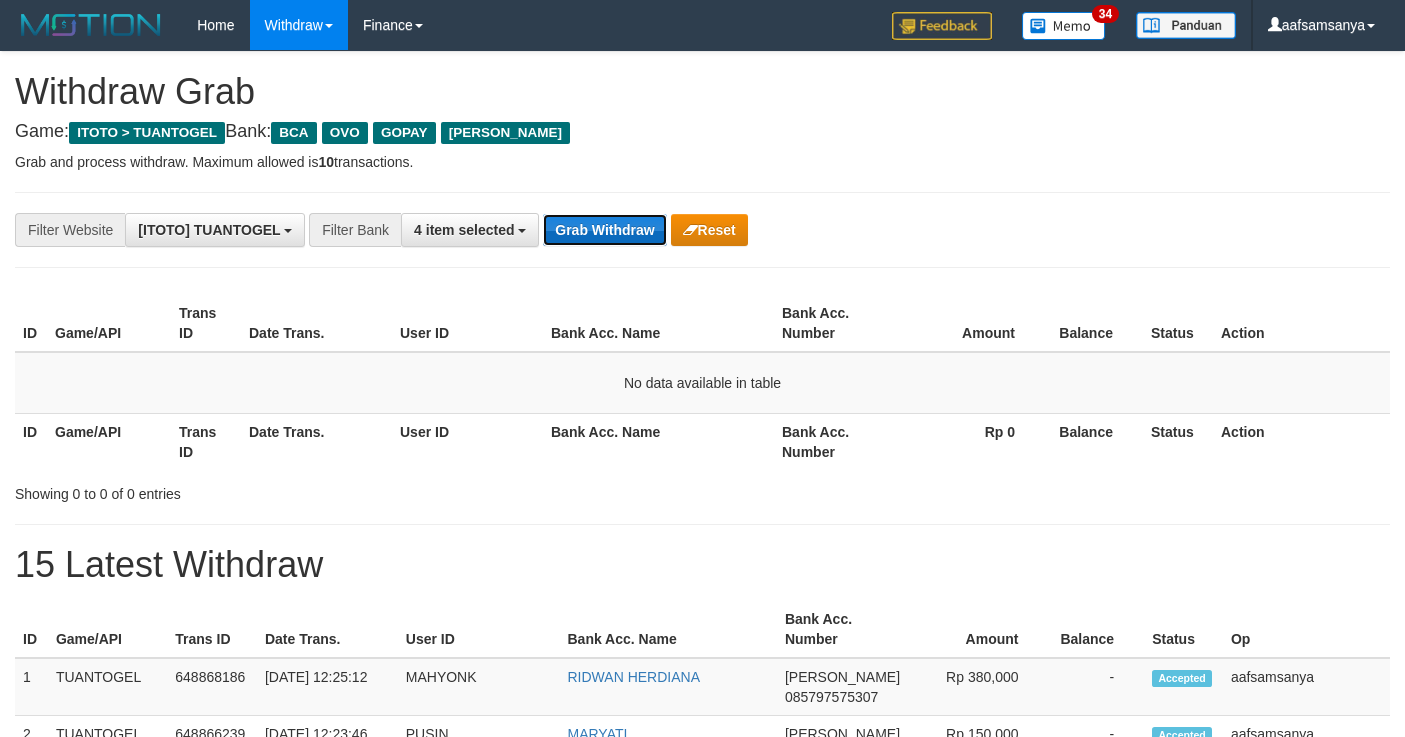 click on "Grab Withdraw" at bounding box center [604, 230] 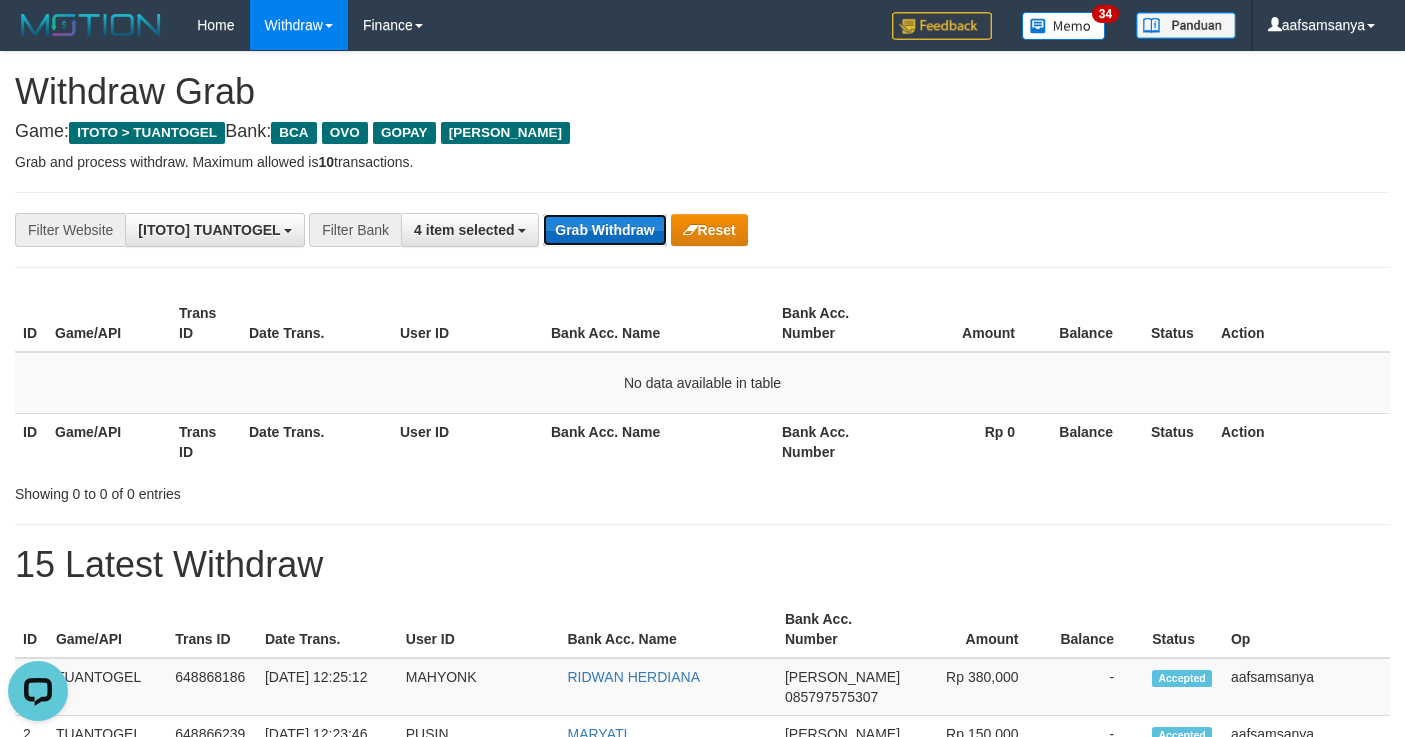 scroll, scrollTop: 0, scrollLeft: 0, axis: both 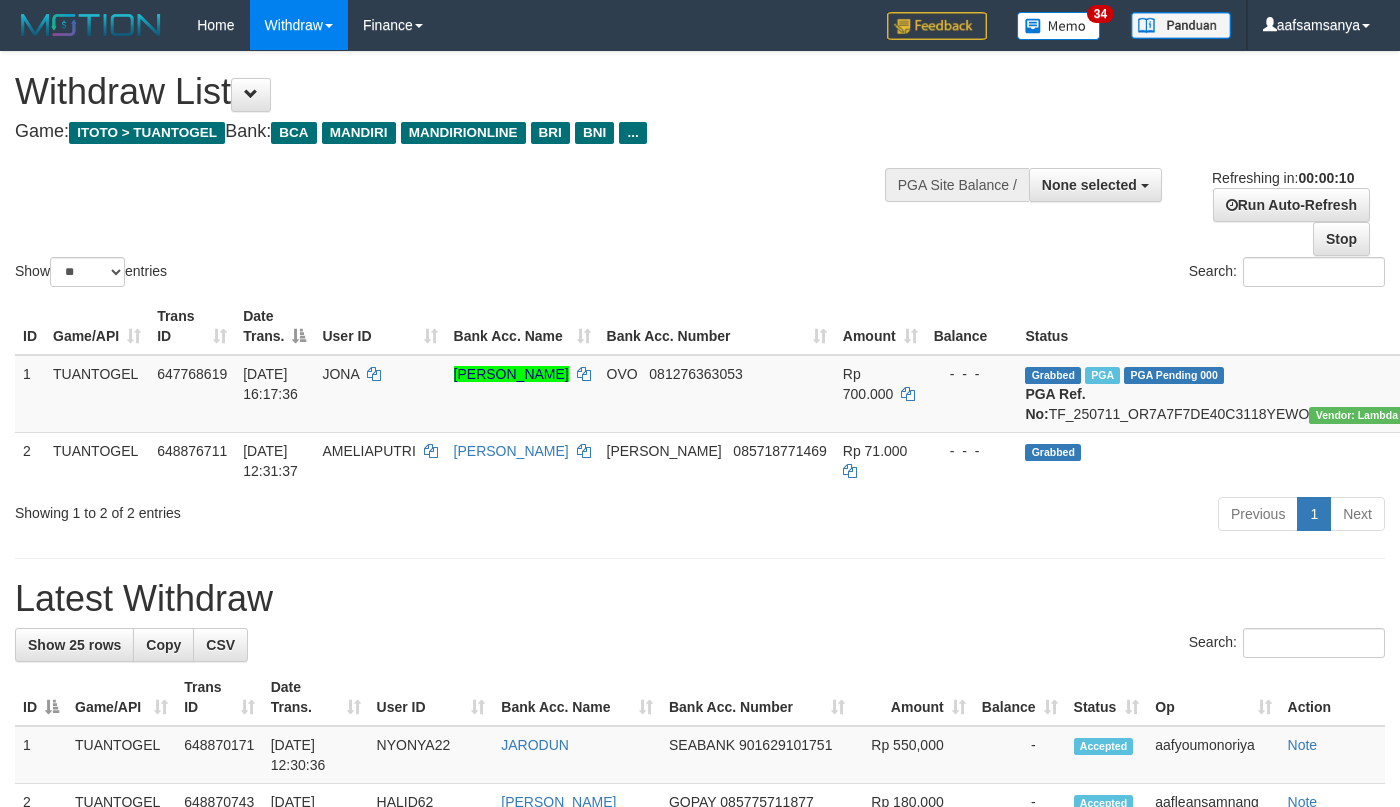 select 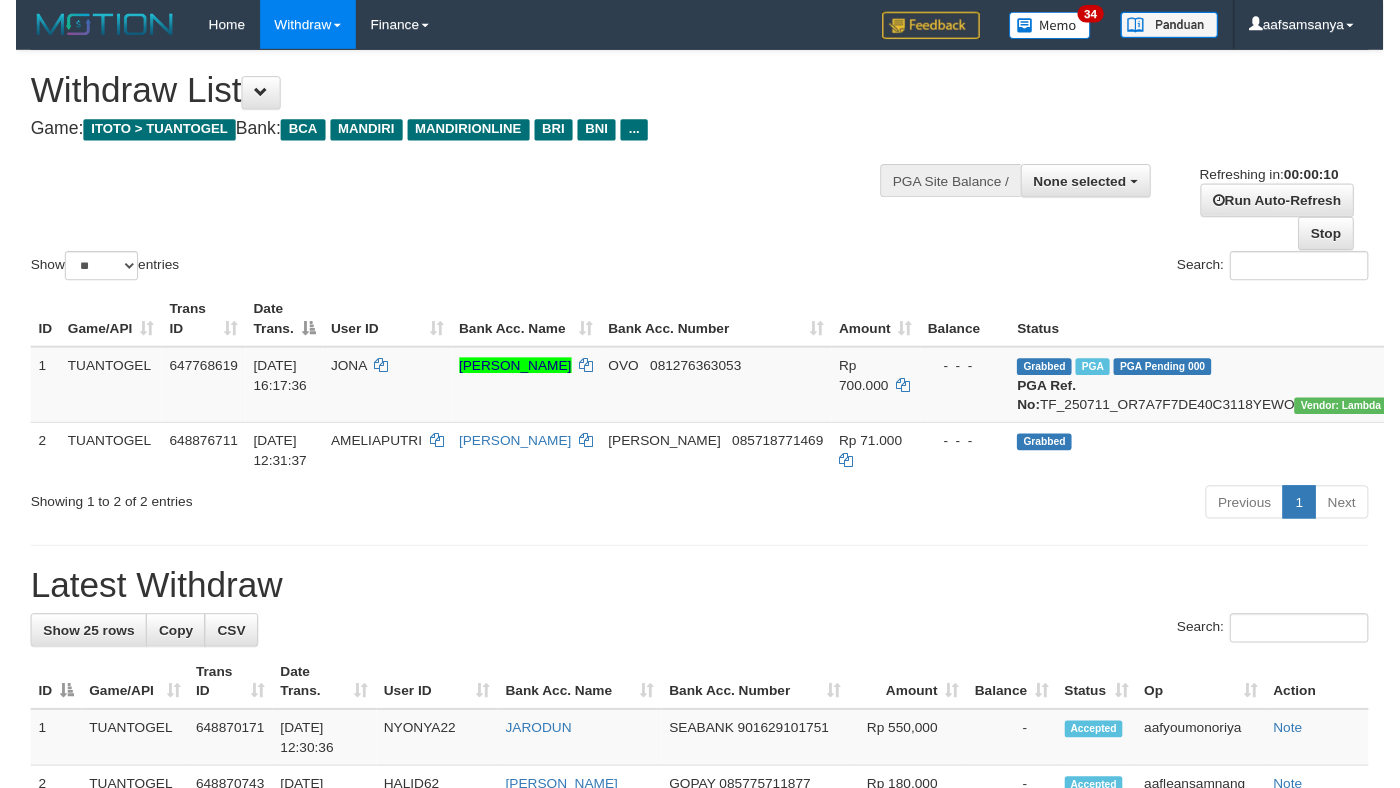 scroll, scrollTop: 0, scrollLeft: 0, axis: both 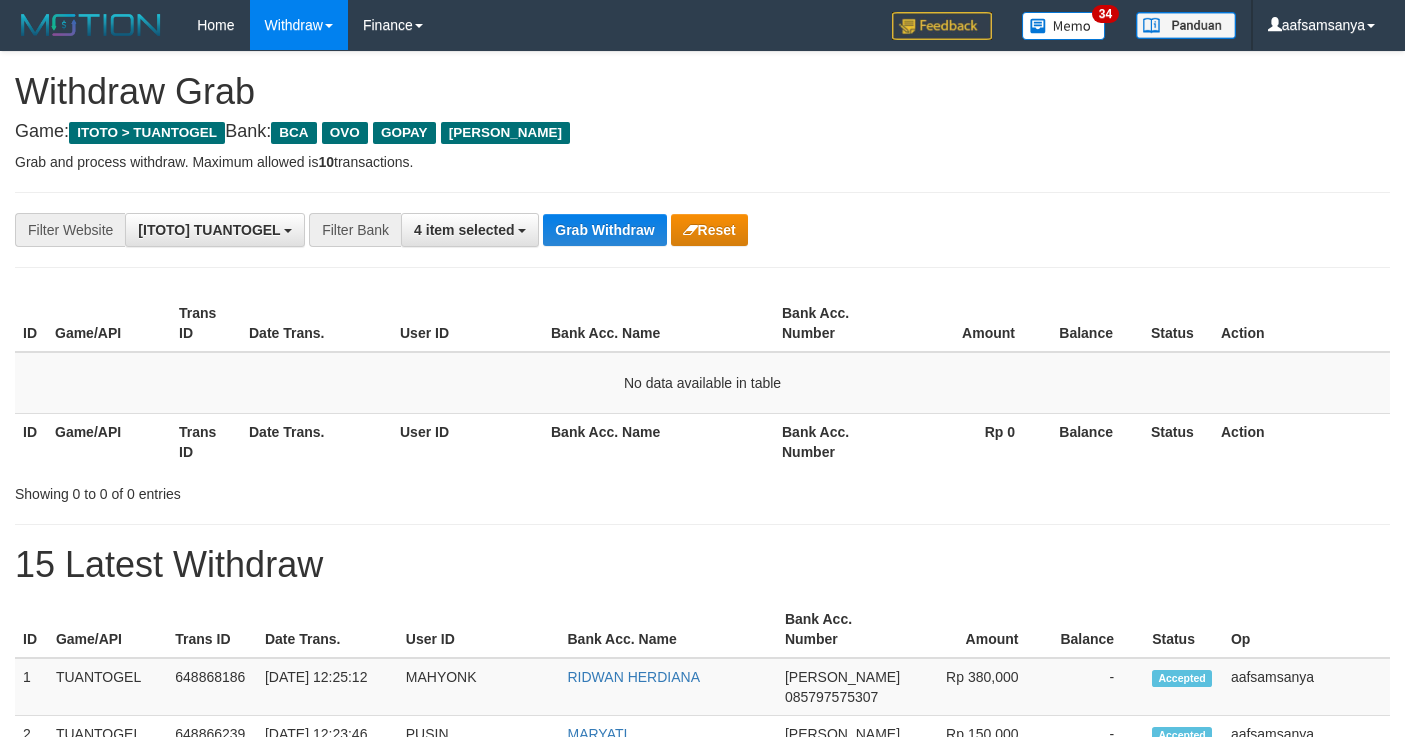 click on "Grab Withdraw" at bounding box center [604, 230] 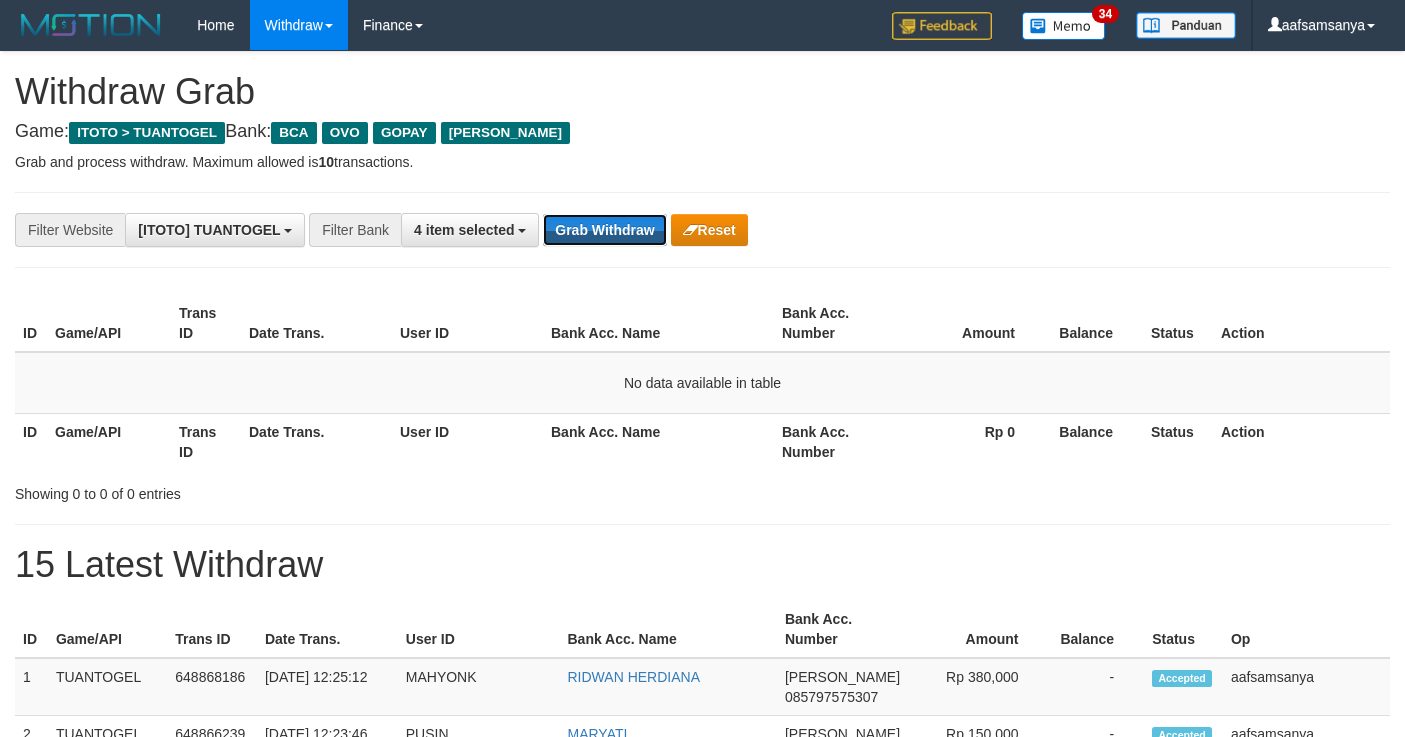 click on "Grab Withdraw" at bounding box center (604, 230) 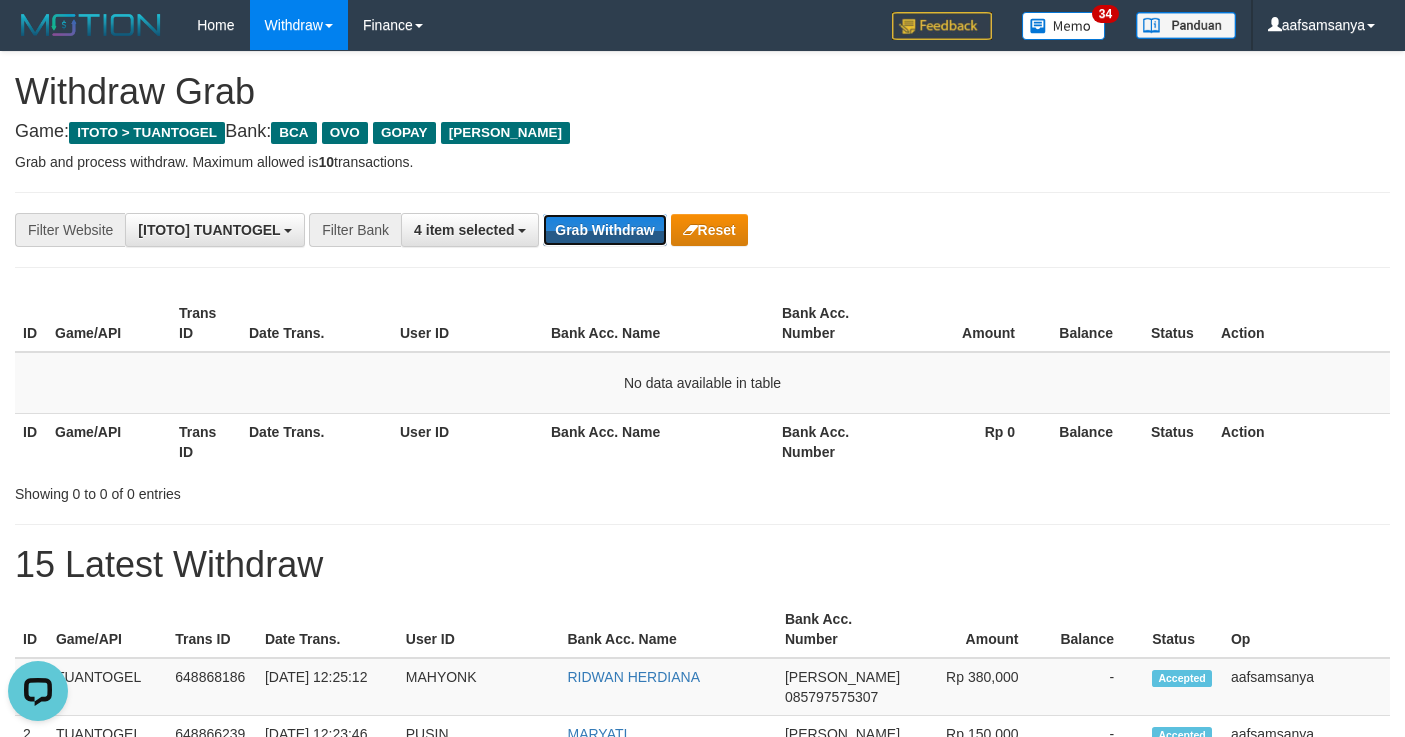 scroll, scrollTop: 0, scrollLeft: 0, axis: both 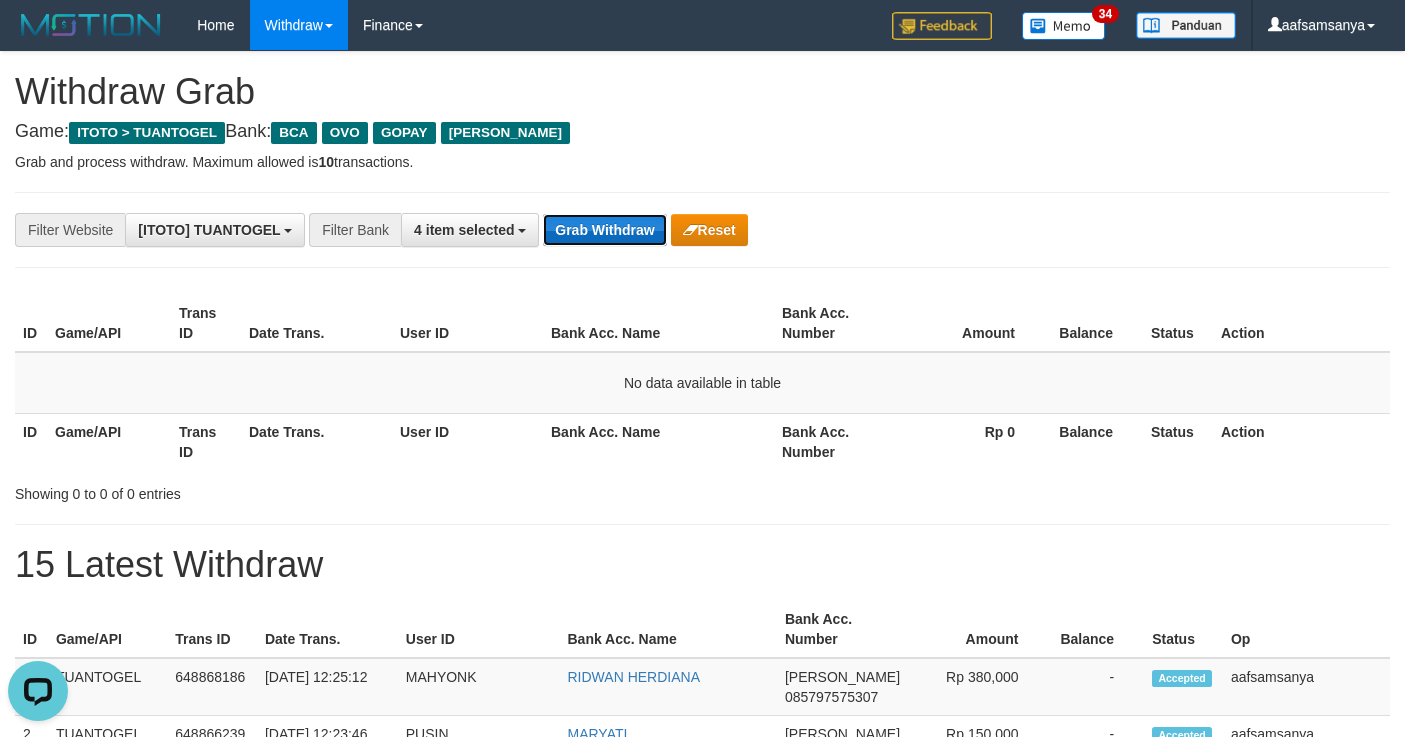 click on "Grab Withdraw" at bounding box center [604, 230] 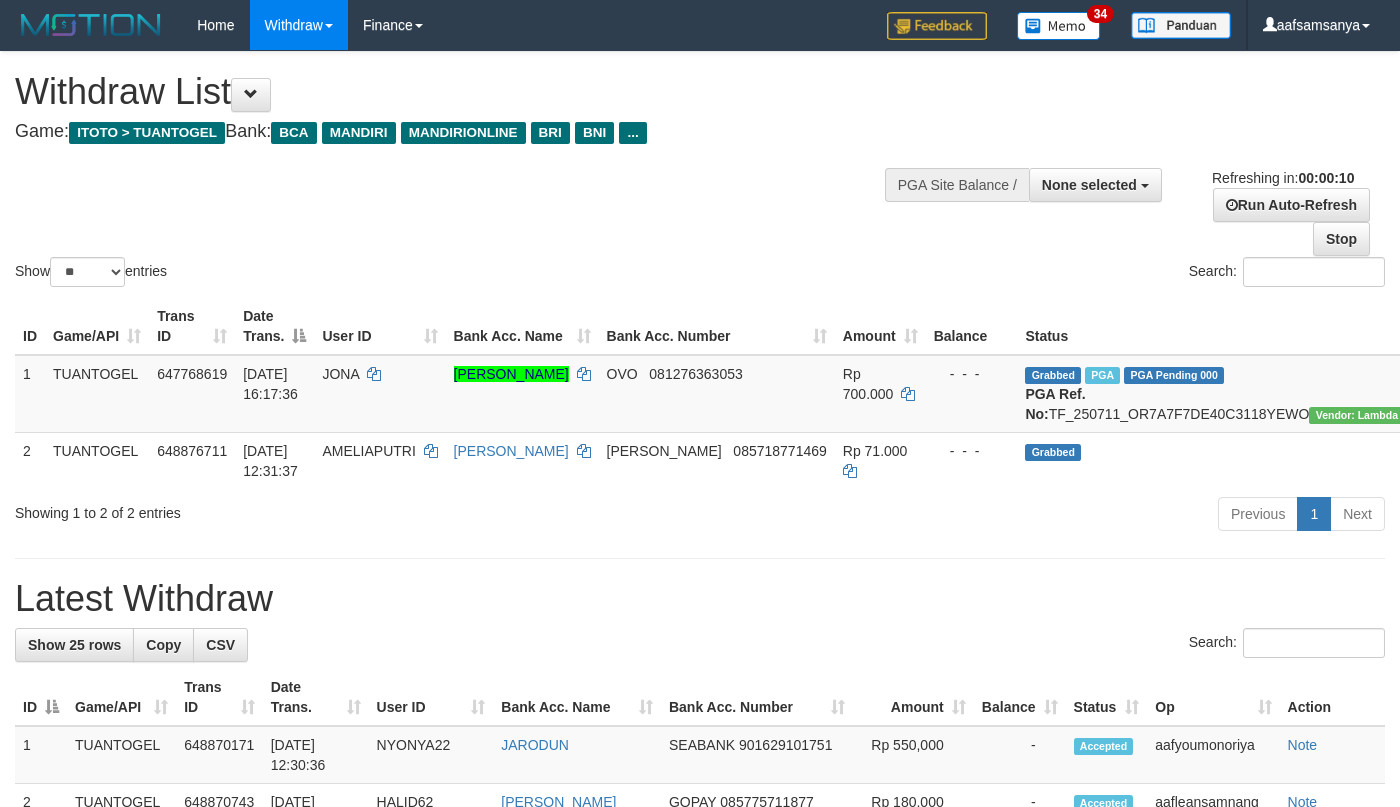 select 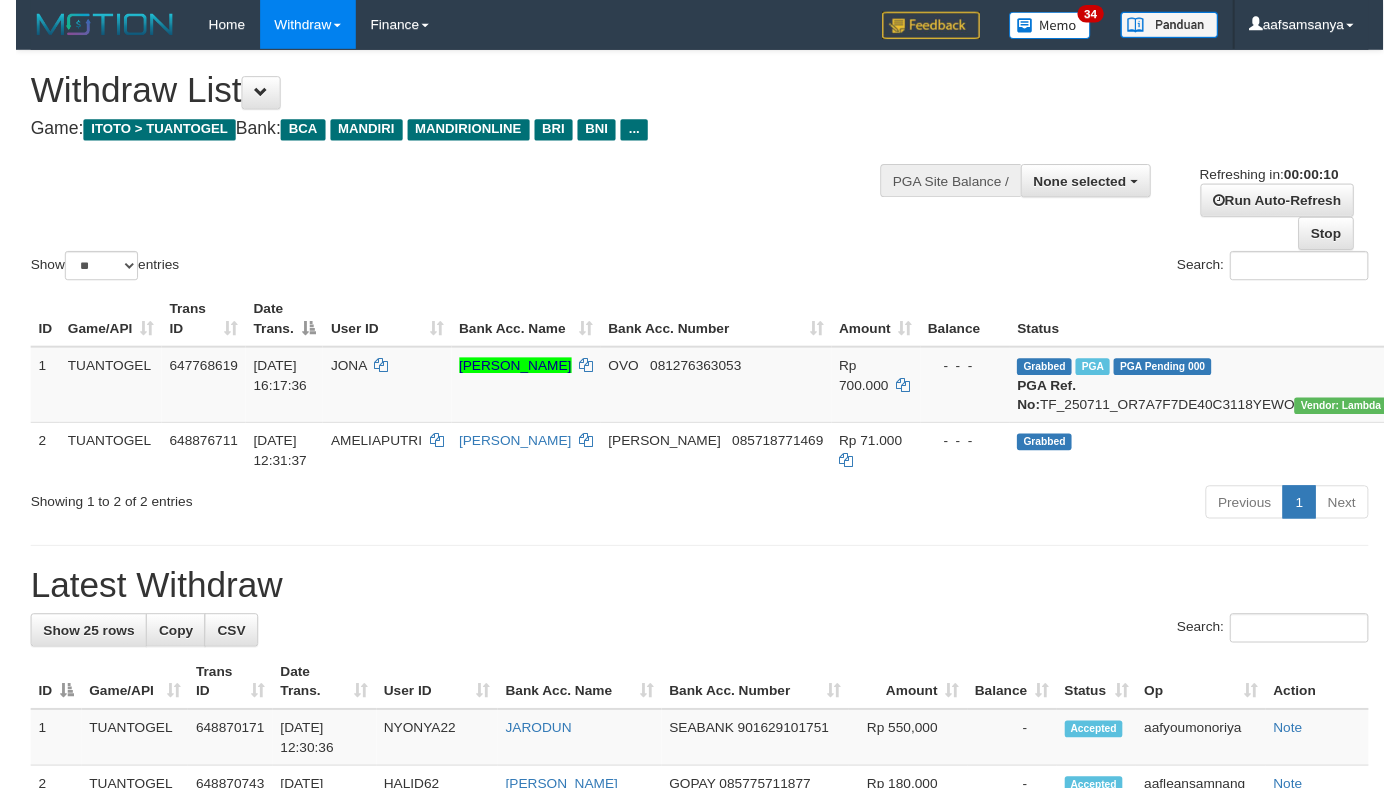 scroll, scrollTop: 0, scrollLeft: 0, axis: both 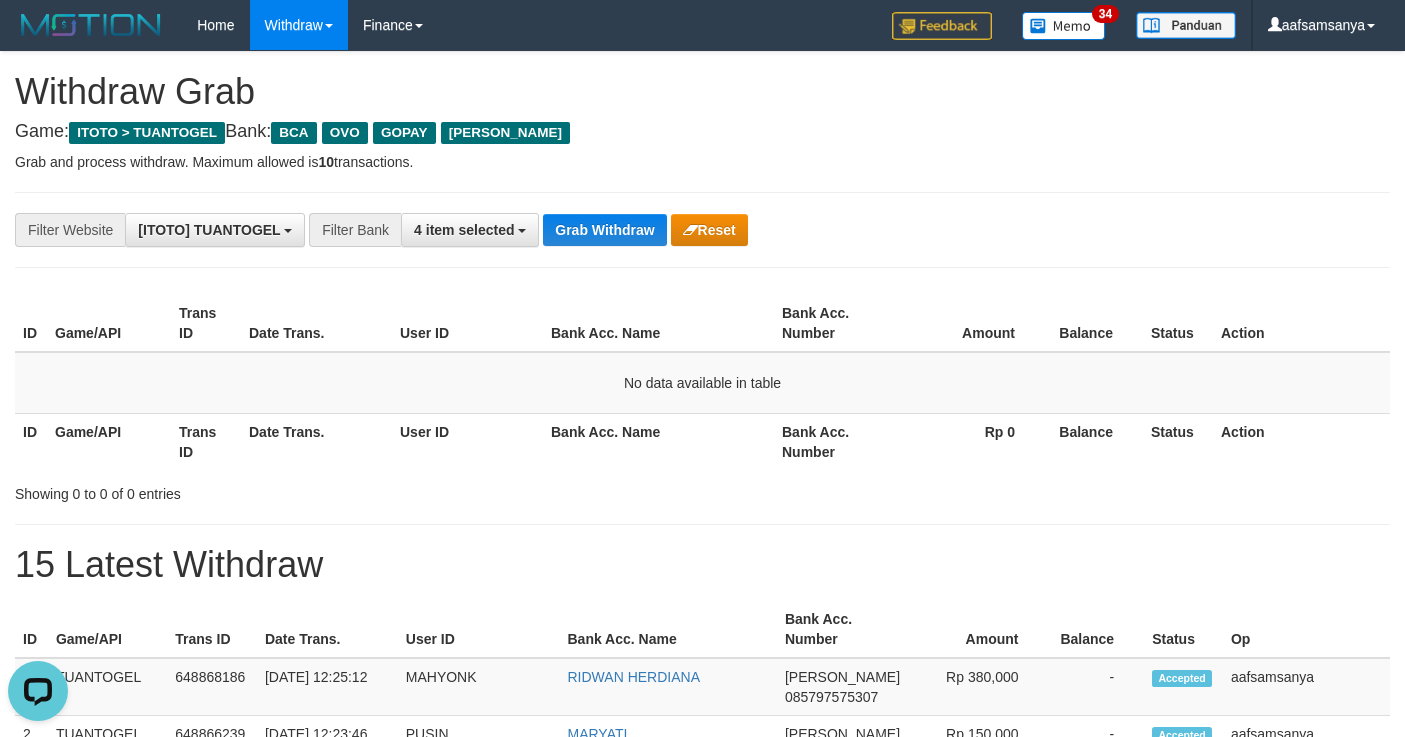 click on "**********" at bounding box center (702, 230) 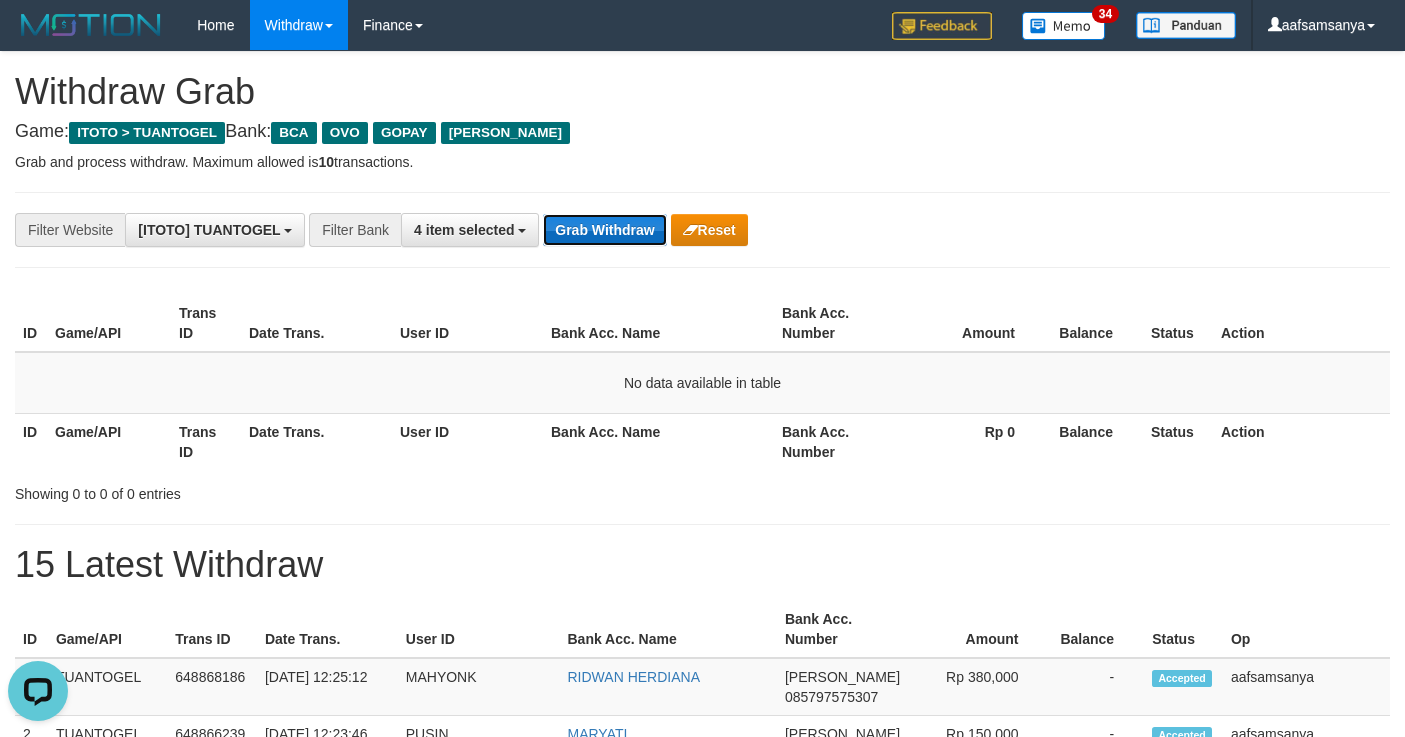 click on "Grab Withdraw" at bounding box center [604, 230] 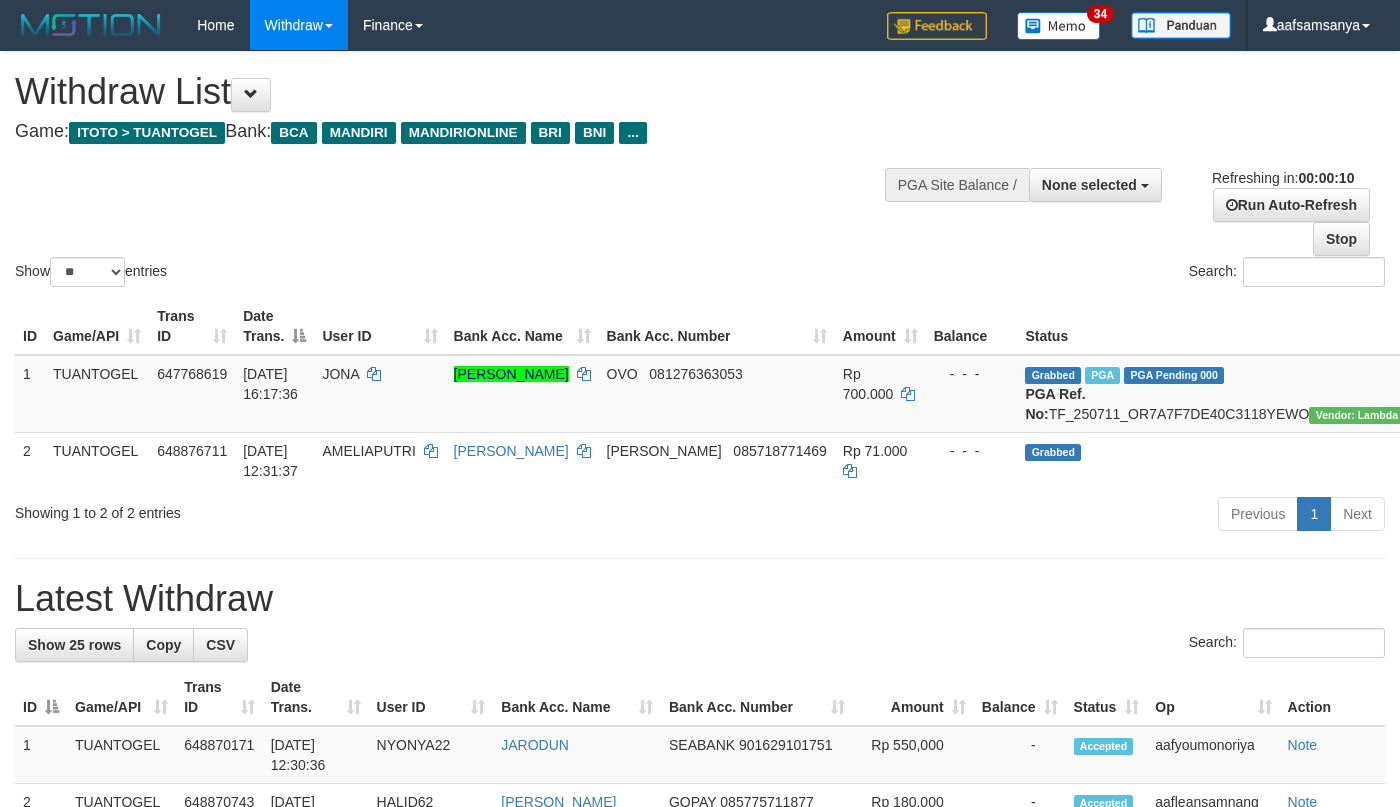 select 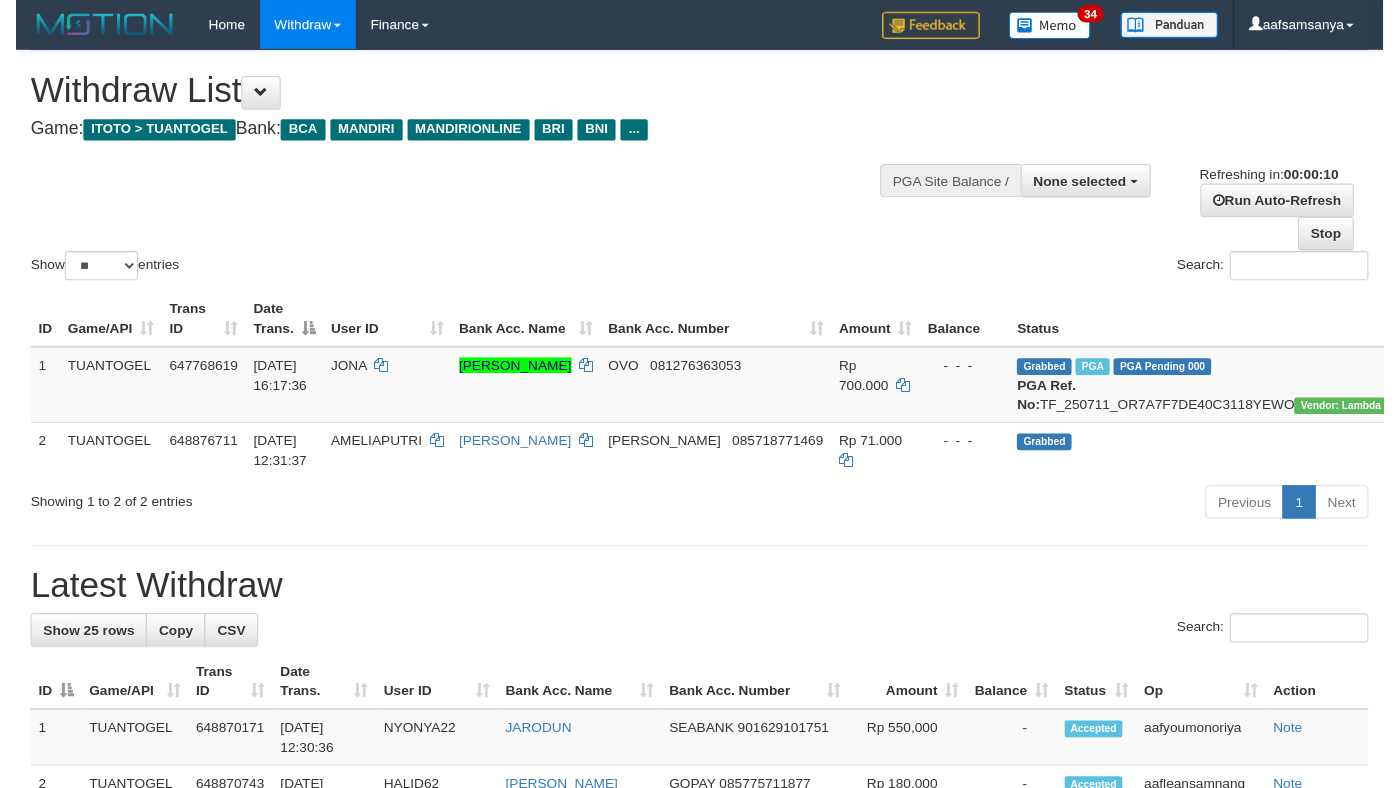 scroll, scrollTop: 0, scrollLeft: 0, axis: both 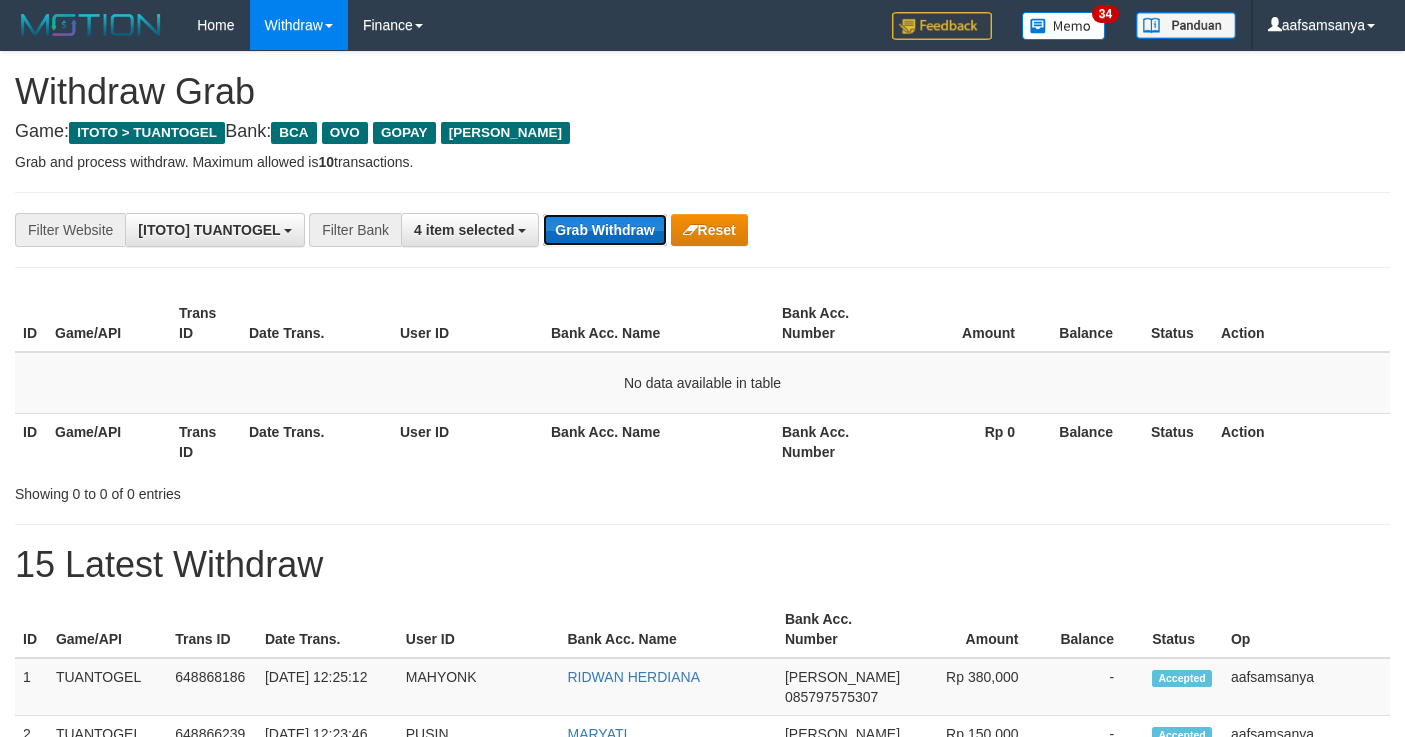 click on "Grab Withdraw" at bounding box center [604, 230] 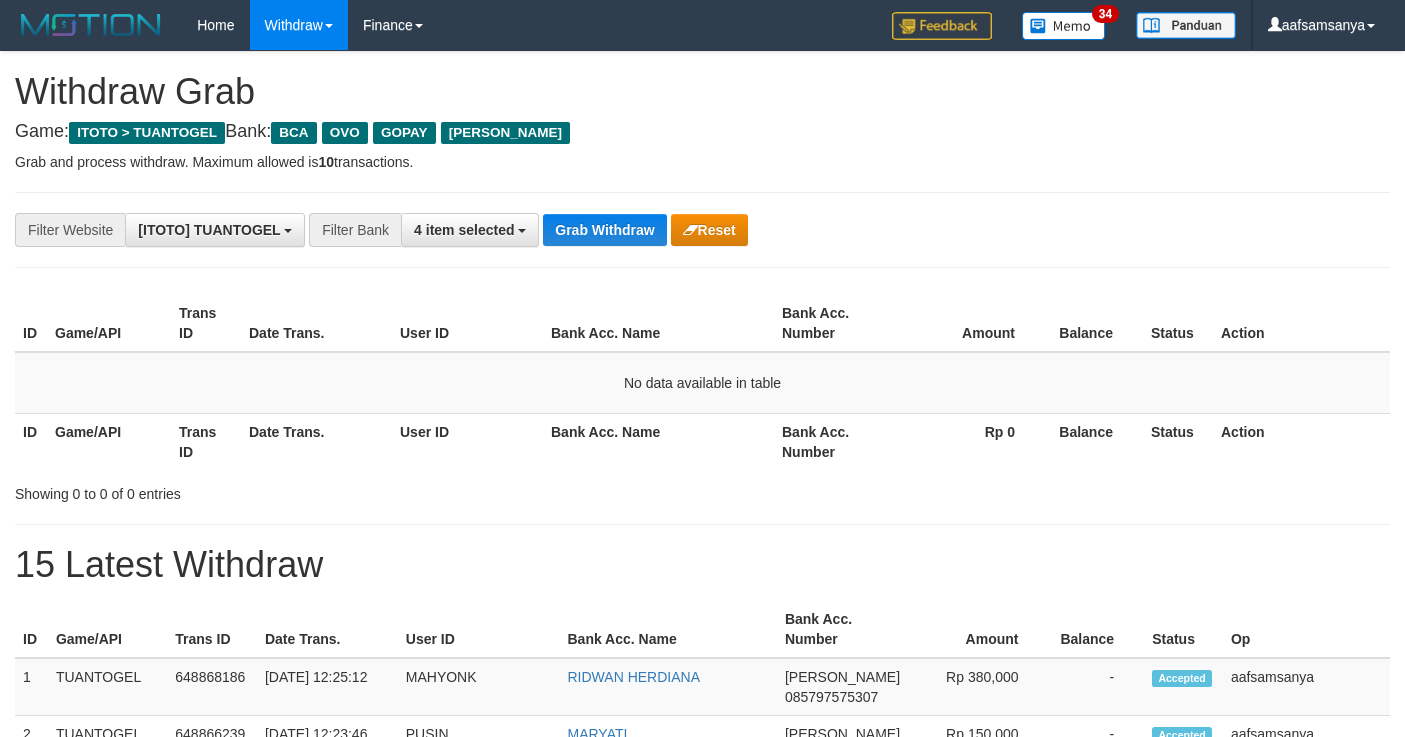 scroll, scrollTop: 0, scrollLeft: 0, axis: both 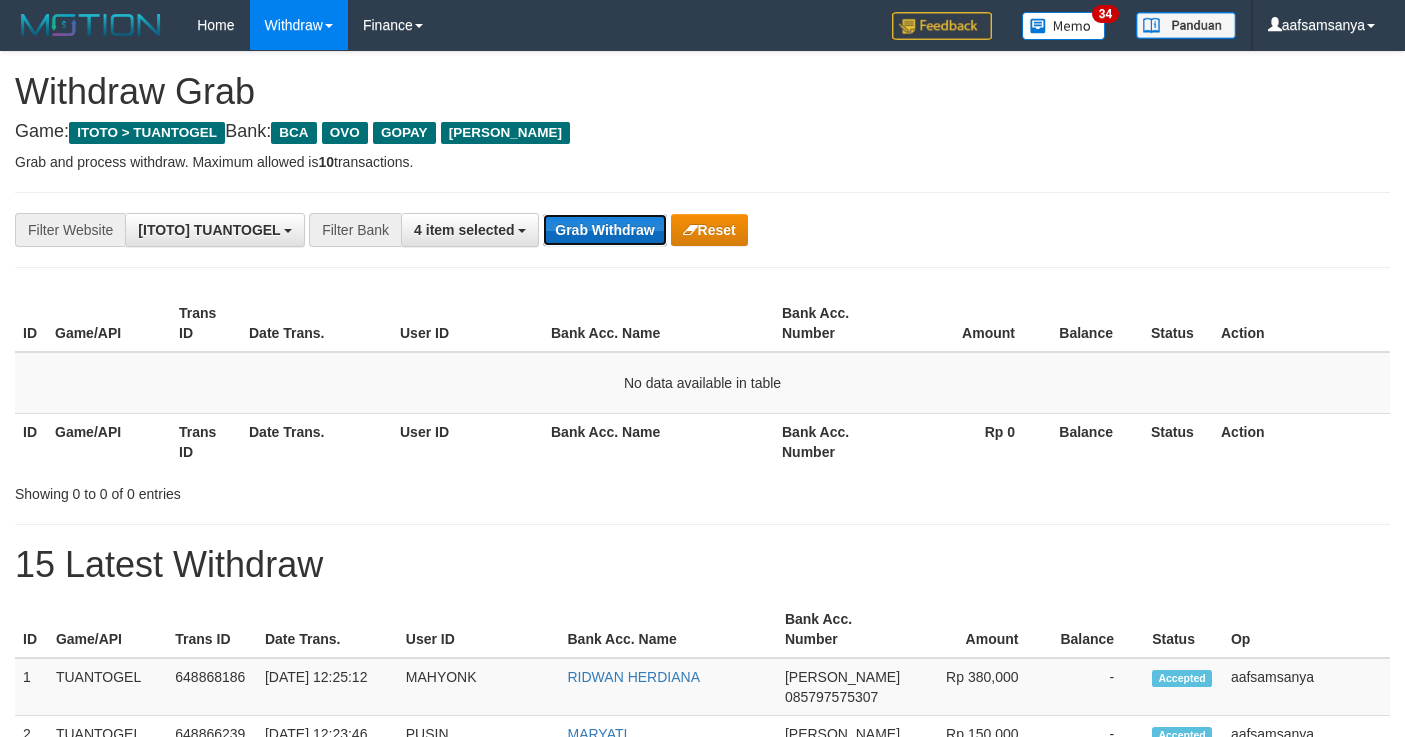 click on "Grab Withdraw" at bounding box center (604, 230) 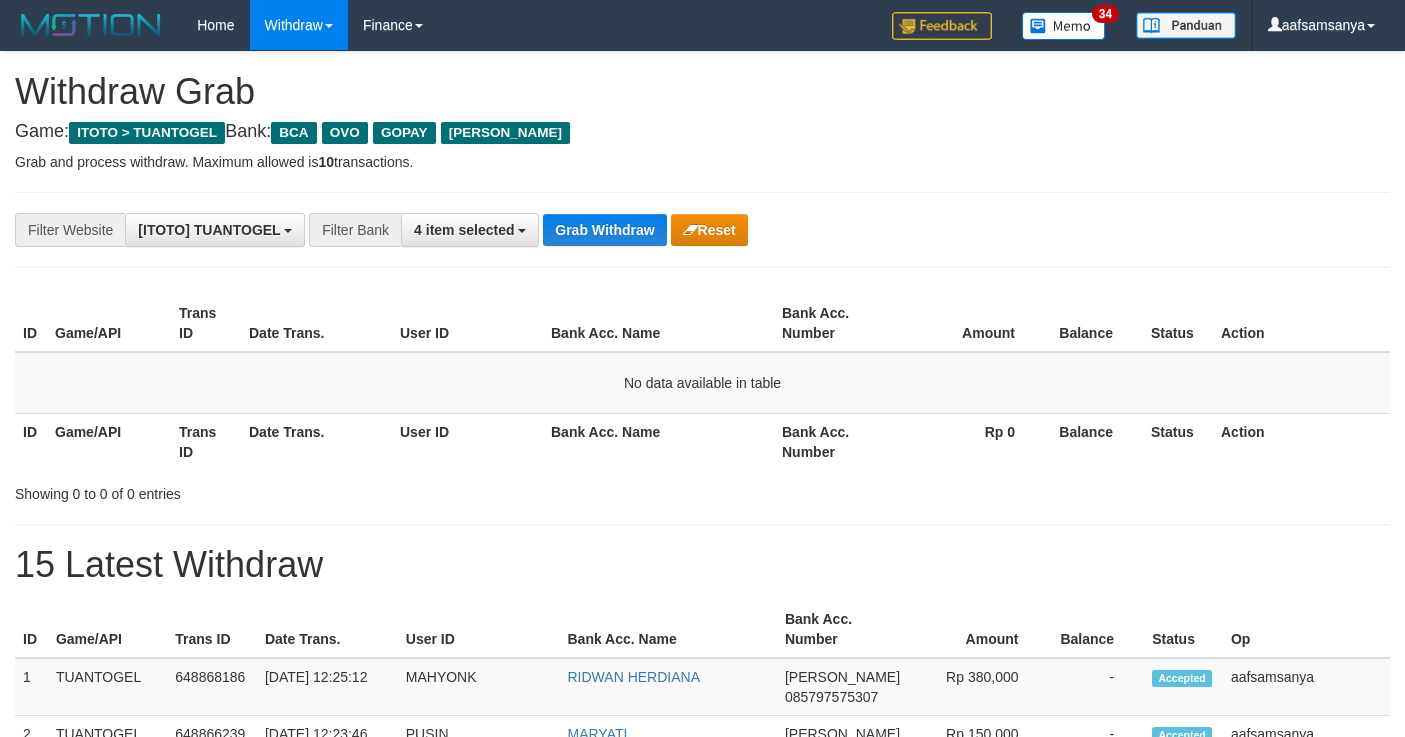 scroll, scrollTop: 0, scrollLeft: 0, axis: both 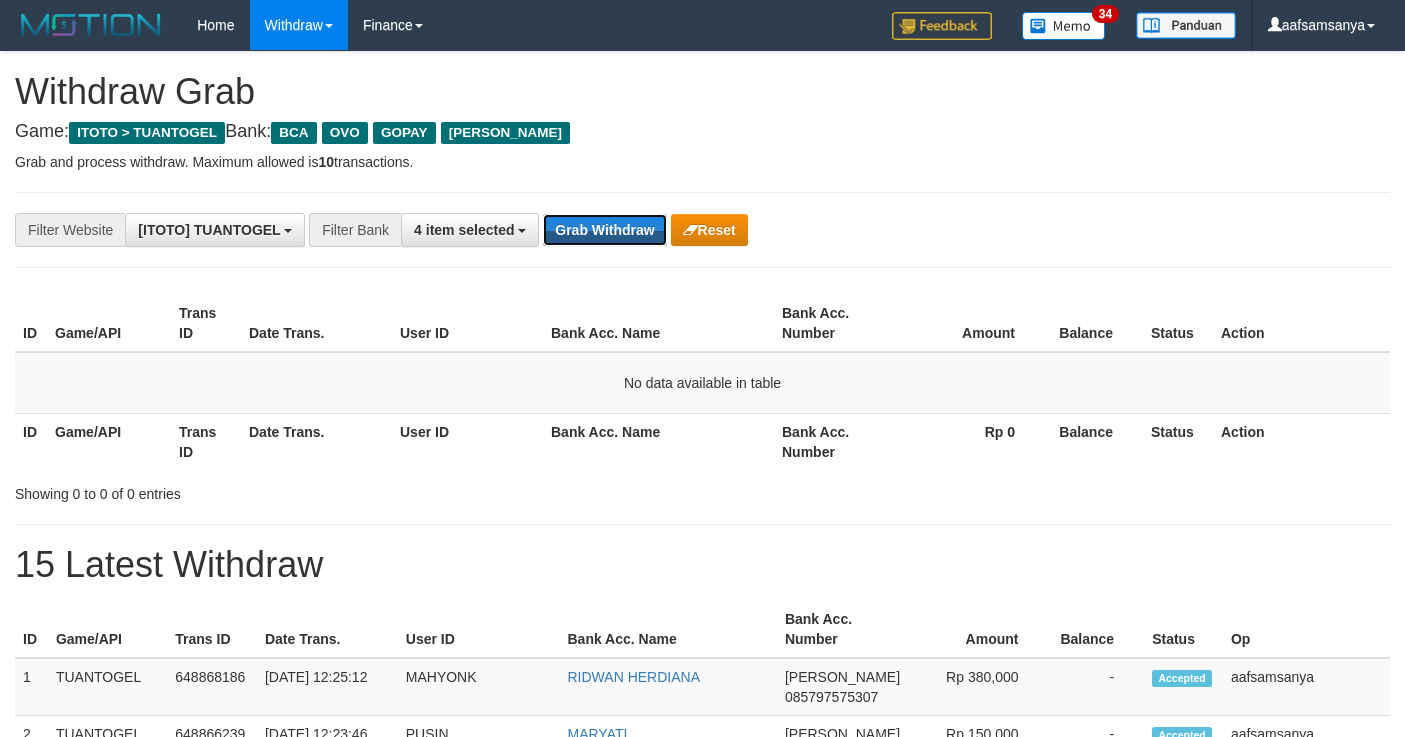 click on "Grab Withdraw" at bounding box center (604, 230) 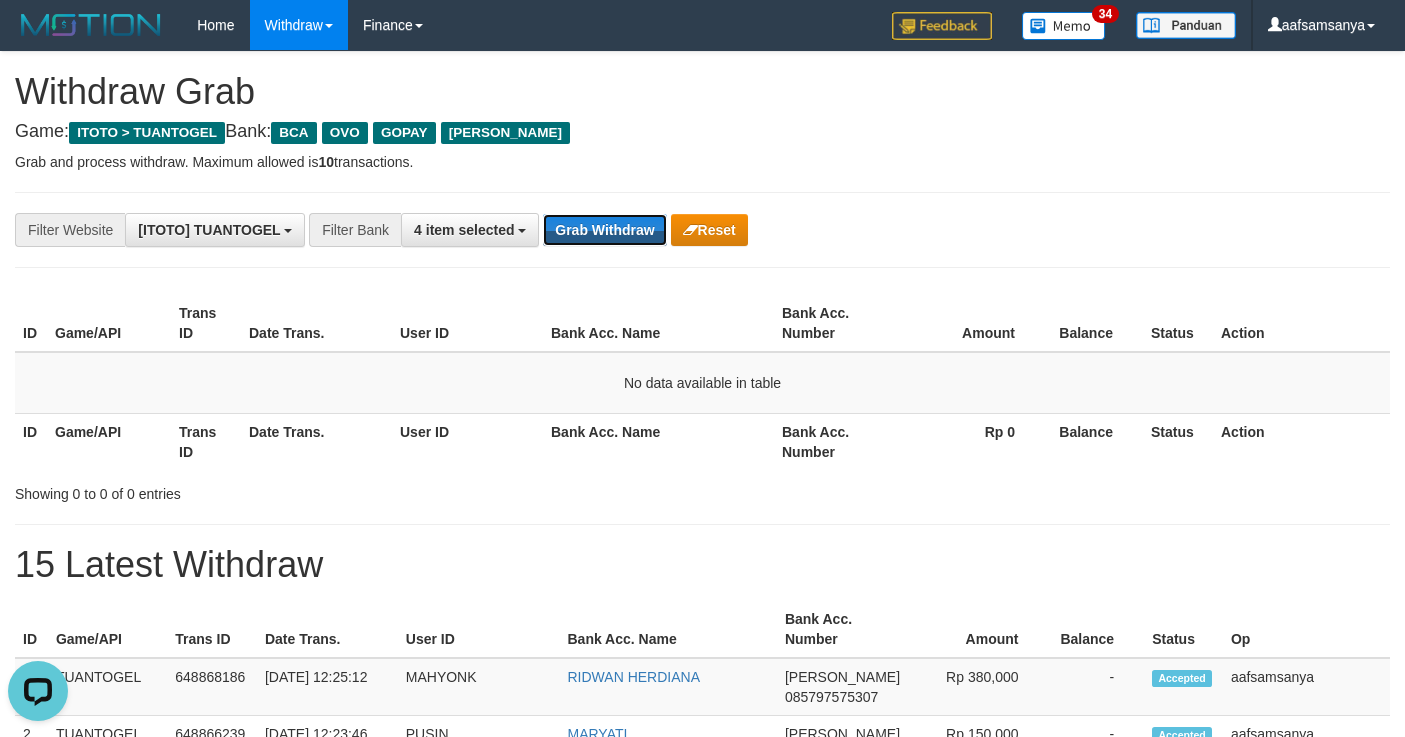 scroll, scrollTop: 0, scrollLeft: 0, axis: both 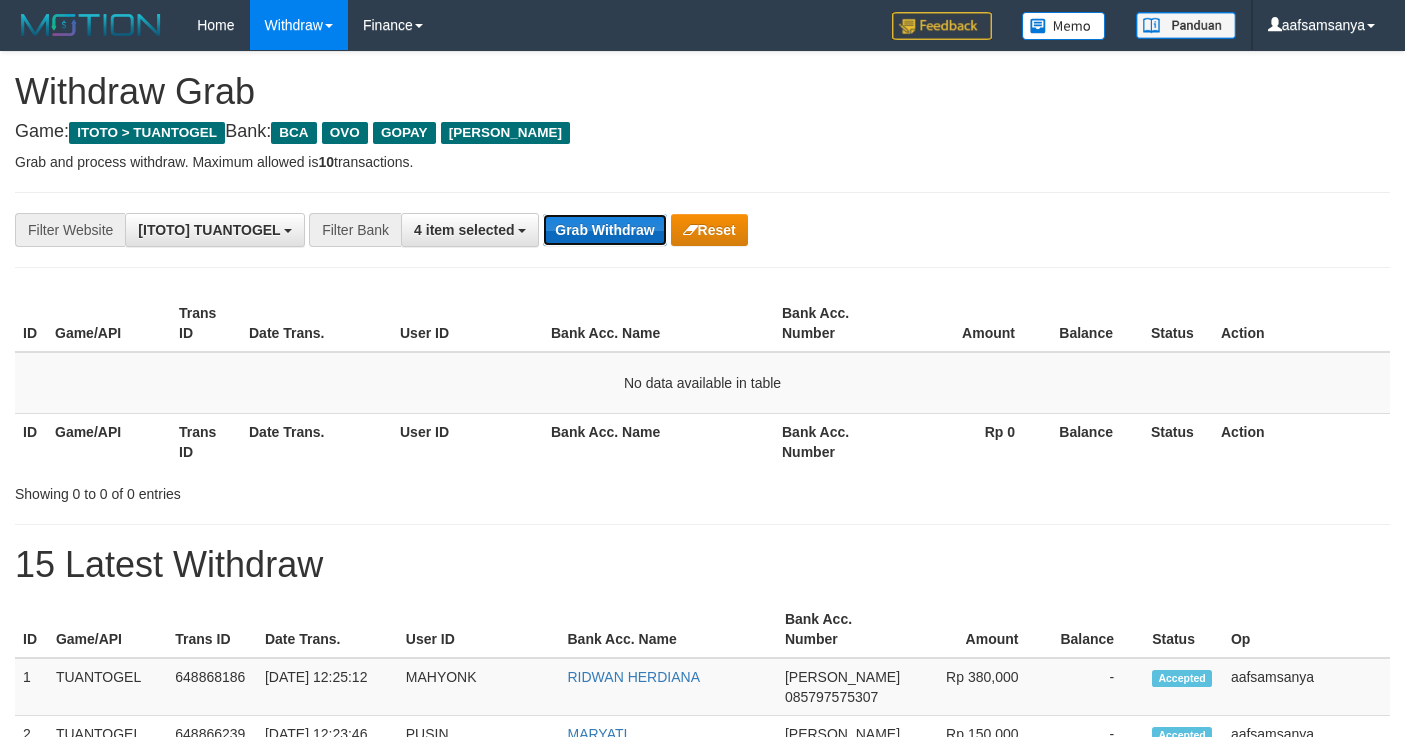 click on "Grab Withdraw" at bounding box center [604, 230] 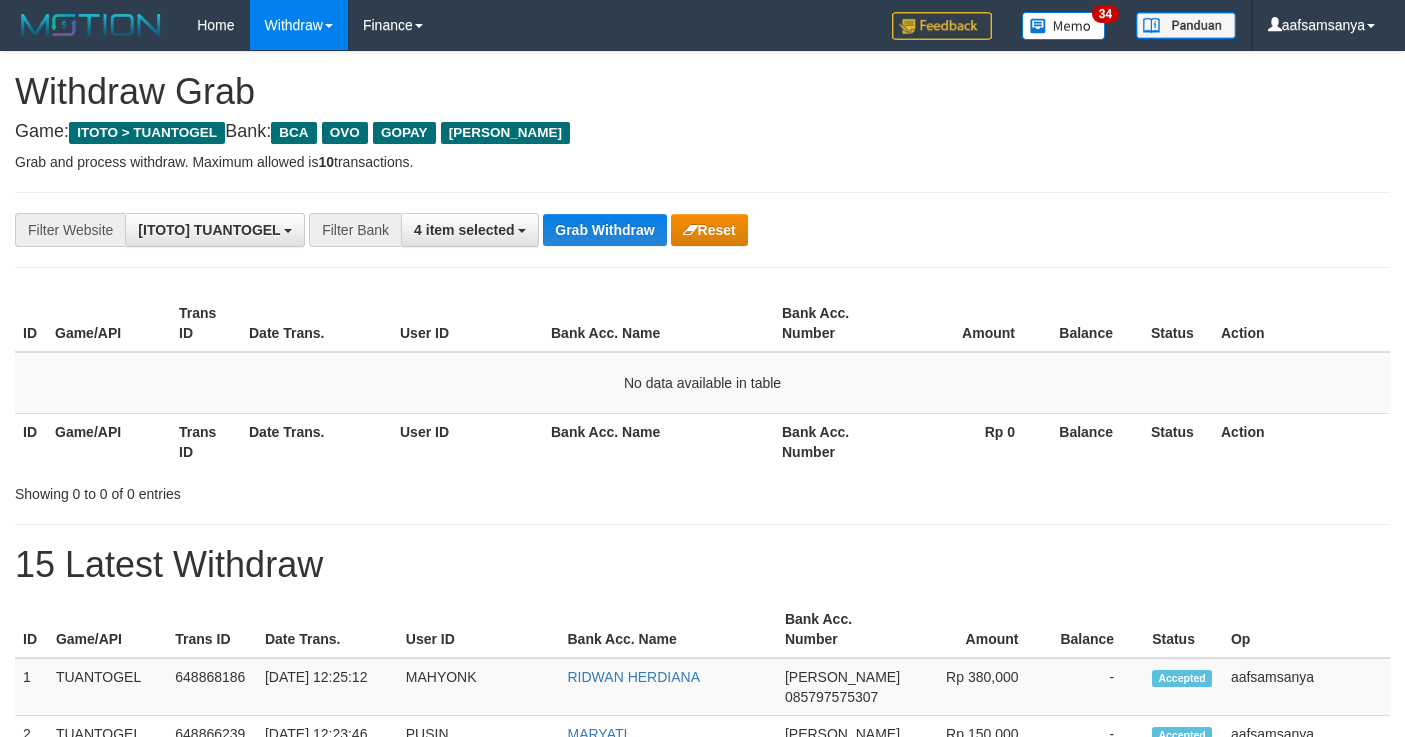 scroll, scrollTop: 0, scrollLeft: 0, axis: both 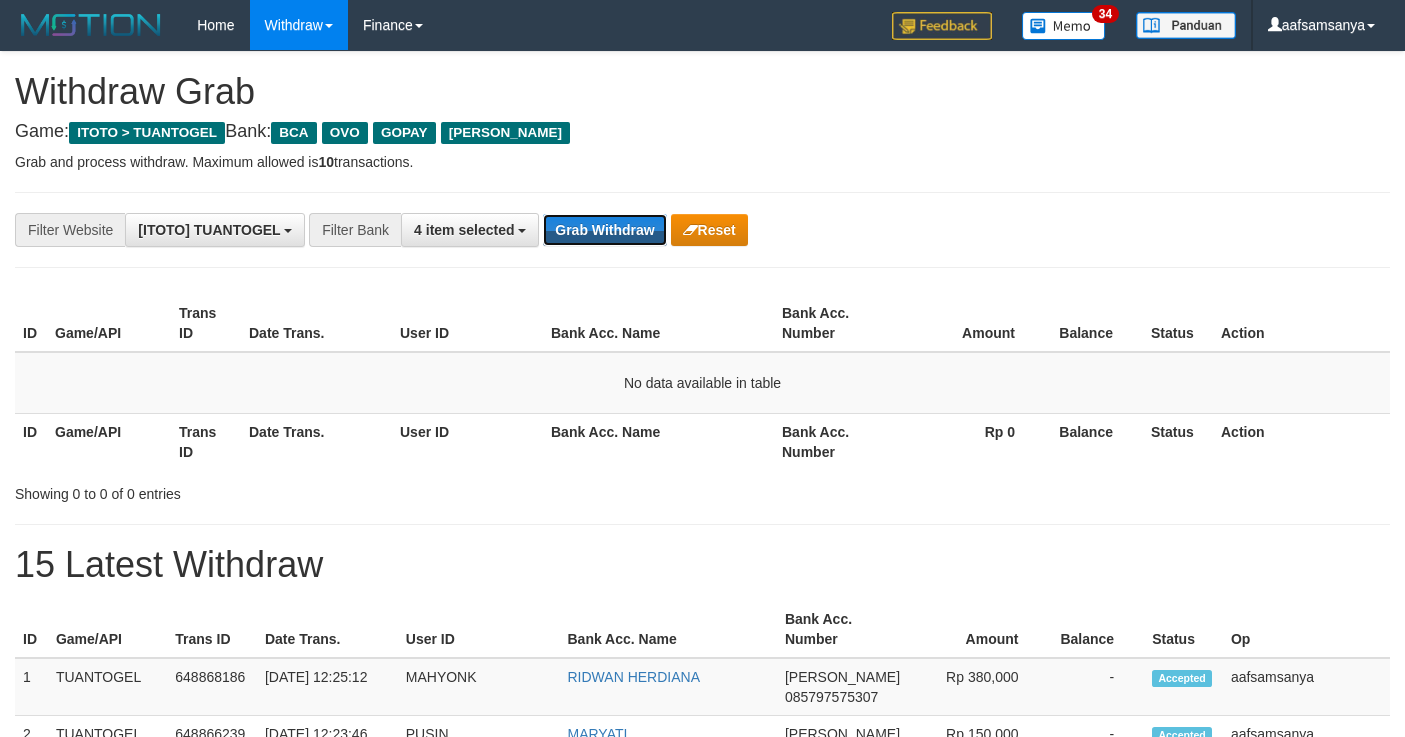 click on "Grab Withdraw" at bounding box center (604, 230) 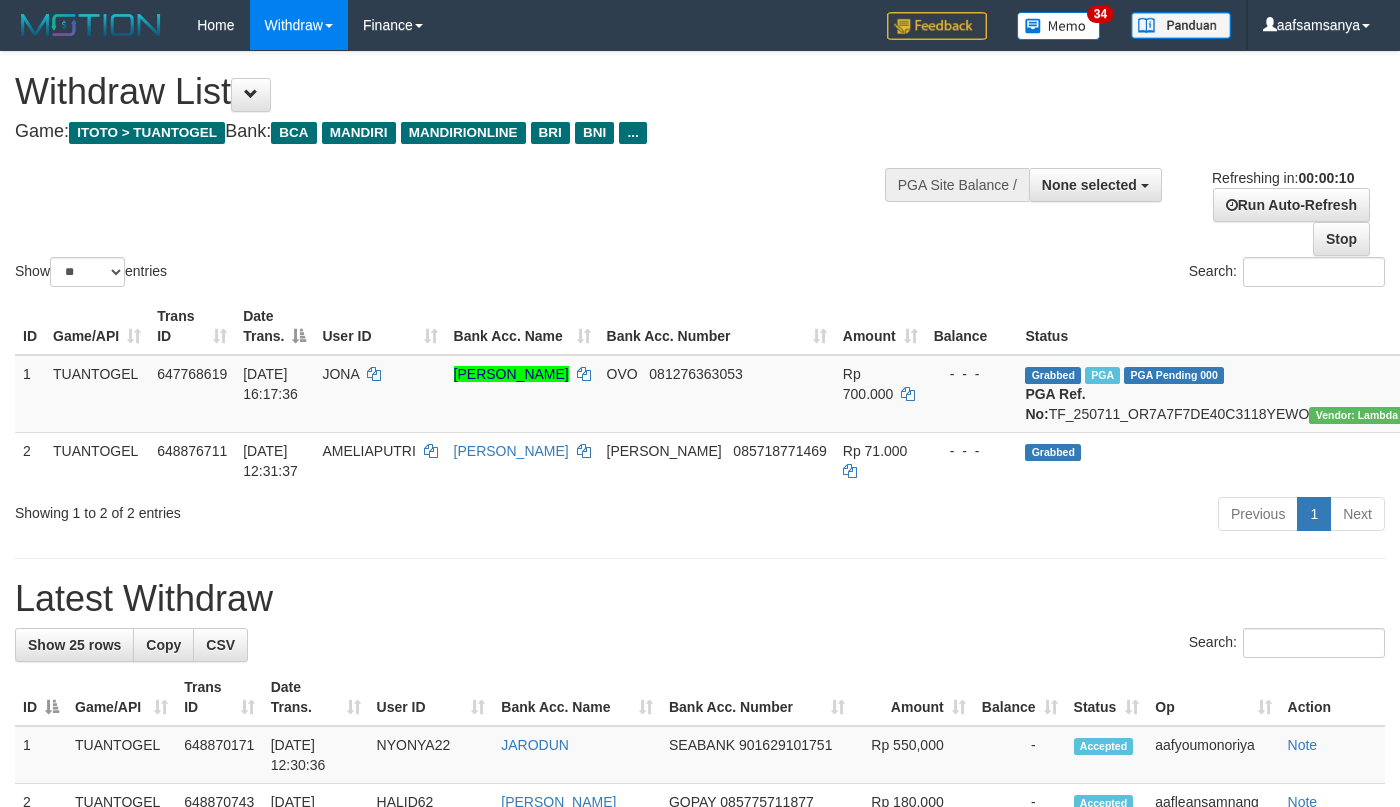 select 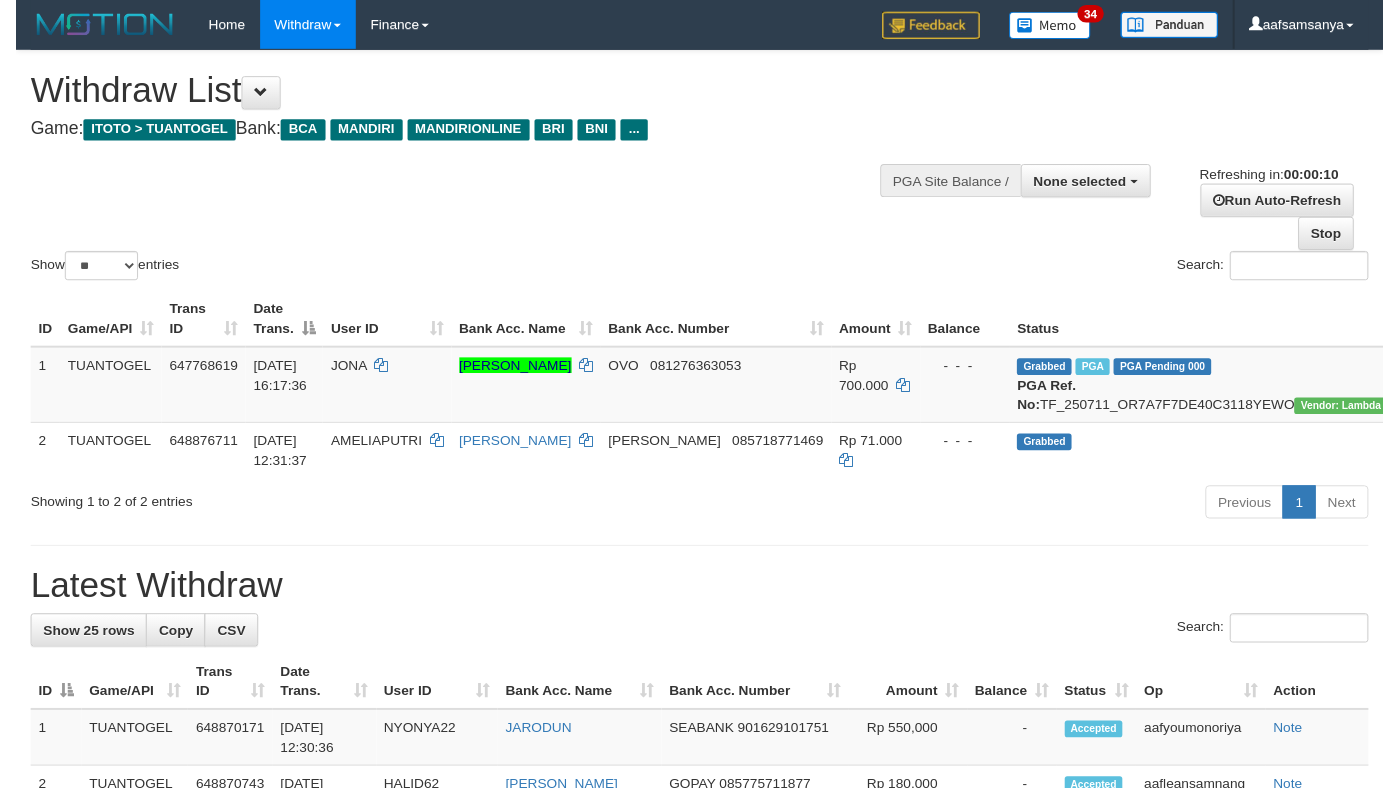 scroll, scrollTop: 0, scrollLeft: 0, axis: both 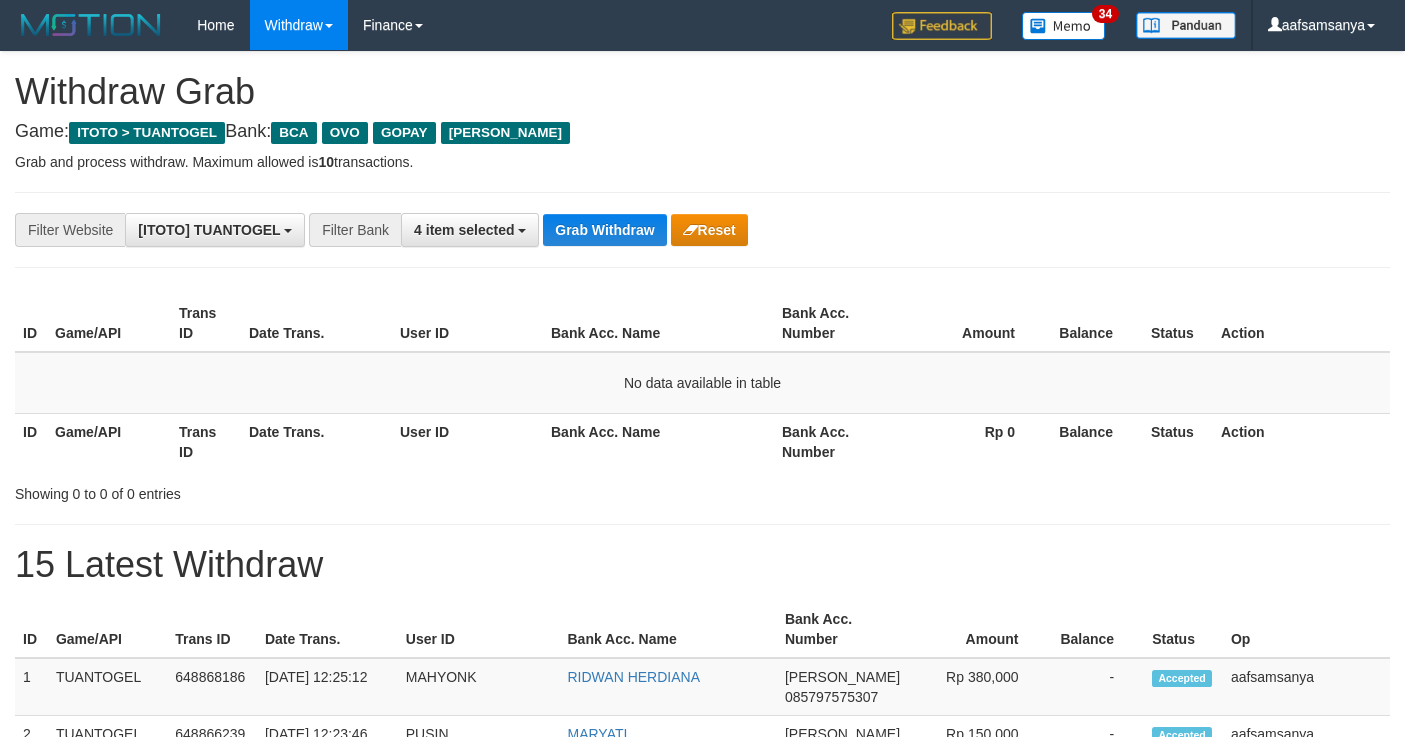 click on "Grab Withdraw" at bounding box center (604, 230) 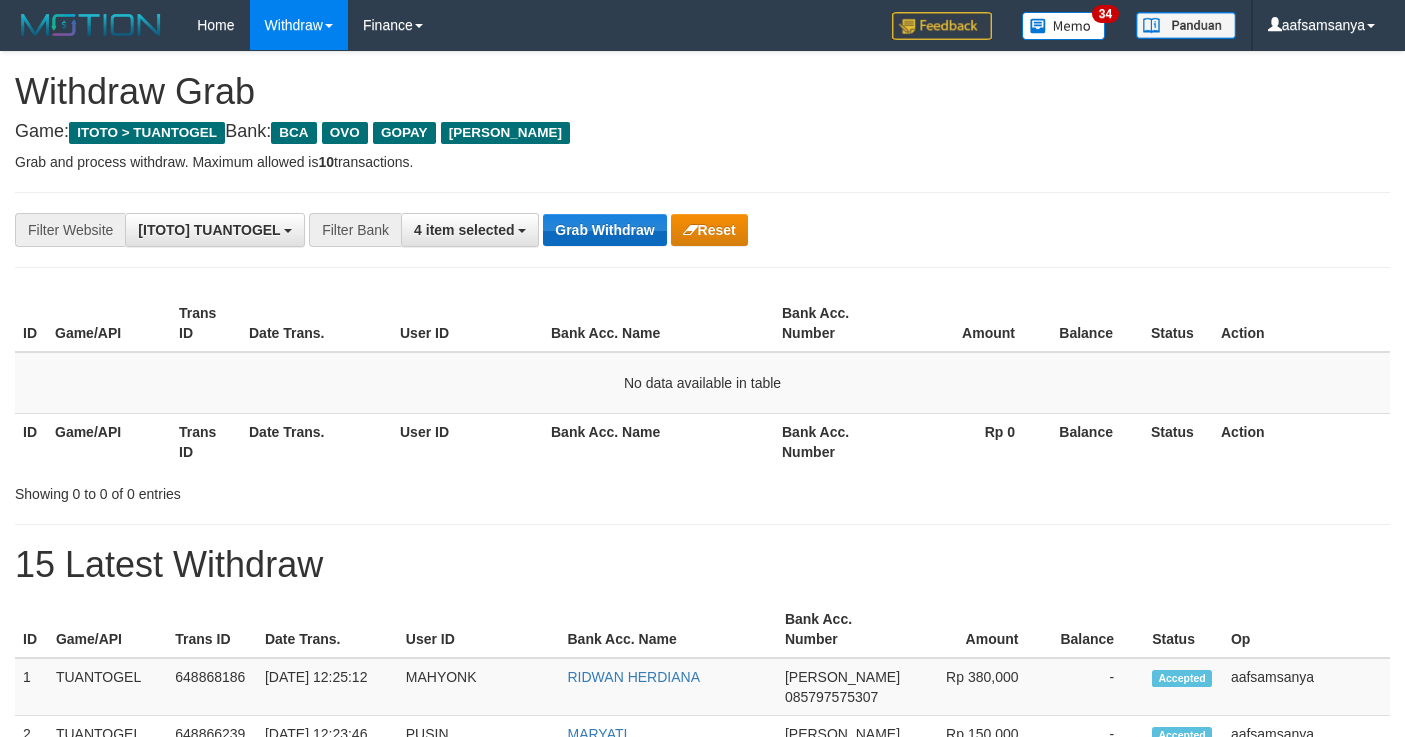 click on "Grab Withdraw" at bounding box center [604, 230] 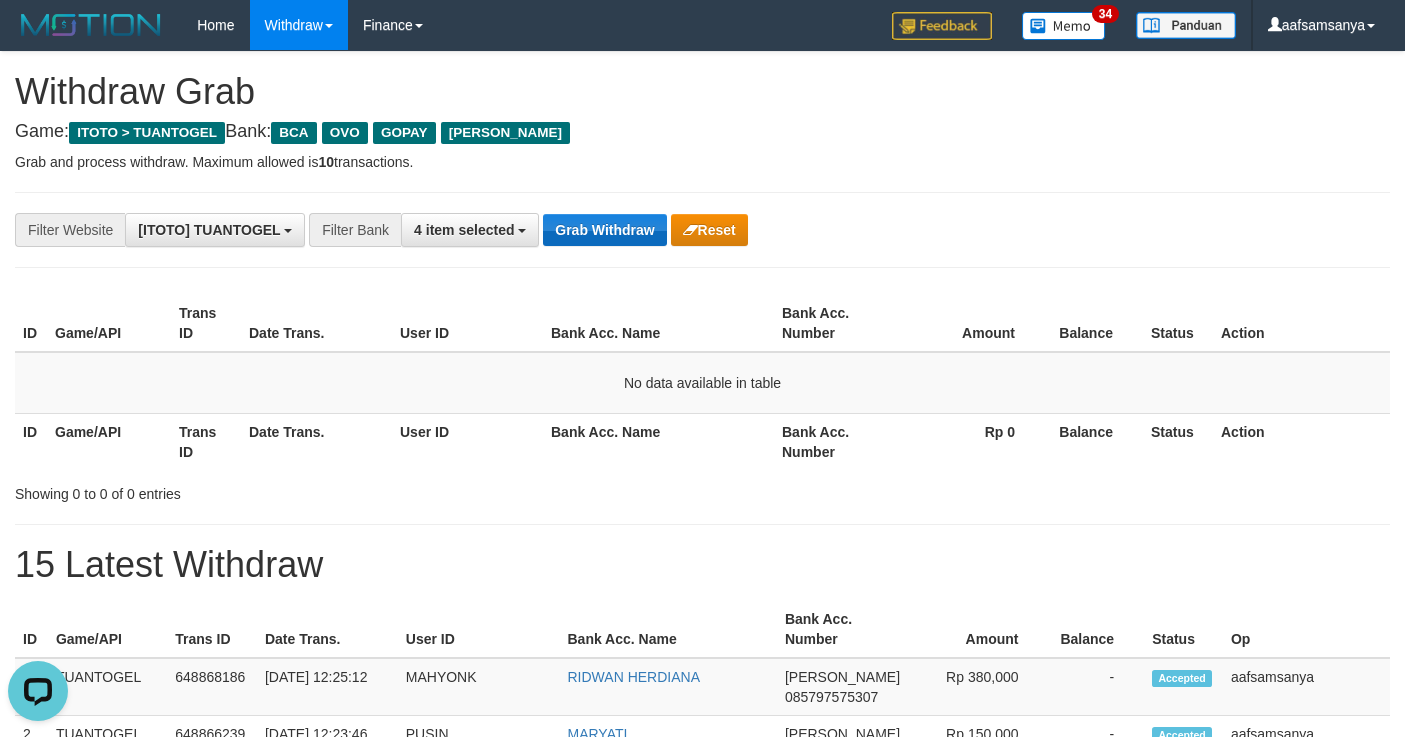 click on "Grab Withdraw" at bounding box center [604, 230] 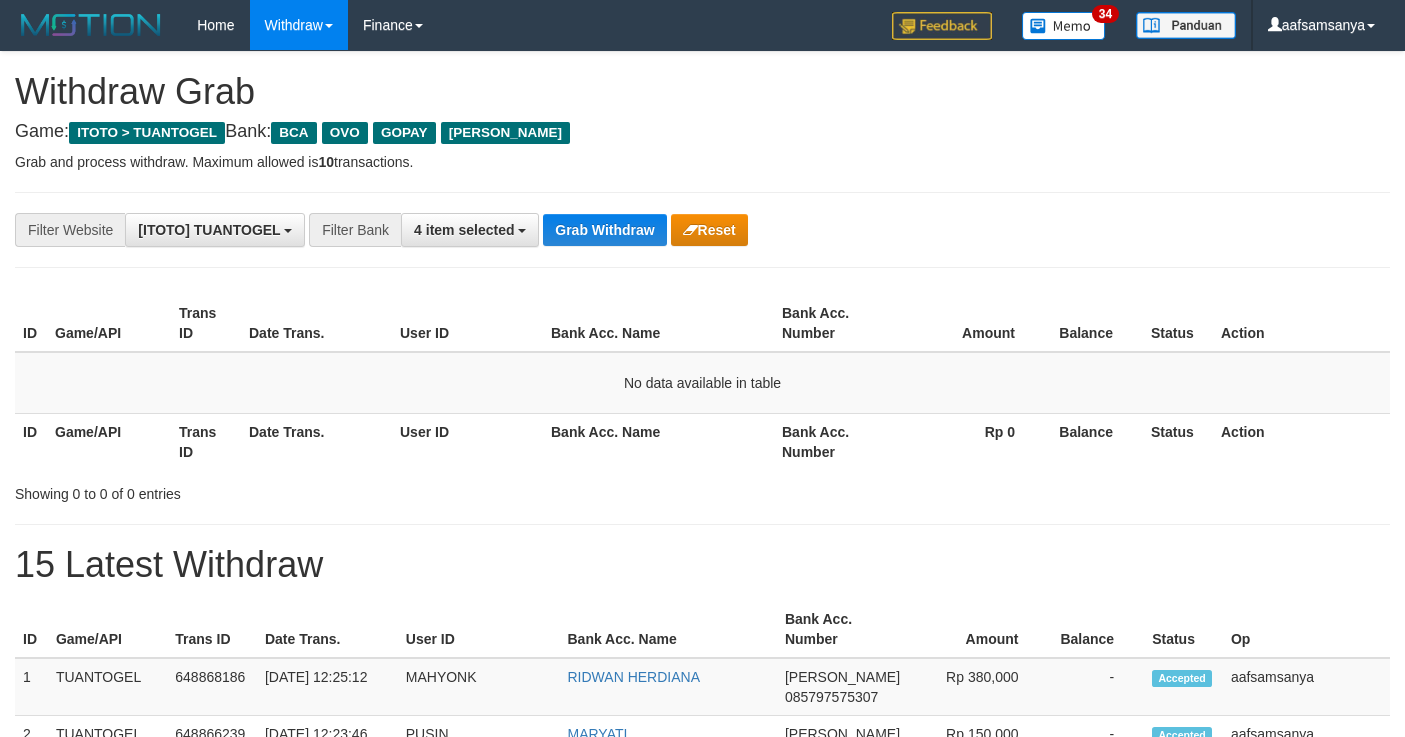 scroll, scrollTop: 0, scrollLeft: 0, axis: both 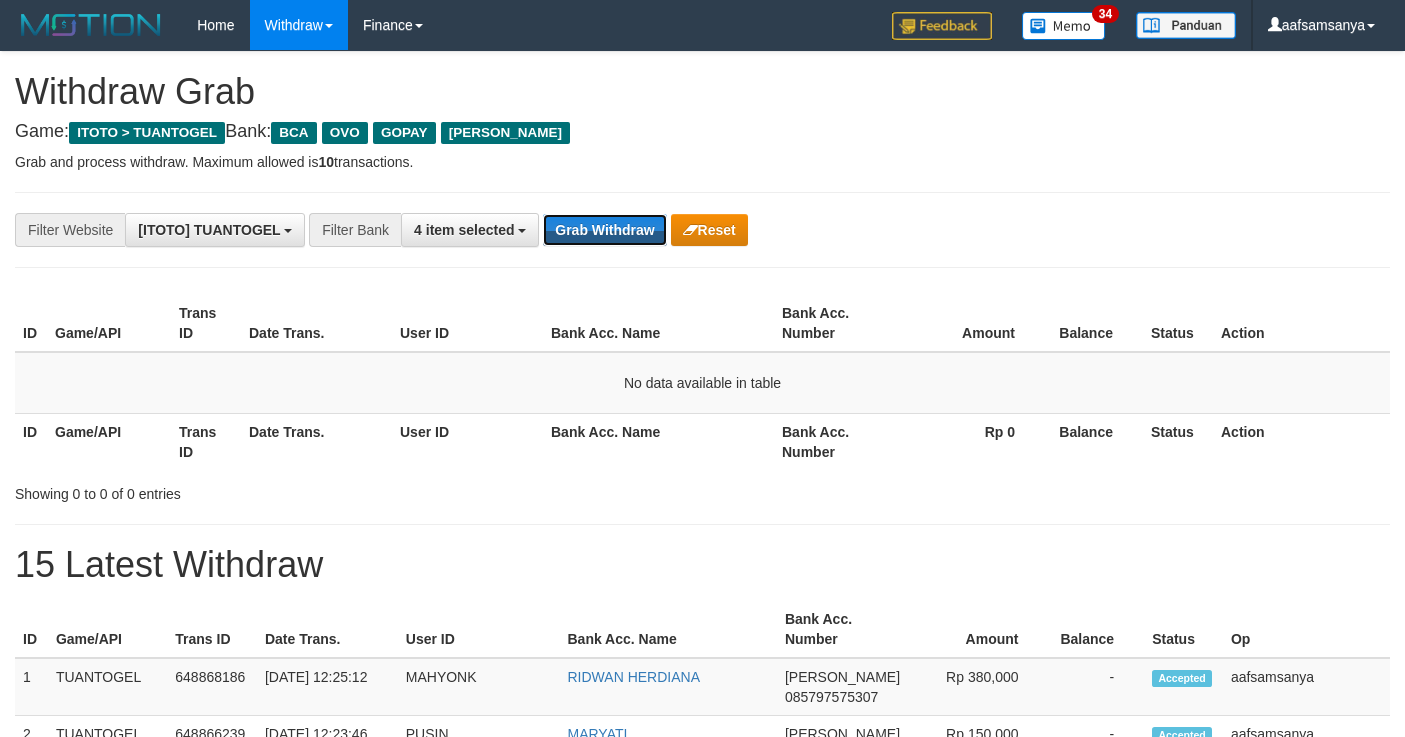 click on "Grab Withdraw" at bounding box center (604, 230) 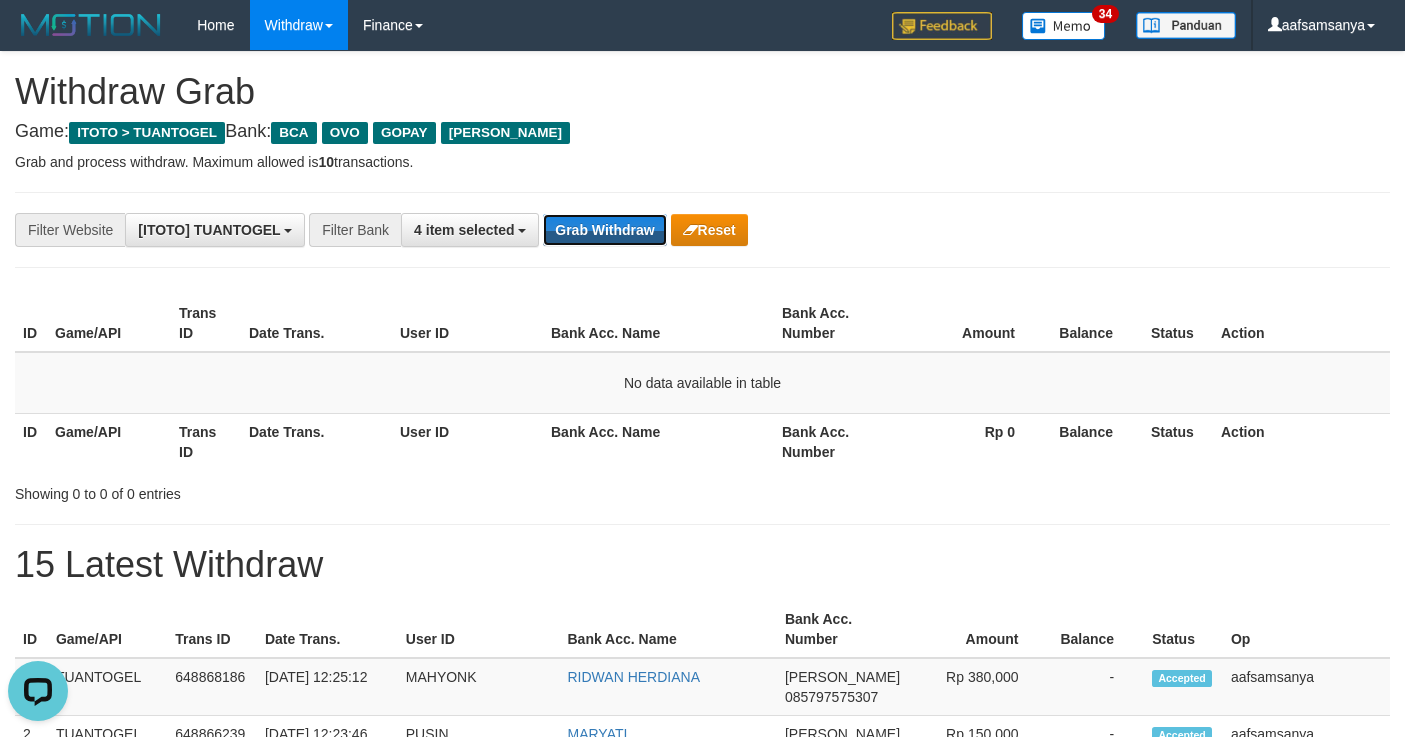 scroll, scrollTop: 0, scrollLeft: 0, axis: both 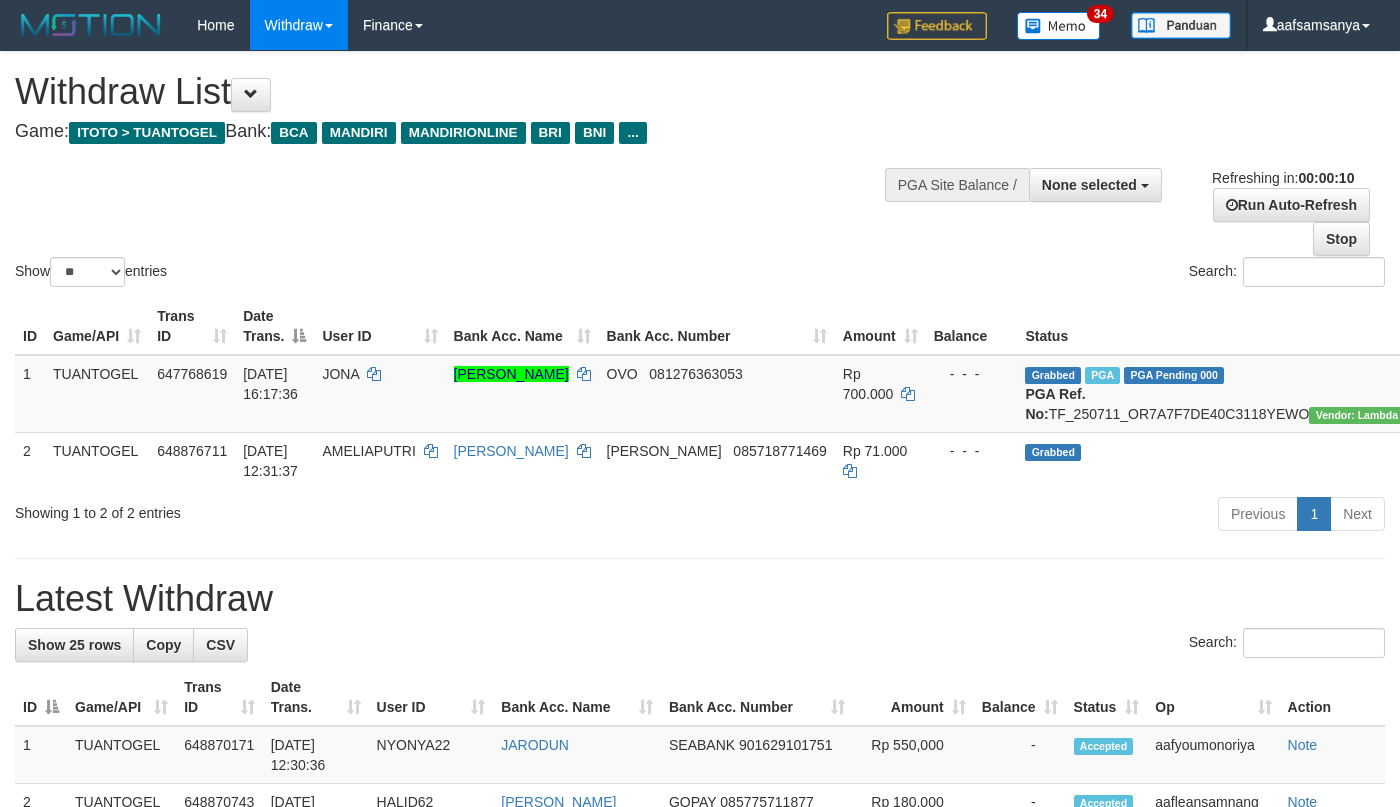 select 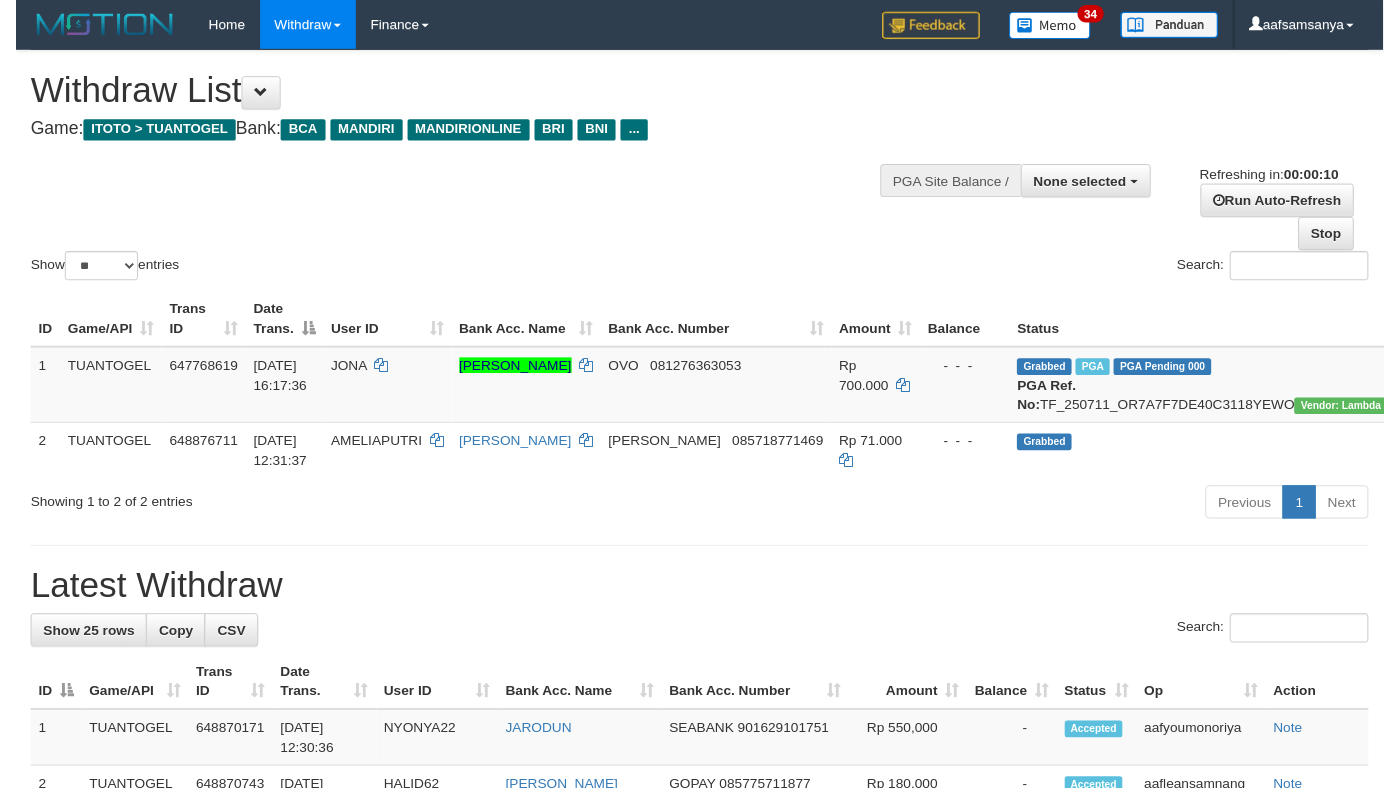 scroll, scrollTop: 0, scrollLeft: 0, axis: both 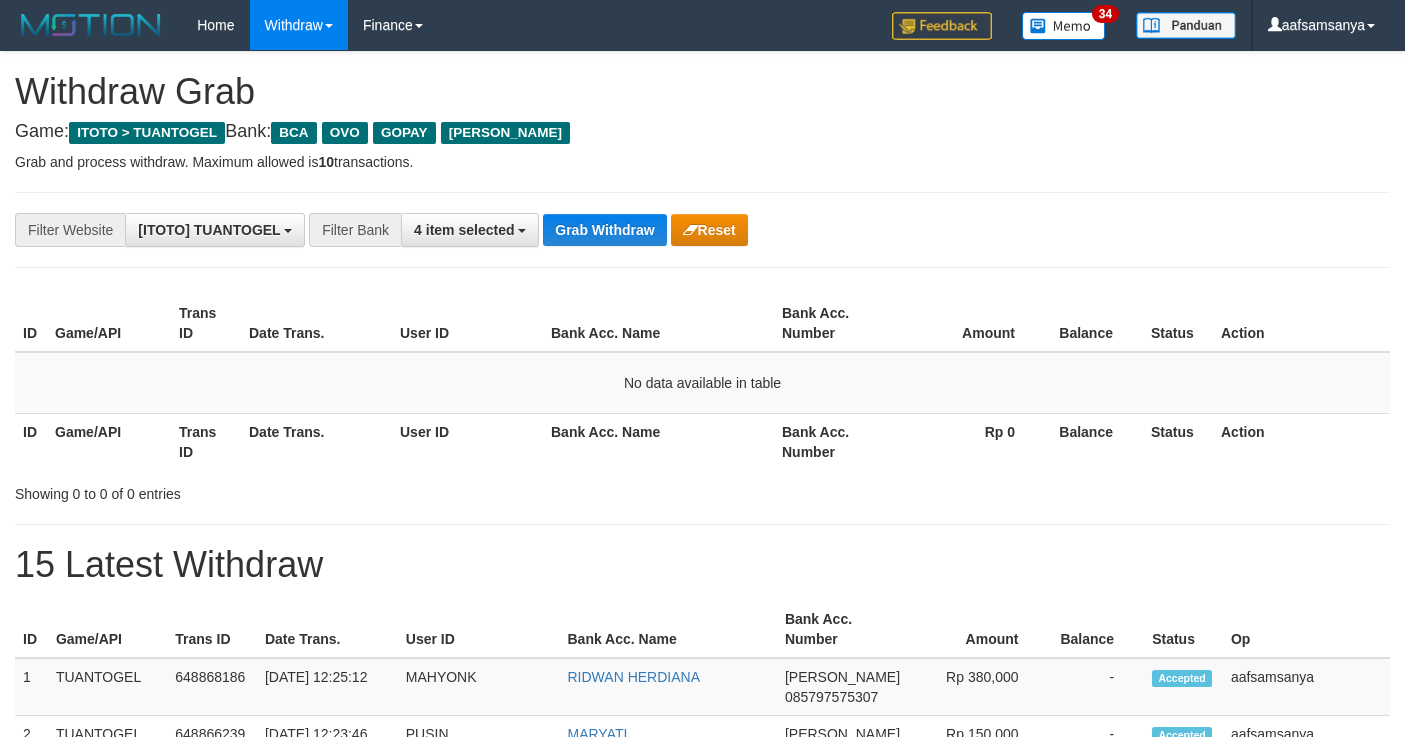 click on "Grab Withdraw" at bounding box center (604, 230) 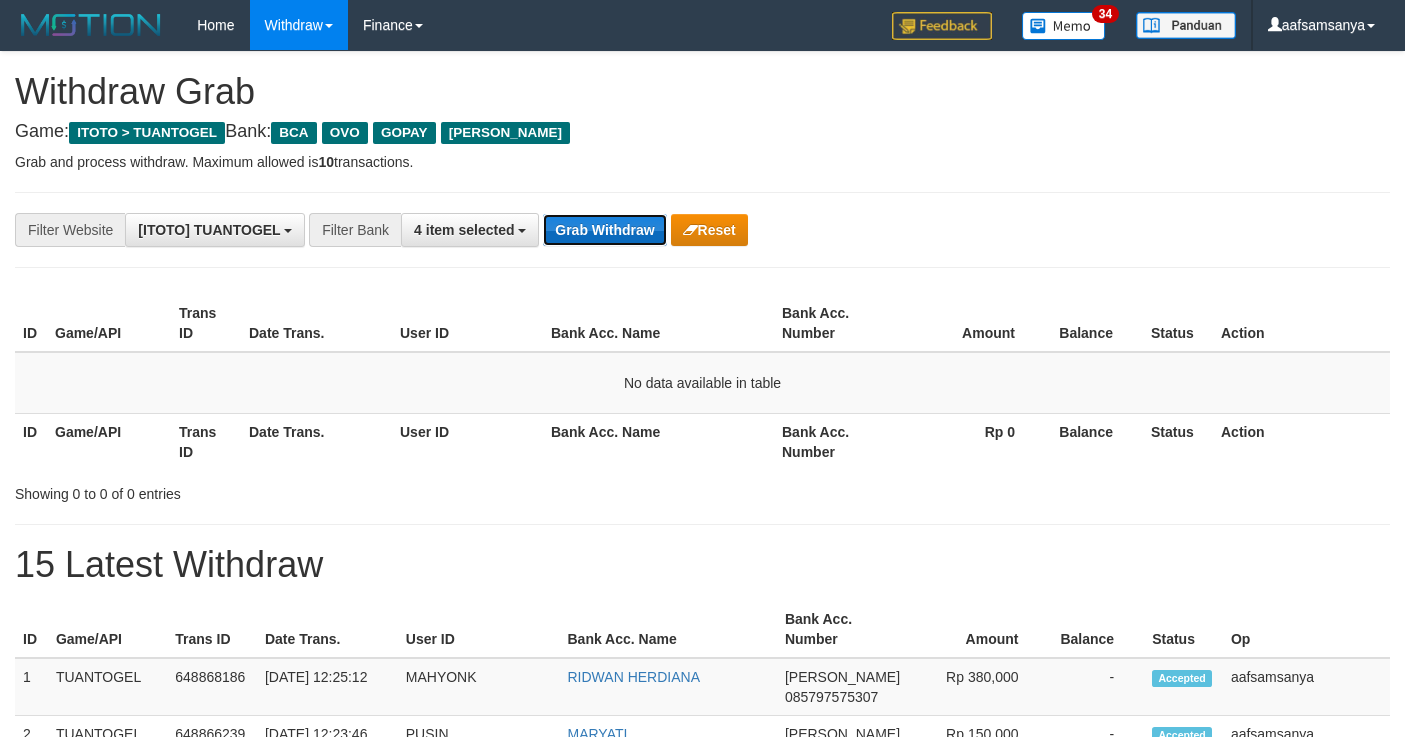 click on "Grab Withdraw" at bounding box center [604, 230] 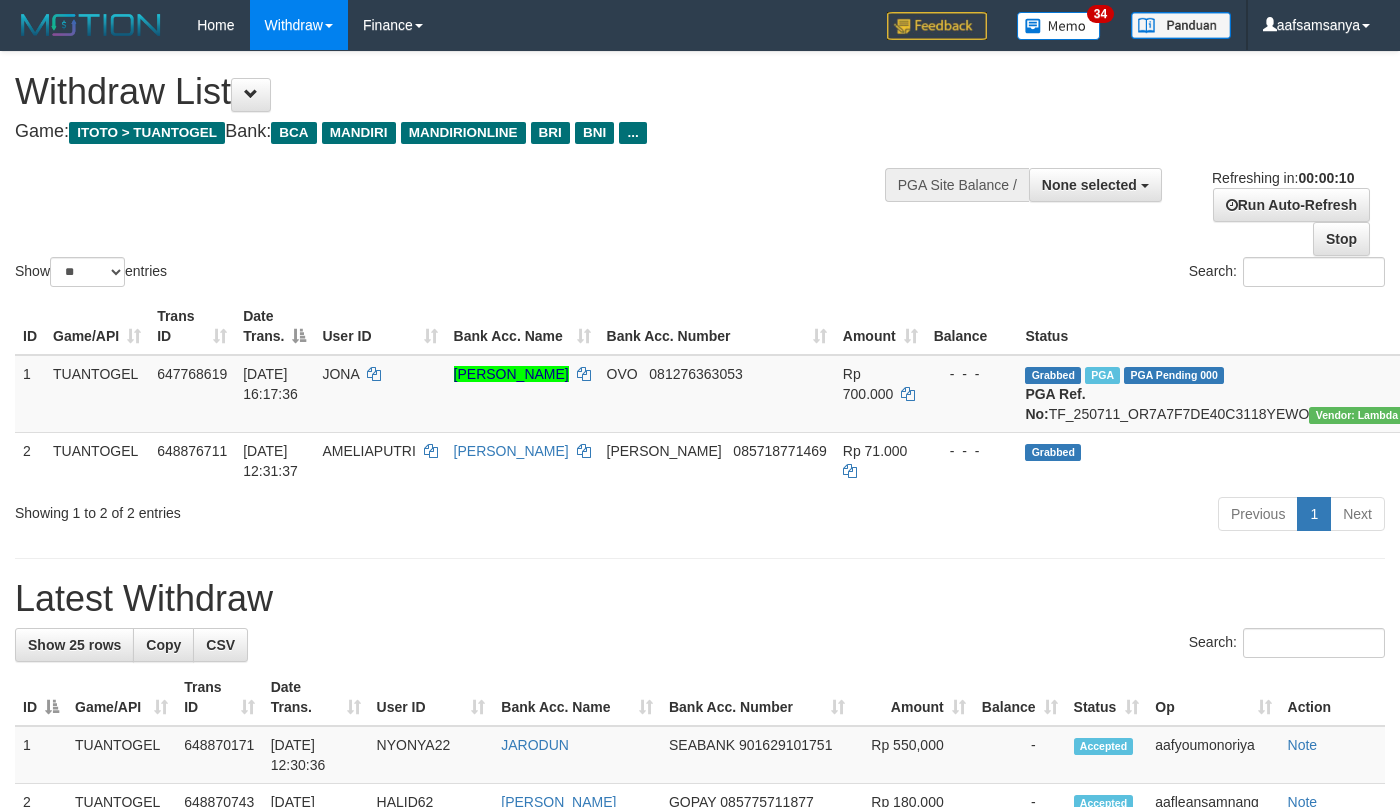 select 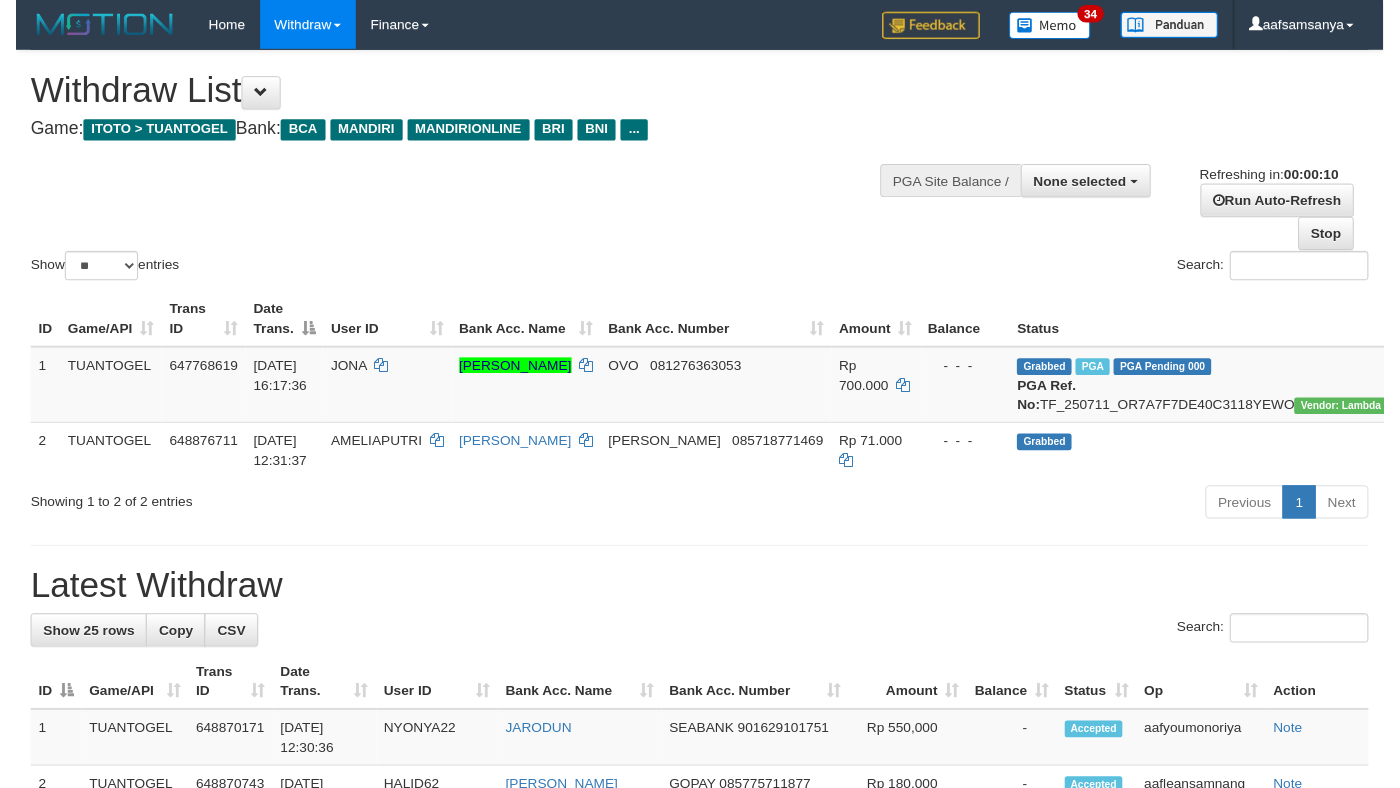 scroll, scrollTop: 0, scrollLeft: 0, axis: both 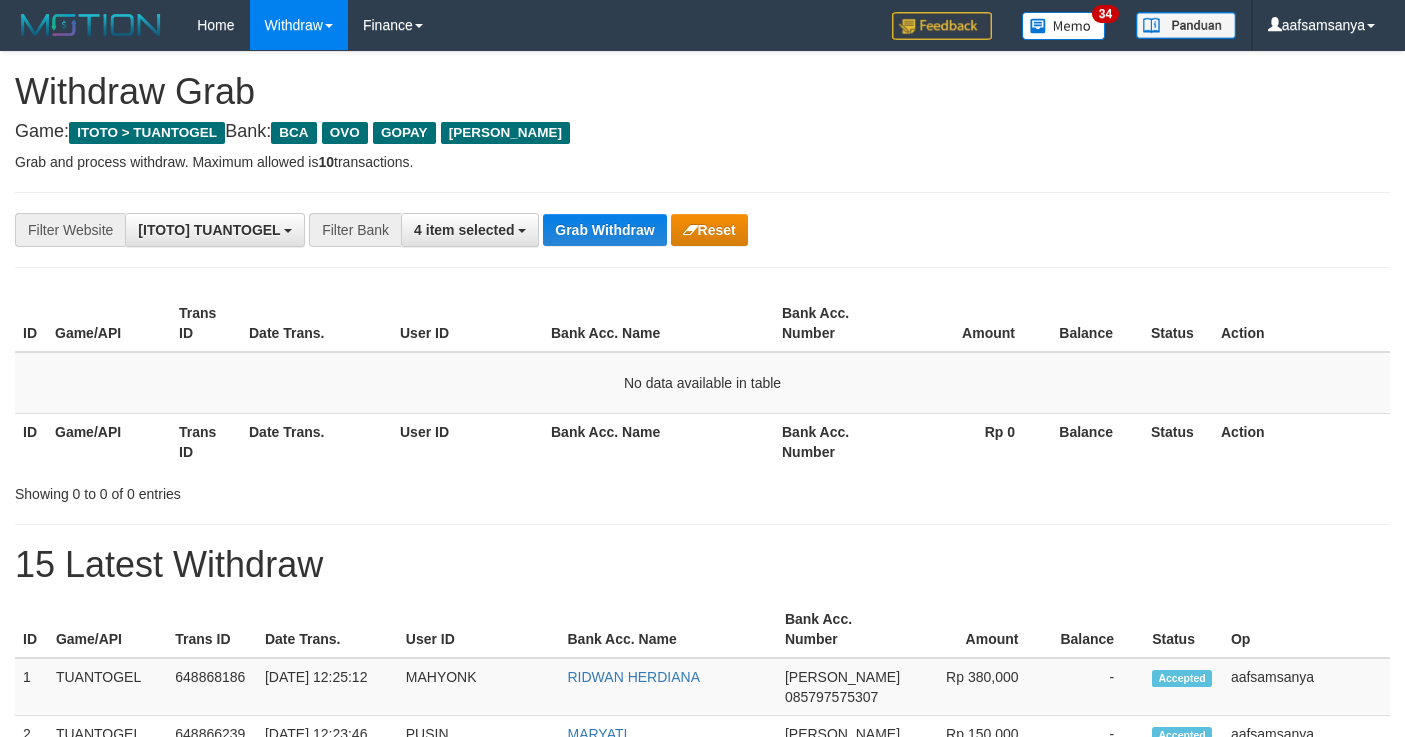 click on "Grab Withdraw" at bounding box center (604, 230) 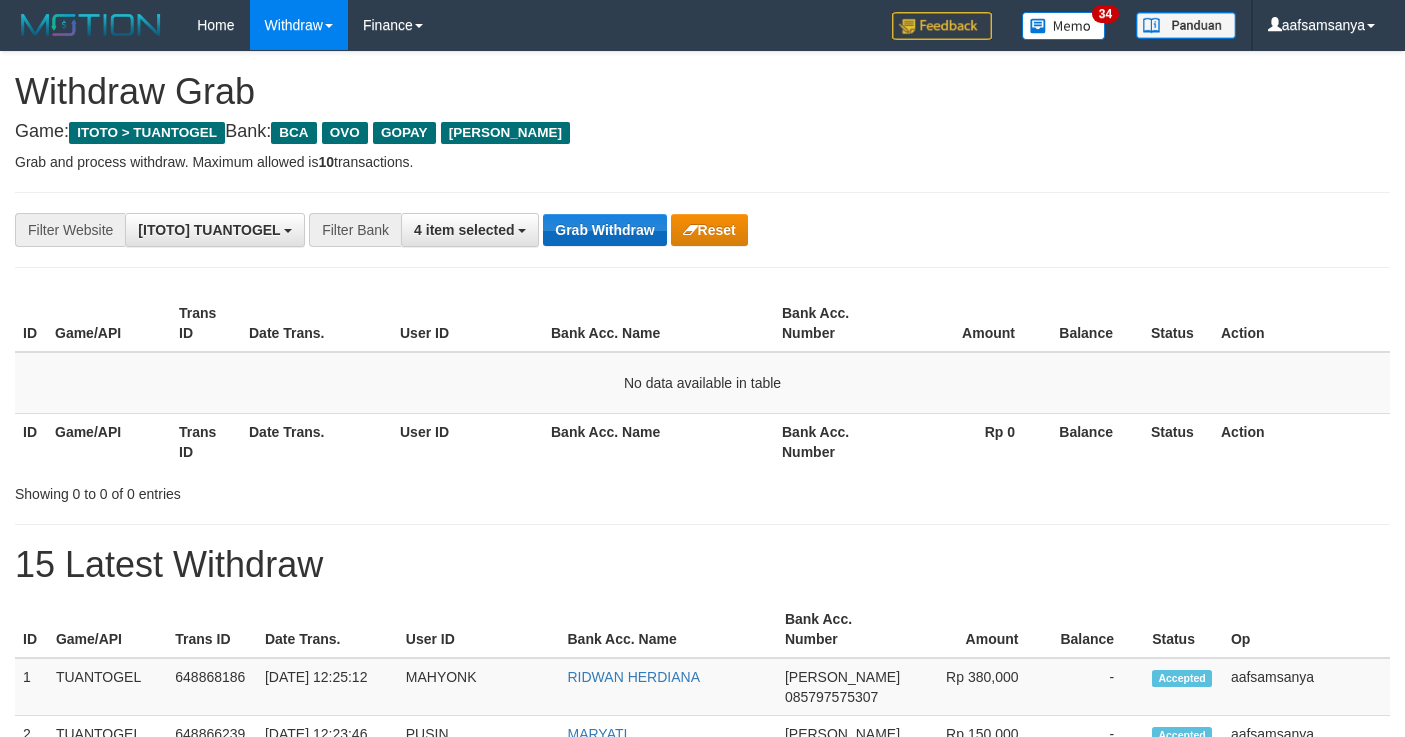 click on "Grab Withdraw" at bounding box center (604, 230) 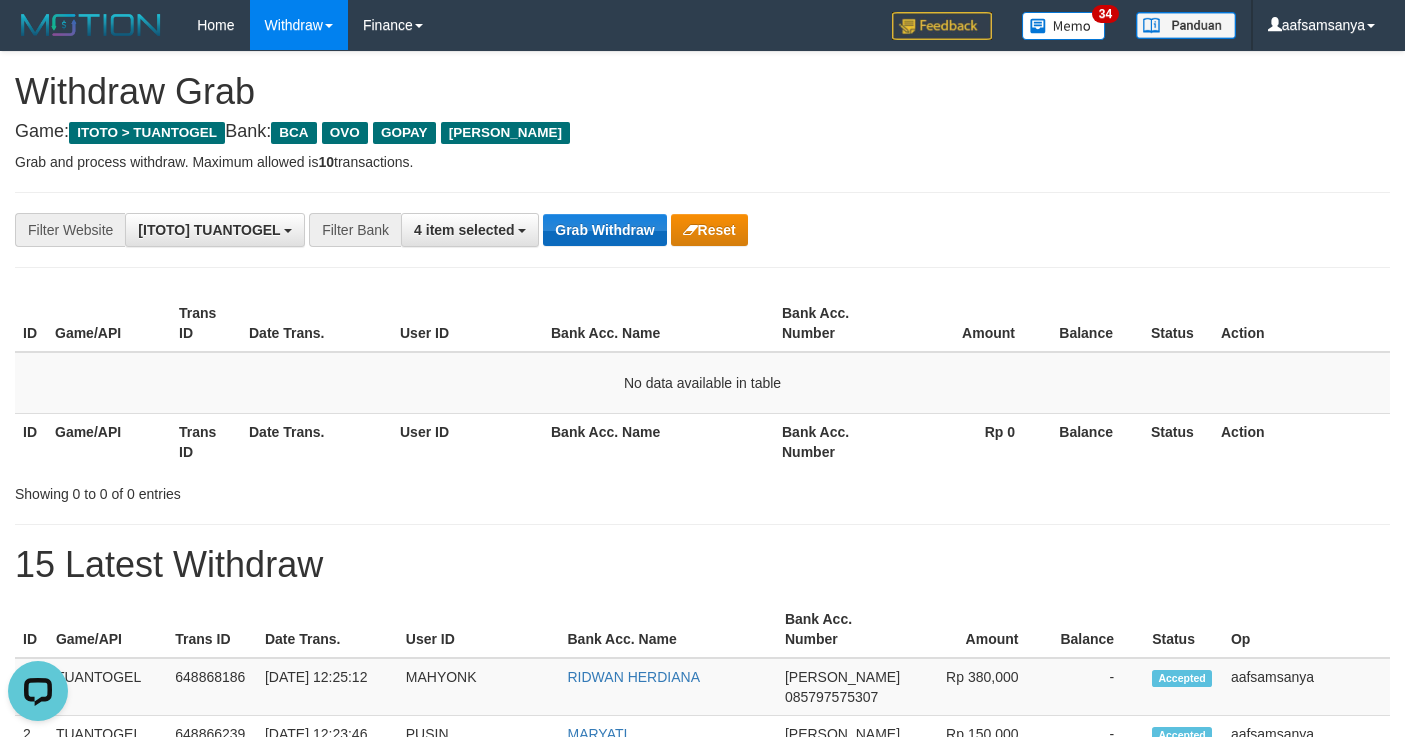 scroll, scrollTop: 0, scrollLeft: 0, axis: both 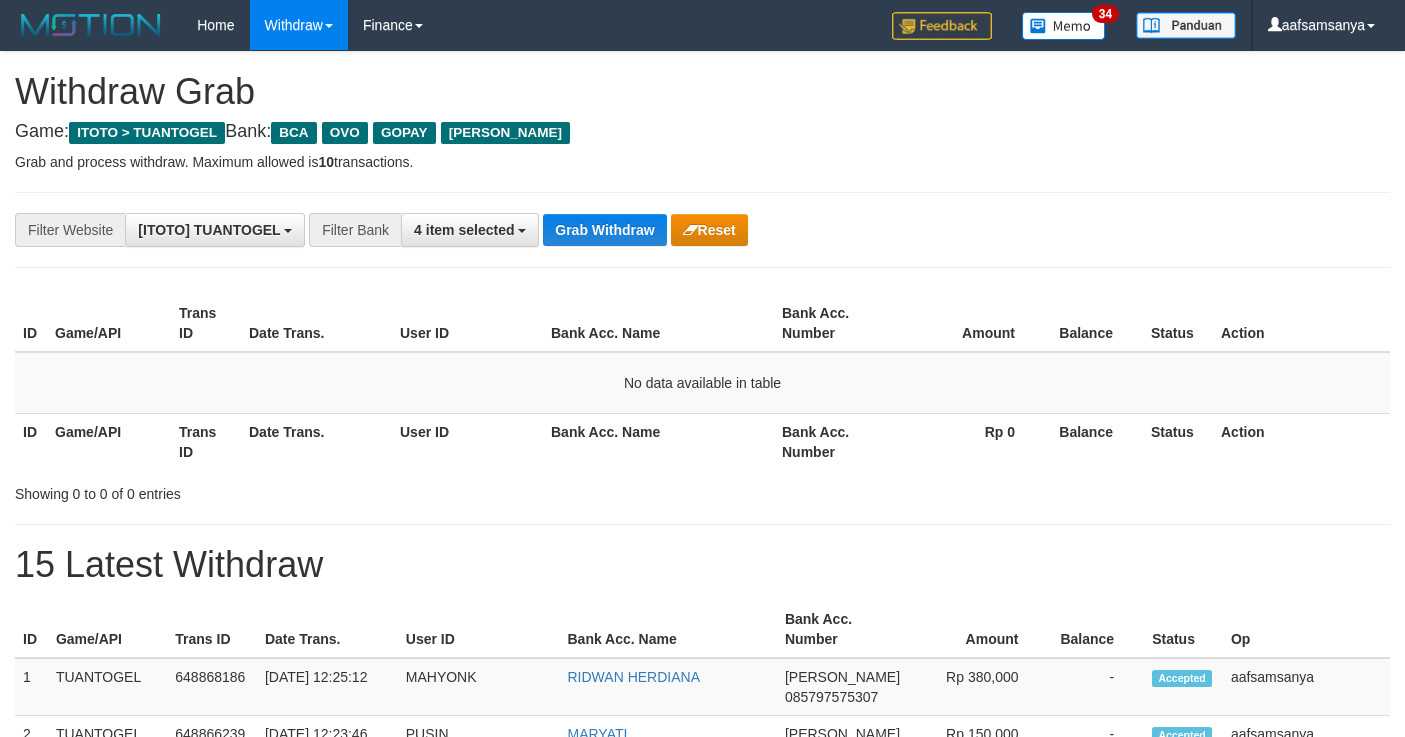 click on "Grab Withdraw" at bounding box center (604, 230) 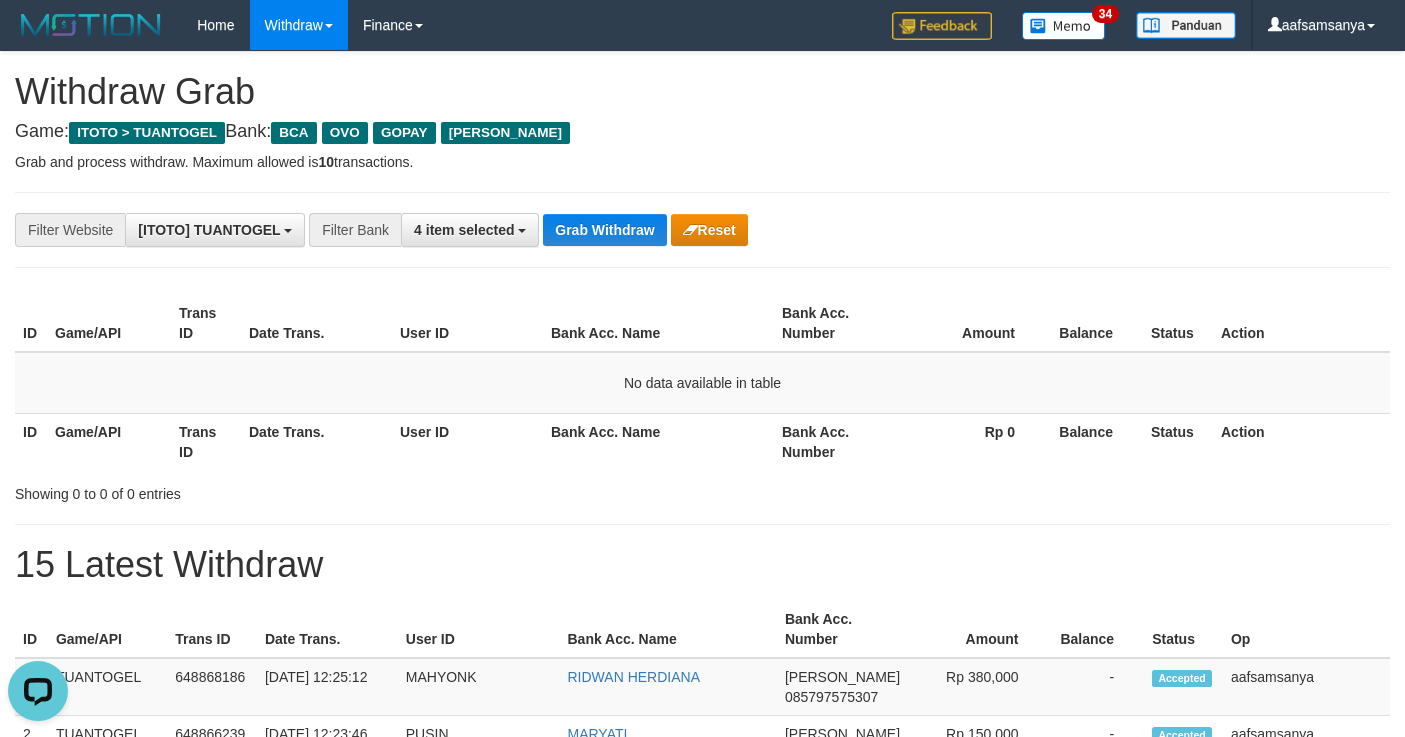 scroll, scrollTop: 0, scrollLeft: 0, axis: both 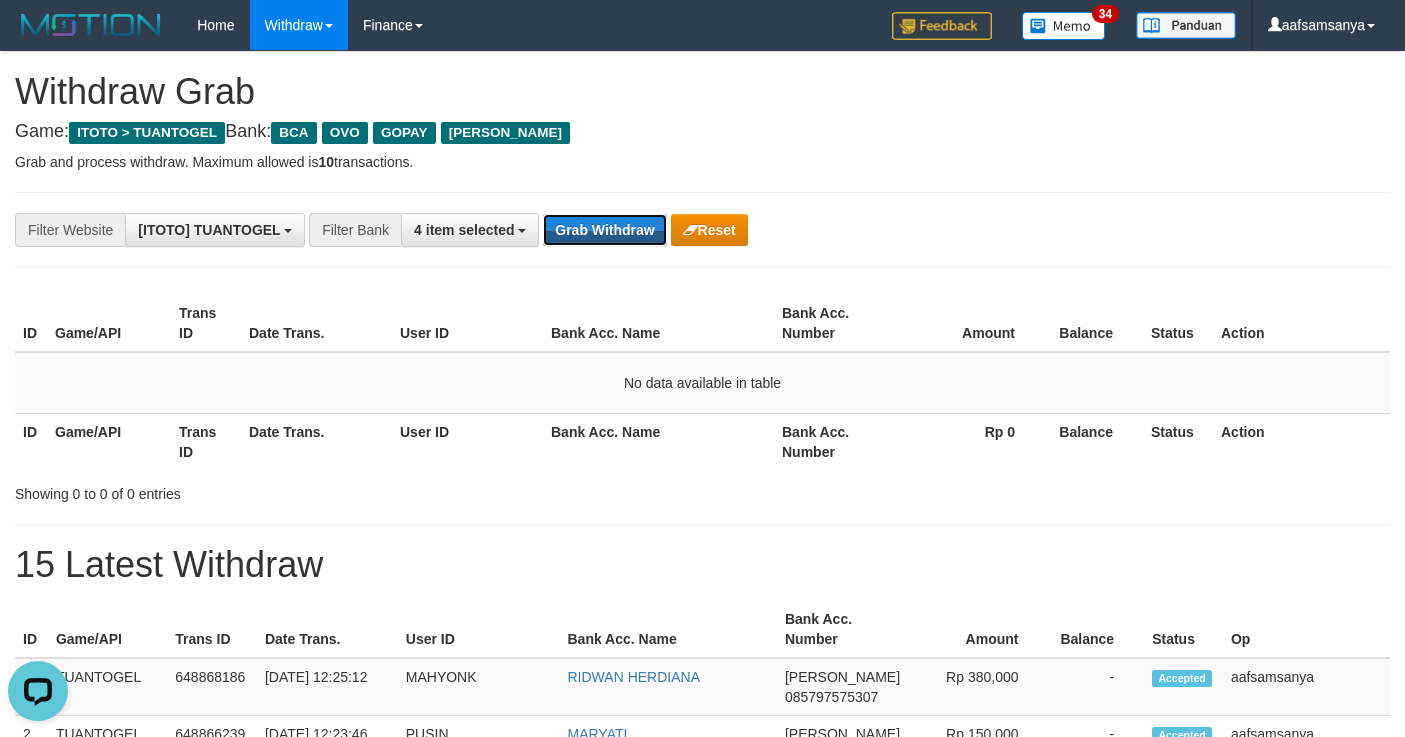 click on "Grab Withdraw" at bounding box center [604, 230] 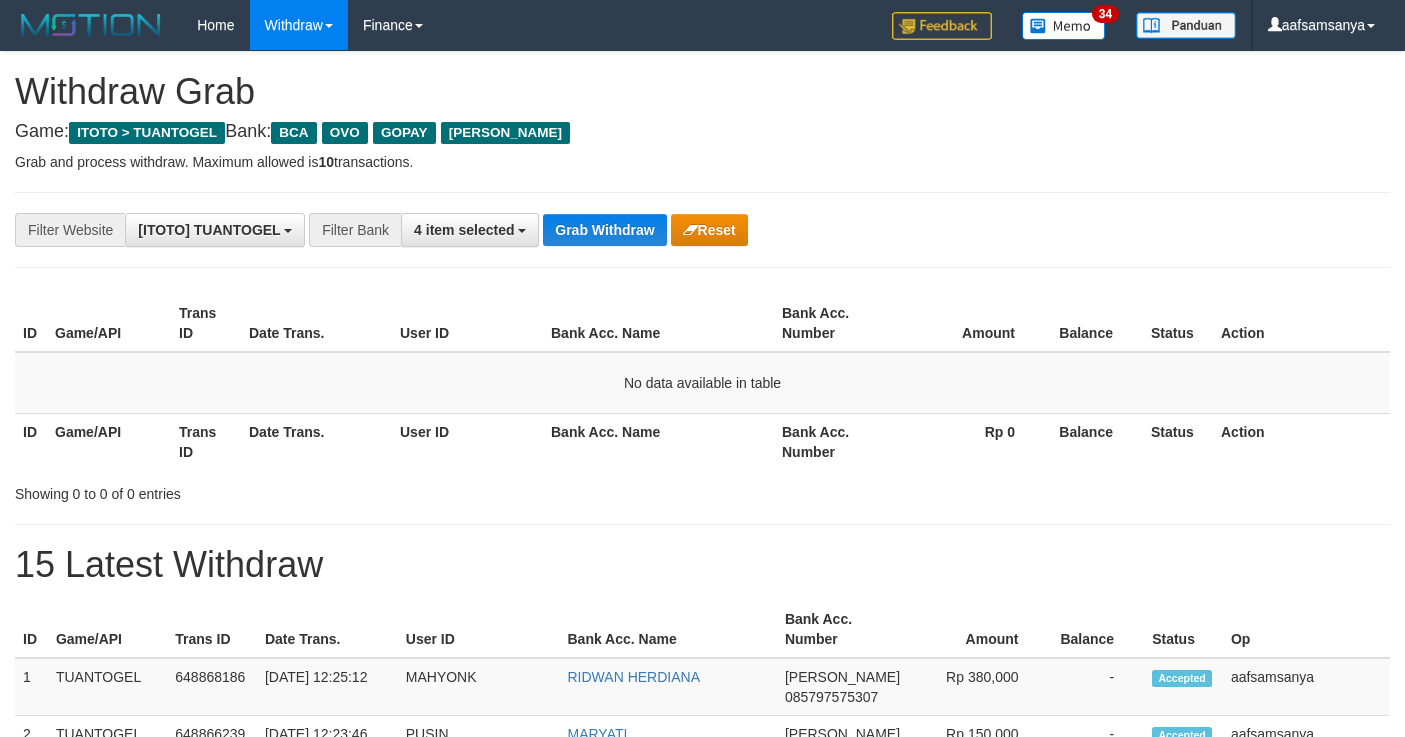 scroll, scrollTop: 0, scrollLeft: 0, axis: both 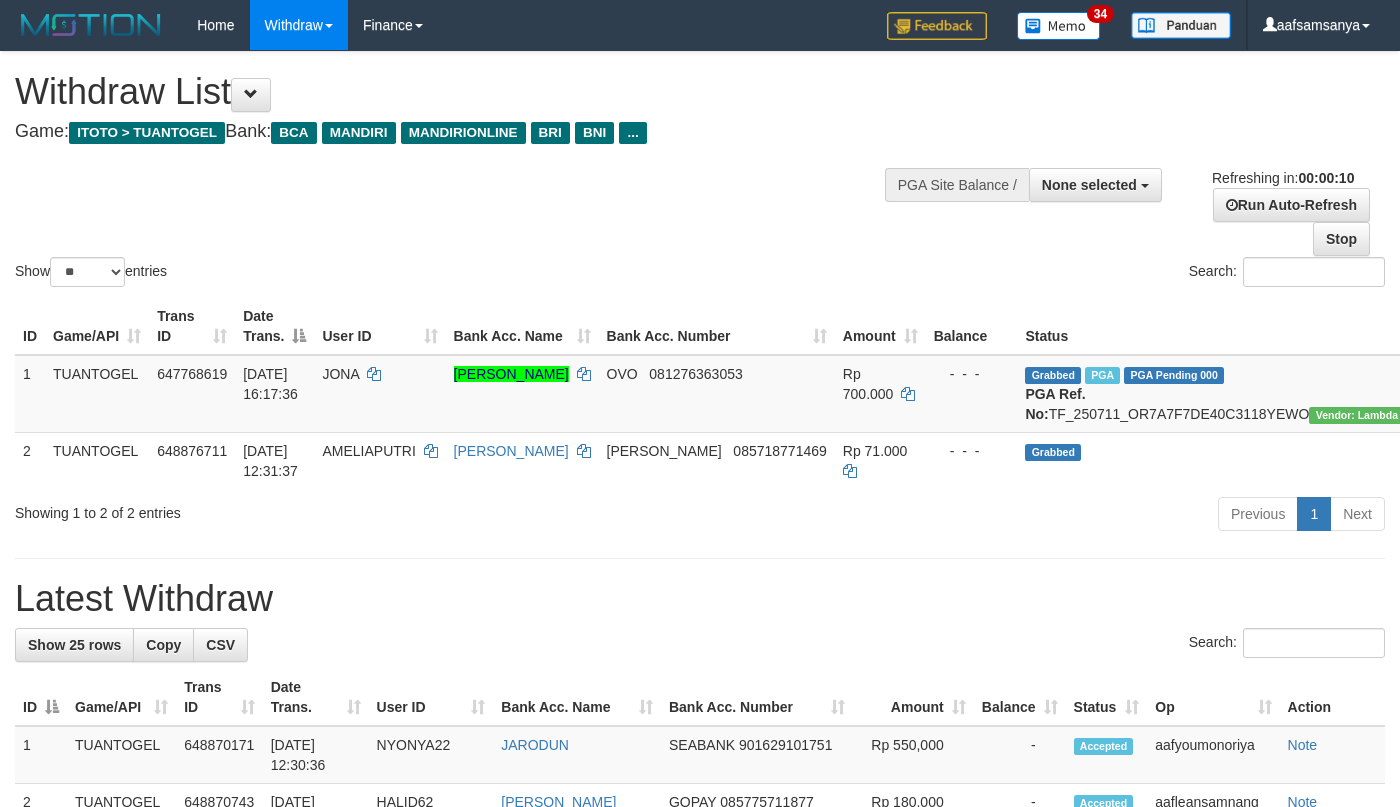 select 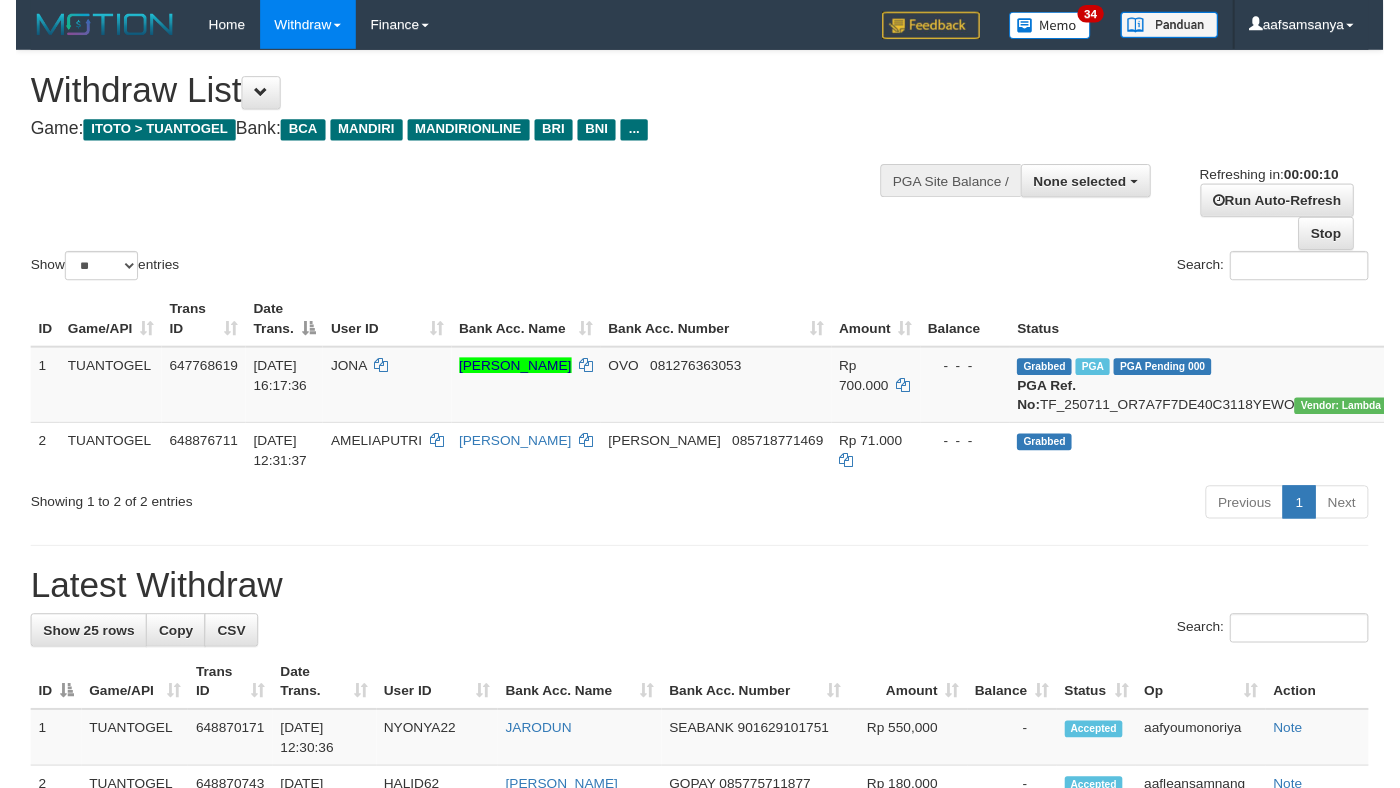 scroll, scrollTop: 0, scrollLeft: 0, axis: both 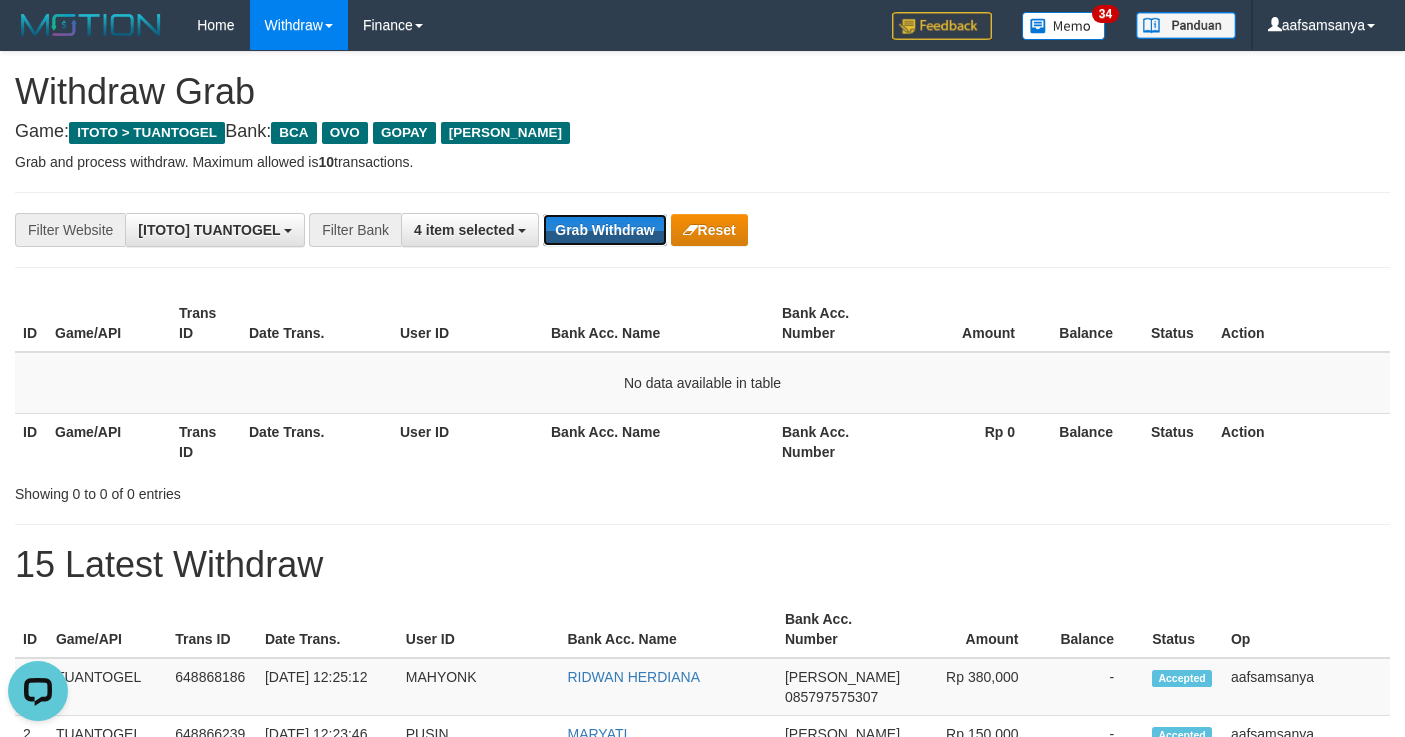 click on "Grab Withdraw" at bounding box center [604, 230] 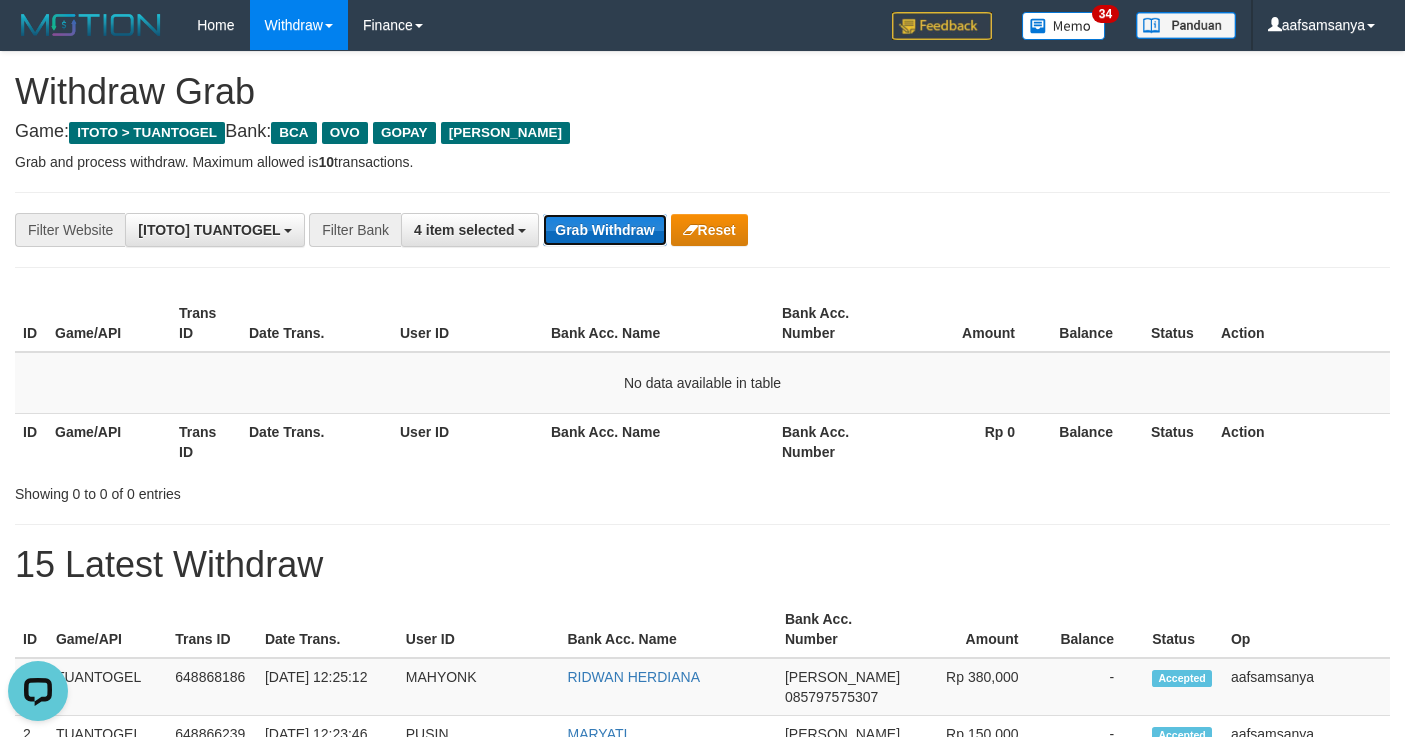 click on "Grab Withdraw" at bounding box center [604, 230] 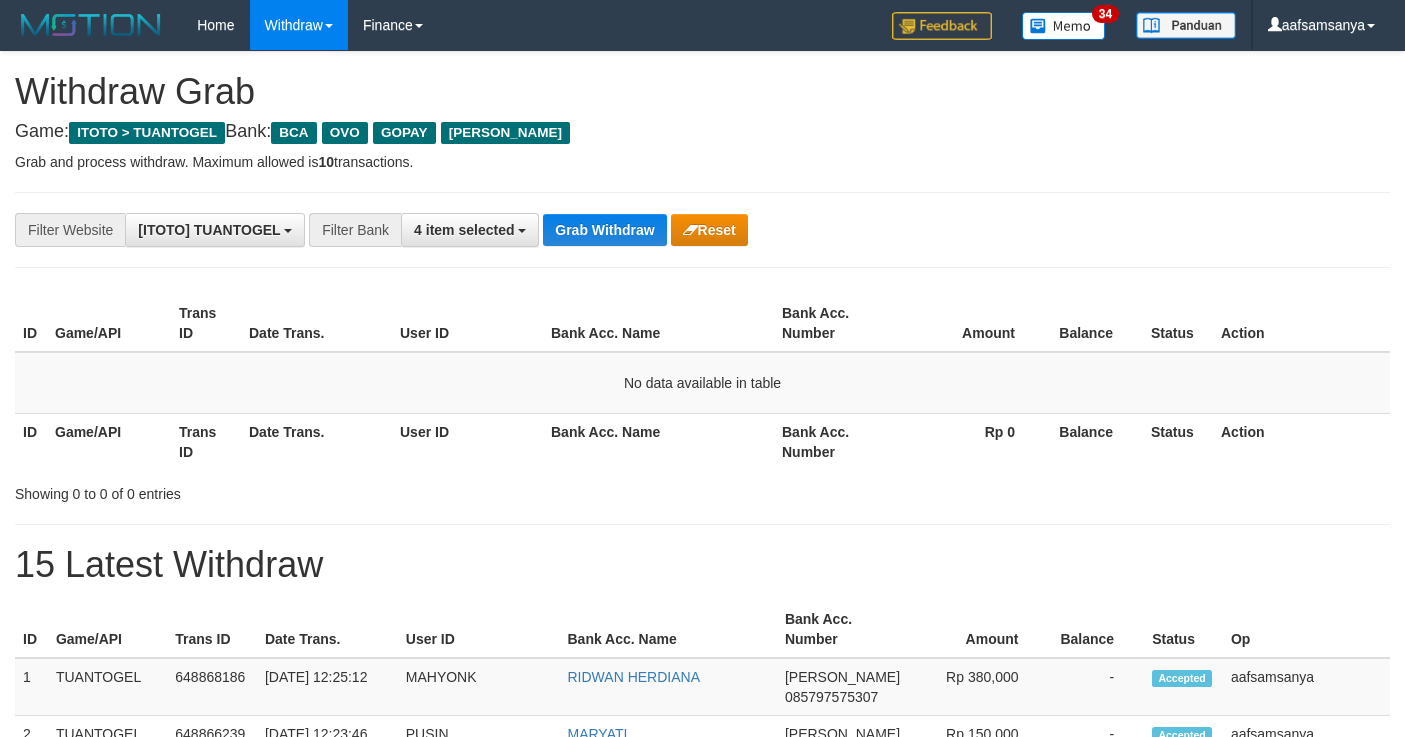 scroll, scrollTop: 0, scrollLeft: 0, axis: both 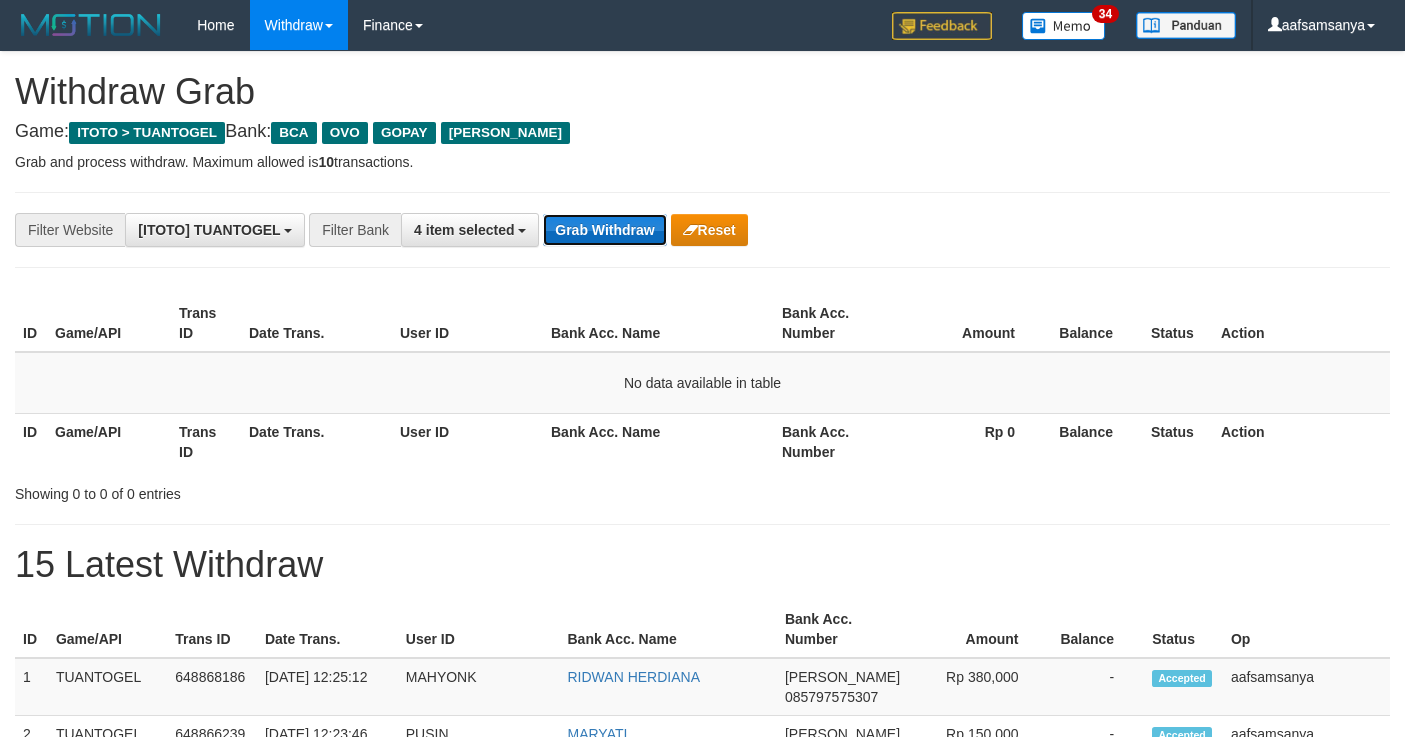 click on "Grab Withdraw" at bounding box center [604, 230] 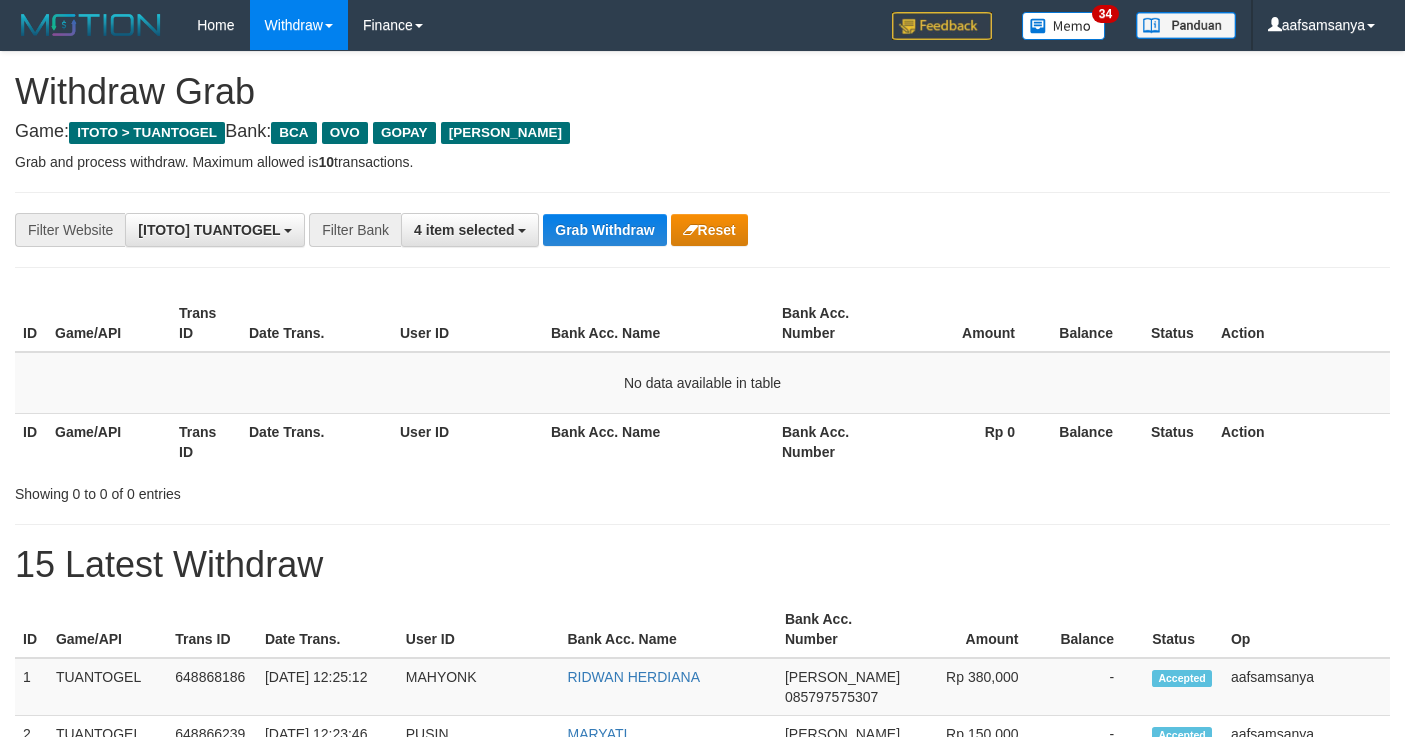 scroll, scrollTop: 0, scrollLeft: 0, axis: both 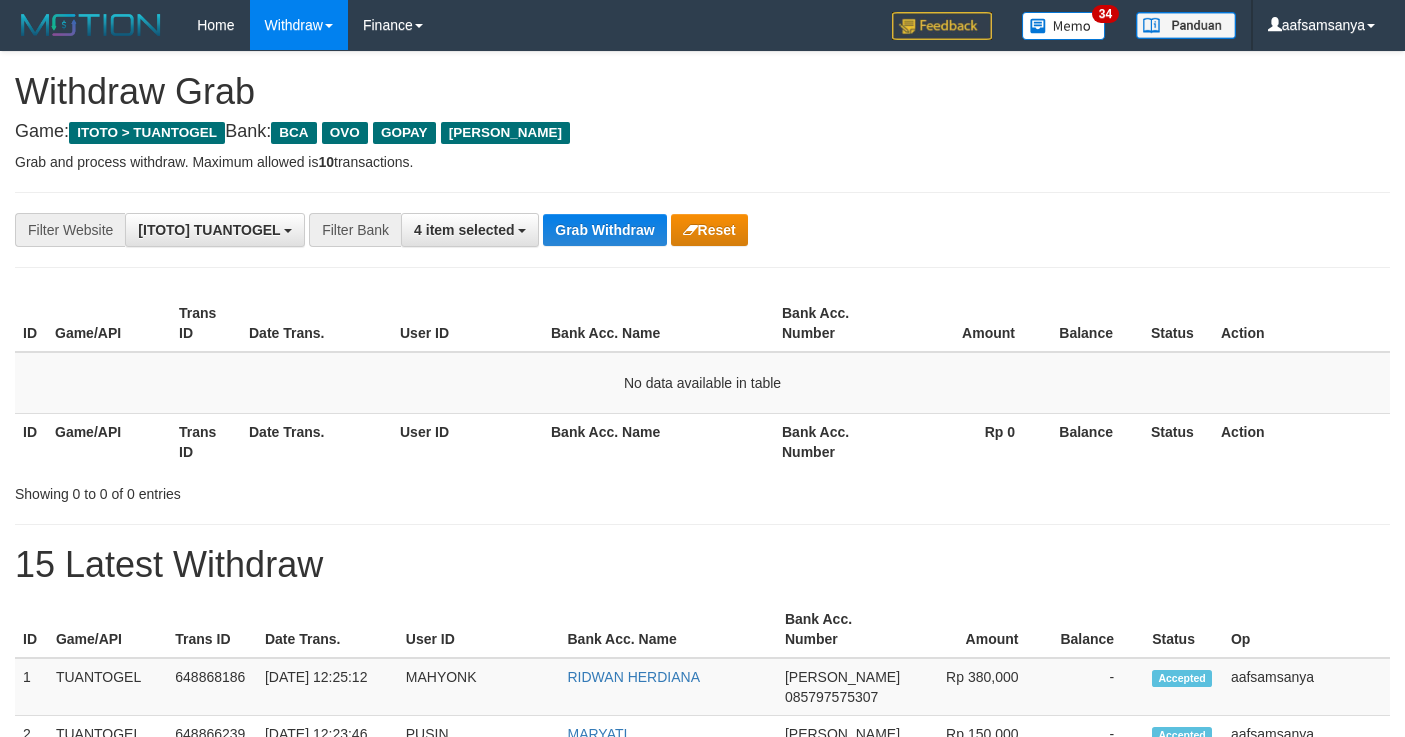click on "Withdraw Grab" at bounding box center [702, 92] 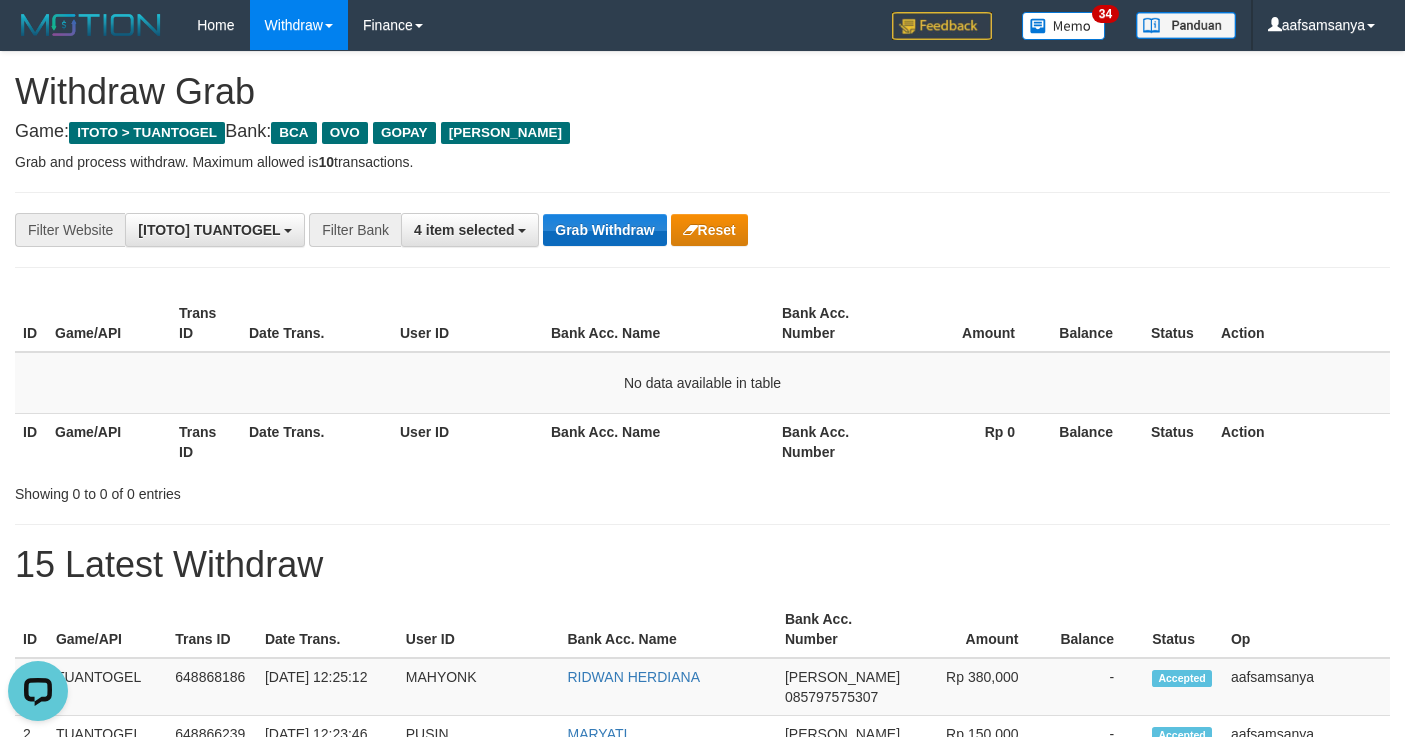 scroll, scrollTop: 0, scrollLeft: 0, axis: both 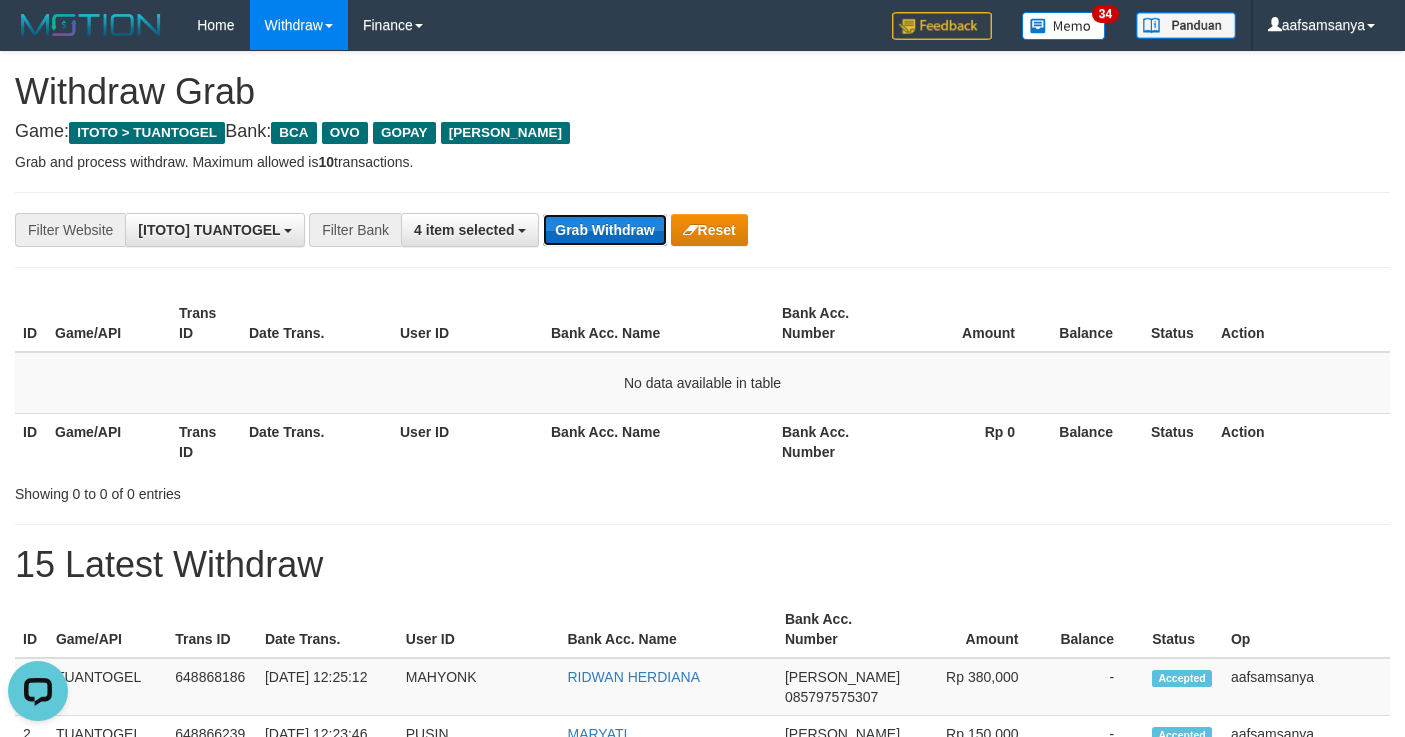 click on "Grab Withdraw" at bounding box center (604, 230) 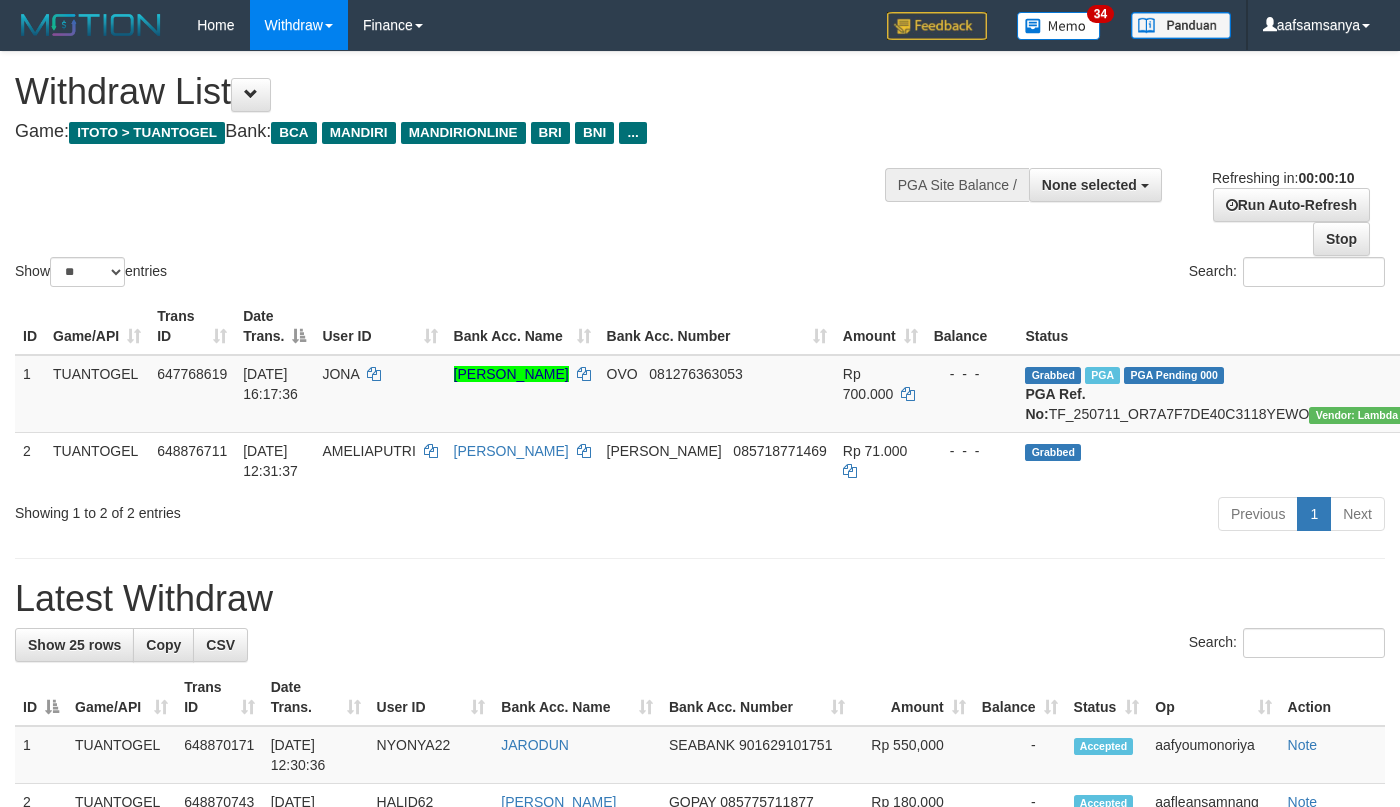 select 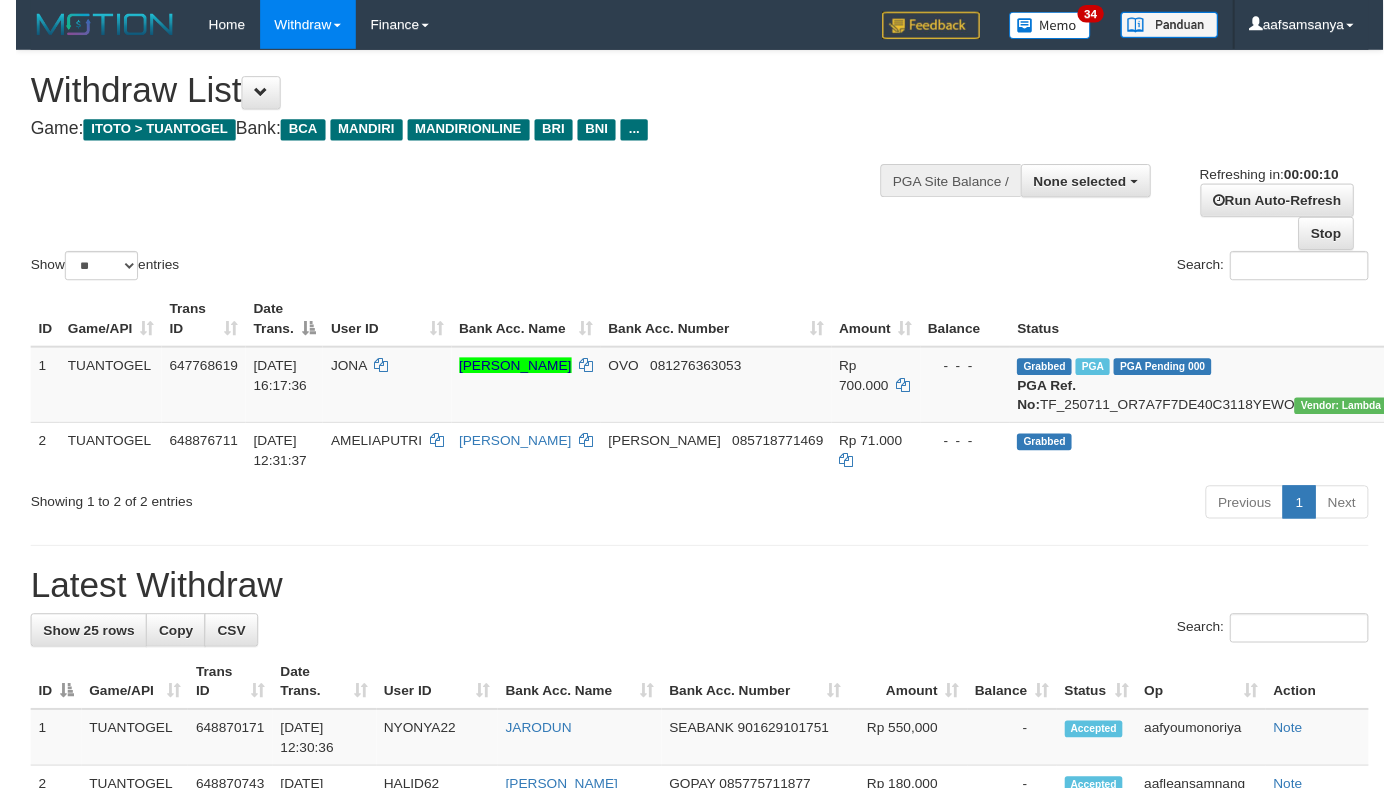 scroll, scrollTop: 0, scrollLeft: 0, axis: both 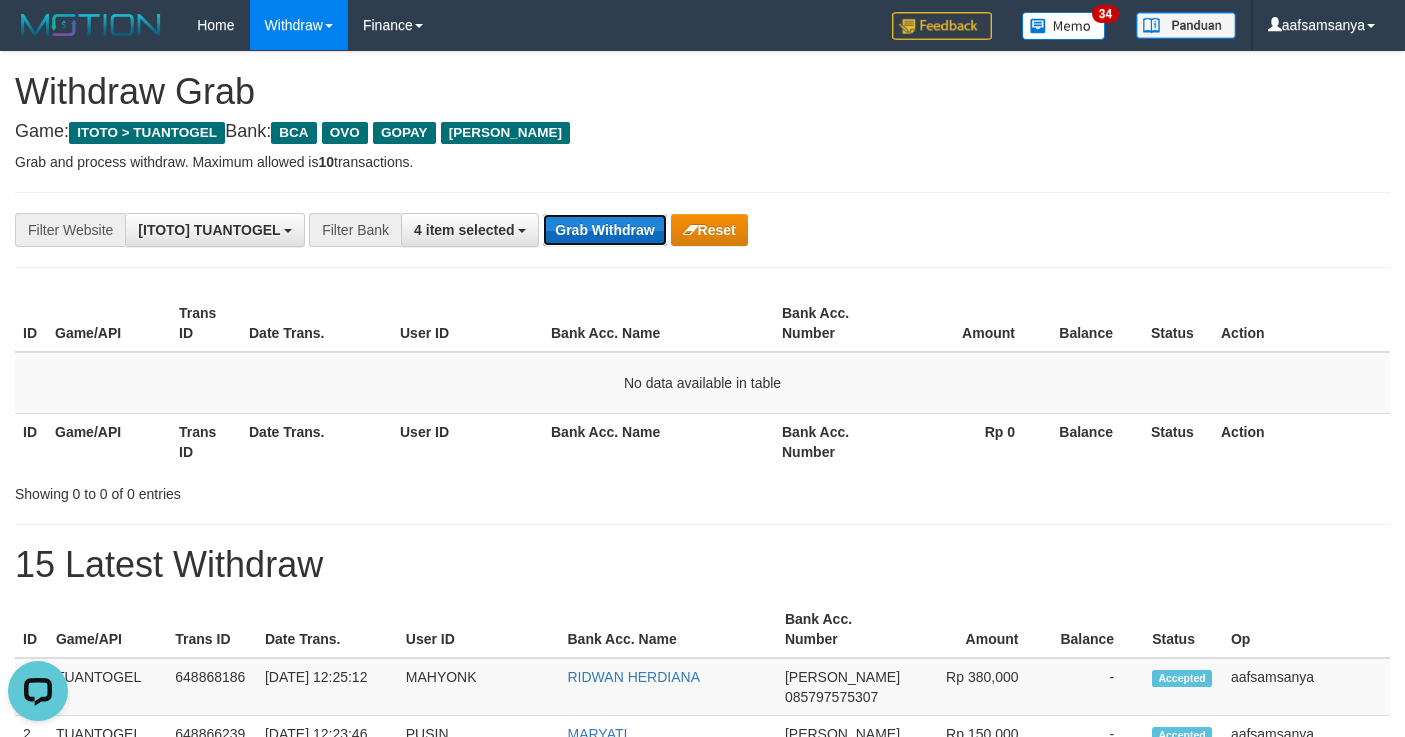 click on "Grab Withdraw" at bounding box center (604, 230) 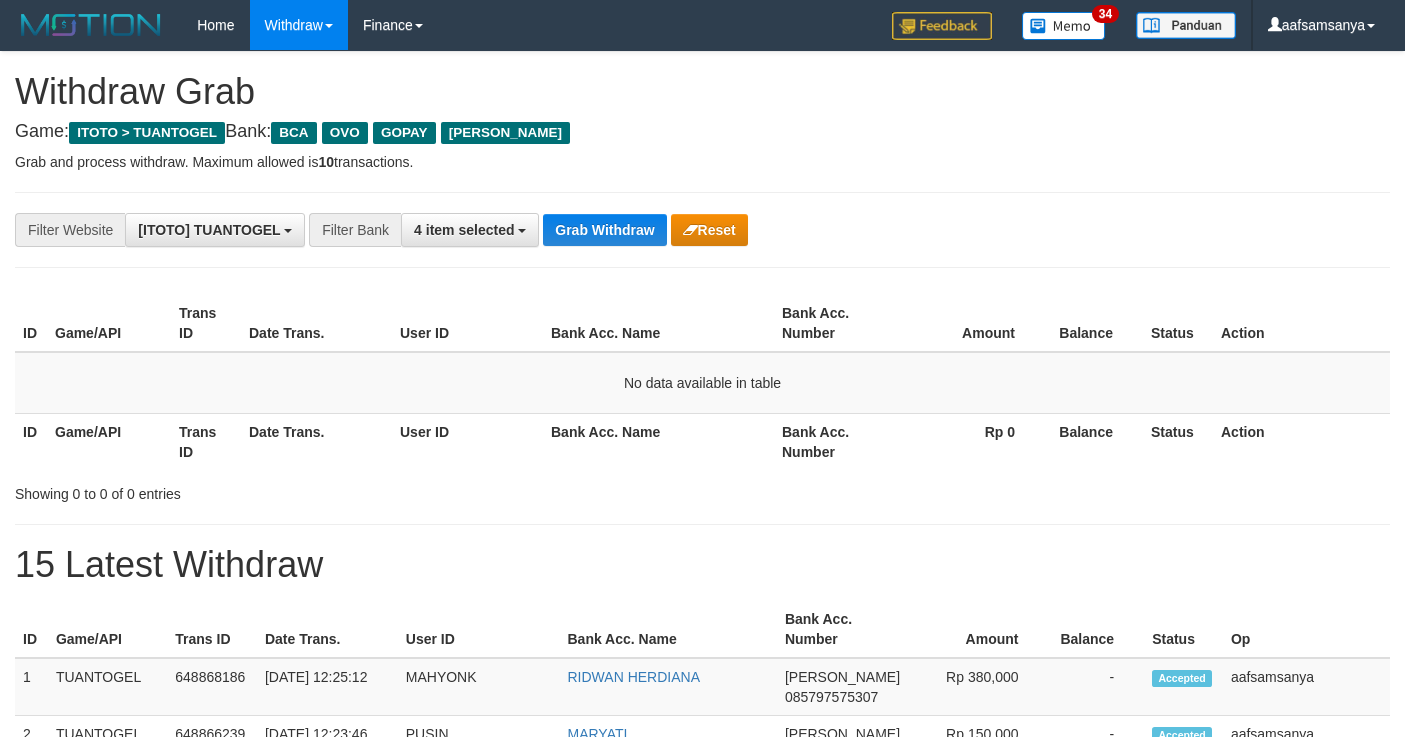 scroll, scrollTop: 0, scrollLeft: 0, axis: both 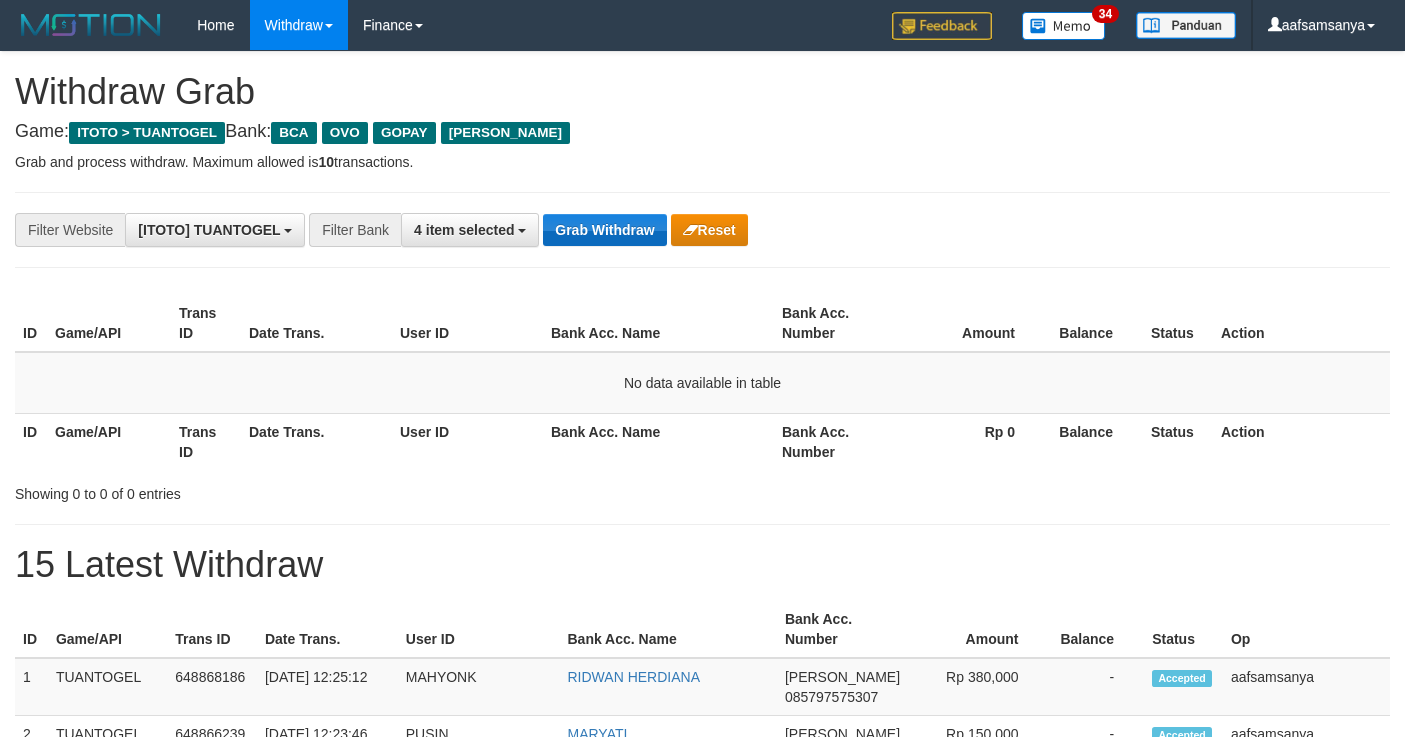 drag, startPoint x: 0, startPoint y: 0, endPoint x: 597, endPoint y: 233, distance: 640.85724 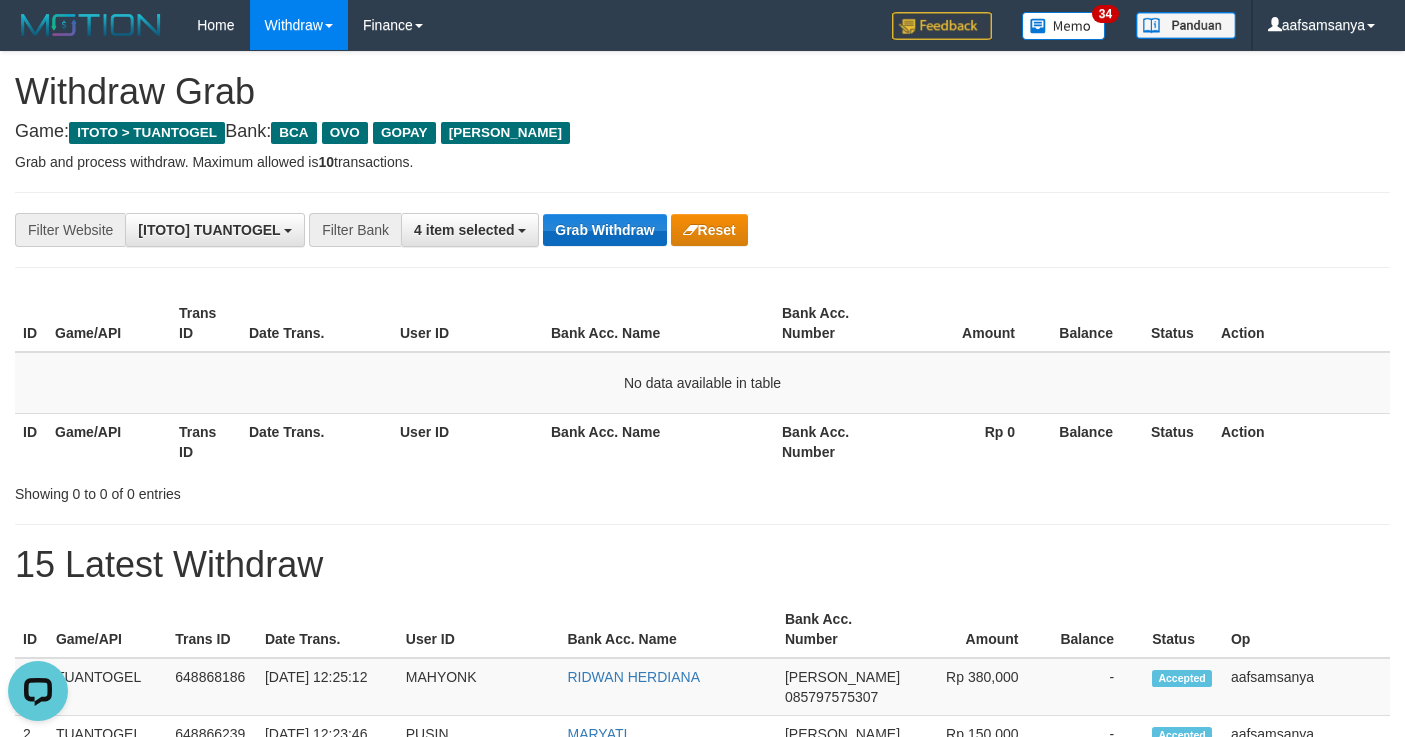 scroll, scrollTop: 0, scrollLeft: 0, axis: both 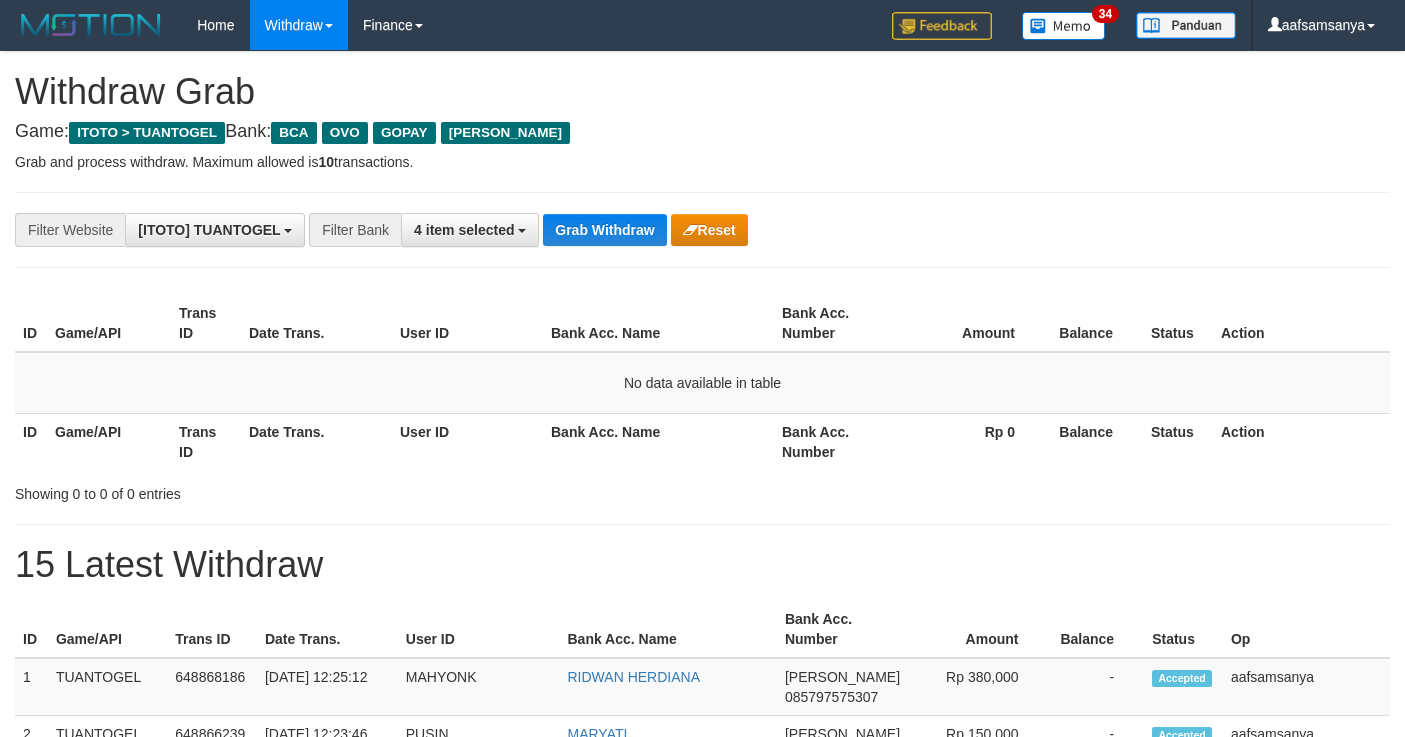 click on "Grab Withdraw" at bounding box center (604, 230) 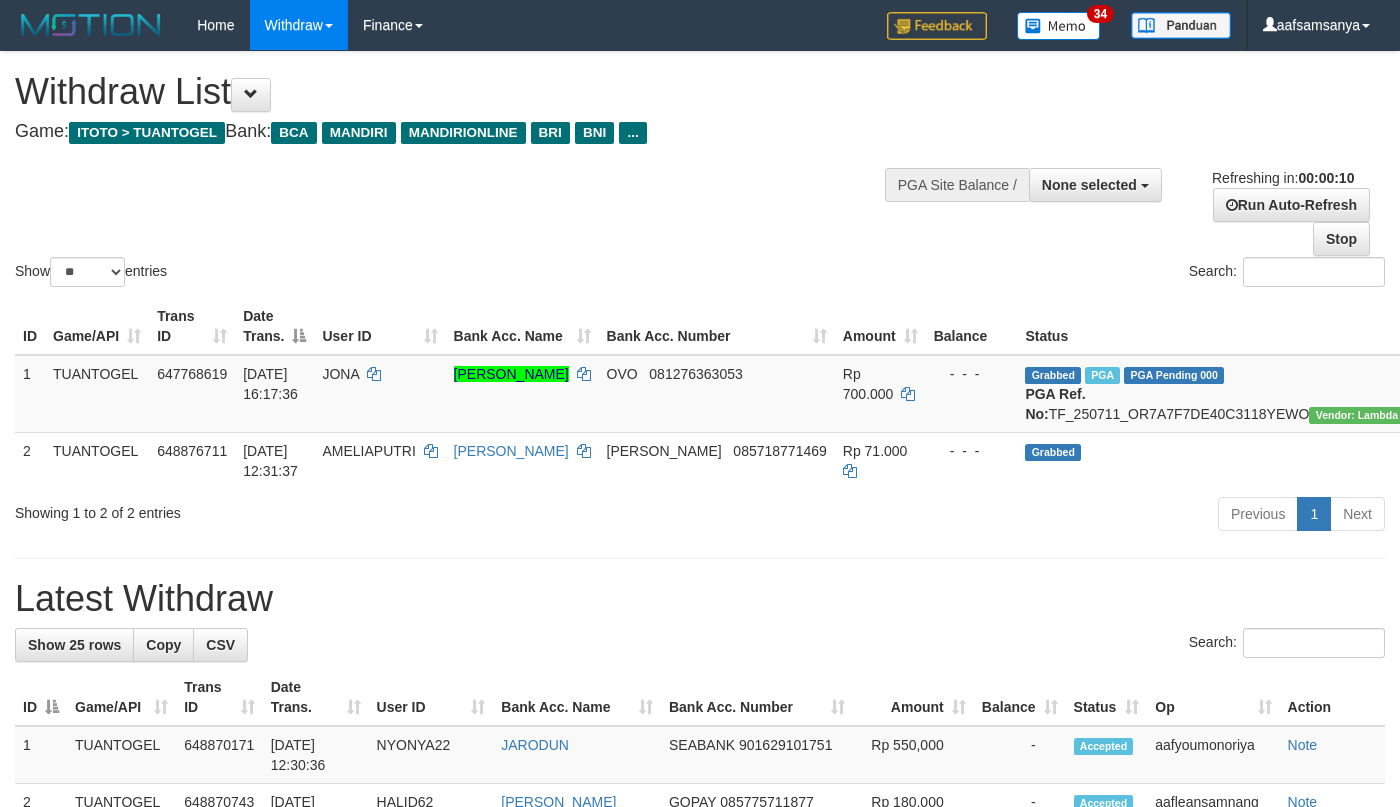 select 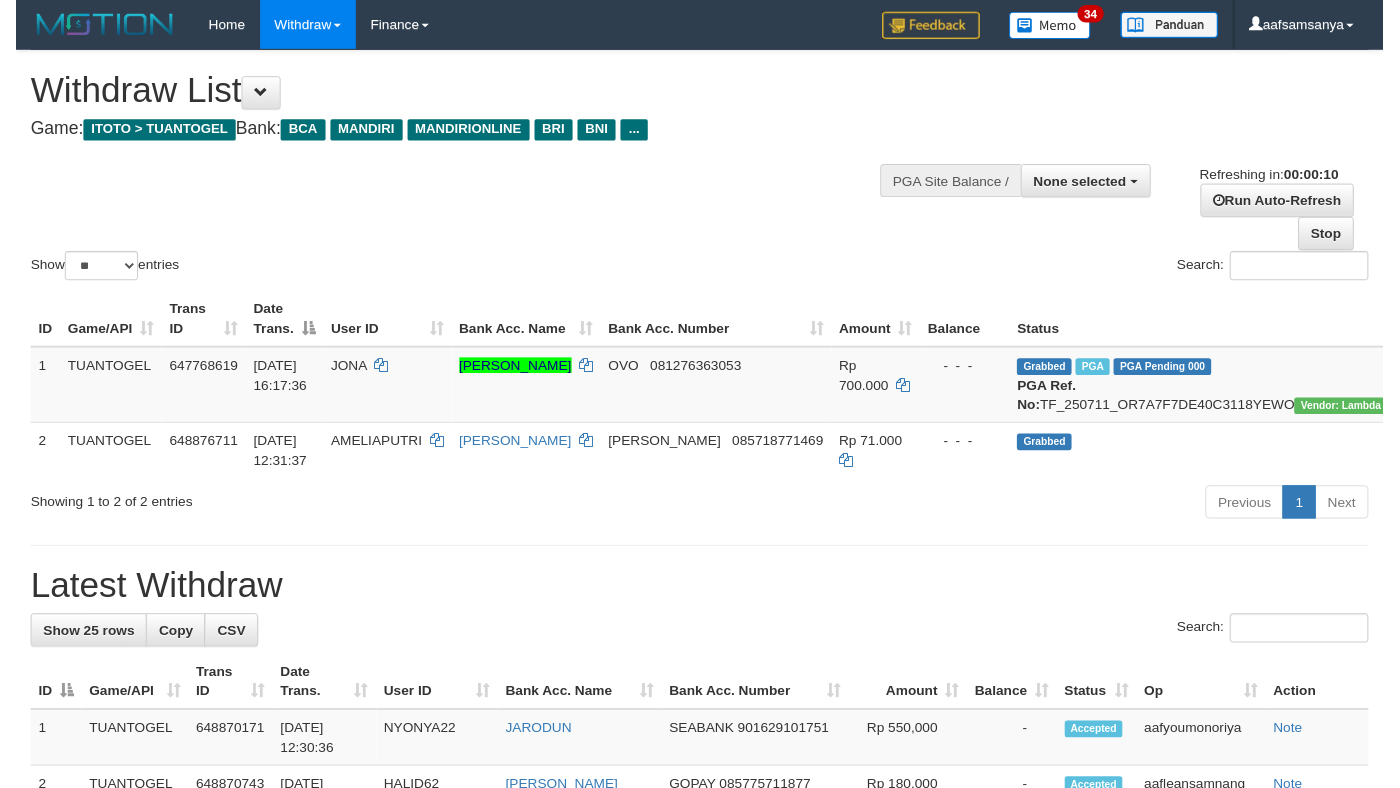 scroll, scrollTop: 0, scrollLeft: 0, axis: both 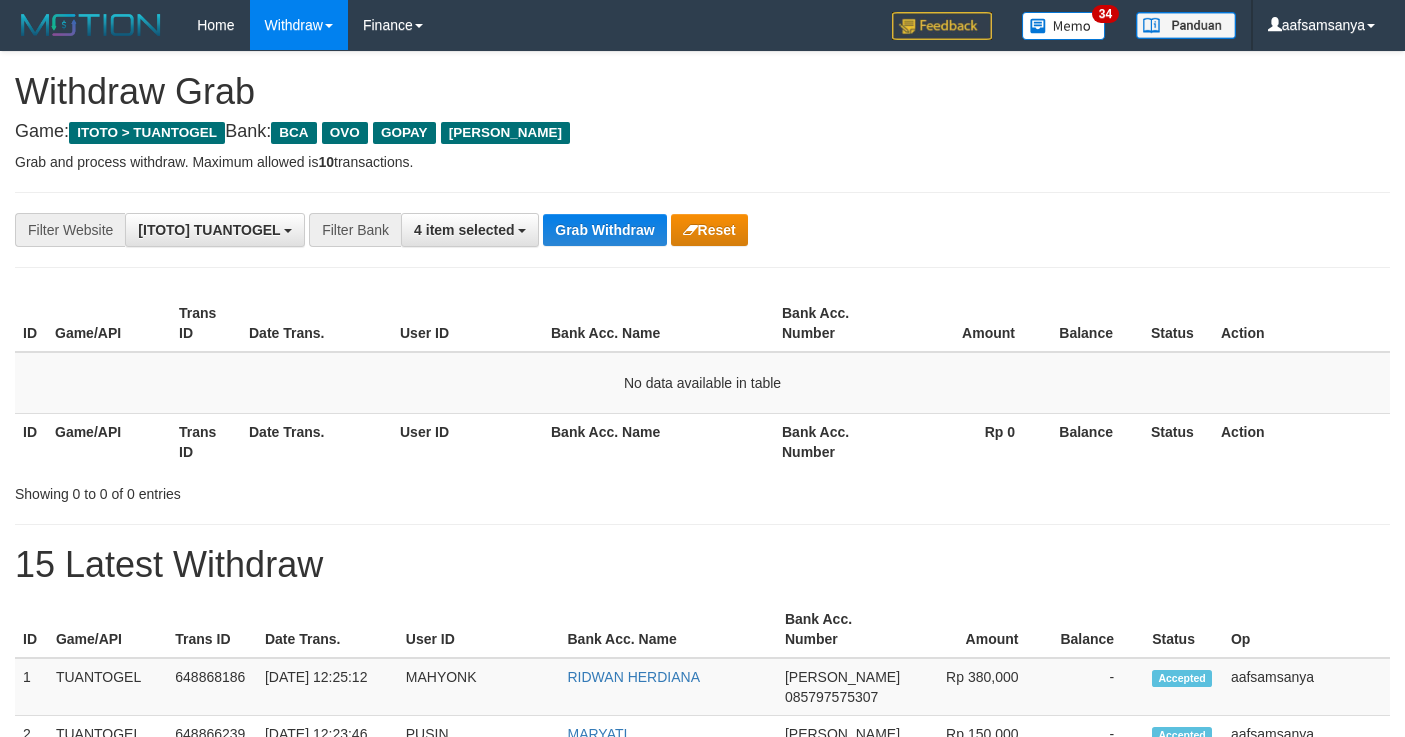 click on "Grab Withdraw" at bounding box center (604, 230) 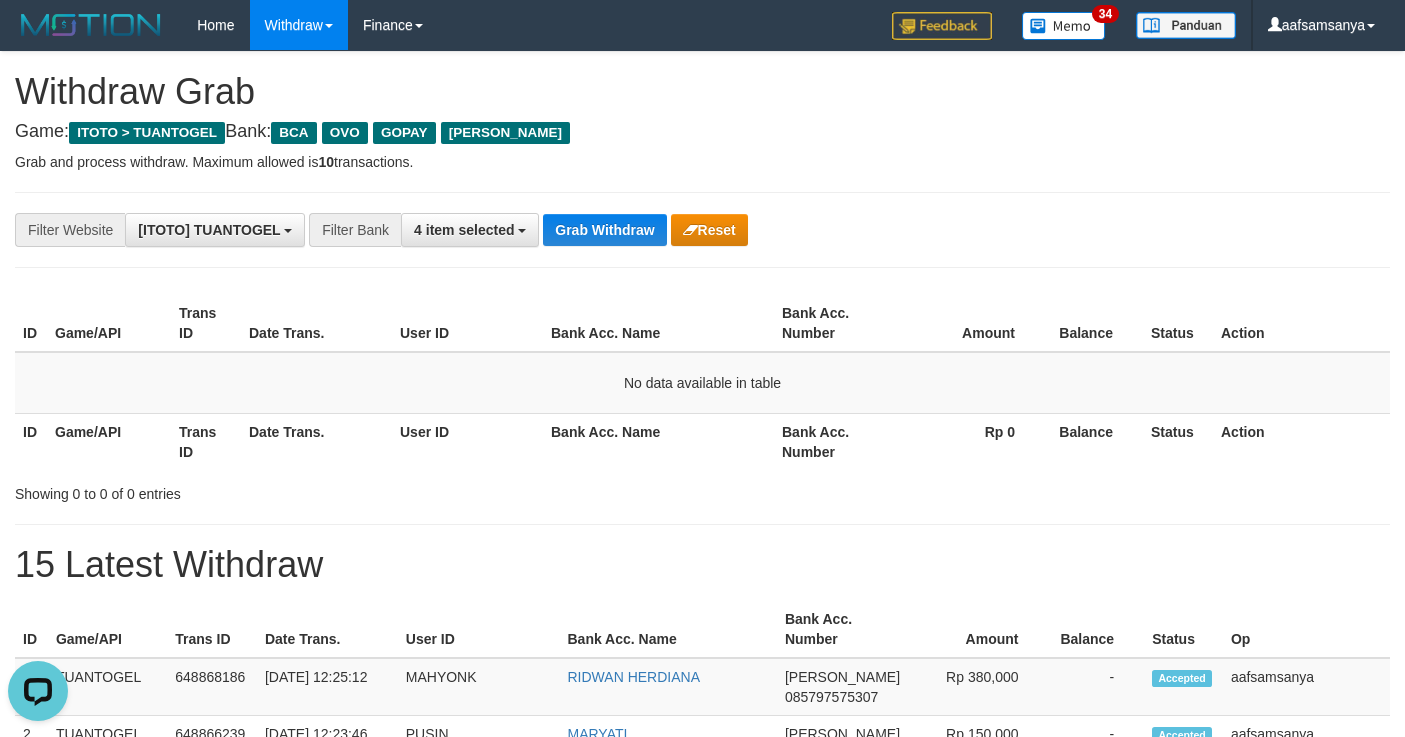 scroll, scrollTop: 0, scrollLeft: 0, axis: both 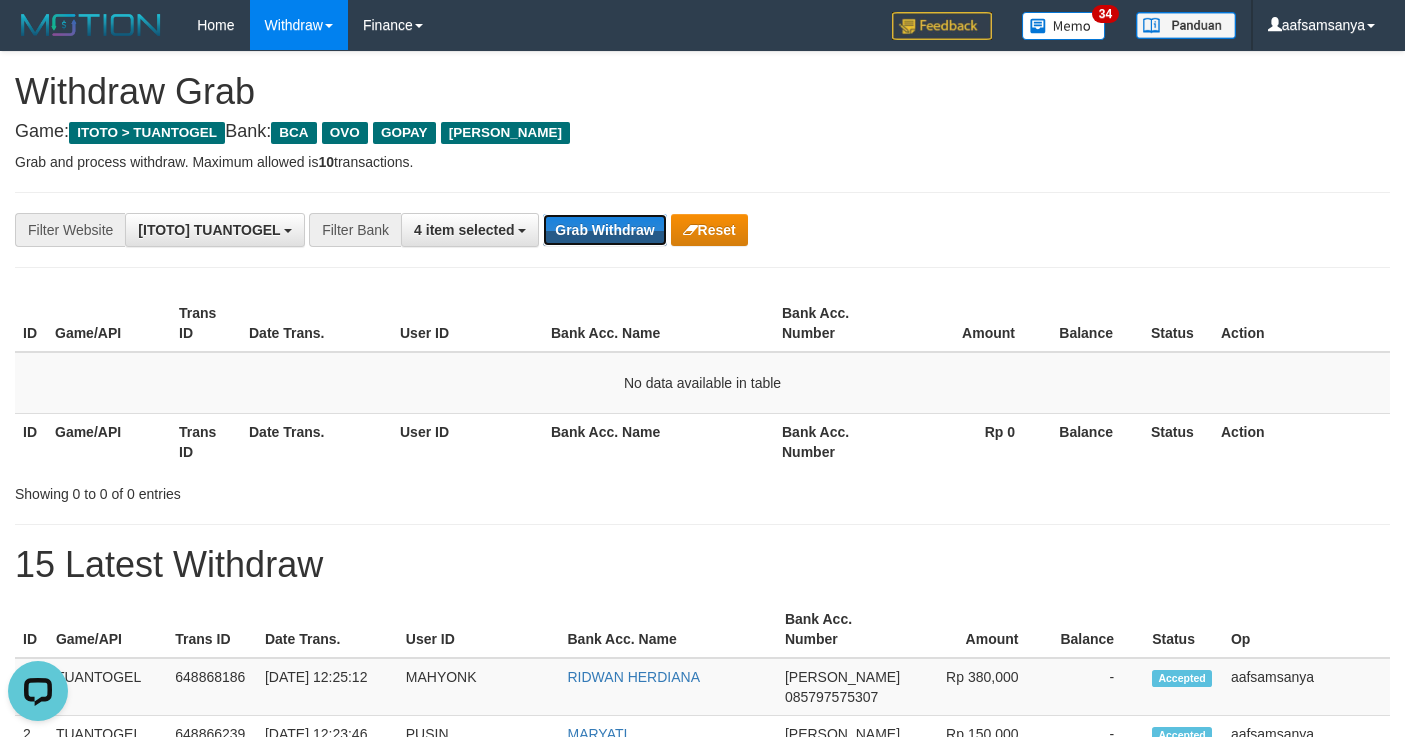 click on "Grab Withdraw" at bounding box center [604, 230] 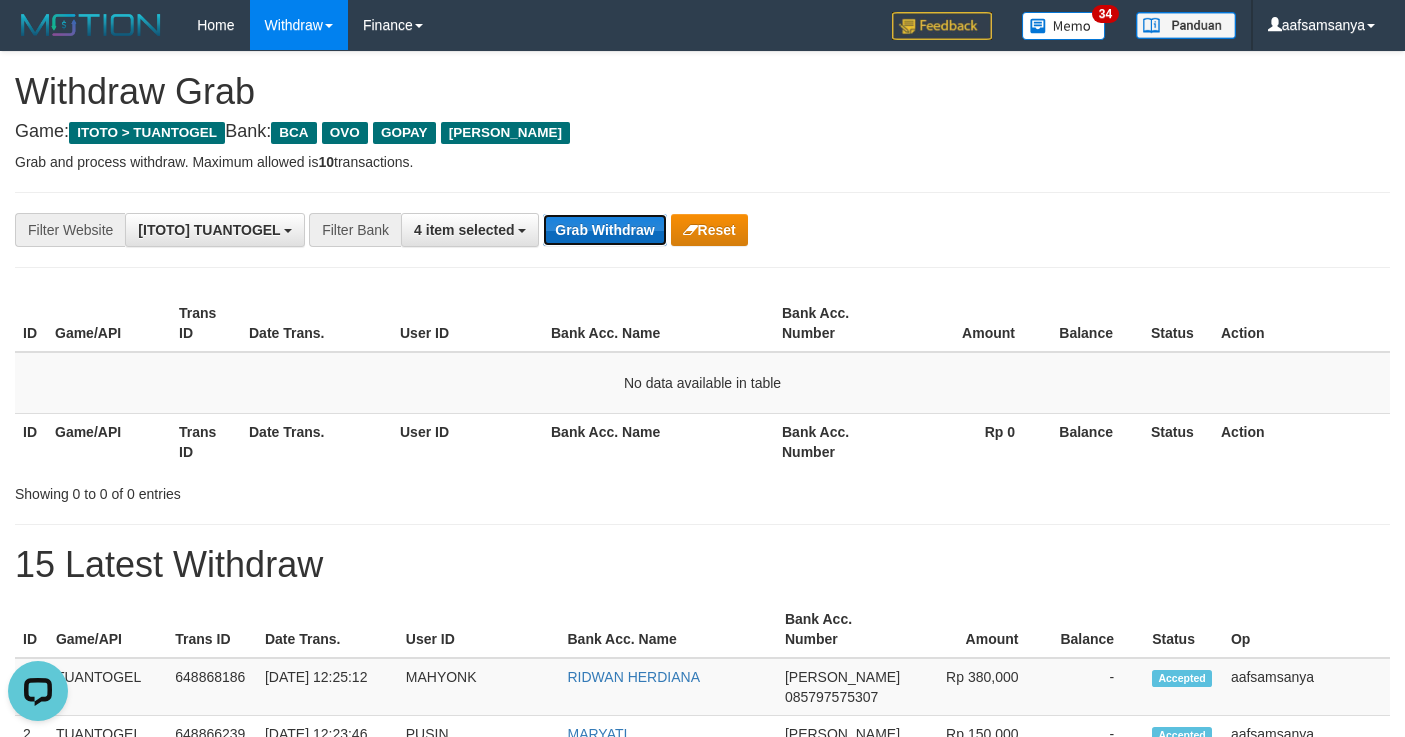 click on "Grab Withdraw" at bounding box center (604, 230) 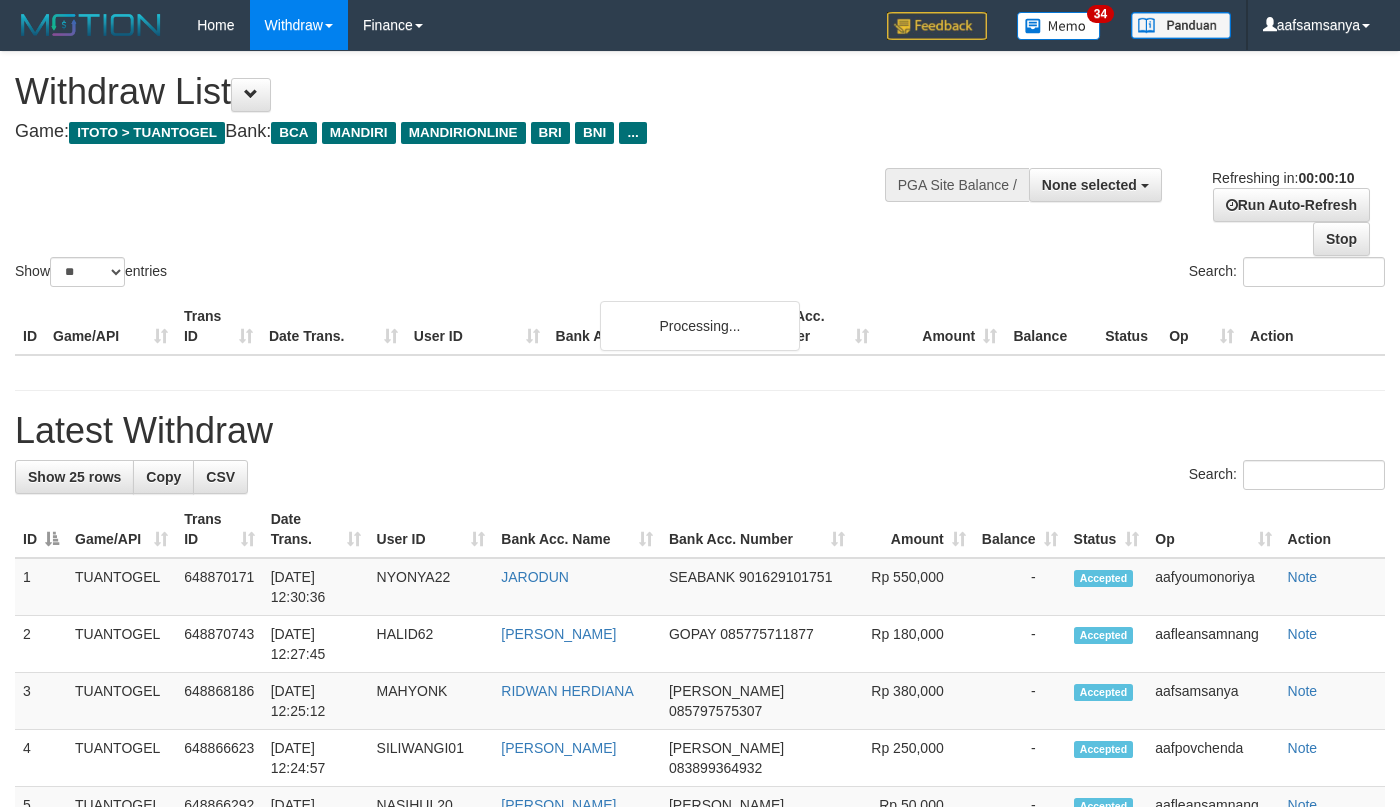 select 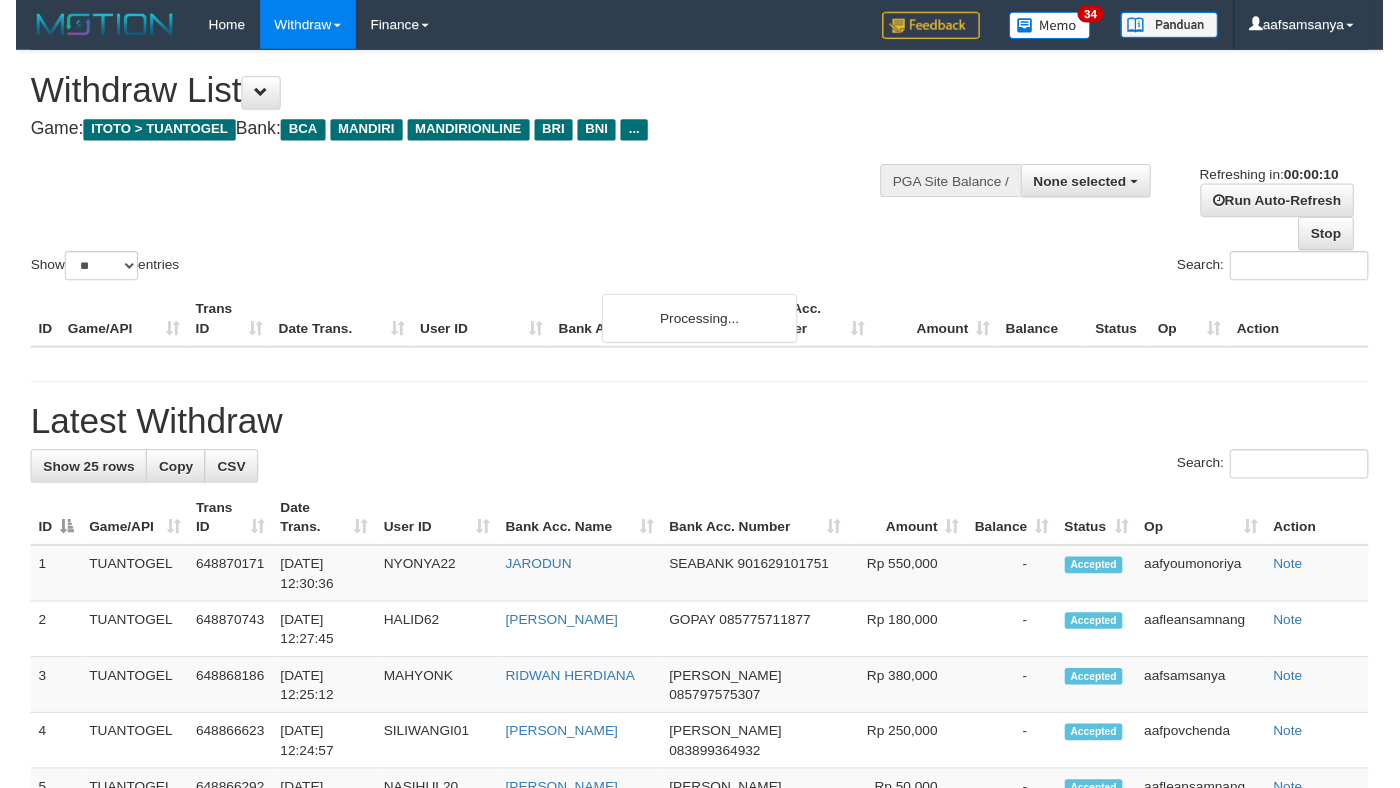 scroll, scrollTop: 0, scrollLeft: 0, axis: both 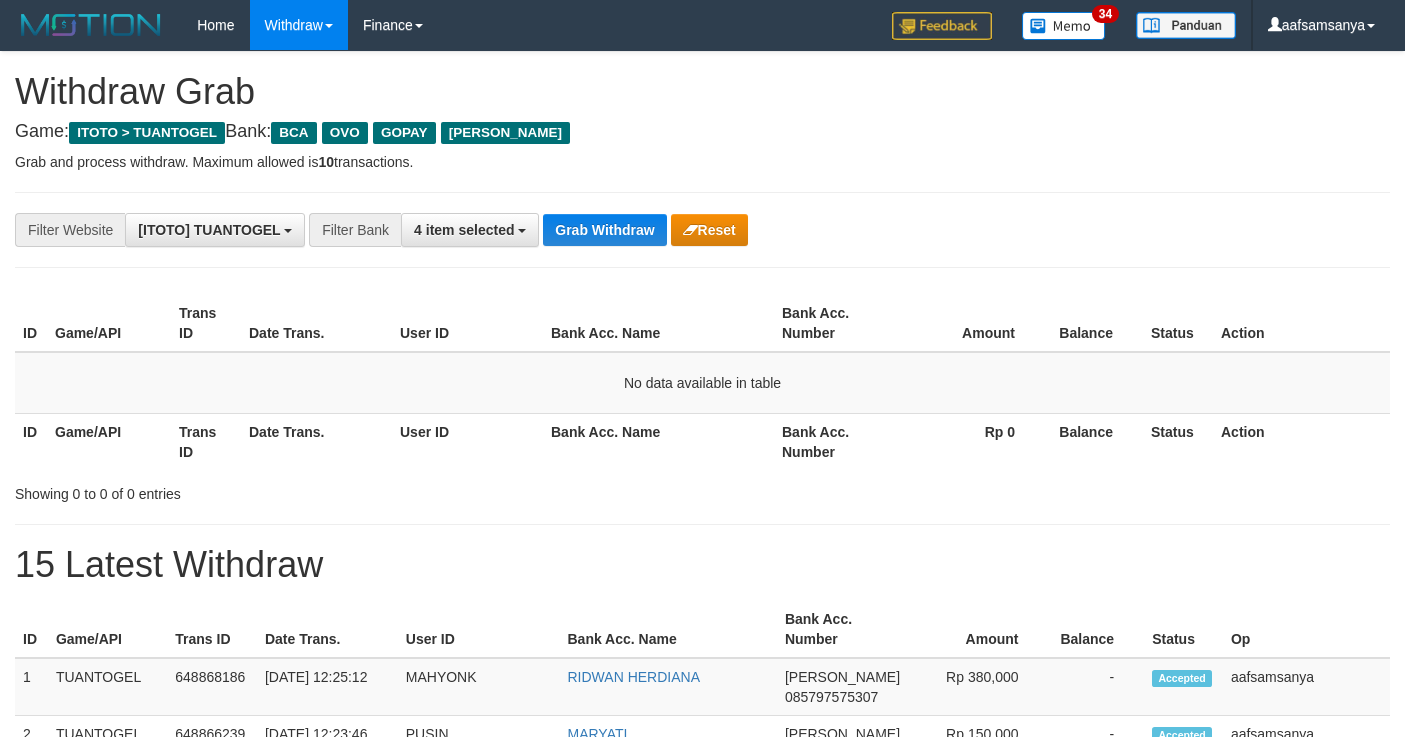 click on "Grab Withdraw" at bounding box center [604, 230] 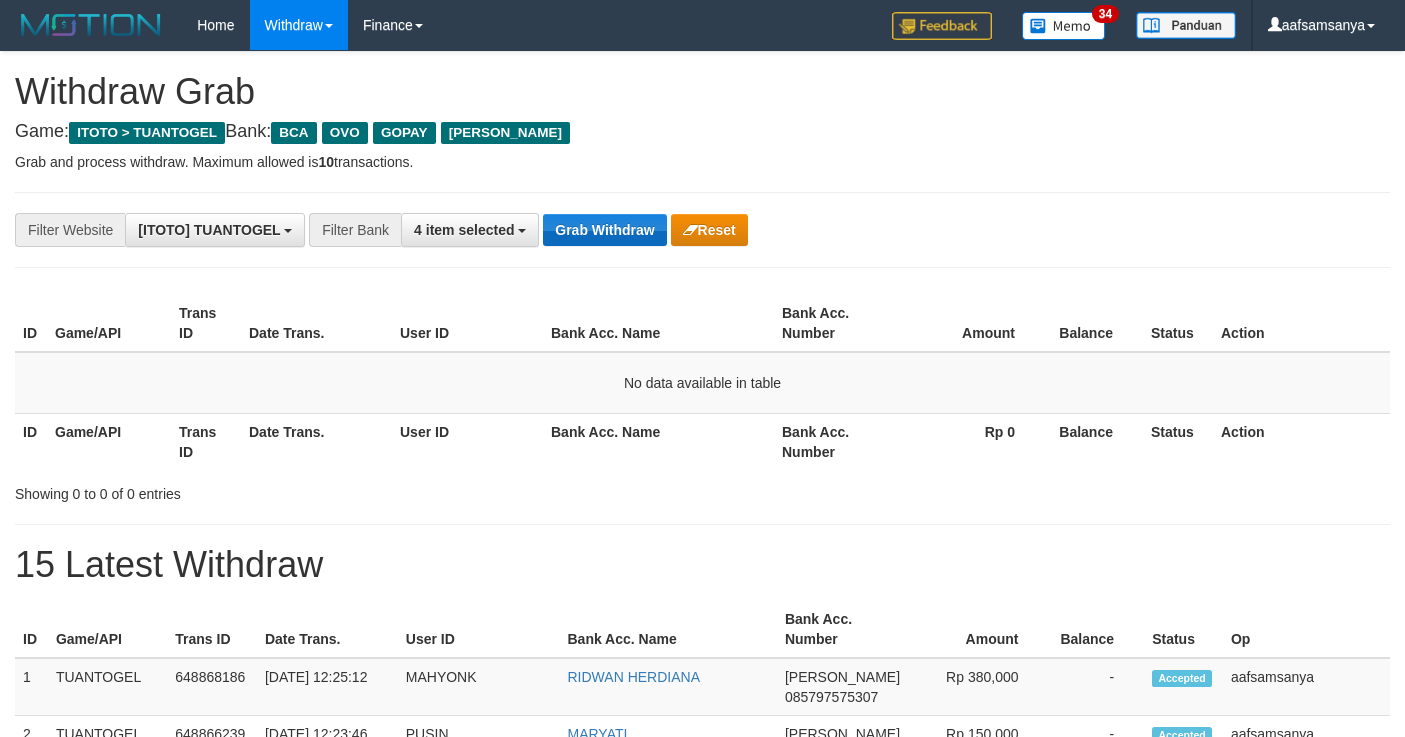 drag, startPoint x: 0, startPoint y: 0, endPoint x: 595, endPoint y: 233, distance: 638.9945 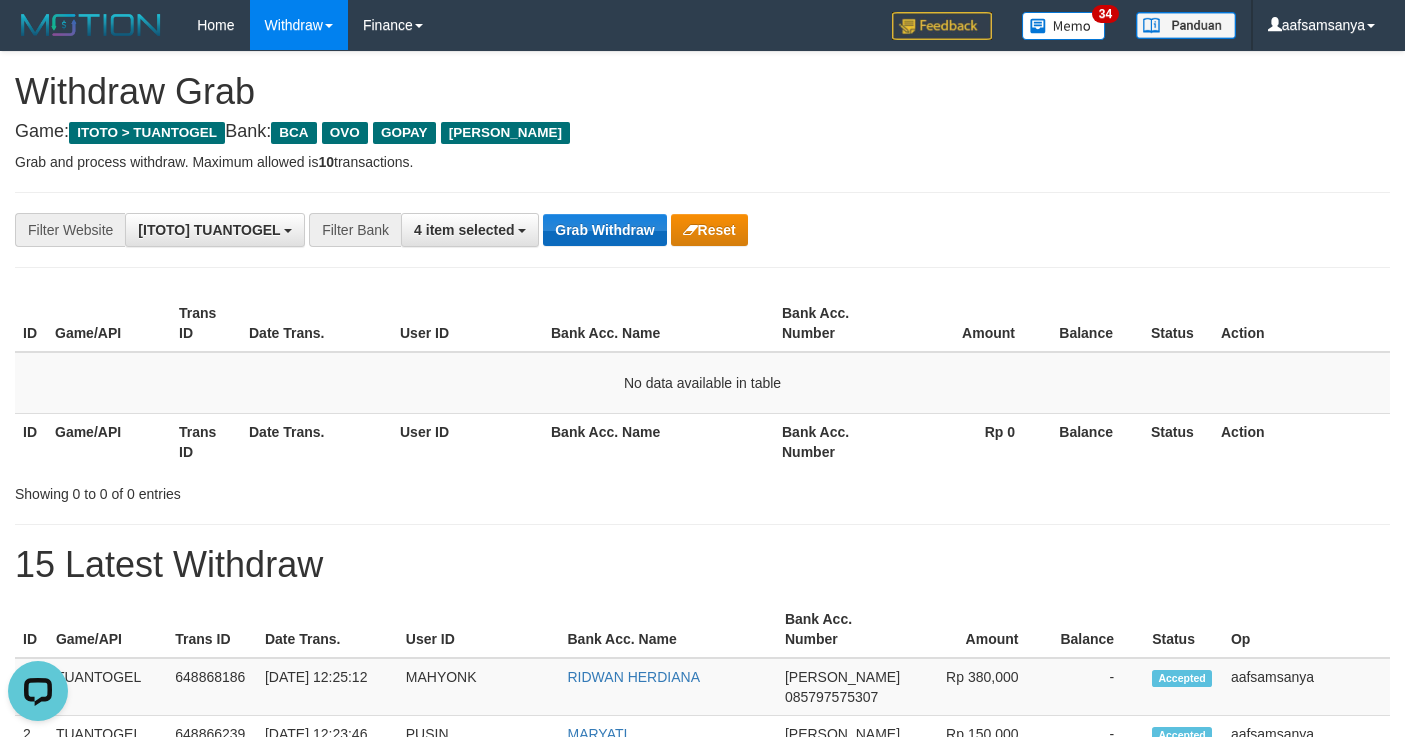 scroll, scrollTop: 0, scrollLeft: 0, axis: both 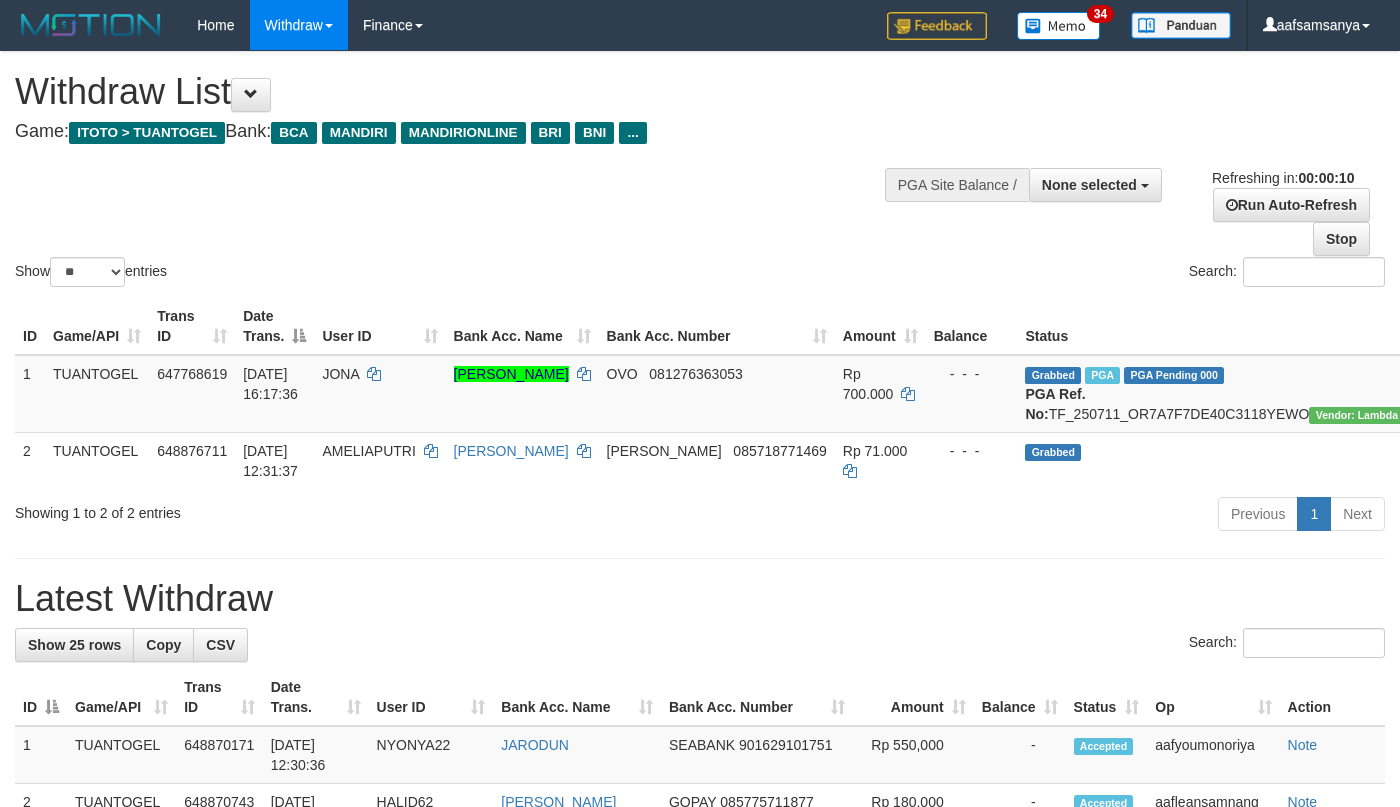 select 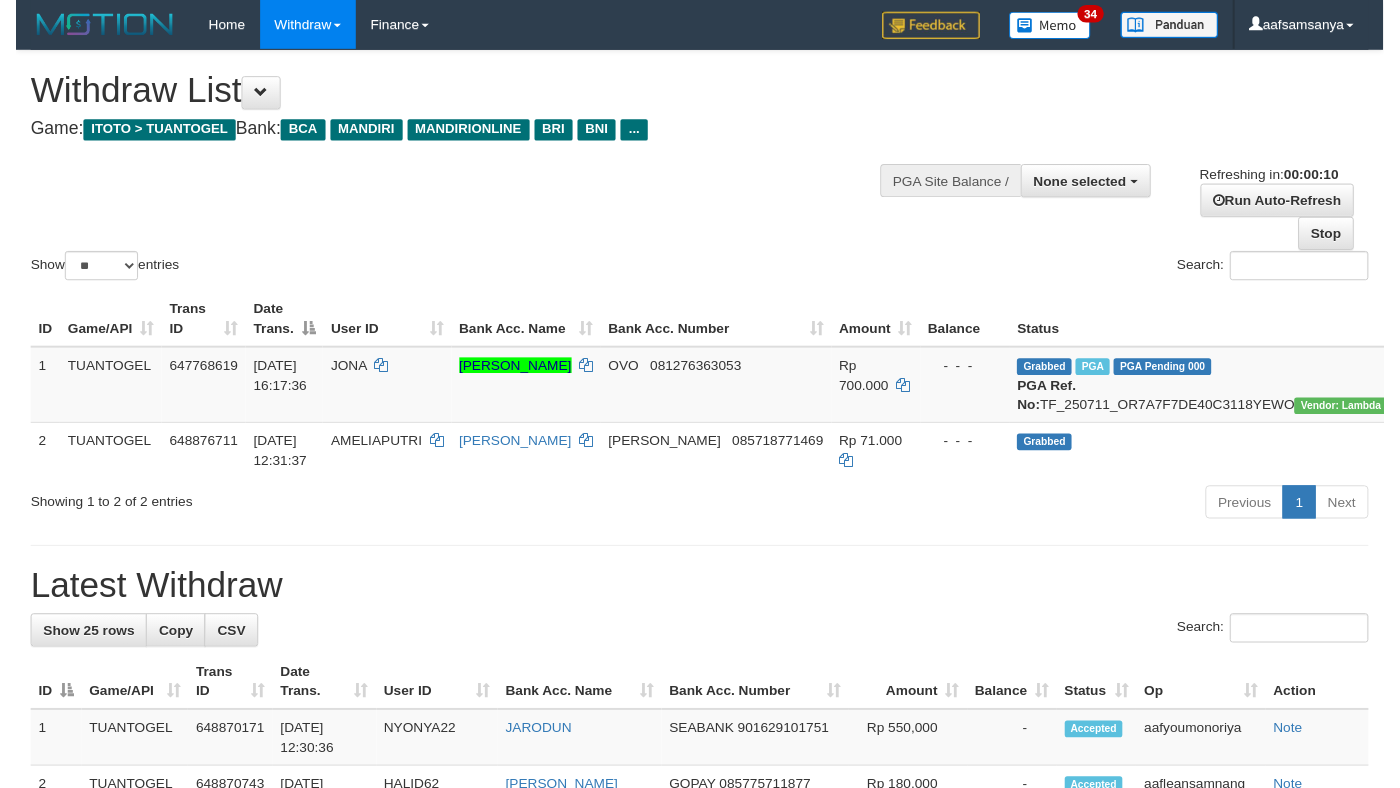 scroll, scrollTop: 0, scrollLeft: 0, axis: both 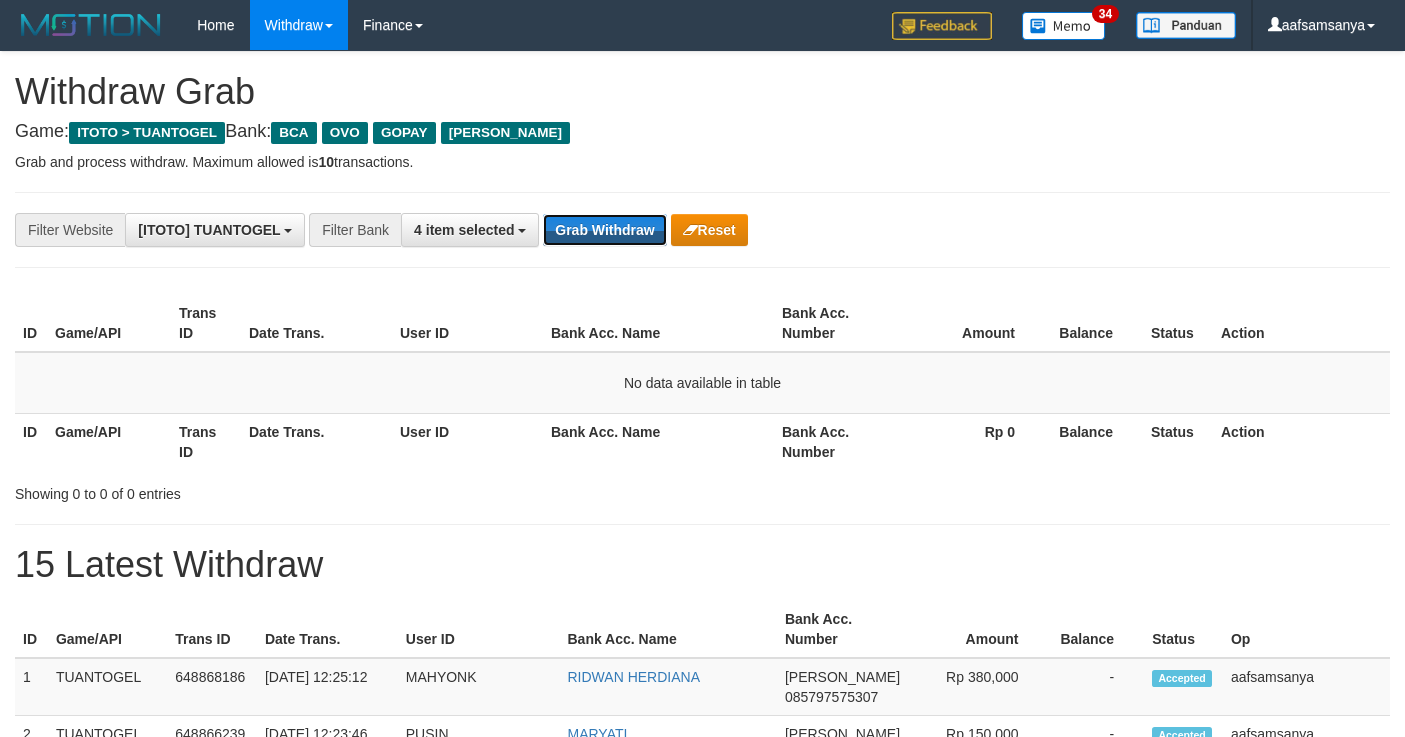 click on "Grab Withdraw" at bounding box center [604, 230] 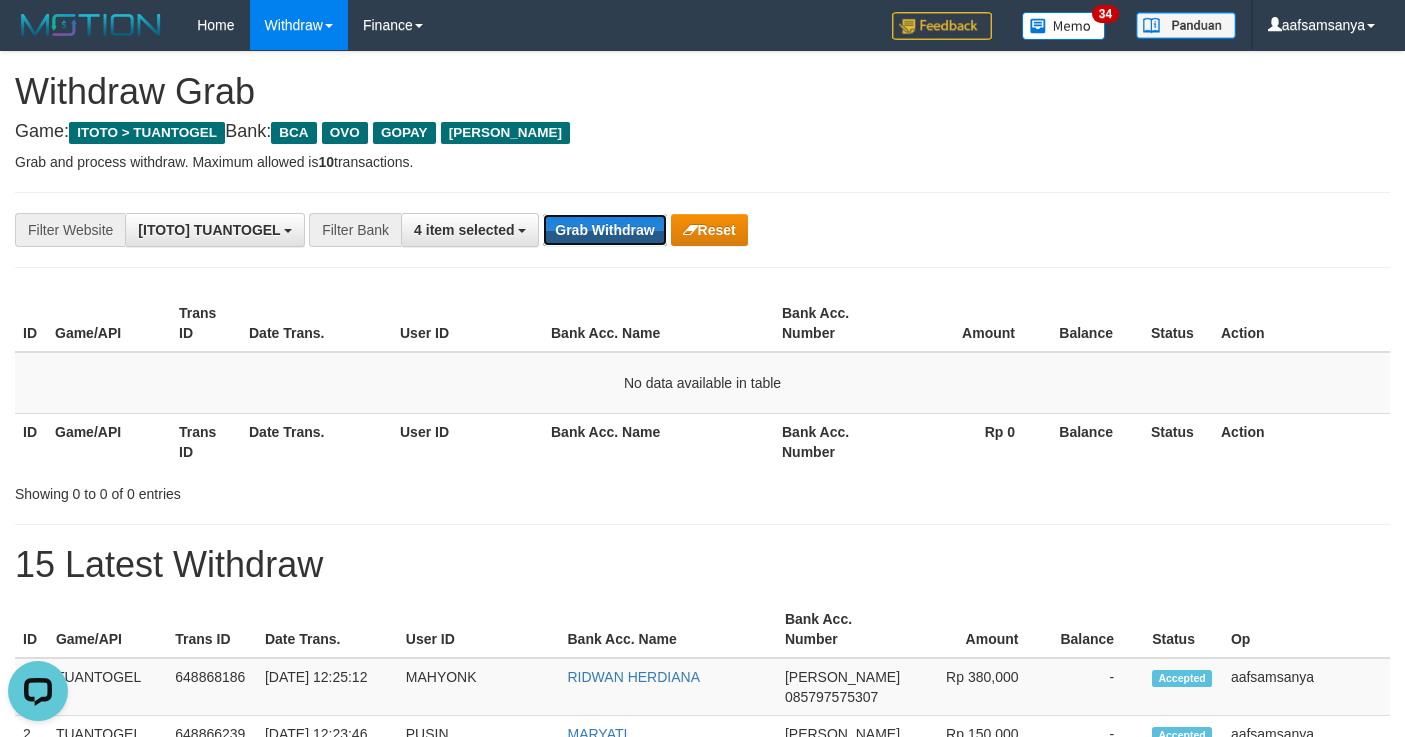 scroll, scrollTop: 0, scrollLeft: 0, axis: both 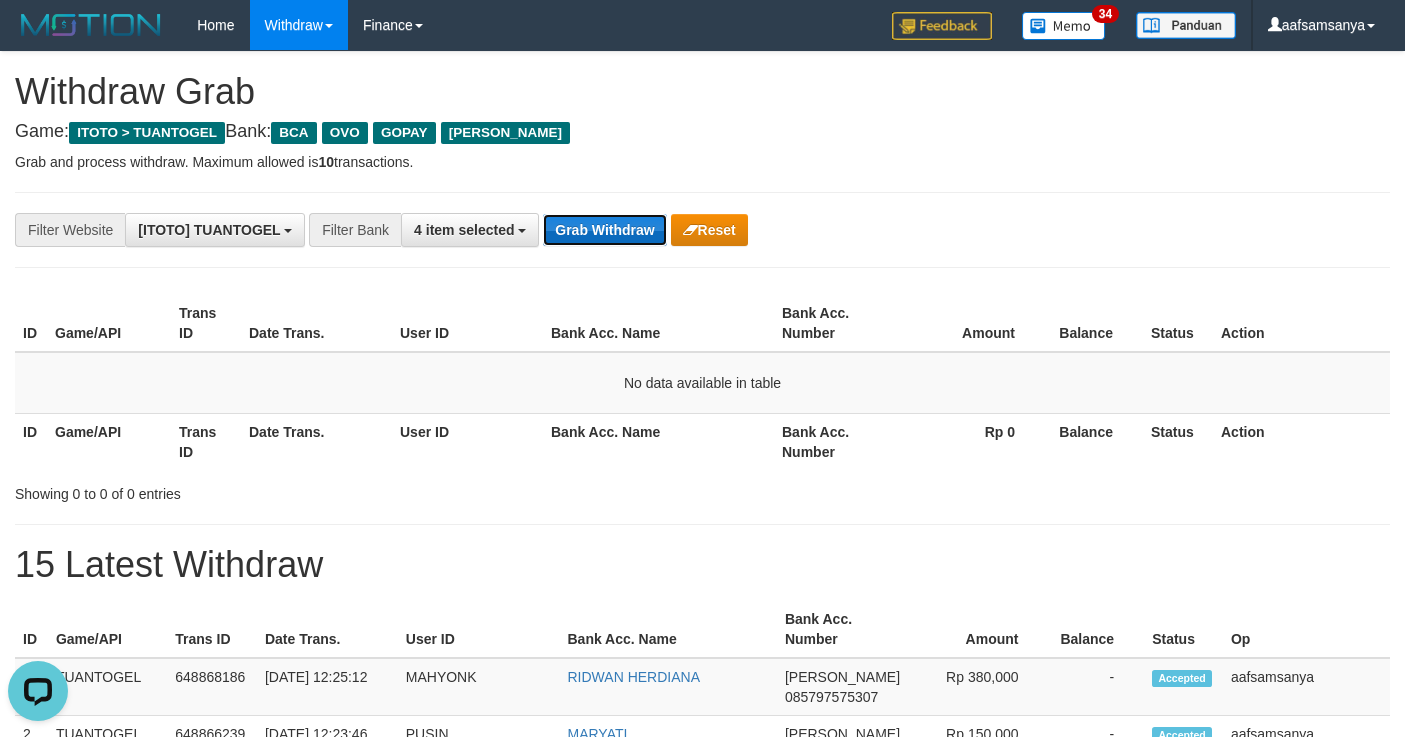 click on "Grab Withdraw" at bounding box center (604, 230) 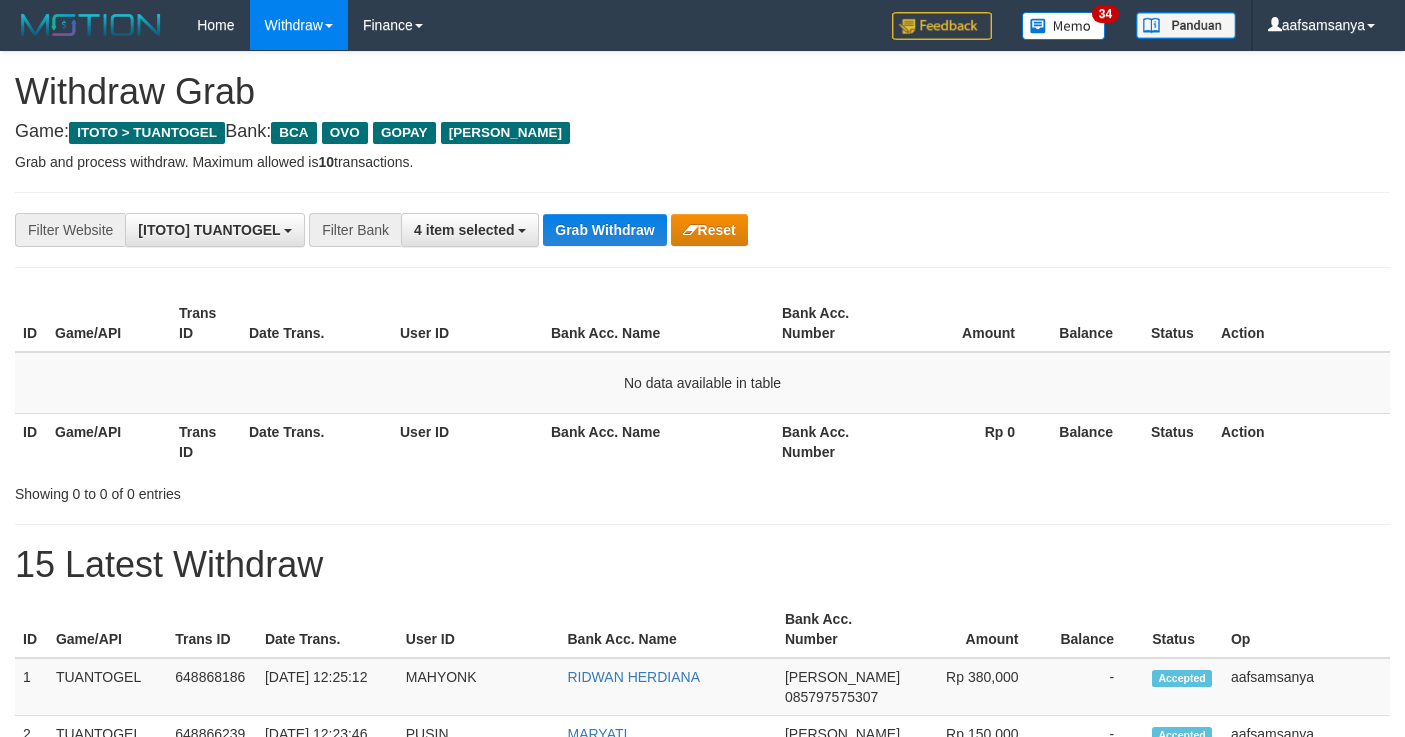 click on "Grab Withdraw" at bounding box center (604, 230) 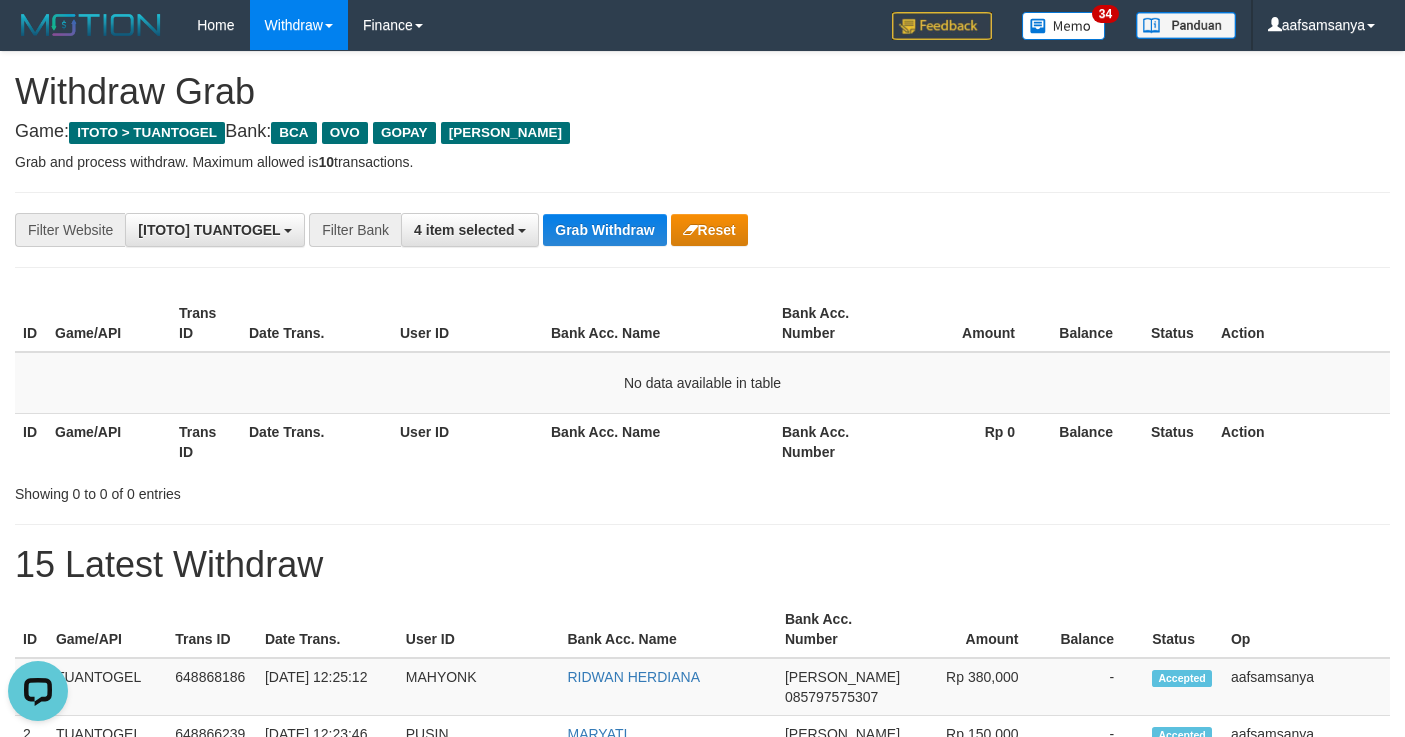 scroll, scrollTop: 0, scrollLeft: 0, axis: both 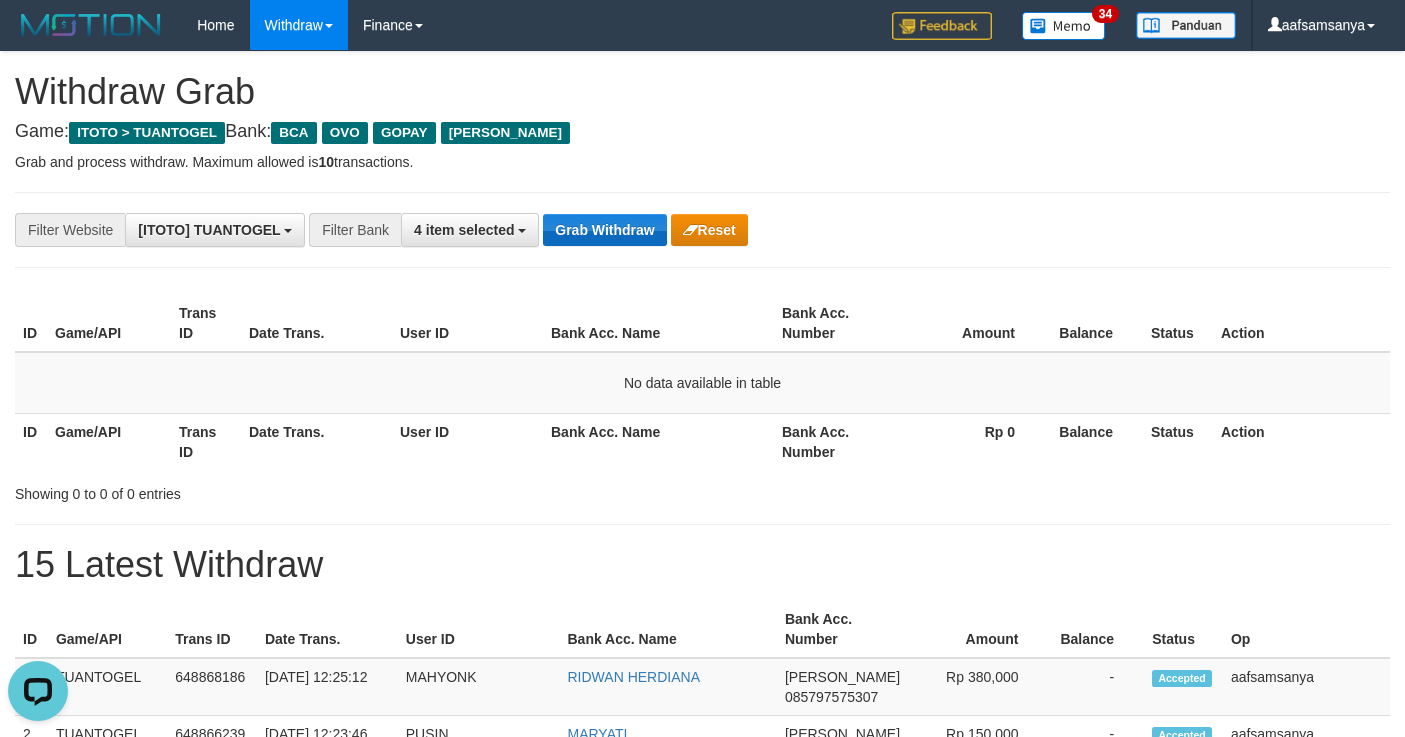 drag, startPoint x: 0, startPoint y: 0, endPoint x: 591, endPoint y: 232, distance: 634.9055 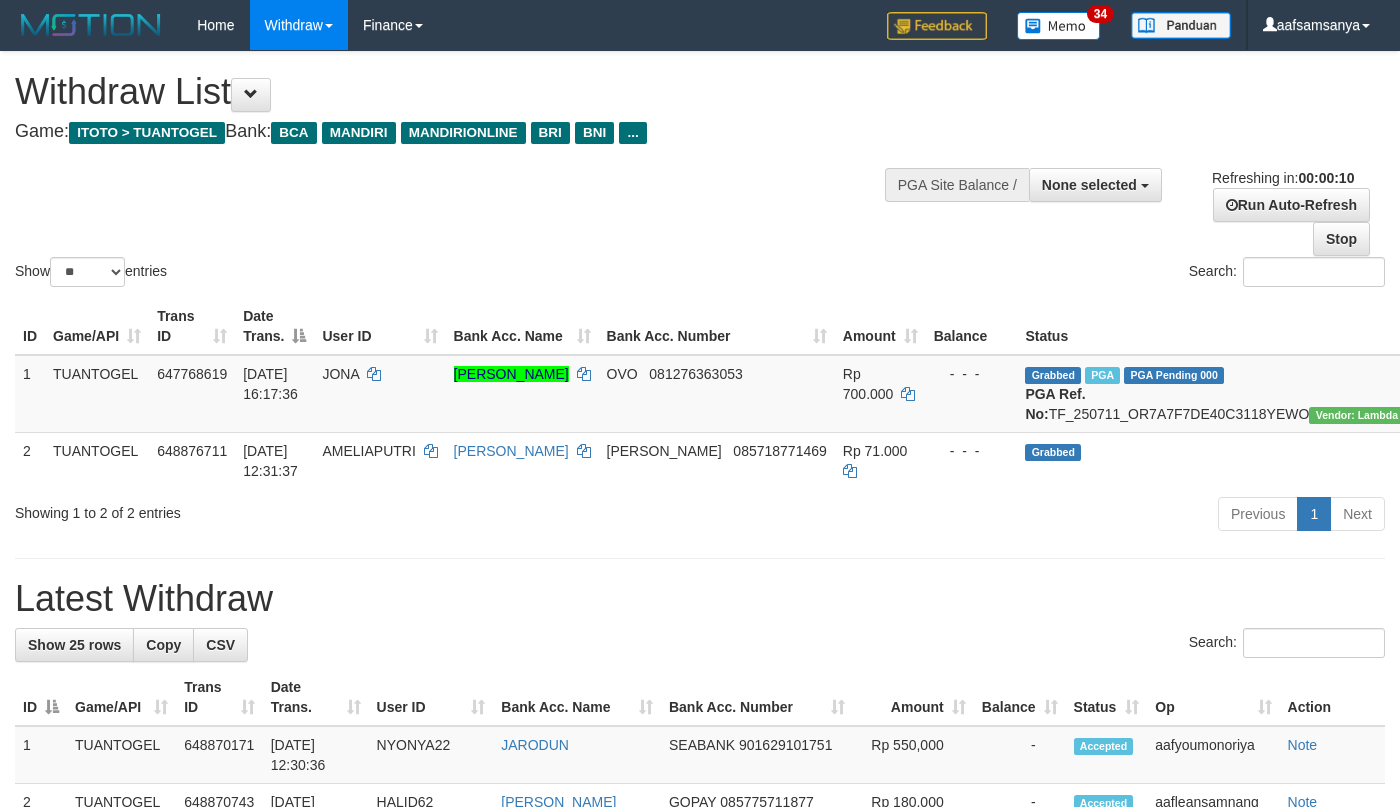 select 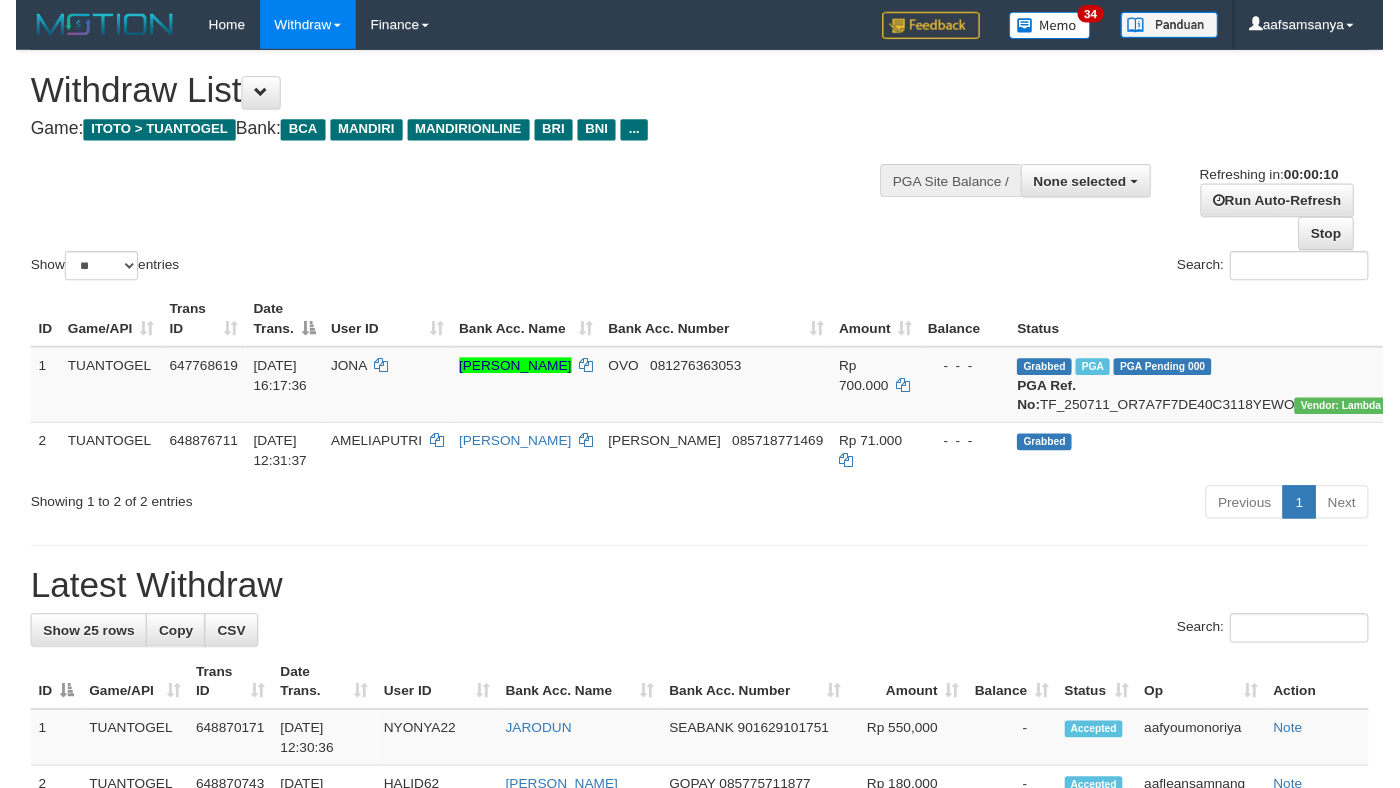 scroll, scrollTop: 0, scrollLeft: 0, axis: both 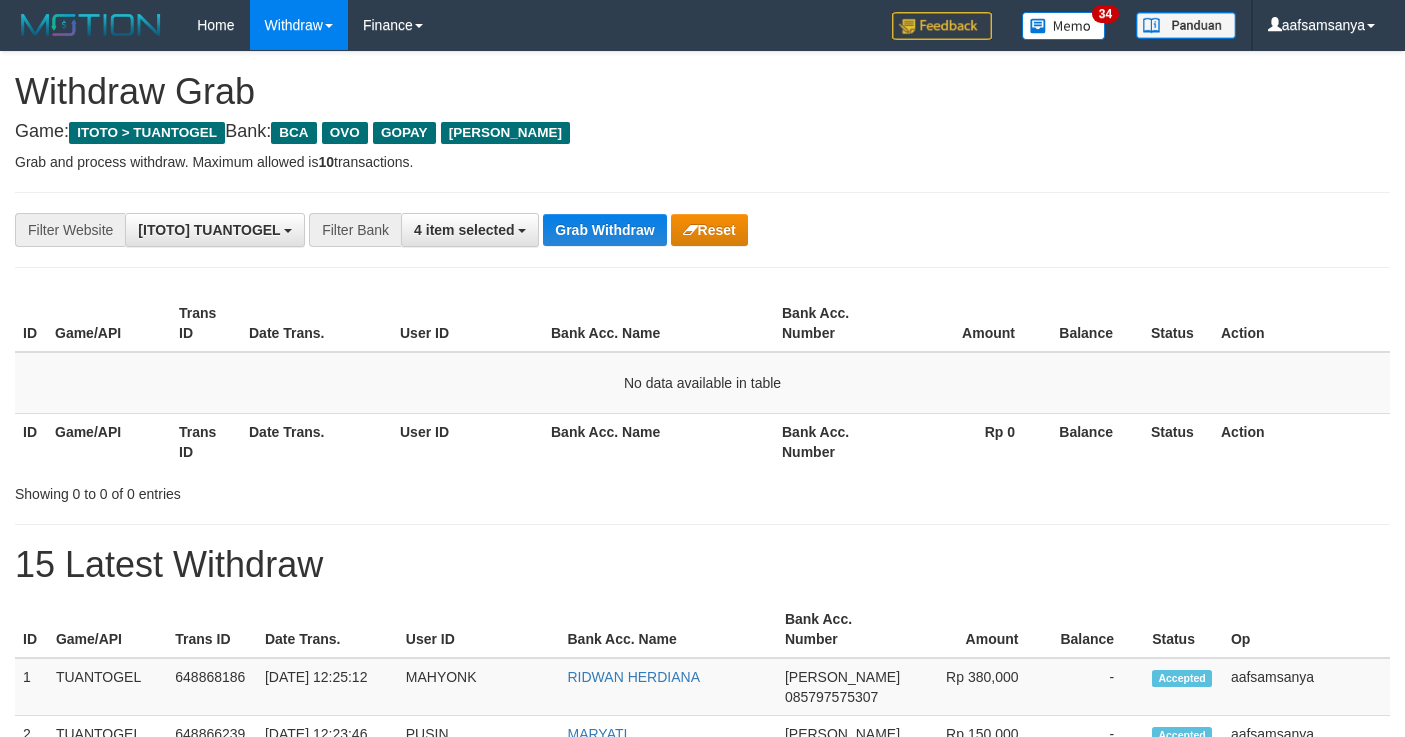 click on "Grab Withdraw" at bounding box center (604, 230) 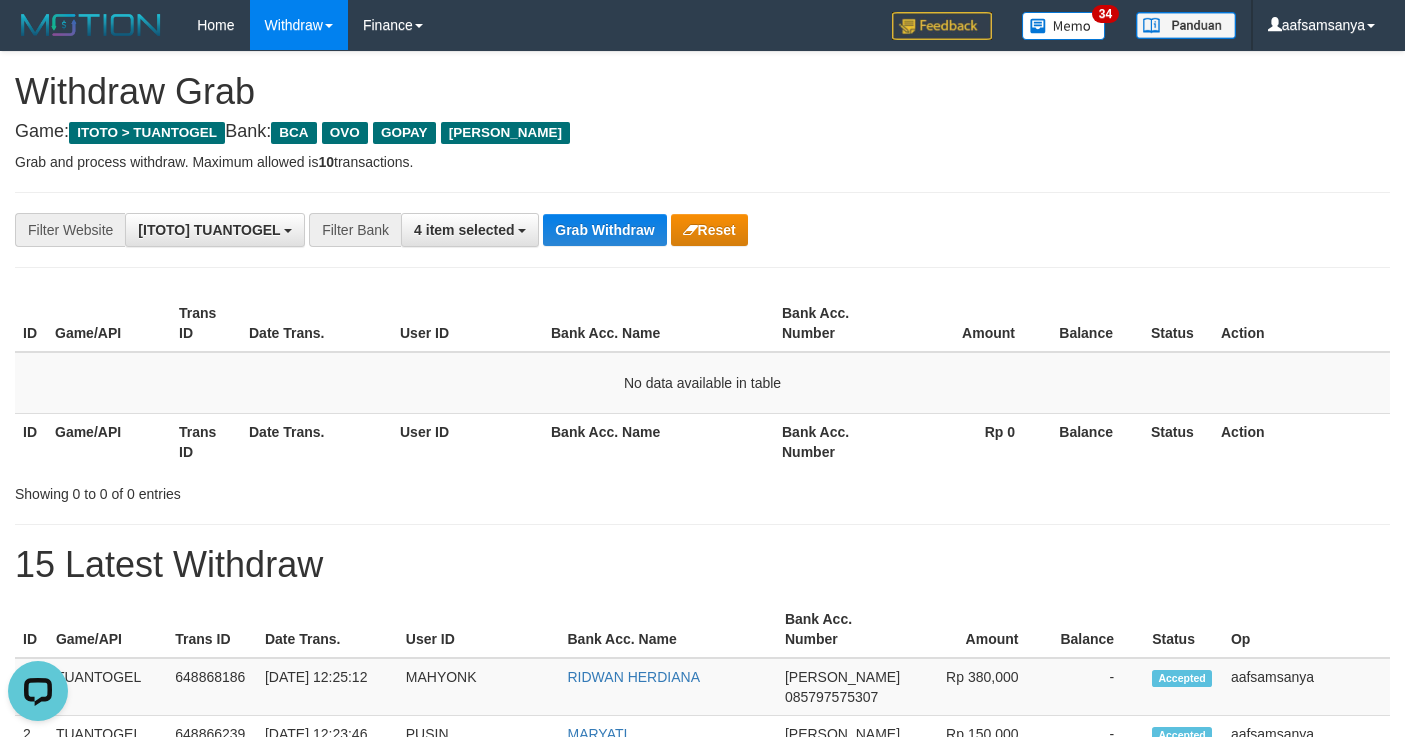 click on "Grab Withdraw" at bounding box center (604, 230) 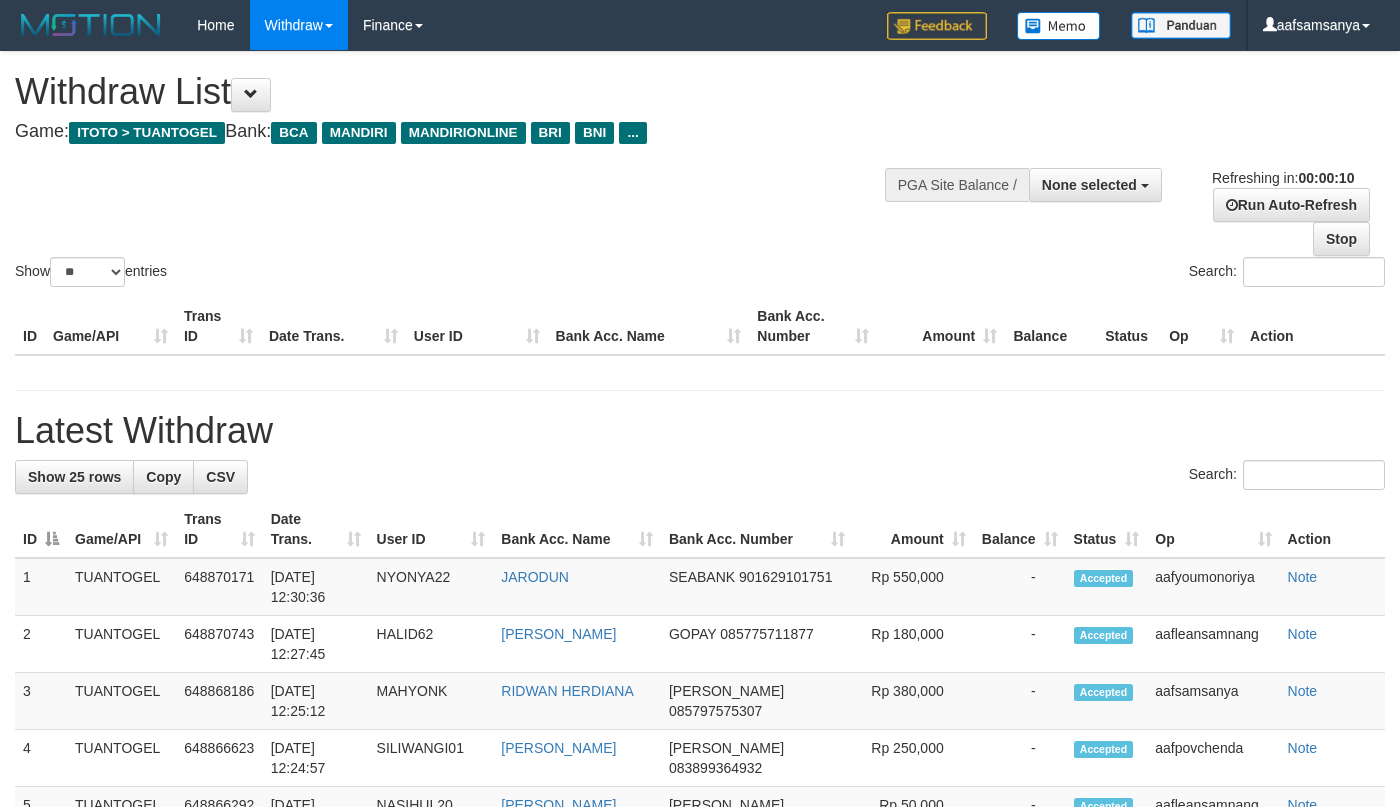 select 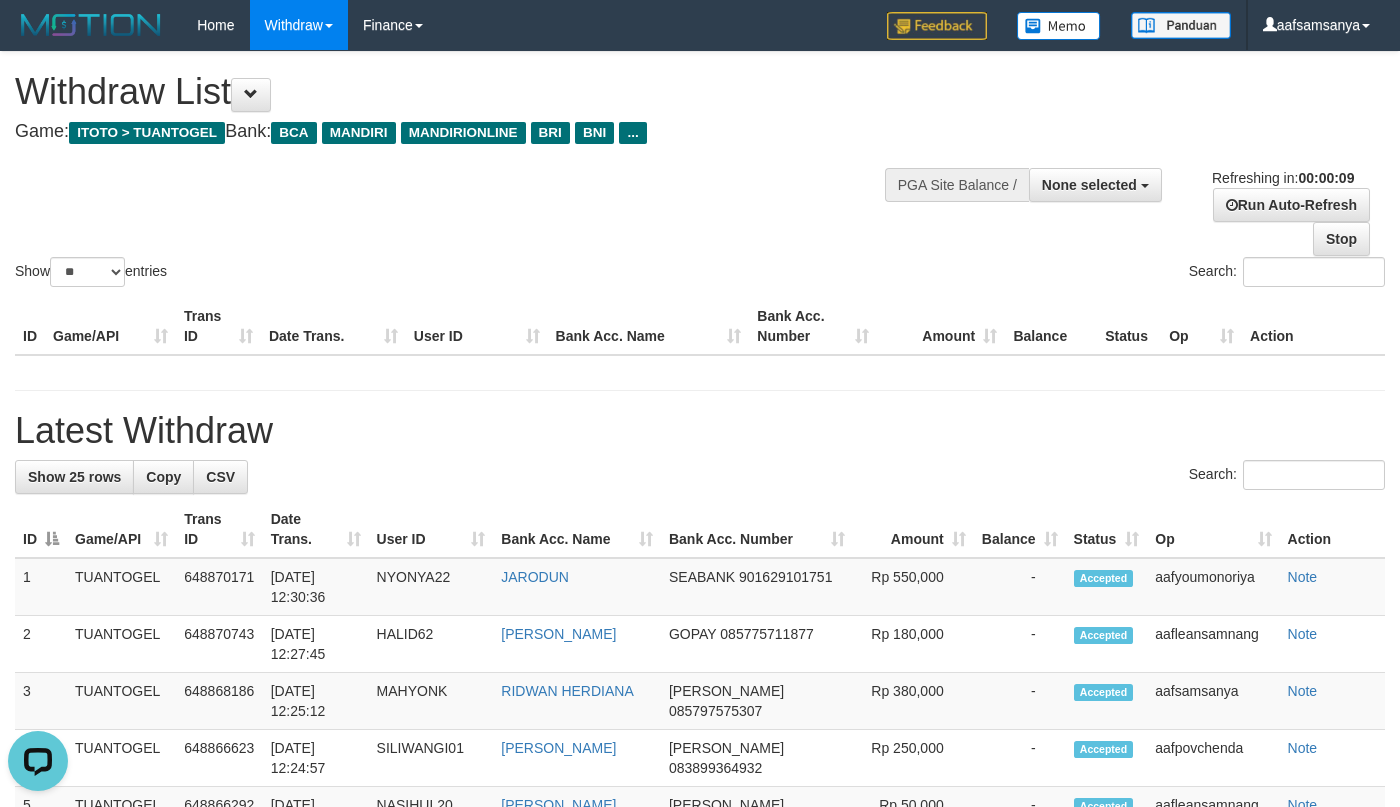 scroll, scrollTop: 0, scrollLeft: 0, axis: both 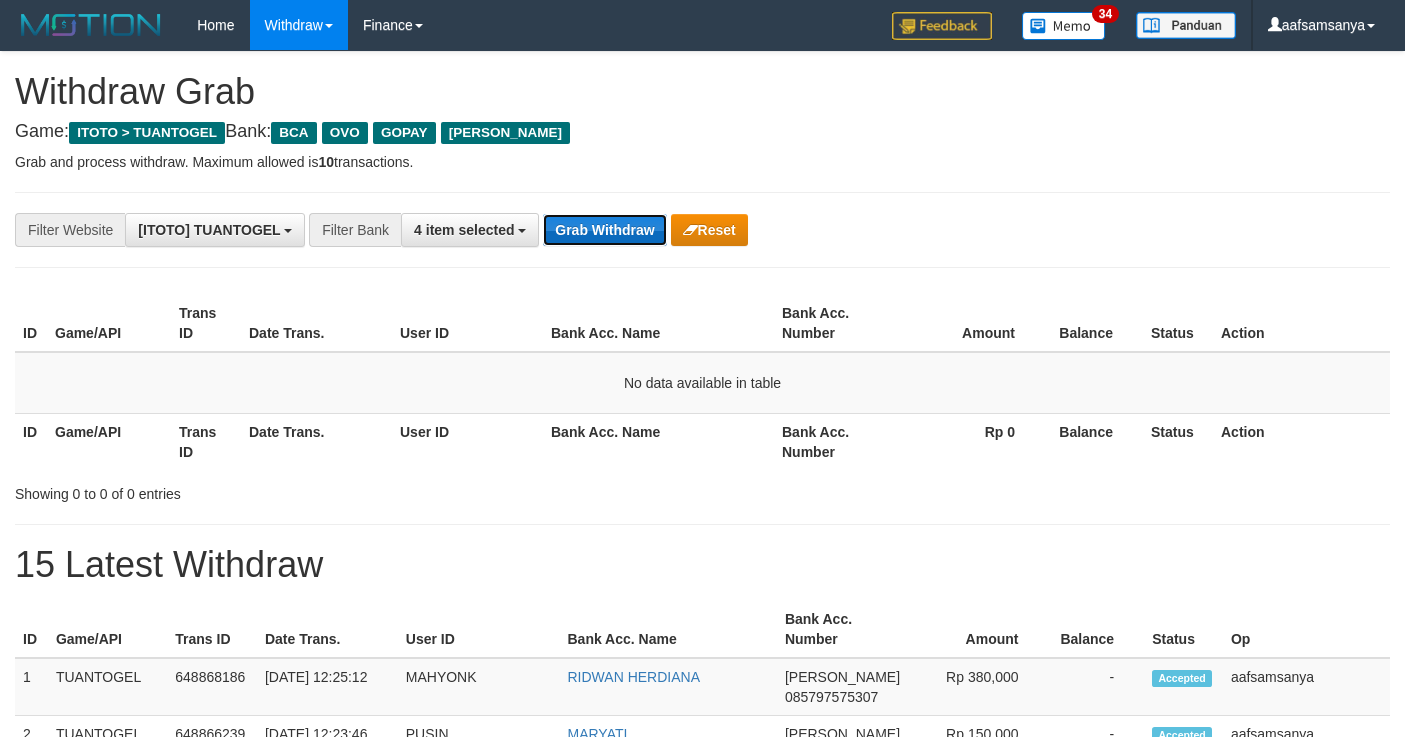 click on "Grab Withdraw" at bounding box center [604, 230] 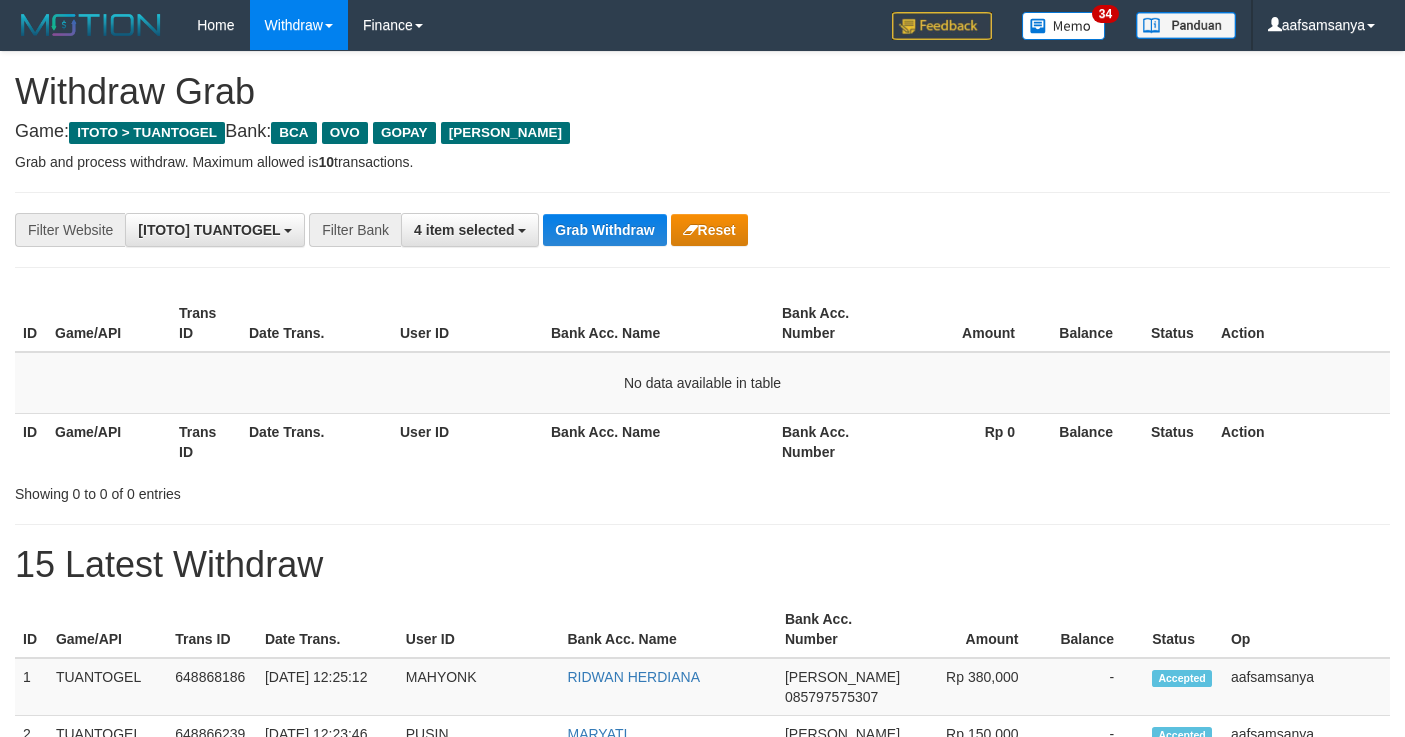 scroll, scrollTop: 0, scrollLeft: 0, axis: both 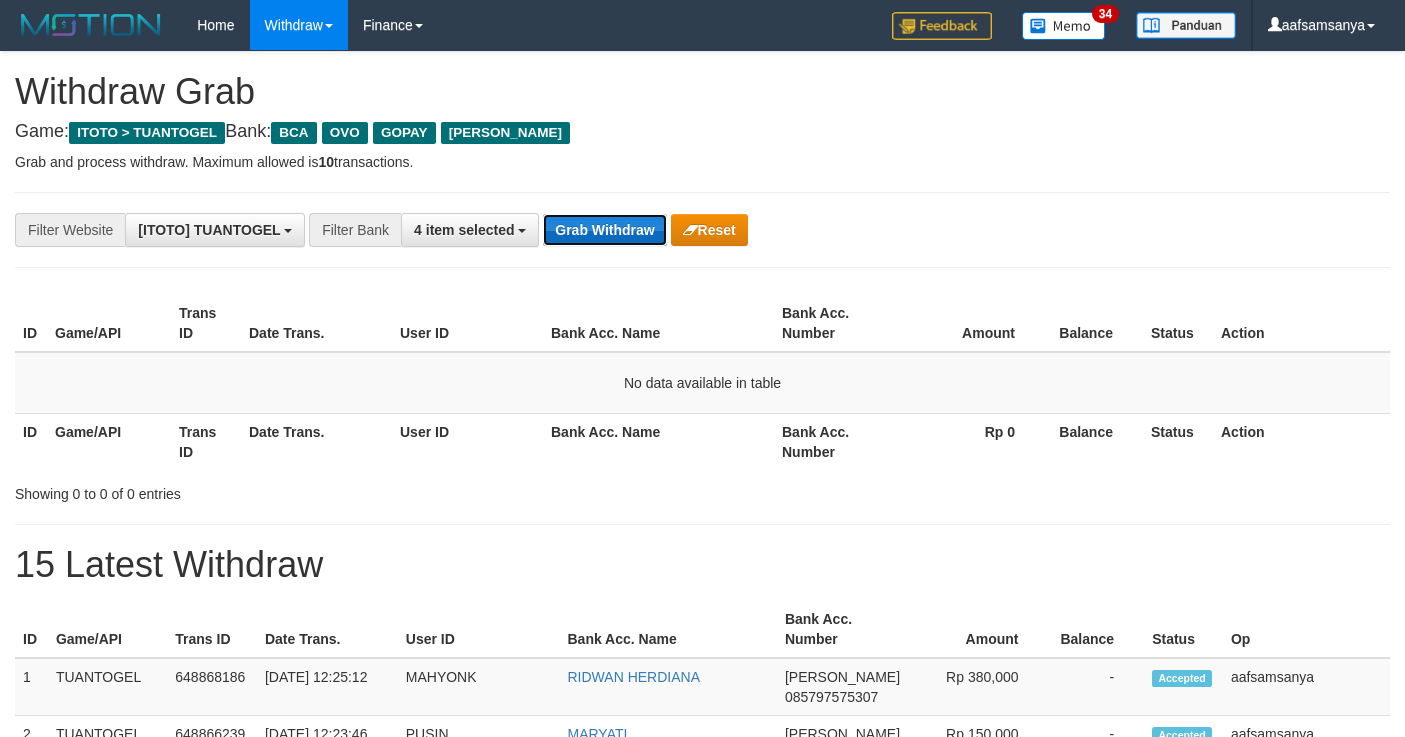 click on "Grab Withdraw" at bounding box center [604, 230] 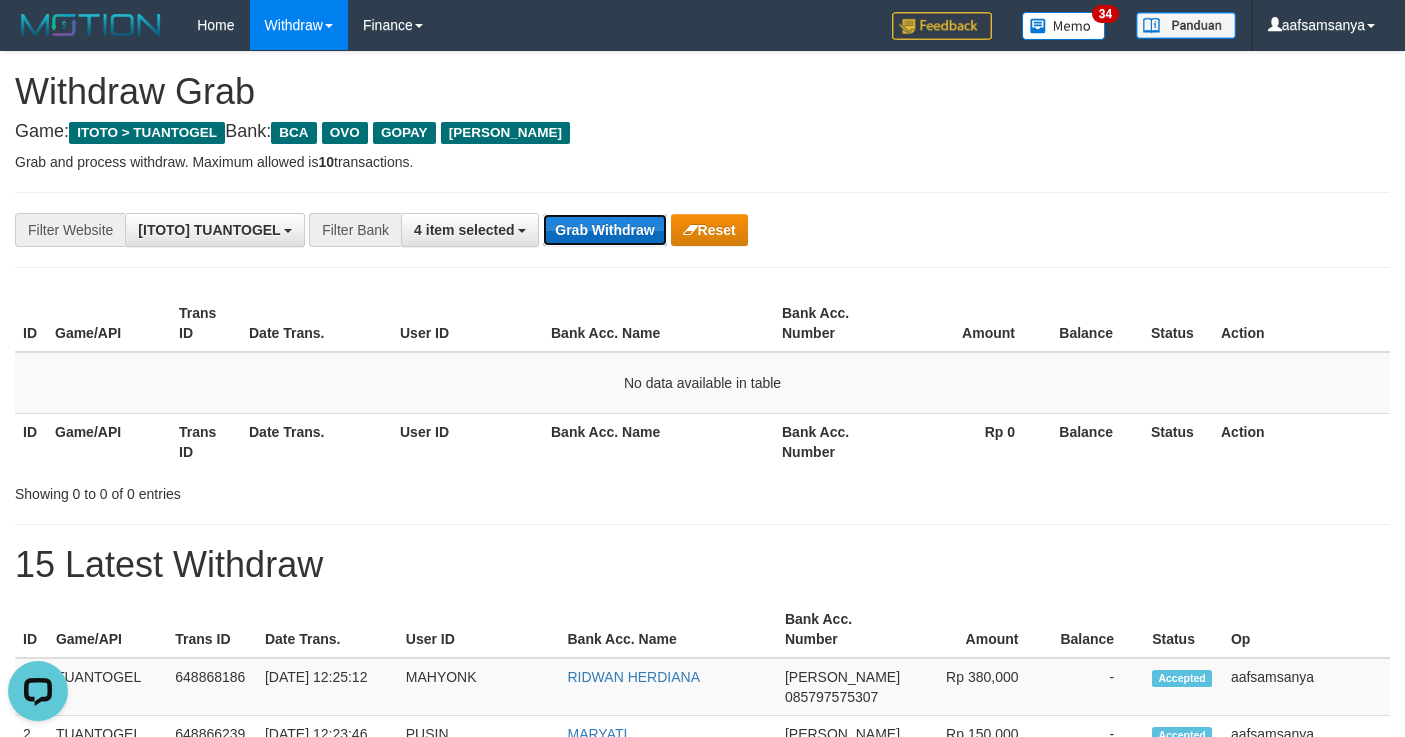 scroll, scrollTop: 0, scrollLeft: 0, axis: both 